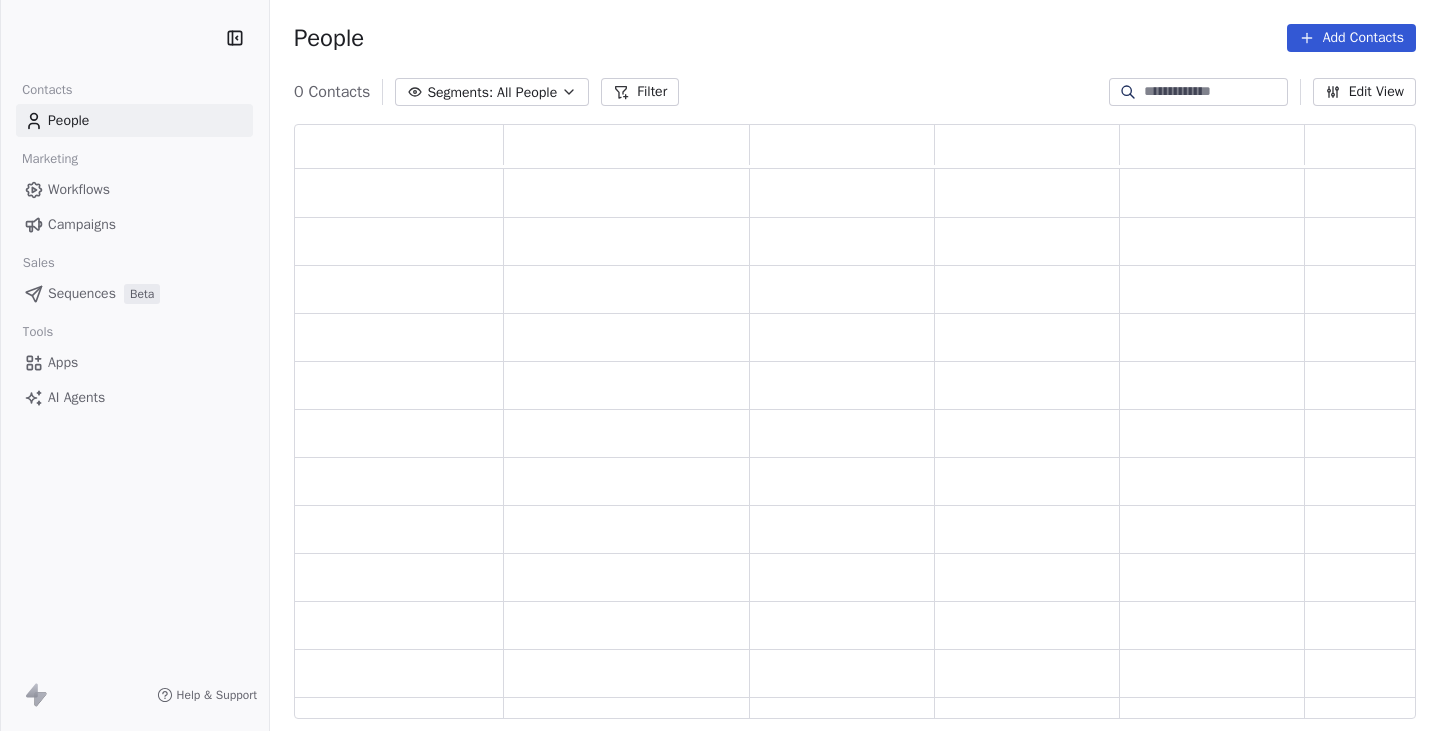 scroll, scrollTop: 0, scrollLeft: 0, axis: both 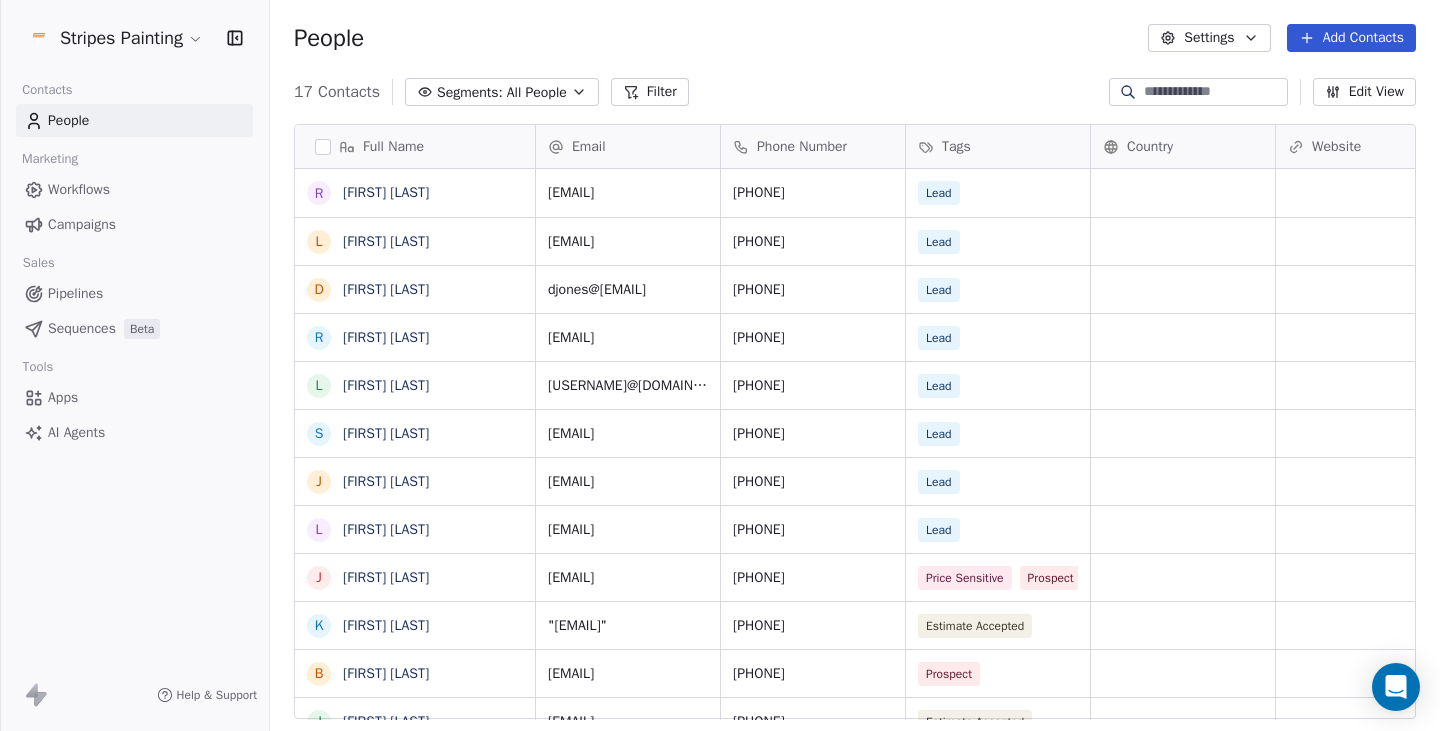 click on "Lead" at bounding box center [939, 242] 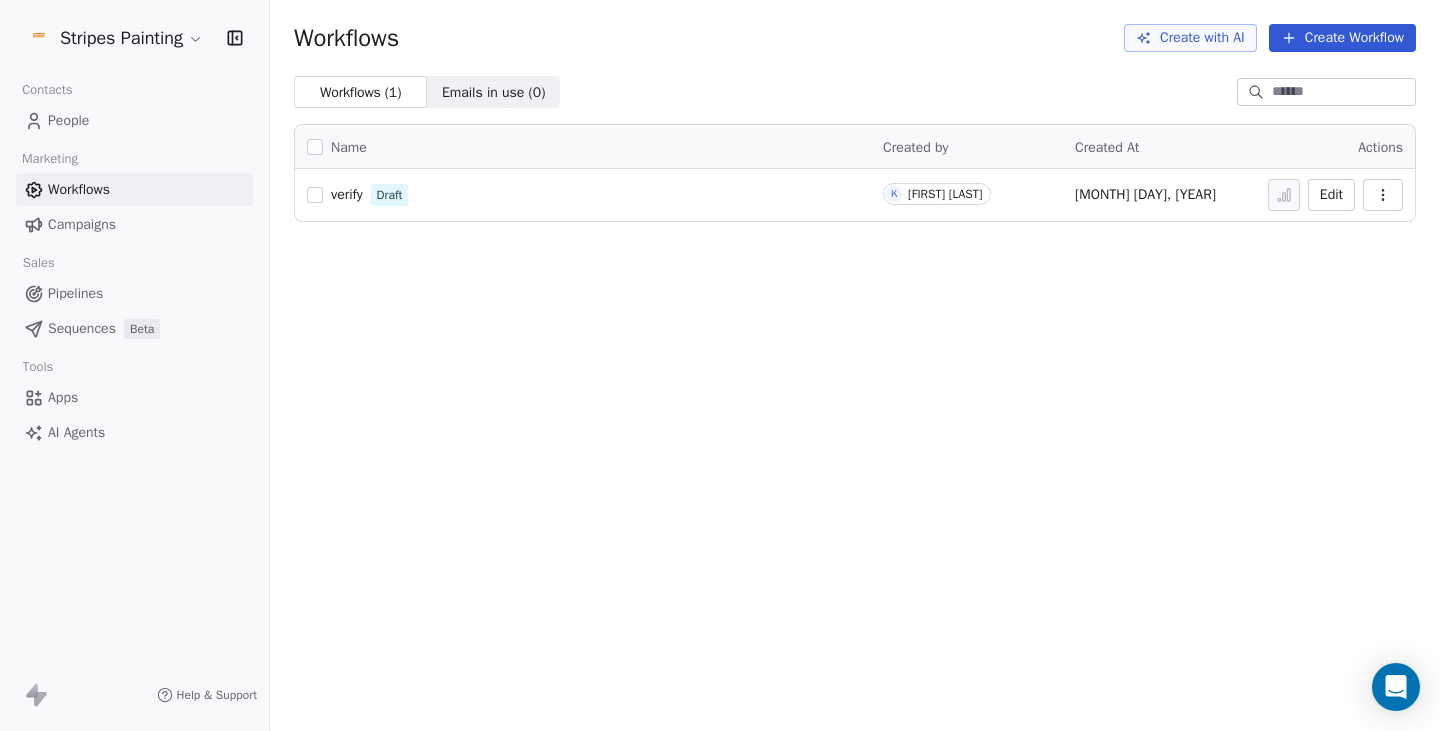 click on "AI Agents" at bounding box center (76, 432) 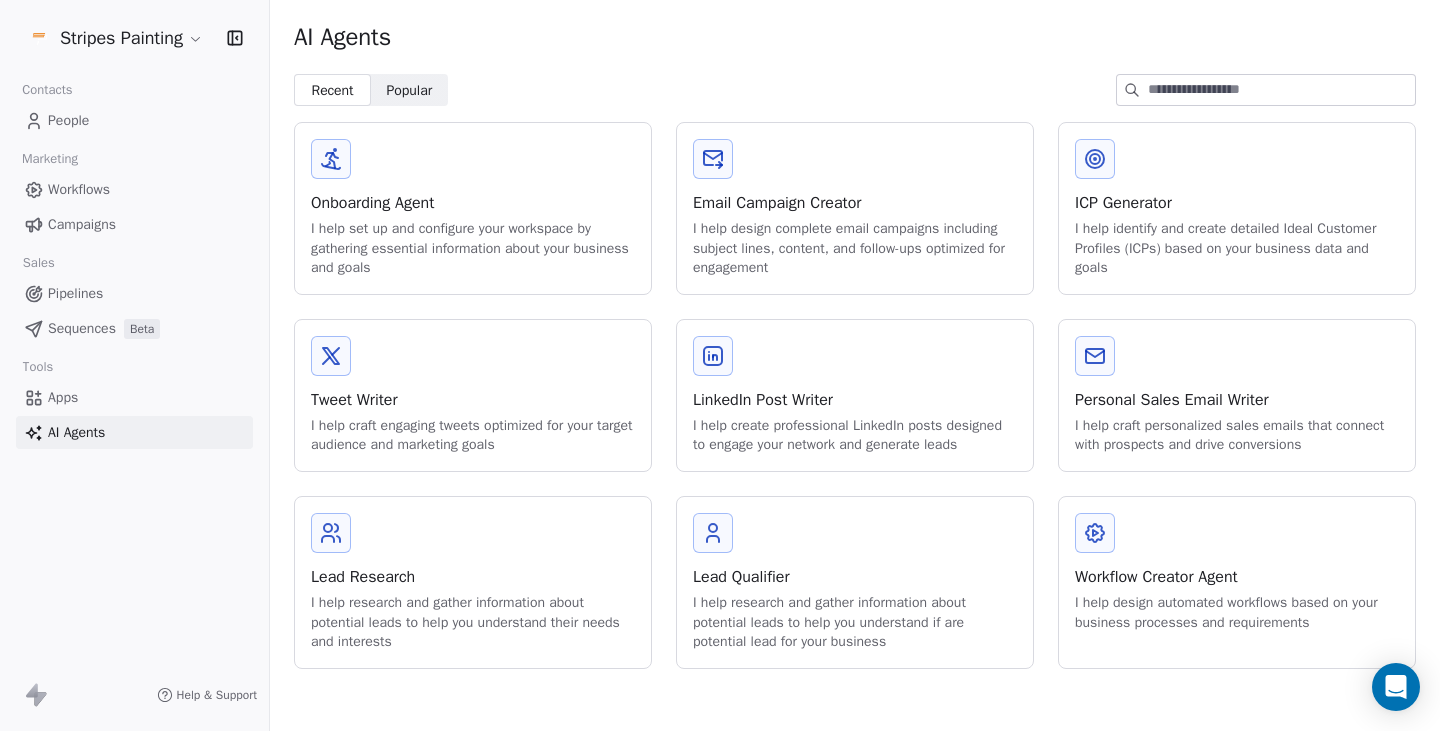 click at bounding box center (331, 533) 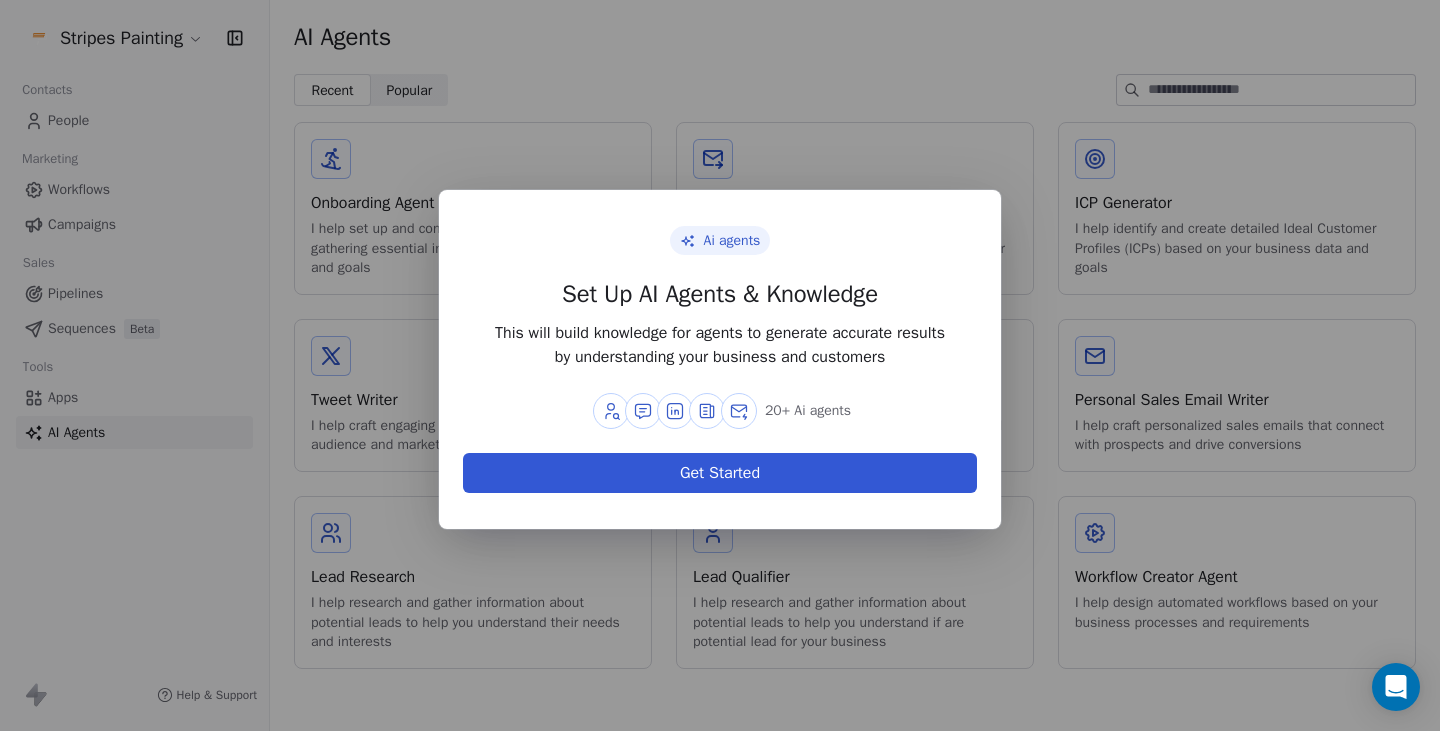 click on "Get Started" at bounding box center (720, 473) 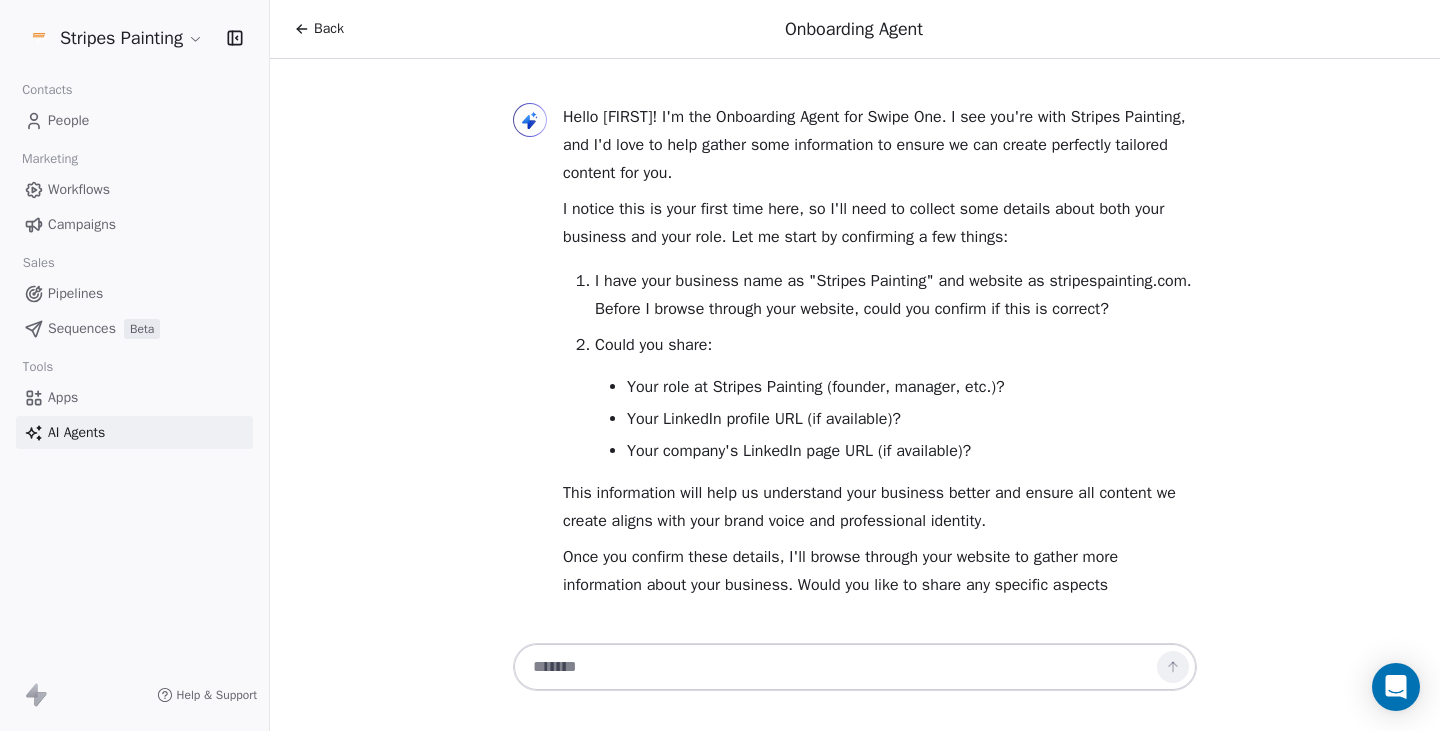 scroll, scrollTop: 52, scrollLeft: 0, axis: vertical 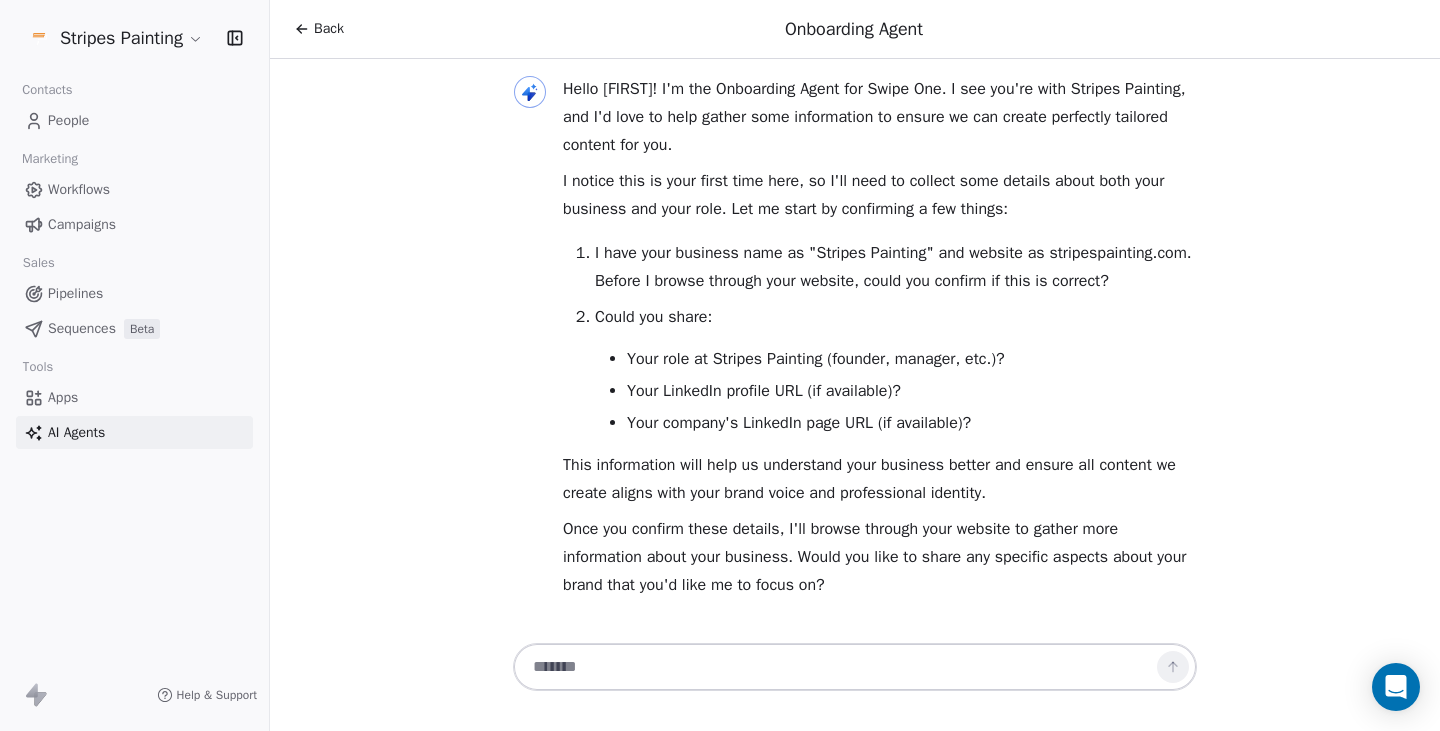 click at bounding box center (835, 667) 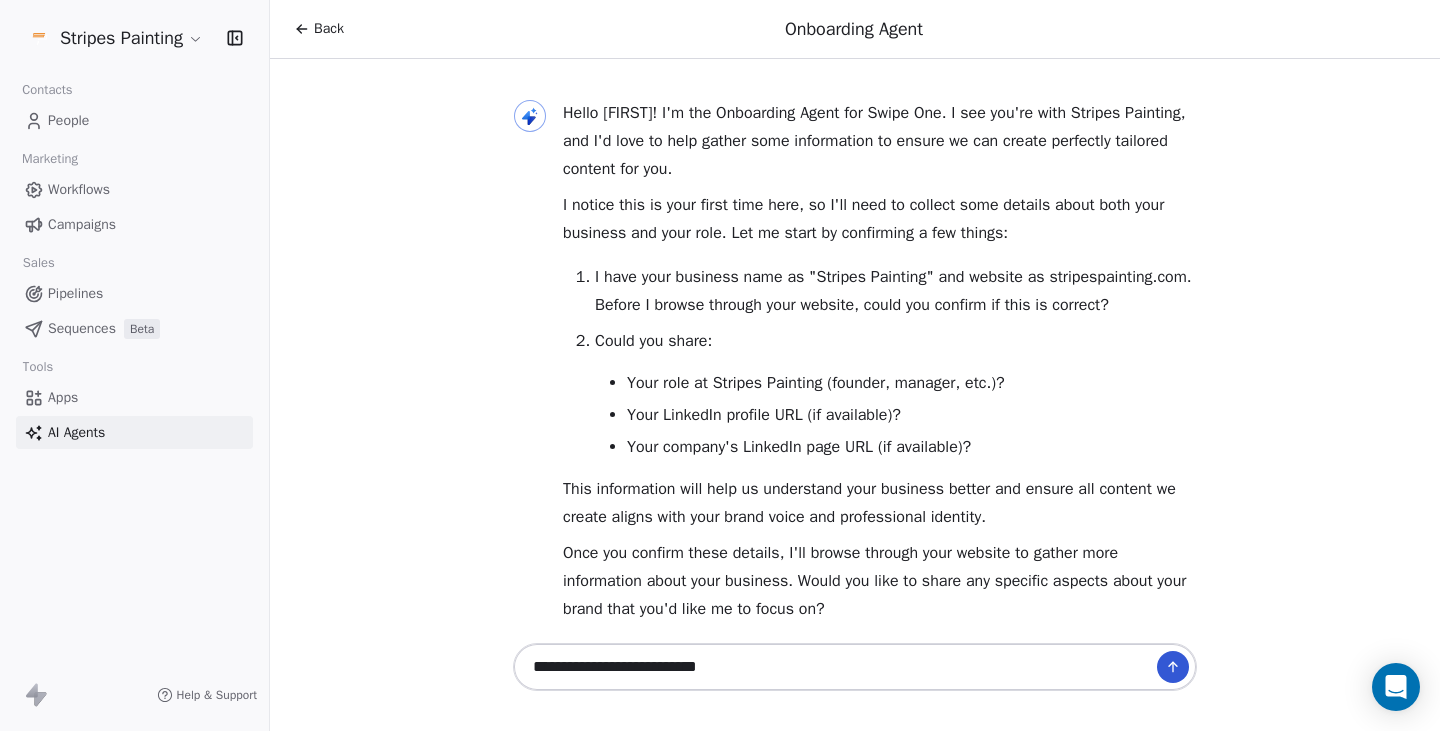 scroll, scrollTop: 52, scrollLeft: 0, axis: vertical 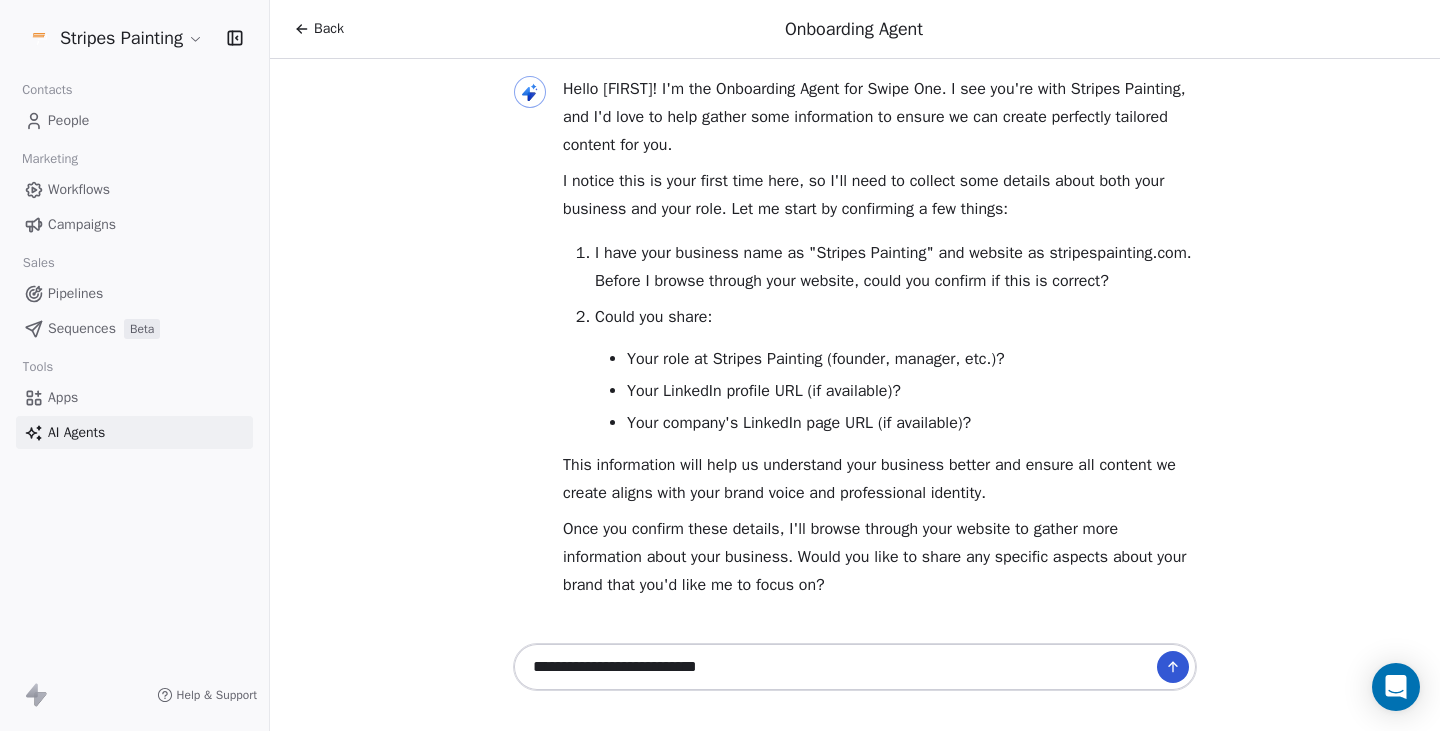 click on "**********" at bounding box center [855, 667] 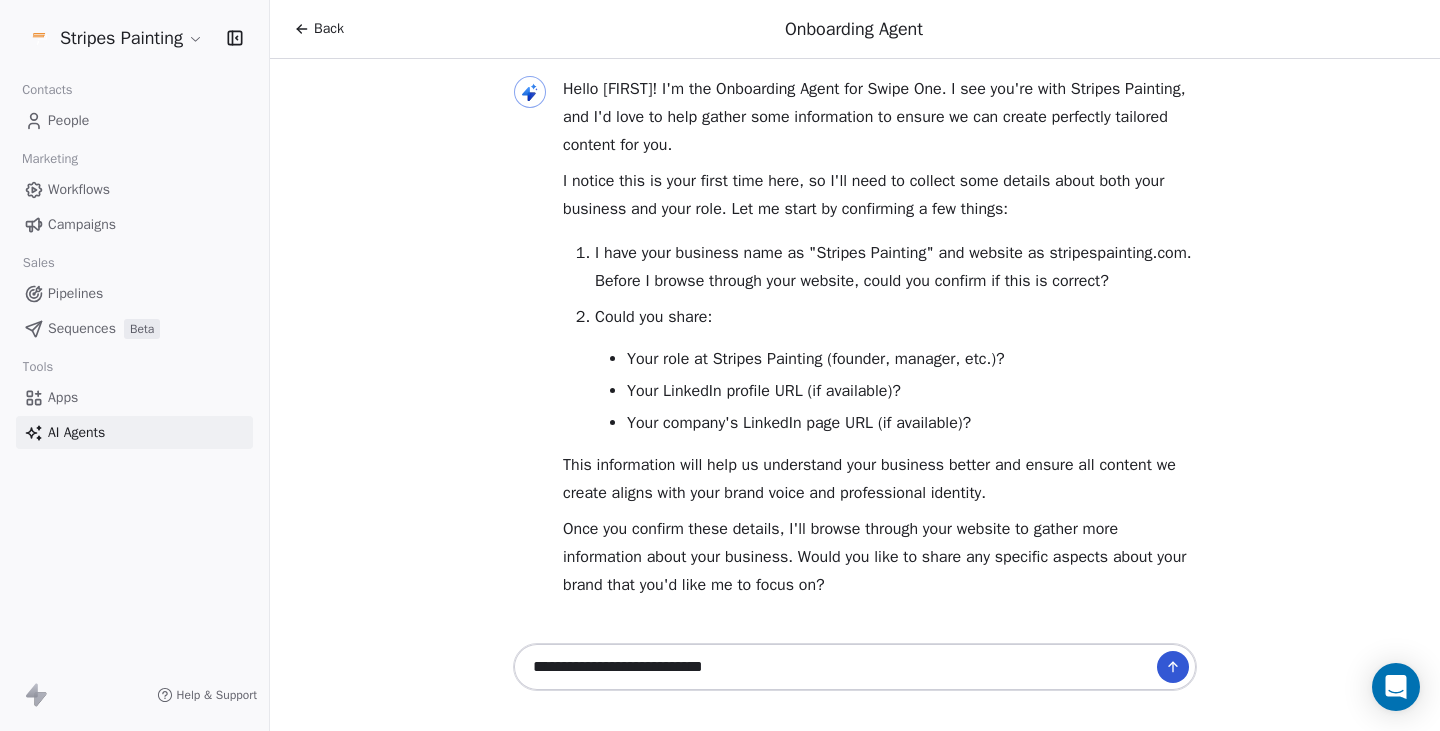 paste on "**********" 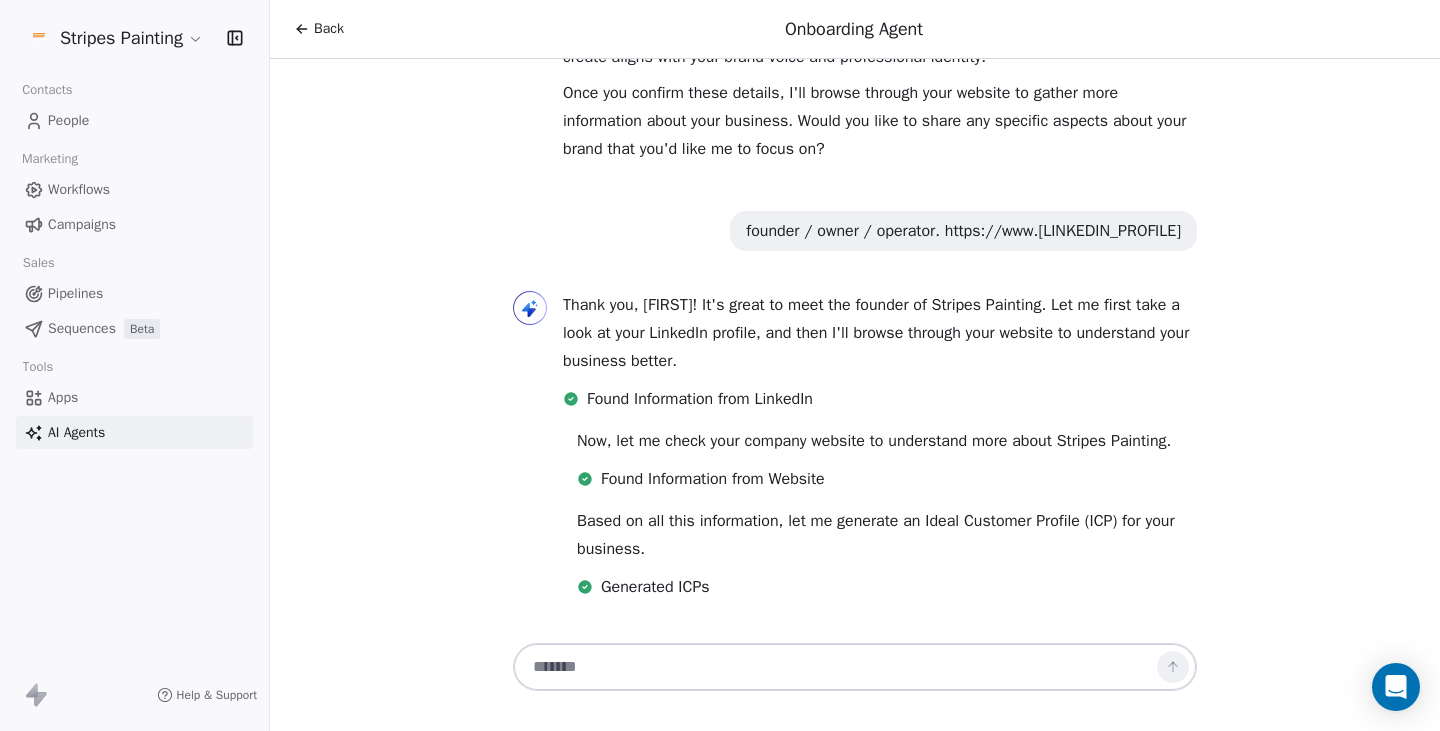 scroll, scrollTop: 556, scrollLeft: 0, axis: vertical 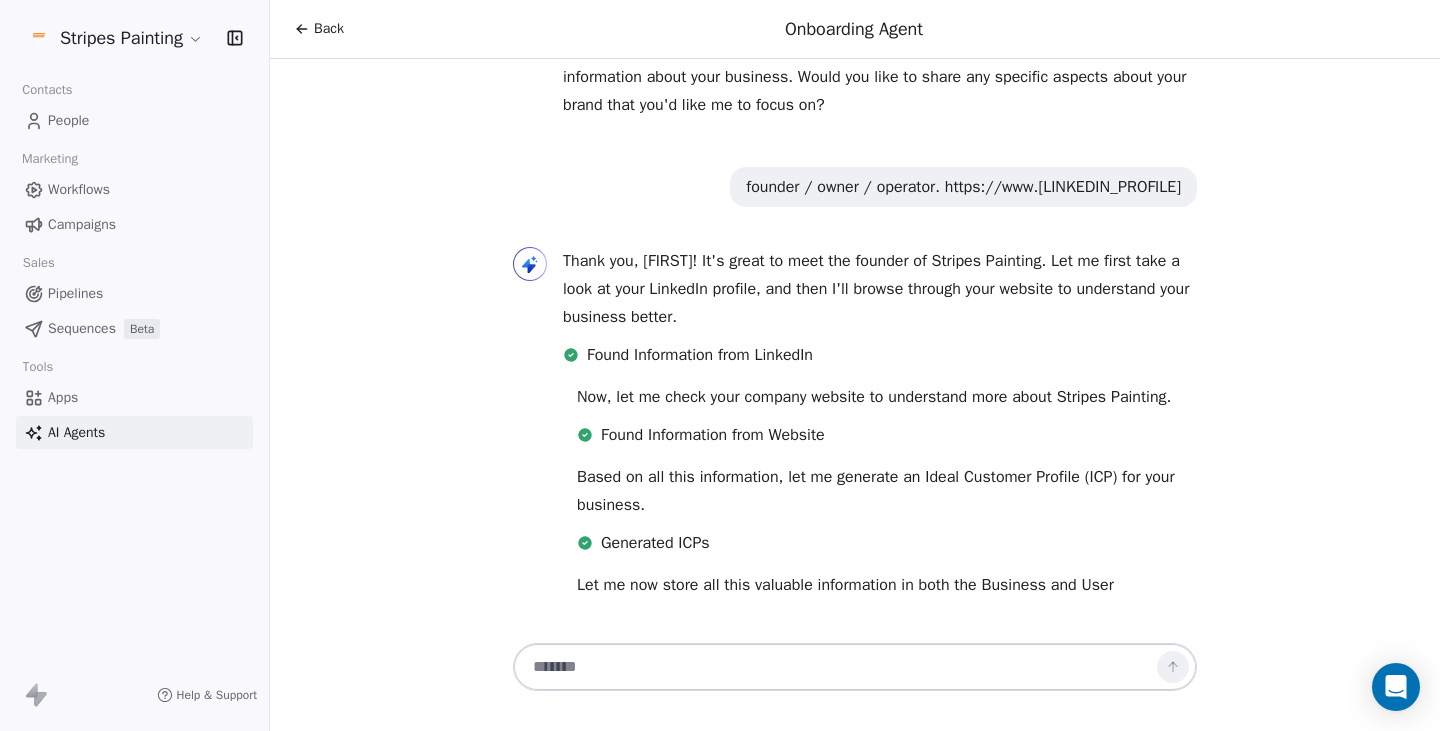 click at bounding box center (835, 667) 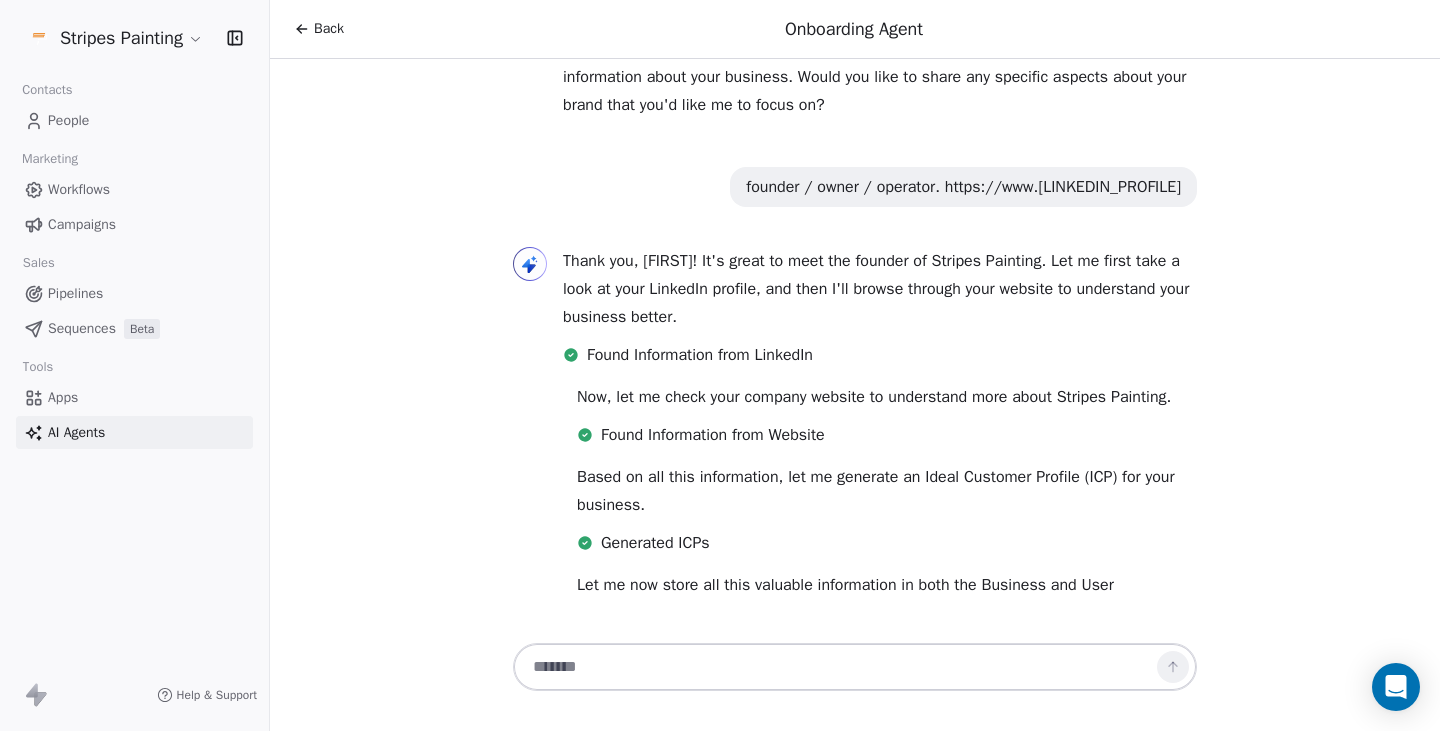 click at bounding box center [835, 667] 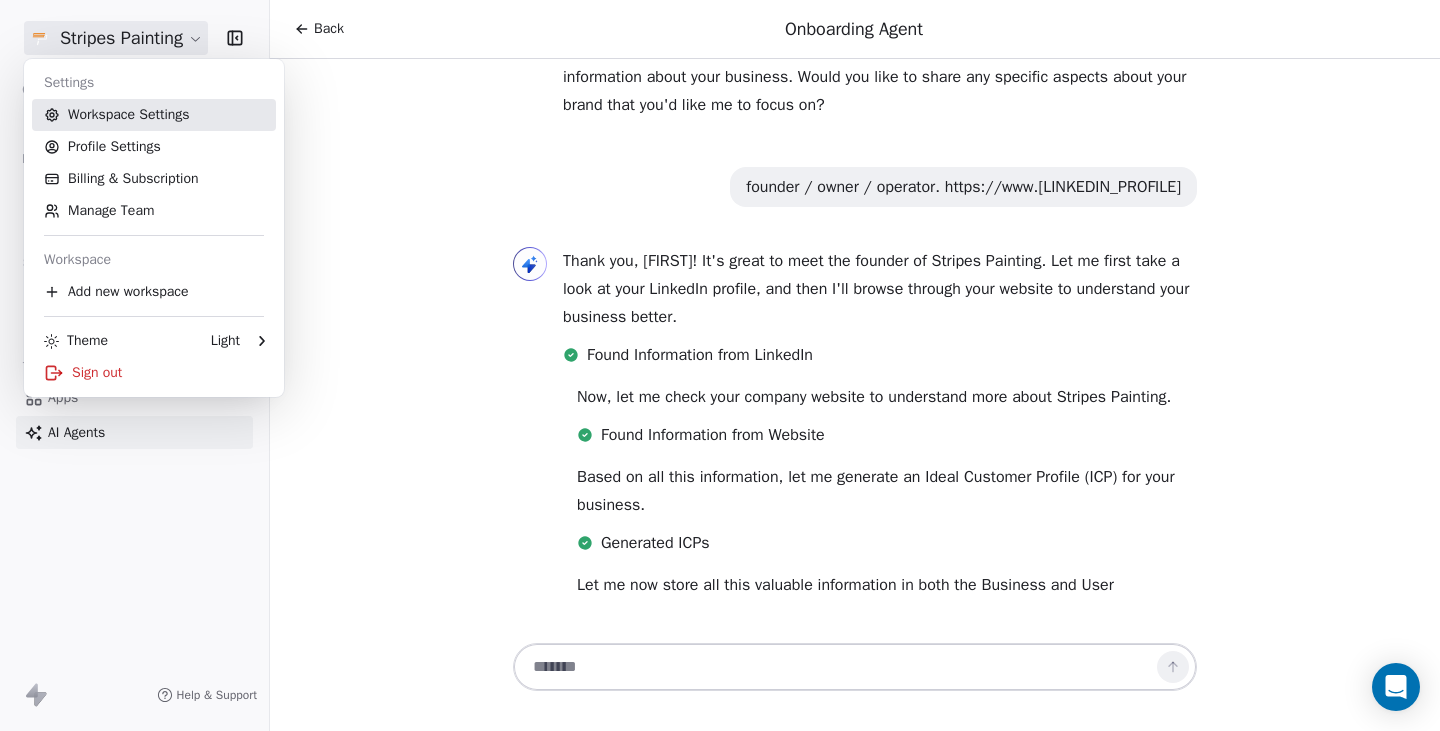 click on "Workspace Settings" at bounding box center (154, 115) 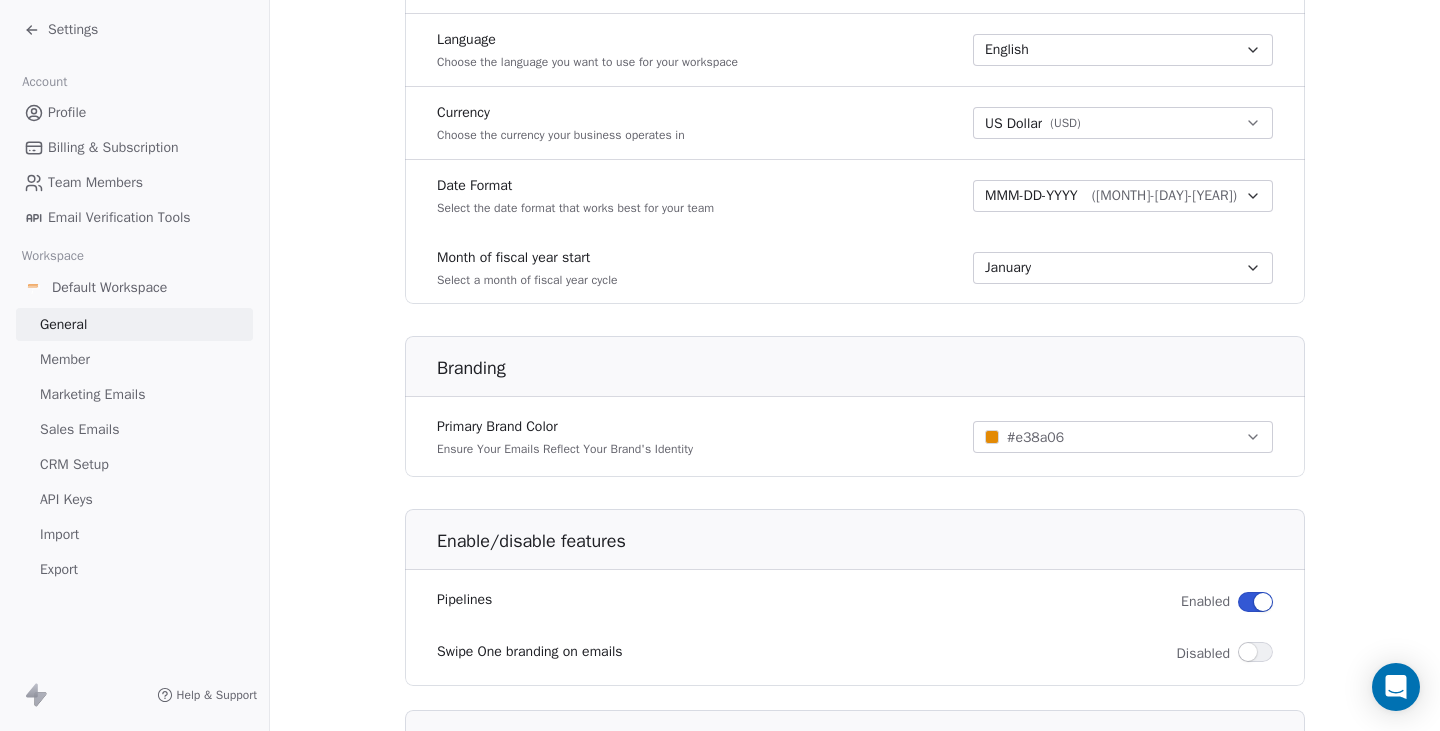 scroll, scrollTop: 941, scrollLeft: 0, axis: vertical 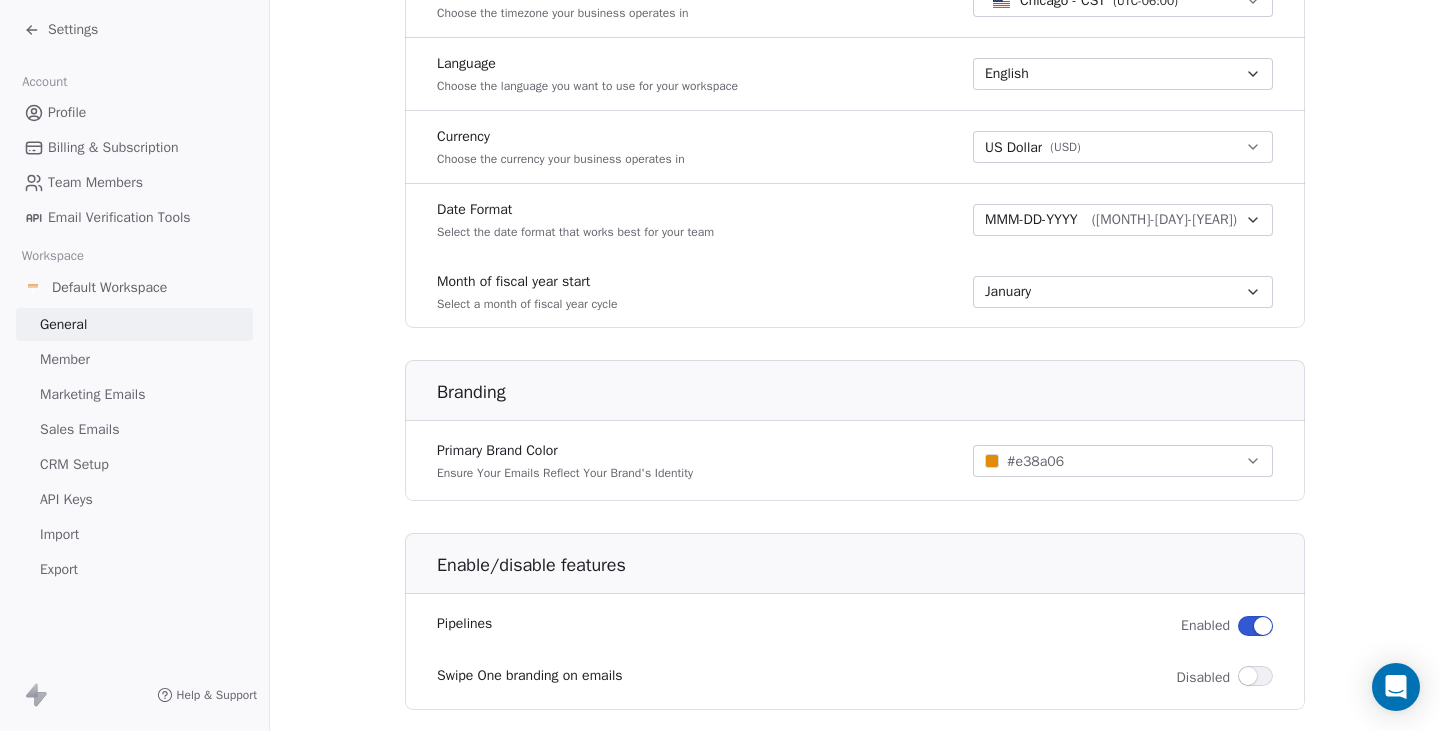 click on "Email Verification Tools" at bounding box center [119, 217] 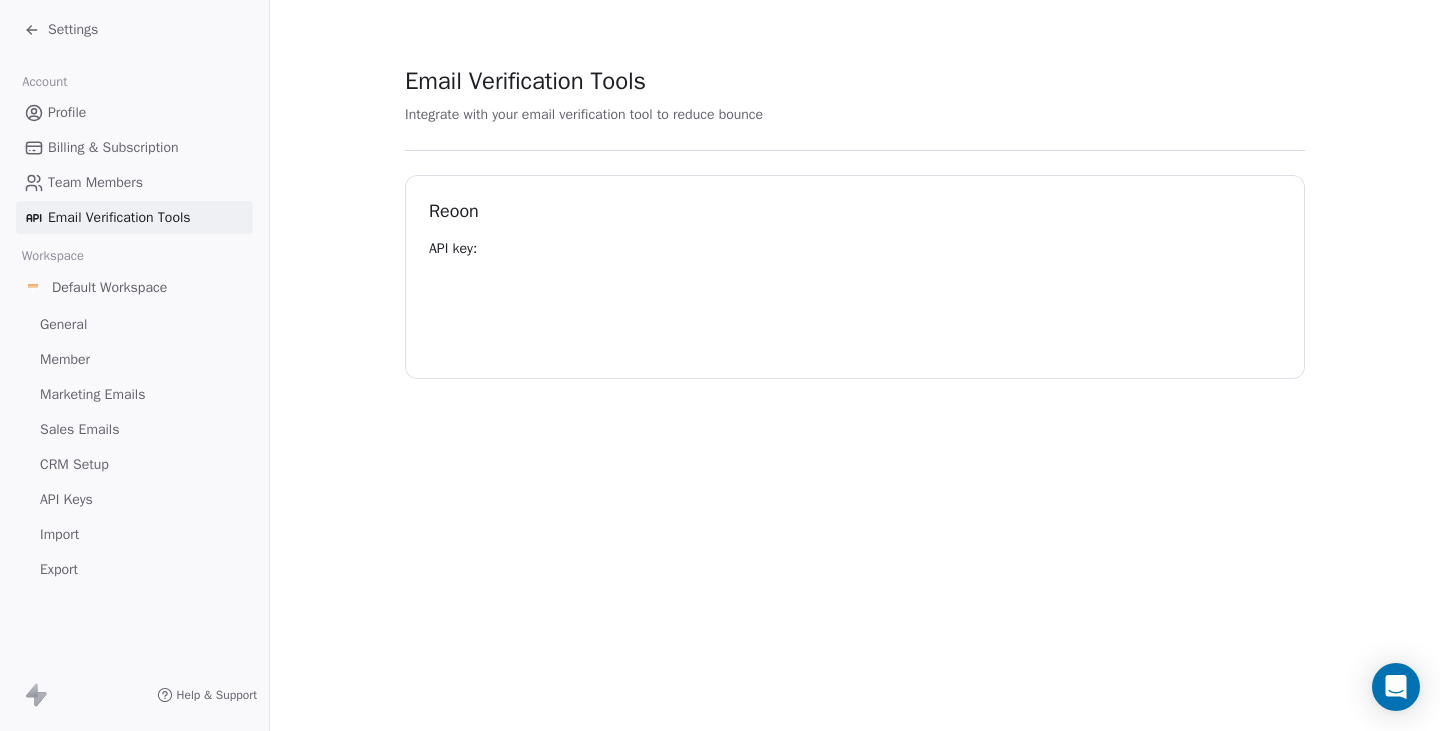 scroll, scrollTop: 0, scrollLeft: 0, axis: both 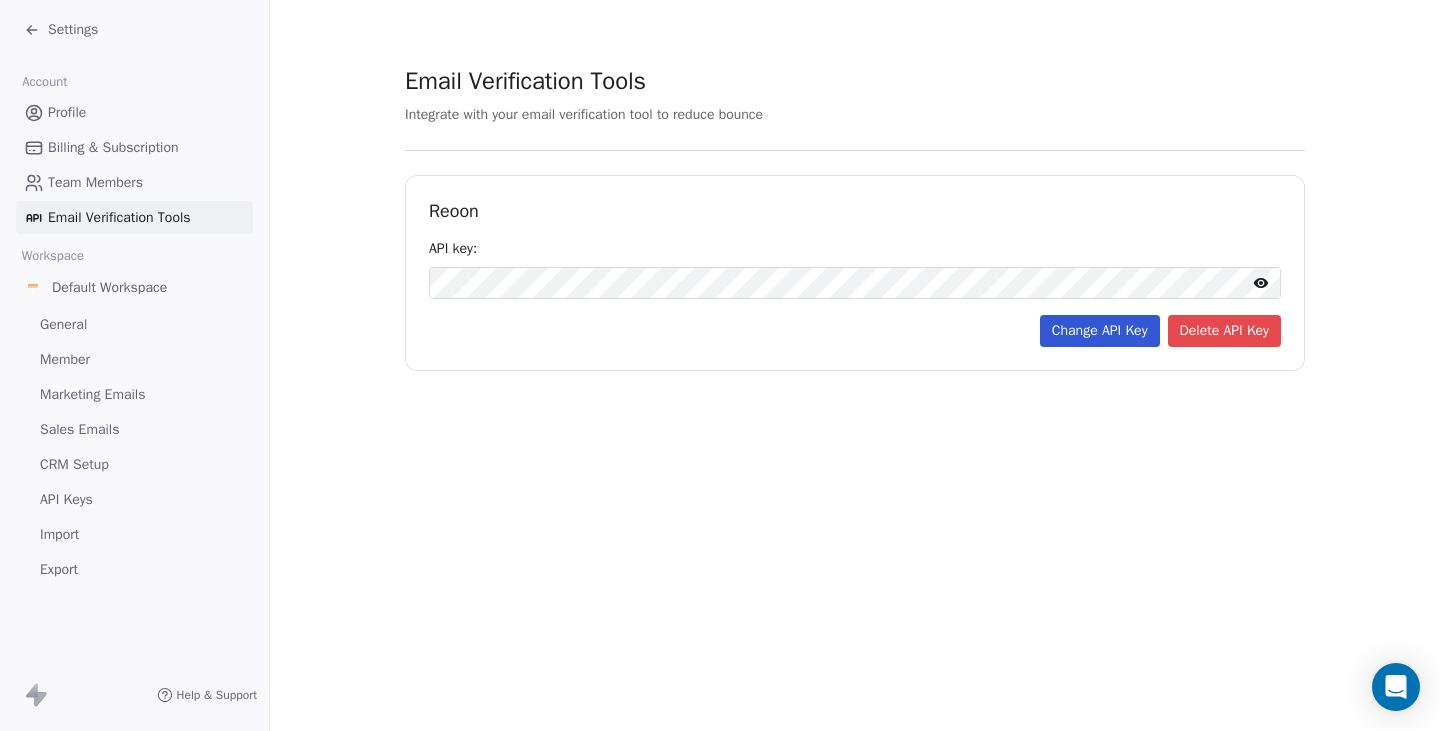 click on "Billing & Subscription" at bounding box center [134, 147] 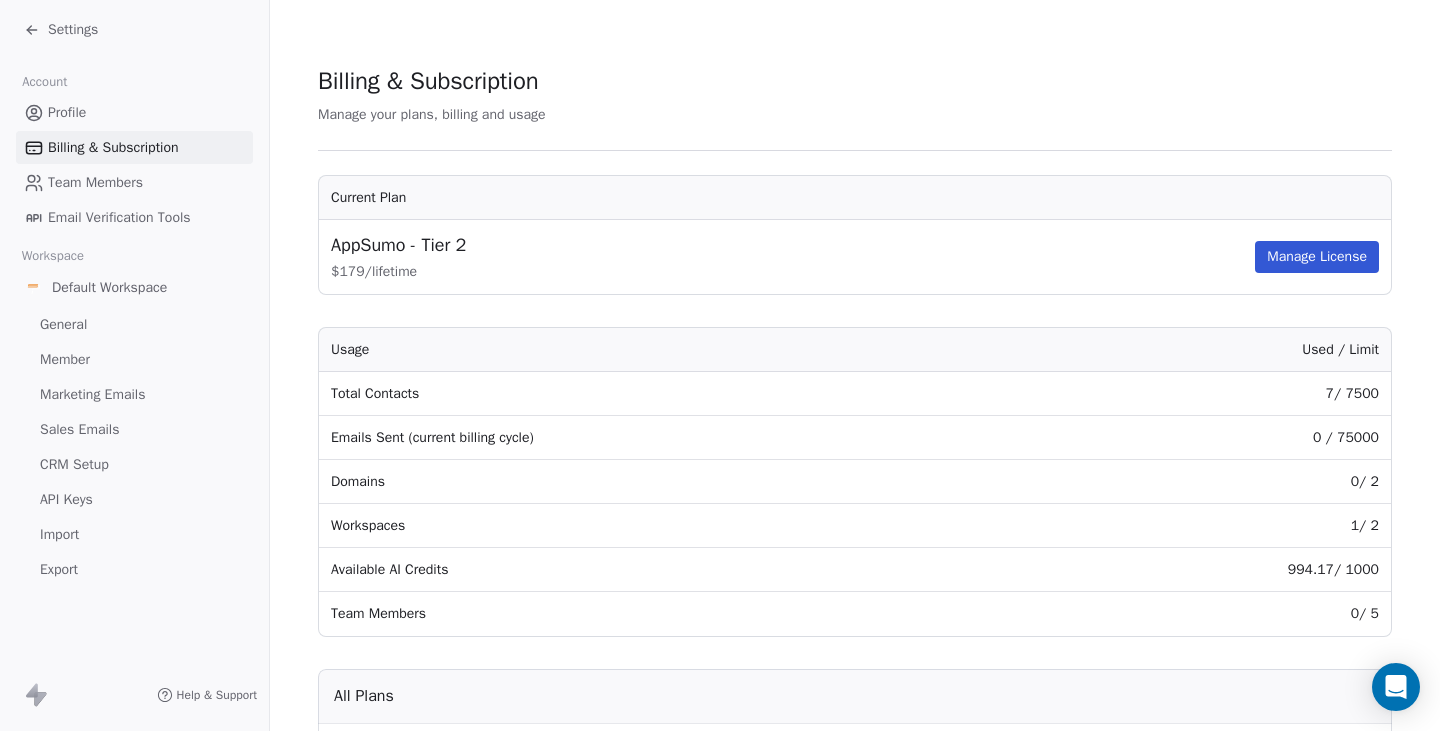 click on "Team Members" at bounding box center (95, 182) 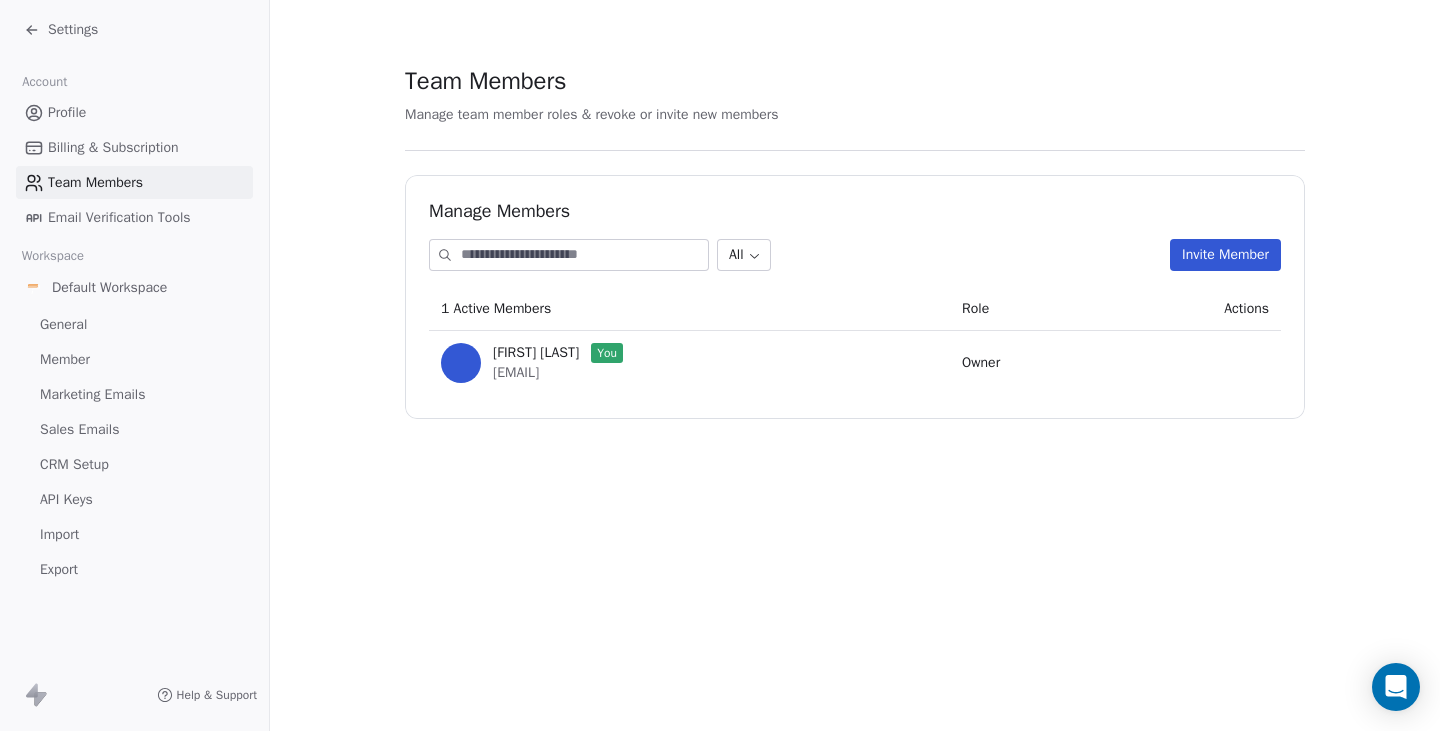 click on "Profile" at bounding box center [67, 112] 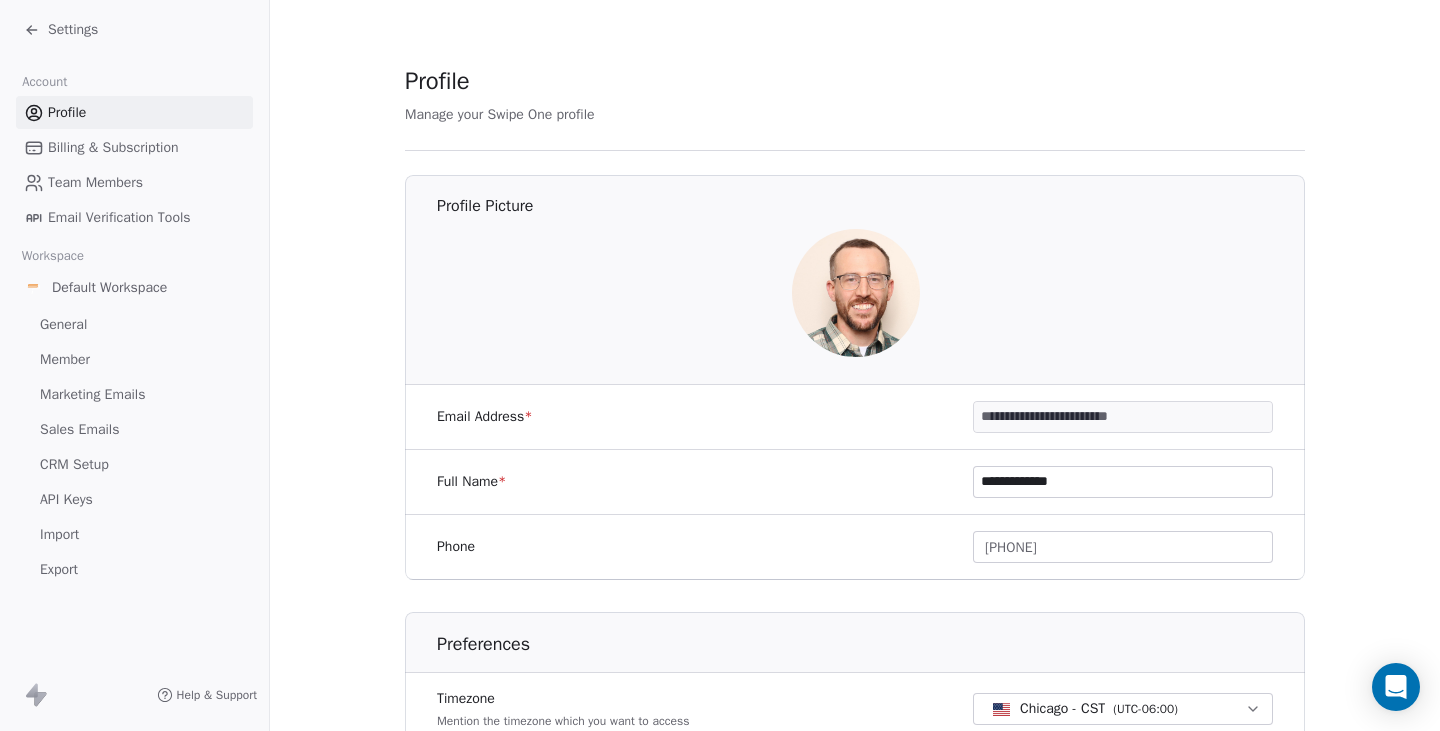 click on "Default Workspace" at bounding box center (109, 288) 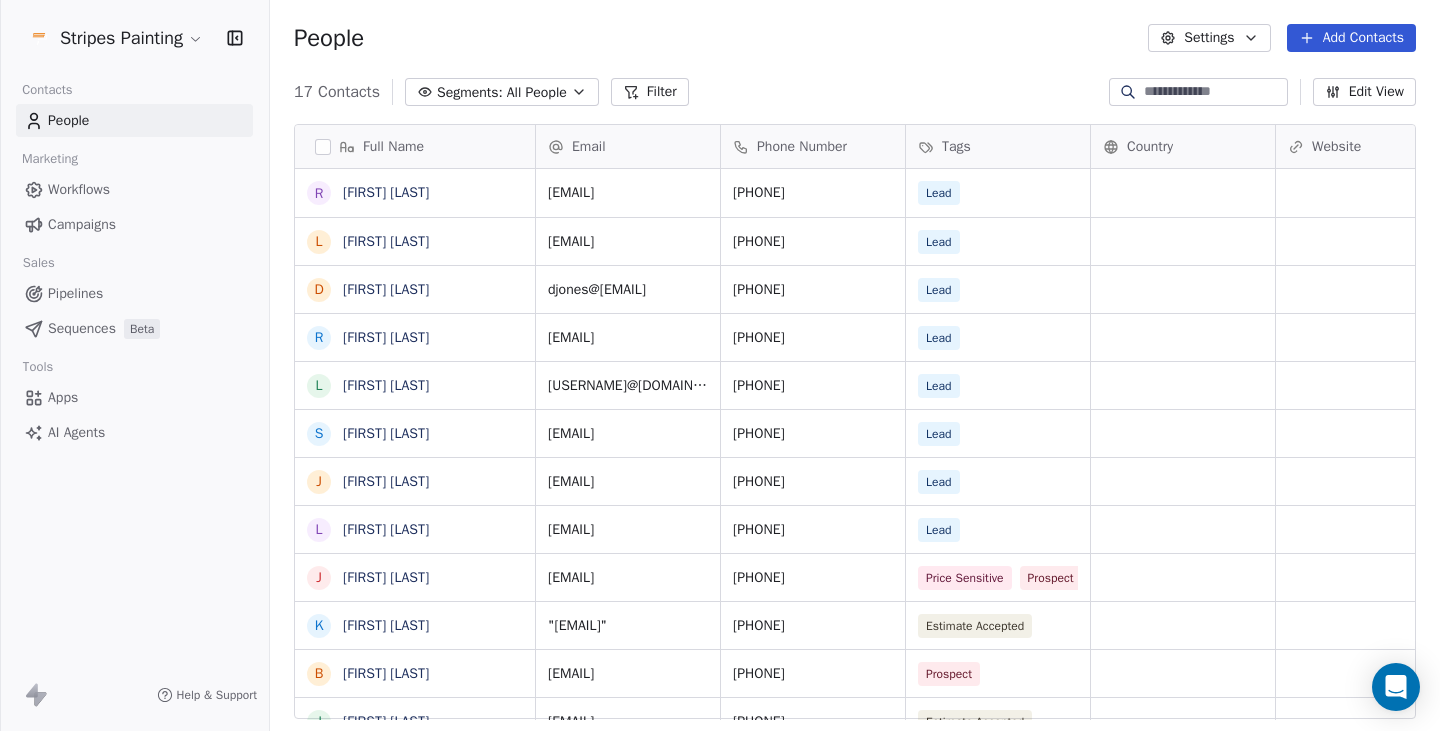 scroll, scrollTop: 15, scrollLeft: 16, axis: both 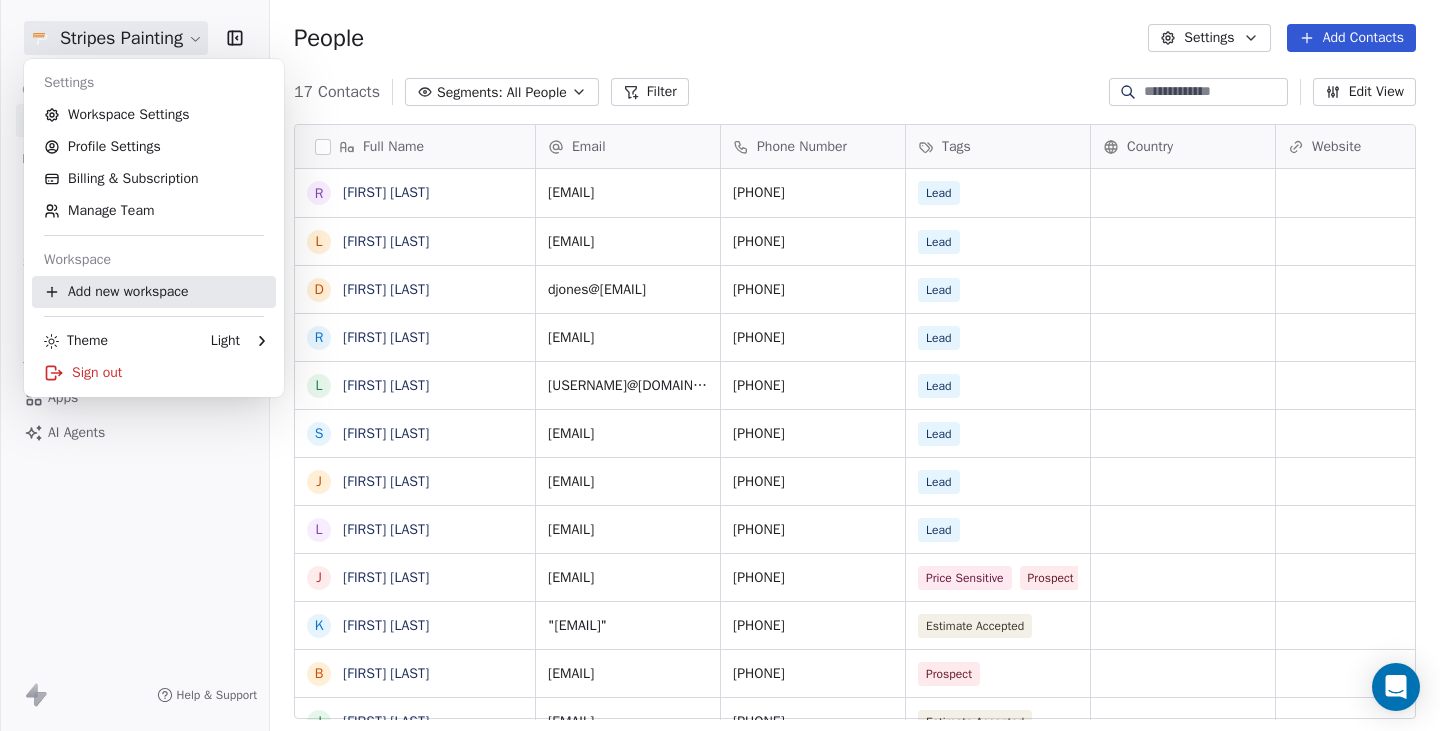 click on "Add new workspace" at bounding box center (154, 292) 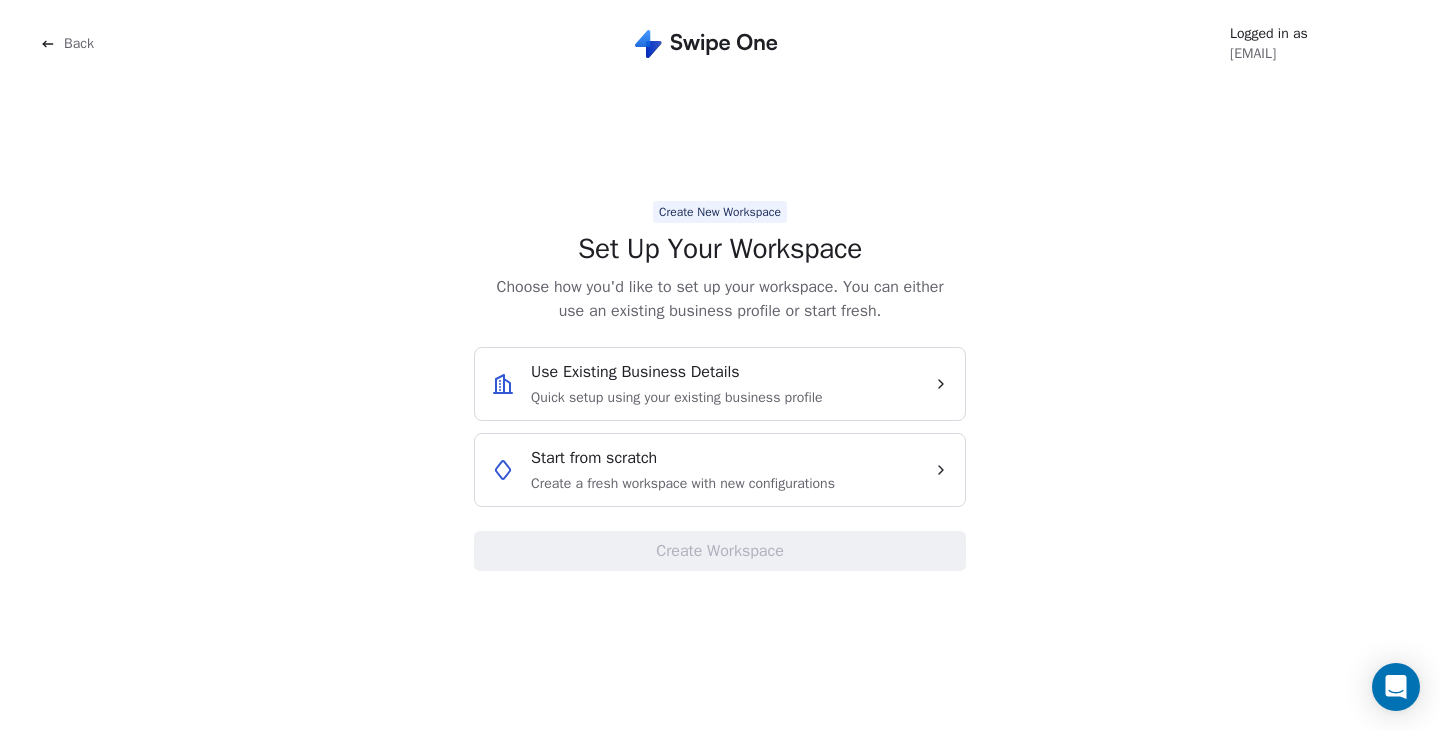 click on "Start from scratch" at bounding box center [594, 458] 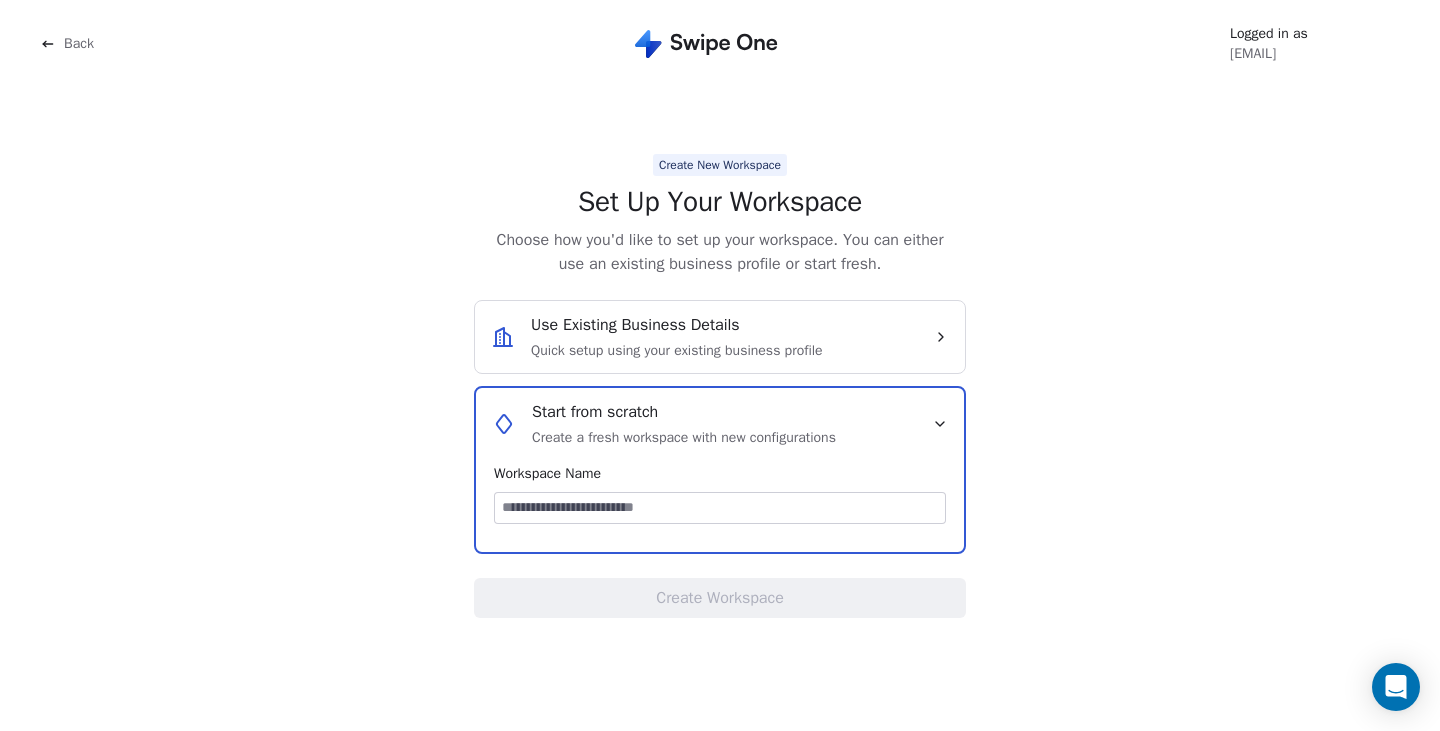 click at bounding box center (720, 508) 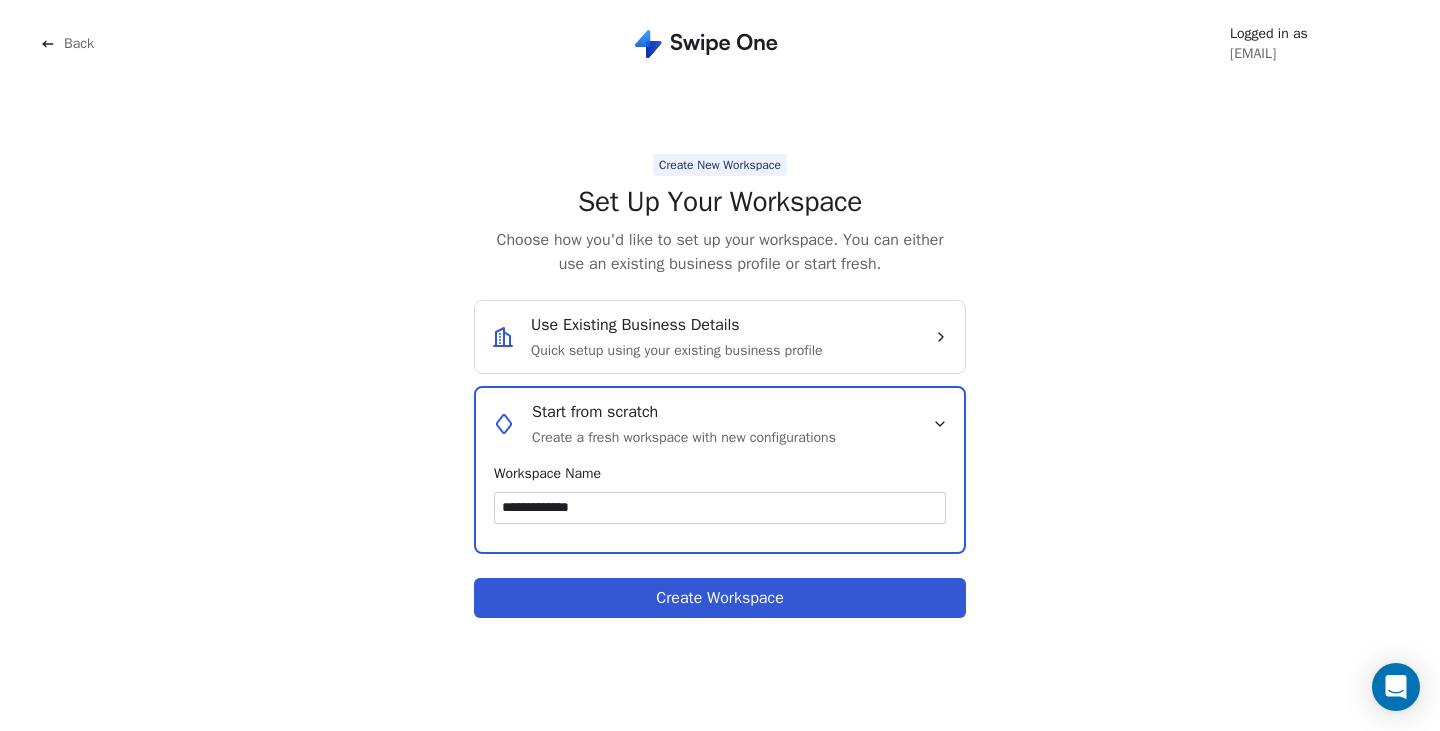 type on "**********" 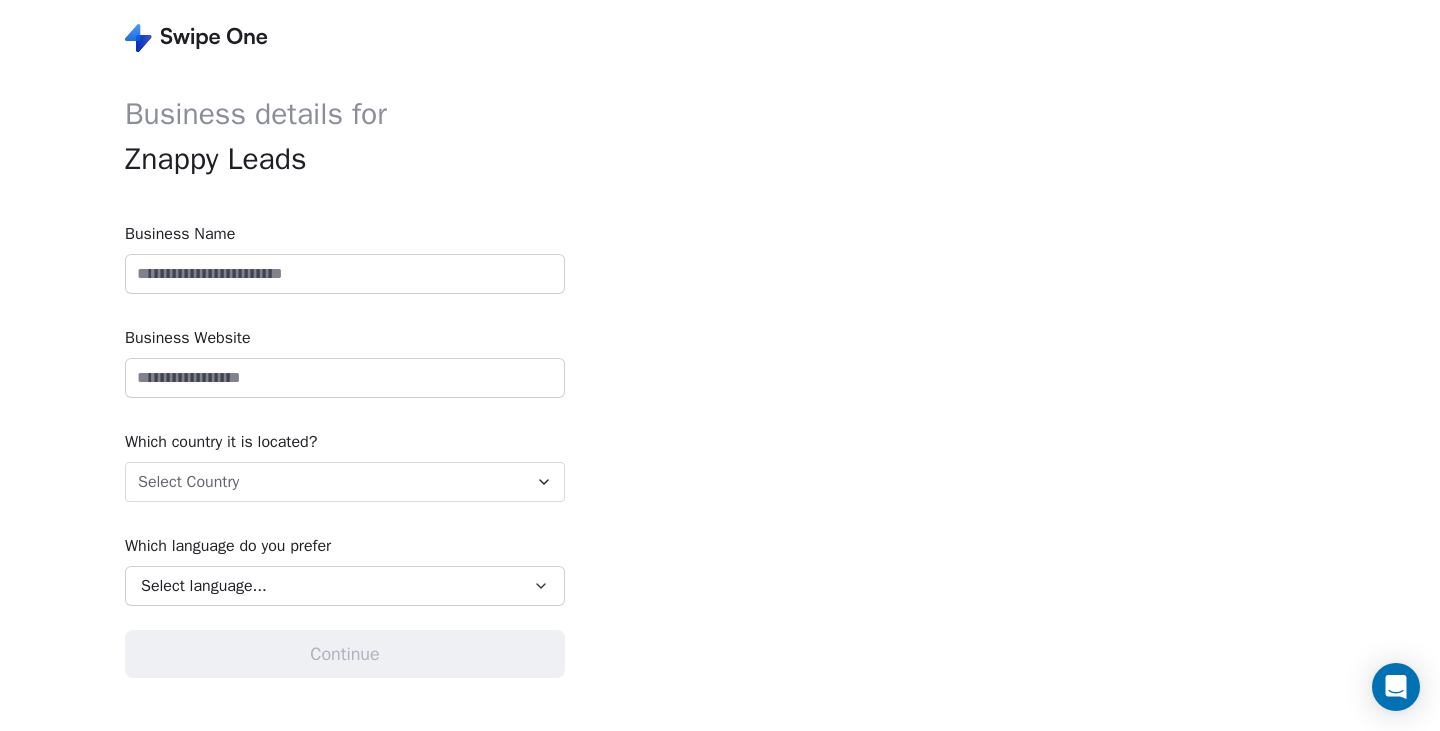 click at bounding box center (345, 274) 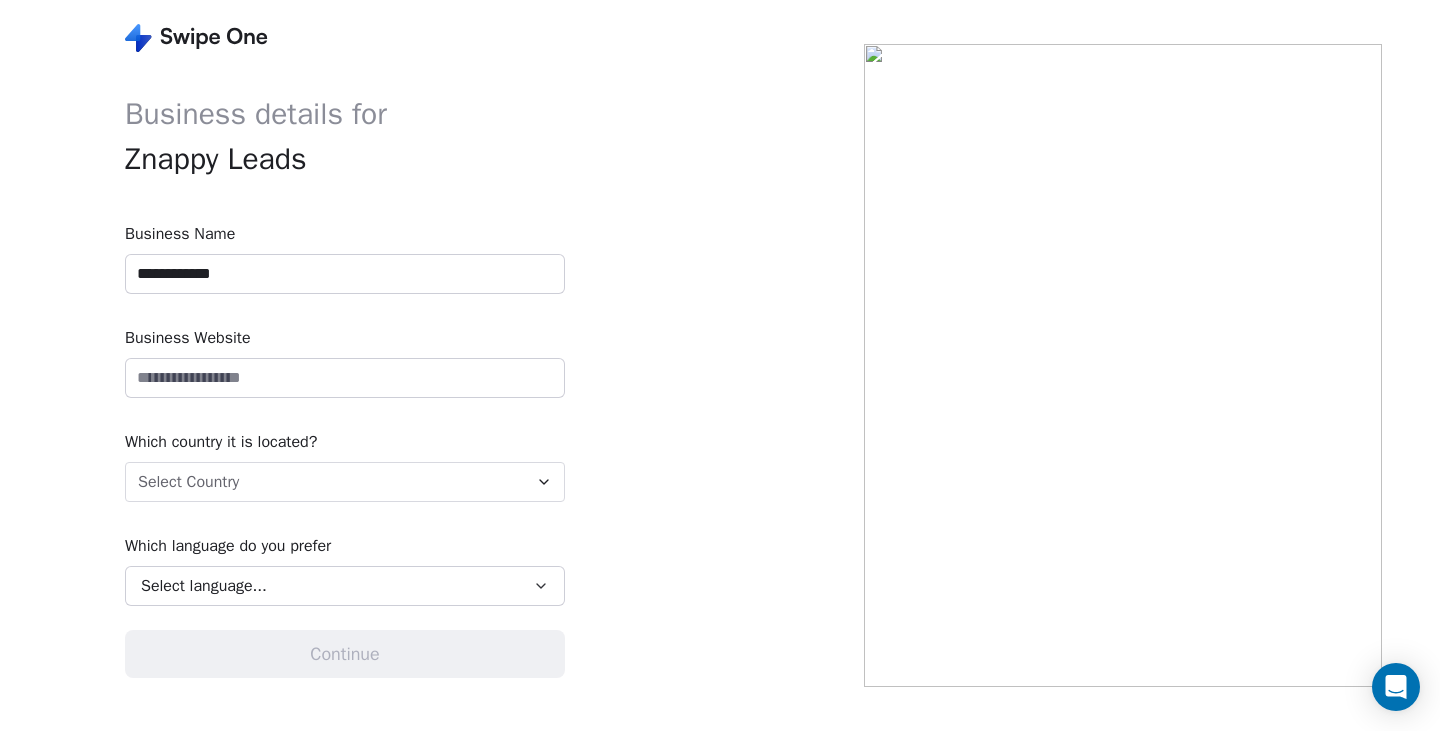 type on "**********" 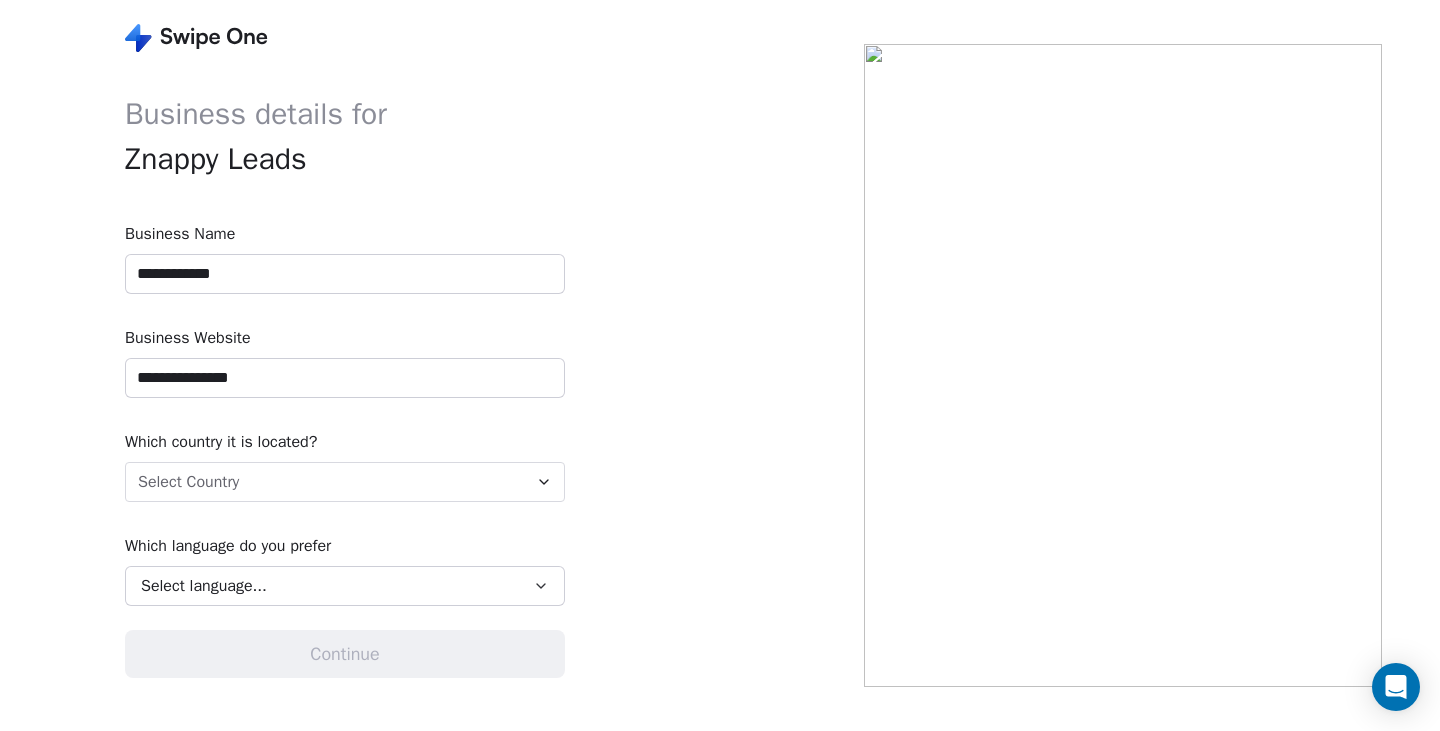 type on "**********" 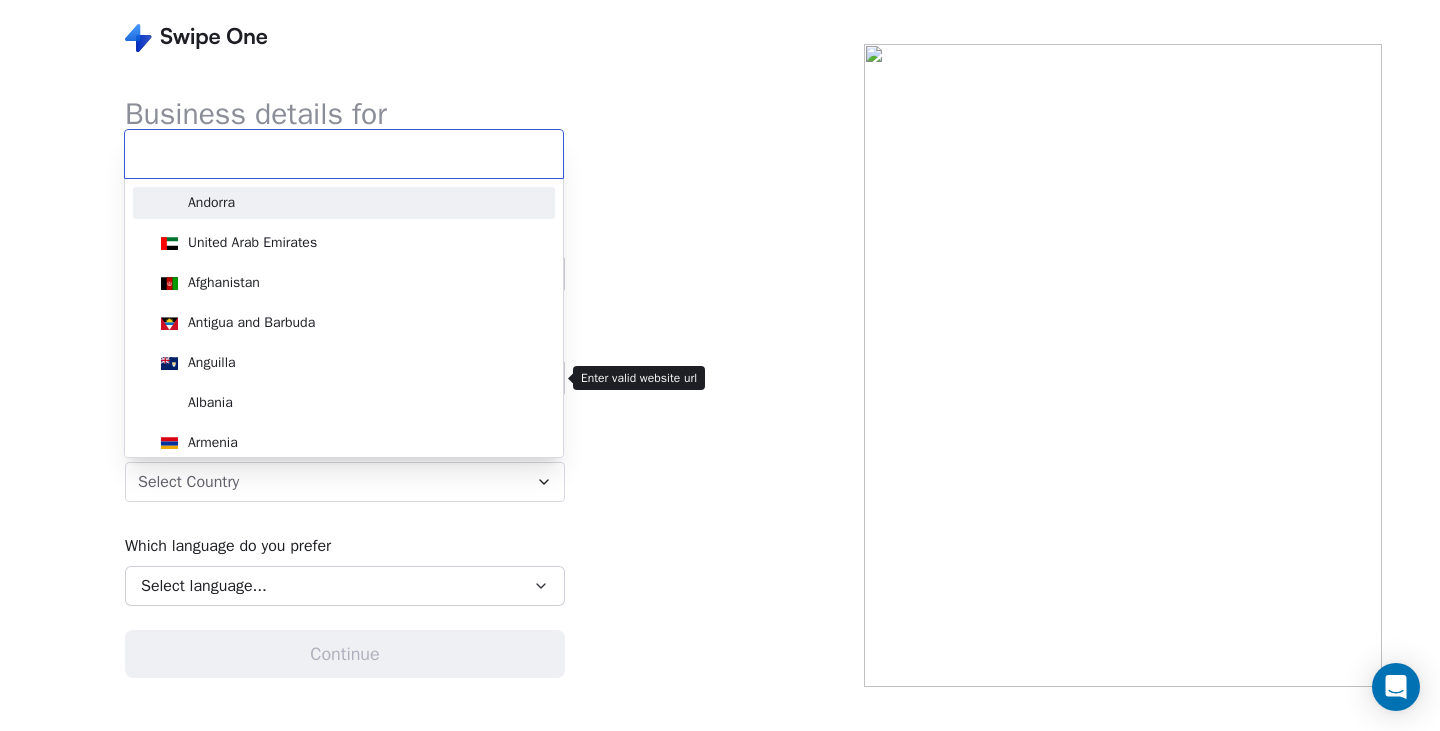 click on "**********" at bounding box center [720, 365] 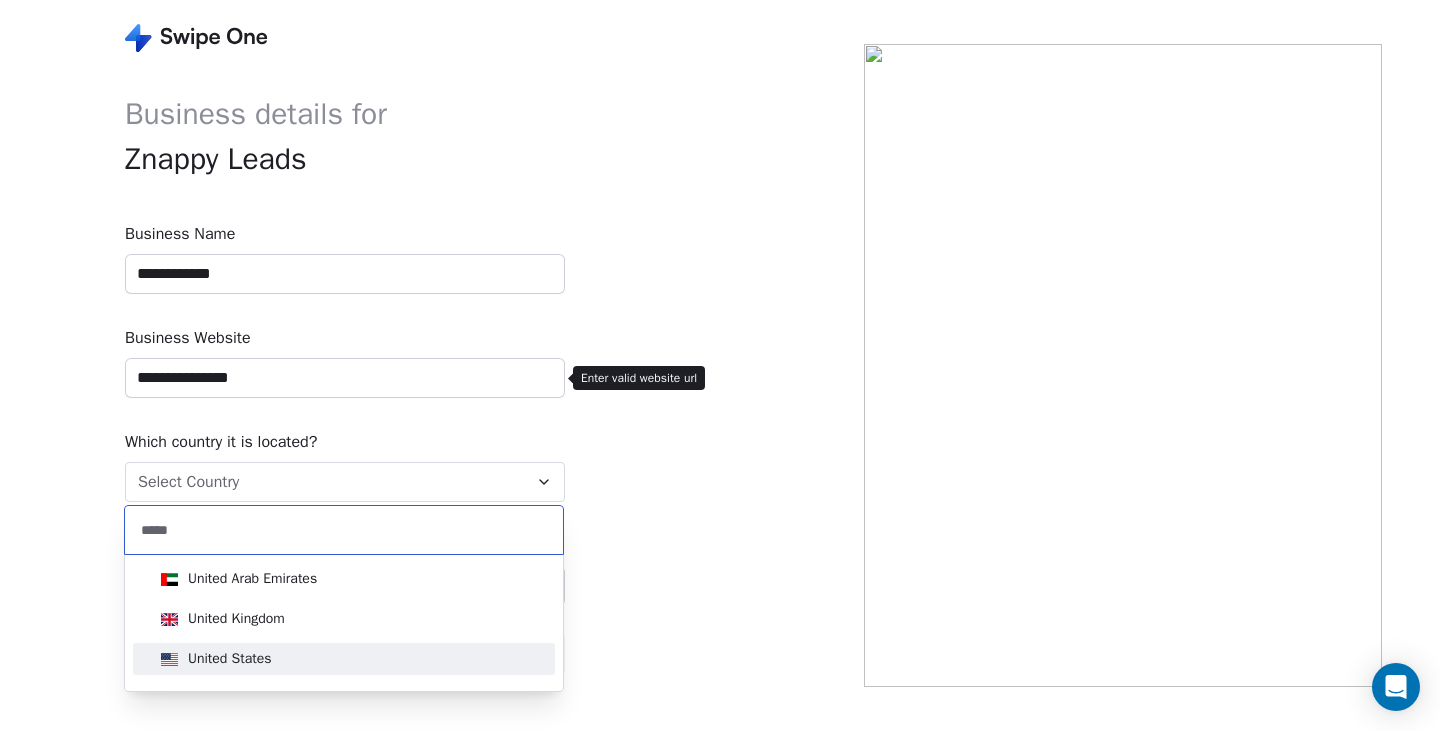 type on "*****" 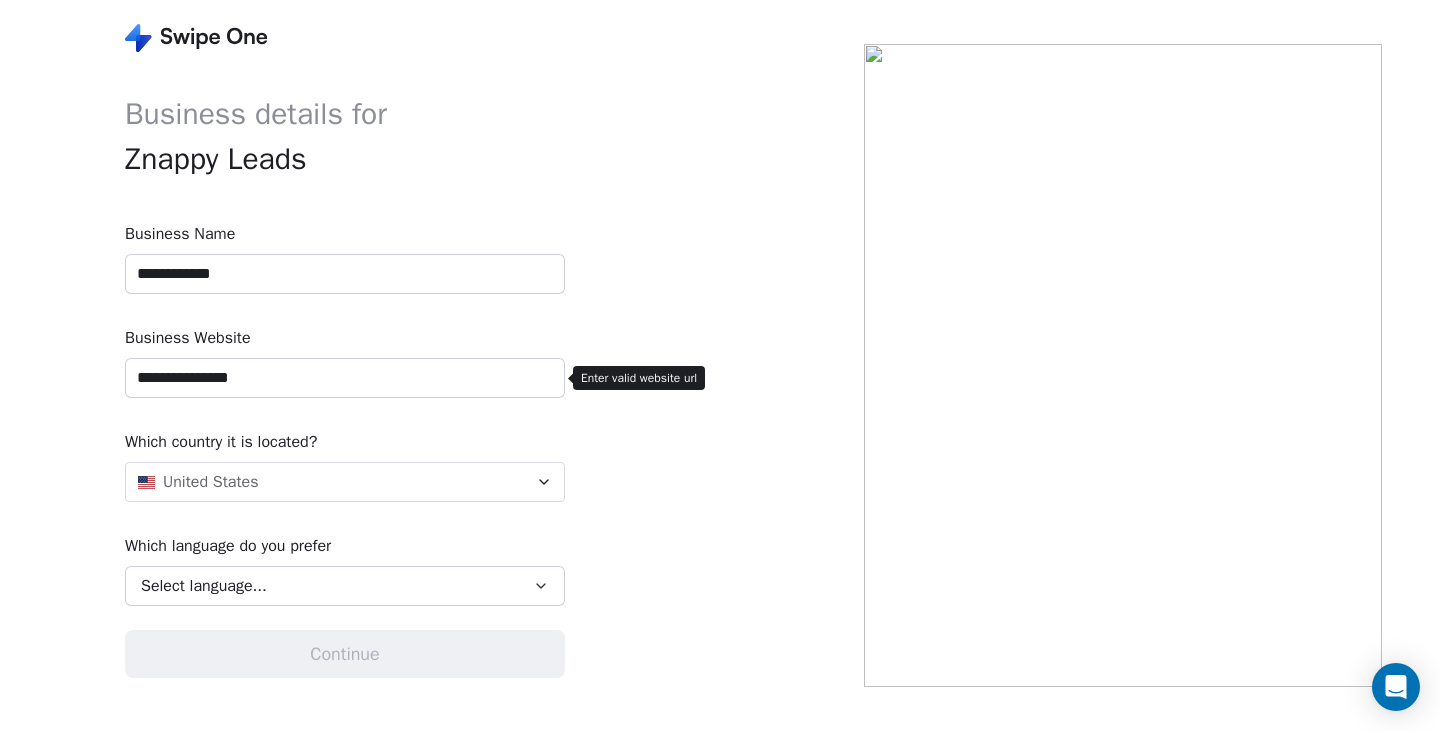 click on "Select language..." at bounding box center (204, 586) 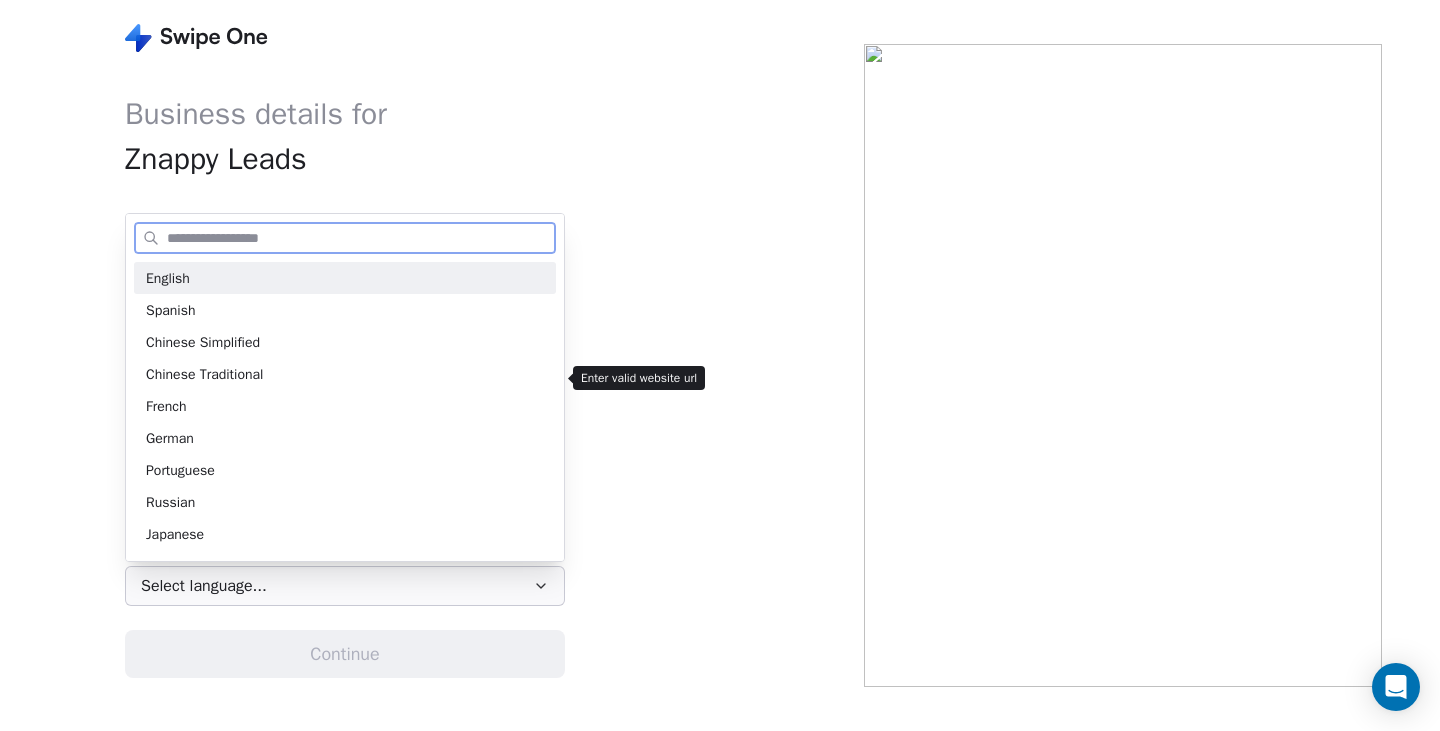 click on "English" at bounding box center (345, 278) 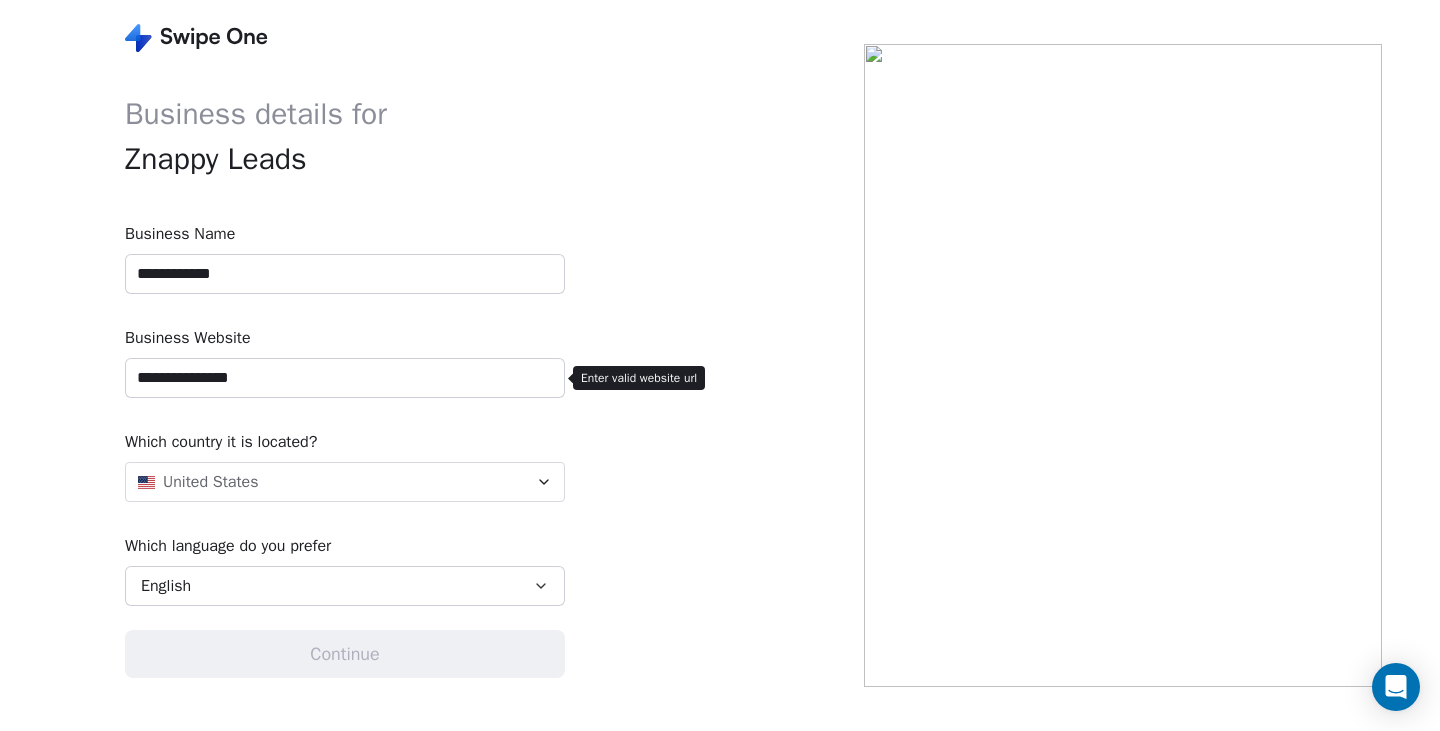 click on "**********" at bounding box center [345, 378] 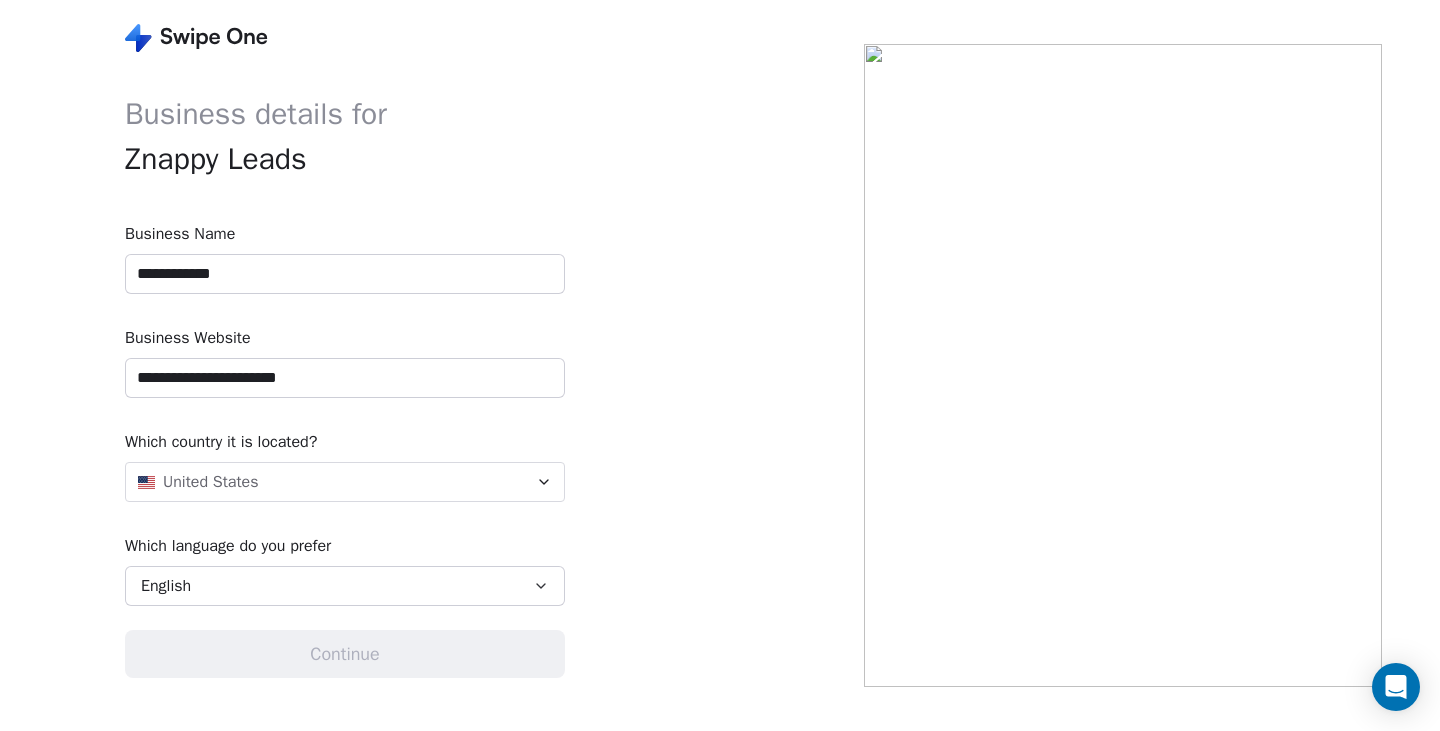 click on "**********" at bounding box center [432, 365] 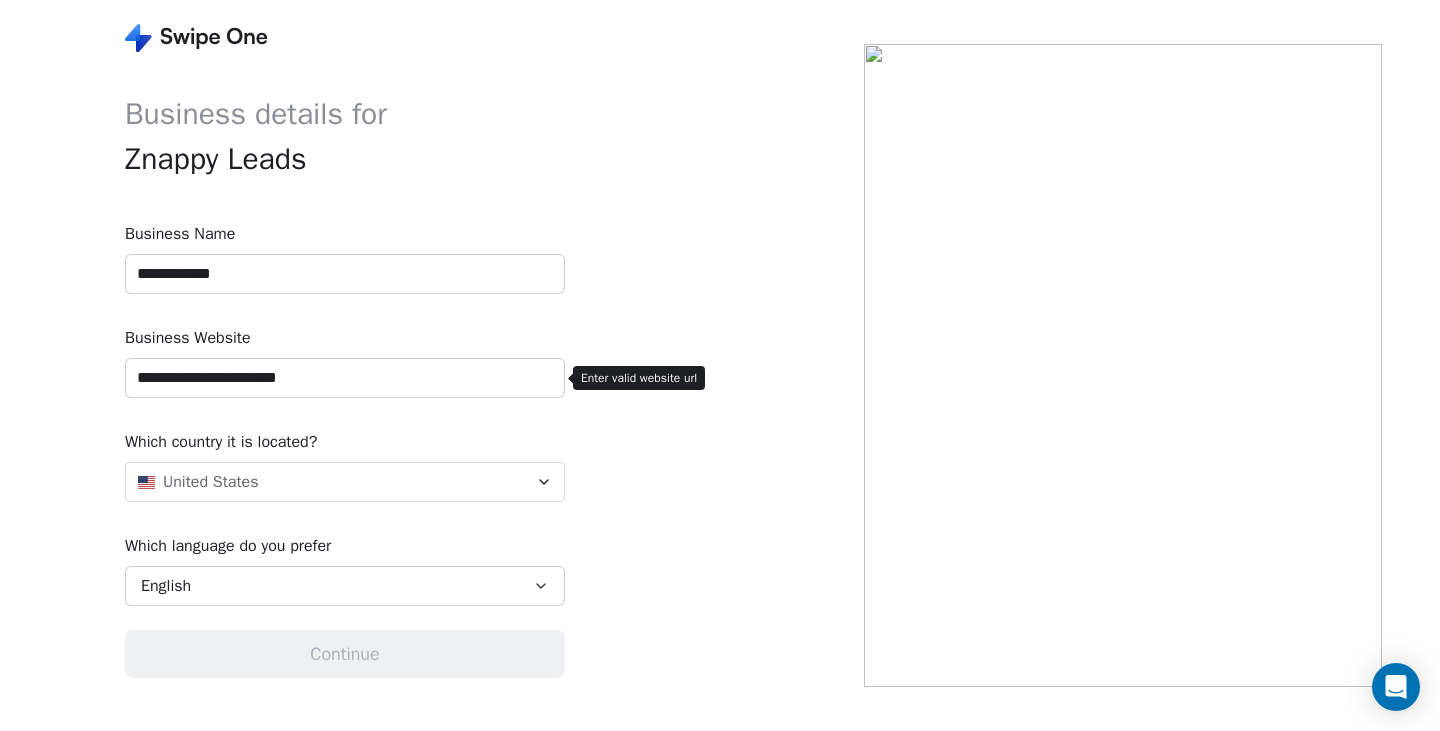 click on "**********" at bounding box center (345, 362) 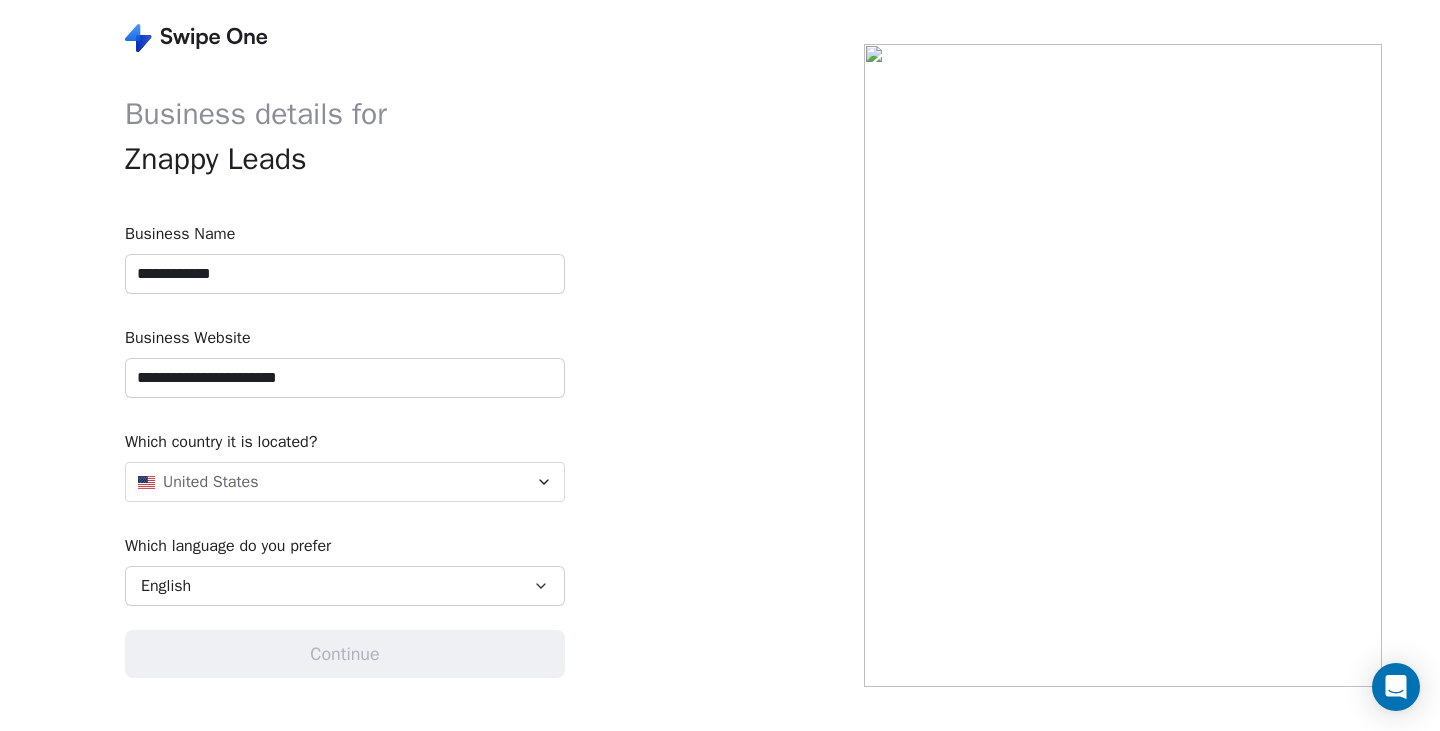 click on "**********" at bounding box center [345, 378] 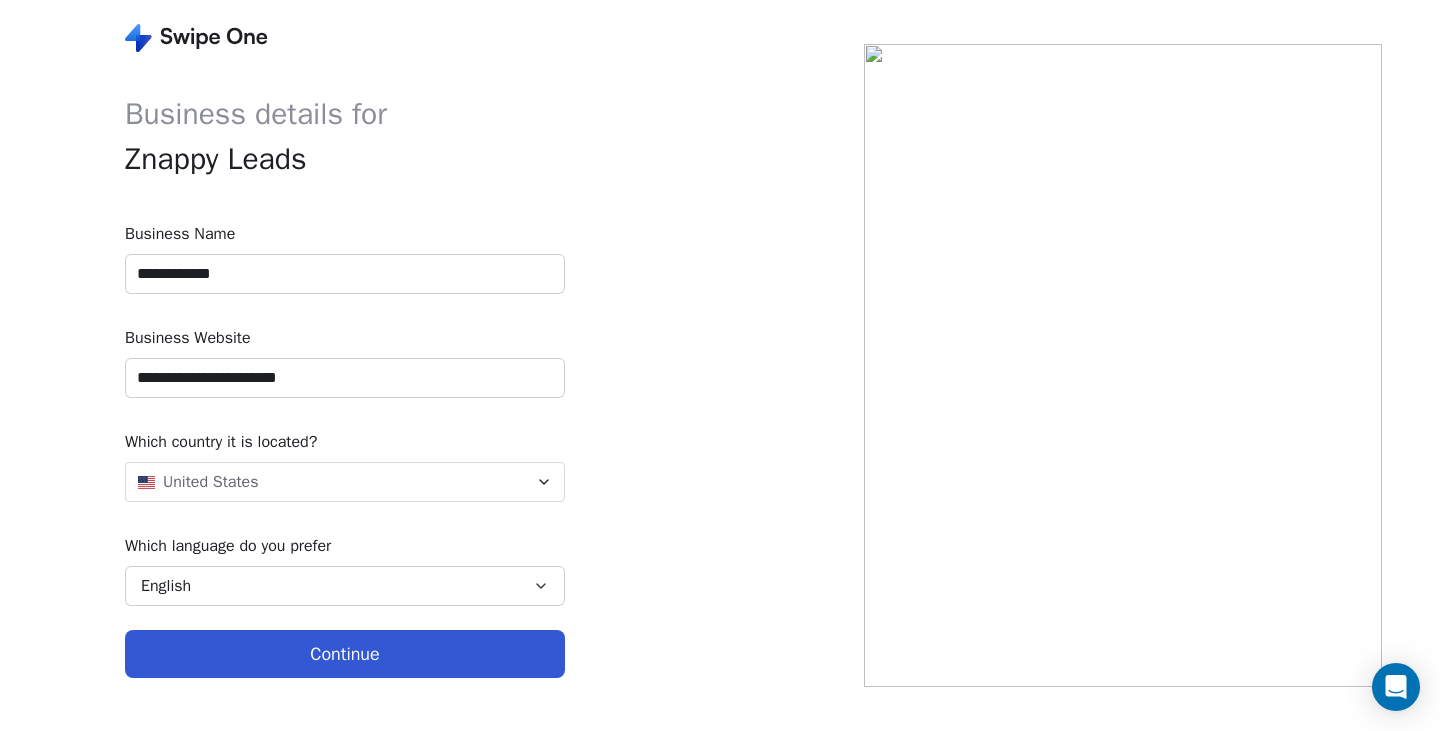 type on "**********" 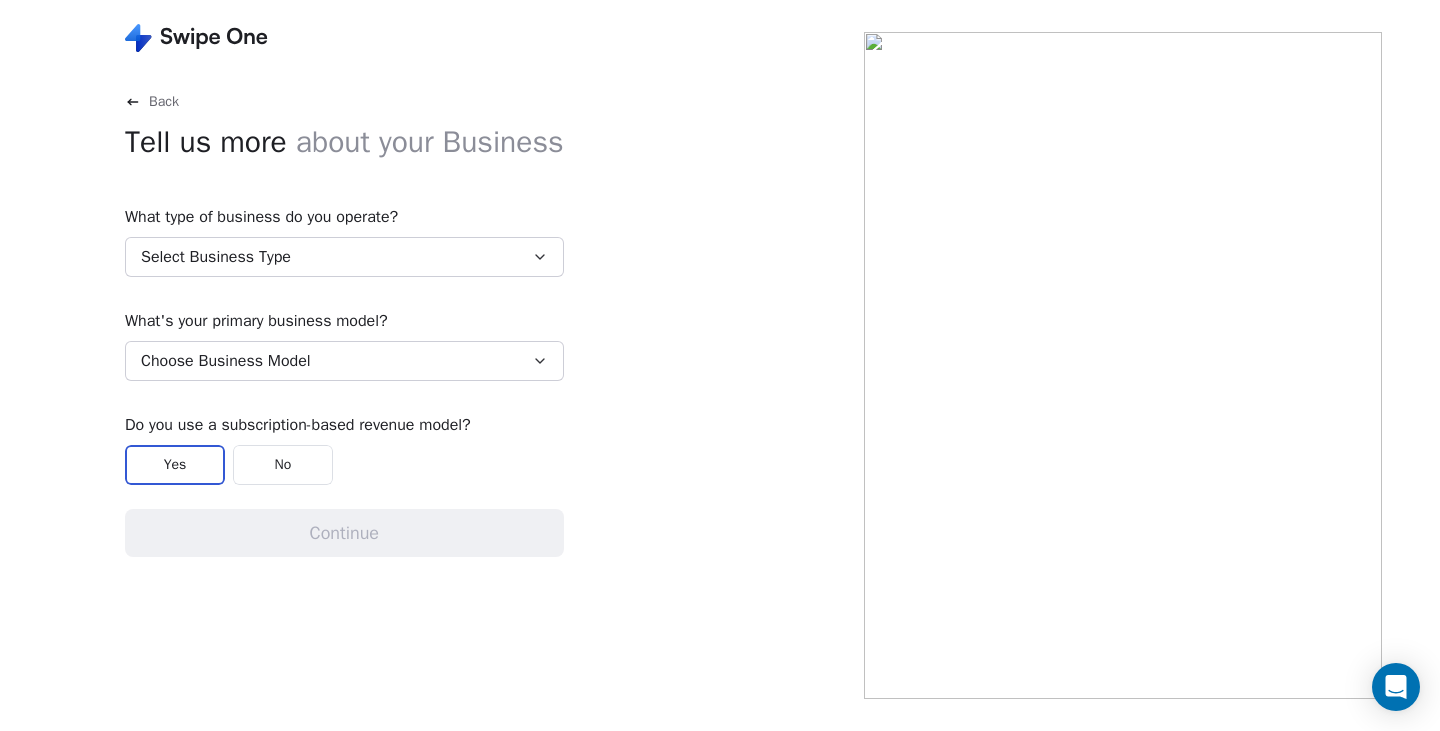 click on "Select Business Type" at bounding box center [216, 257] 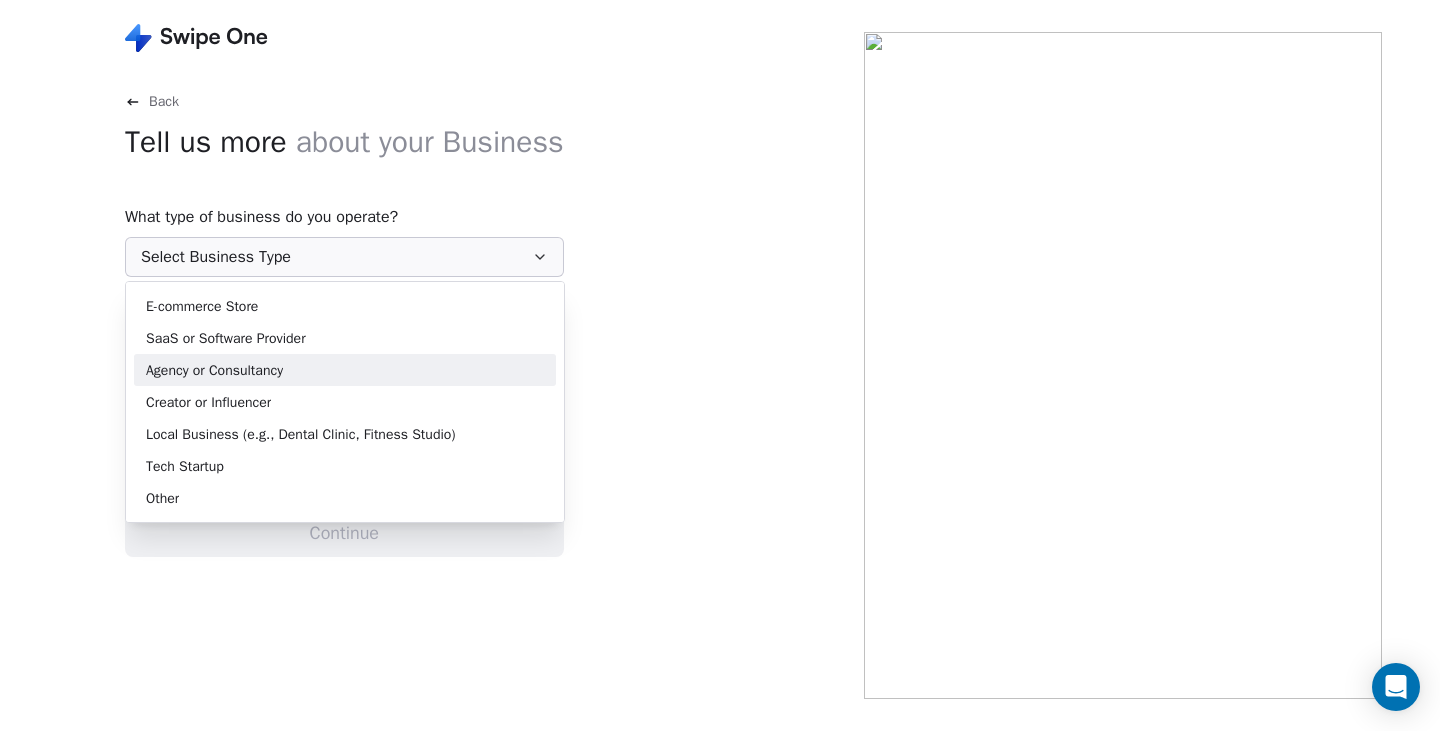 click on "Agency or Consultancy" at bounding box center (345, 370) 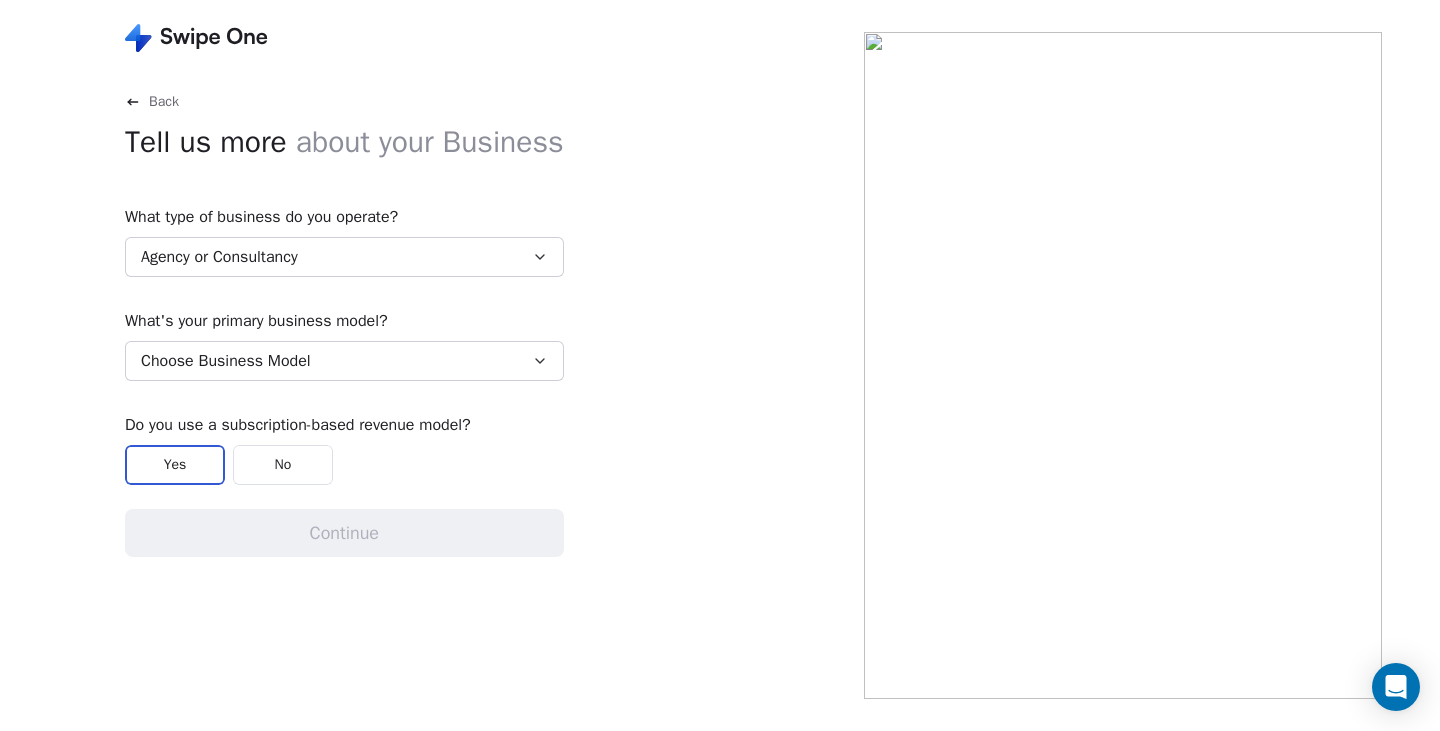 click on "Choose Business Model" at bounding box center (226, 361) 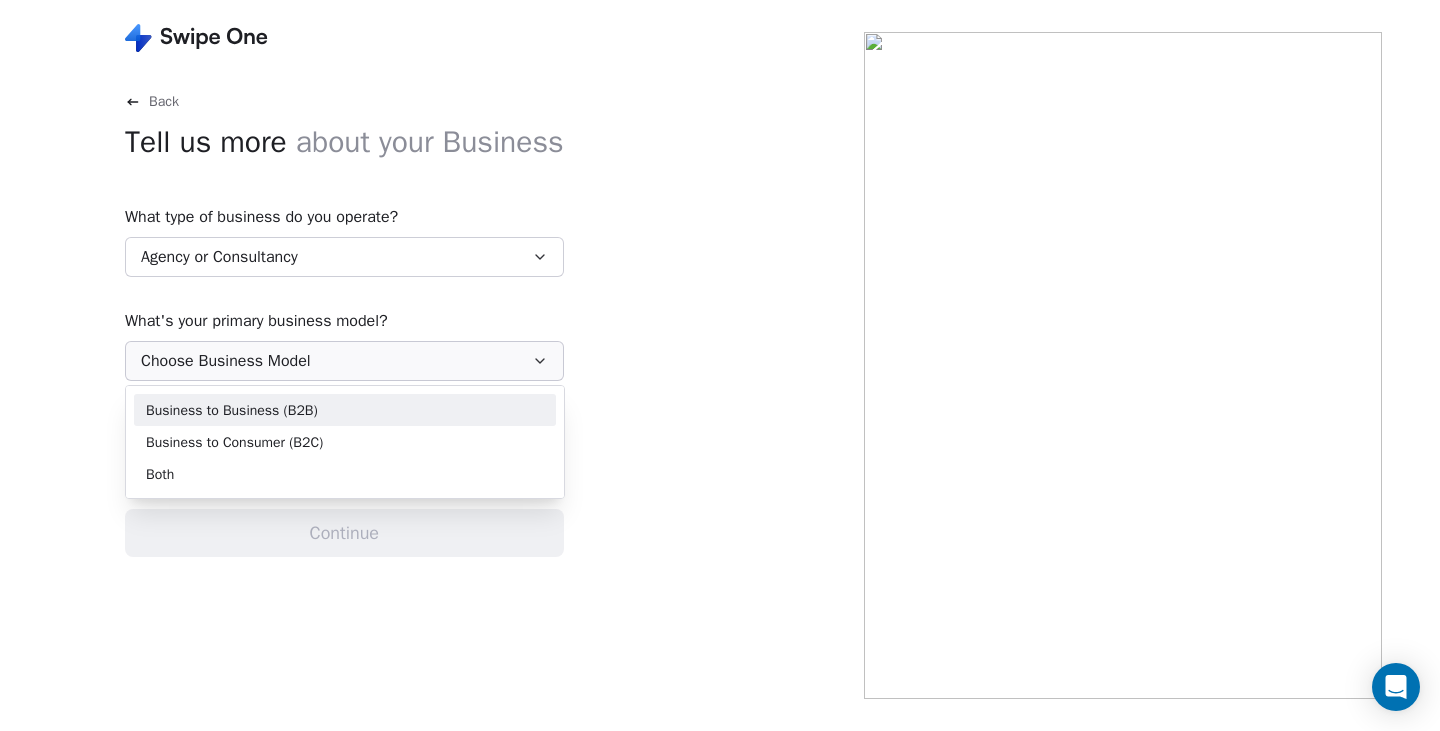 click on "Business to Business (B2B)" at bounding box center (232, 410) 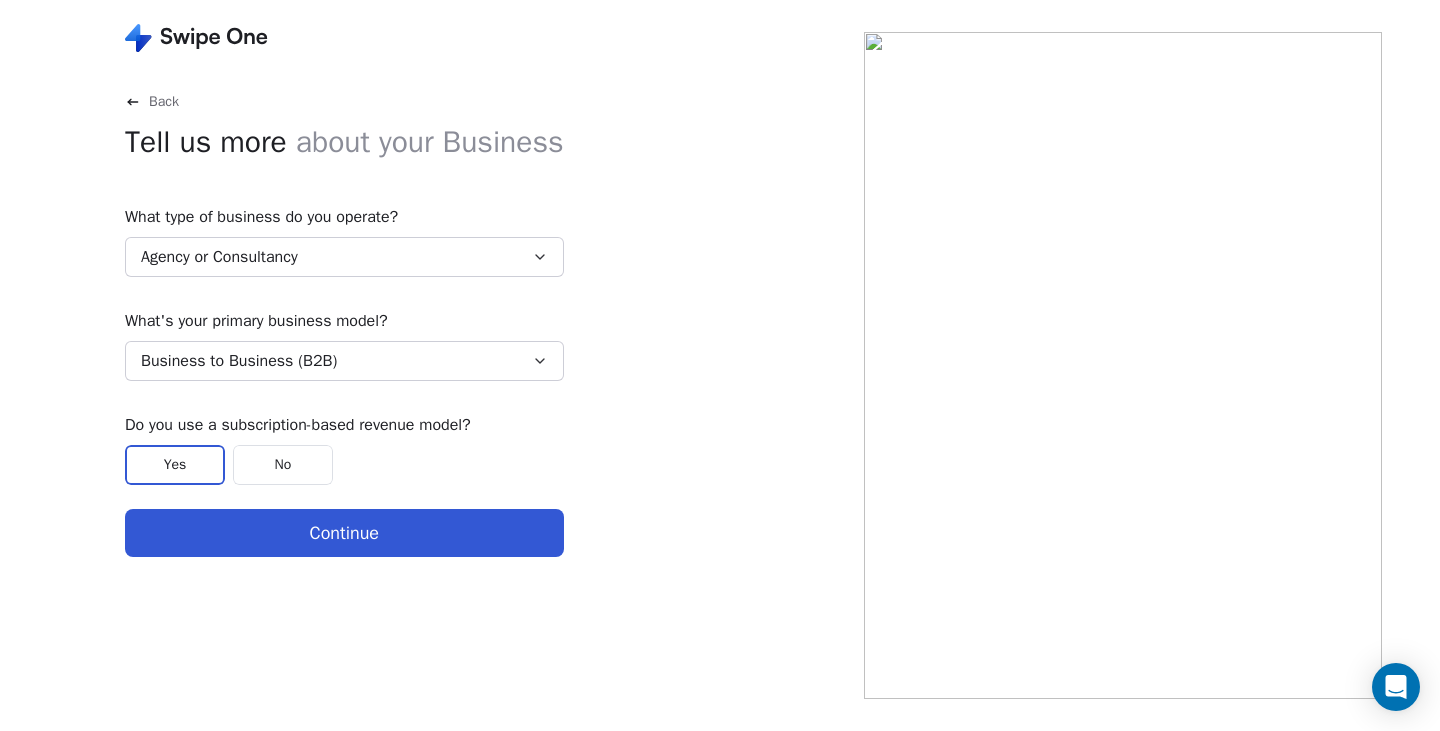 click on "Continue" at bounding box center (344, 533) 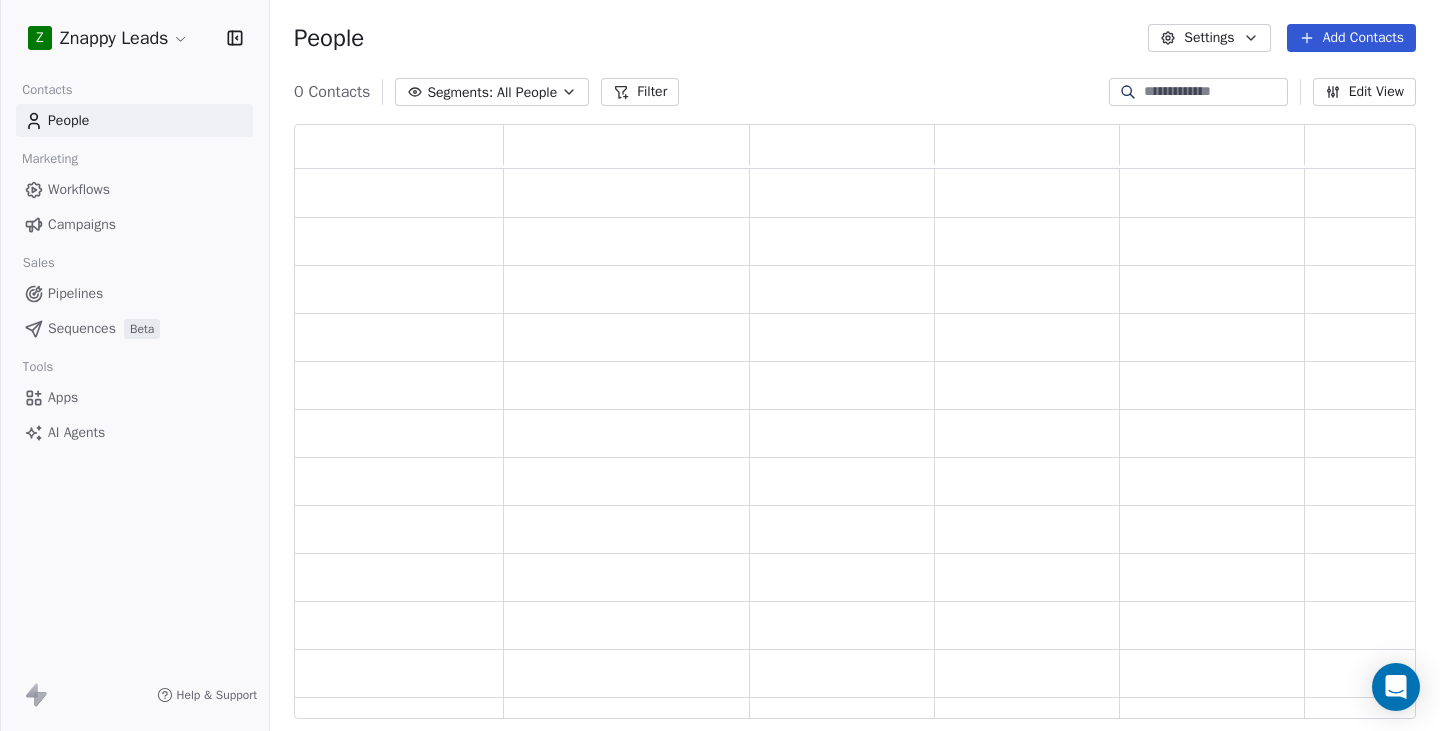 scroll, scrollTop: 15, scrollLeft: 16, axis: both 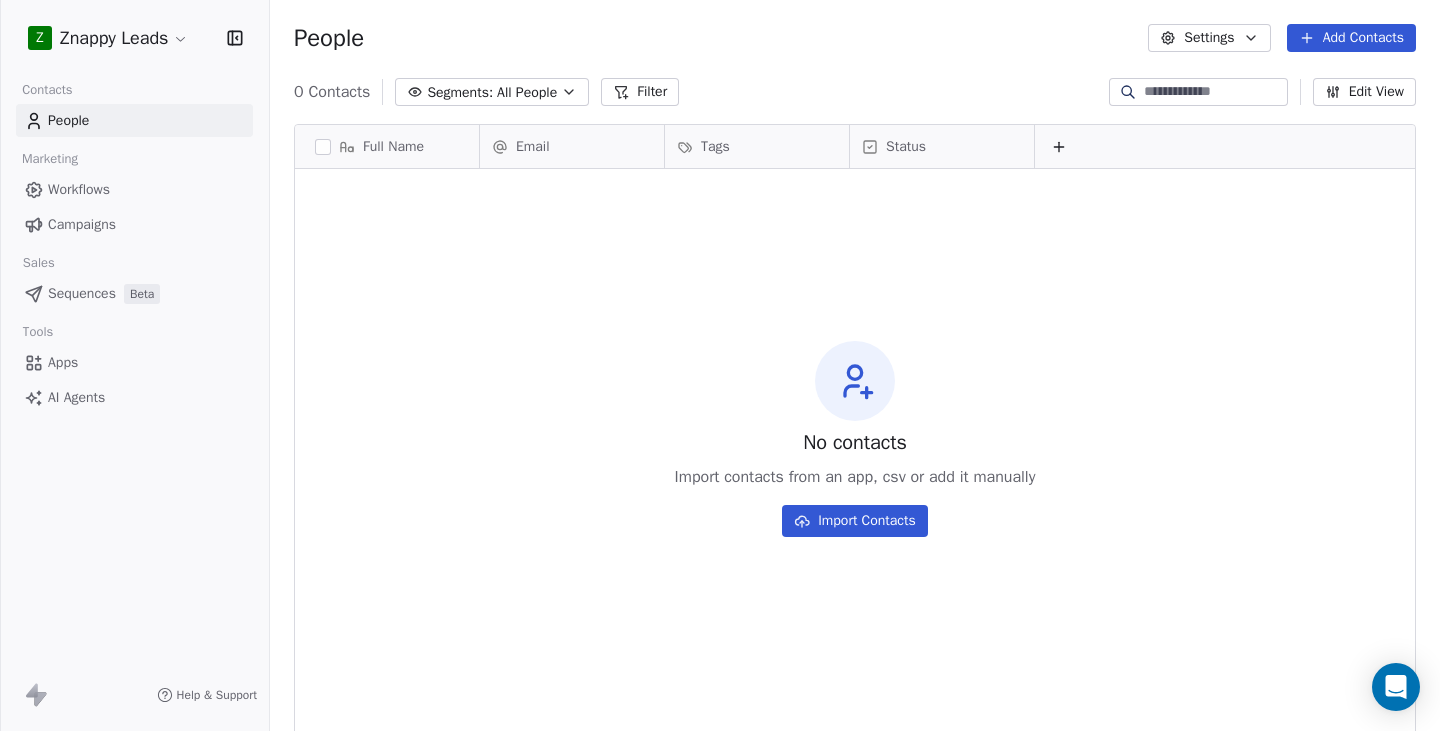 click on "**********" at bounding box center [720, 365] 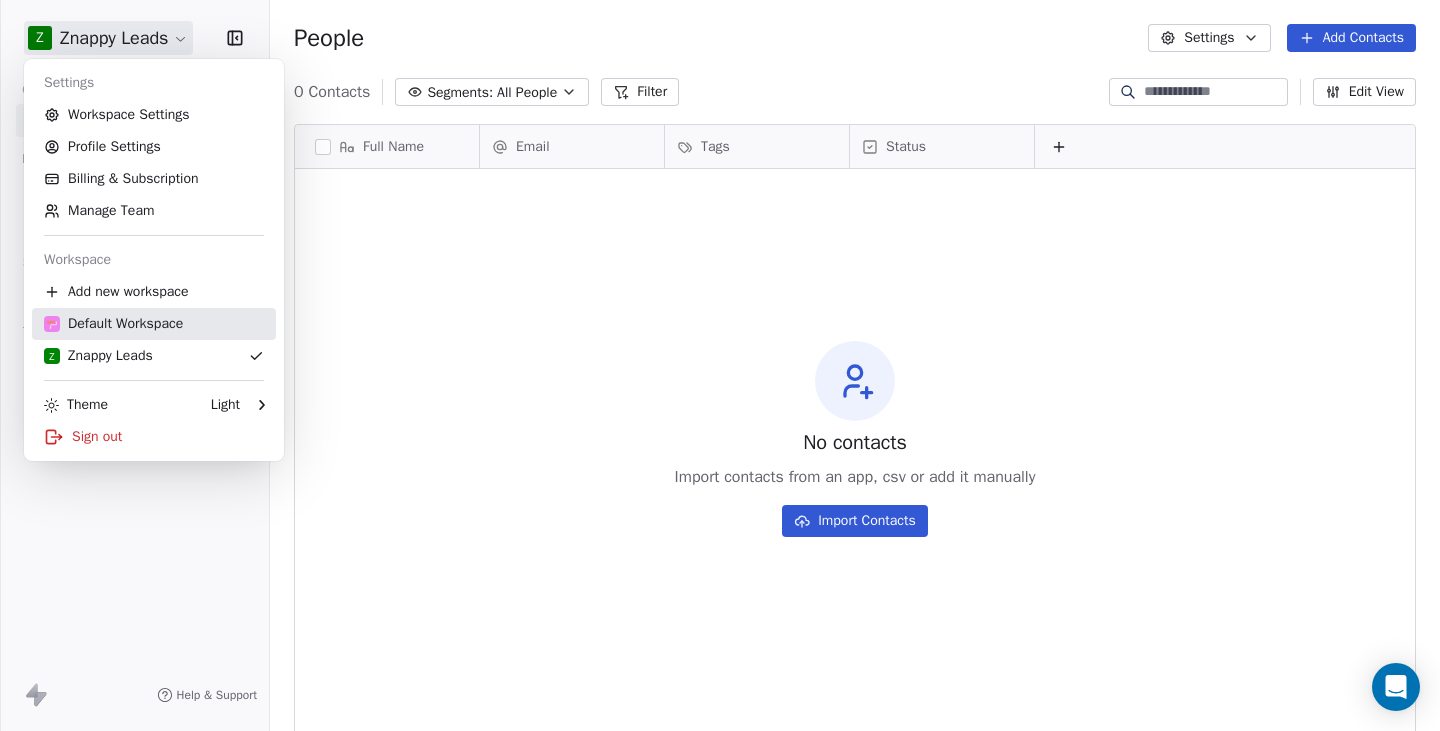 click on "Default Workspace" at bounding box center [113, 324] 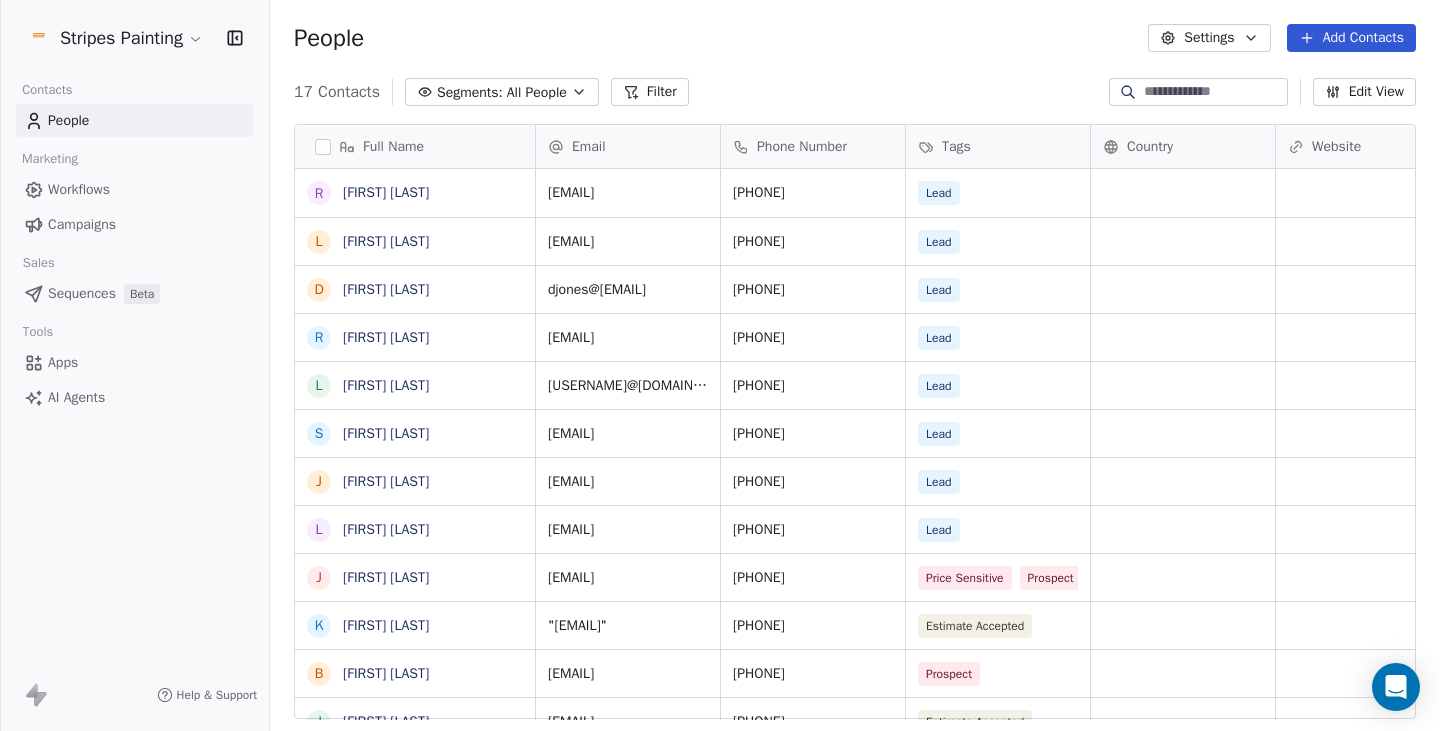 scroll, scrollTop: 15, scrollLeft: 16, axis: both 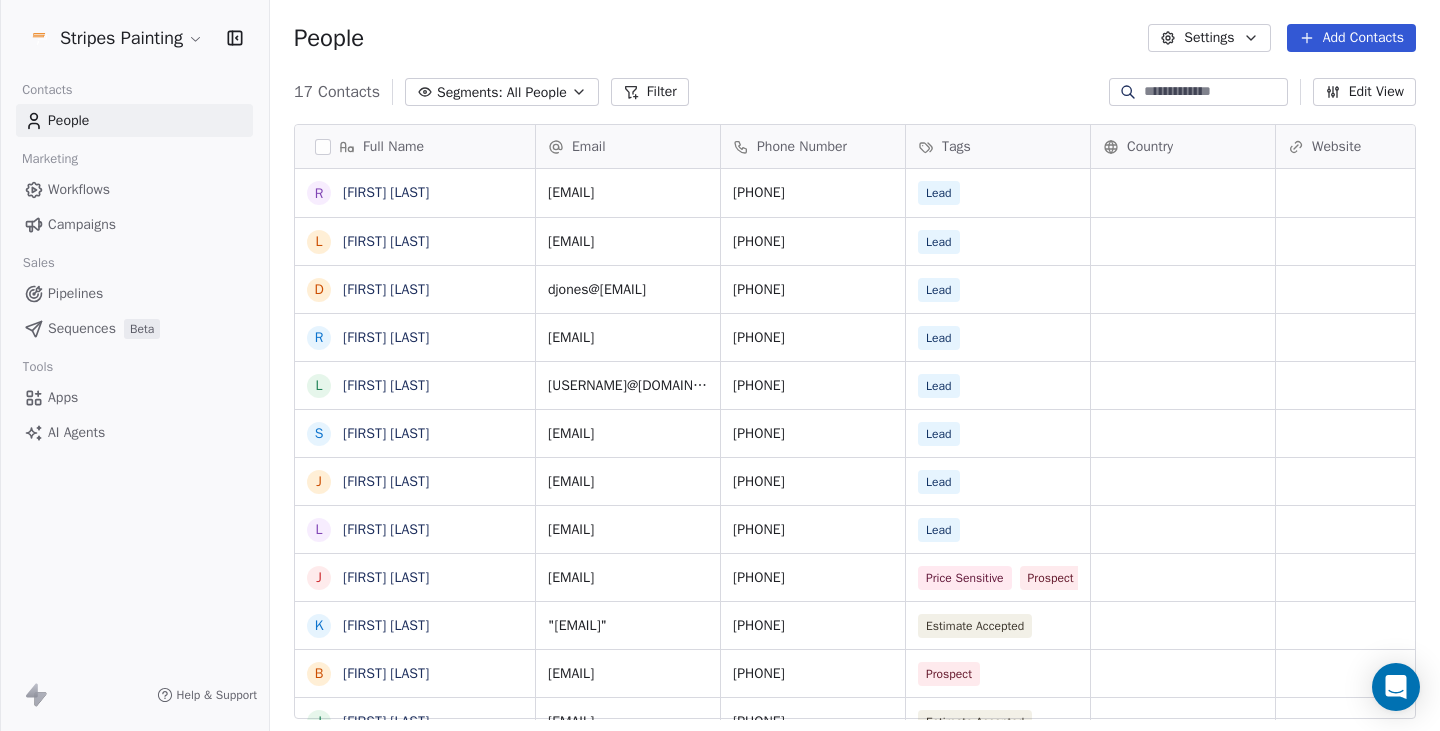 click on "Stripes Painting Contacts People Marketing Workflows Campaigns Sales Pipelines Sequences Beta Tools Apps AI Agents Help & Support People Settings Add Contacts 17 Contacts Segments: All People Filter Edit View Tag Add to Sequence Export Full Name R [FIRST] [LAST] L [FIRST] [LAST] D [FIRST] [LAST] R [FIRST] [LAST] L [FIRST] [LAST] S [FIRST] [LAST] J [FIRST] [LAST] L [FIRST] [LAST] J [FIRST] [LAST] [FIRST] [LAST] [FIRST] [LAST] [FIRST] [LAST] K [FIRST] [LAST] K [FIRST] [LAST] K [FIRST] [LAST] M [FIRST] [LAST] Email Phone Number Tags Country Website Job Title Status Contact Source [EMAIL] [PHONE] Lead [EMAIL] [PHONE] Lead In-Home Quote [EMAIL] [PHONE] Lead [EMAIL] [PHONE] Lead [EMAIL] [PHONE] Lead [EMAIL] [PHONE] Lead In-Home Quote [EMAIL] [PHONE] In-Home Quote [EMAIL] [PHONE] Lead [EMAIL] [PHONE] Lead [EMAIL] [PHONE] Price Sensitive Prospect [PHONE]" at bounding box center (720, 365) 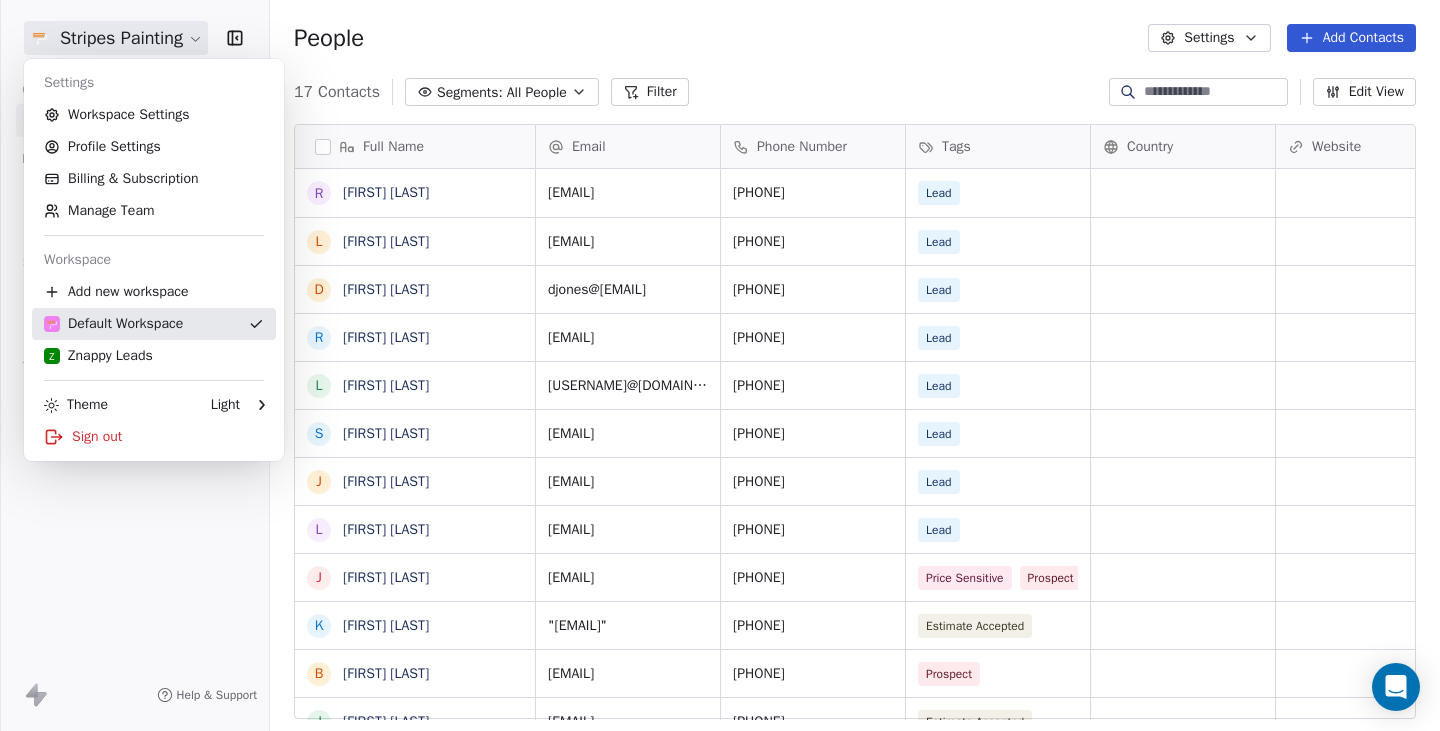 click on "Default Workspace" at bounding box center [154, 324] 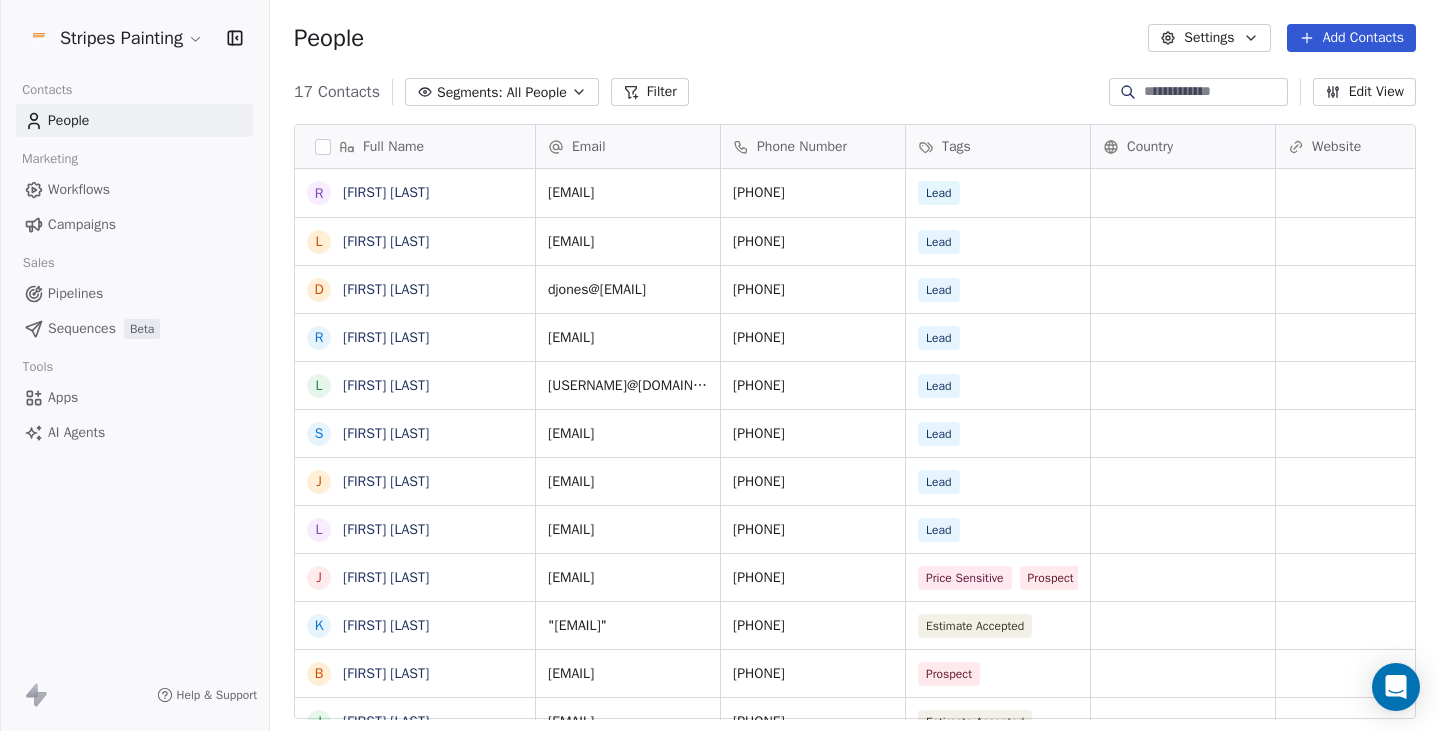 click on "Settings" at bounding box center (1209, 38) 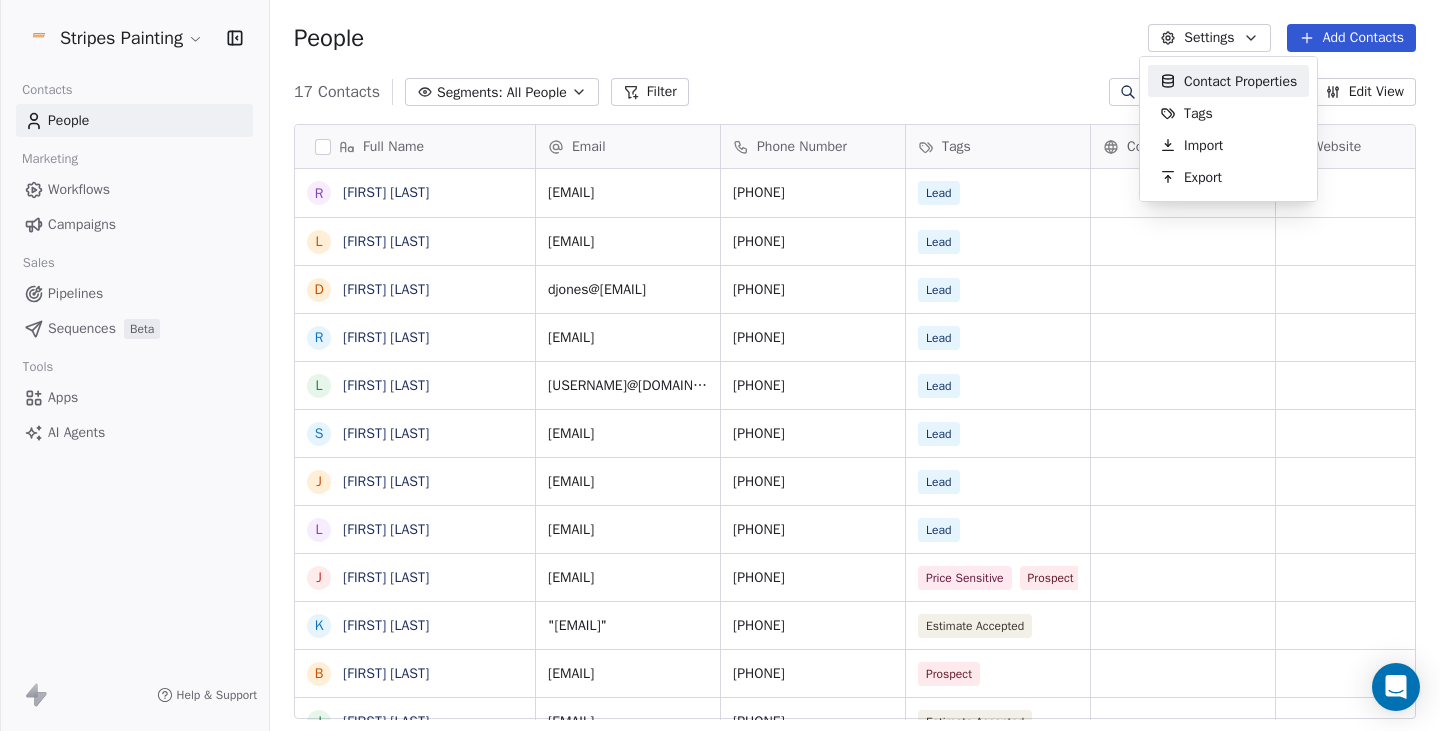 click on "Stripes Painting Contacts People Marketing Workflows Campaigns Sales Pipelines Sequences Beta Tools Apps AI Agents Help & Support People Settings Add Contacts 17 Contacts Segments: All People Filter Edit View Tag Add to Sequence Export Full Name R [FIRST] [LAST] L [FIRST] [LAST] D [FIRST] [LAST] R [FIRST] [LAST] L [FIRST] [LAST] S [FIRST] [LAST] J [FIRST] [LAST] L [FIRST] [LAST] J [FIRST] [LAST] [FIRST] [LAST] [FIRST] [LAST] [FIRST] [LAST] K [FIRST] [LAST] K [FIRST] [LAST] K [FIRST] [LAST] M [FIRST] [LAST] Email Phone Number Tags Country Website Job Title Status Contact Source [EMAIL] [PHONE] Lead [EMAIL] [PHONE] Lead In-Home Quote [EMAIL] [PHONE] Lead [EMAIL] [PHONE] Lead [EMAIL] [PHONE] Lead [EMAIL] [PHONE] Lead In-Home Quote [EMAIL] [PHONE] In-Home Quote [EMAIL] [PHONE] Lead [EMAIL] [PHONE] Lead [EMAIL] [PHONE] Price Sensitive Prospect [PHONE]" at bounding box center [720, 365] 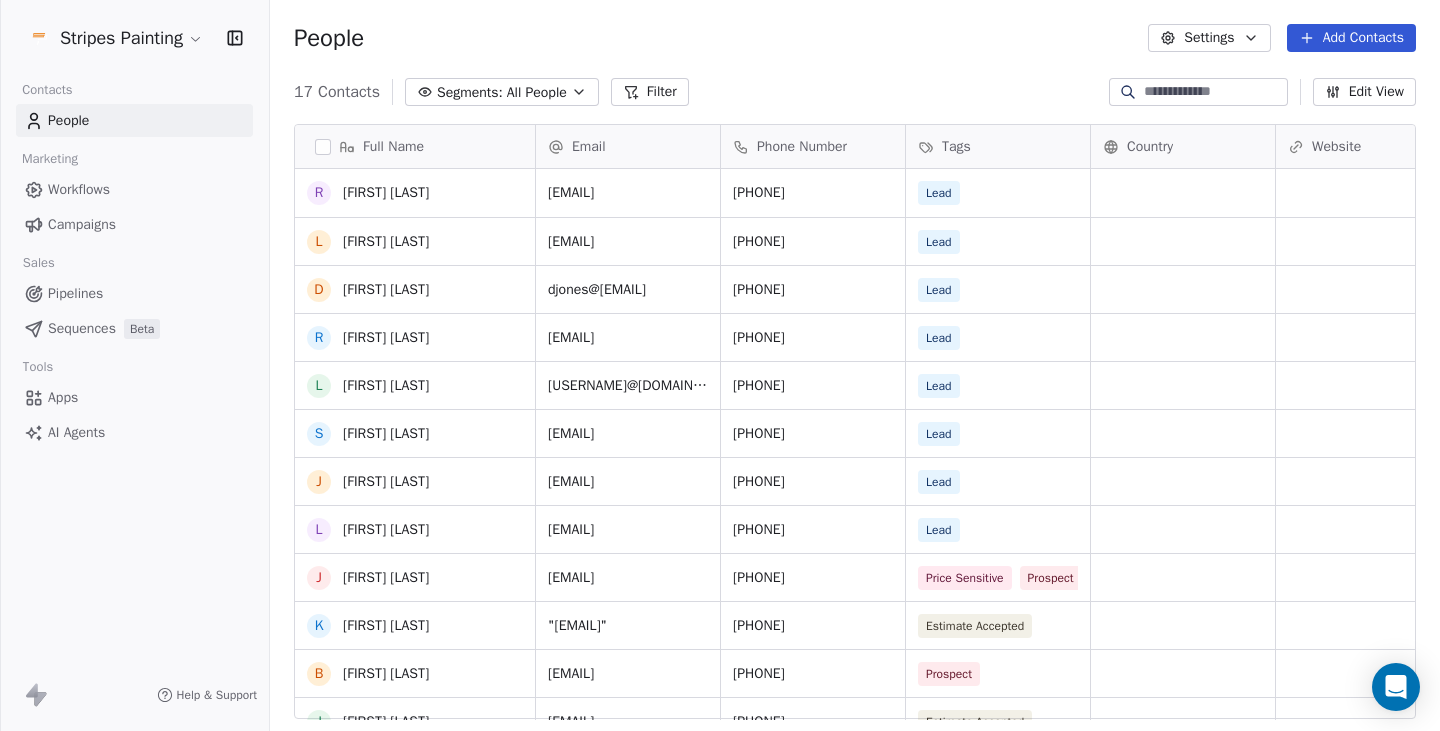 scroll, scrollTop: 175, scrollLeft: 0, axis: vertical 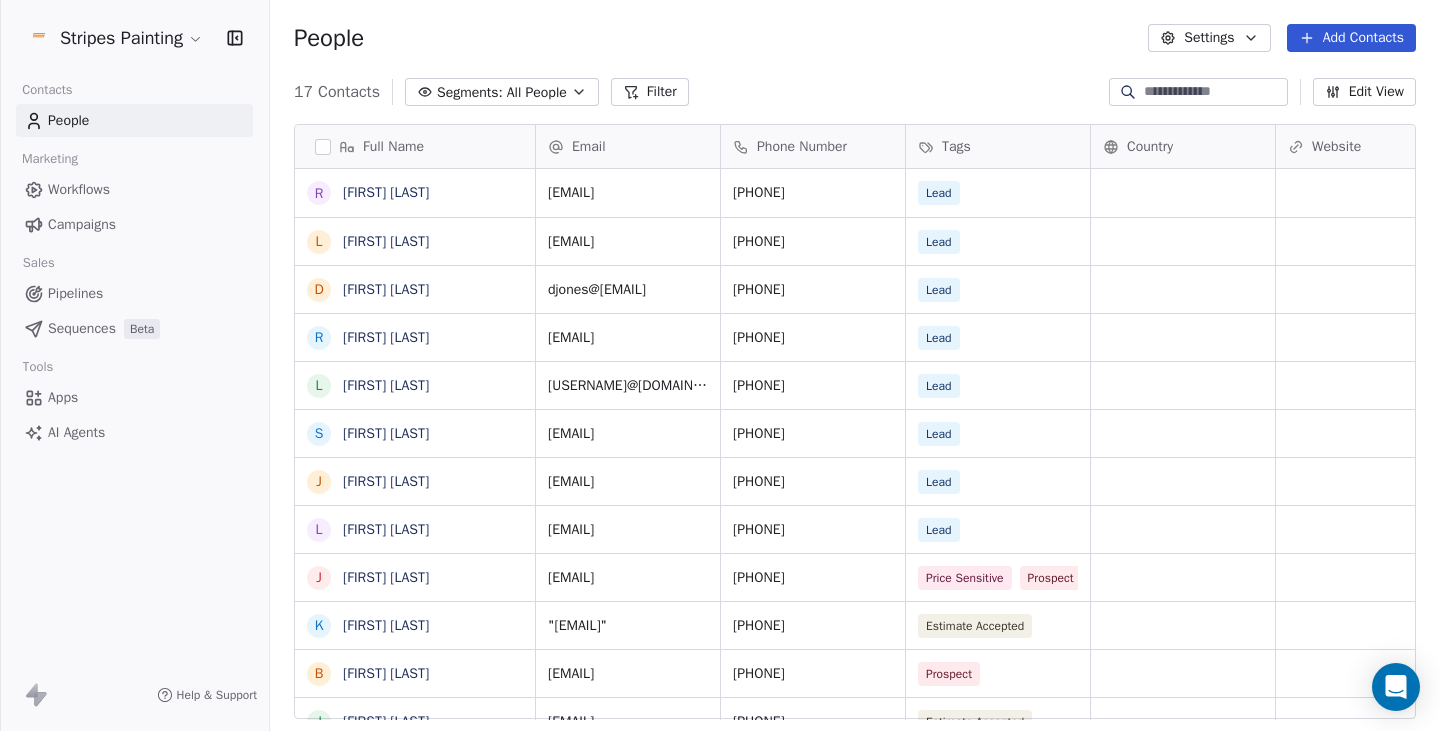 click on "Add Contacts" at bounding box center (1351, 38) 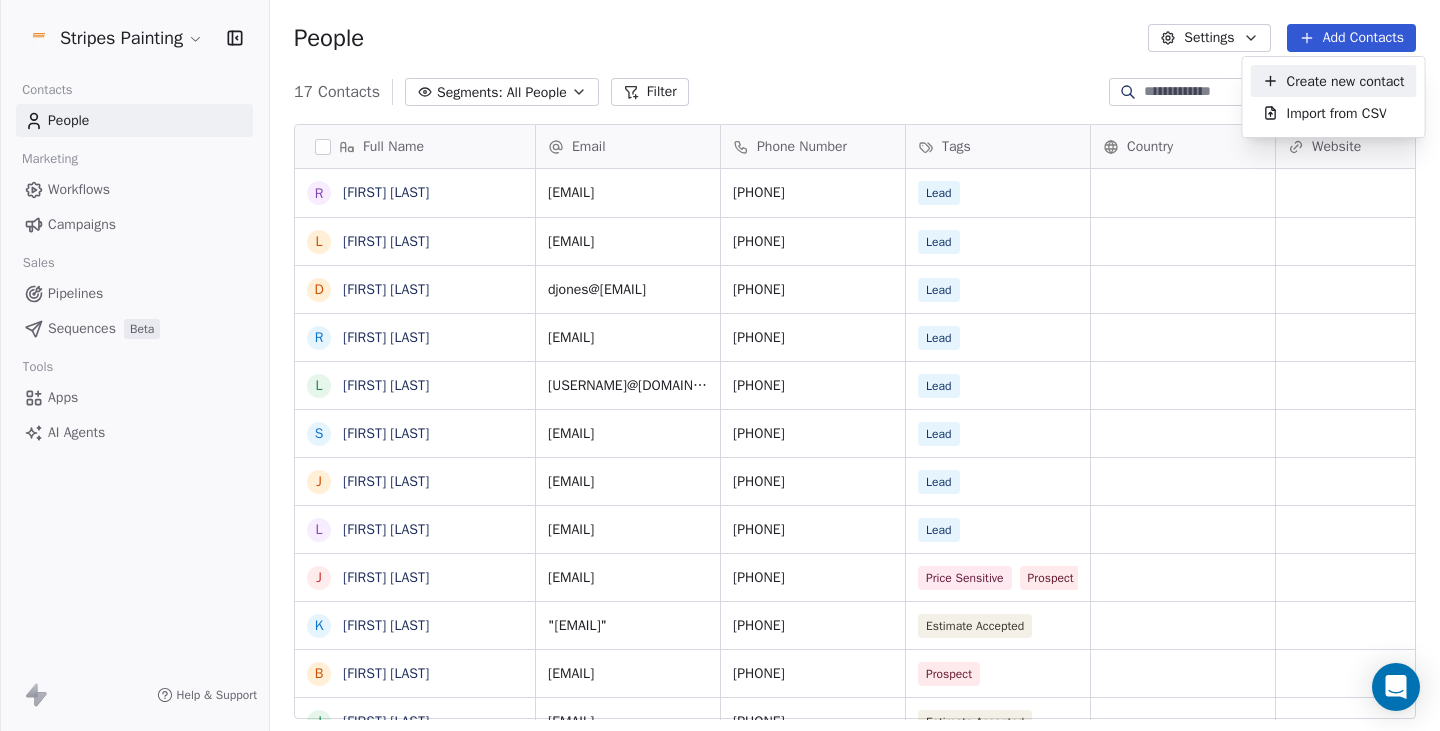click on "Create new contact" at bounding box center [1346, 81] 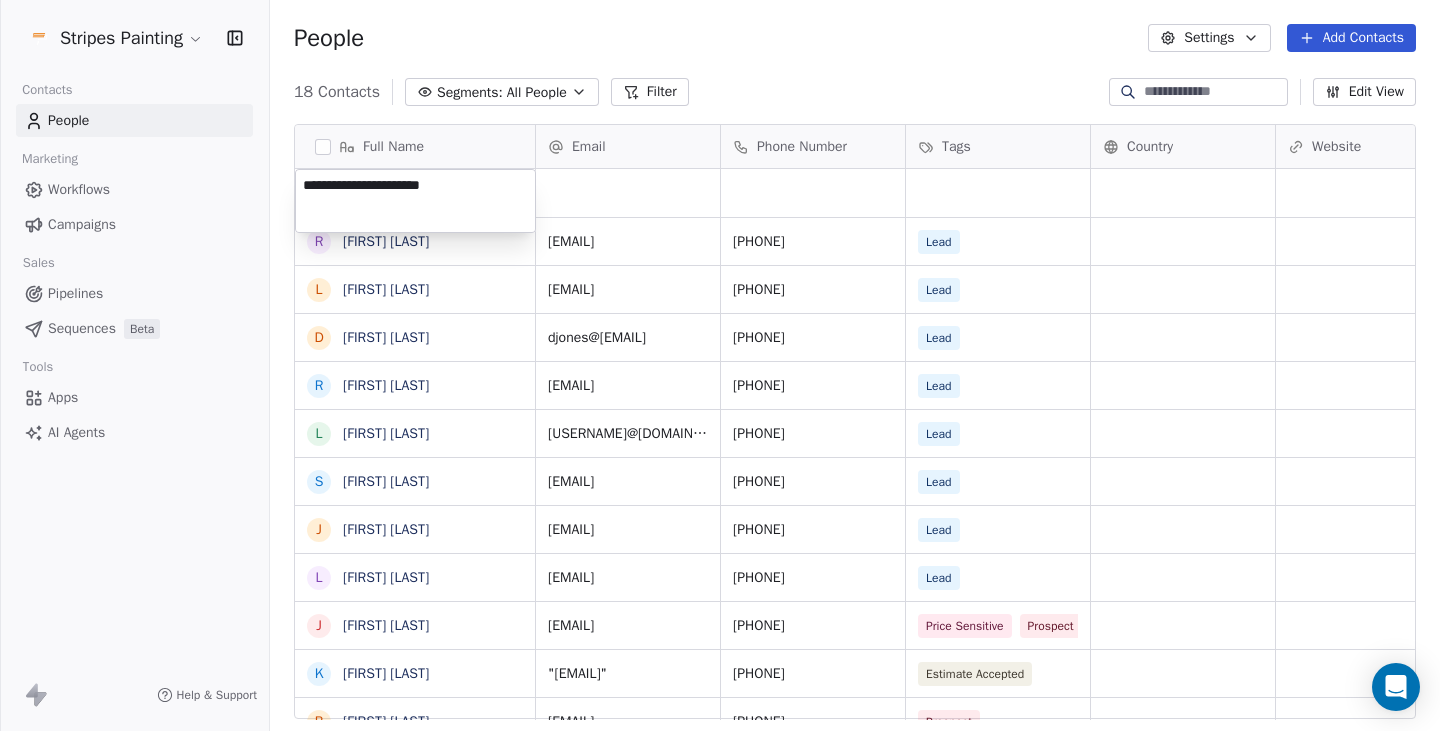 type on "**********" 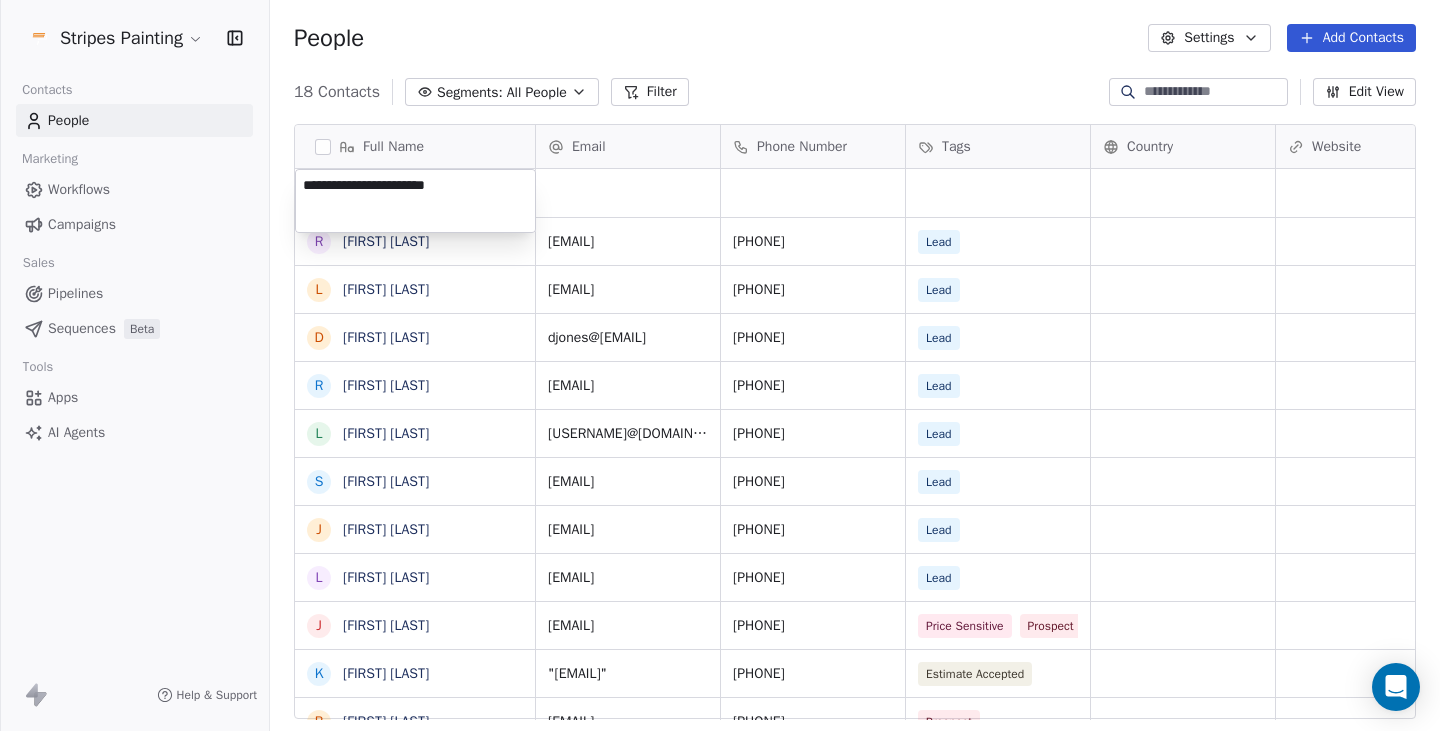 click on "Stripes Painting Contacts People Marketing Workflows Campaigns Sales Pipelines Sequences Beta Tools Apps AI Agents Help & Support People Settings Add Contacts 18 Contacts Segments: All People Filter Edit View Tag Add to Sequence Export Full Name R Rory Richards L Laura Steffes D Dallas Jones R Ron Roberts L Laurie Johnson S Stephen King J Joe Johnson L Londa Beachem-Boren J Jerry Willemssen K Katie Fleming B Barbara Broten J Jeff Purrington K Kyle Pajeeterson K Katie Lein K Kyle M Minnesota Construction M Matt Thull Email Phone Number Tags Country Website Job Title Status Contact Source rrlkrich@gmail.com [PHONE] Lead l.steffes@comcast.net [PHONE] Lead In-Home Quote djones20740@yahoo.com [PHONE] Lead In-Home Quote roberts@allstar-estimation.com [PHONE] Lead lauriej@pcdevelopmint.com [PHONE] Lead stephnking@gmail.com [PHONE] Lead In-Home Quote joe.johnson@cardinalhealth.com [PHONE] Lead londabb@msn.com [PHONE] Lead kjw@gofast.am [PHONE] Price Sensitive Prospect [PHONE]" at bounding box center (720, 365) 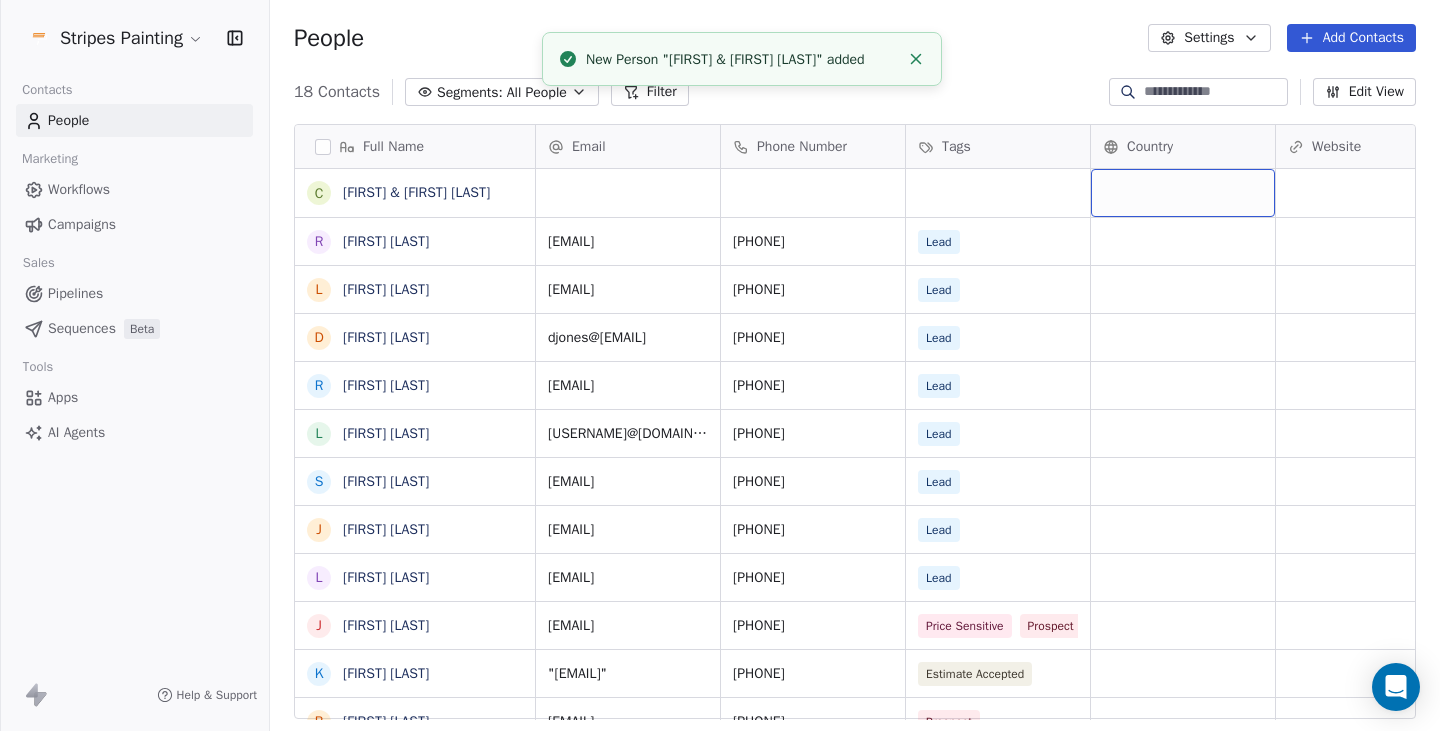scroll, scrollTop: 0, scrollLeft: 61, axis: horizontal 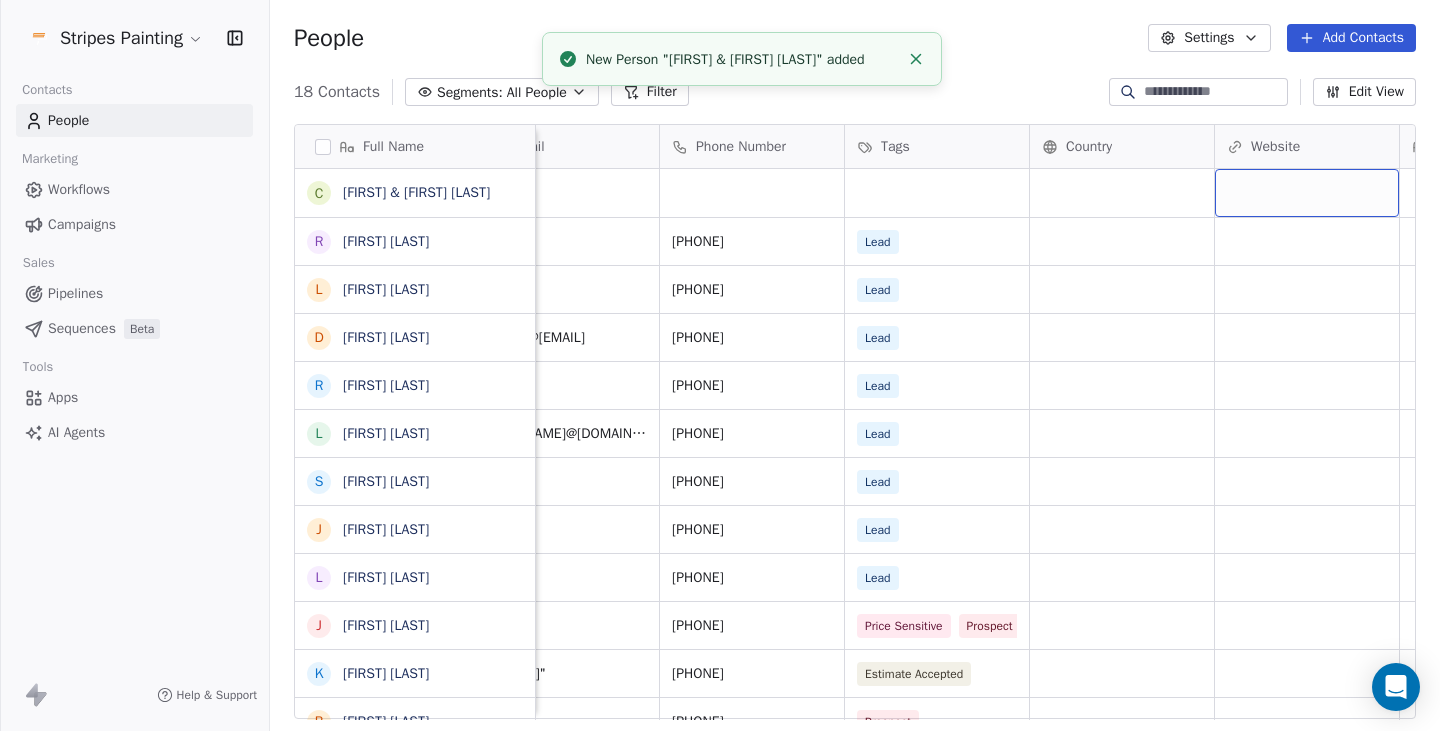 drag, startPoint x: 1361, startPoint y: 191, endPoint x: 1413, endPoint y: 192, distance: 52.009613 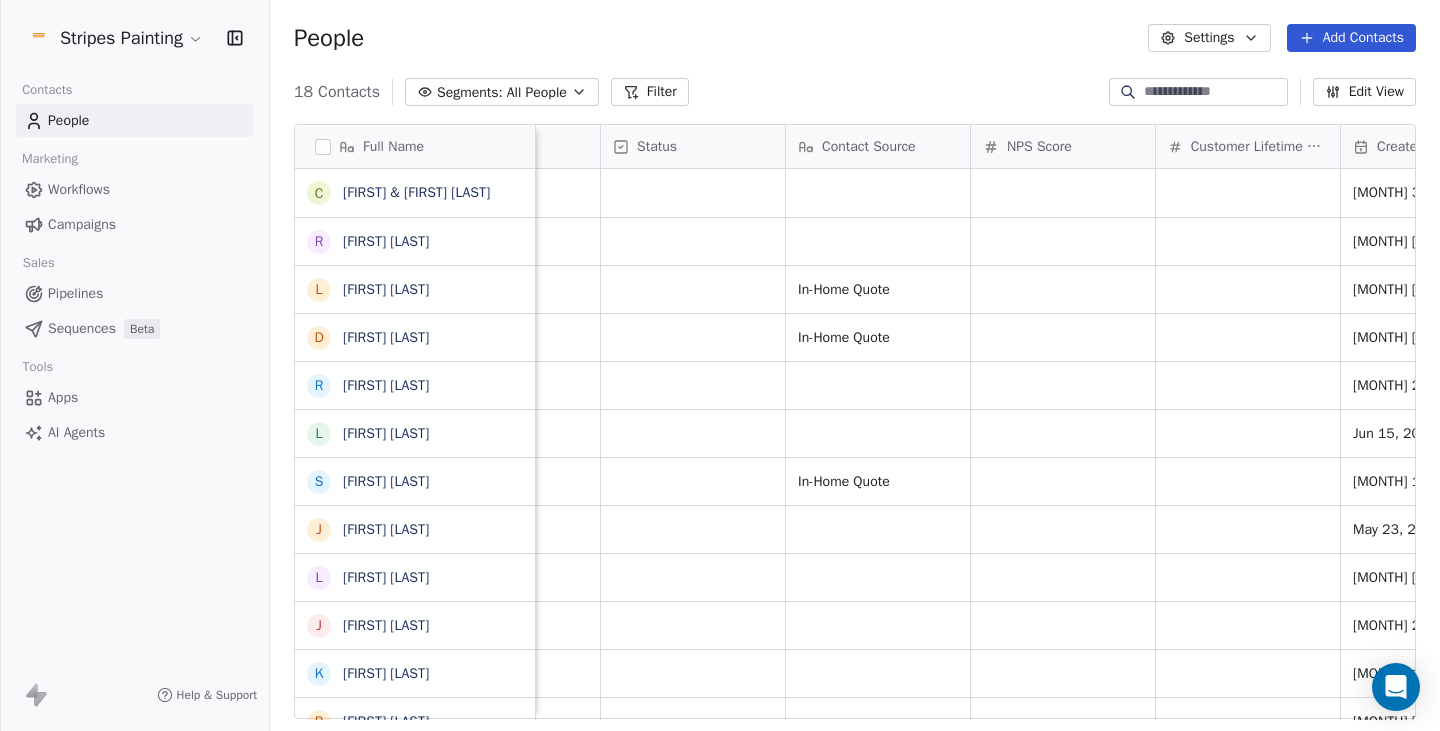 scroll, scrollTop: 0, scrollLeft: 1048, axis: horizontal 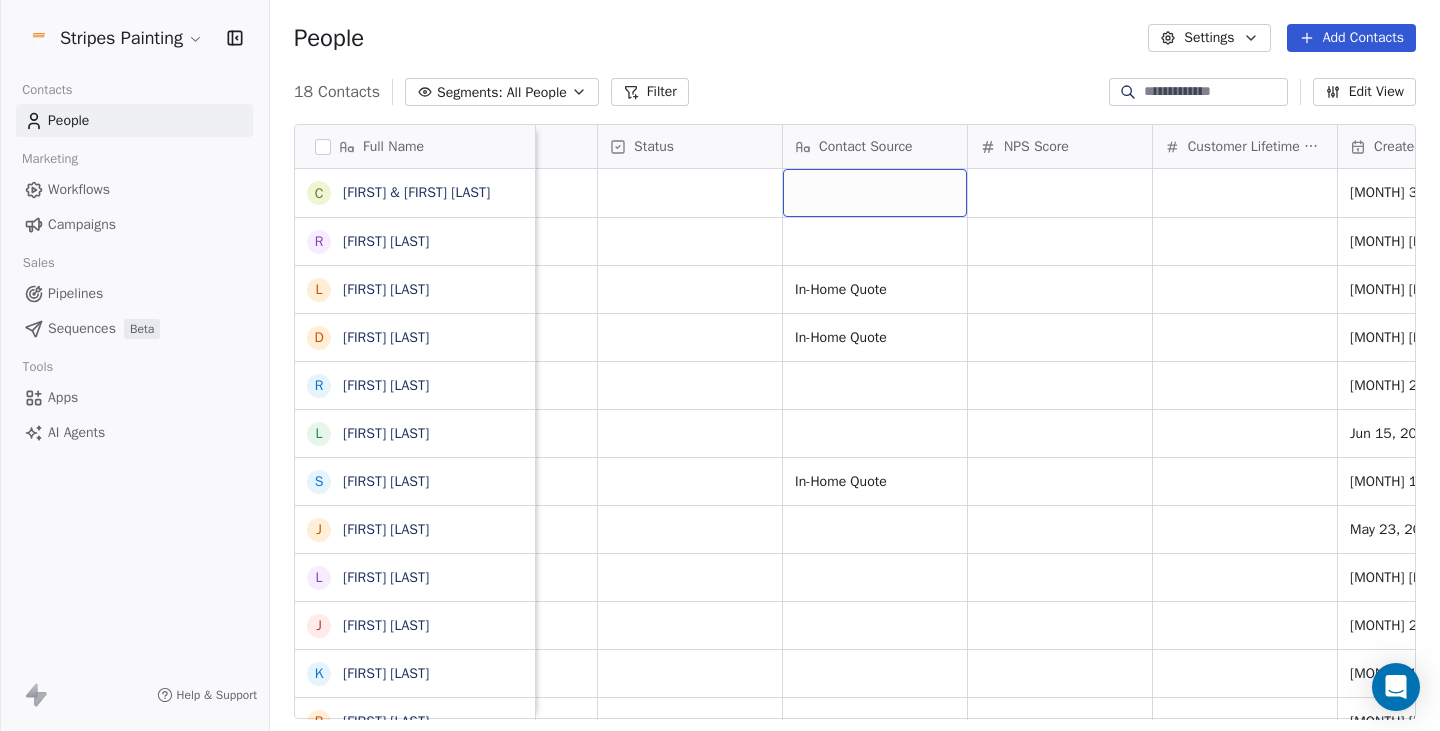 click at bounding box center [875, 193] 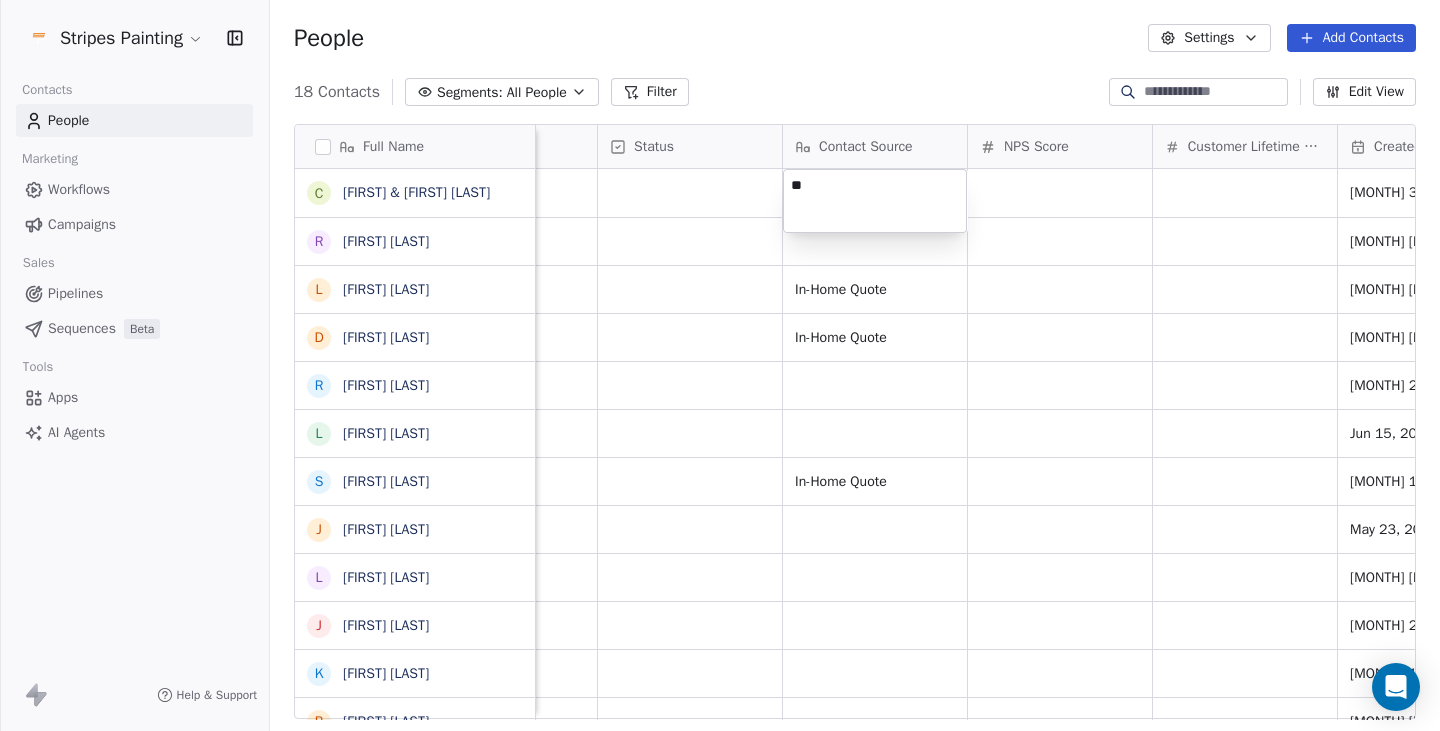 type on "***" 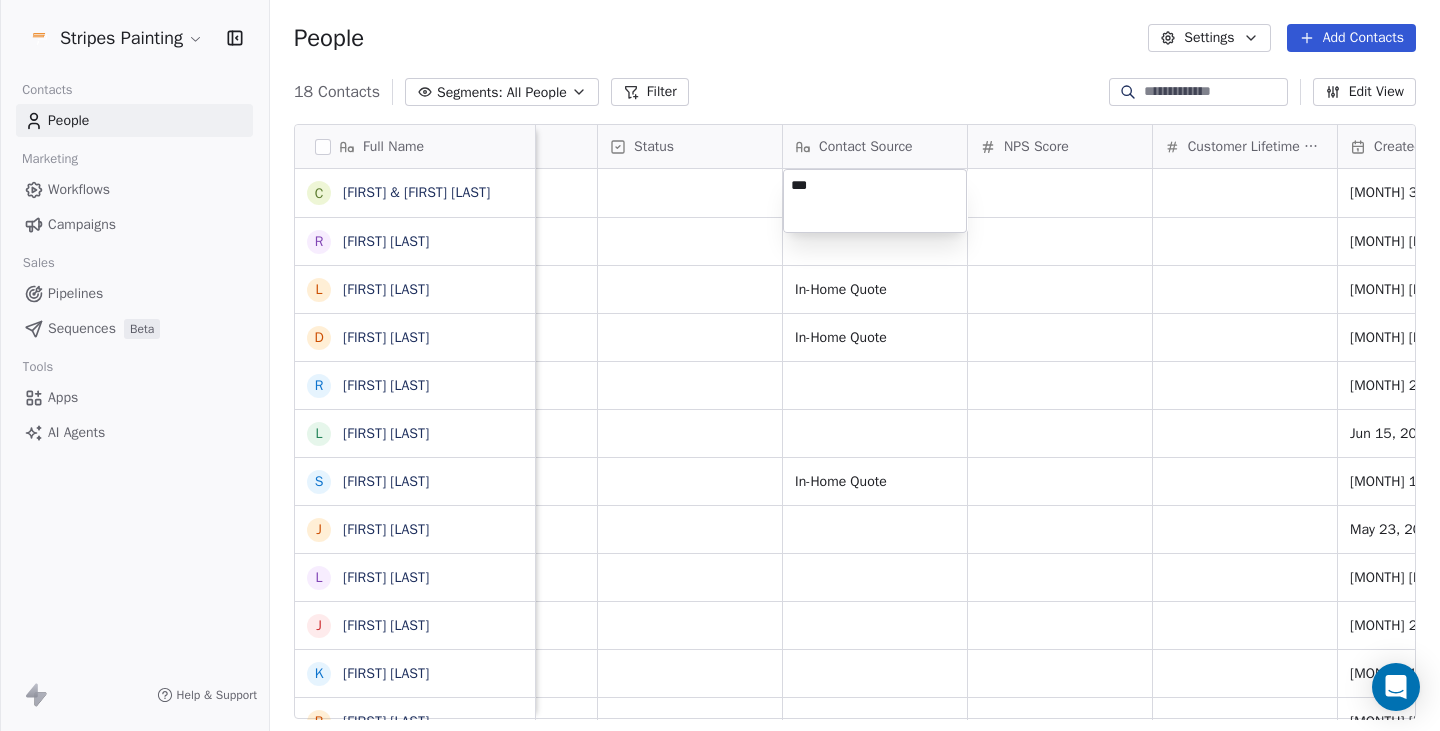 click on "Stripes Painting Contacts People Marketing Workflows Campaigns Sales Pipelines Sequences Beta Tools Apps AI Agents Help & Support People Settings Add Contacts 18 Contacts Segments: All People Filter Edit View Tag Add to Sequence Export Full Name C [FIRST] & [FIRST] [LAST] R [FIRST] [LAST] L [FIRST] [LAST] D [FIRST] [LAST] R [FIRST] [LAST] L [FIRST] [LAST] S [FIRST] [LAST] J [FIRST] [LAST] L [FIRST] [LAST] J [FIRST] [LAST] K [FIRST] [LAST] K [FIRST] [LAST] K [FIRST] [LAST] M [FIRST] [LAST] M [FIRST] [LAST] Tags Country Website Job Title Status Contact Source NPS Score Customer Lifetime Value Created Date ACT Last Activity Date ACT Email Marketing Consent Subscribed Email Categories Jul 30, 2025 12:00 AM Subscribed Lead Jul 27, 2025 11:14 AM Subscribed Lead In-Home Quote Jul 16, 2025 10:47 AM Subscribed Lead In-Home Quote Jul 08, 2025 02:48 PM Subscribed Lead Jun 24, 2025 05:58 PM Subscribed Lead Jun 15, 2025 05:45 PM Subscribed Lead In-Home Quote Lead" at bounding box center [720, 365] 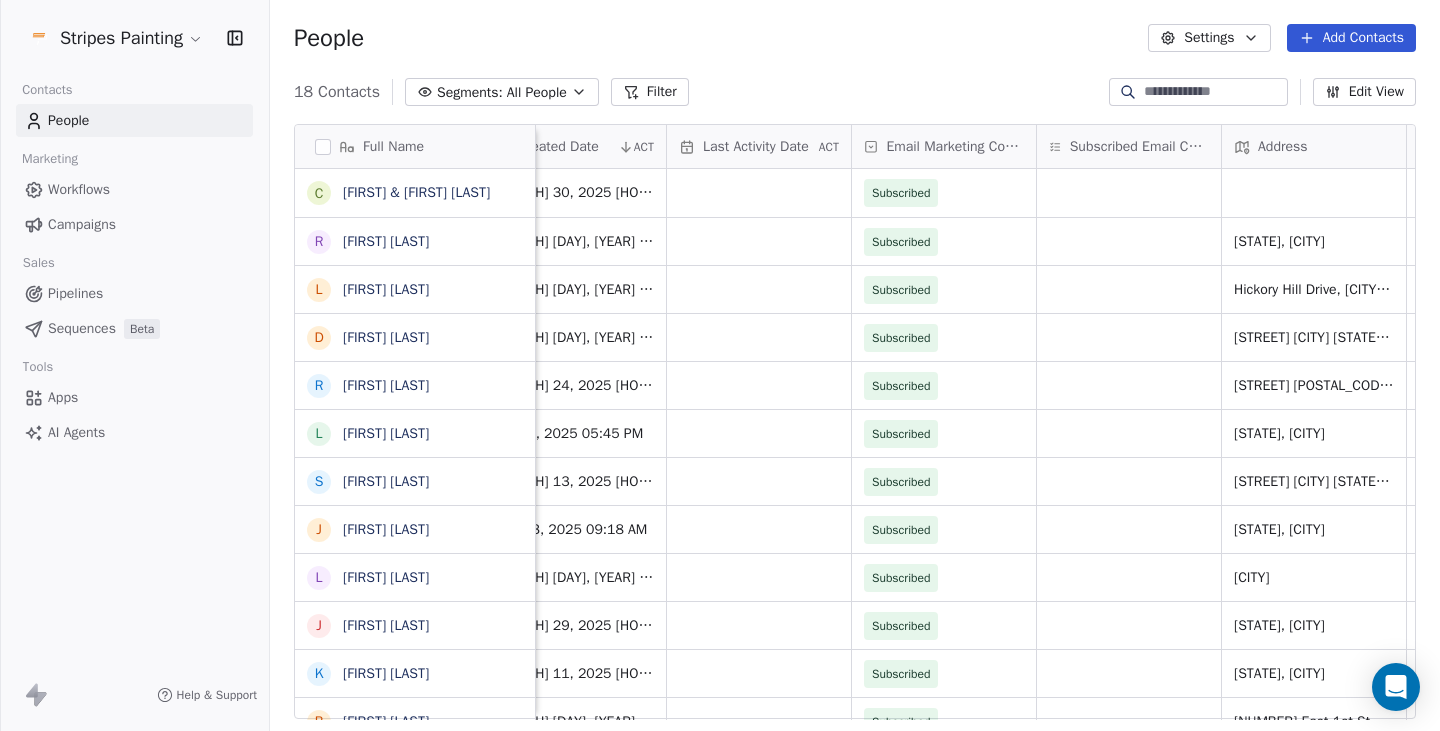 scroll, scrollTop: 0, scrollLeft: 1959, axis: horizontal 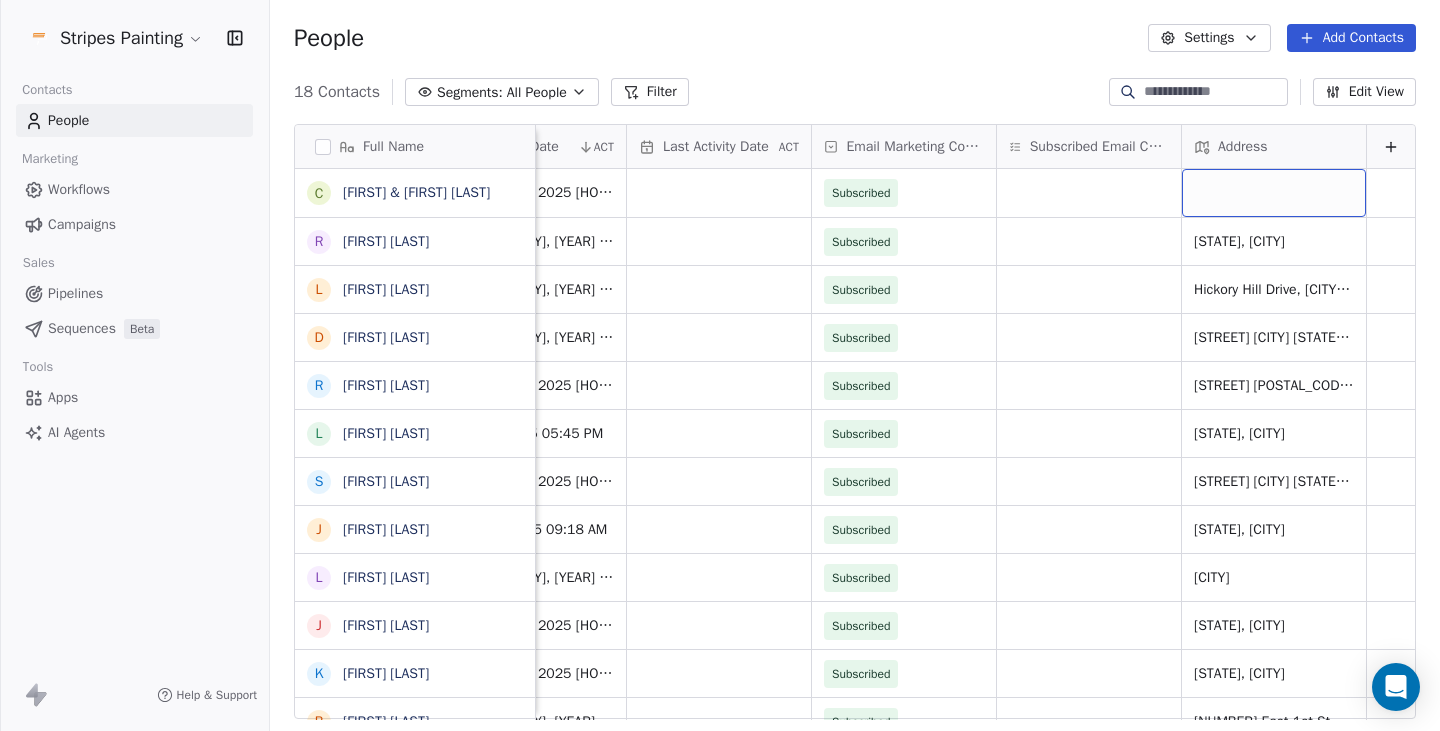 click at bounding box center [1274, 193] 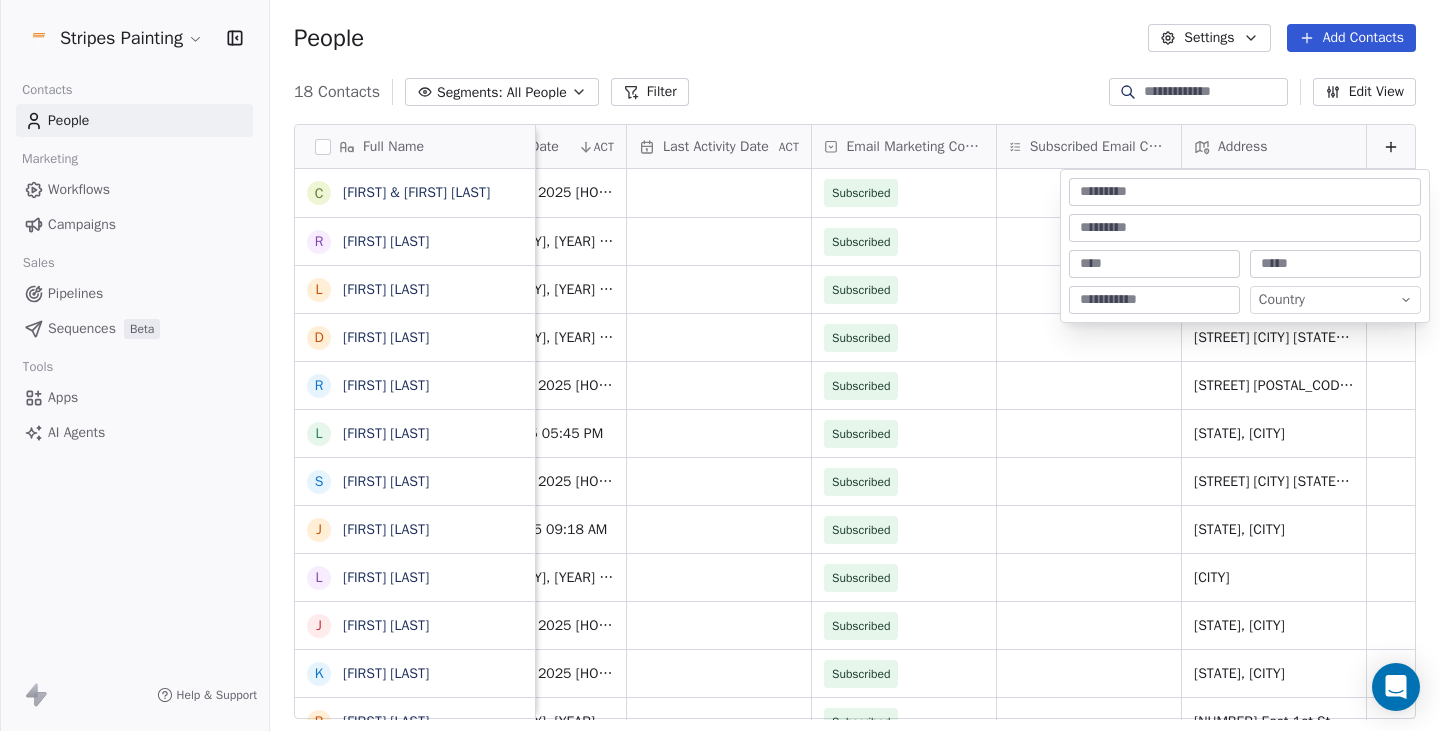 click at bounding box center [1245, 192] 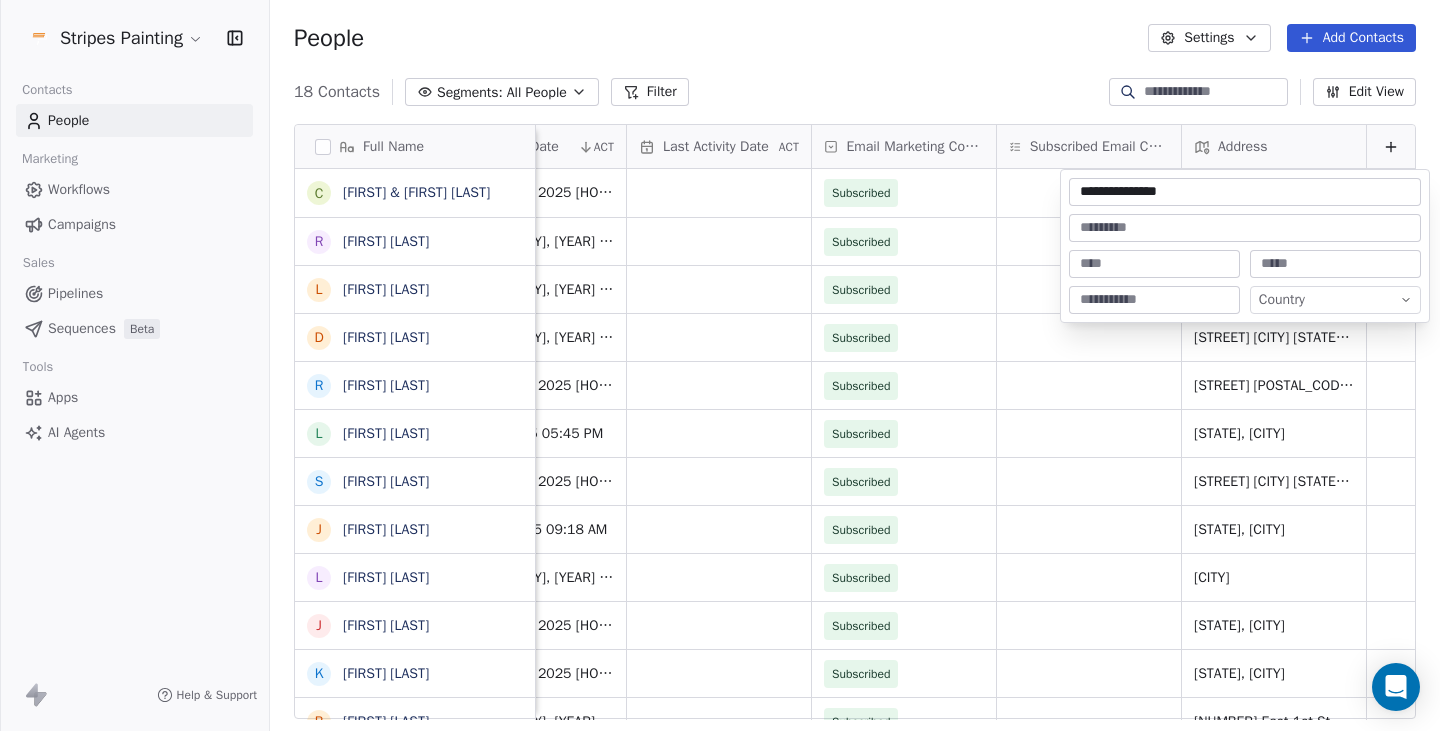 type on "**********" 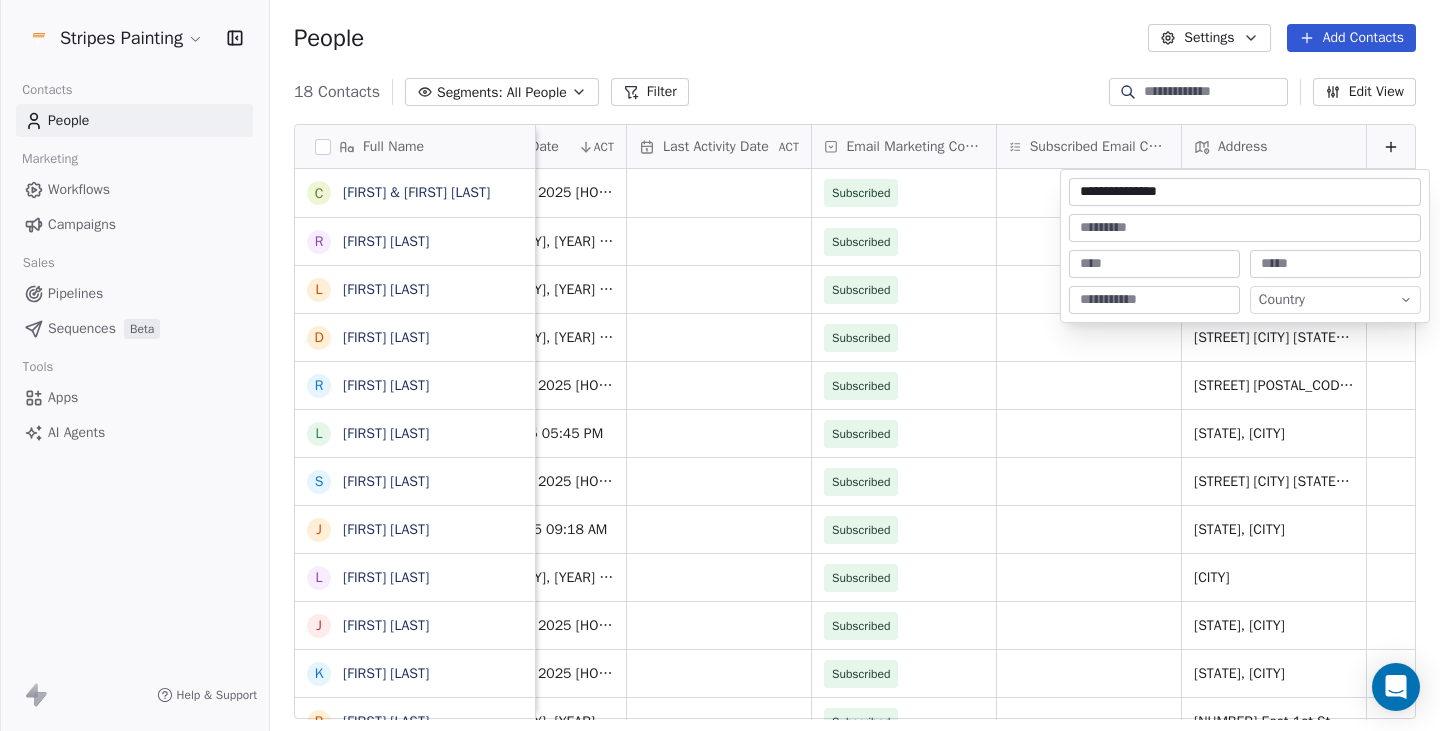 click at bounding box center (1154, 264) 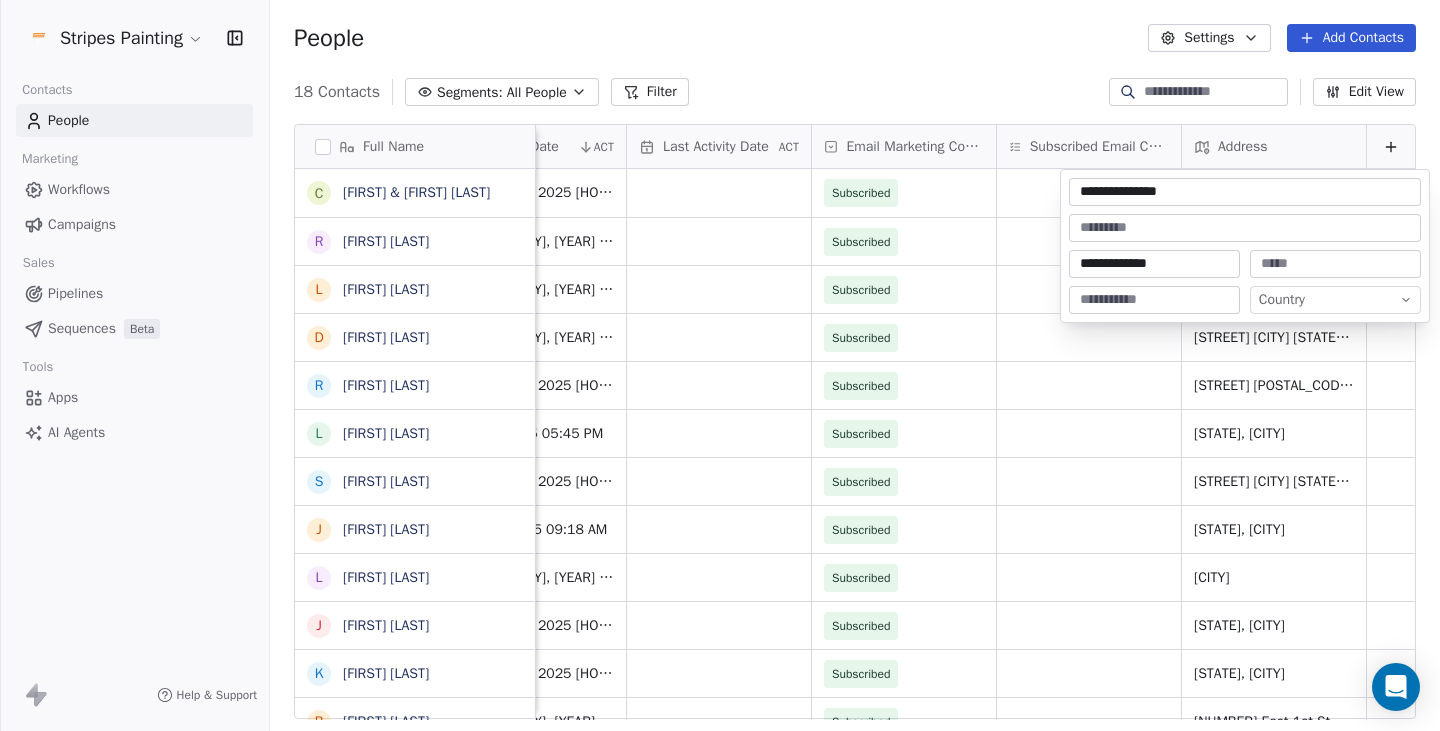 type on "**********" 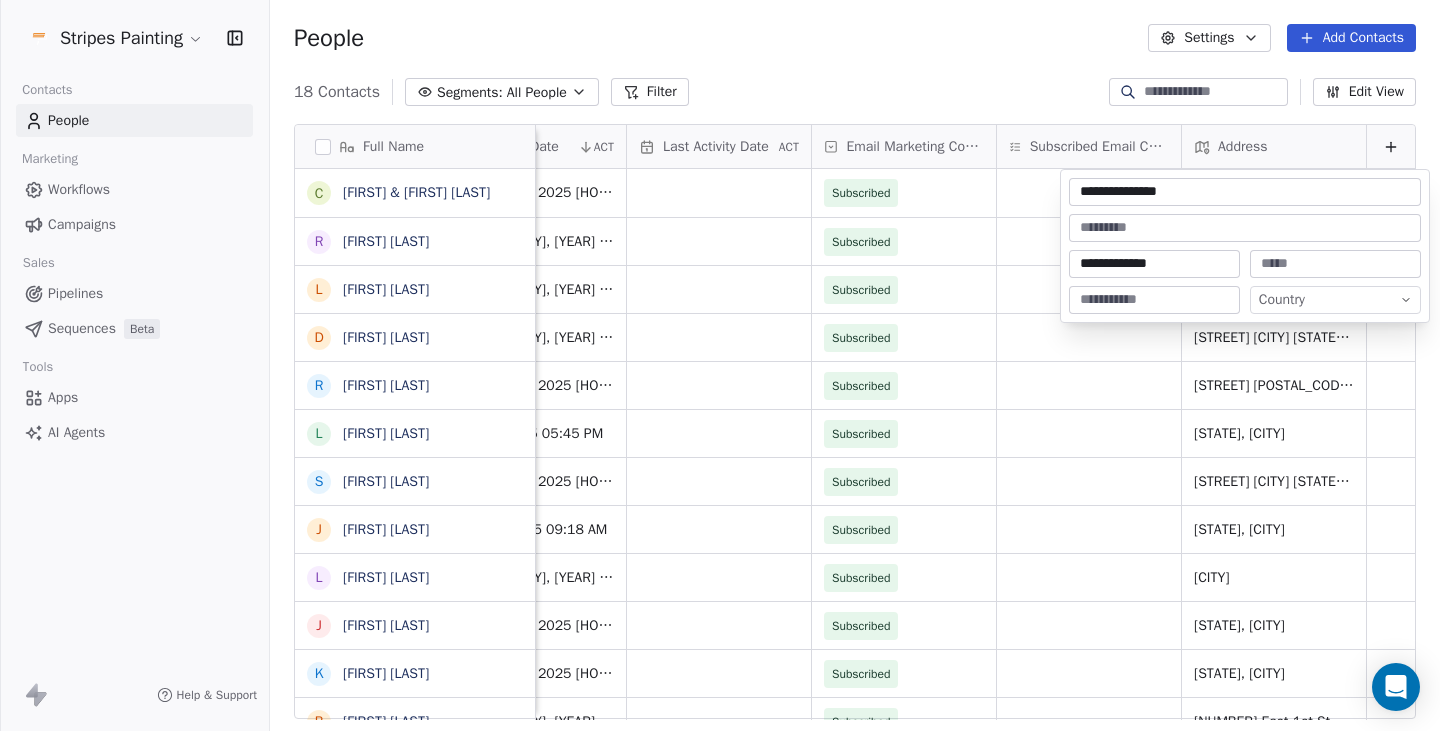 click at bounding box center (1154, 300) 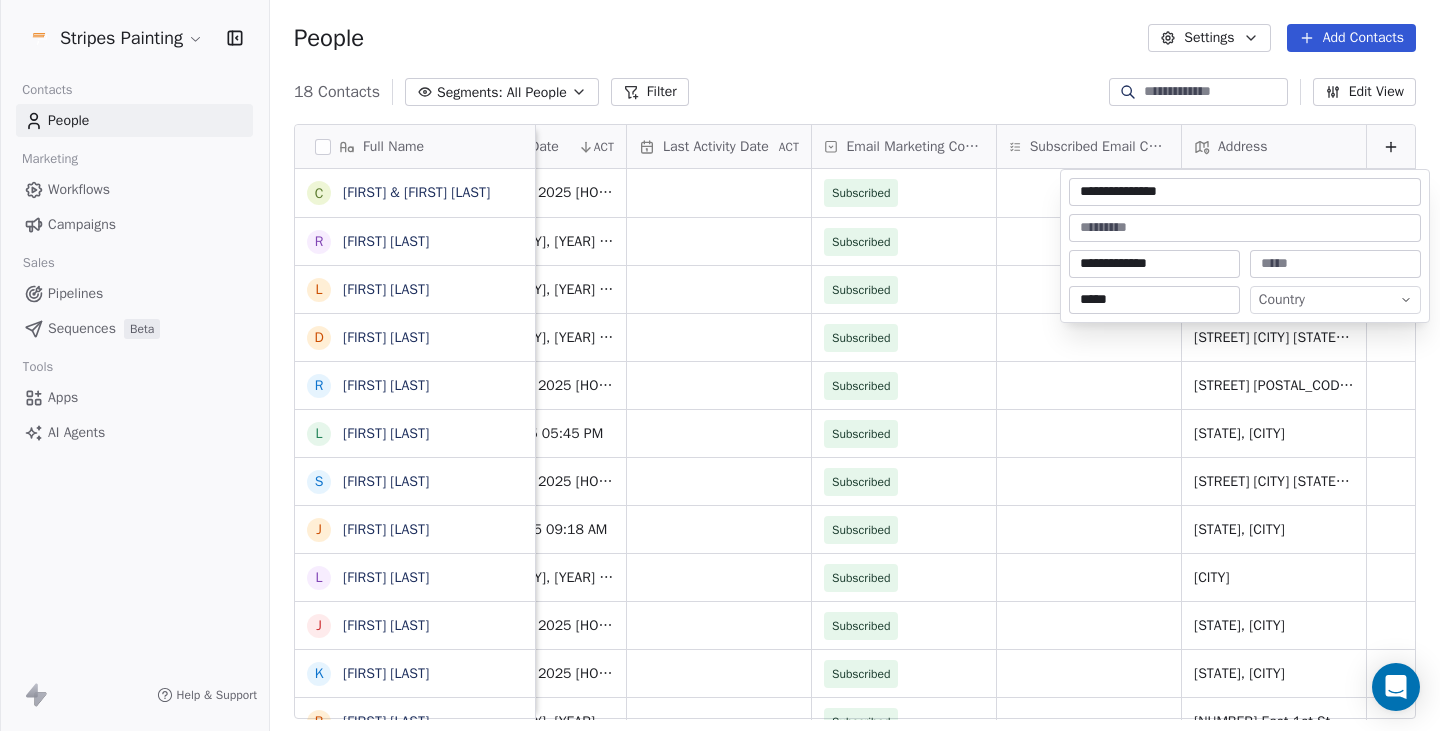 type on "*****" 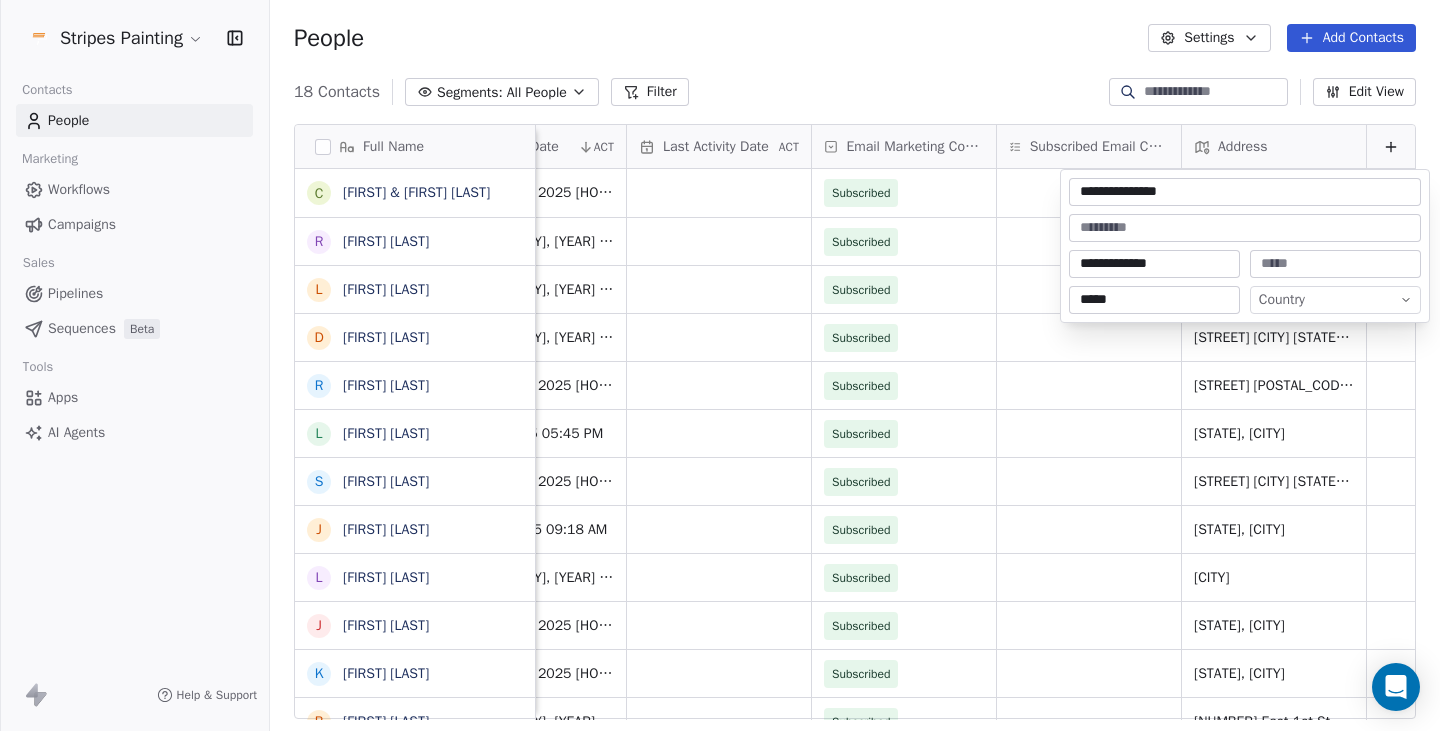 click at bounding box center [1335, 264] 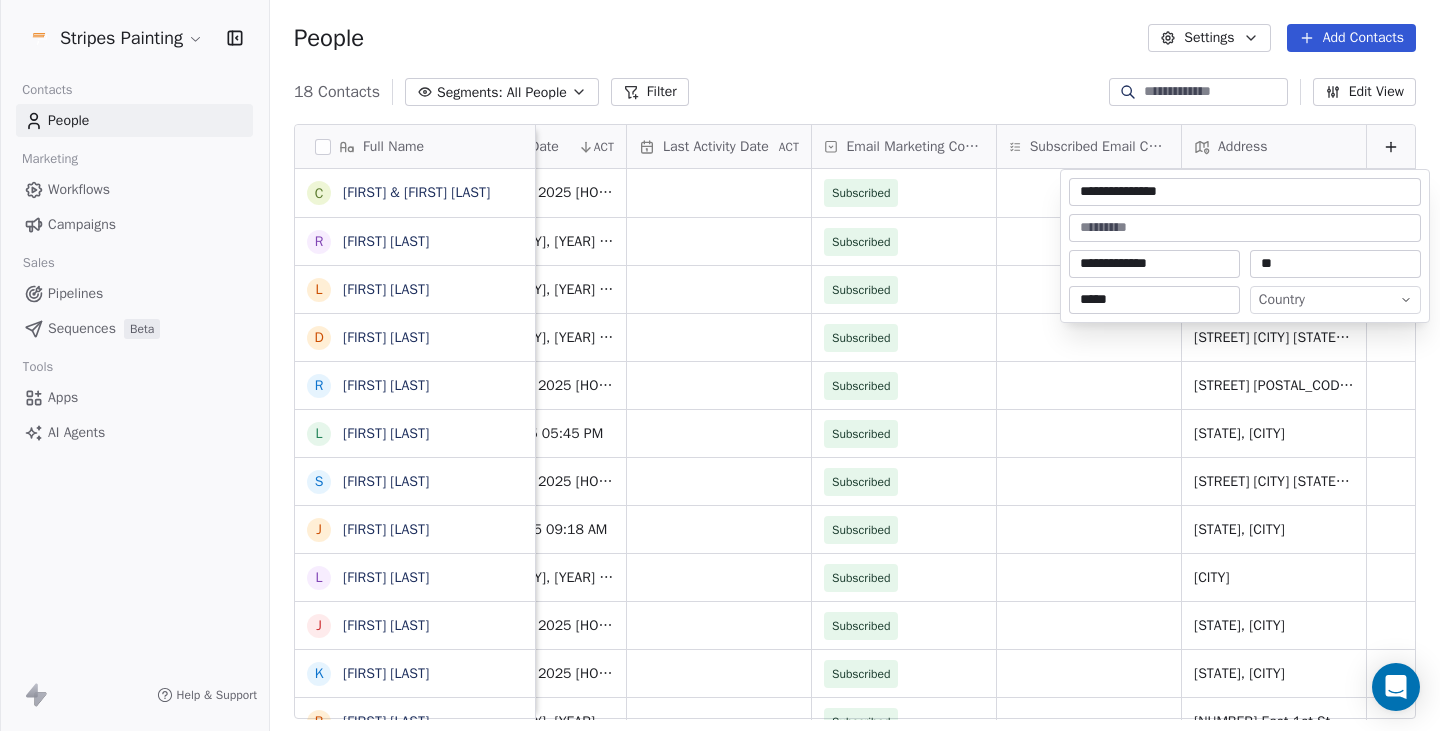 type on "**" 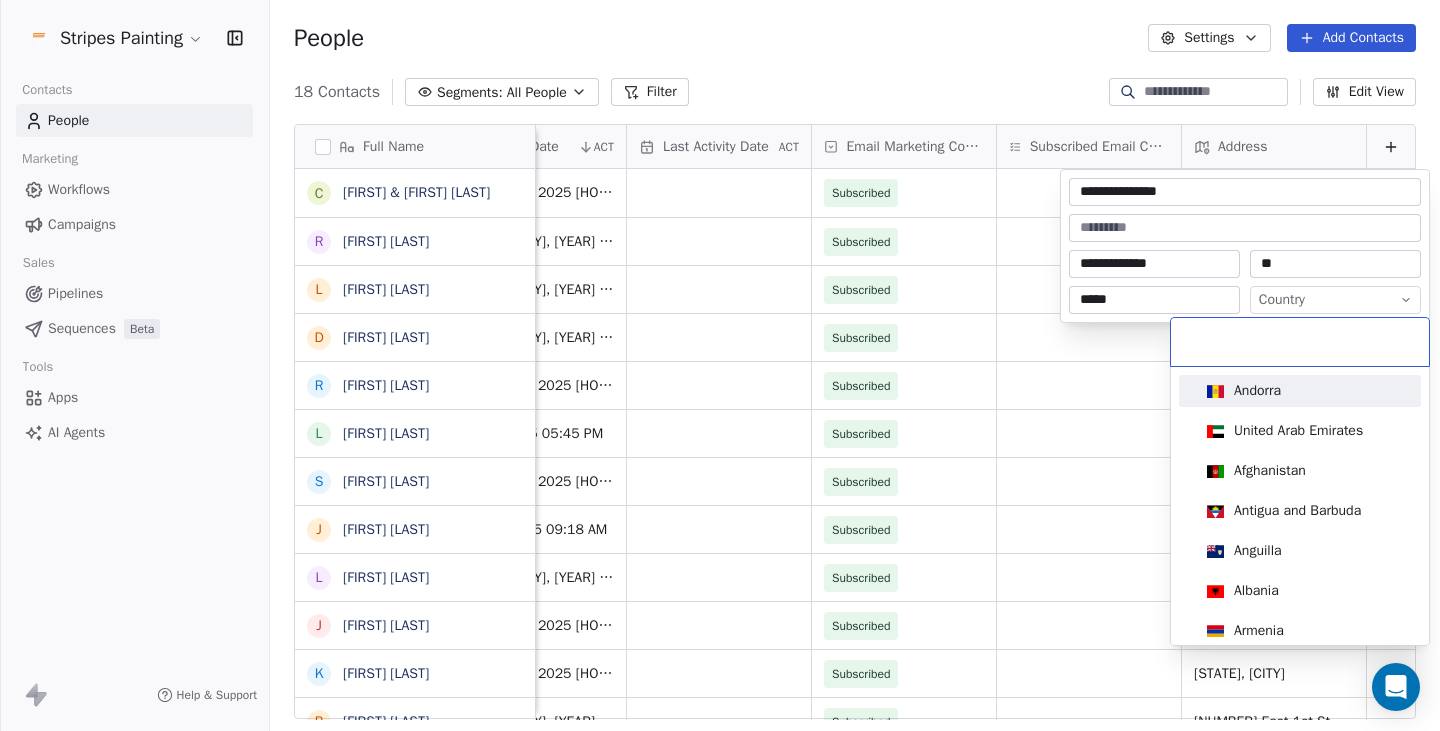 click on "Stripes Painting Contacts People Marketing Workflows Campaigns Sales Pipelines Sequences Beta Tools Apps AI Agents Help & Support People Settings Add Contacts 18 Contacts Segments: All People Filter Edit View Tag Add to Sequence Export Full Name C [FIRST] & [FIRST] [LAST] R [FIRST] [LAST] L [FIRST] [LAST] D [FIRST] [LAST] R [FIRST] [LAST] L [FIRST] [LAST] S [FIRST] [LAST] J [FIRST] [LAST] L [FIRST] [LAST] J [FIRST] [LAST] K [FIRST] [LAST] B [FIRST] [LAST] J [FIRST] [LAST] K [FIRST] [LAST] K [FIRST] [LAST] K [FIRST] [LAST] M Minnesota Construction M [FIRST] [LAST] Contact Source NPS Score Customer Lifetime Value Created Date ACT Last Activity Date ACT Email Marketing Consent Subscribed Email Categories Address R&R Jul 30, 2025 12:00 AM Subscribed Jul 27, 2025 11:14 AM Subscribed MN, [CITY] In-Home Quote Jul 16, 2025 10:47 AM Subscribed [NUMBER] [STREET], [CITY], MN, [POSTAL_CODE] In-Home Quote Jul 08, 2025 02:48 PM Subscribed [NUMBER] [STREET], [CITY] MN, [POSTAL_CODE] Jun 24, 2025 05:58 PM Subscribed Jun 15, 2025 05:45 PM" at bounding box center [720, 365] 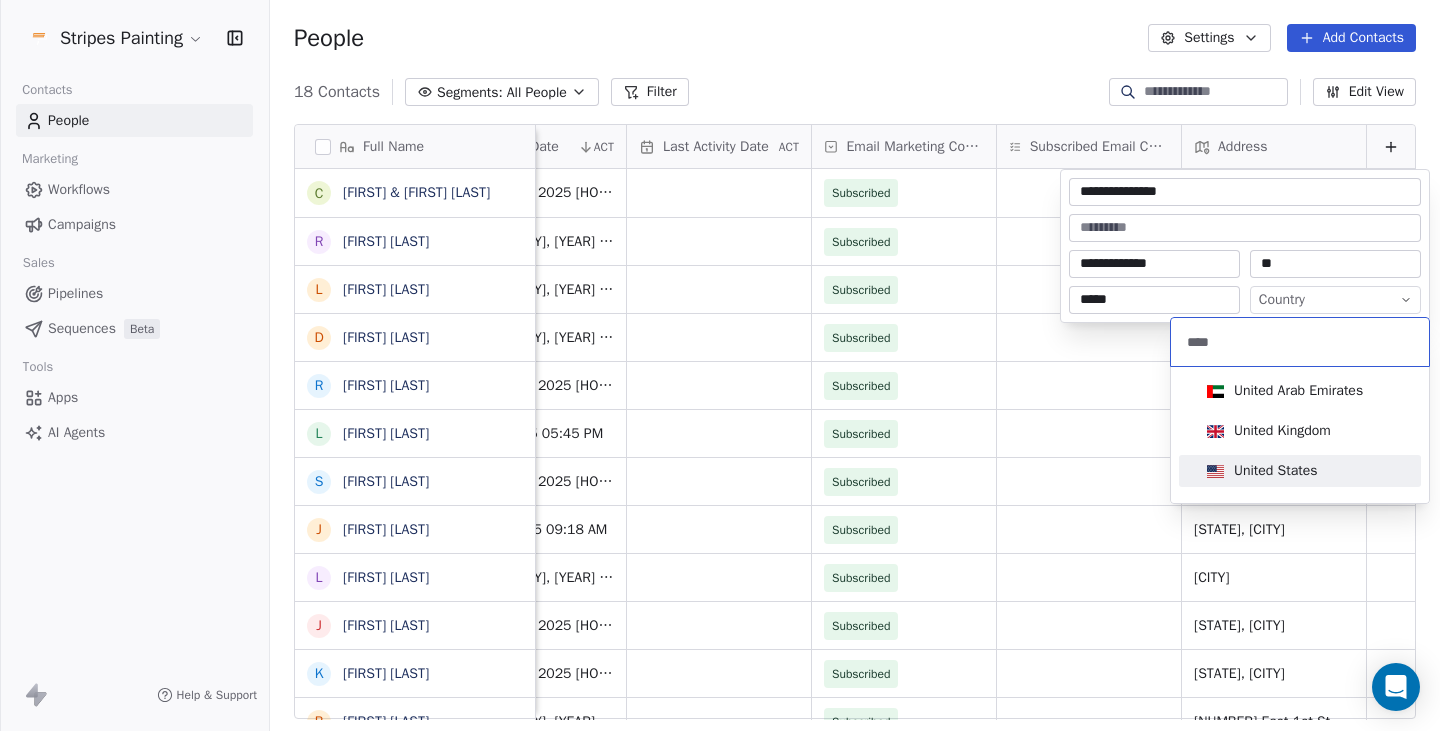 type on "****" 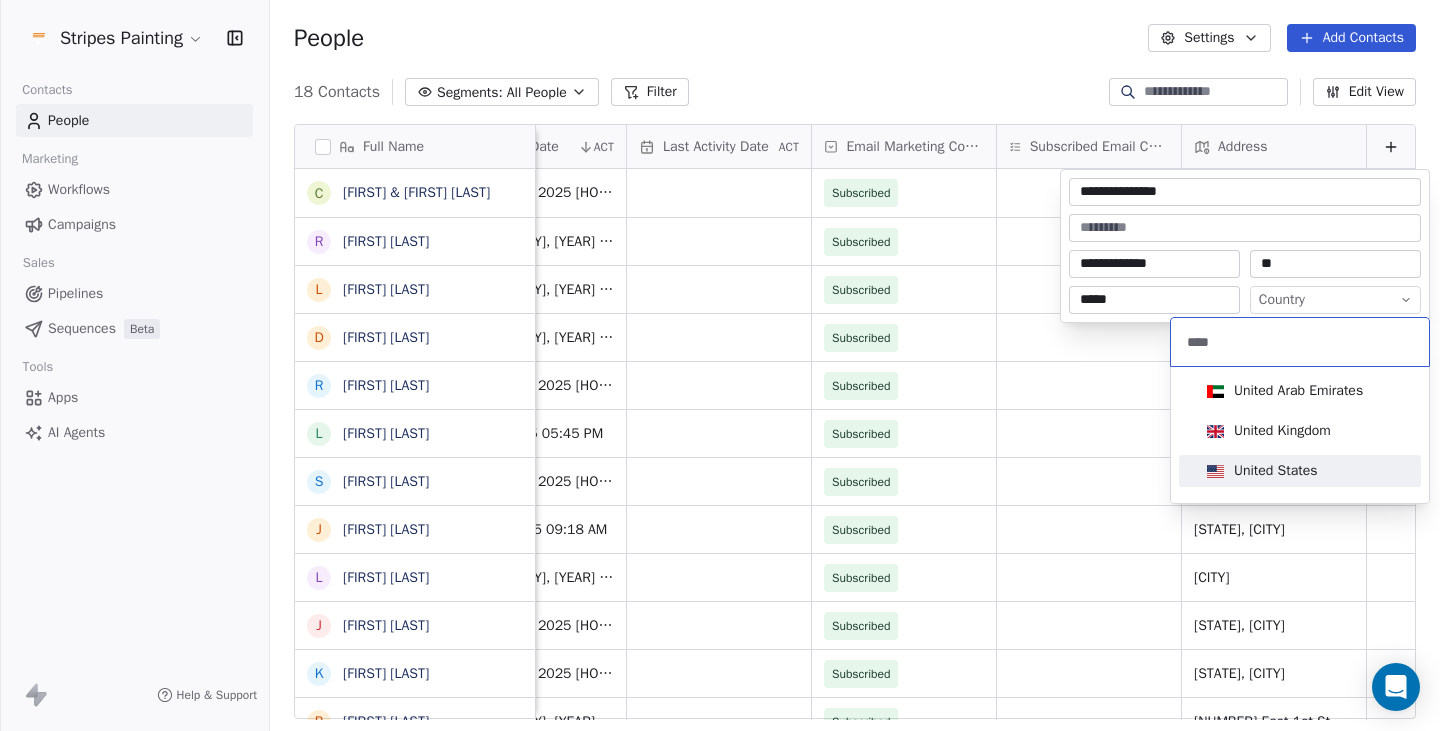click on "United States" at bounding box center (1300, 471) 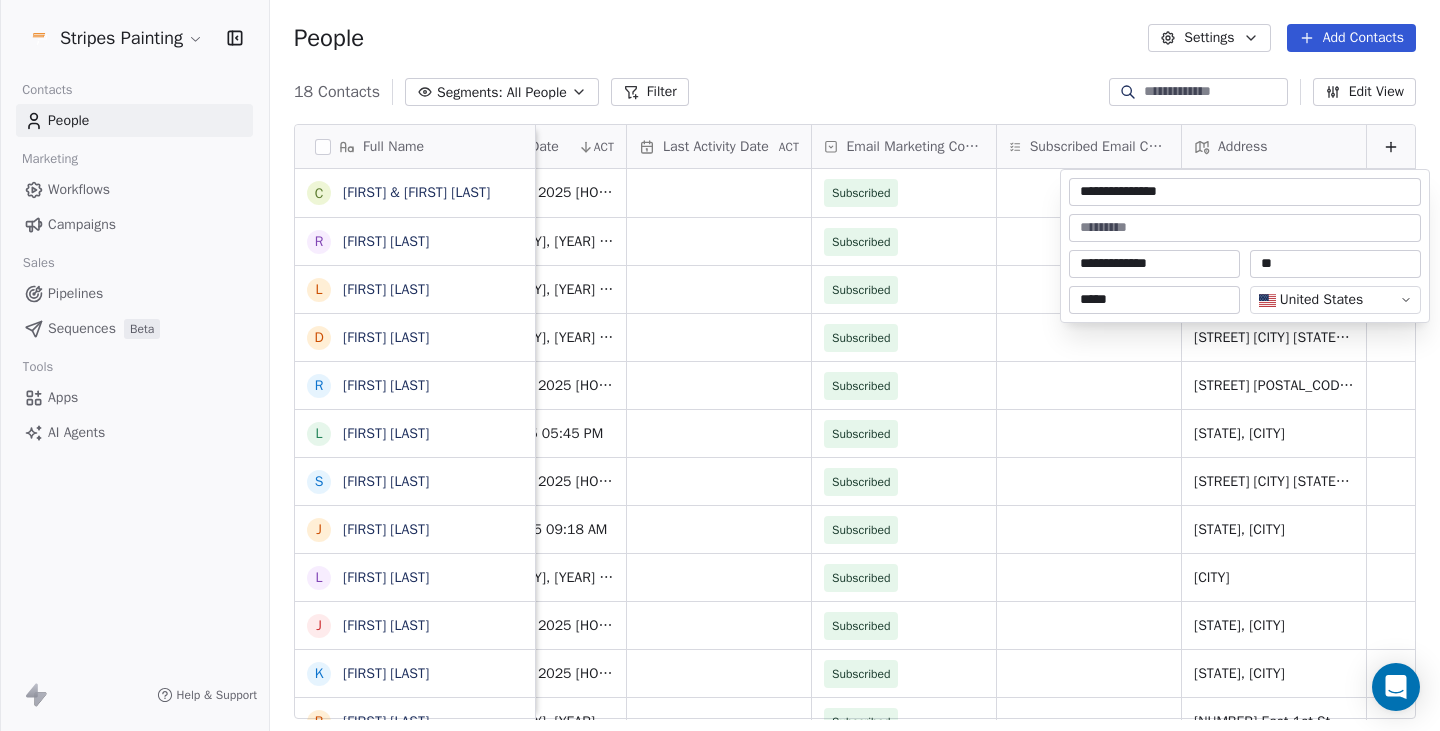click on "Stripes Painting Contacts People Marketing Workflows Campaigns Sales Pipelines Sequences Beta Tools Apps AI Agents Help & Support People Settings Add Contacts 18 Contacts Segments: All People Filter Edit View Tag Add to Sequence Export Full Name C [FIRST] & [FIRST] [LAST] R [FIRST] [LAST] L [FIRST] [LAST] D [FIRST] [LAST] R [FIRST] [LAST] L [FIRST] [LAST] S [FIRST] [LAST] J [FIRST] [LAST] L [FIRST] [LAST] J [FIRST] [LAST] K [FIRST] [LAST] B [FIRST] [LAST] J [FIRST] [LAST] K [FIRST] [LAST] K [FIRST] [LAST] K [FIRST] [LAST] M Minnesota Construction M [FIRST] [LAST] Contact Source NPS Score Customer Lifetime Value Created Date ACT Last Activity Date ACT Email Marketing Consent Subscribed Email Categories Address R&R Jul 30, 2025 12:00 AM Subscribed Jul 27, 2025 11:14 AM Subscribed MN, [CITY] In-Home Quote Jul 16, 2025 10:47 AM Subscribed [NUMBER] [STREET], [CITY], MN, [POSTAL_CODE] In-Home Quote Jul 08, 2025 02:48 PM Subscribed [NUMBER] [STREET], [CITY] MN, [POSTAL_CODE] Jun 24, 2025 05:58 PM Subscribed Jun 15, 2025 05:45 PM" at bounding box center [720, 365] 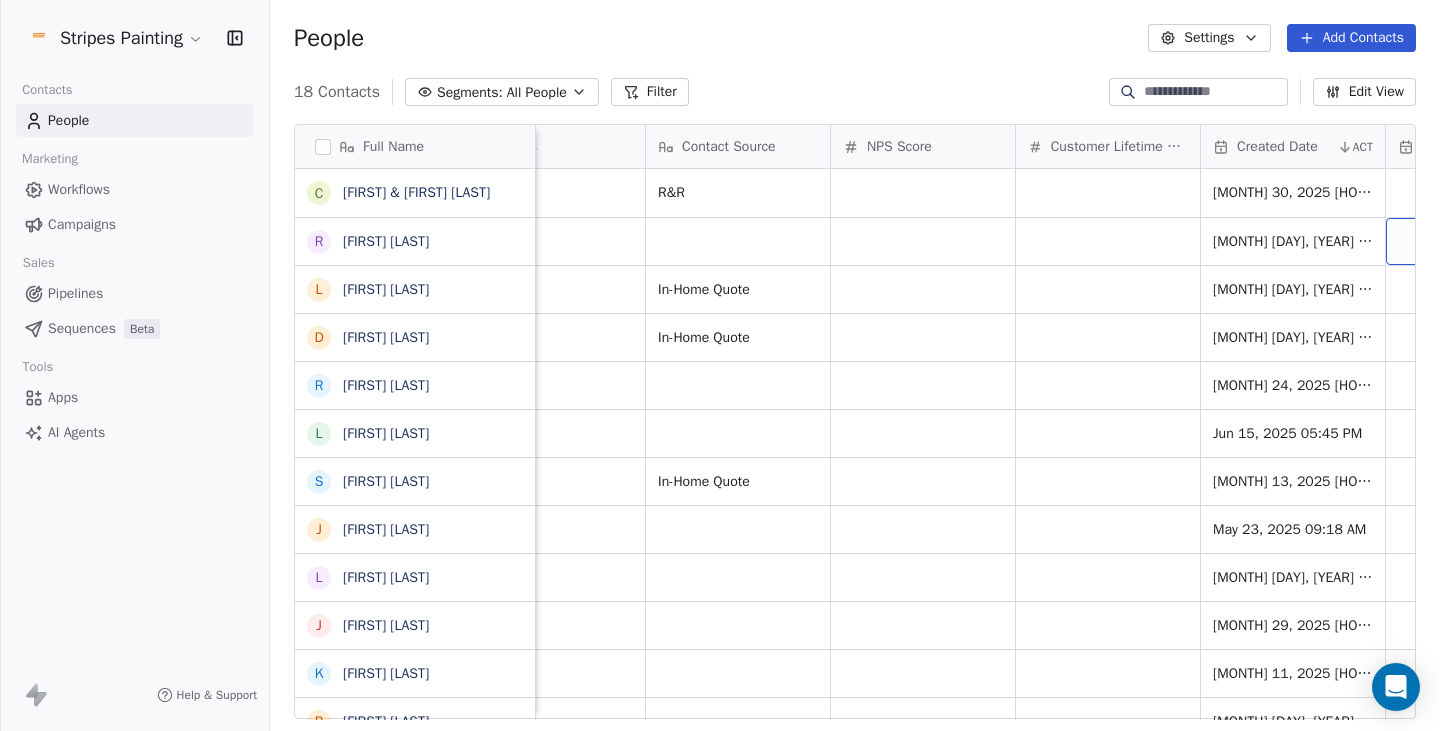 scroll, scrollTop: 0, scrollLeft: 1512, axis: horizontal 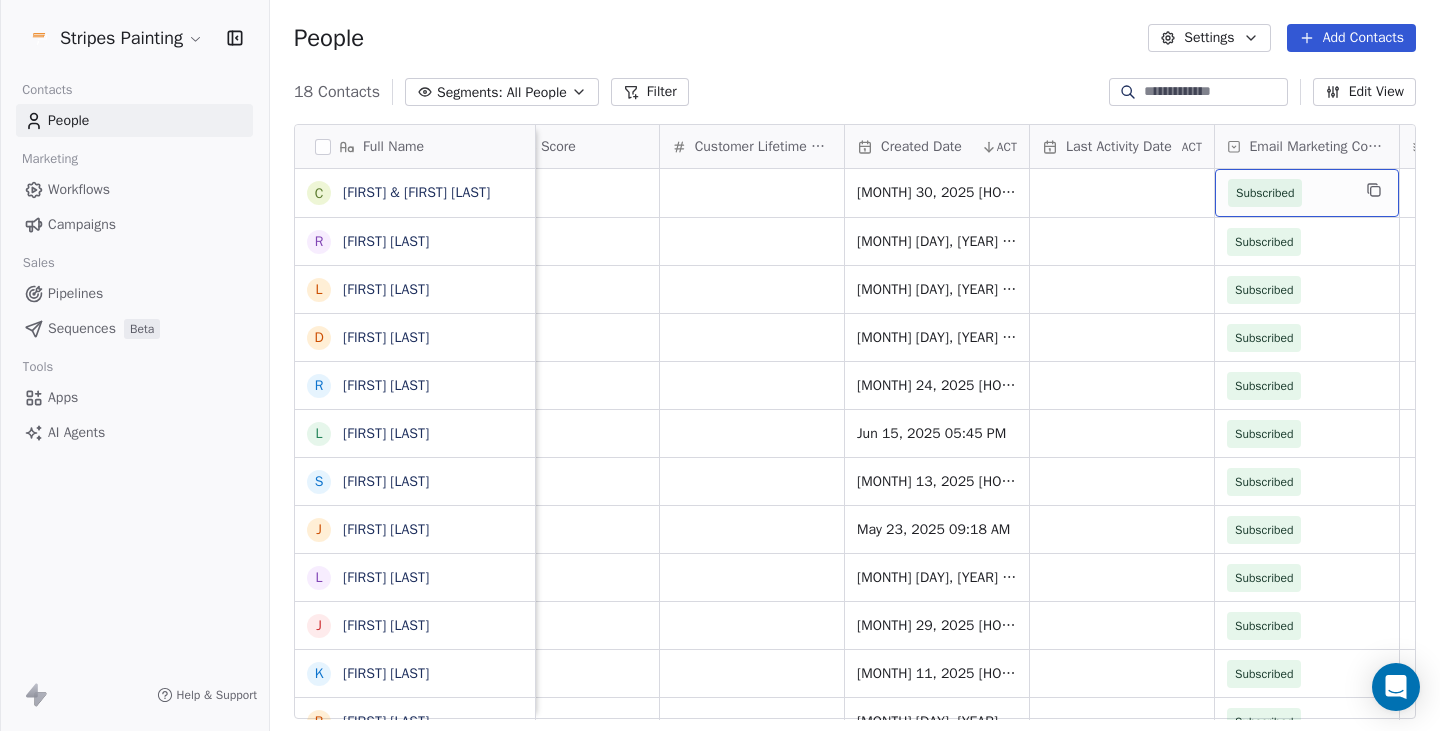 click on "Subscribed" at bounding box center (1265, 193) 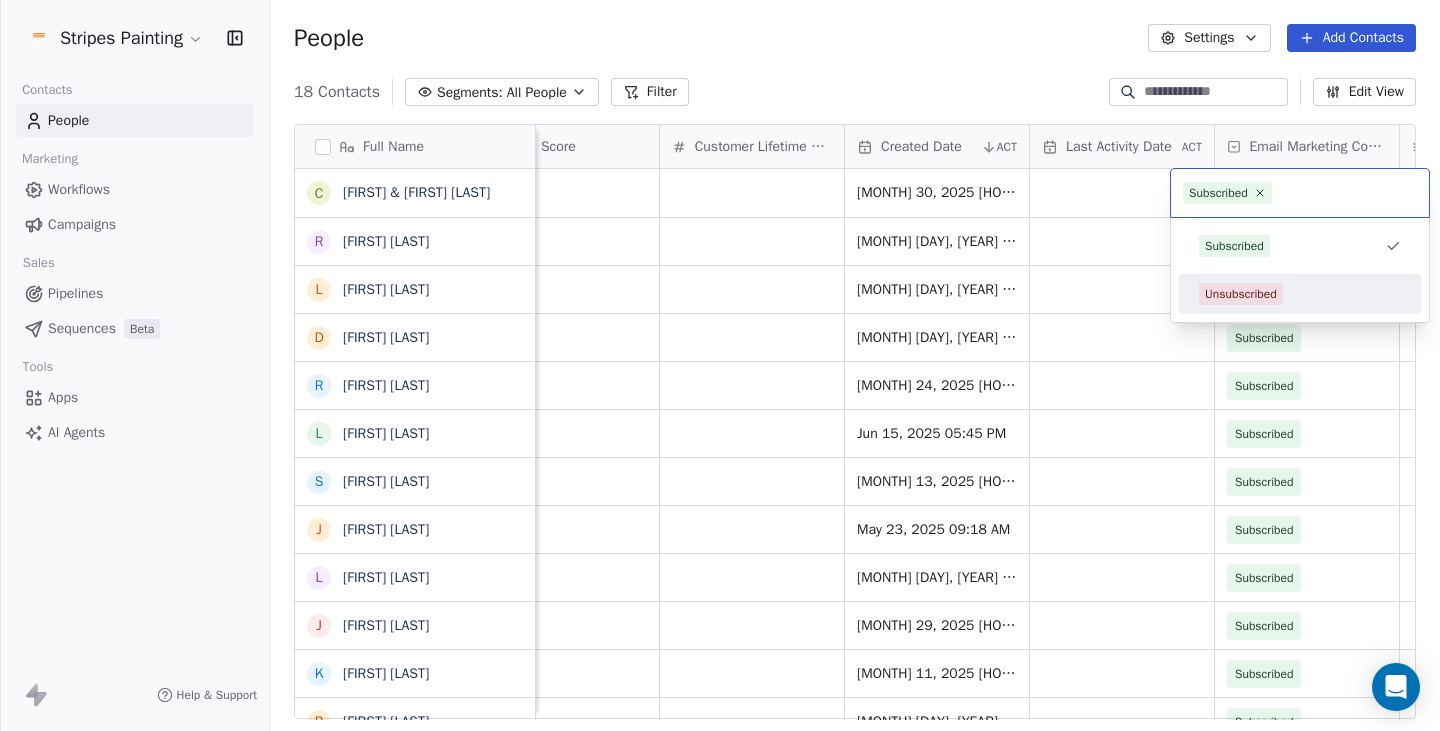 click on "Unsubscribed" at bounding box center (1300, 294) 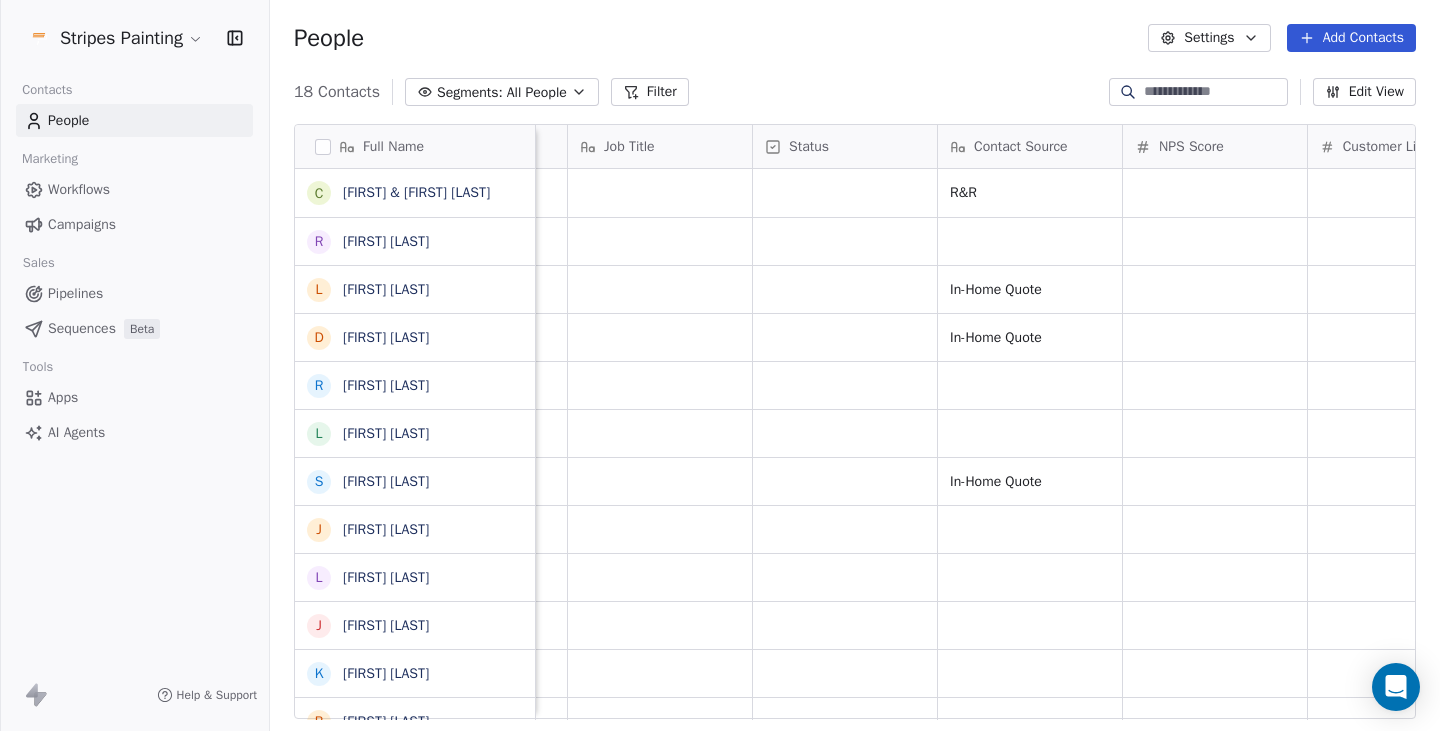 scroll, scrollTop: 0, scrollLeft: 0, axis: both 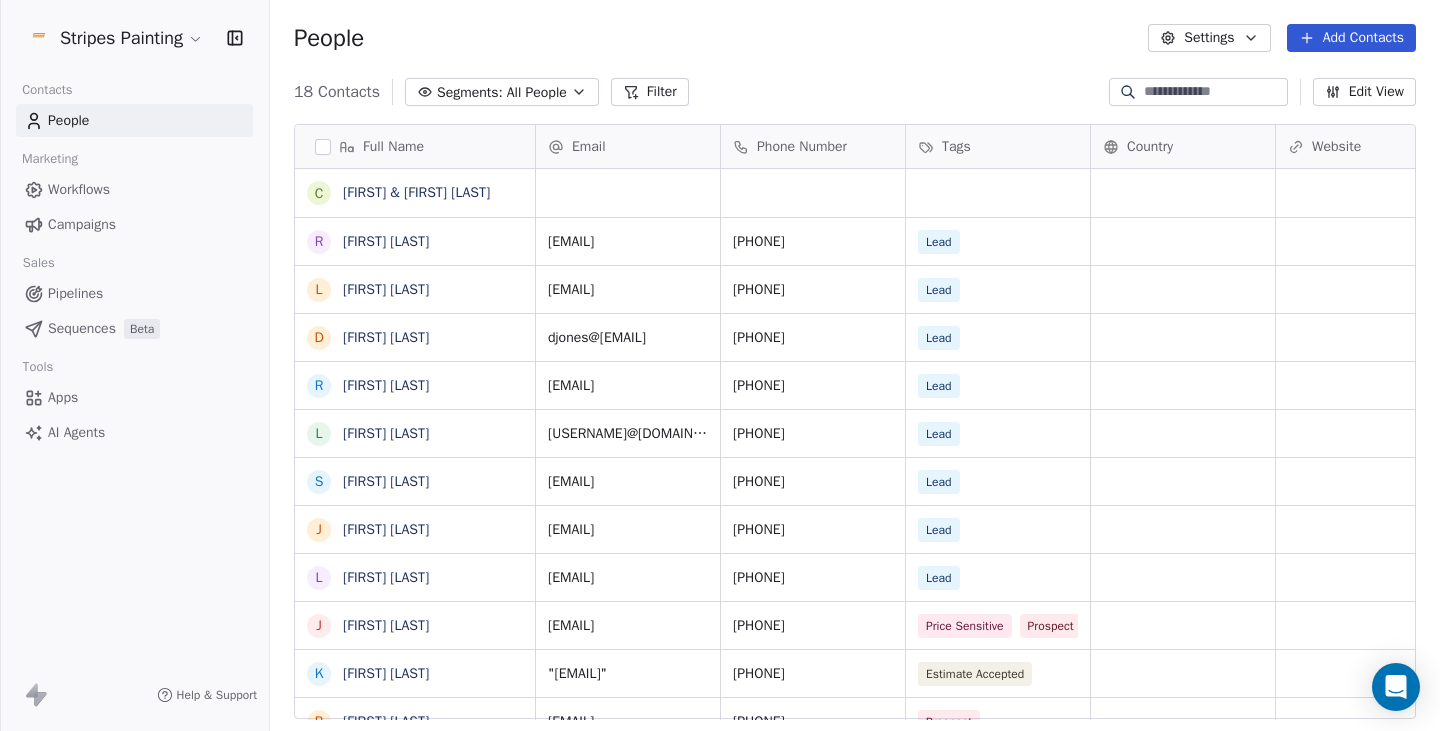 click on "People Settings  Add Contacts" at bounding box center [855, 38] 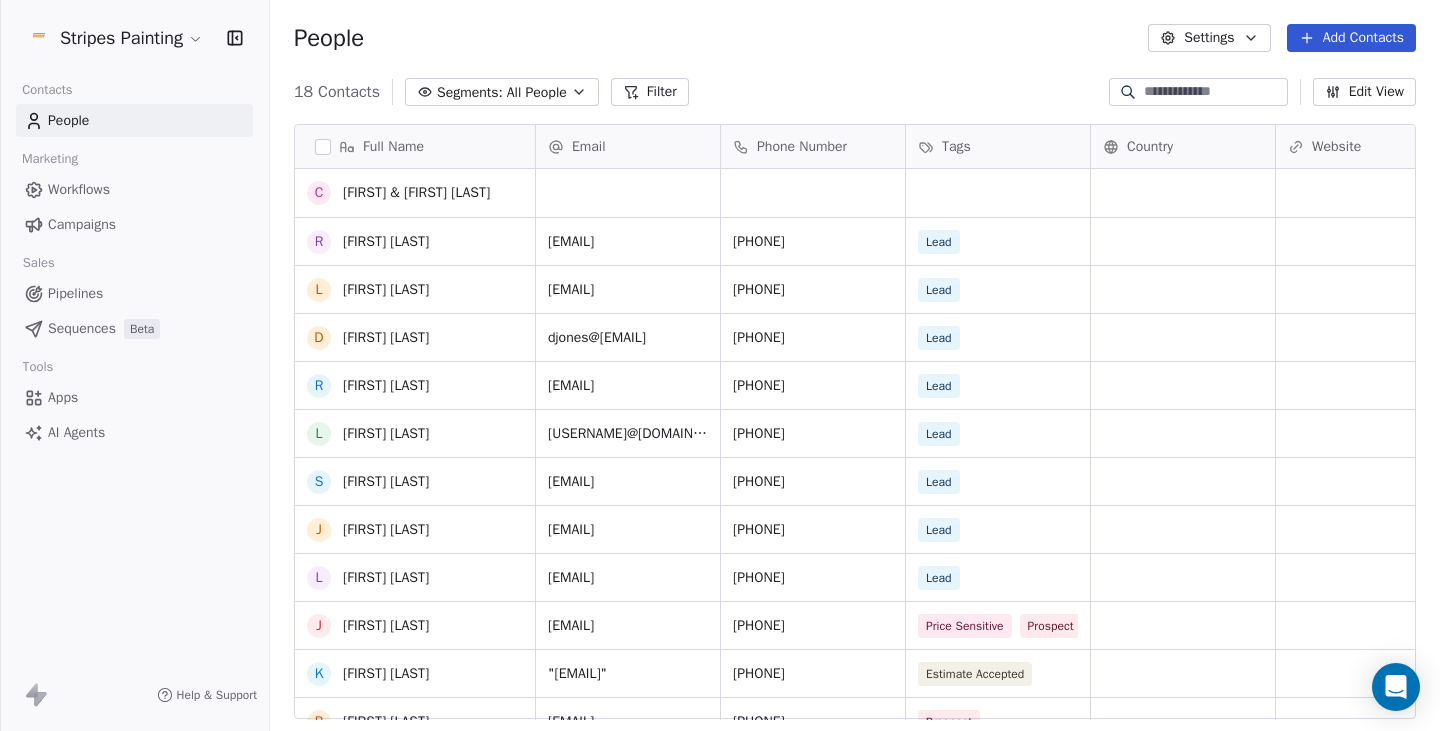 scroll, scrollTop: 100, scrollLeft: 0, axis: vertical 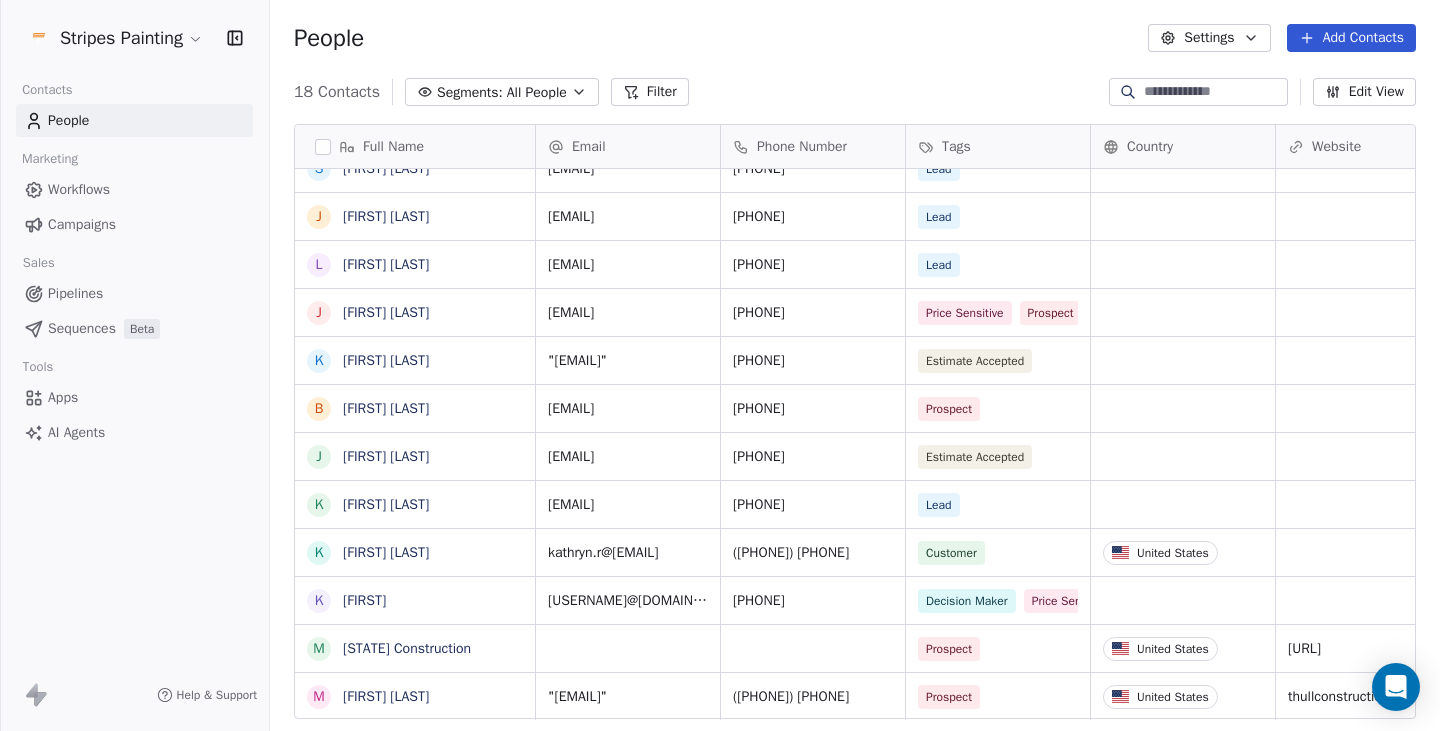 click on "Stripes Painting Contacts People Marketing Workflows Campaigns Sales Pipelines Sequences Beta Tools Apps AI Agents Help & Support People Settings Add Contacts 18 Contacts Segments: All People Filter Edit View Tag Add to Sequence Export Full Name C Chris & Christina Horner R Rory Richards L Laura Steffes D Dallas Jones R Ron Roberts L Laurie Johnson S Stephen King J Joe Johnson L Londa Beachem-Boren J Jerry Willemssen K Katie Fleming B Barbara Broten J Jeff Purrington K Kyle Pajeeterson K Katie Lein K Kyle M Minnesota Construction M Matt Thull Email Phone Number Tags Country Website Job Title Status Contact Source R&R [EMAIL] [PHONE] Lead l.steffes@comcast.net [PHONE] Lead In-Home Quote djones20740@yahoo.com [PHONE] Lead In-Home Quote roberts@allstar-estimation.com [PHONE] Lead lauriej@pcdevelopmint.com [PHONE] Lead stephnking@gmail.com [PHONE] Lead In-Home Quote joe.johnson@cardinalhealth.com [PHONE] Lead londabb@msn.com [PHONE] Lead kjw@gofast.am [PHONE] Lead" at bounding box center (720, 365) 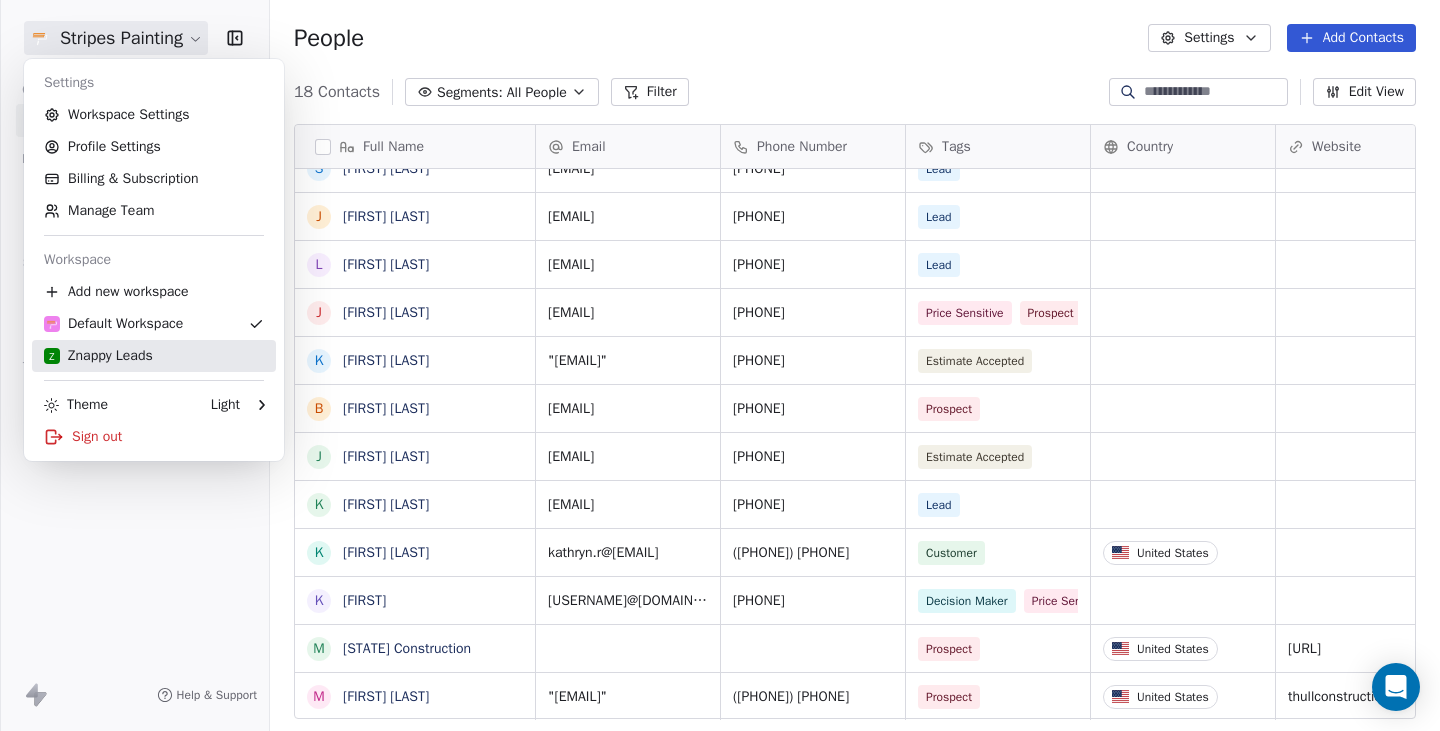click on "Z Znappy  Leads" at bounding box center (154, 356) 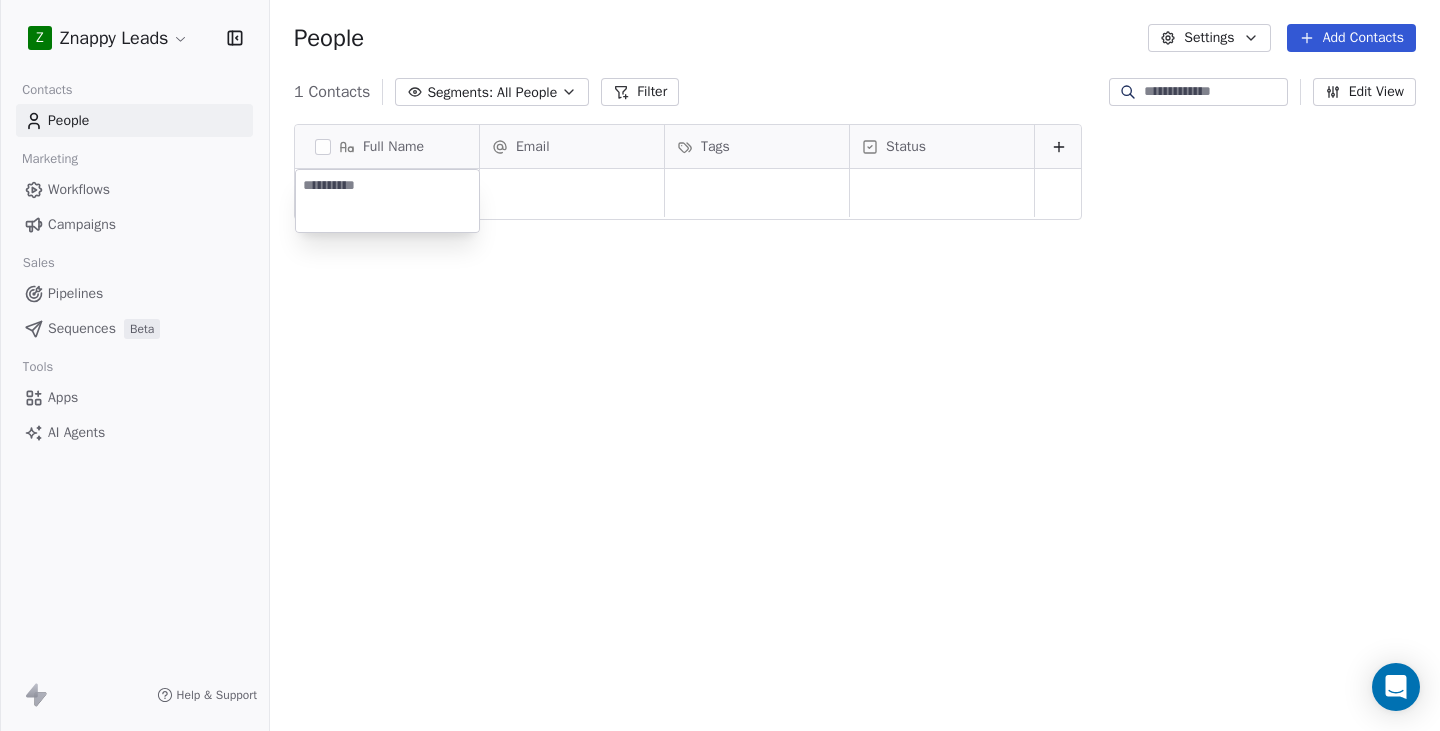 scroll, scrollTop: 15, scrollLeft: 16, axis: both 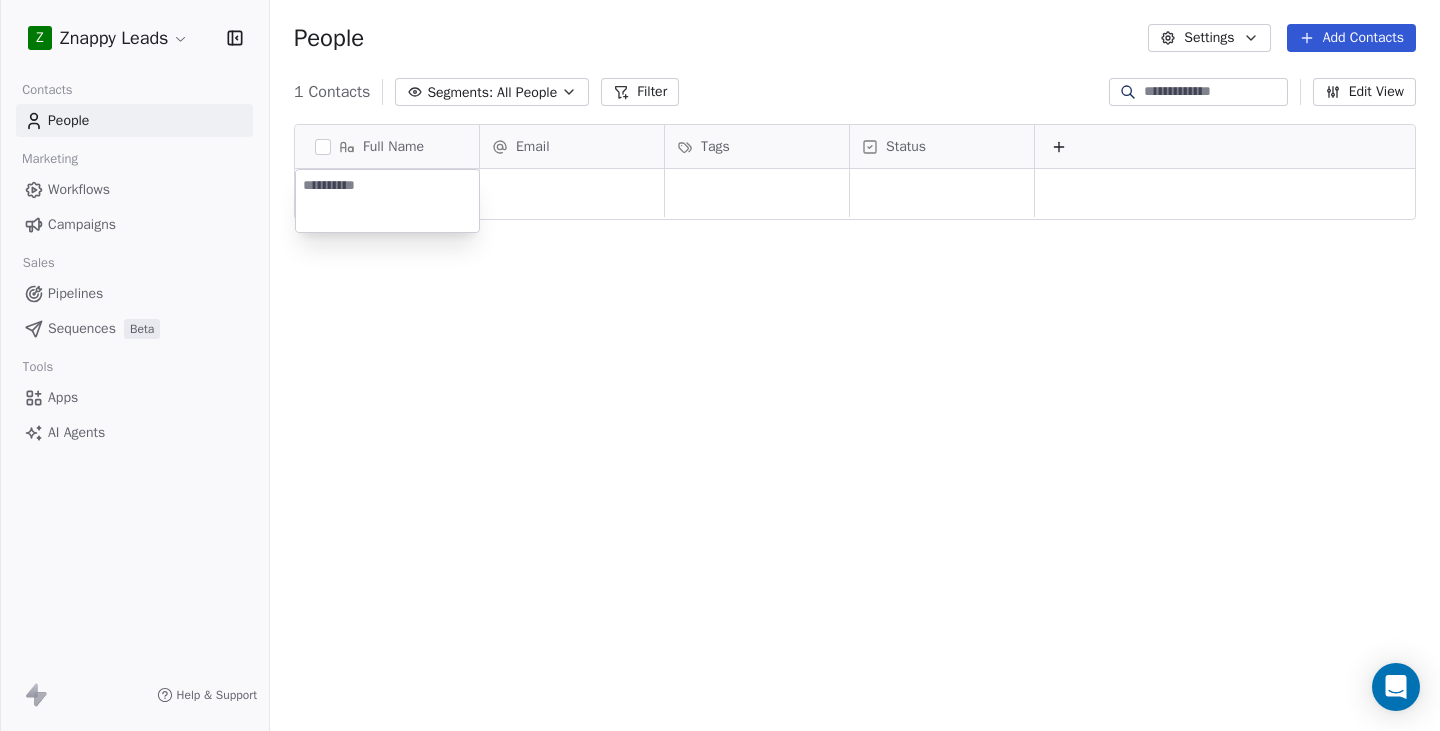 click at bounding box center (387, 201) 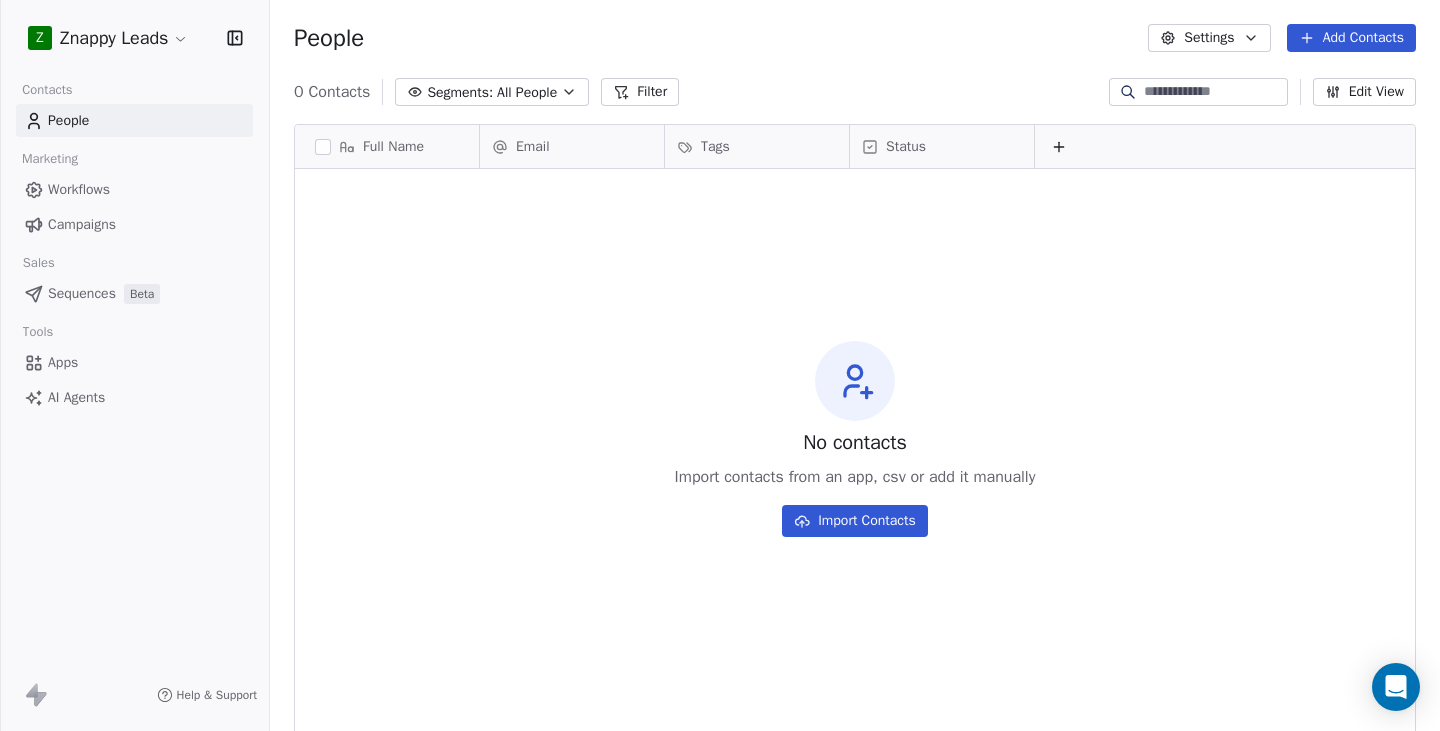 click on "Add Contacts" at bounding box center (1351, 38) 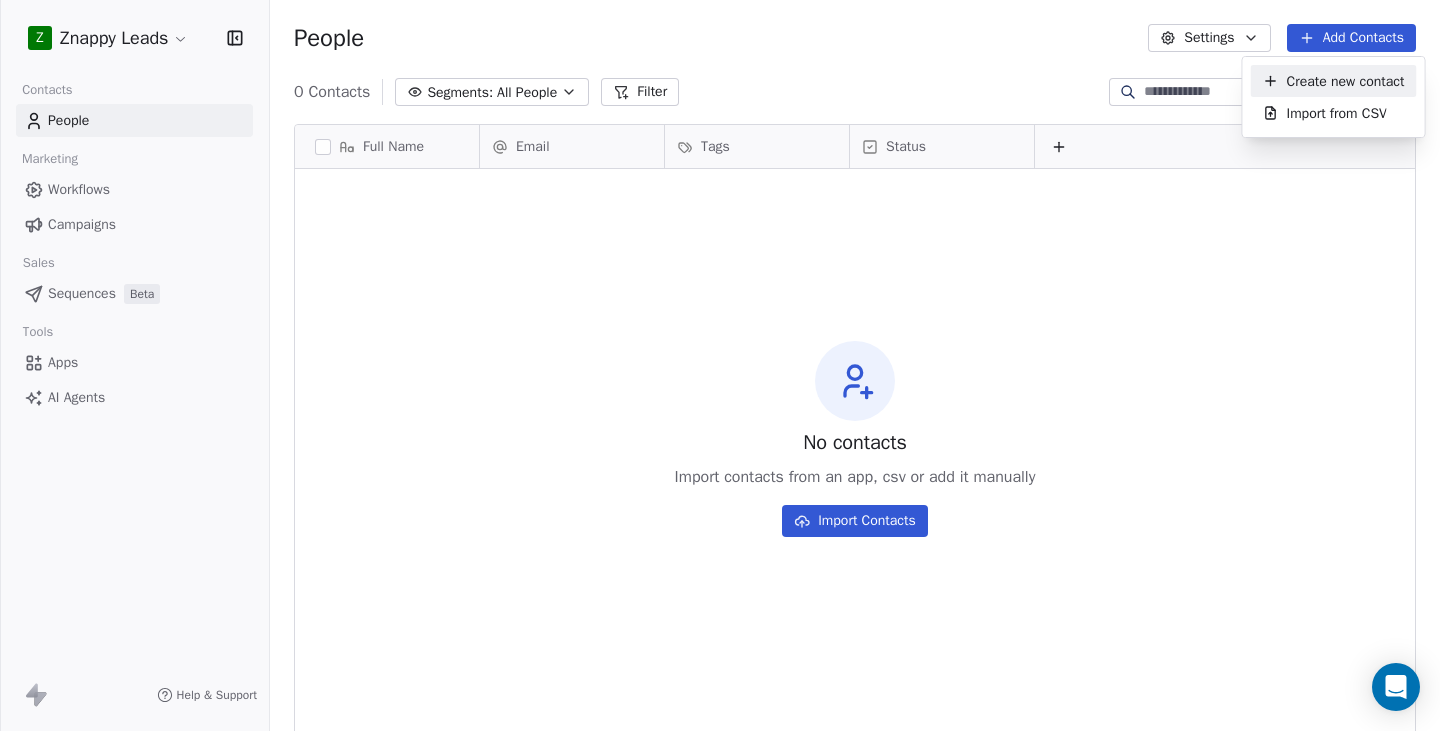 click on "Create new contact" at bounding box center (1346, 81) 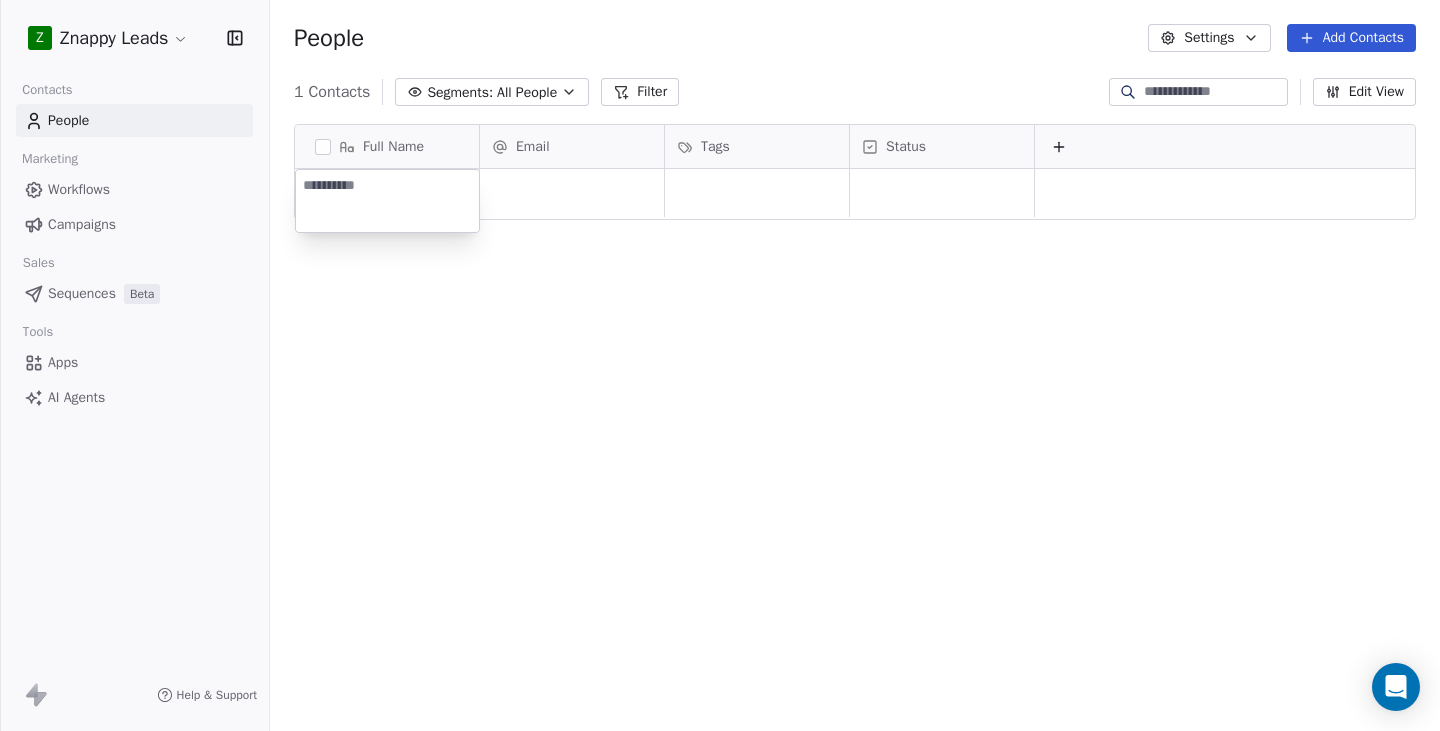click at bounding box center [387, 201] 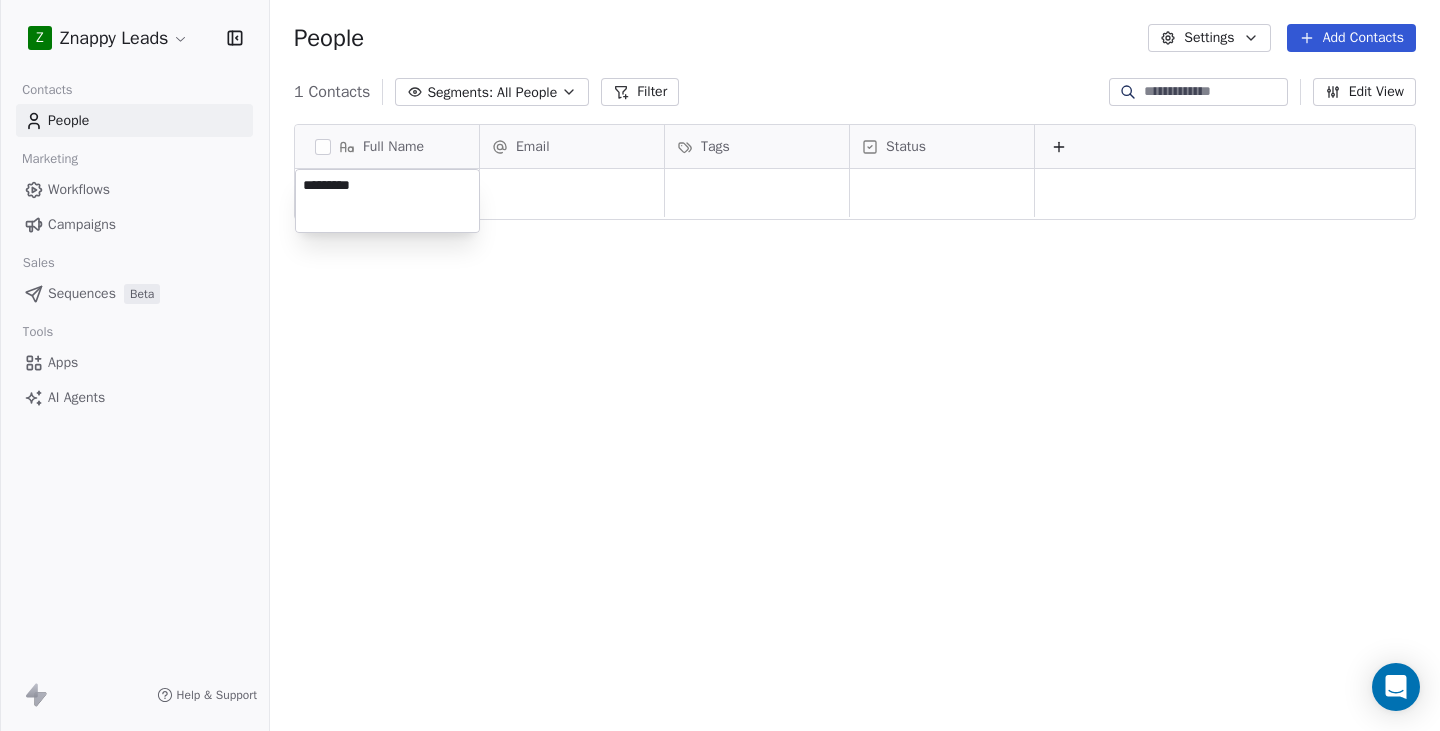type on "**********" 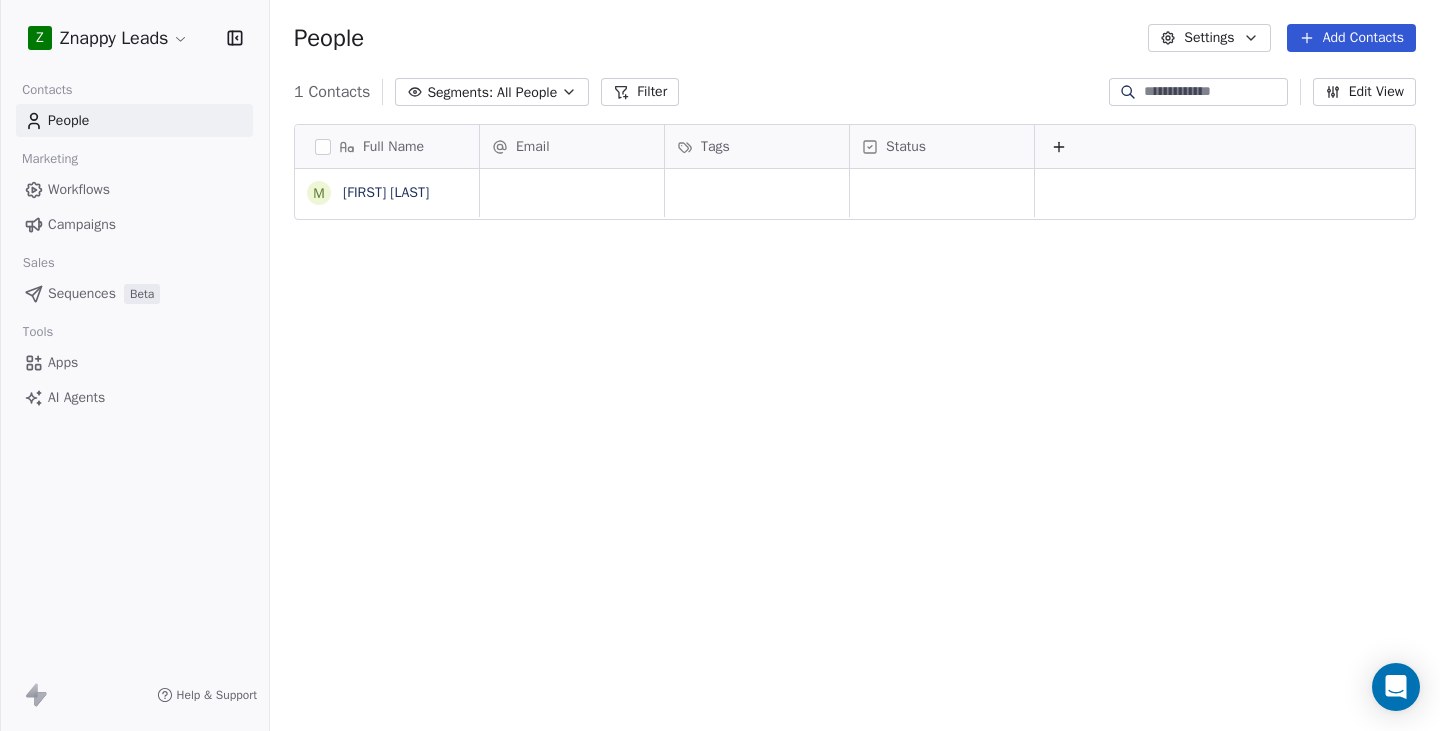 click on "**********" at bounding box center (720, 365) 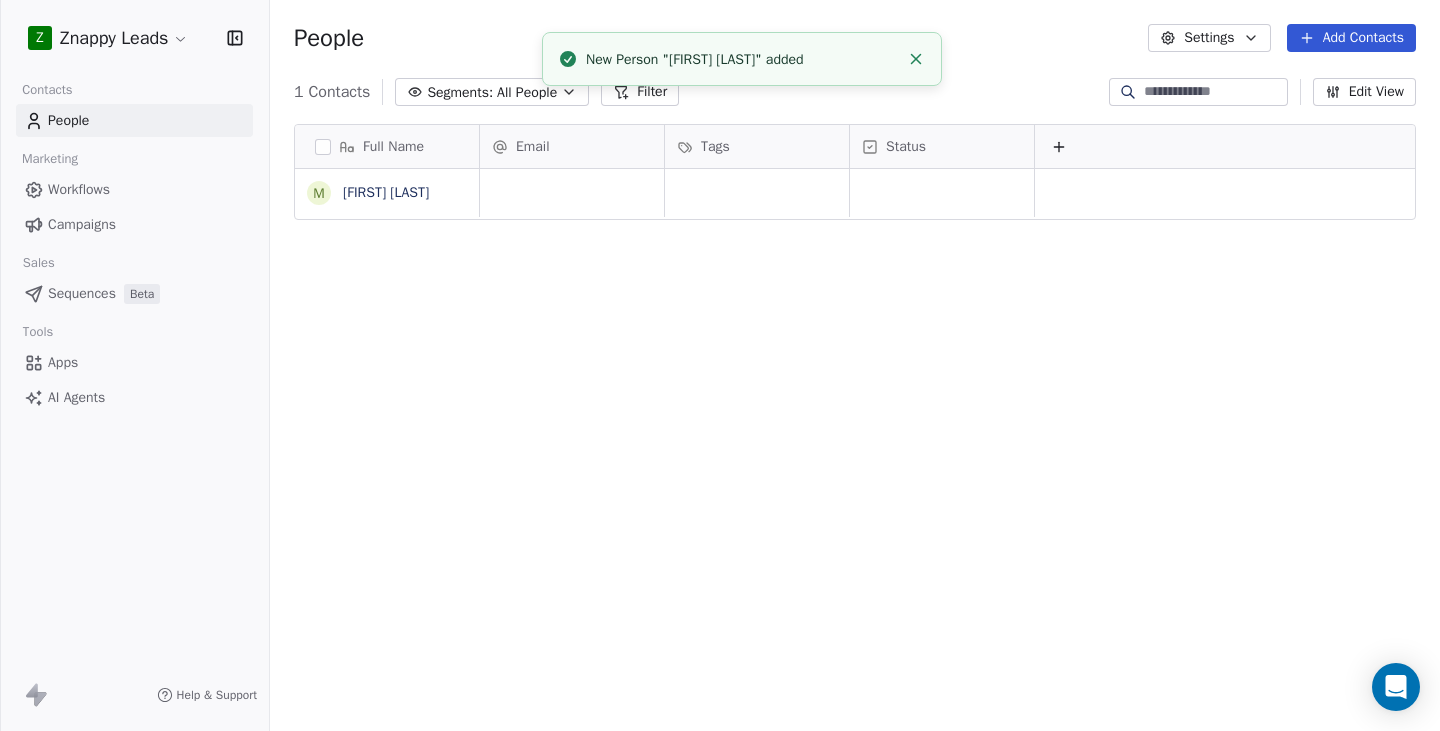 click on "Z Znappy Leads" at bounding box center (134, 38) 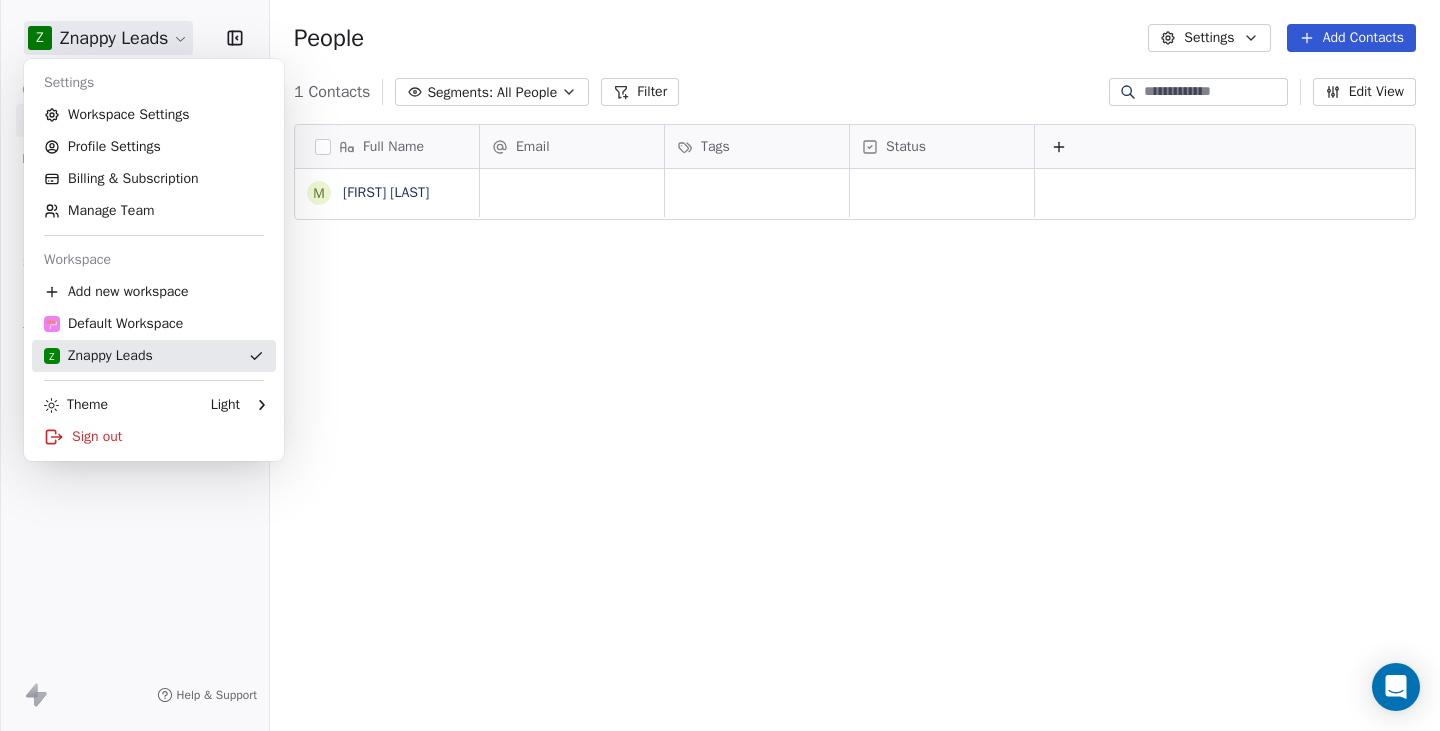 click on "Z Znappy  Leads" at bounding box center (154, 356) 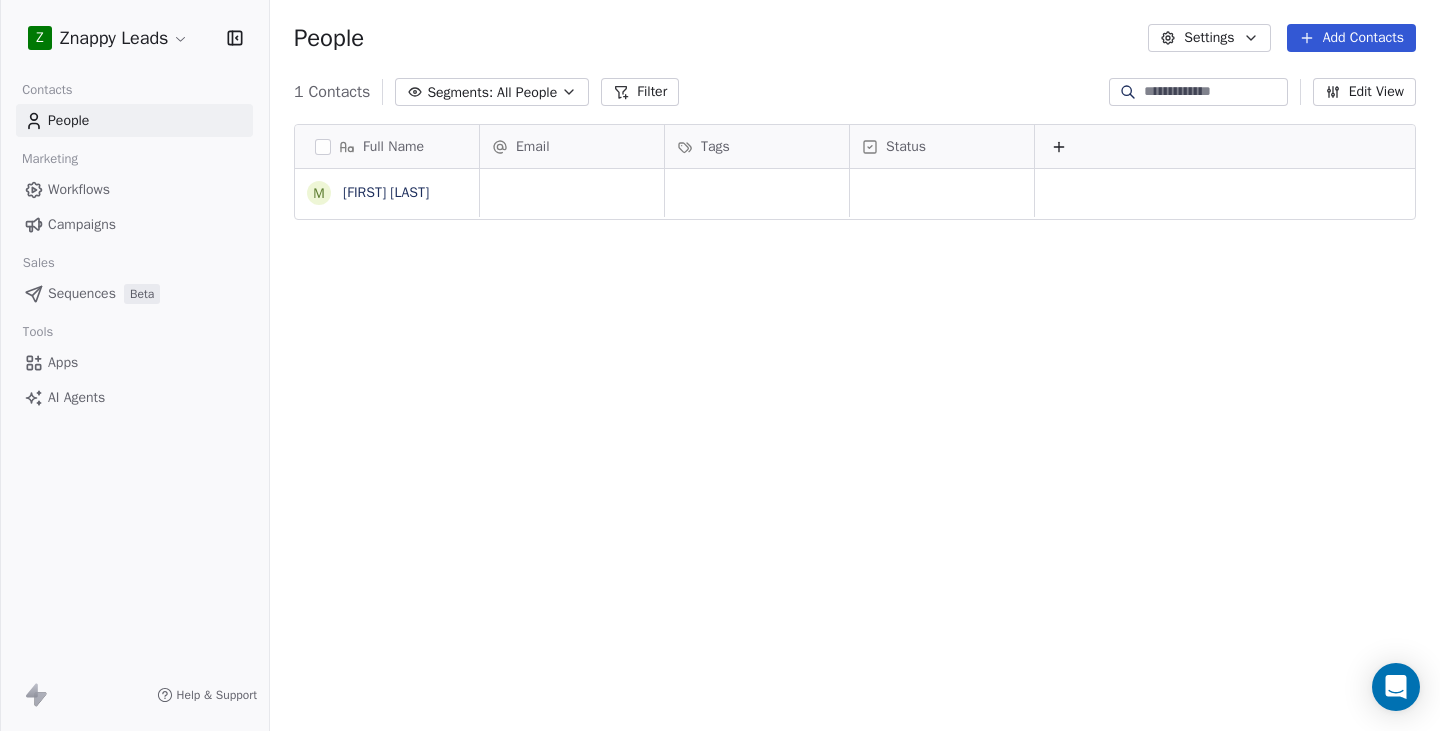 click on "**********" at bounding box center (720, 365) 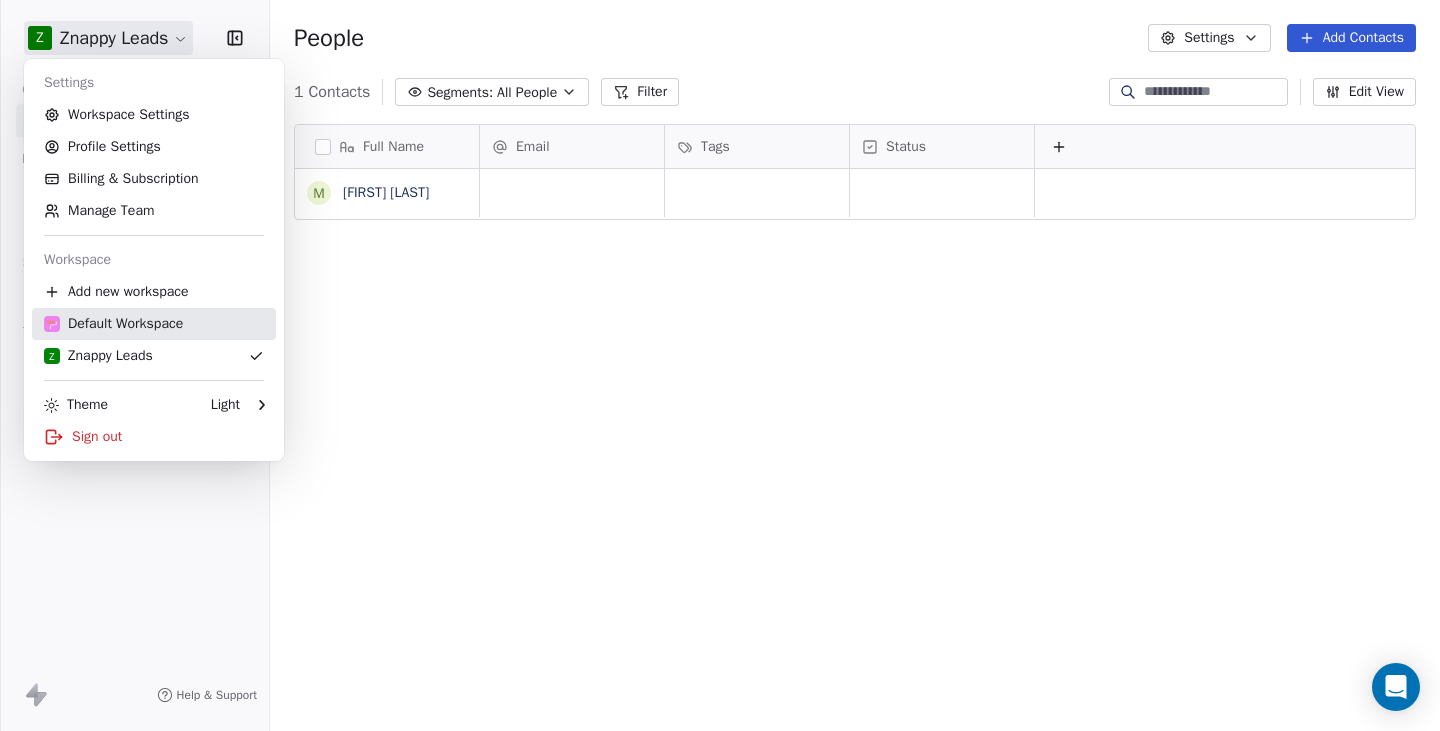 click on "Default Workspace" at bounding box center [113, 324] 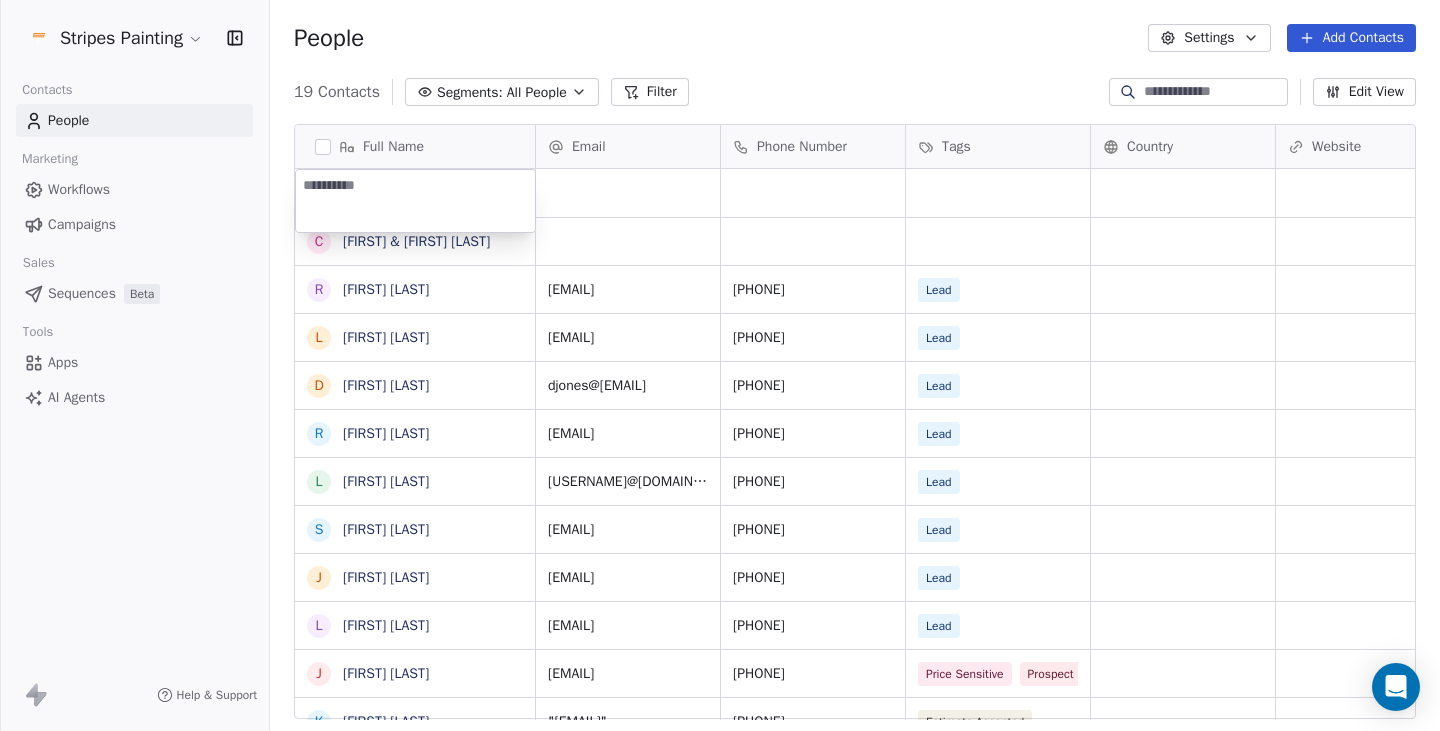 scroll, scrollTop: 15, scrollLeft: 16, axis: both 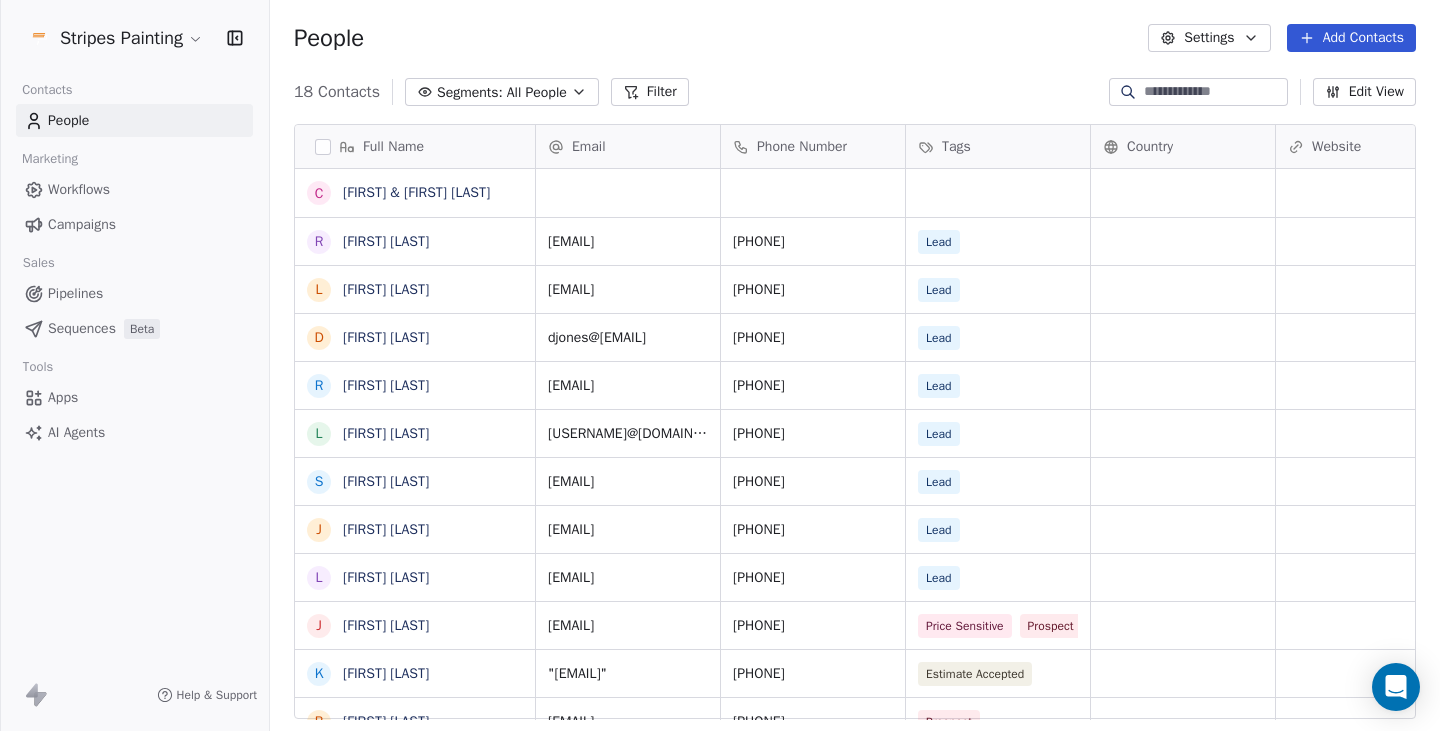 click on "Stripes Painting Contacts People Marketing Workflows Campaigns Sales Pipelines Sequences Beta Tools Apps AI Agents Help & Support People Settings Add Contacts 18 Contacts Segments: All People Filter Edit View Tag Add to Sequence Export Full Name C Chris & Christina Horner R Rory Richards L Laura Steffes D Dallas Jones R Ron Roberts L Laurie Johnson S Stephen King J Joe Johnson L Londa Beachem-Boren J Jerry Willemssen K Katie Fleming B Barbara Broten J Jeff Purrington K Kyle Pajeeterson K Katie Lein K Kyle M Minnesota Construction M Matt Thull Email Phone Number Tags Country Website Job Title Status Contact Source R&R [EMAIL] [PHONE] Lead l.steffes@comcast.net [PHONE] Lead In-Home Quote djones20740@yahoo.com [PHONE] Lead In-Home Quote roberts@allstar-estimation.com [PHONE] Lead lauriej@pcdevelopmint.com [PHONE] Lead stephnking@gmail.com [PHONE] Lead In-Home Quote joe.johnson@cardinalhealth.com [PHONE] Lead londabb@msn.com [PHONE] Lead kjw@gofast.am [PHONE] Lead" at bounding box center (720, 365) 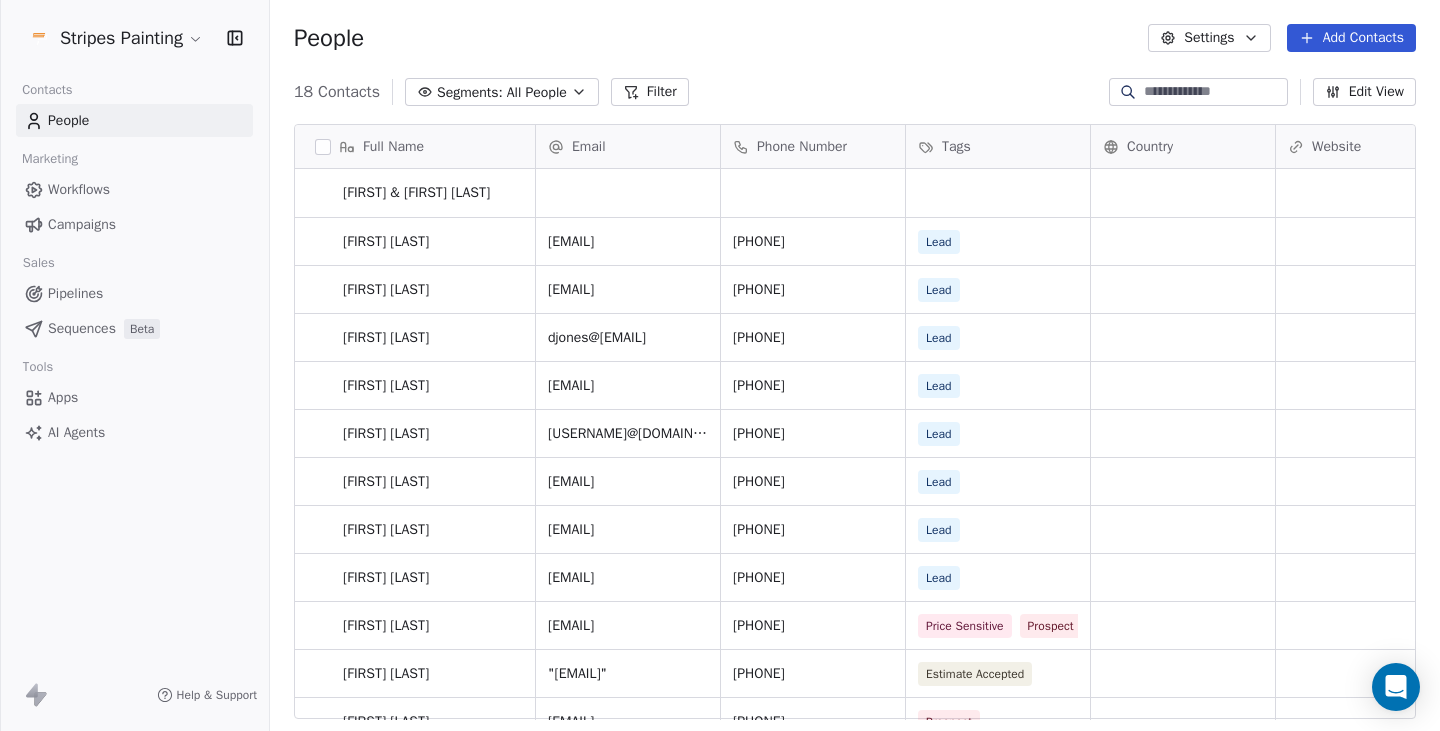 scroll, scrollTop: 248, scrollLeft: 0, axis: vertical 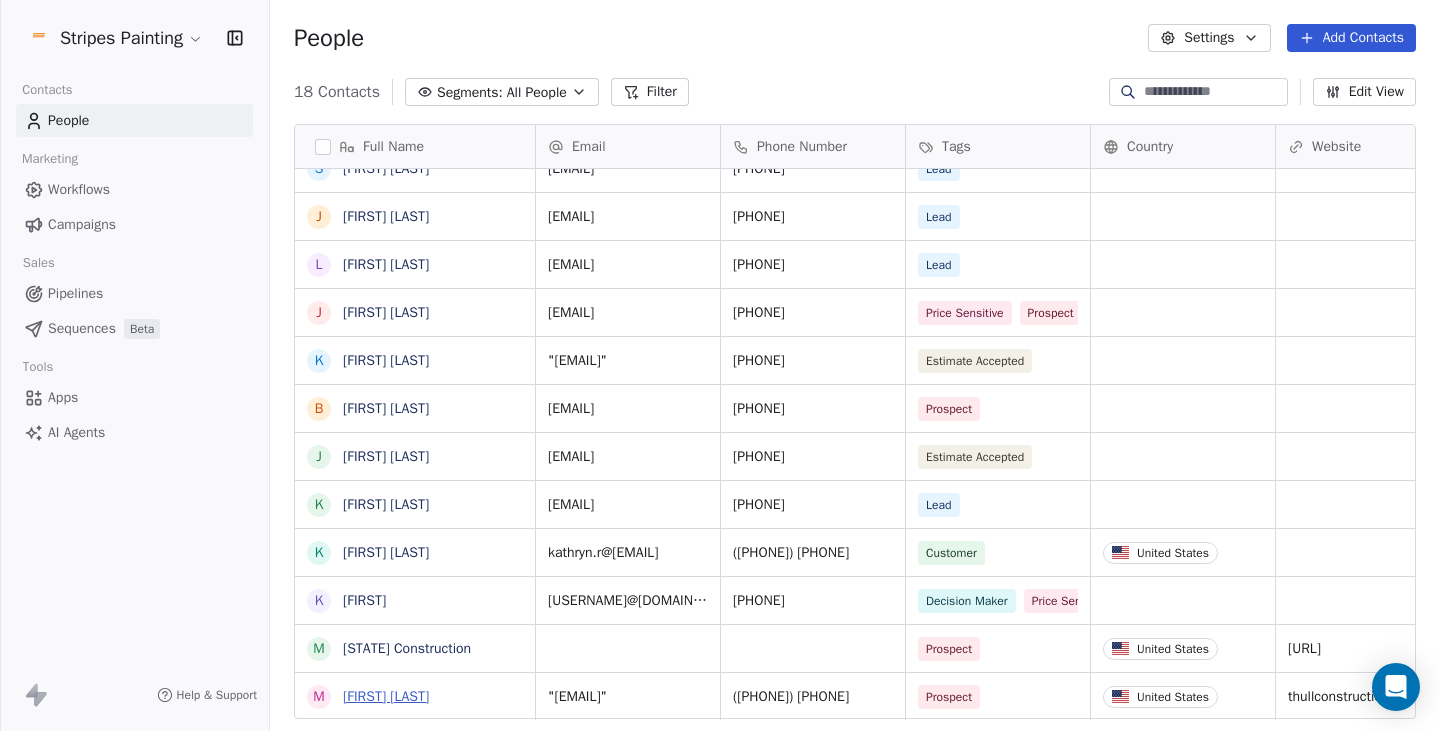 click on "[FIRST] [LAST]" at bounding box center [386, 696] 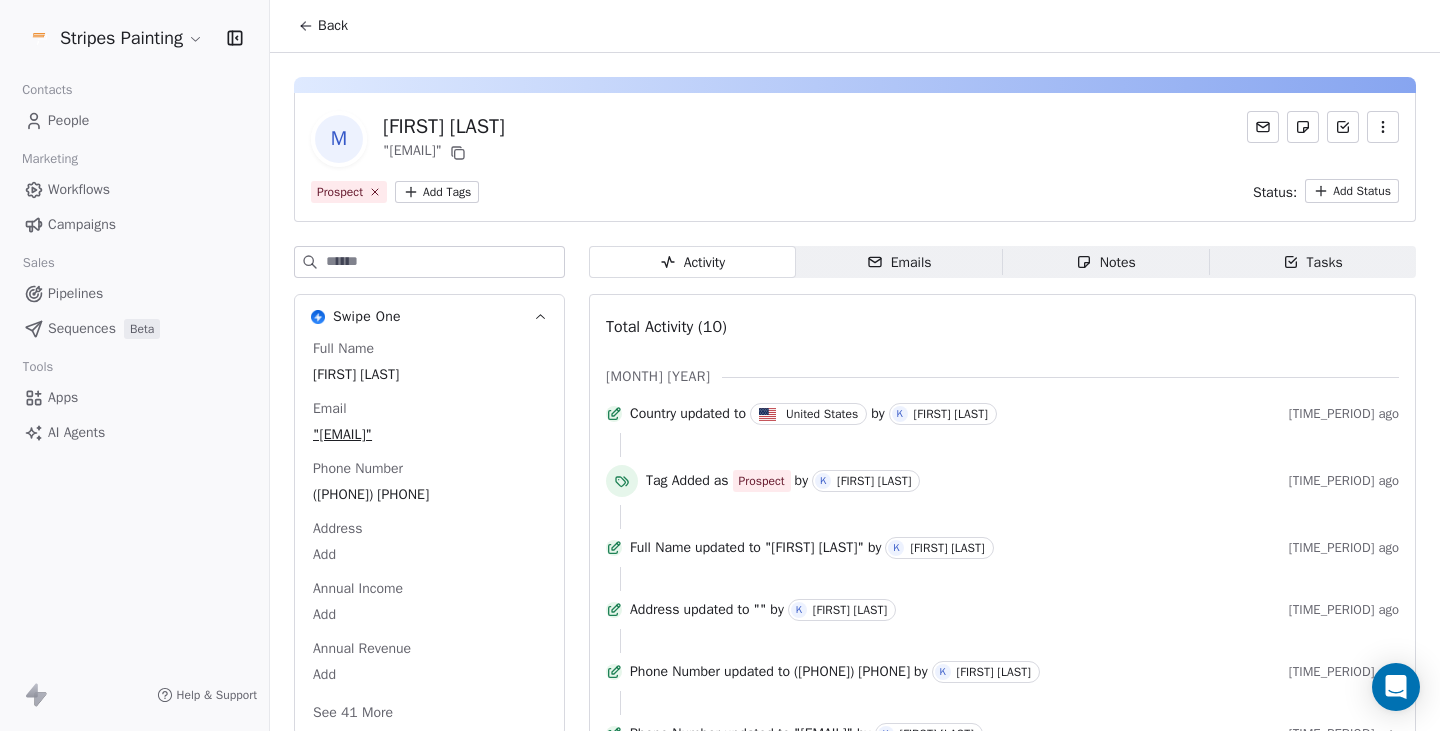 click 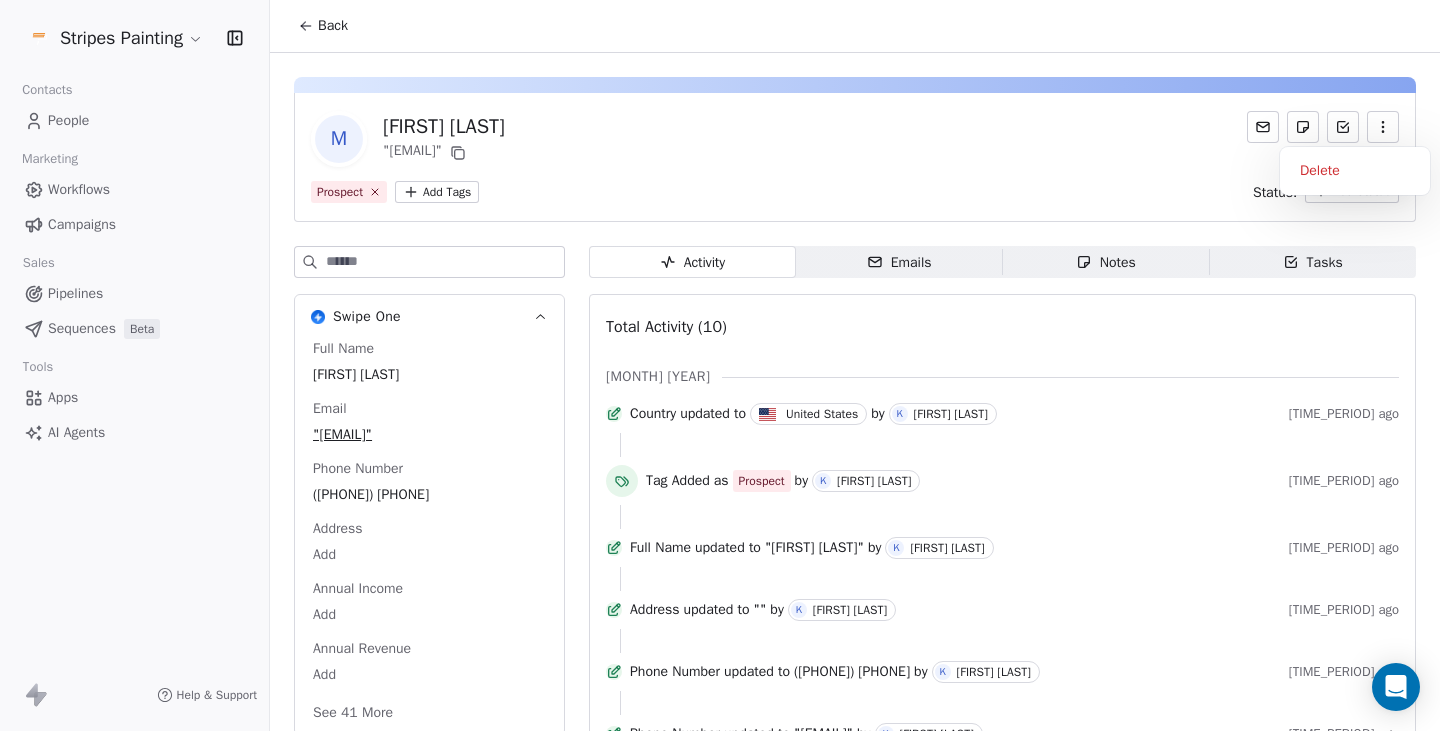 click 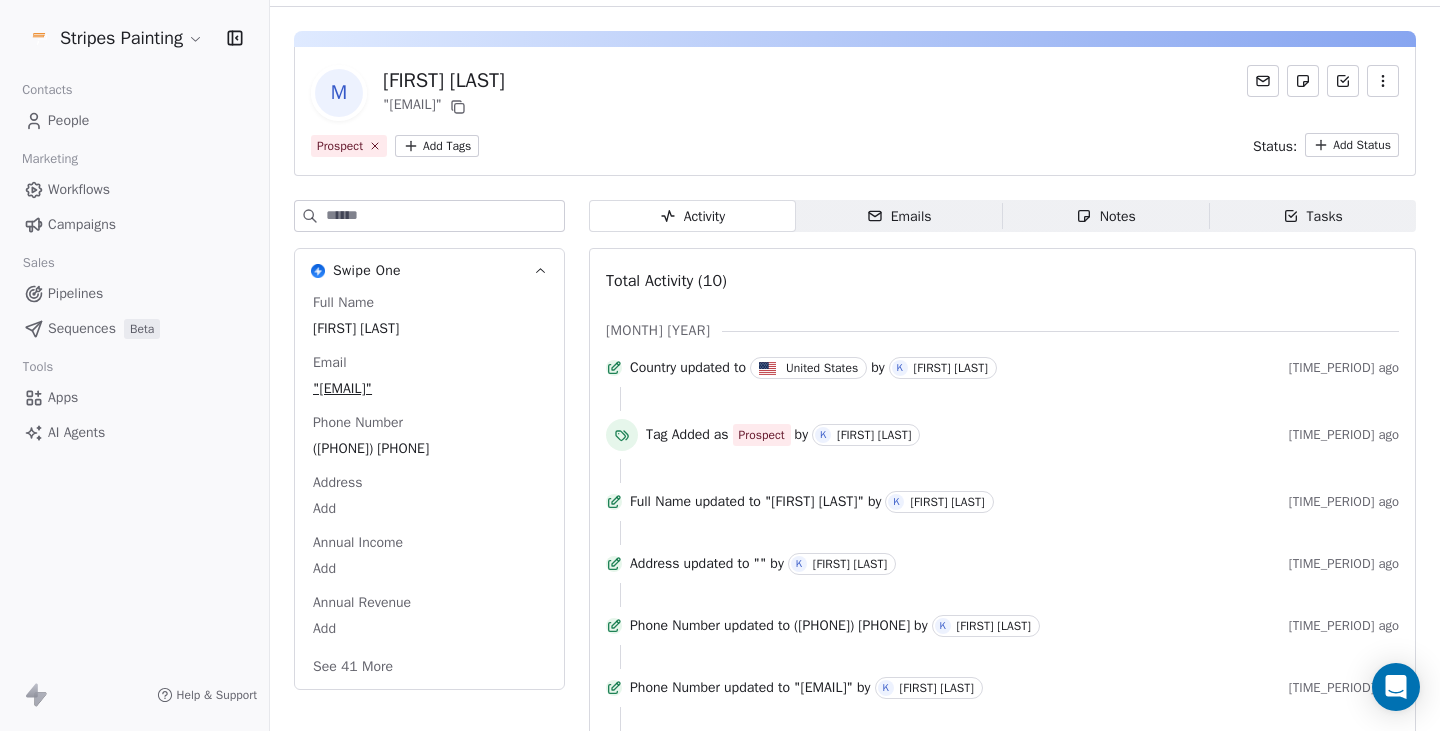 scroll, scrollTop: 0, scrollLeft: 0, axis: both 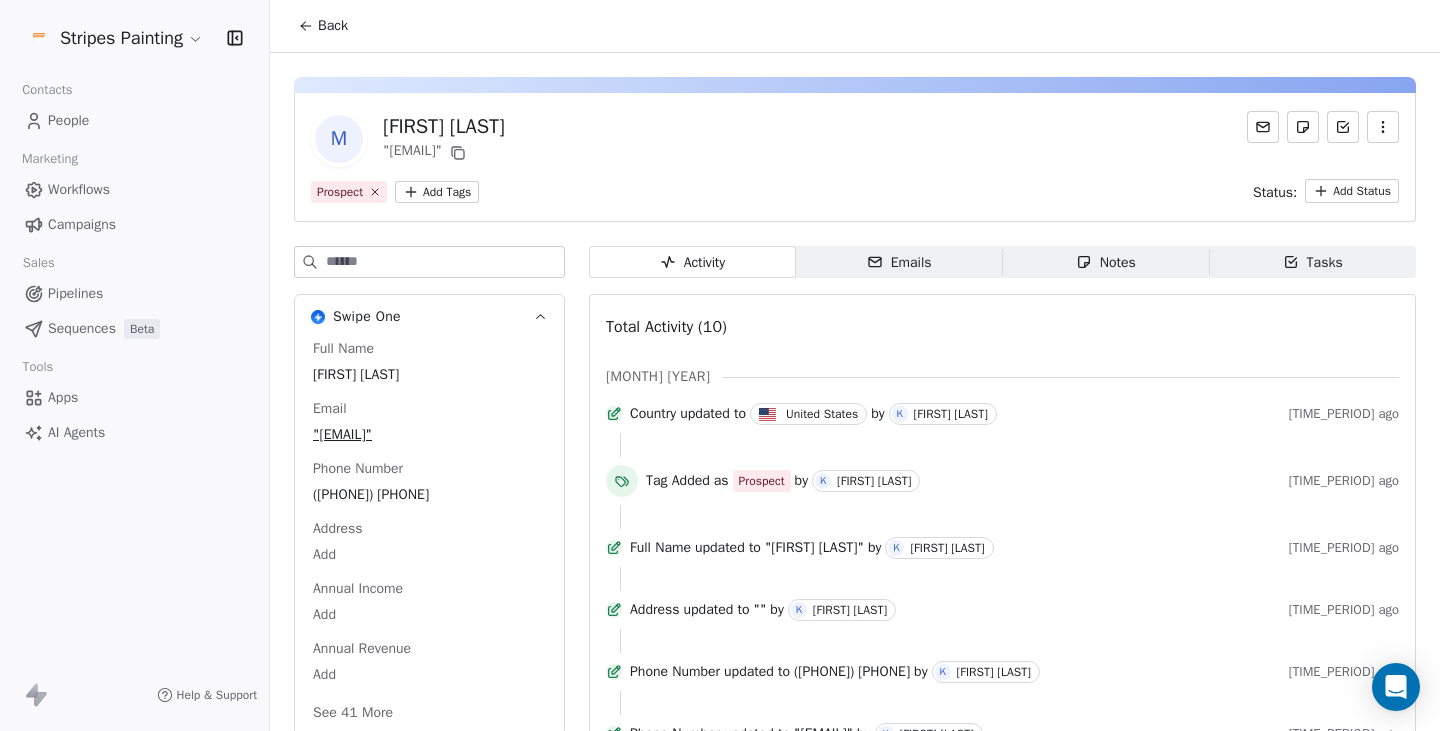 click at bounding box center [1383, 127] 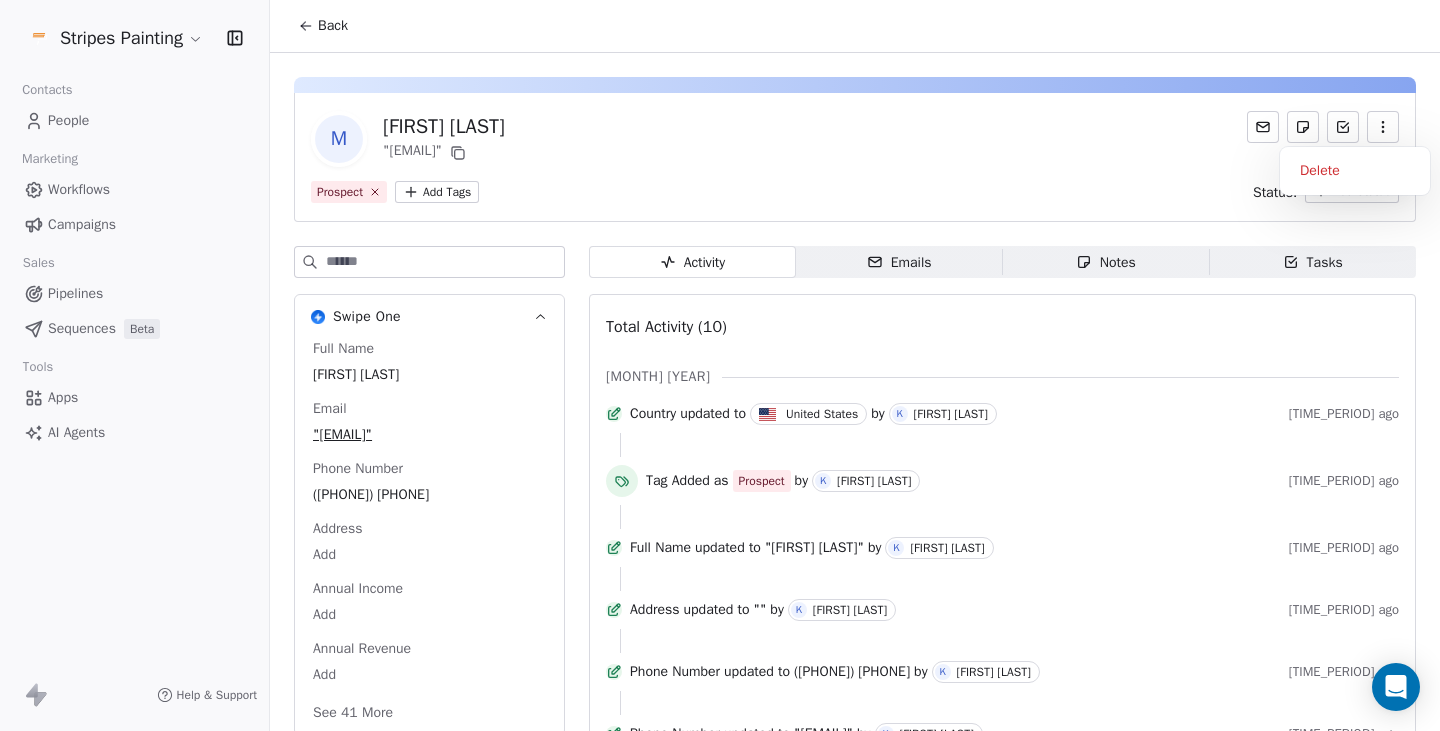 click at bounding box center (1383, 127) 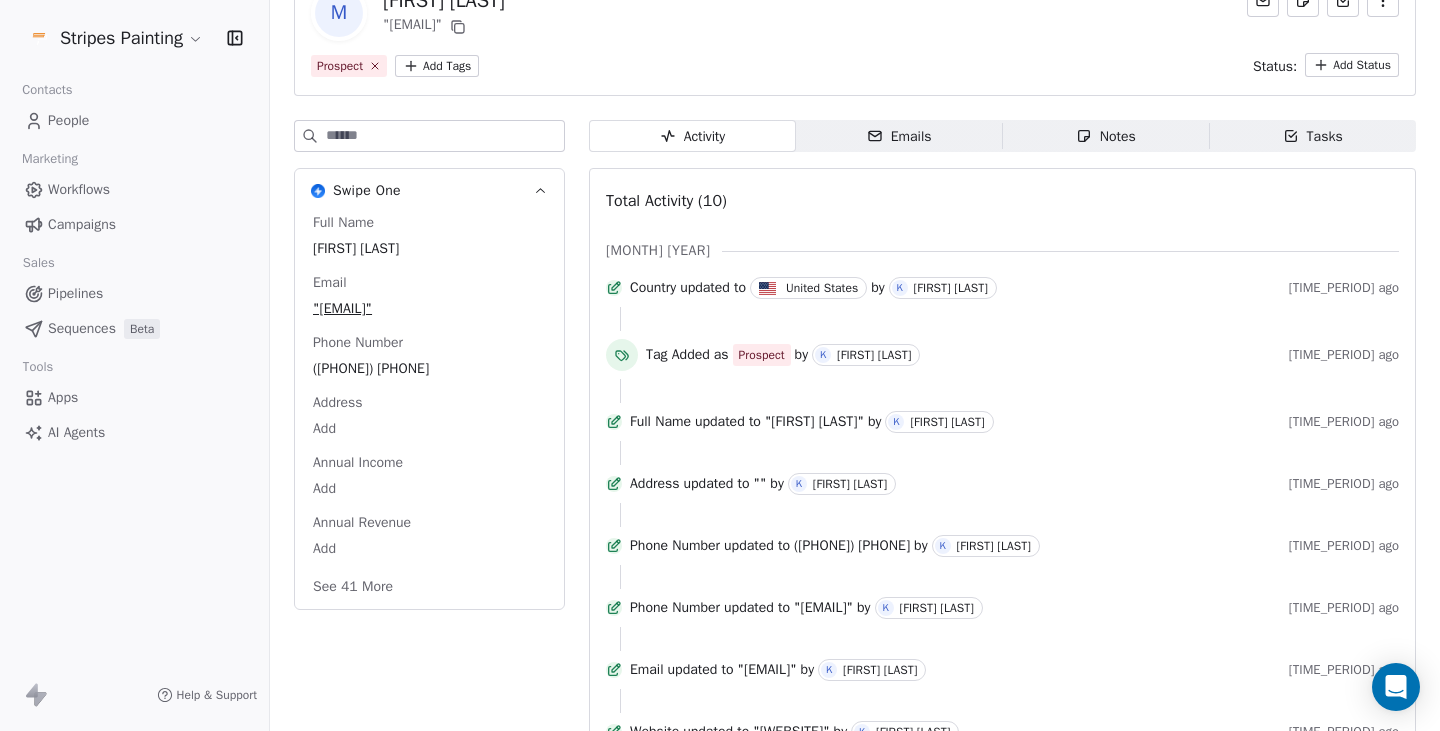 scroll, scrollTop: 0, scrollLeft: 0, axis: both 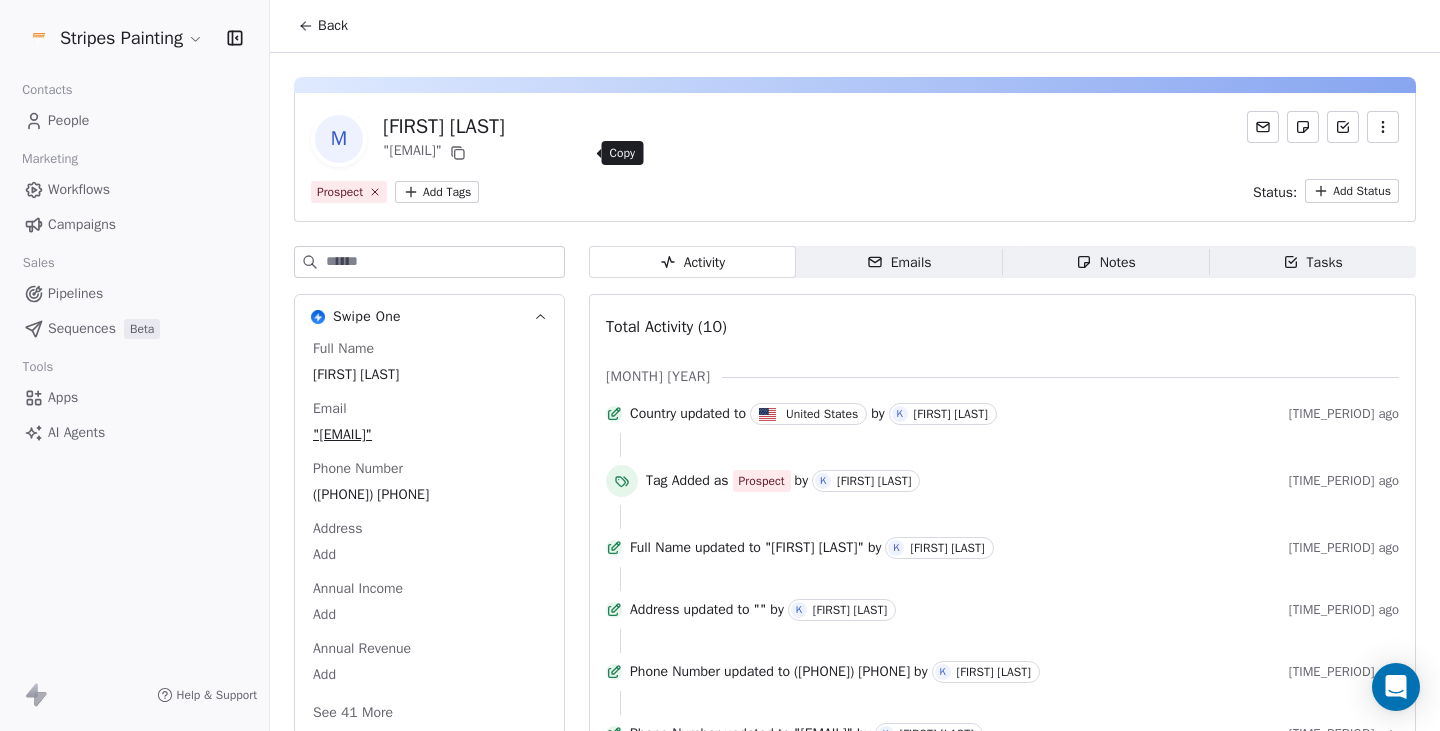 click 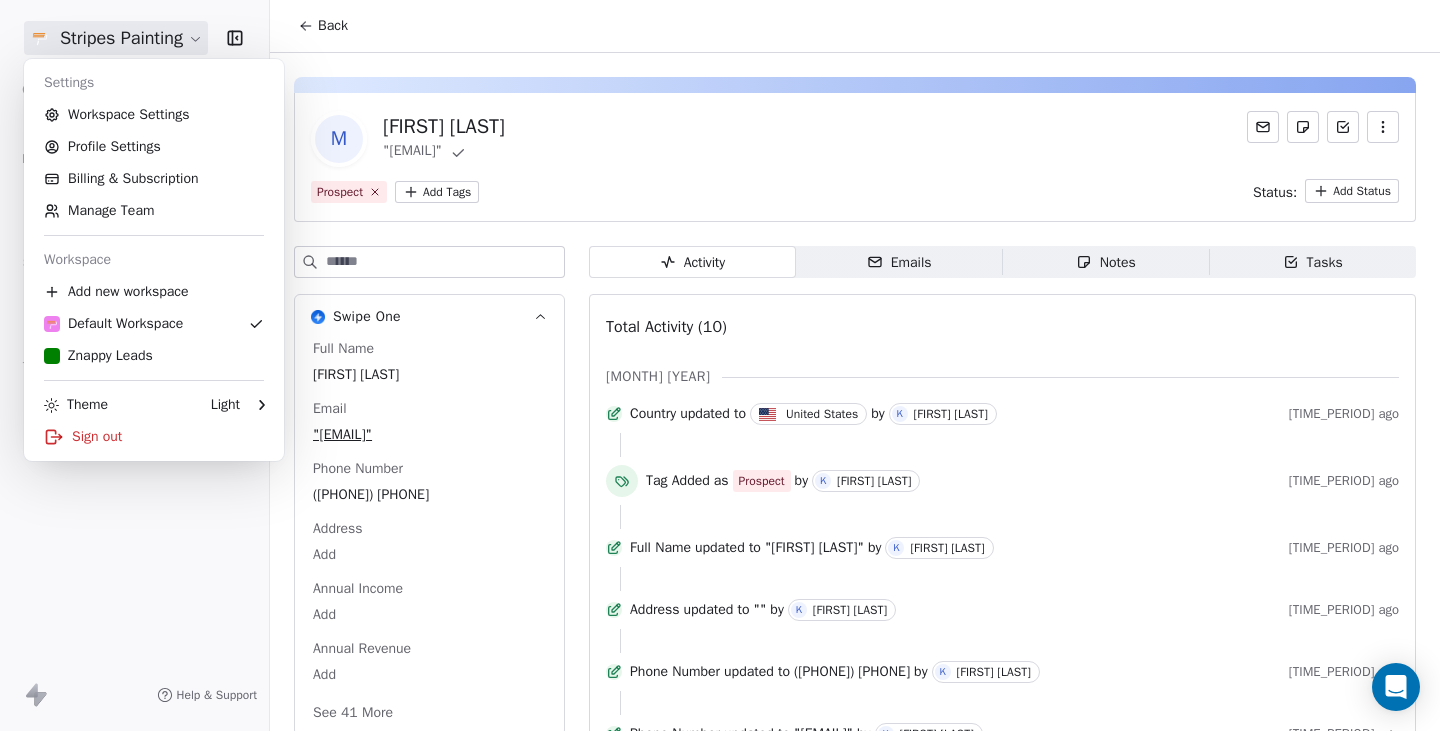 click on "Stripes Painting Contacts People Marketing Workflows Campaigns Sales Pipelines Sequences Beta Tools Apps AI Agents Help & Support Back M Matt Thull [EMAIL] Prospect Add Tags Status: Add Status Swipe One Full Name [FIRST] [LAST] Email [EMAIL] Phone Number ( [PHONE] ) Address Add Annual Income Add Annual Revenue Add See 41 More Activity Activity Emails Emails Notes Notes Tasks Tasks Total Activity (10) Jan 2025 Country updated to United States by K [FIRST] [LAST] 6 months ago Tag Added as Prospect by K [FIRST] [LAST] 6 months ago Full Name updated to "[FIRST] [LAST]" by K [FIRST] [LAST] 6 months ago Address updated to "" by K [FIRST] [LAST] 6 months ago Phone Number updated to ( [PHONE] ) by K [FIRST] [LAST] 6 months ago Phone Number updated to [EMAIL] by K [FIRST] [LAST] 6 months ago Email updated to "[EMAIL]" by K [FIRST] [LAST] 6 months ago Website updated to "[URL]" by K [FIRST] [LAST] Website" at bounding box center (720, 365) 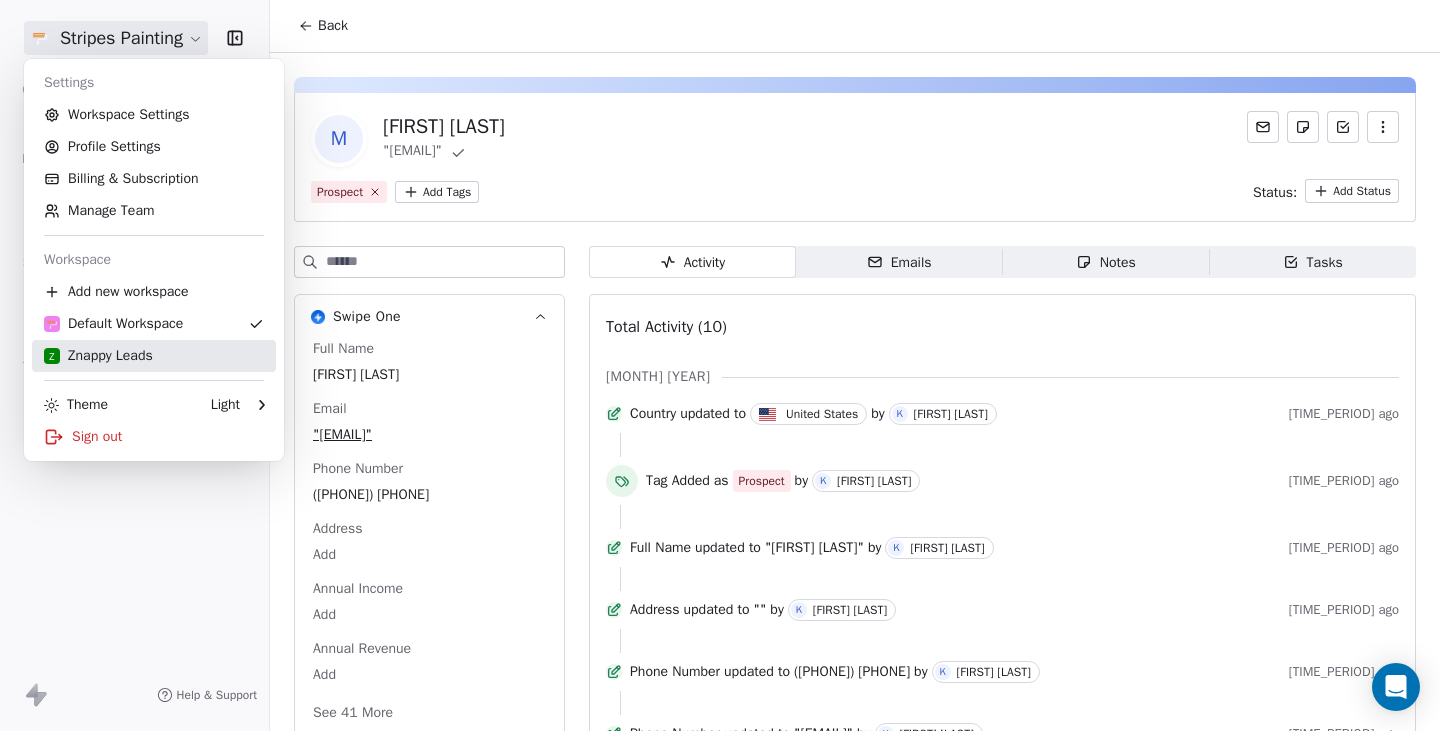 click on "Z Znappy  Leads" at bounding box center [98, 356] 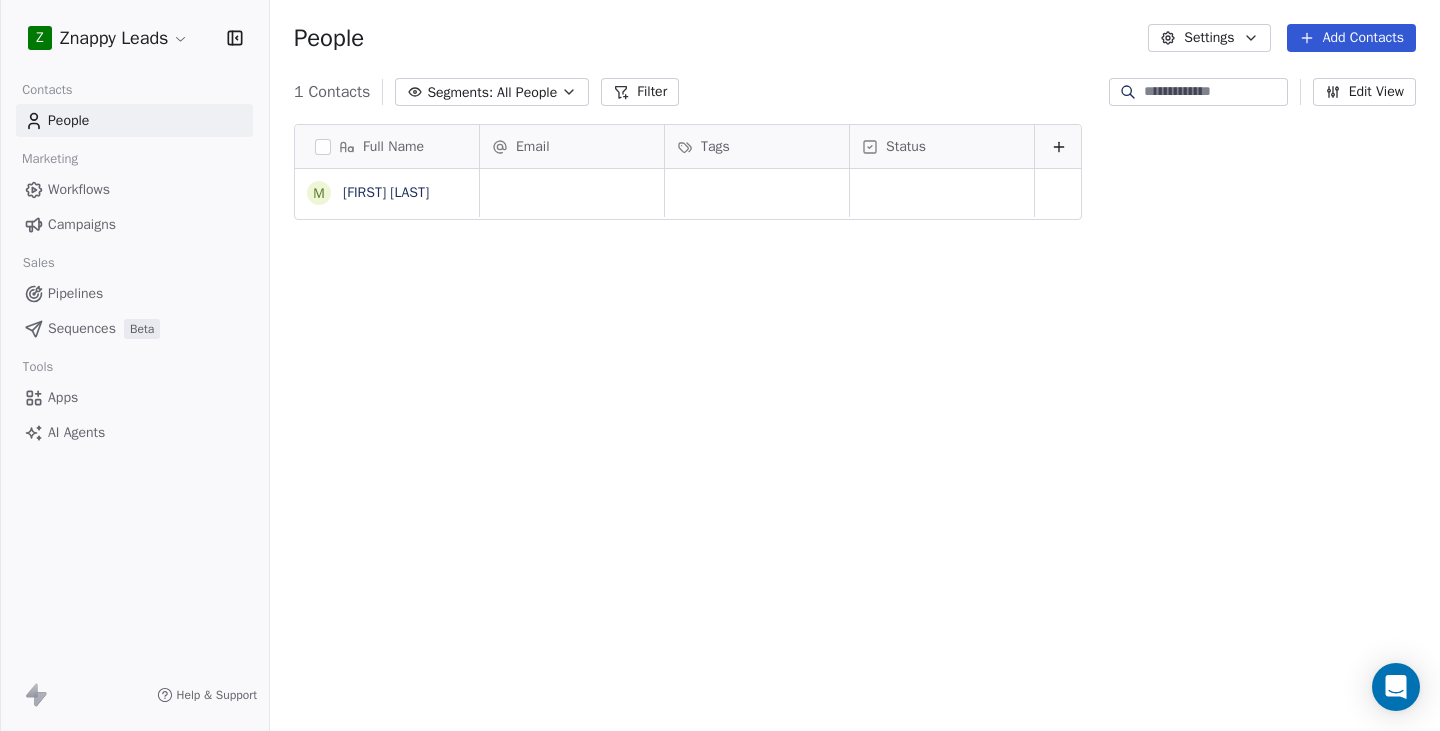 scroll, scrollTop: 15, scrollLeft: 16, axis: both 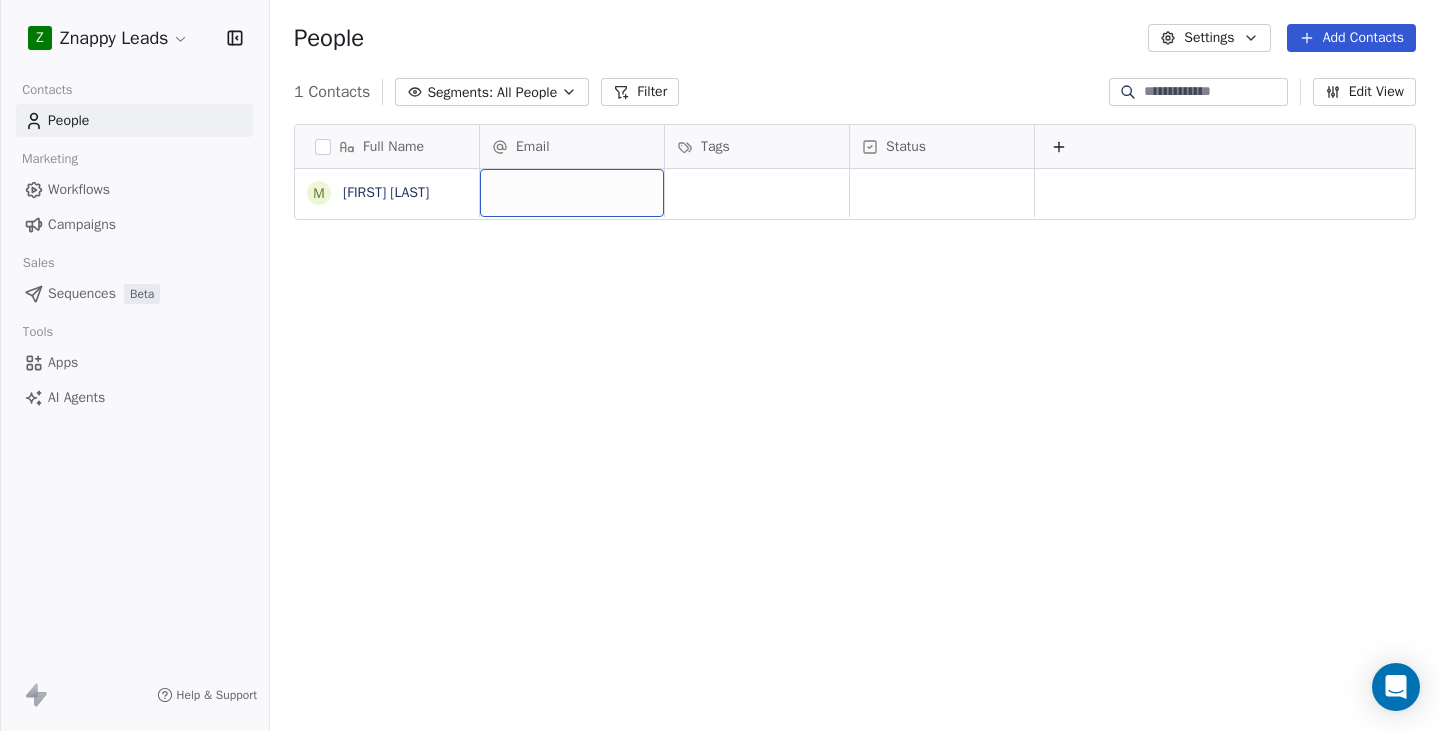 click at bounding box center (572, 193) 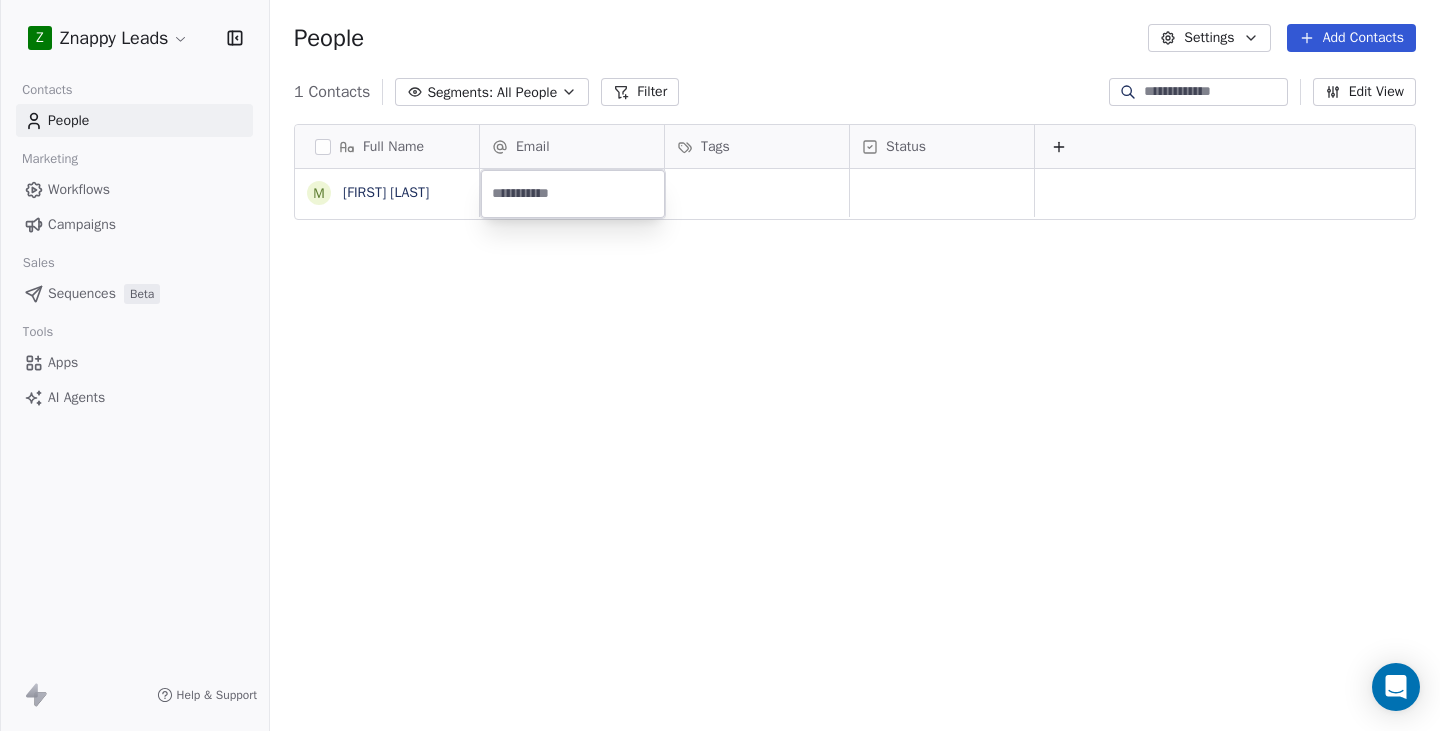 type on "**********" 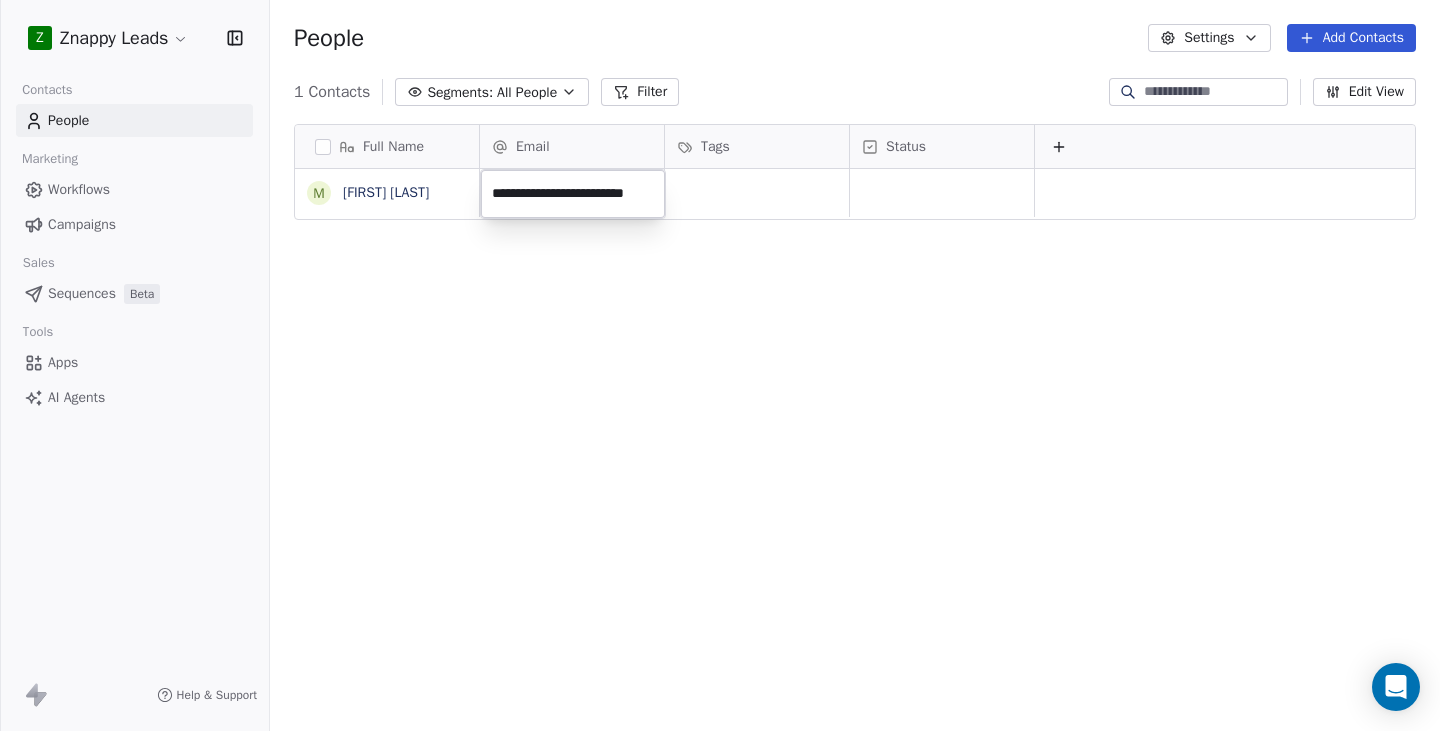 scroll, scrollTop: 0, scrollLeft: 12, axis: horizontal 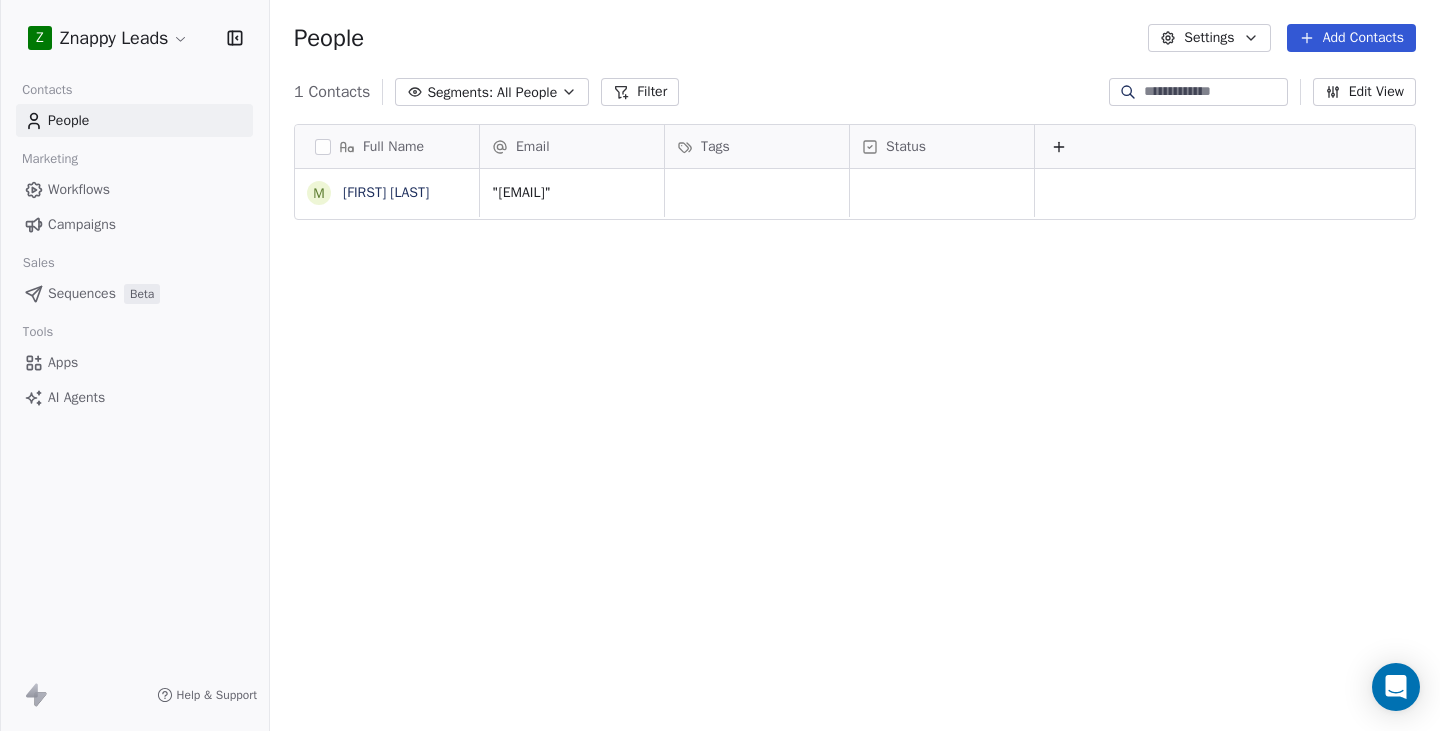click 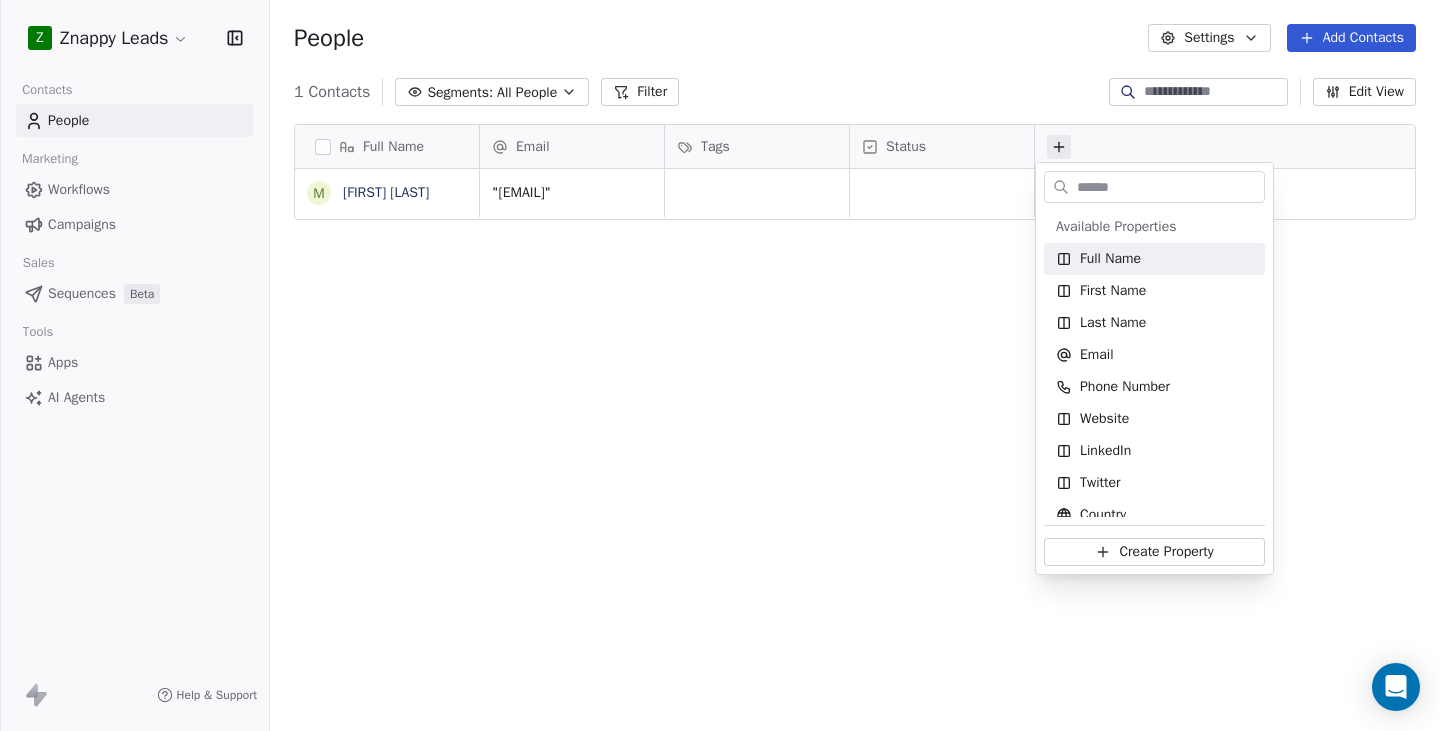 click at bounding box center [1168, 187] 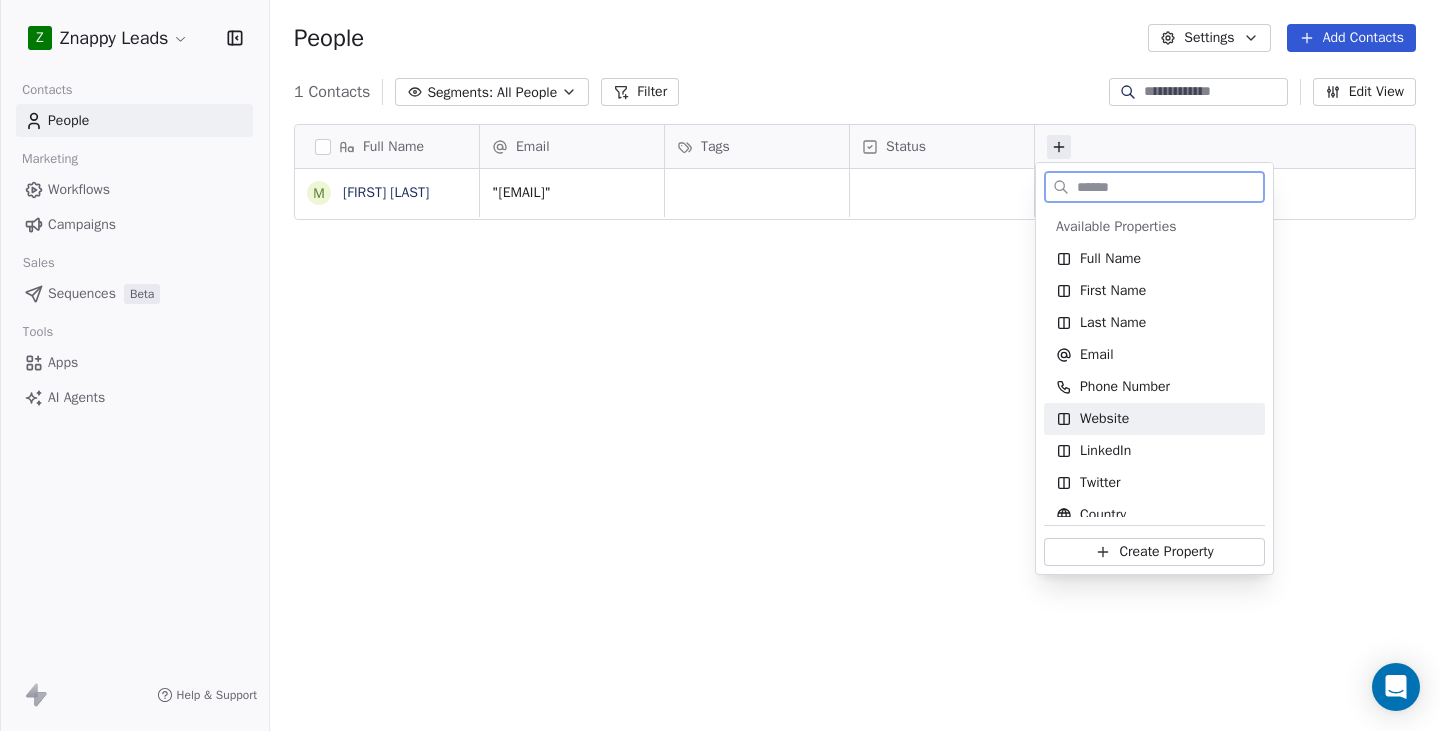 click on "Website" at bounding box center (1104, 419) 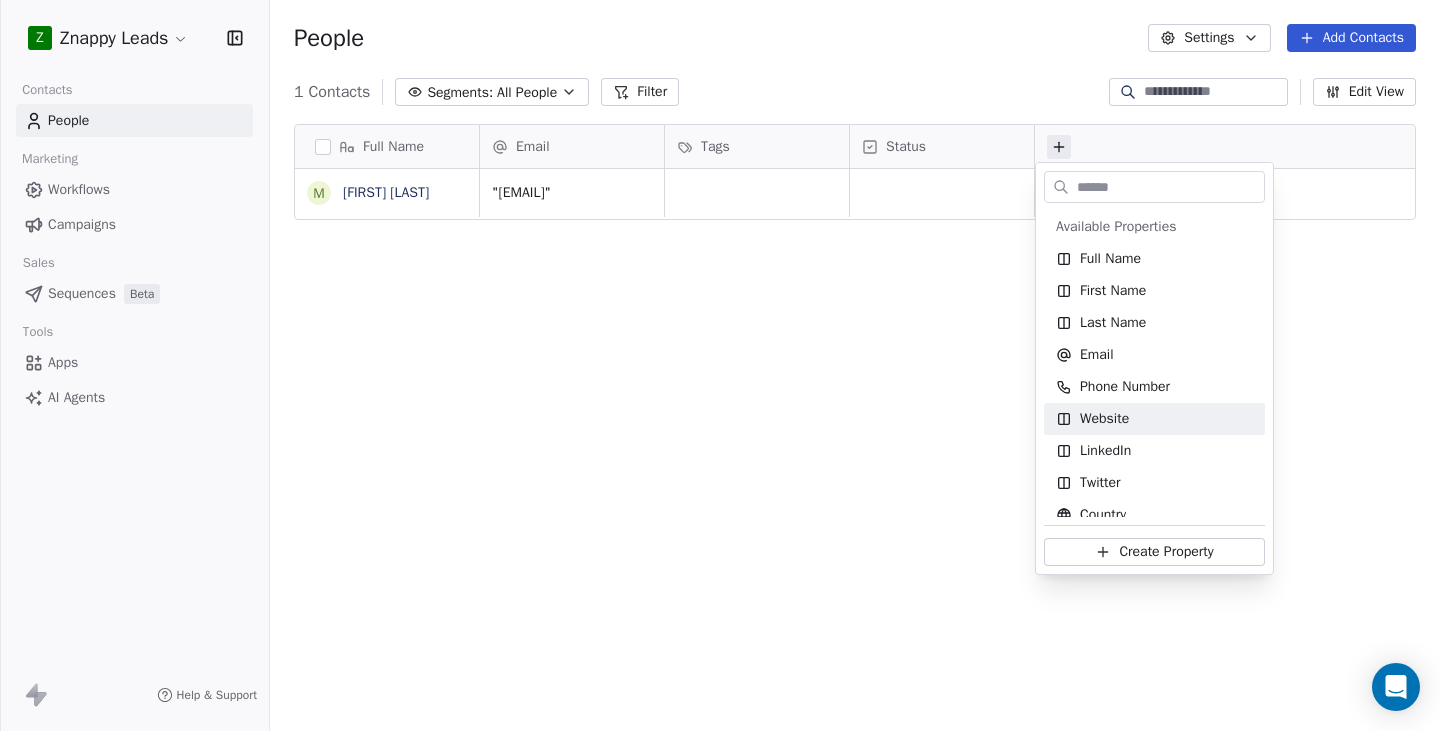 scroll, scrollTop: 0, scrollLeft: 17, axis: horizontal 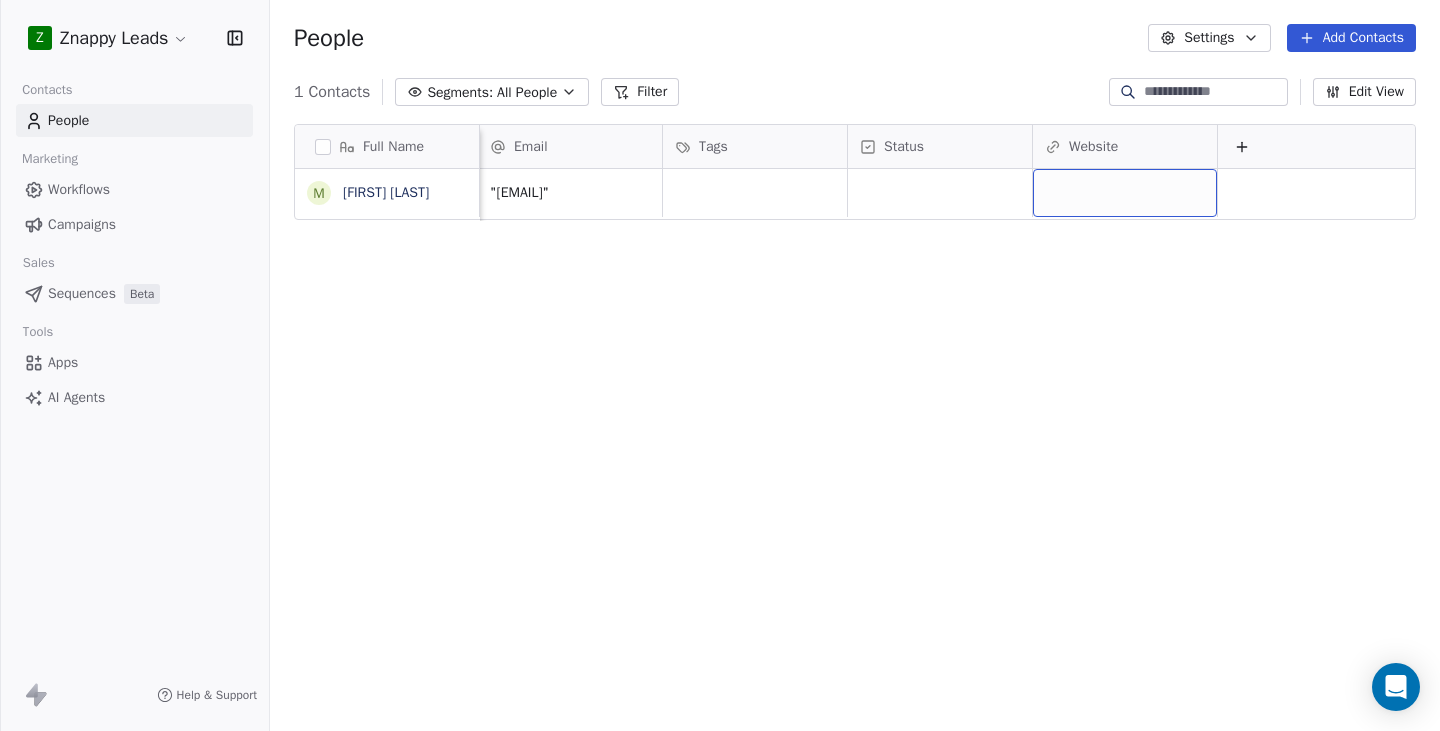 click at bounding box center (1125, 193) 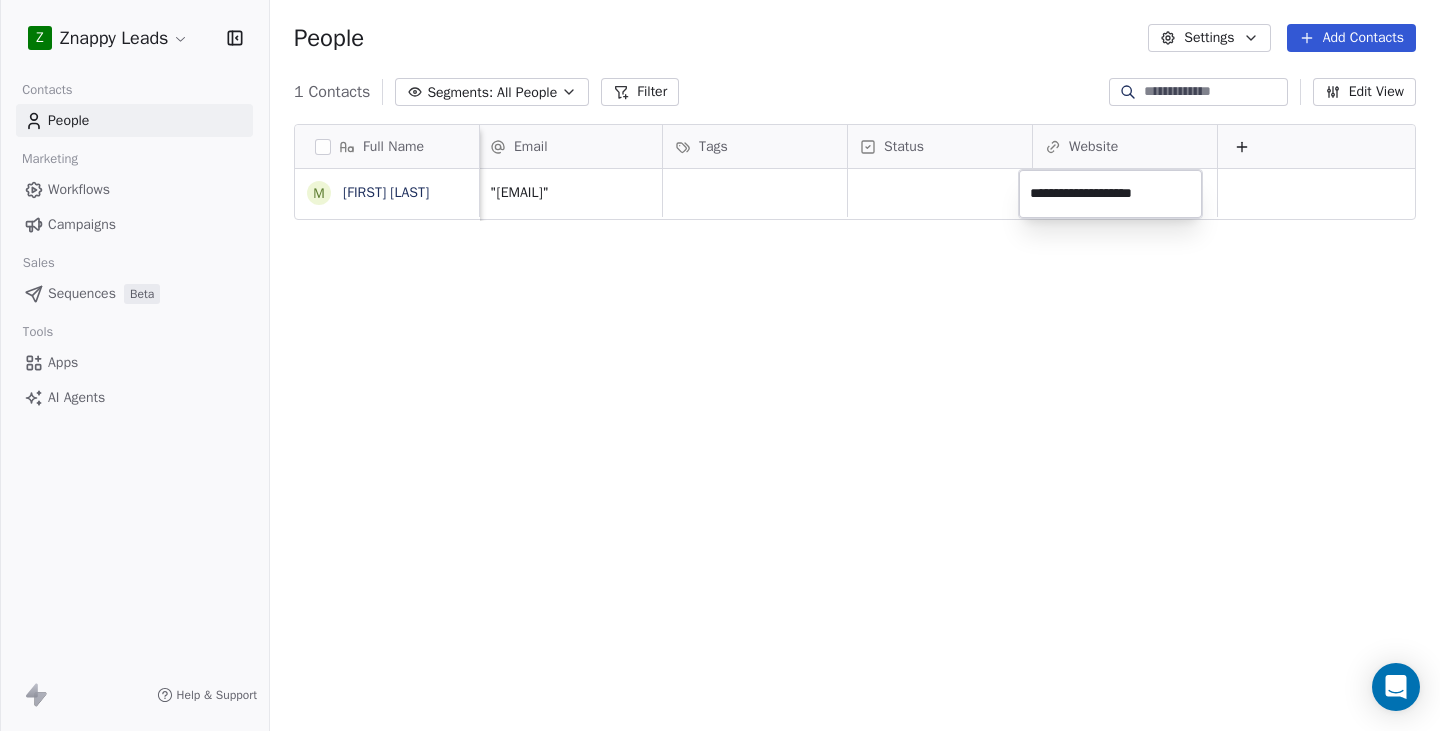 type on "**********" 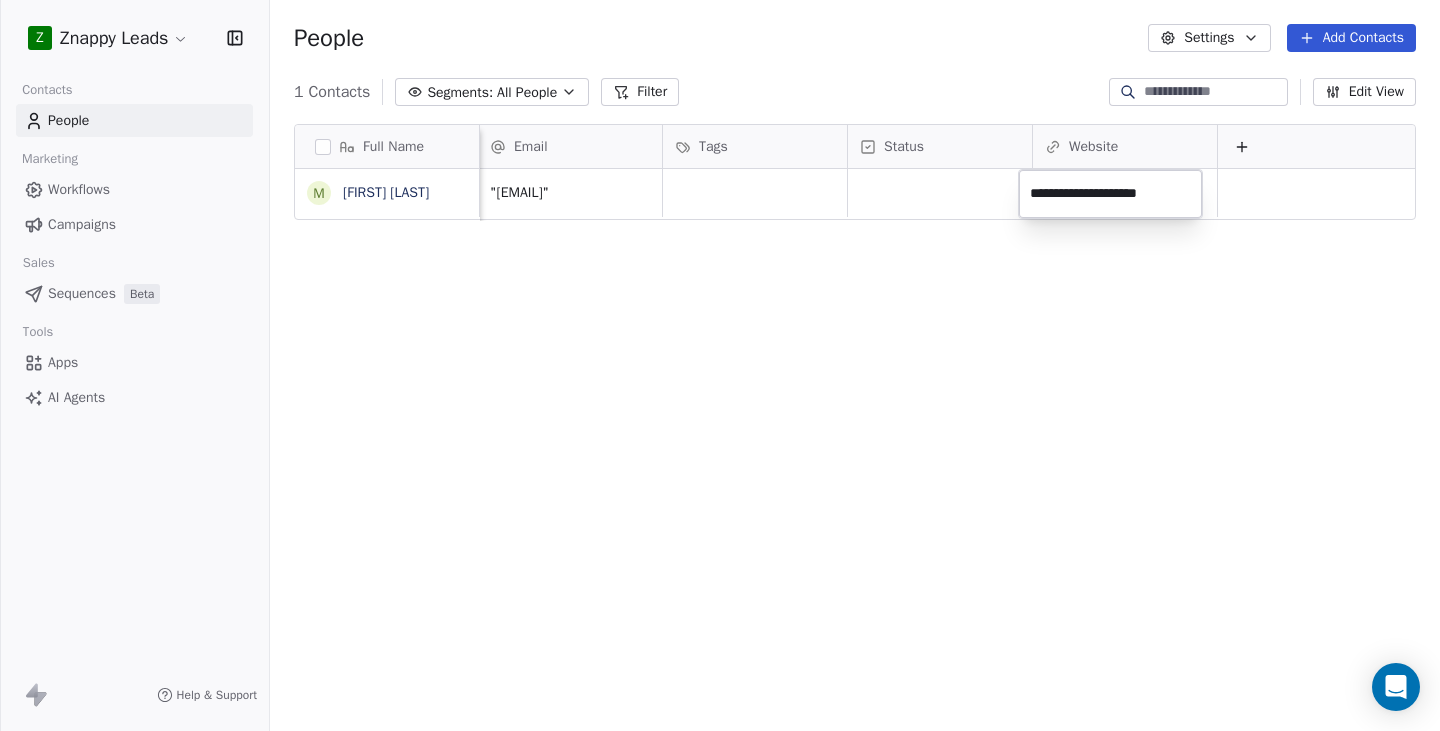 click on "**********" at bounding box center (720, 365) 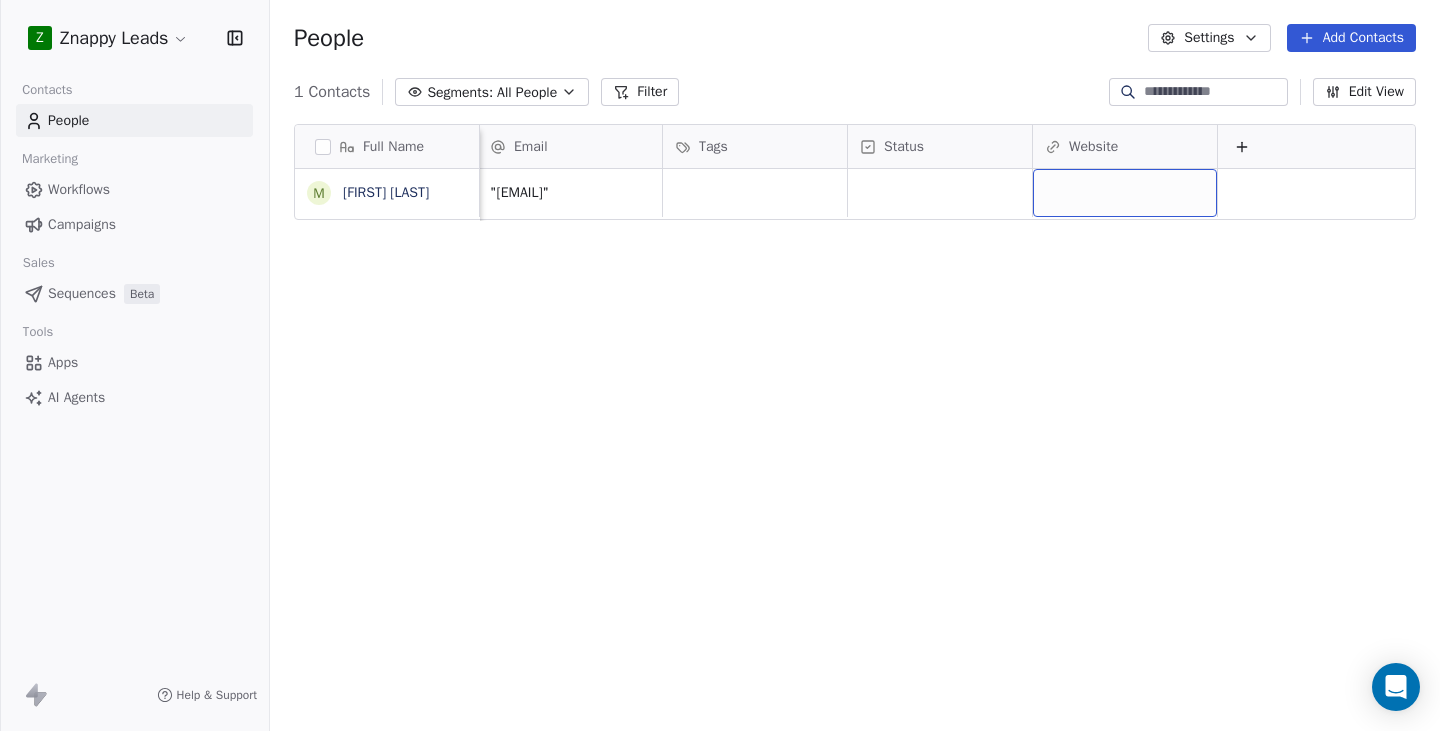 click at bounding box center (1125, 193) 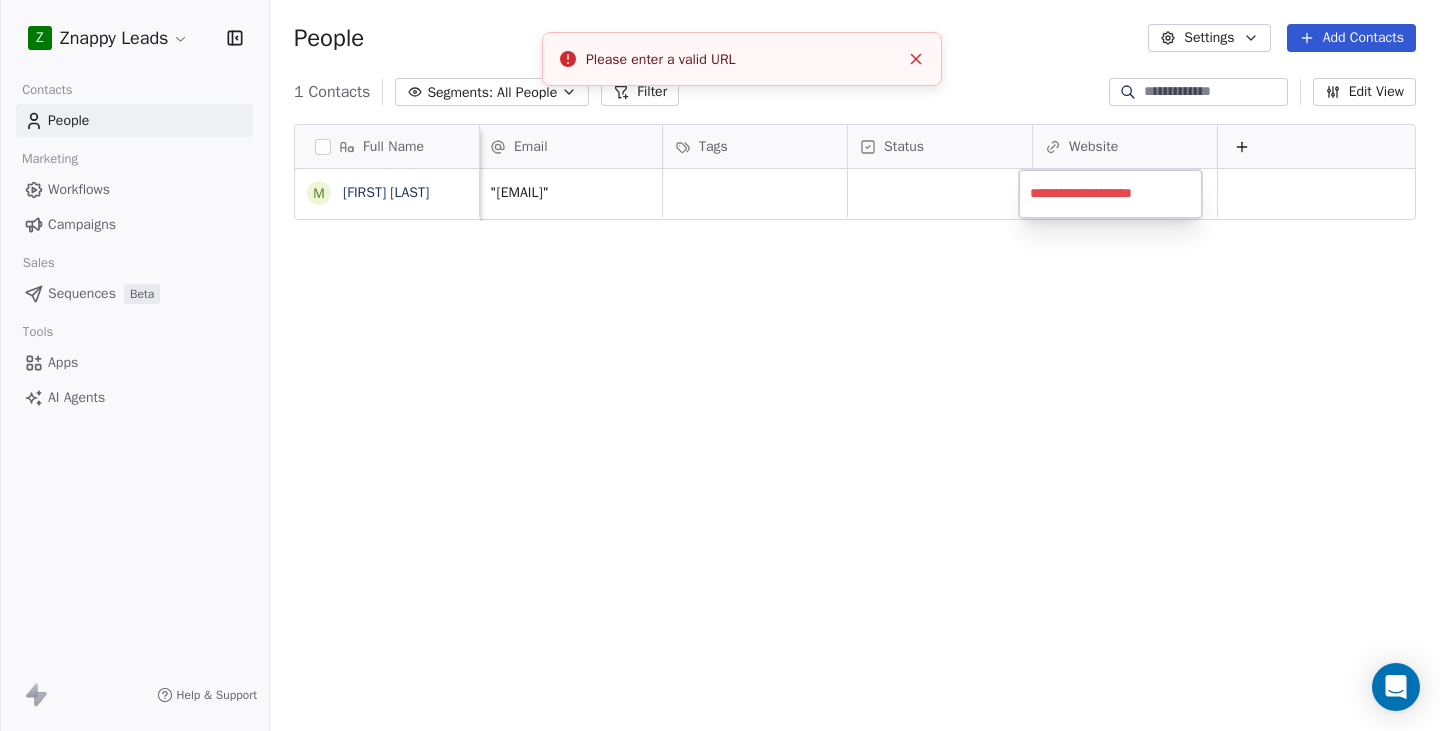 click on "**********" at bounding box center [1110, 194] 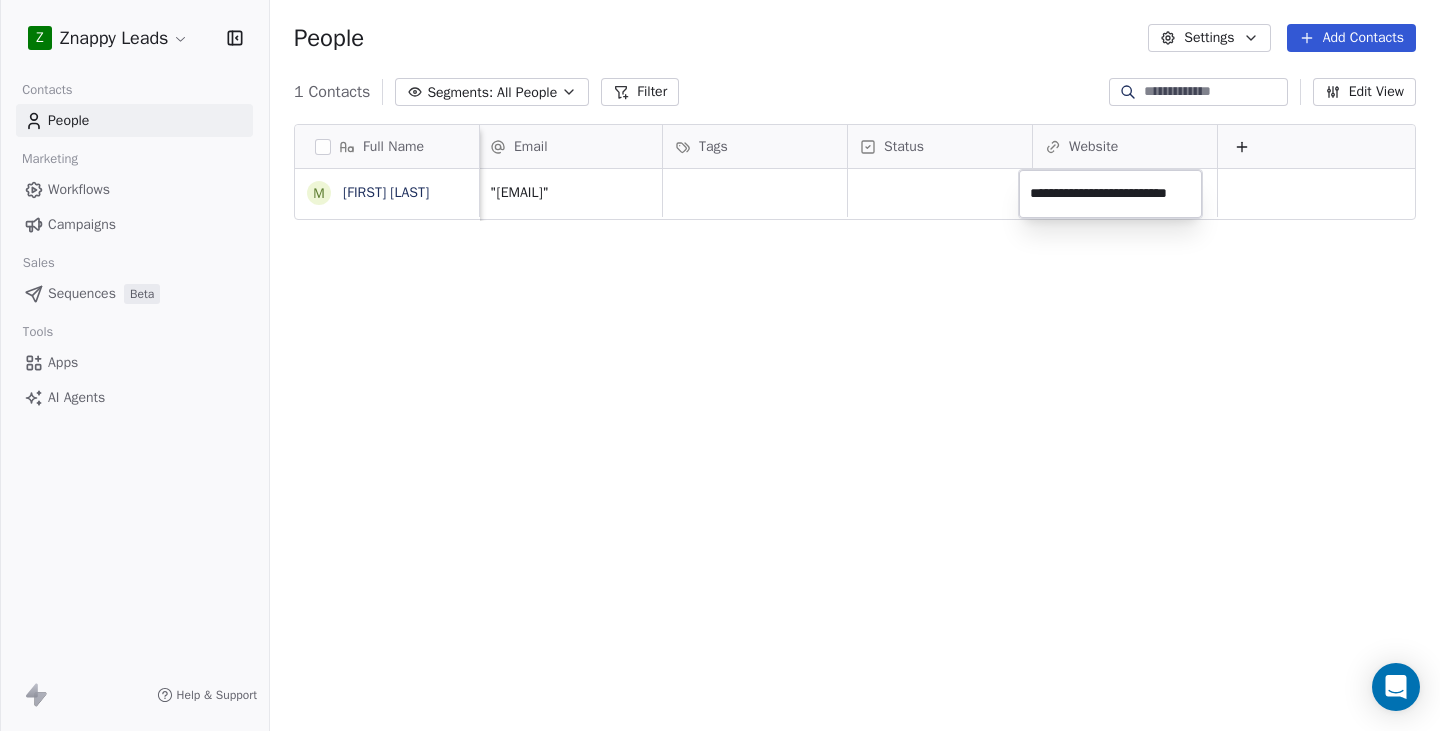 type on "**********" 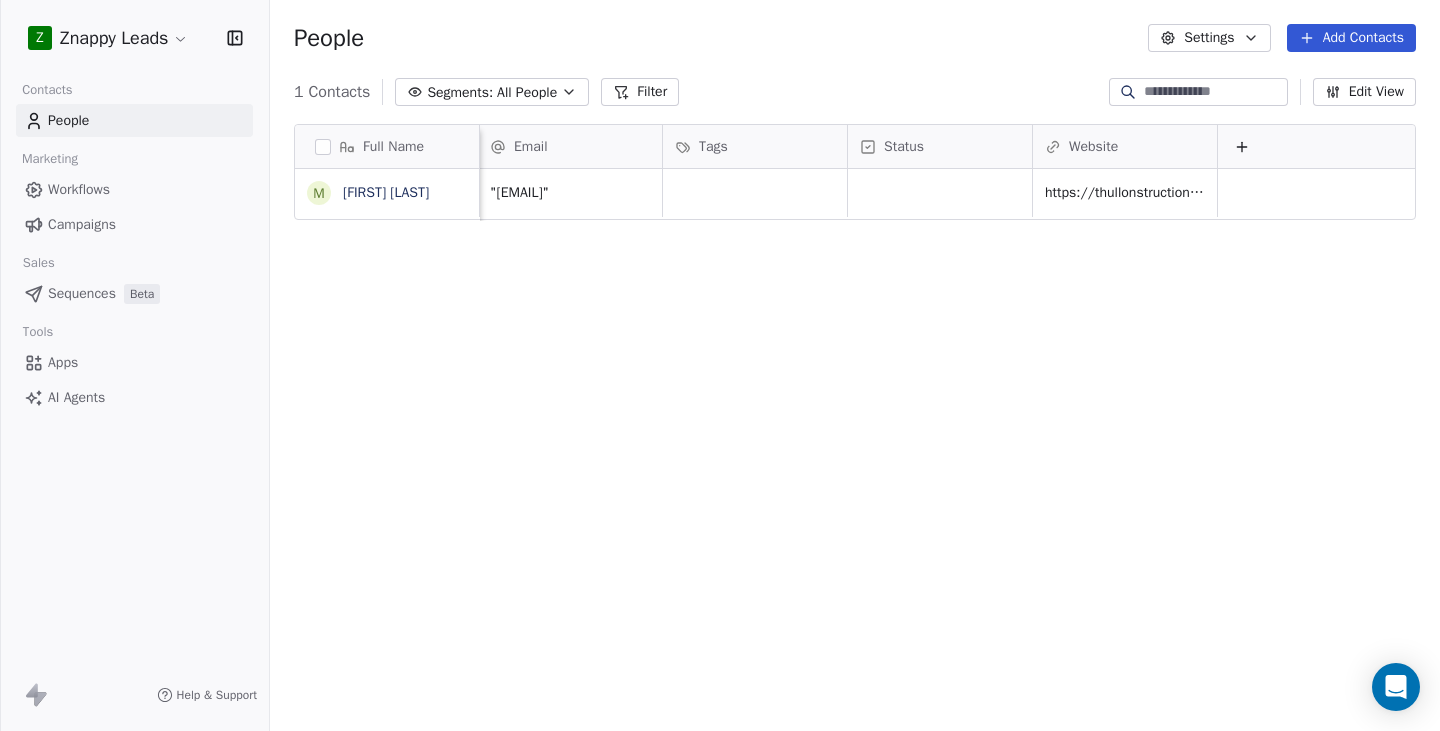 click on "Full Name M [FIRST] [LAST] Email Tags Status Website [EMAIL] [WEBSITE]
To pick up a draggable item, press the space bar.
While dragging, use the arrow keys to move the item.
Press space again to drop the item in its new position, or press escape to cancel." at bounding box center [855, 429] 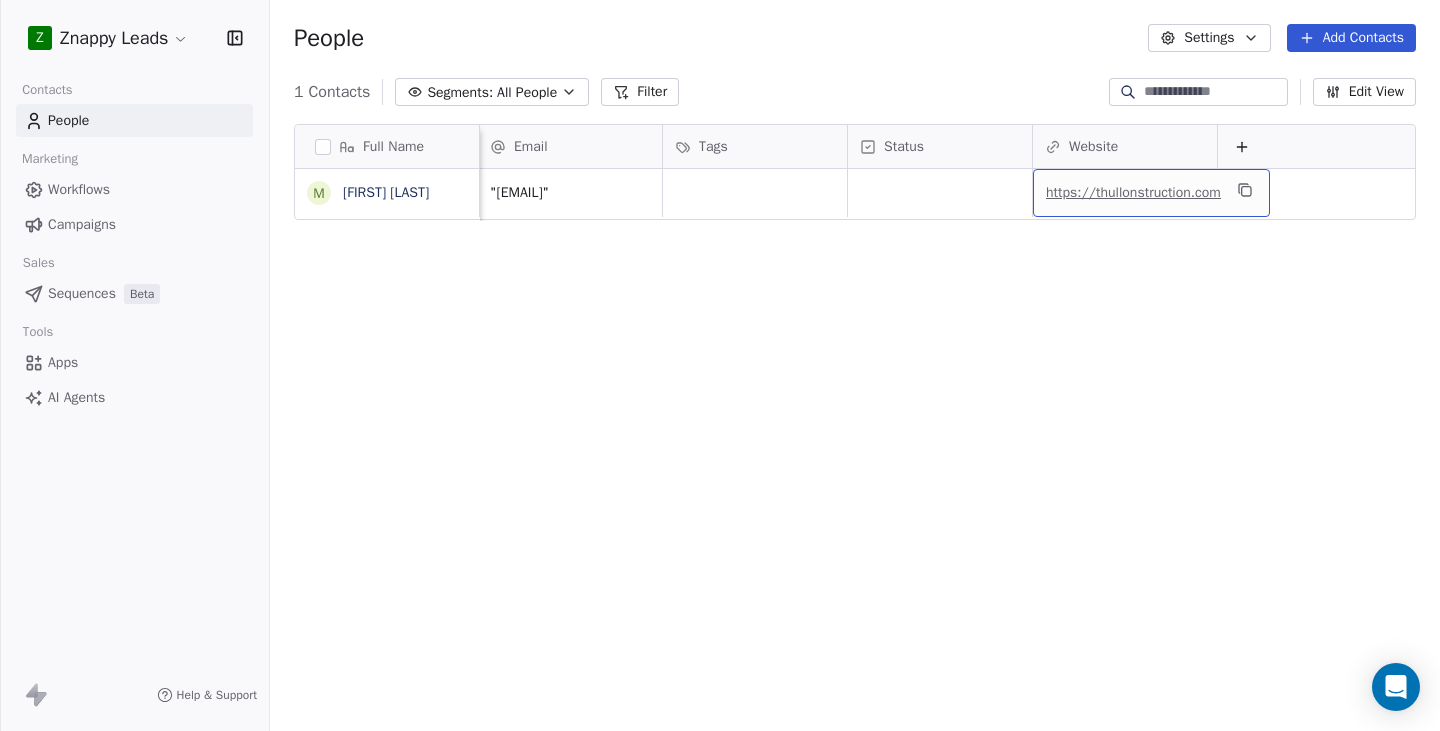 click on "https://thullonstruction.com" at bounding box center [1133, 192] 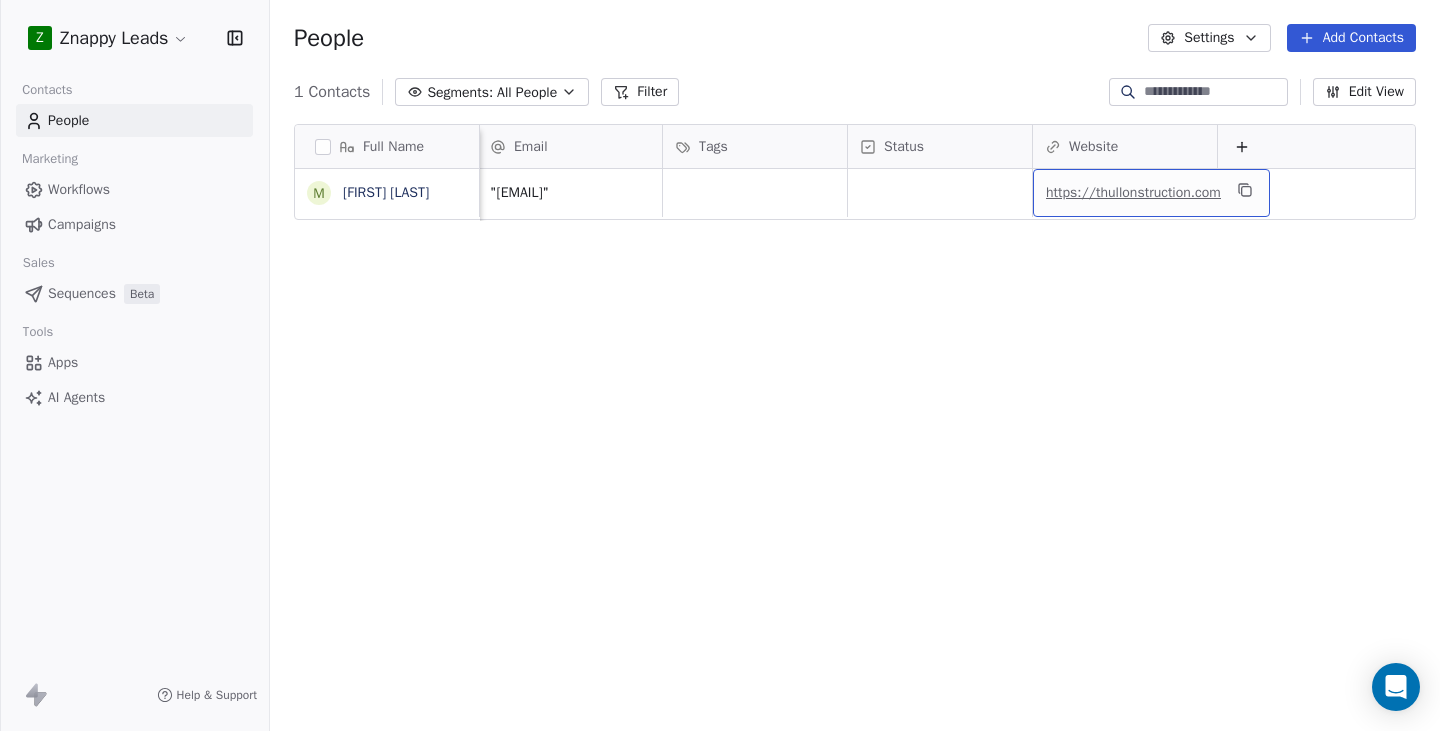 click on "https://thullonstruction.com" at bounding box center [1133, 192] 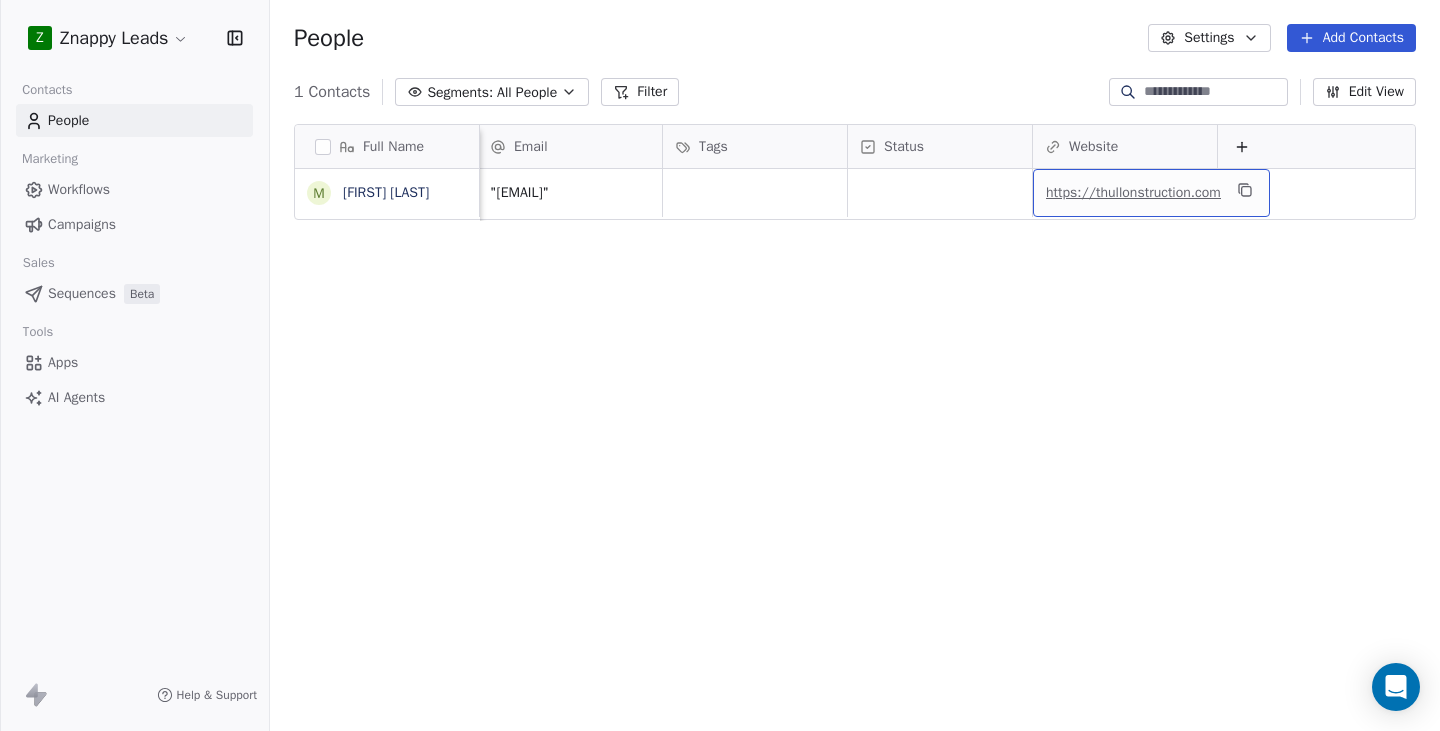 drag, startPoint x: 1216, startPoint y: 198, endPoint x: 1072, endPoint y: 201, distance: 144.03125 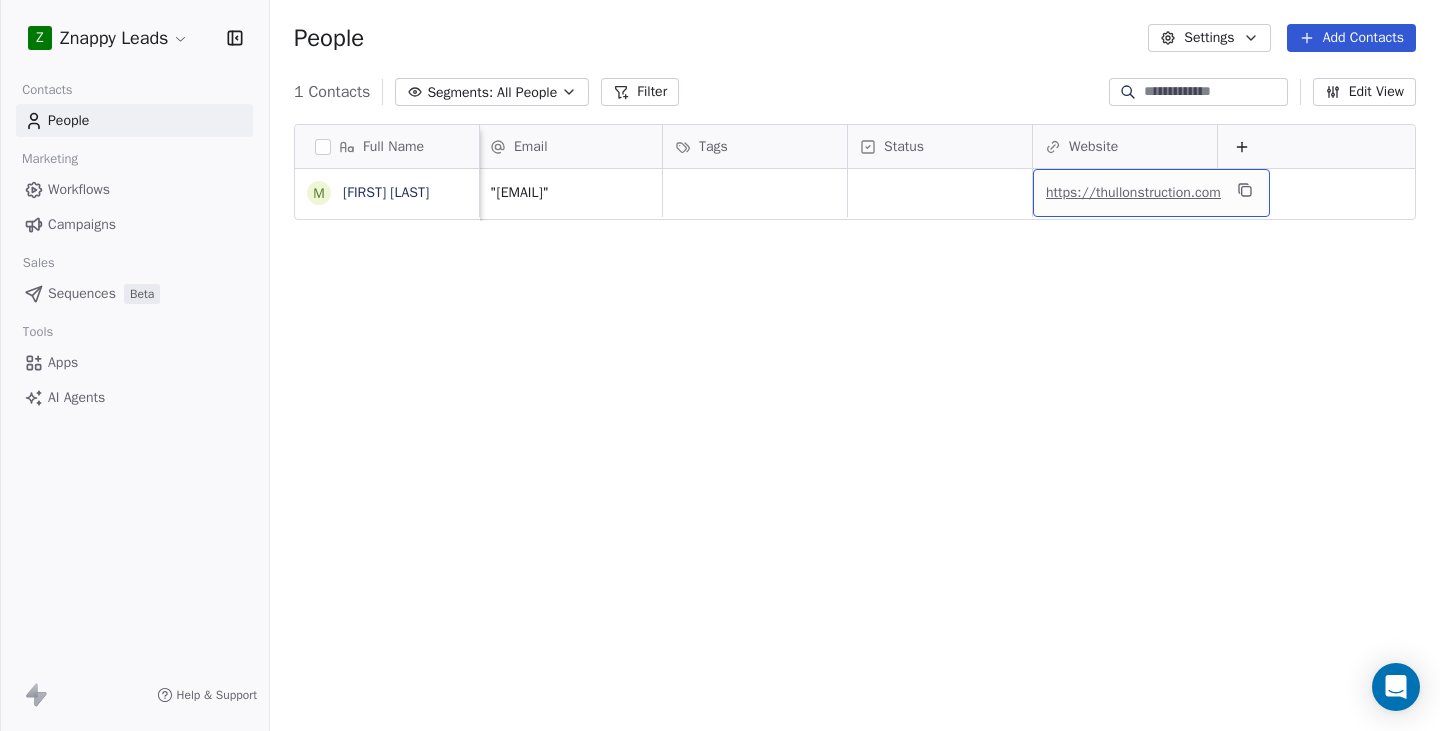 drag, startPoint x: 1095, startPoint y: 195, endPoint x: 1065, endPoint y: 191, distance: 30.265491 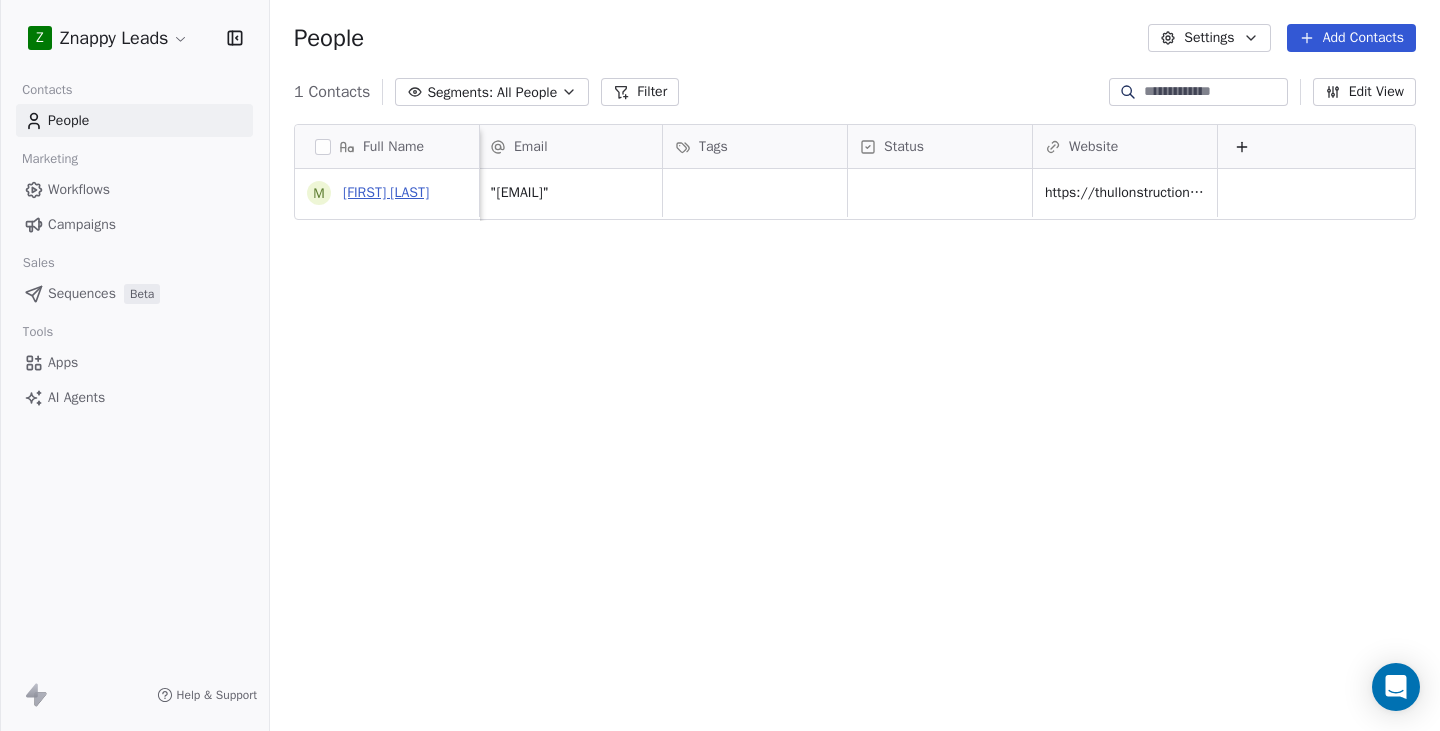 click on "[FIRST] [LAST]" at bounding box center [386, 192] 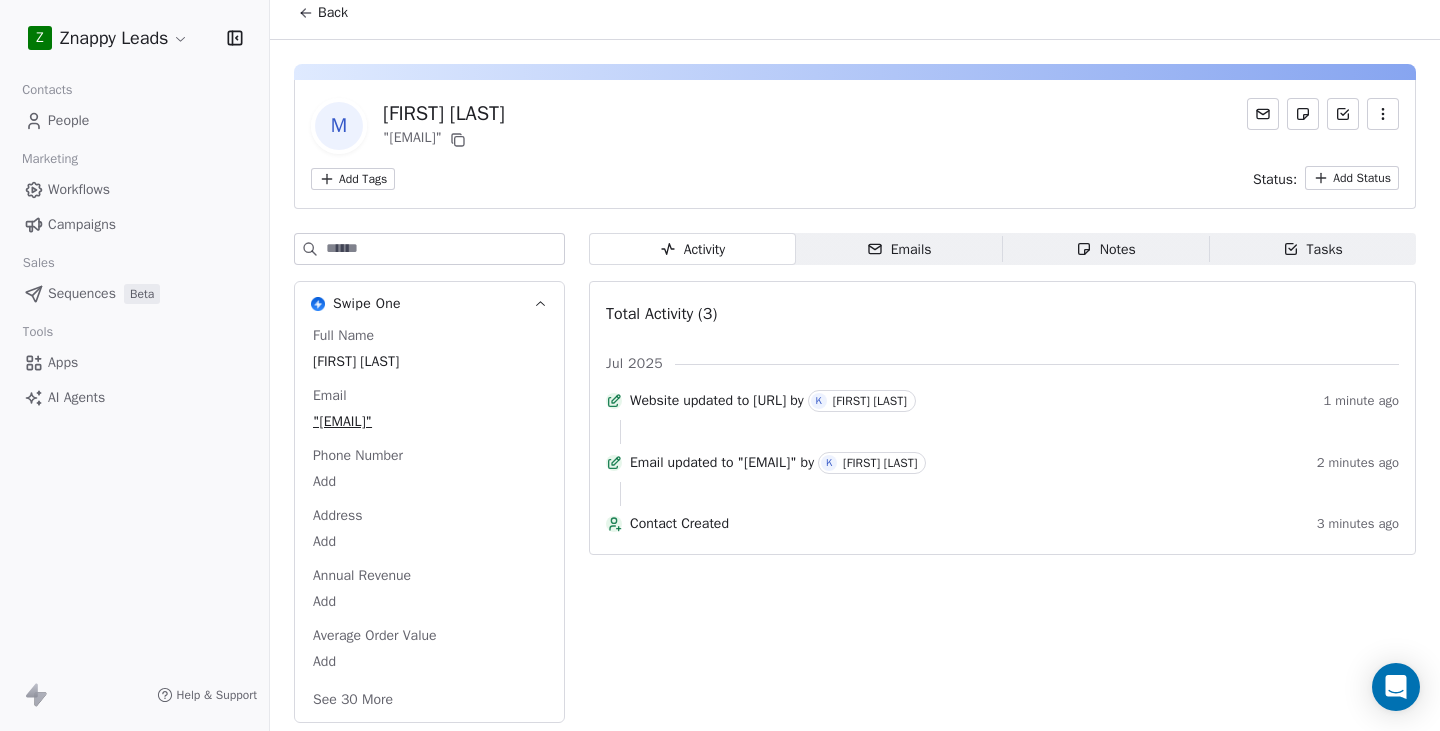scroll, scrollTop: 17, scrollLeft: 0, axis: vertical 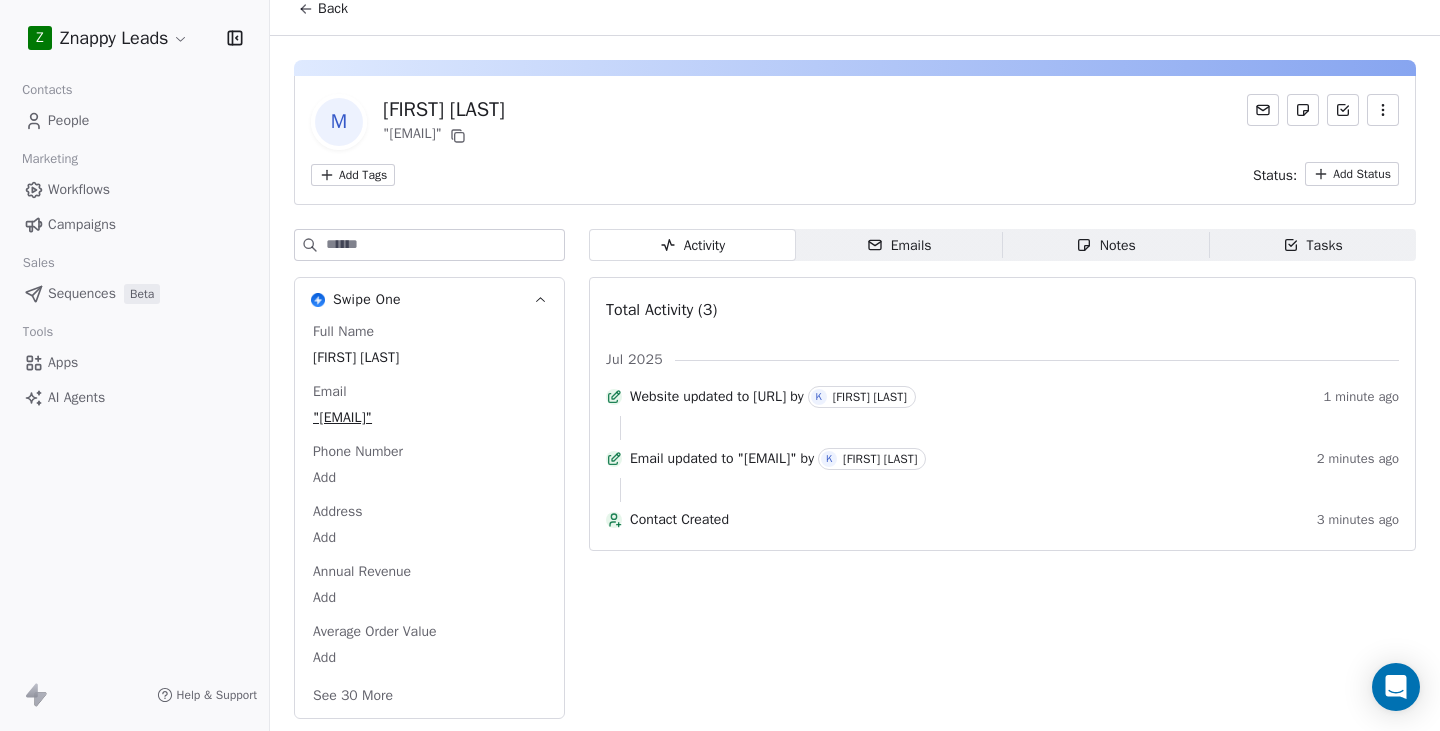 click on "See   30   More" at bounding box center [353, 696] 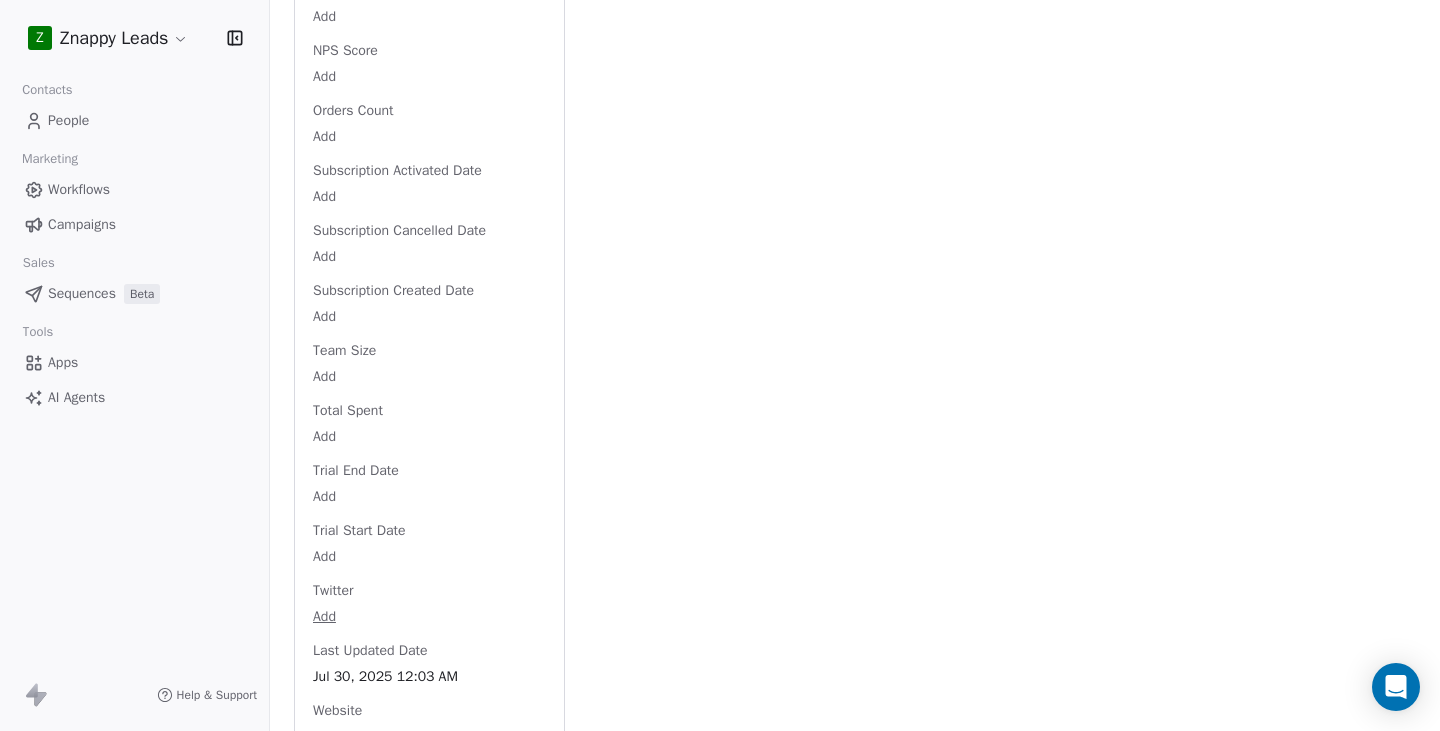 scroll, scrollTop: 1781, scrollLeft: 0, axis: vertical 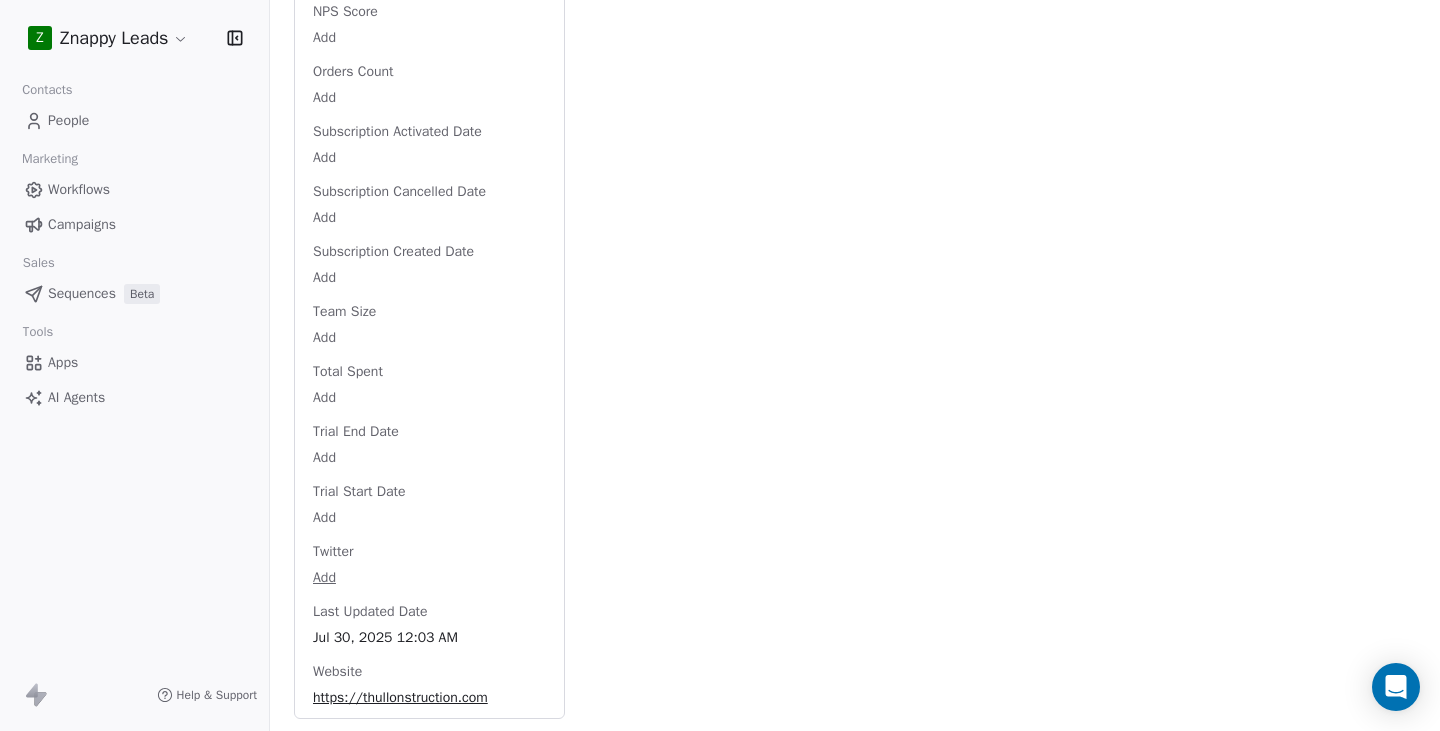 click on "Website https://[WEBSITE]" at bounding box center [429, 686] 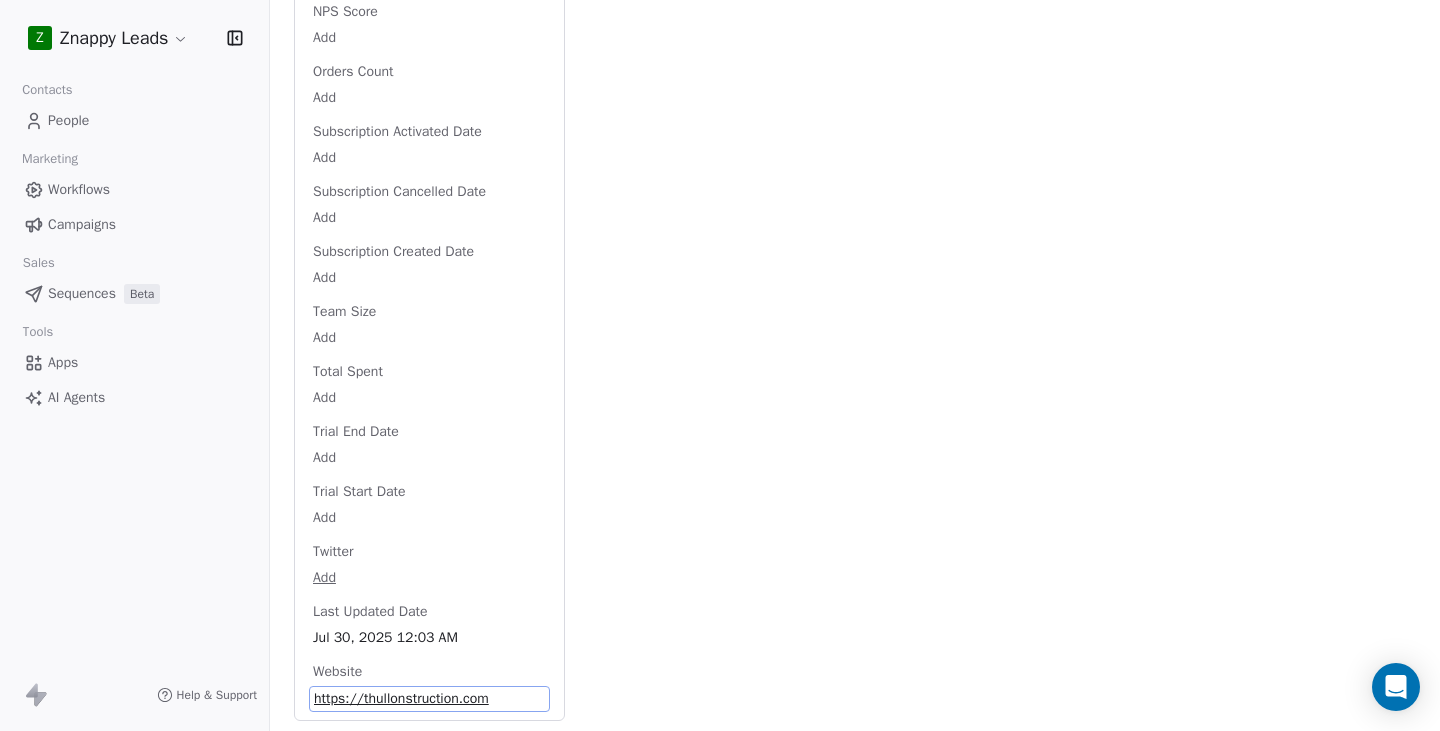 scroll, scrollTop: 1783, scrollLeft: 0, axis: vertical 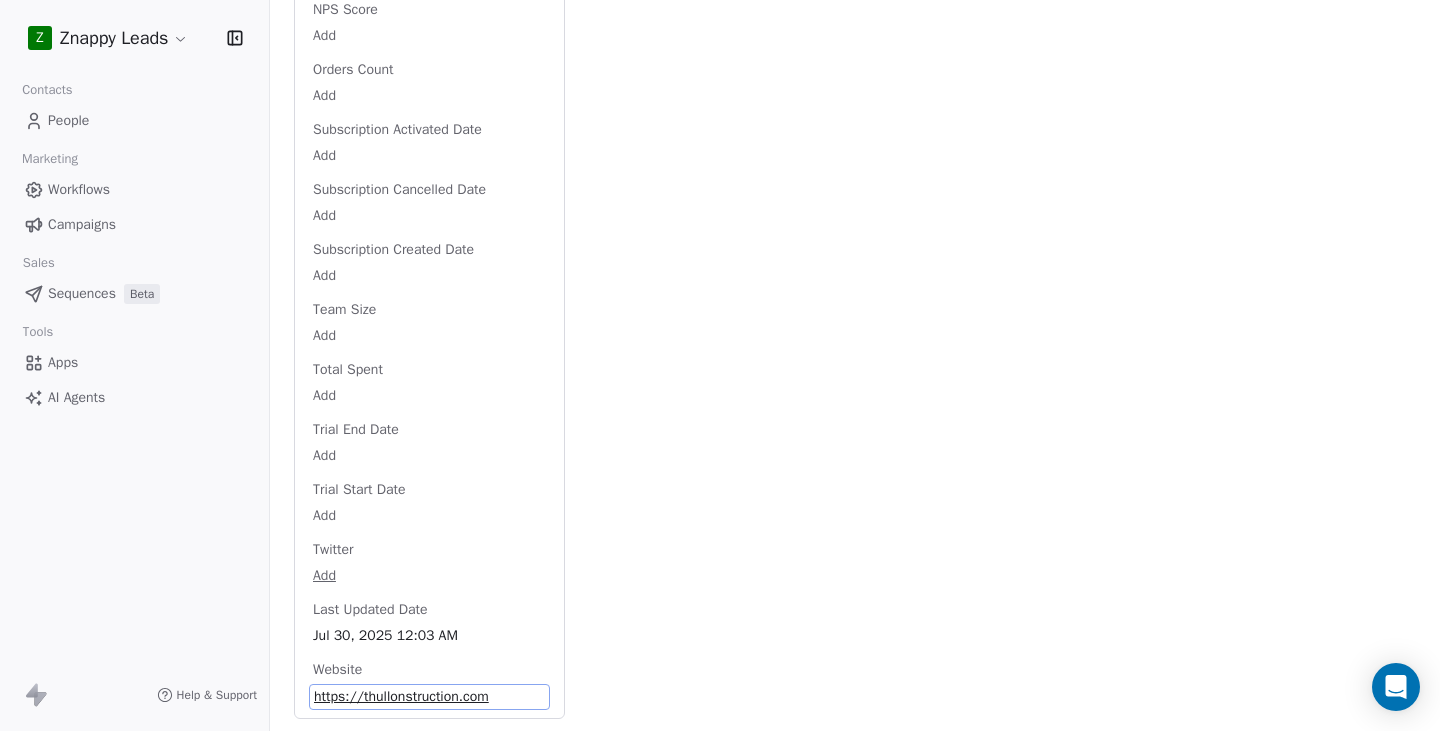 click on "https://thullonstruction.com" at bounding box center (429, 697) 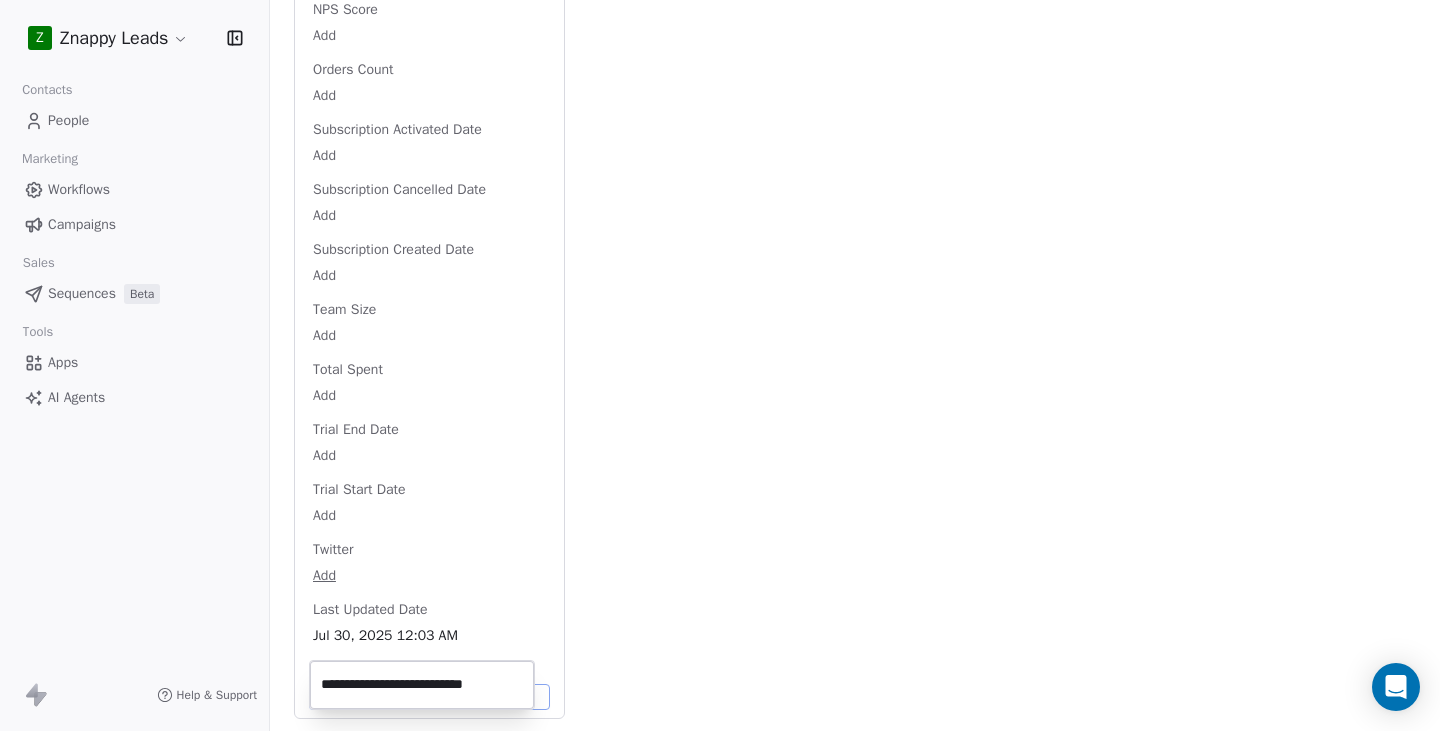 click on "**********" at bounding box center [422, 685] 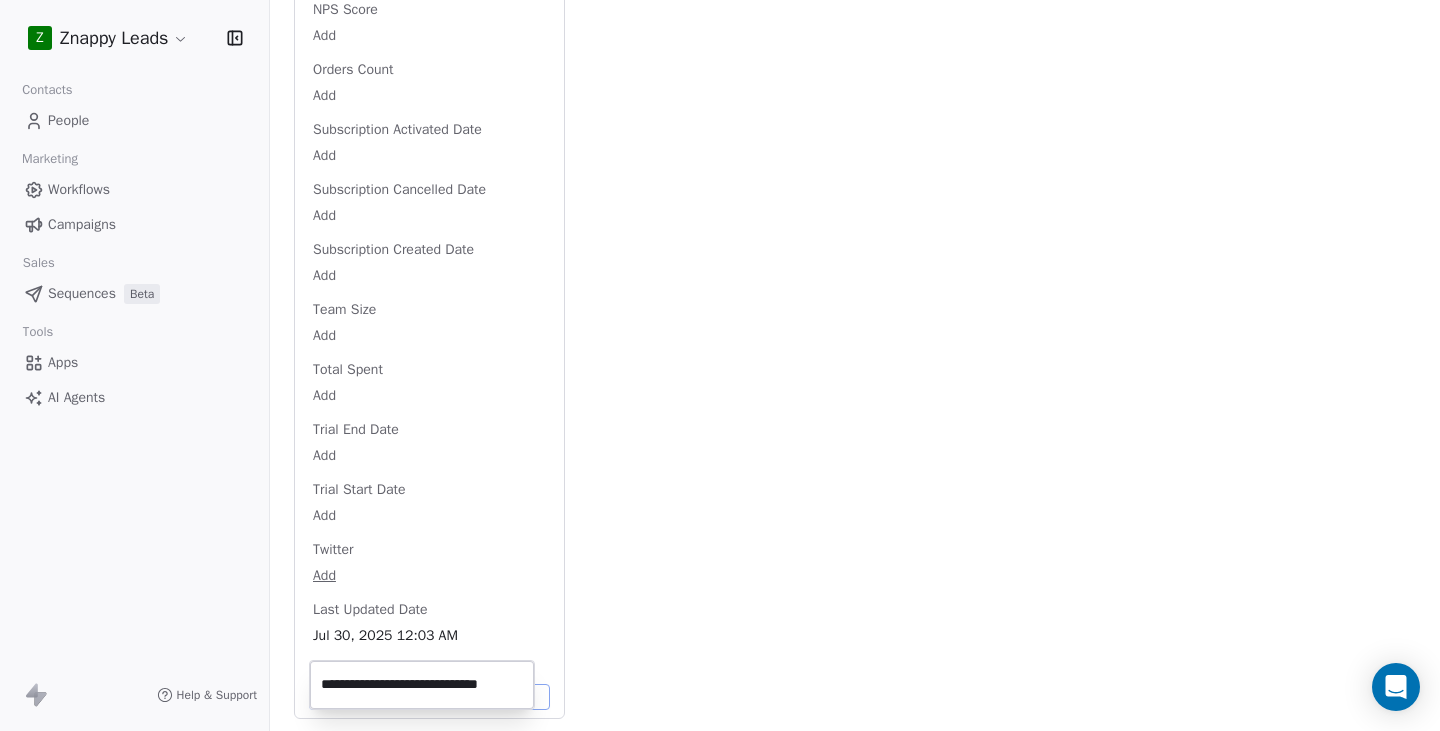 type on "**********" 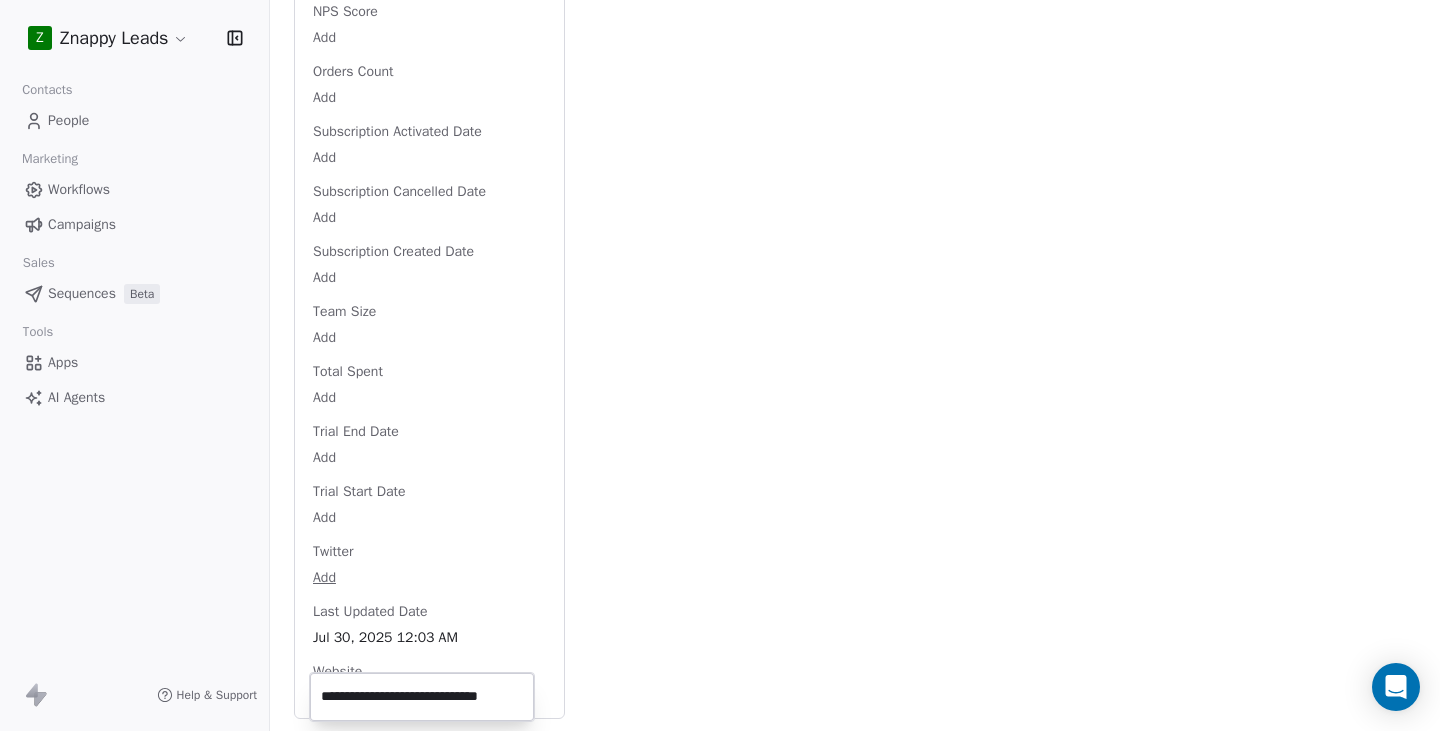 click on "M [FIRST] [LAST] matt@[EMAIL]  Add Tags Status:   Add Status Swipe One Full Name Matt [LAST] Email matt@[EMAIL] Phone Number Add Address Add Annual Revenue Add Average Order Value Add Birthday Add Contact Source Add Country Add Created Date Jul 30, 2025 12:02 AM Customer Lifetime Value Add Email Verification Status Pending First Purchase Date Add First Name Matt Job Title Add Last Abandoned Date Add Last Purchase Date Add Last Activity Date Add Last Name [LAST] LinkedIn Add Marketing Contact Status Add Email Marketing Consent Subscribed MRR Add Next Billing Date Add NPS Score Add Orders Count Add Subscription Activated Date Add Subscription Cancelled Date Add Subscription Created Date Add Team Size Add Total Spent Add Trial End Date Add Trial Start Date Add Twitter Add Last Updated Date Jul 30, 2025 12:03 AM Website https://www.tcrestorations.com/ Activity Activity" at bounding box center (720, 365) 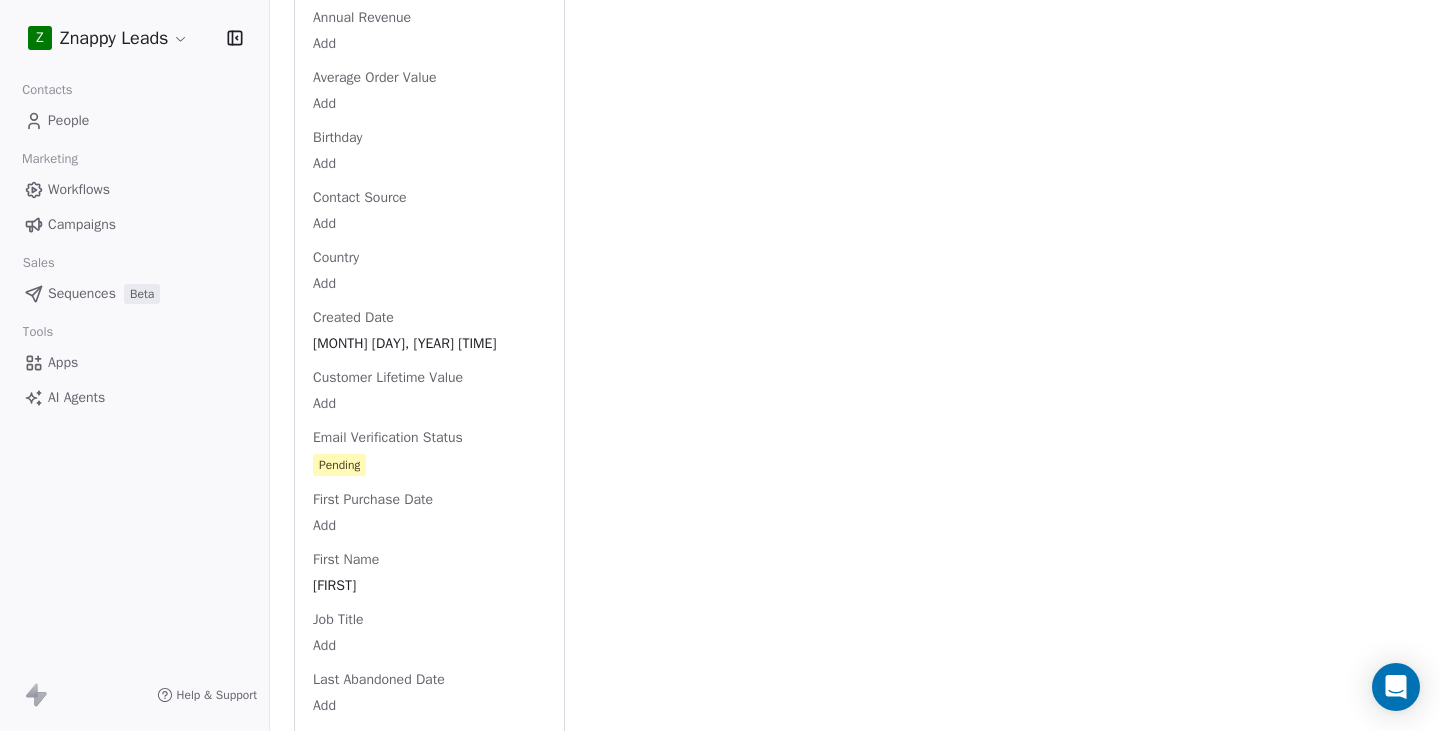 scroll, scrollTop: 0, scrollLeft: 0, axis: both 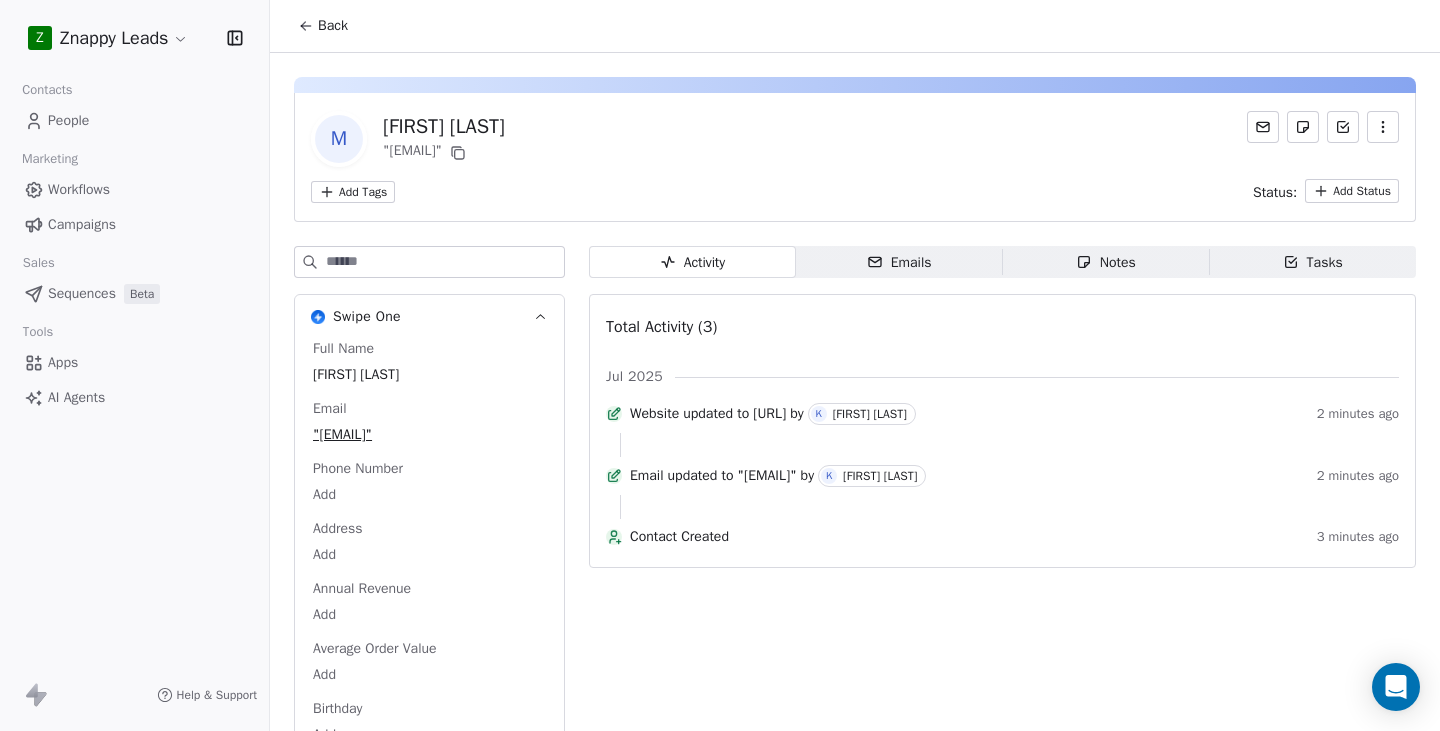 click 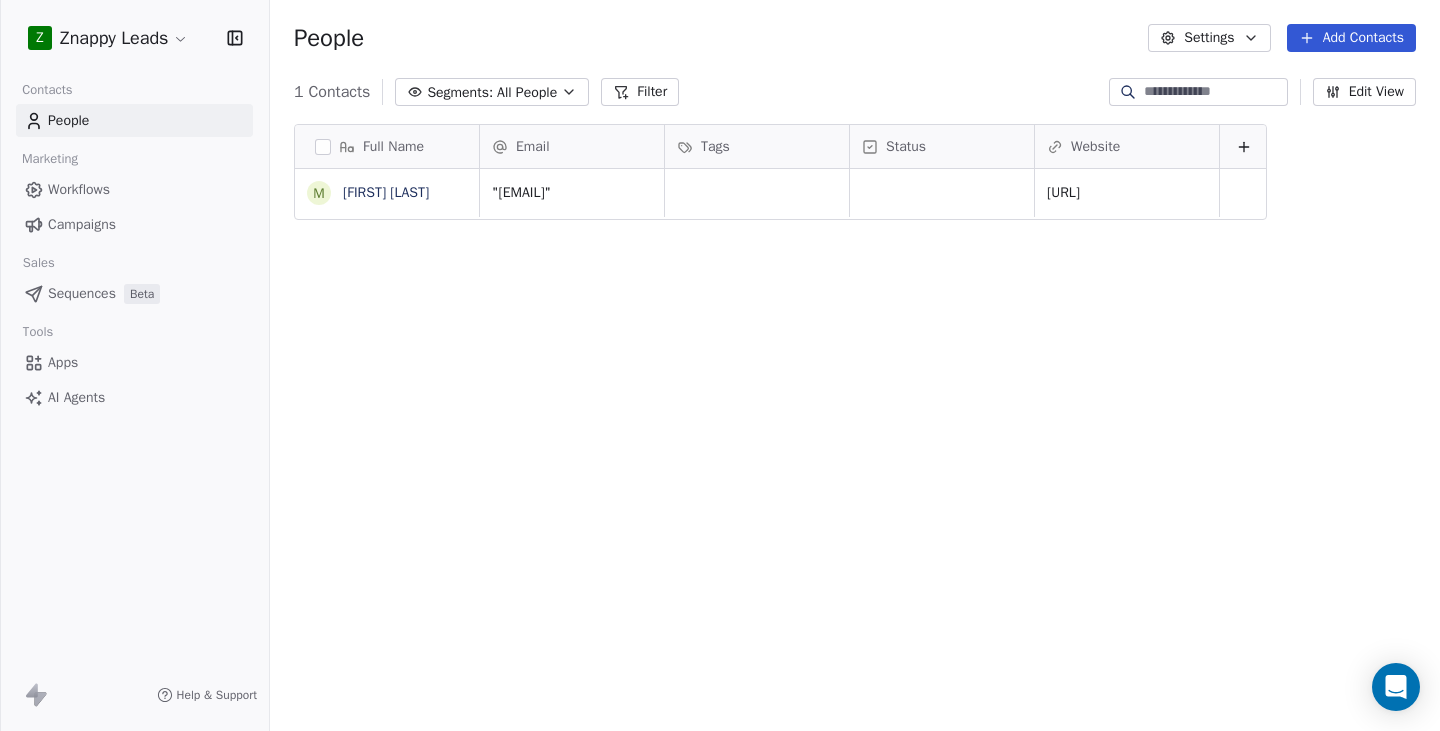 scroll, scrollTop: 15, scrollLeft: 16, axis: both 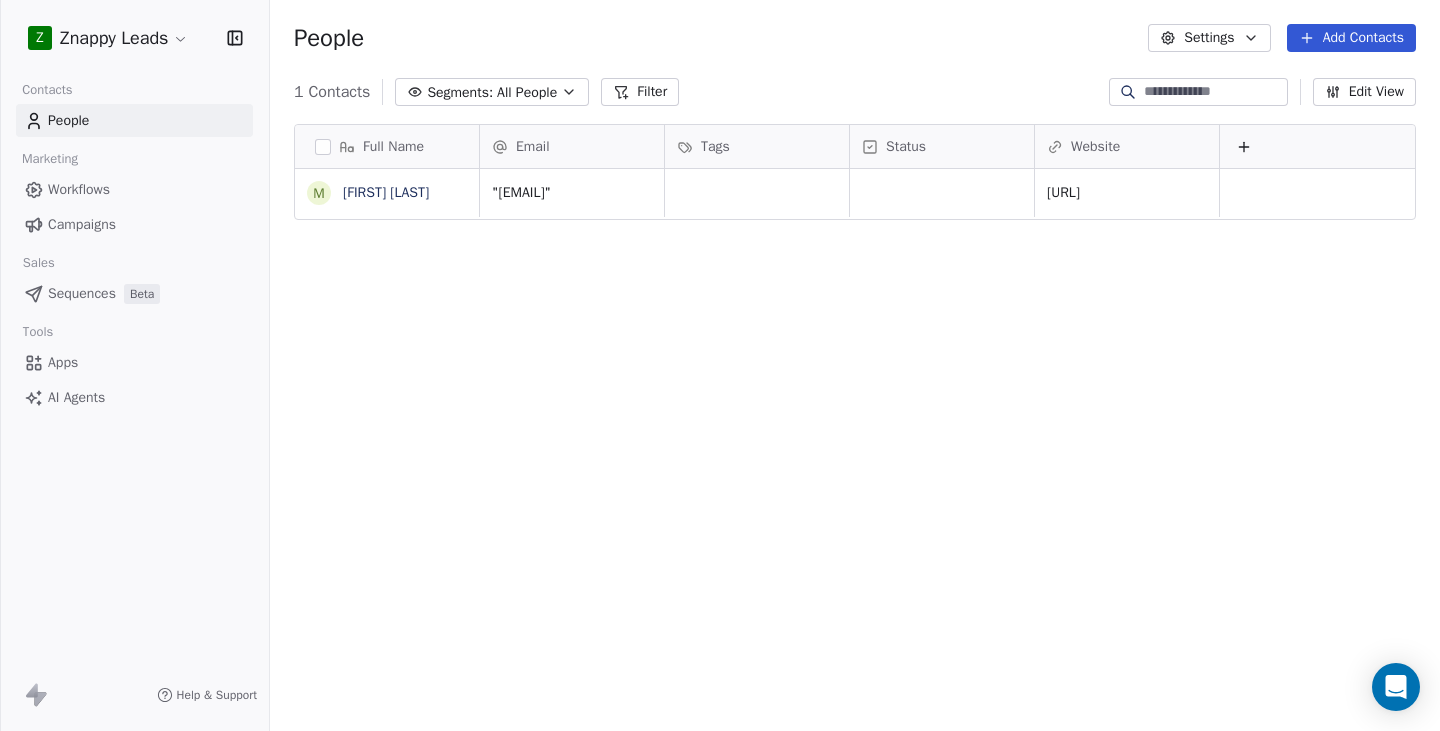 click on "Add Contacts" at bounding box center [1351, 38] 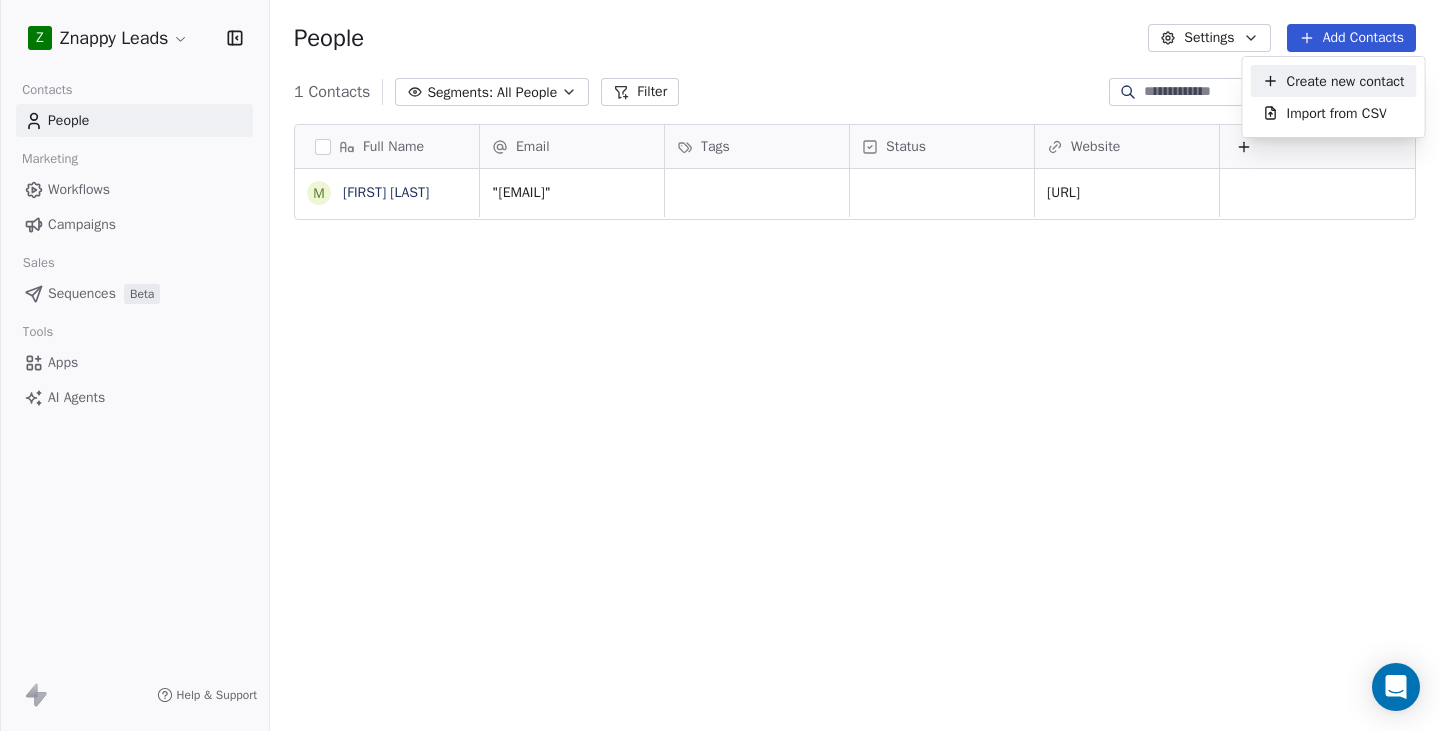 click on "Create new contact" at bounding box center (1346, 81) 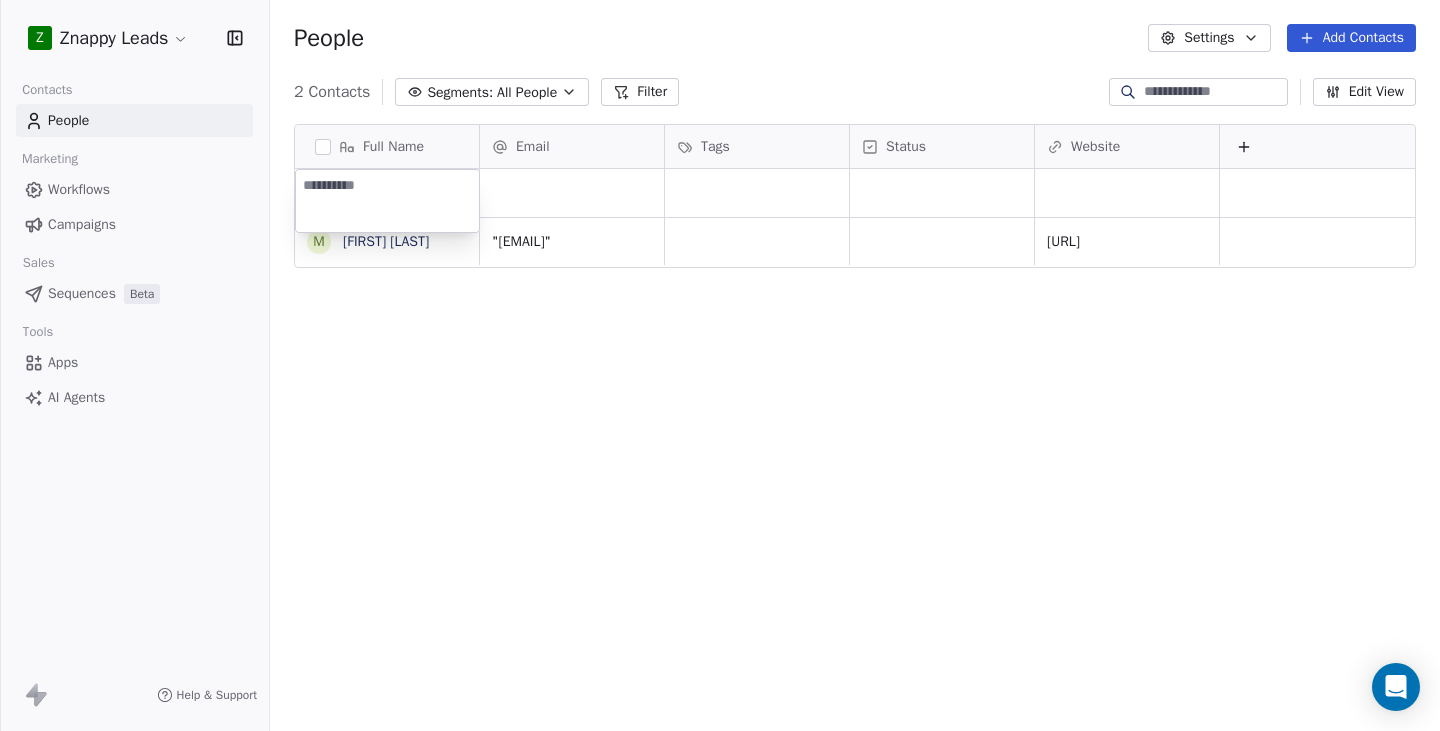 click at bounding box center [387, 201] 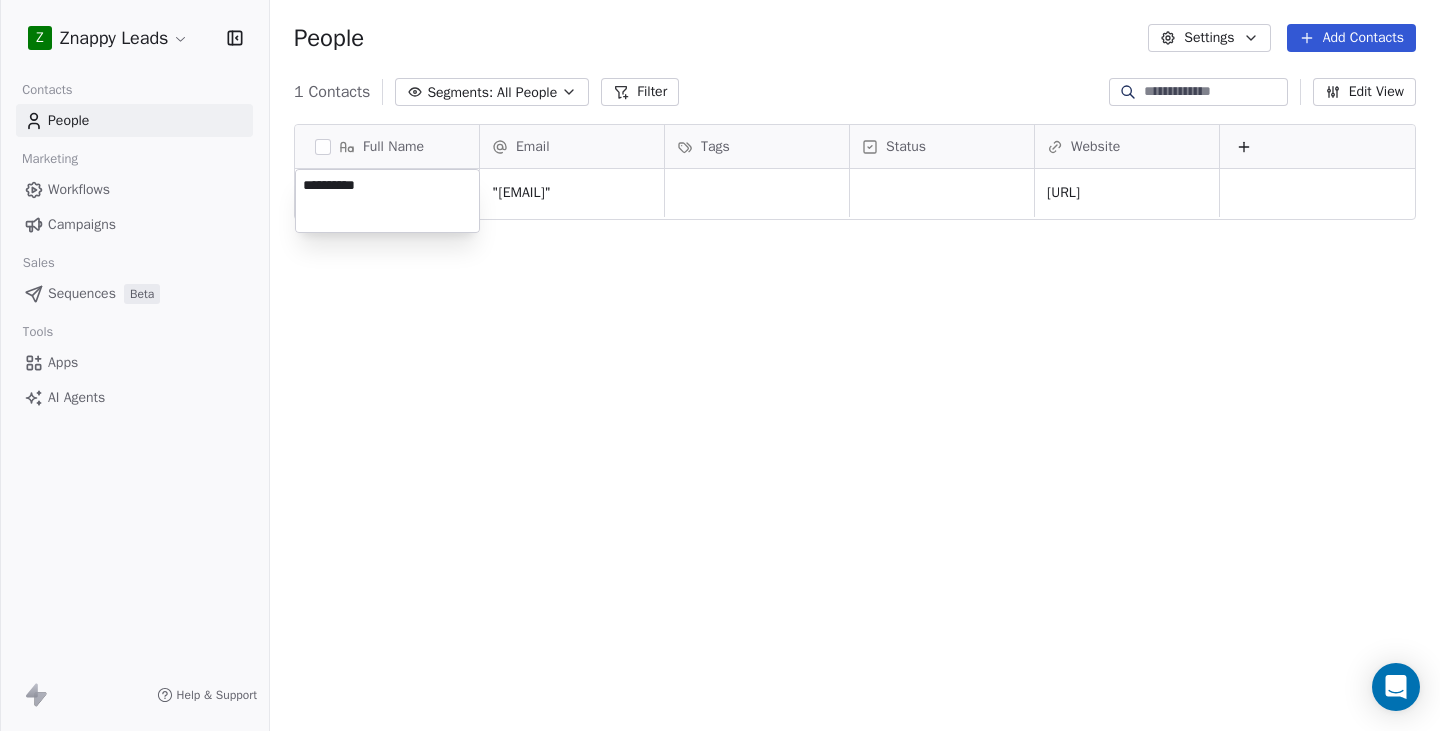 click on "**********" at bounding box center [720, 365] 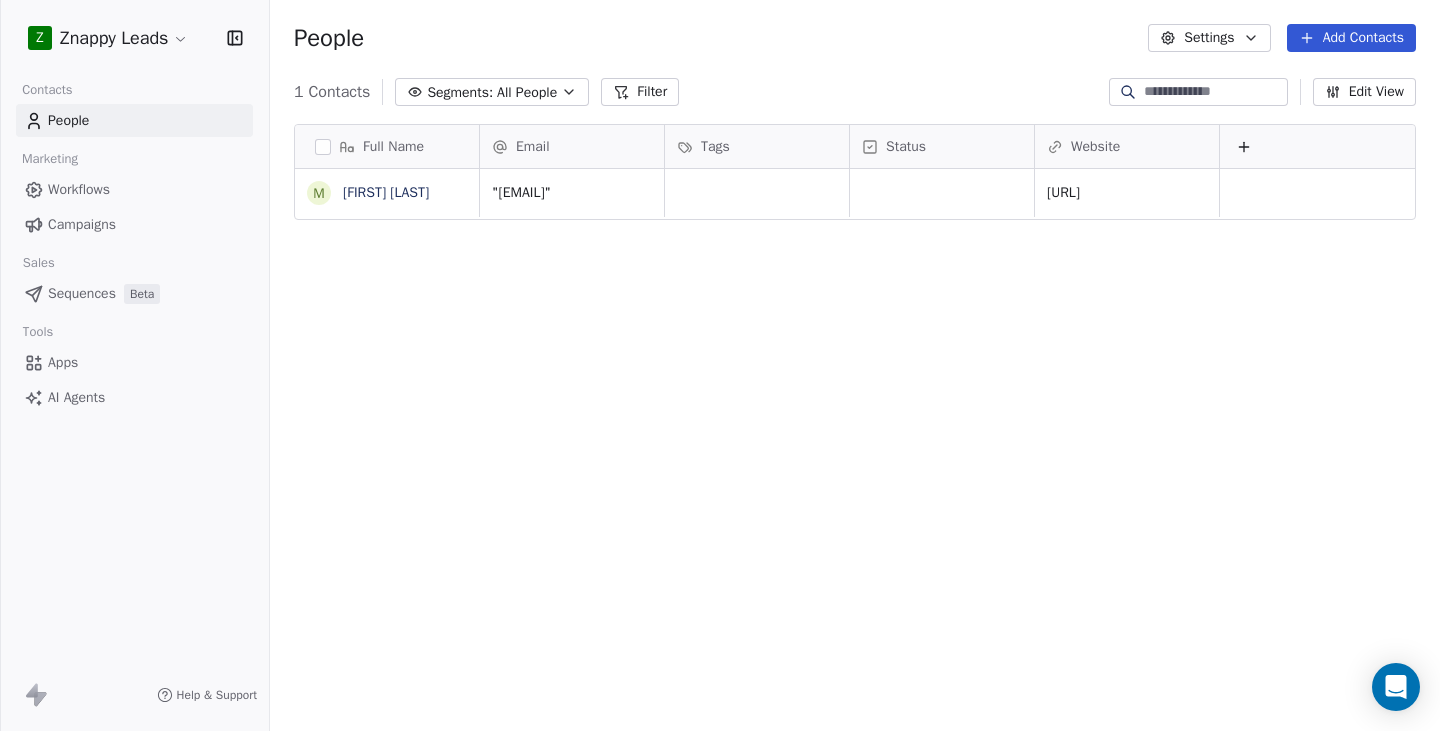 click on "Add Contacts" at bounding box center [1351, 38] 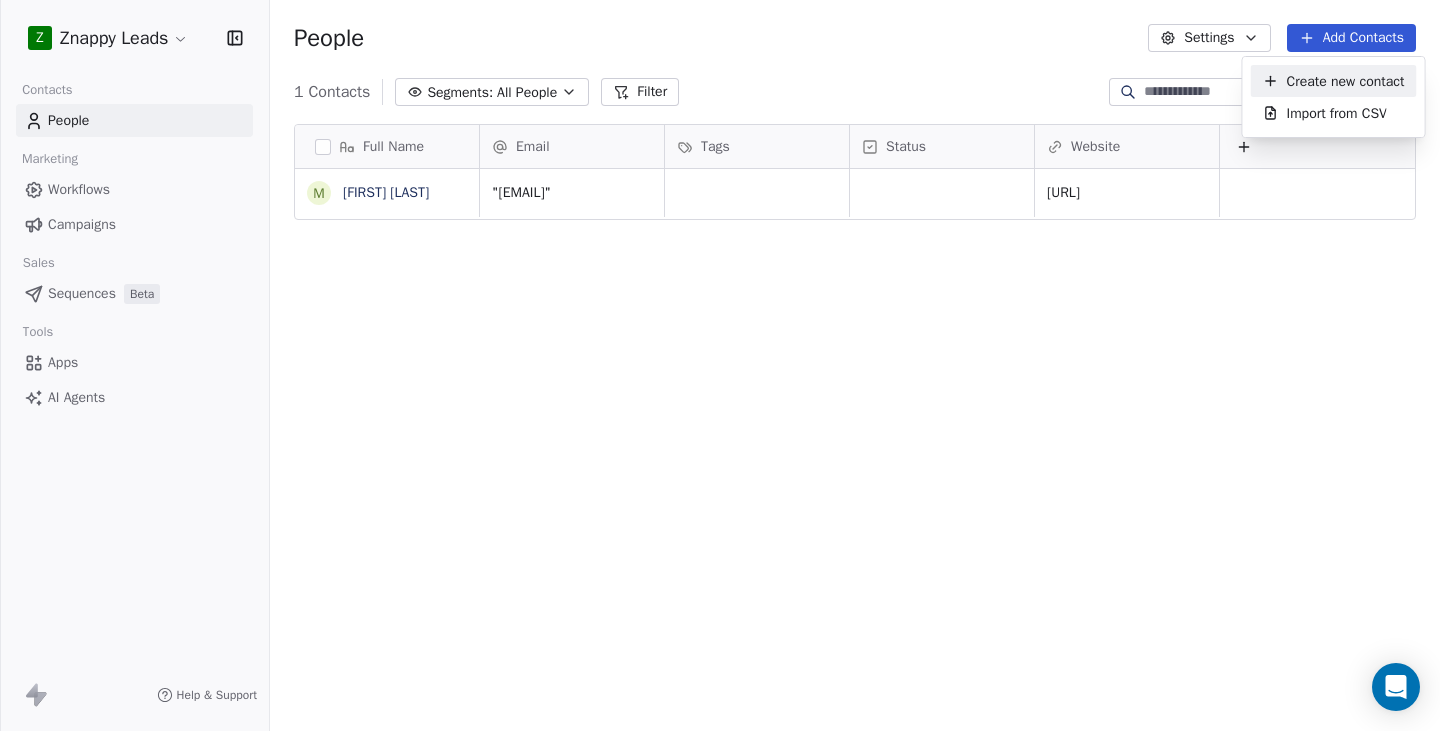 click on "Create new contact" at bounding box center [1346, 81] 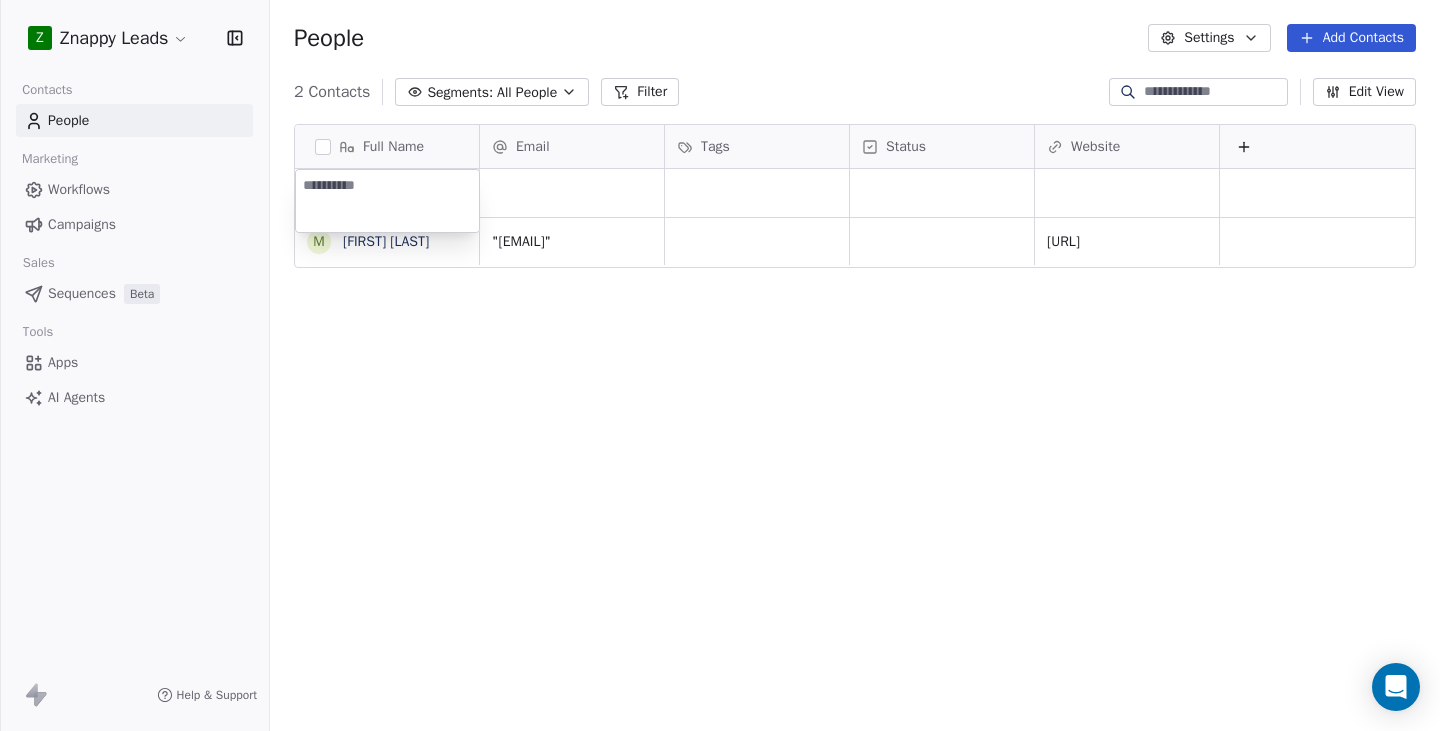 click at bounding box center [387, 201] 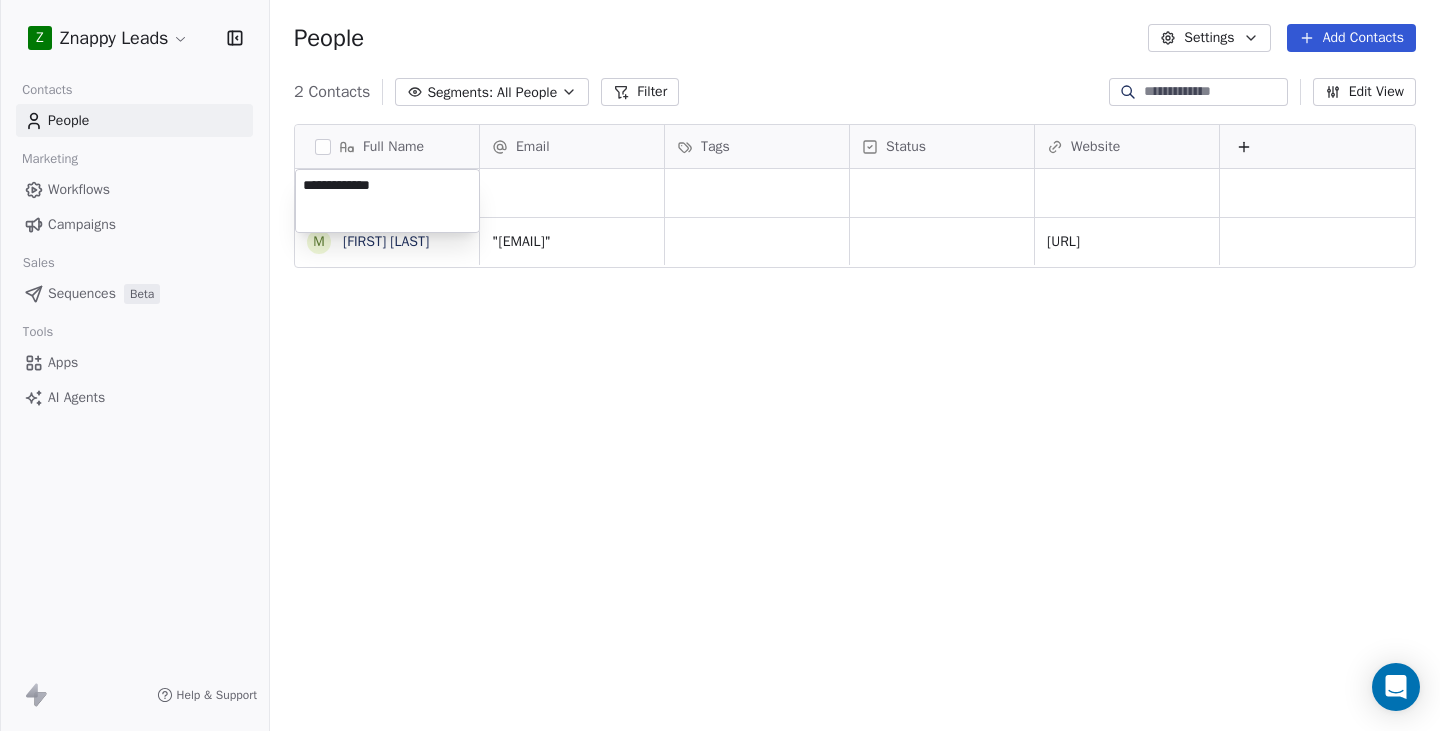 type on "**********" 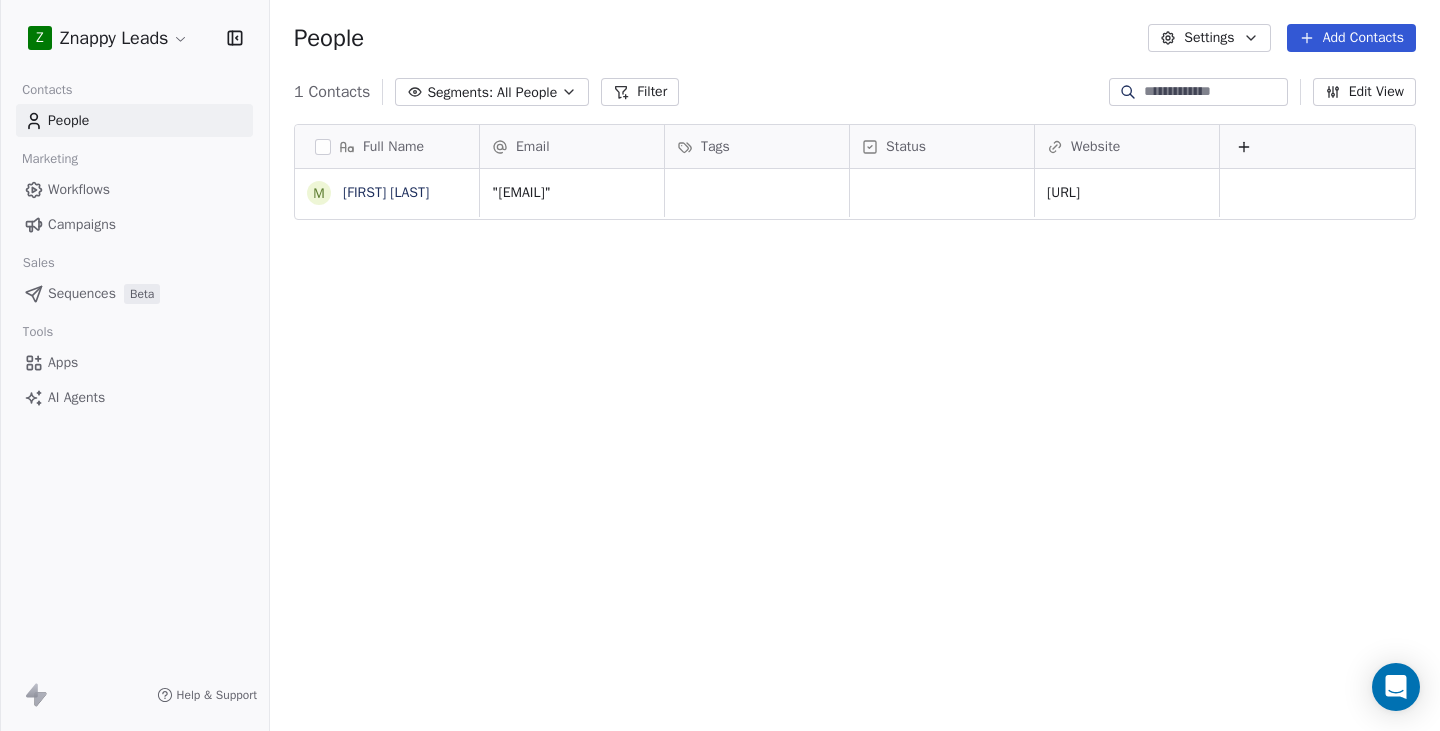 click on "**********" at bounding box center (720, 365) 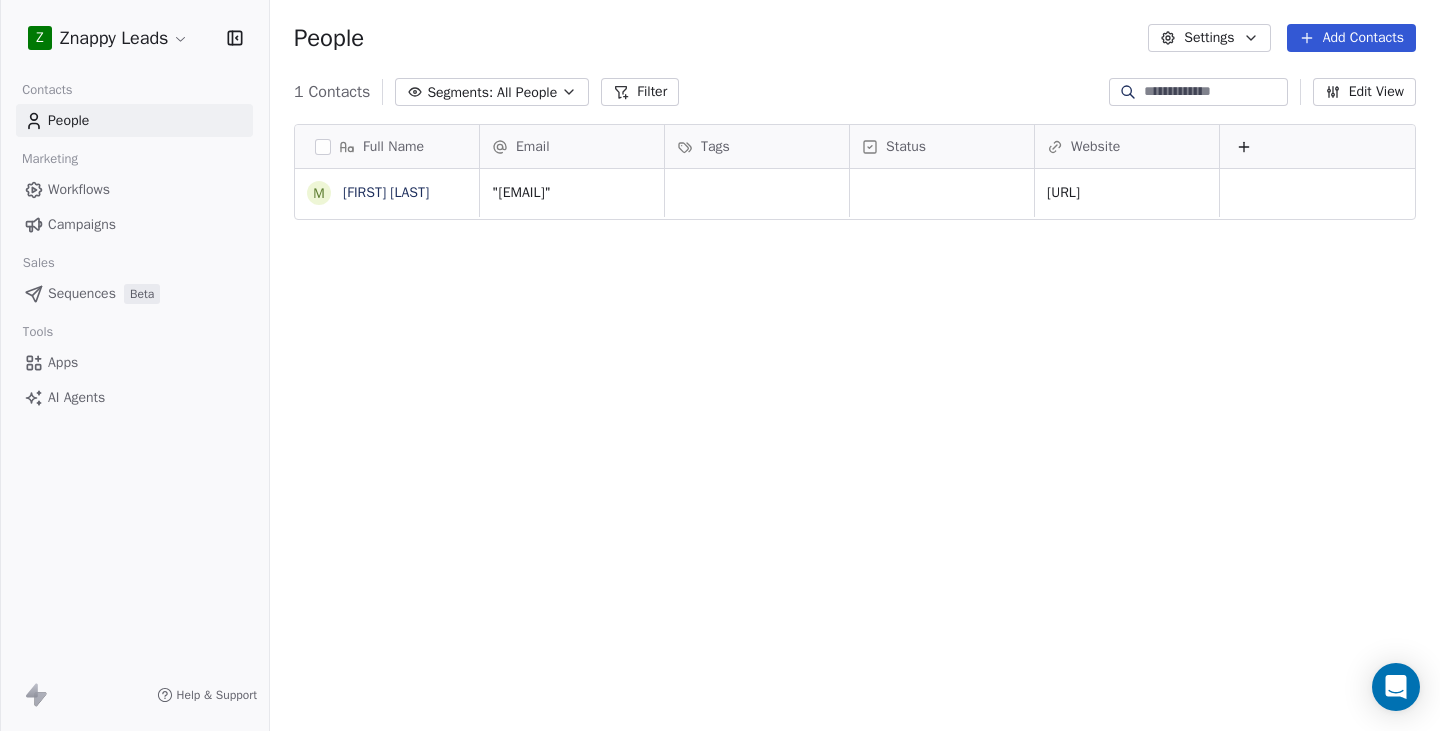 click on "Add Contacts" at bounding box center (1351, 38) 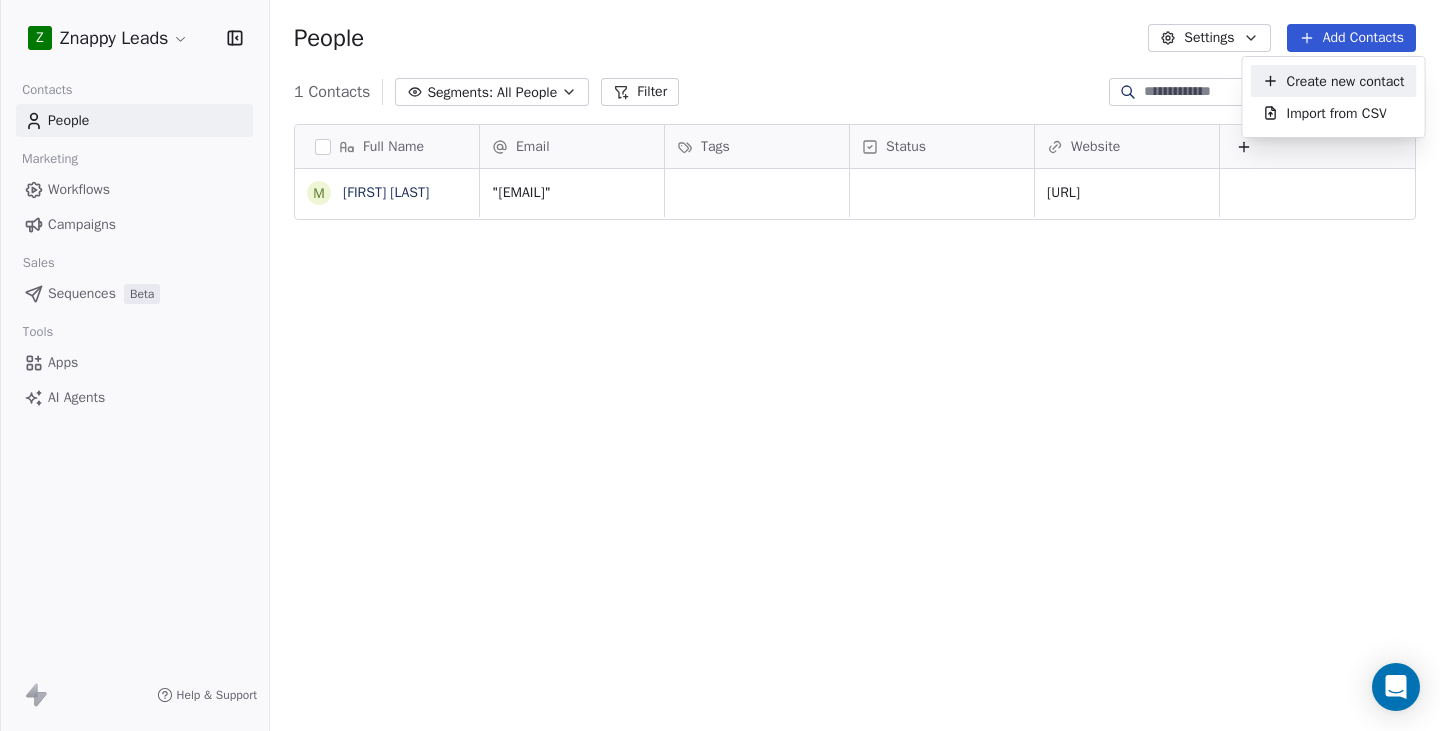 click on "Create new contact" at bounding box center [1346, 81] 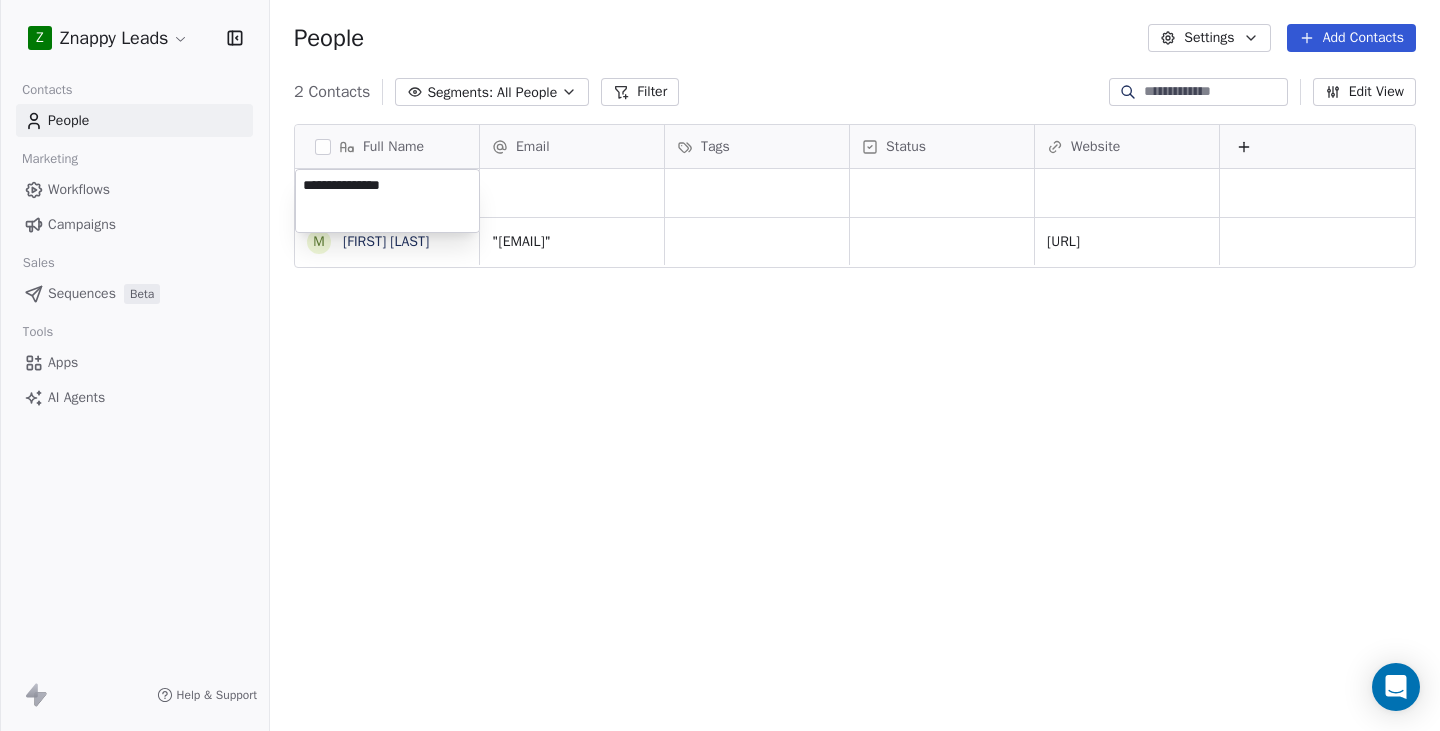 type on "**********" 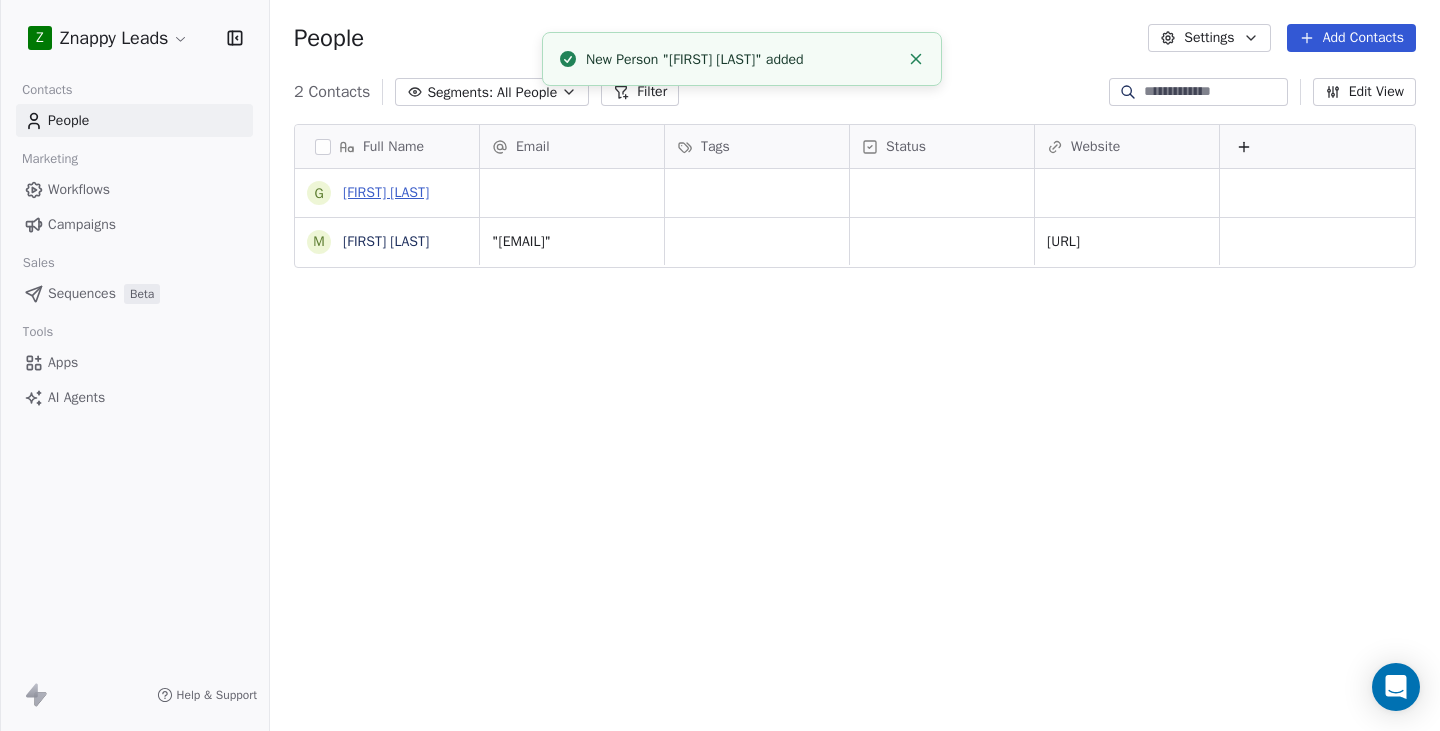 click on "[FIRST] [LAST]" at bounding box center (386, 192) 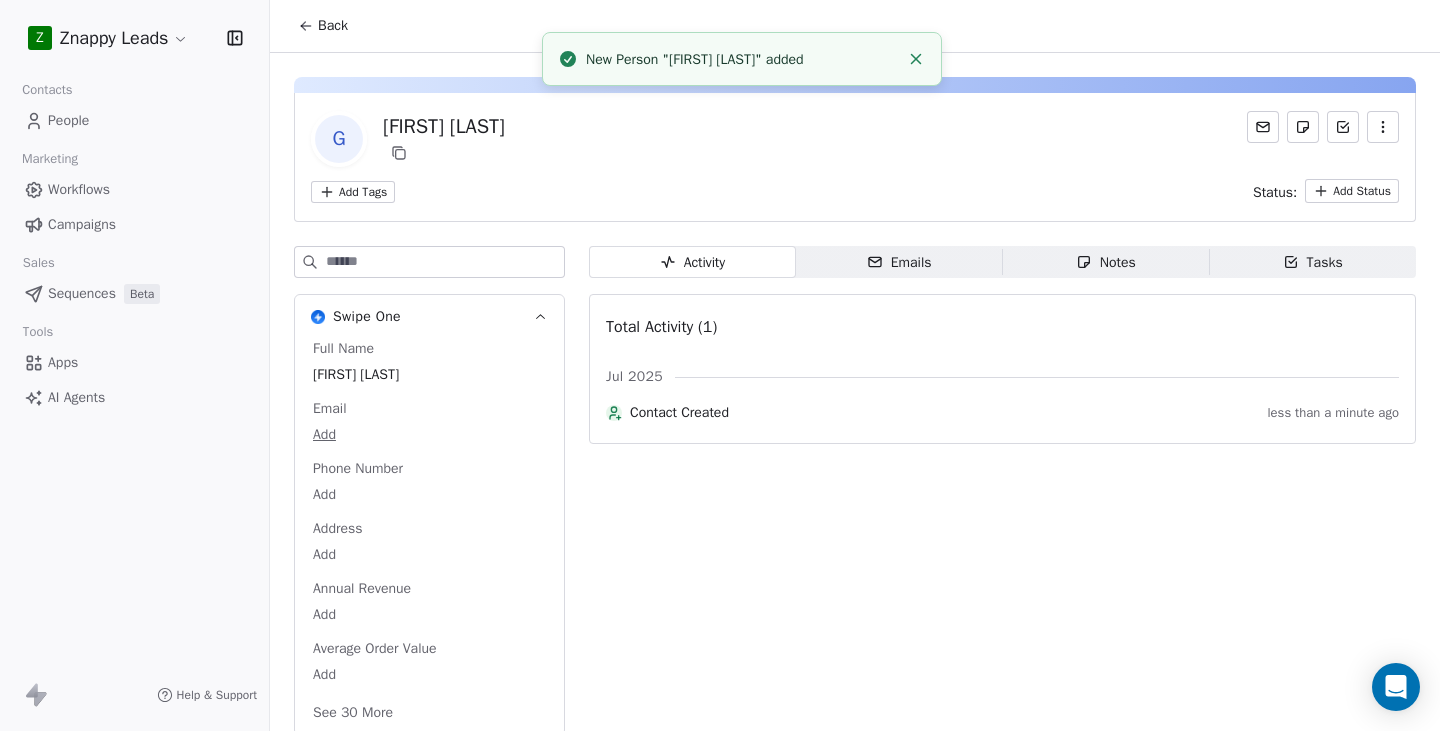 click on "[FIRST] [LAST]" at bounding box center (444, 127) 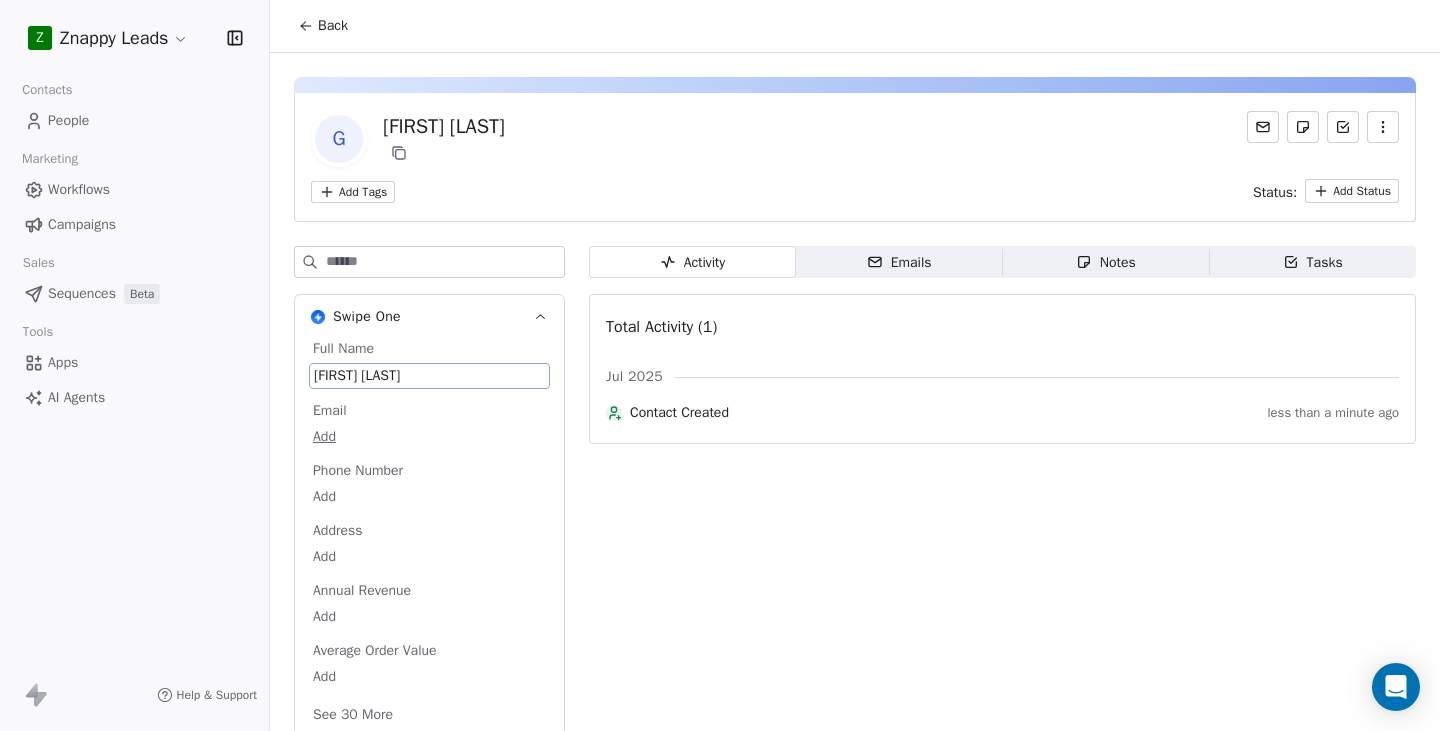 scroll, scrollTop: 10, scrollLeft: 0, axis: vertical 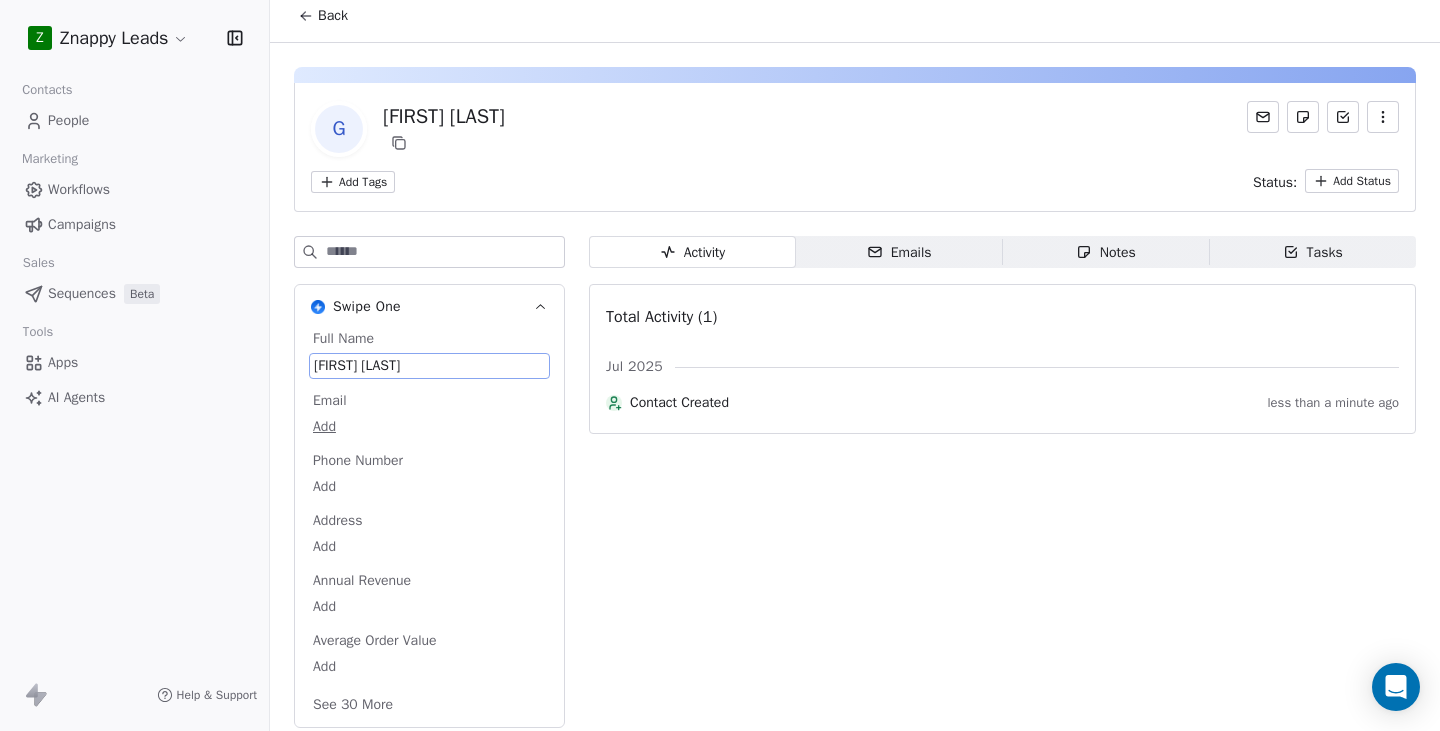 click on "[FIRST] [LAST]" at bounding box center (429, 366) 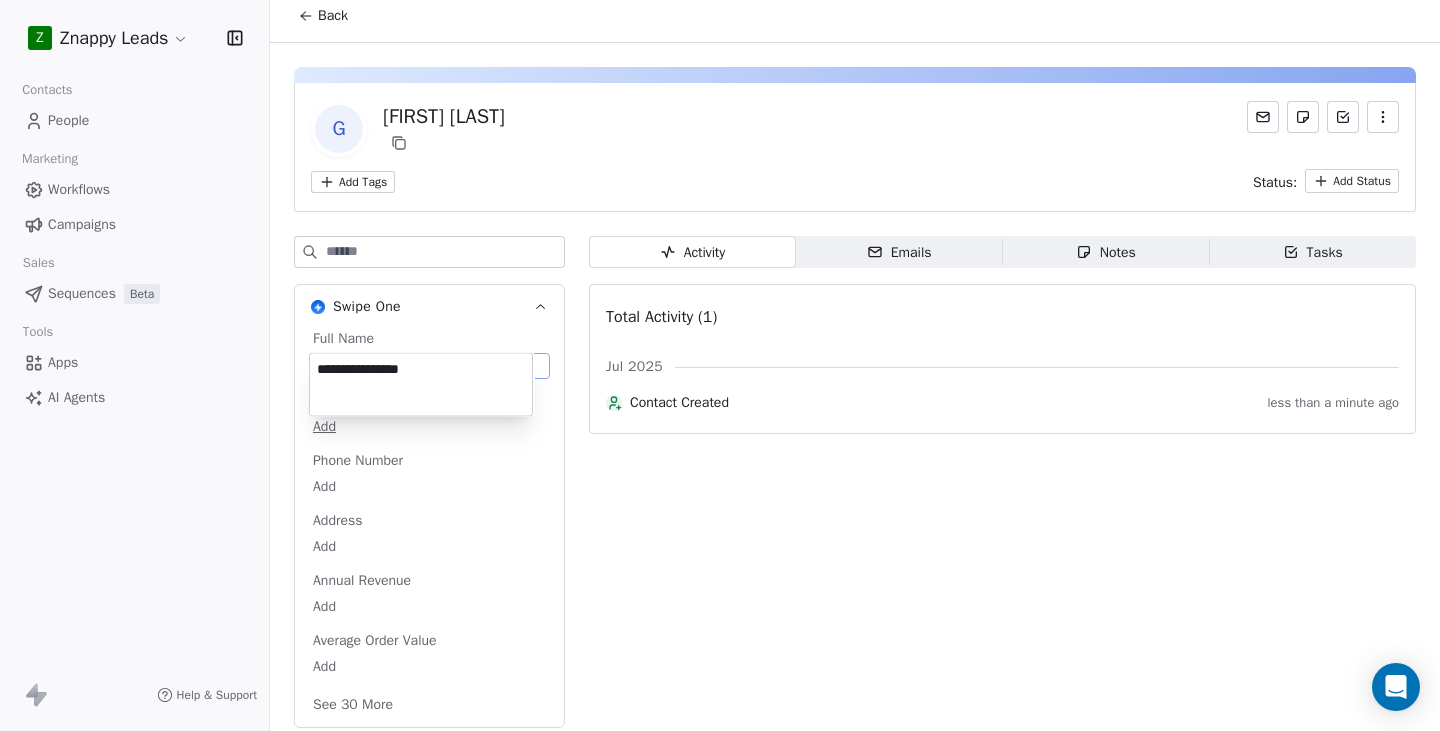 click on "**********" at bounding box center [421, 385] 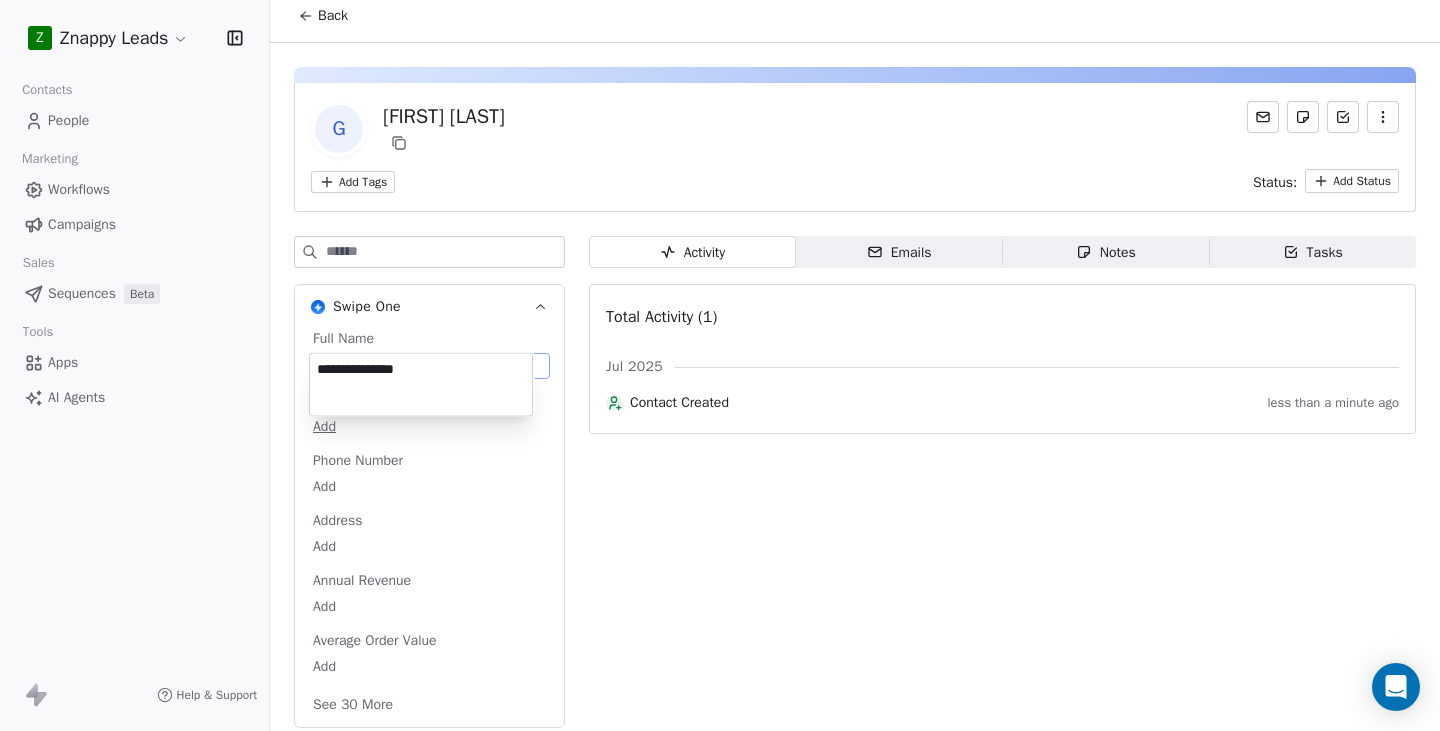 type on "**********" 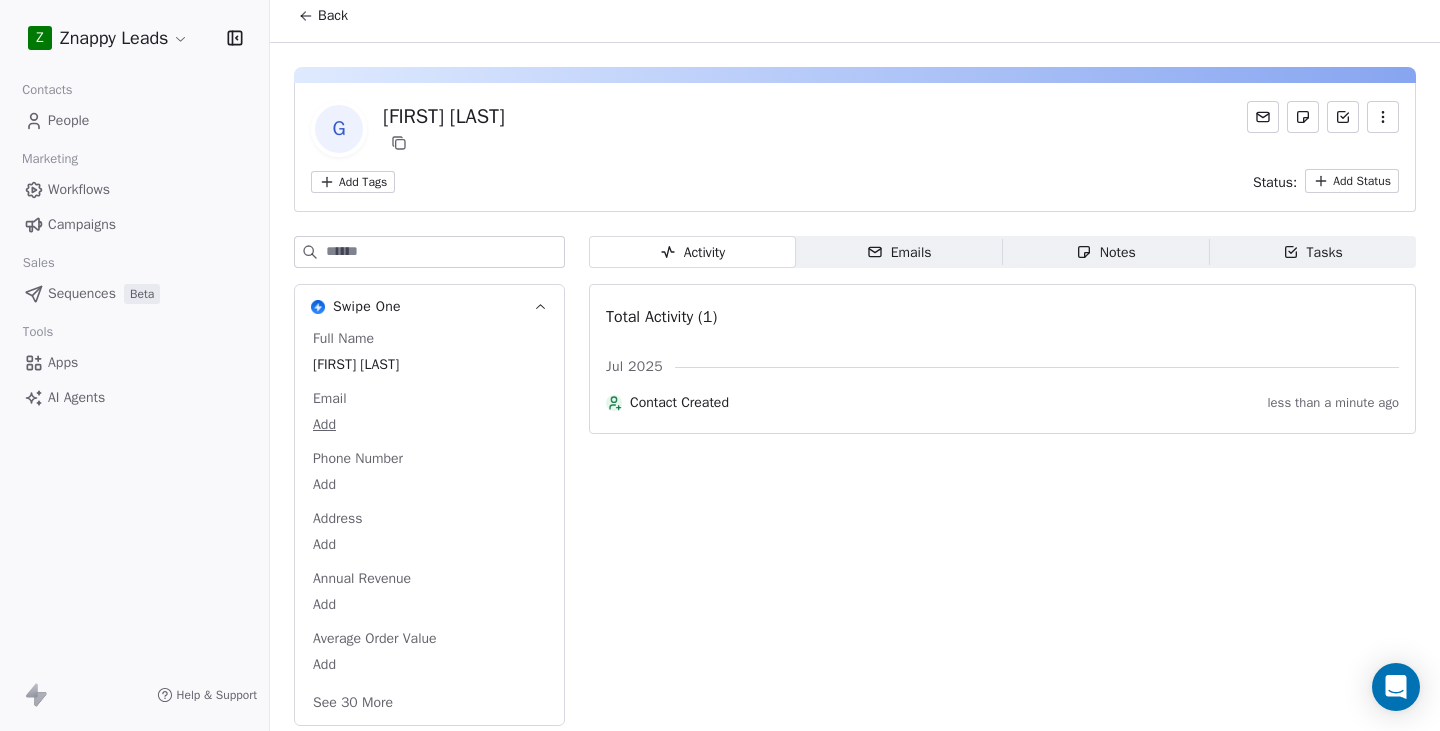 click on "Phone Number" at bounding box center (358, 459) 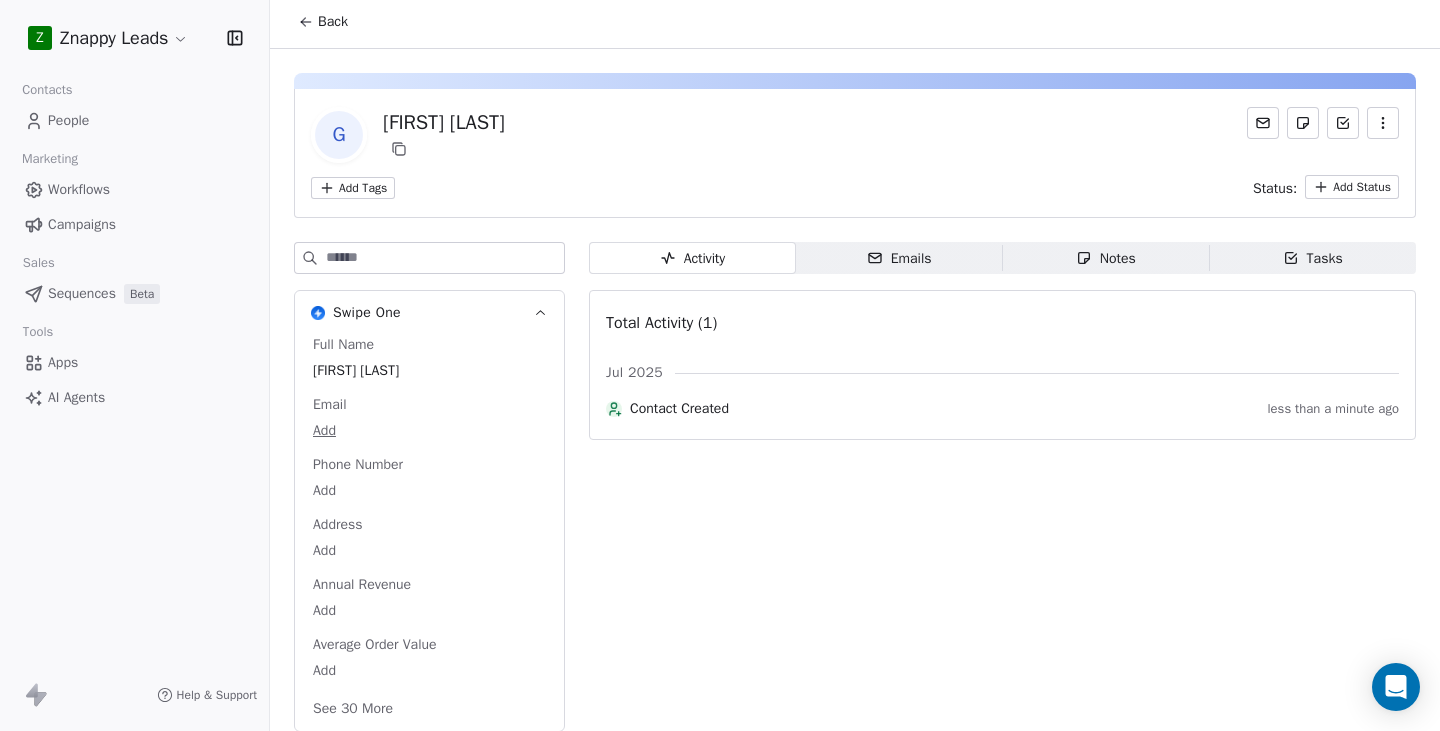 scroll, scrollTop: 0, scrollLeft: 0, axis: both 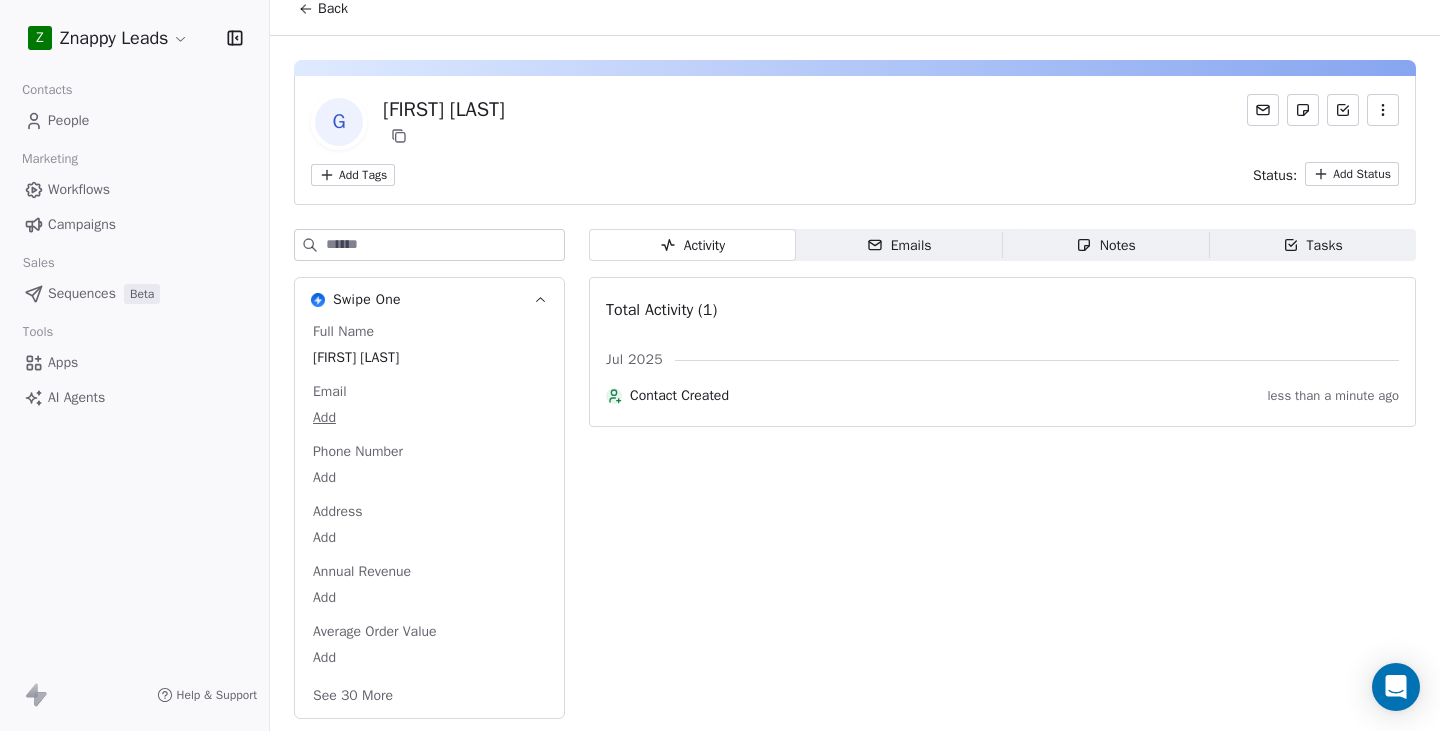 click on "See   30   More" at bounding box center [353, 696] 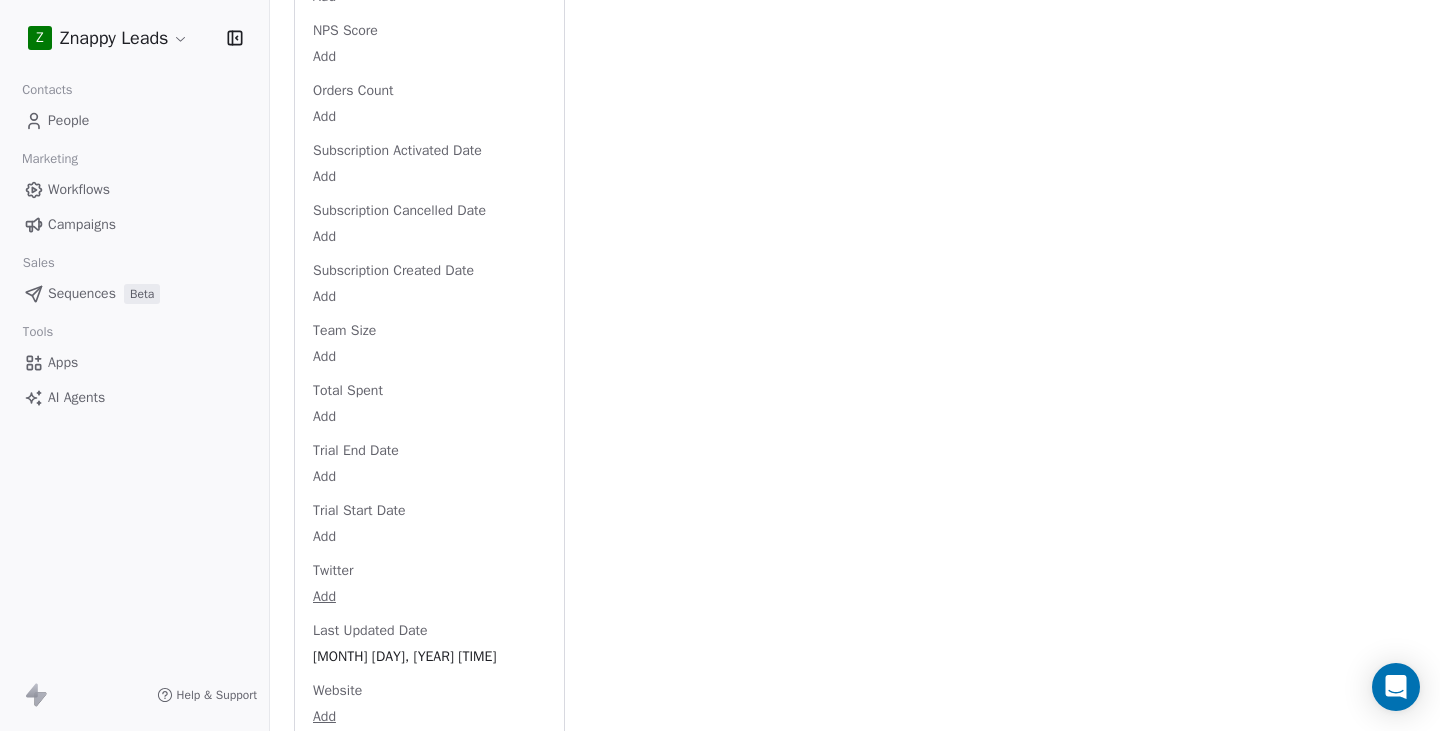 scroll, scrollTop: 1781, scrollLeft: 0, axis: vertical 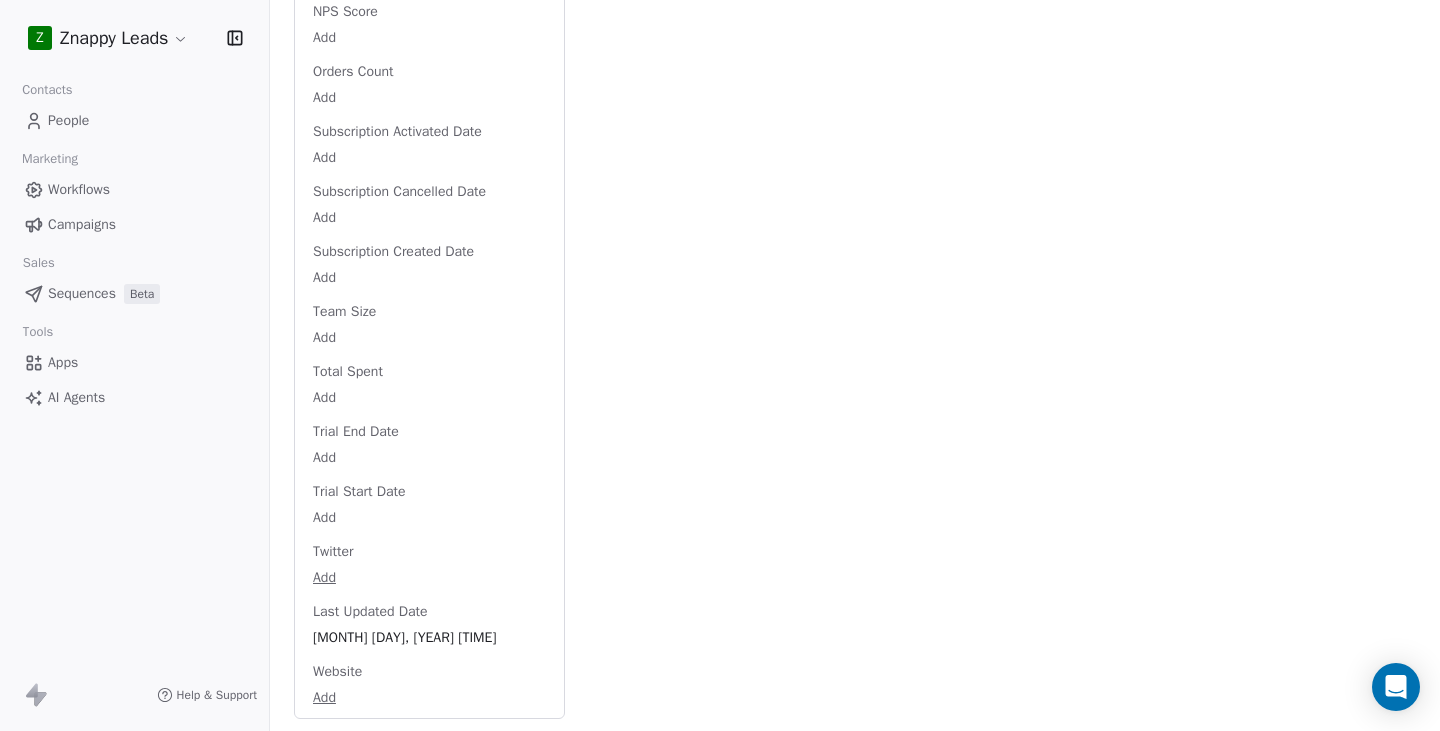 click on "Z Znappy Leads Contacts People Marketing Workflows Campaigns Sales Sequences Beta Tools Apps AI Agents Help & Support Back G [FIRST] [LAST] Add Tags Status: Add Status Swipe One Full Name [FIRST] [LAST] Email Add Phone Number Add Address Add Annual Revenue Add Average Order Value Add Birthday Add Contact Source Add Country Add Created Date [MONTH] [DAY], [YEAR] [HOUR]:[MINUTE] [AM/PM] Customer Lifetime Value Add Email Verification Status Pending First Purchase Date Add First Name [FIRST] Job Title Add Last Abandoned Date Add Last Purchase Date Add Last Activity Date Add Last Name [LAST] LinkedIn Add Marketing Contact Status Add Email Marketing Consent Subscribed MRR Add Next Billing Date Add NPS Score Add Orders Count Add Subscription Activated Date Add Subscription Cancelled Date Add Subscription Created Date Add Team Size Add Total Spent Add Trial End Date Add Trial Start Date Add Twitter Add Last Updated Date [MONTH] [DAY], [YEAR] [HOUR]:[MINUTE] [AM/PM] Website Add Activity Activity Emails Emails Notes Notes Tasks Tasks Total Activity (1)" at bounding box center (720, 365) 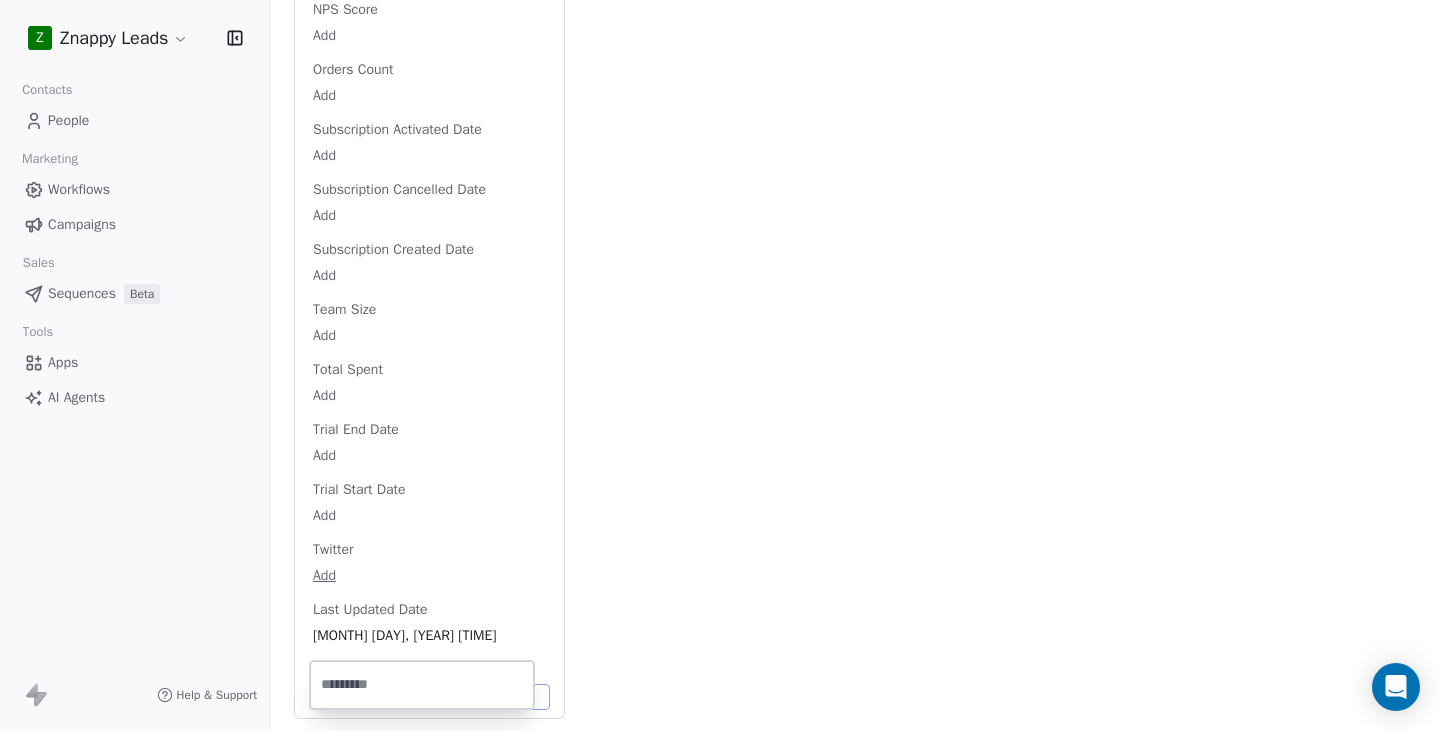click at bounding box center [422, 685] 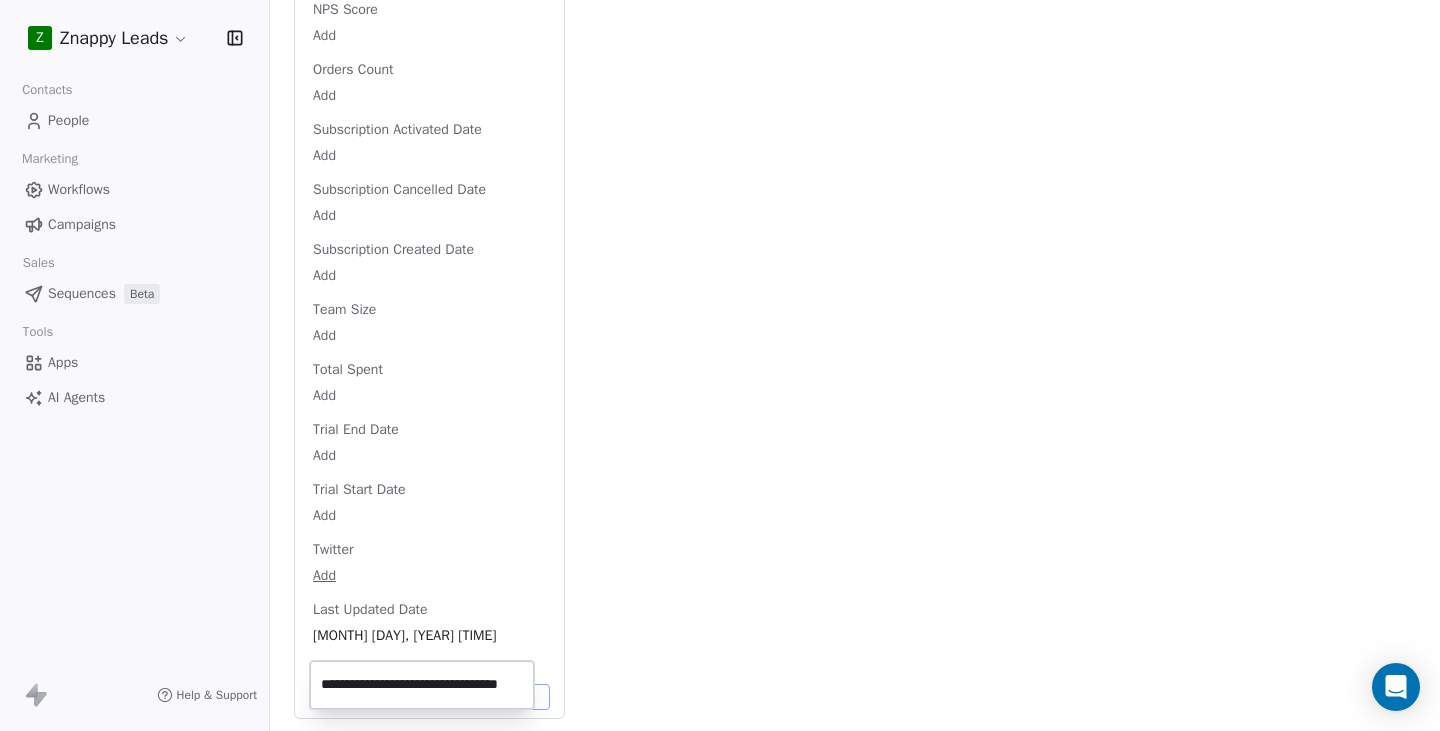 scroll, scrollTop: 0, scrollLeft: 24, axis: horizontal 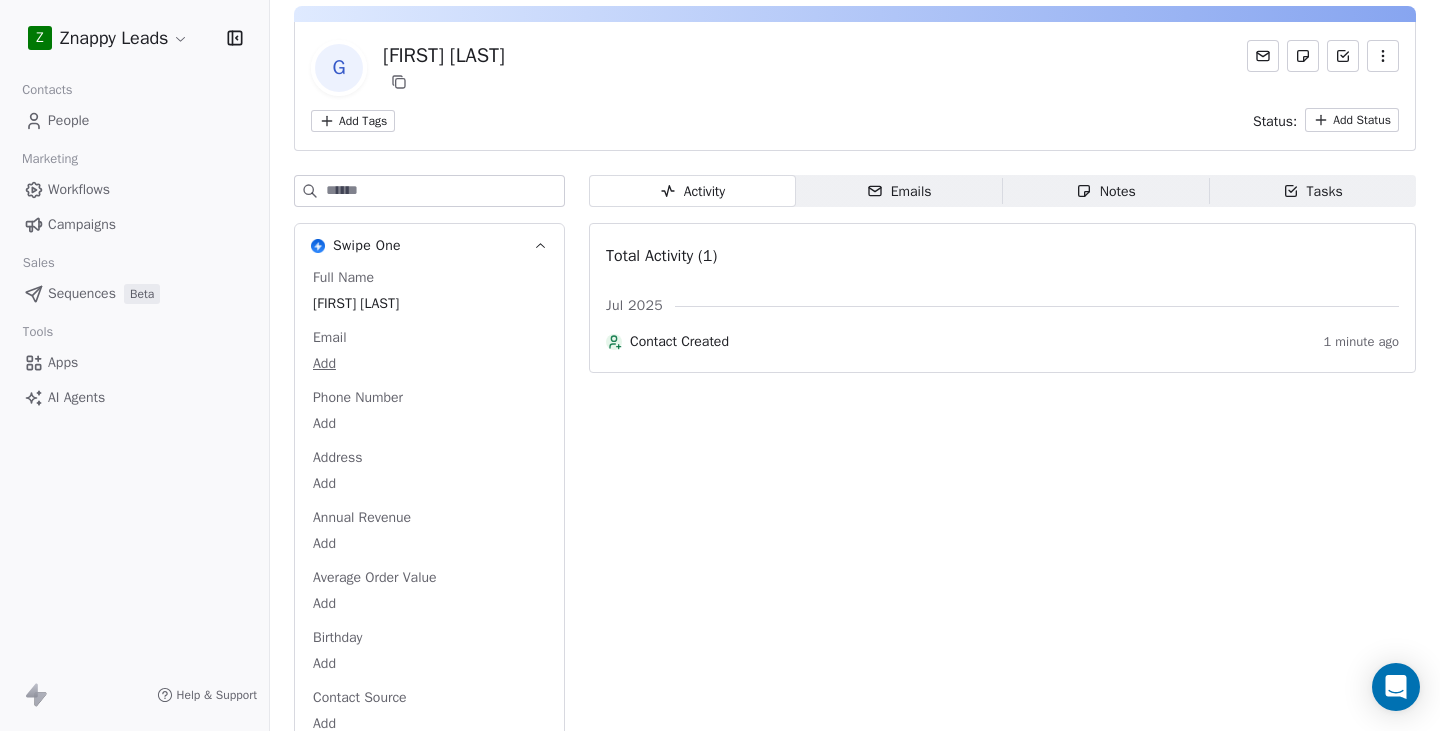 click on "Z Znappy Leads Contacts People Marketing Workflows Campaigns Sales Sequences Beta Tools Apps AI Agents Help & Support Back G [FIRST] [LAST] Add Tags Status: Add Status Swipe One Full Name [FIRST] [LAST] Email Add Phone Number Add Address Add Annual Revenue Add Average Order Value Add Birthday Add Contact Source Add Country Add Created Date Jul 30, 2025 12:07 AM Customer Lifetime Value Add Email Verification Status Pending First Purchase Date Add First Name [FIRST] Job Title Add Last Abandoned Date Add Last Purchase Date Add Last Activity Date Add Last Name [LAST] LinkedIn Add Marketing Contact Status Add Email Marketing Consent Subscribed MRR Add Next Billing Date Add NPS Score Add Orders Count Add Subscription Activated Date Add Subscription Cancelled Date Add Subscription Created Date Add Team Size Add Total Spent Add Trial End Date Add Trial Start Date Add Twitter Add Last Updated Date Jul 30, 2025 12:07 AM Website https://[WEBSITE_DOMAIN]/ Activity Activity Emails Emails Notes Notes" at bounding box center (720, 365) 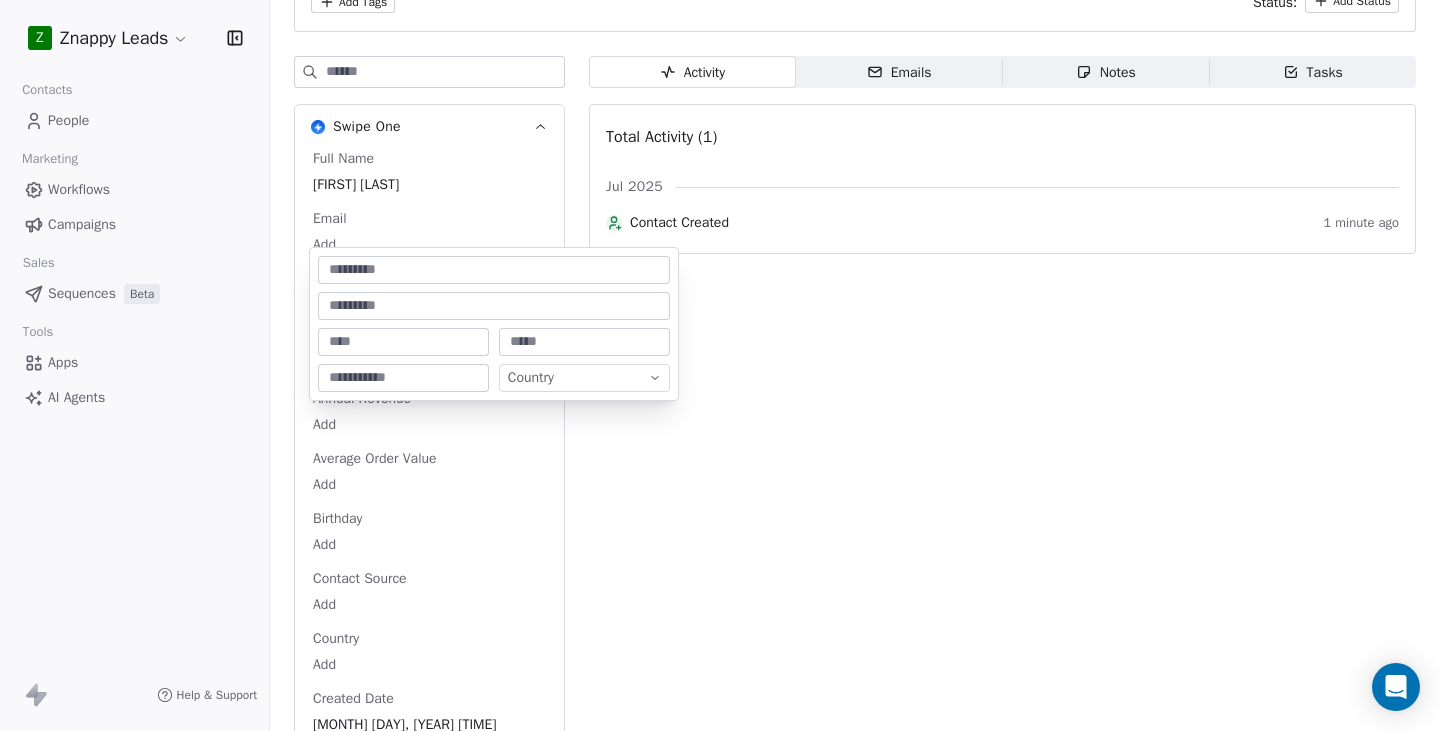 click on "Z Znappy Leads Contacts People Marketing Workflows Campaigns Sales Sequences Beta Tools Apps AI Agents Help & Support Back G [FIRST] [LAST] Add Tags Status: Add Status Swipe One Full Name [FIRST] [LAST] Email Add Phone Number Add Address Add Annual Revenue Add Average Order Value Add Birthday Add Contact Source Add Country Add Created Date Jul 30, 2025 12:07 AM Customer Lifetime Value Add Email Verification Status Pending First Purchase Date Add First Name [FIRST] Job Title Add Last Abandoned Date Add Last Purchase Date Add Last Activity Date Add Last Name [LAST] LinkedIn Add Marketing Contact Status Add Email Marketing Consent Subscribed MRR Add Next Billing Date Add NPS Score Add Orders Count Add Subscription Activated Date Add Subscription Cancelled Date Add Subscription Created Date Add Team Size Add Total Spent Add Trial End Date Add Trial Start Date Add Twitter Add Last Updated Date Jul 30, 2025 12:07 AM Website https://[WEBSITE_DOMAIN]/ Activity Activity Emails Emails Notes Notes" at bounding box center [720, 365] 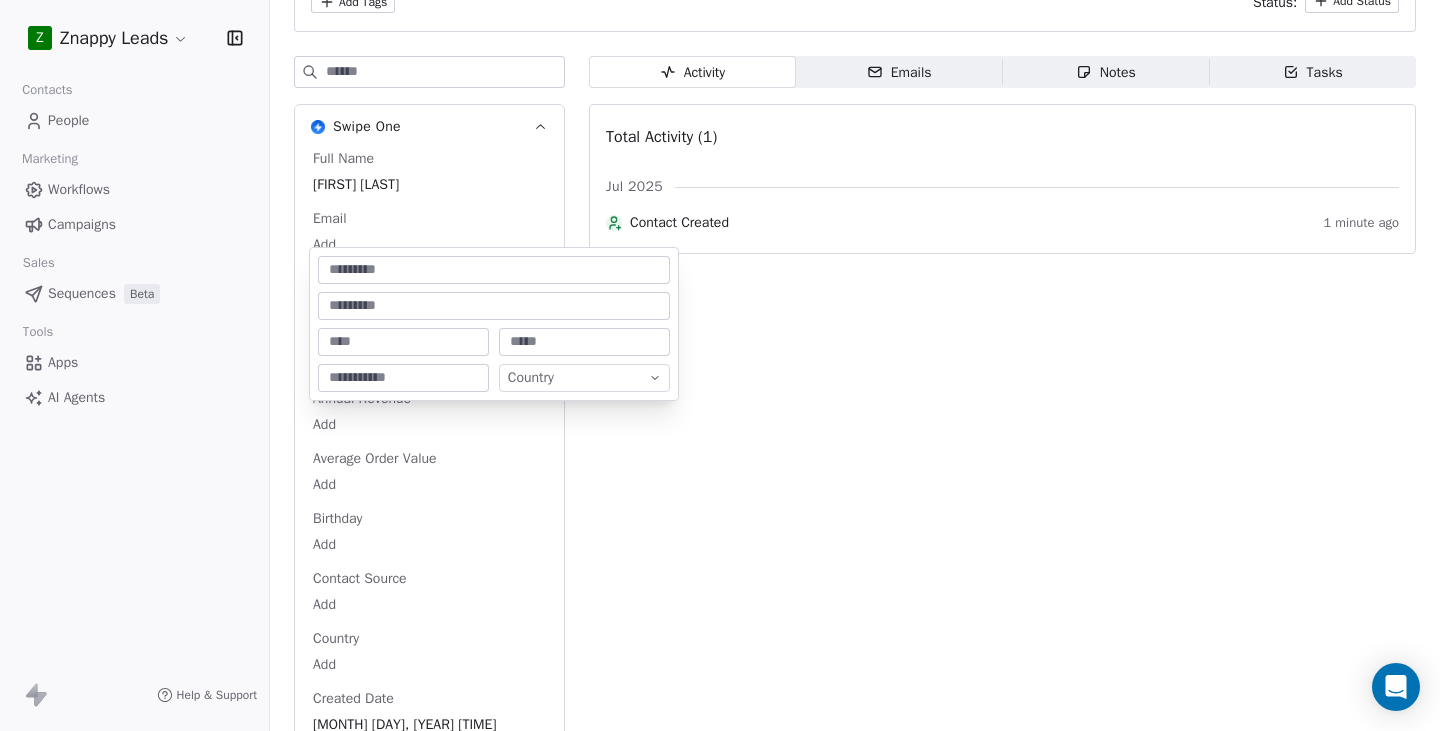 scroll, scrollTop: 294, scrollLeft: 0, axis: vertical 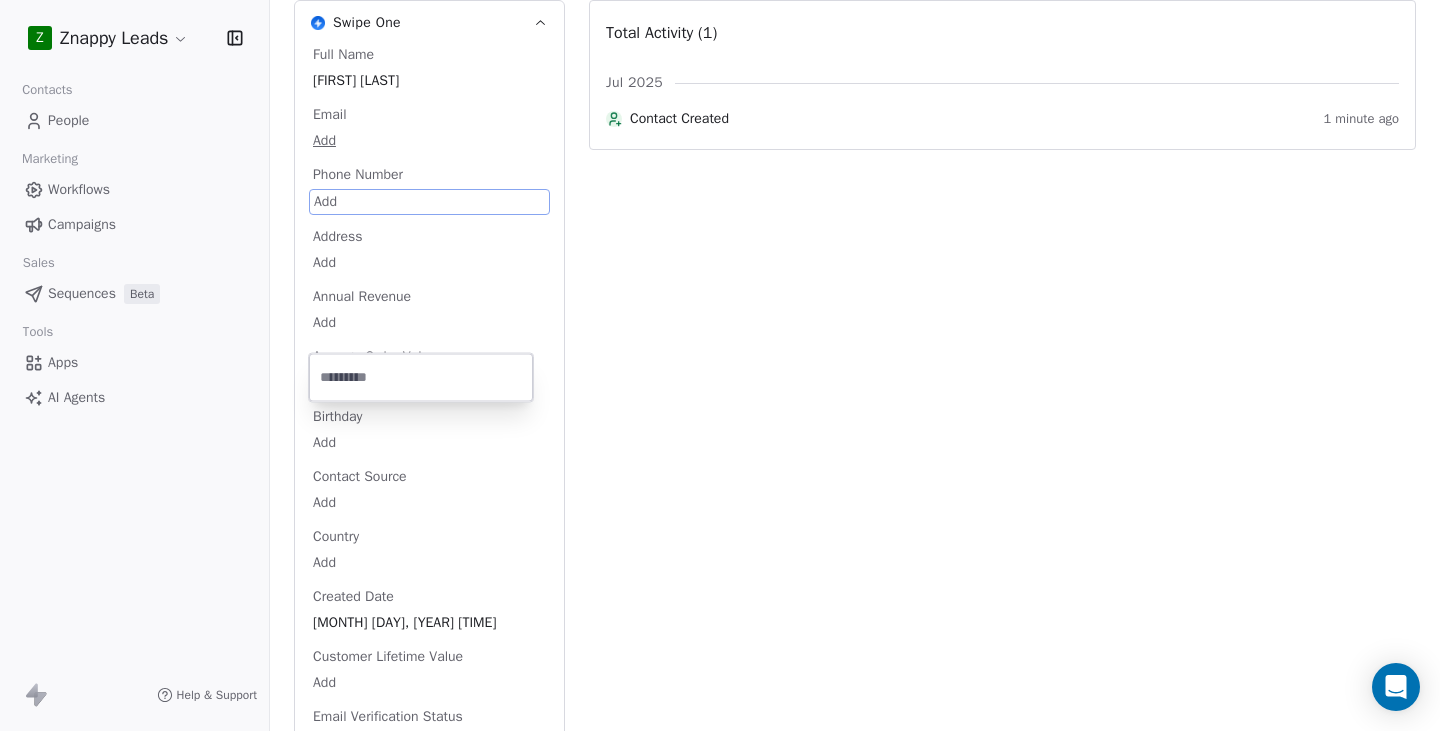 click on "Z Znappy Leads Contacts People Marketing Workflows Campaigns Sales Sequences Beta Tools Apps AI Agents Help & Support Back G [FIRST] [LAST] Add Tags Status: Add Status Swipe One Full Name [FIRST] [LAST] Email Add Phone Number Add Address Add Annual Revenue Add Average Order Value Add Birthday Add Contact Source Add Country Add Created Date Jul 30, 2025 12:07 AM Customer Lifetime Value Add Email Verification Status Pending First Purchase Date Add First Name [FIRST] Job Title Add Last Abandoned Date Add Last Purchase Date Add Last Activity Date Add Last Name [LAST] LinkedIn Add Marketing Contact Status Add Email Marketing Consent Subscribed MRR Add Next Billing Date Add NPS Score Add Orders Count Add Subscription Activated Date Add Subscription Cancelled Date Add Subscription Created Date Add Team Size Add Total Spent Add Trial End Date Add Trial Start Date Add Twitter Add Last Updated Date Jul 30, 2025 12:07 AM Website https://[WEBSITE_DOMAIN]/ Activity Activity Emails Emails Notes Notes" at bounding box center (720, 365) 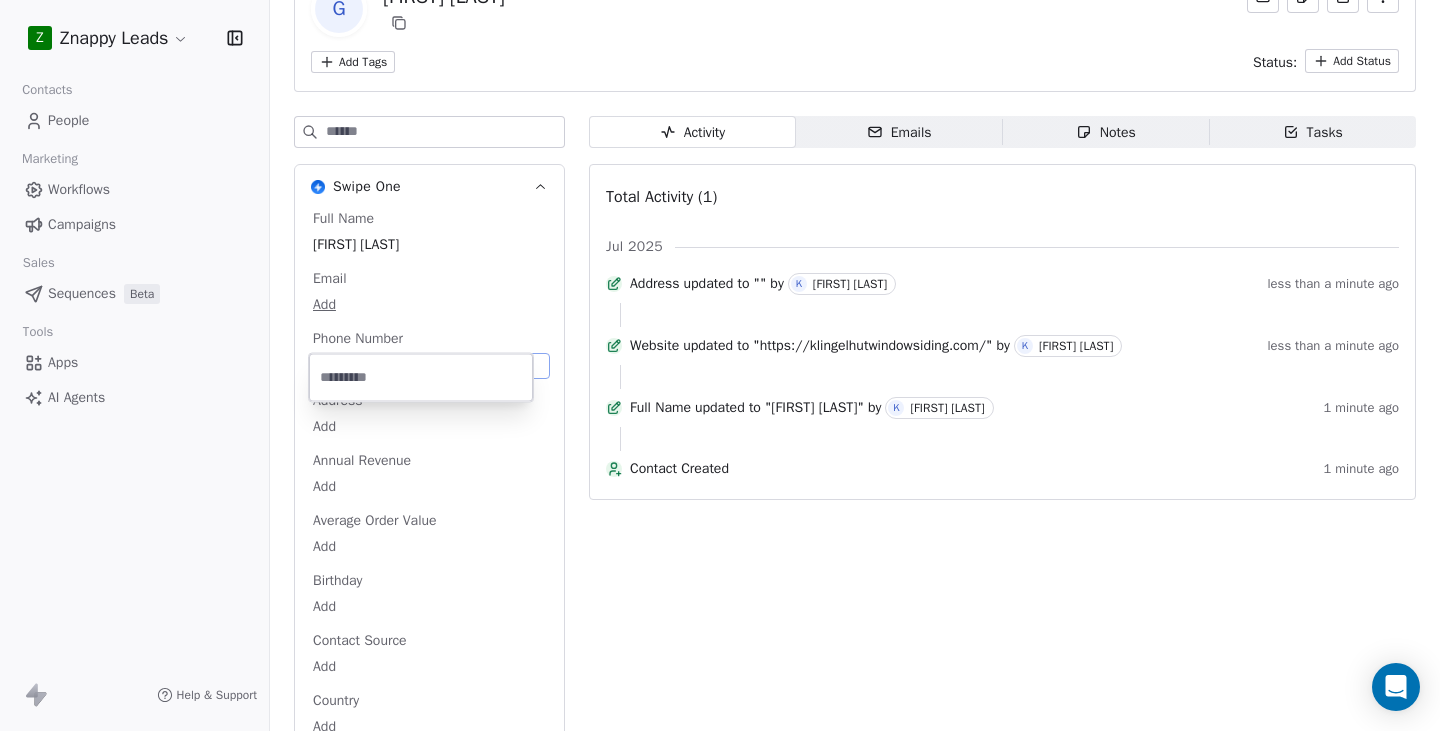 click at bounding box center [421, 378] 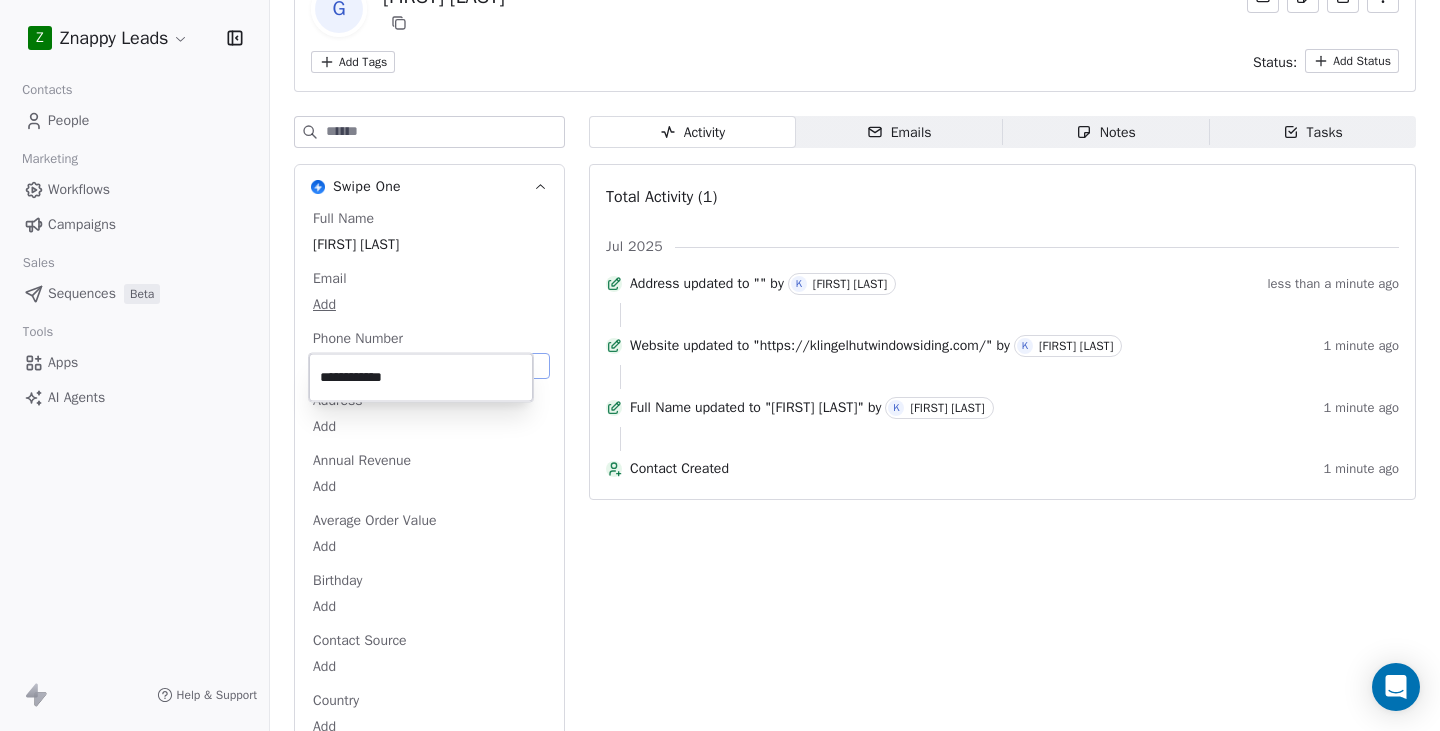 type on "**********" 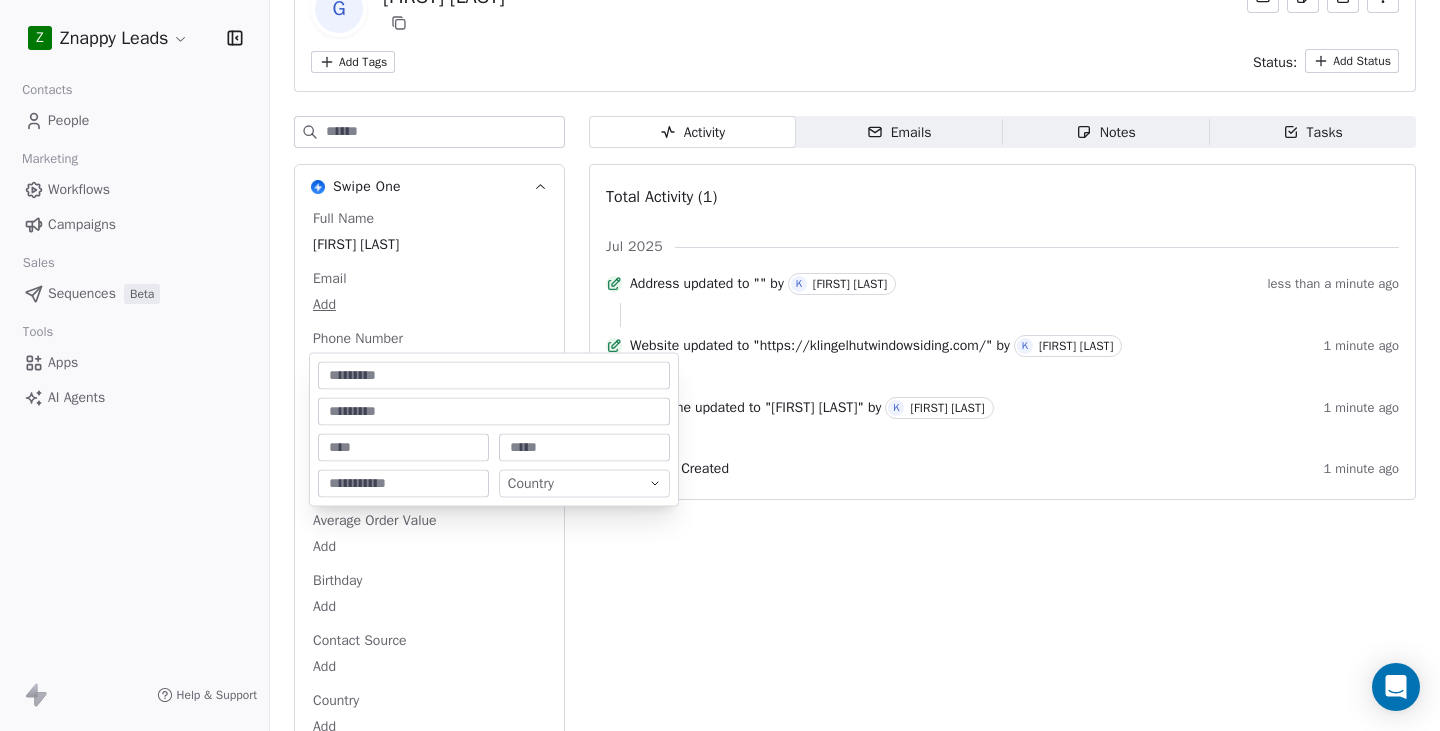 click on "Znappy Leads Contacts People Marketing Workflows Campaigns Sales Sequences Beta Tools Apps AI Agents Help & Support Back G [FIRST] [LAST] Add Tags Status: Add Status Swipe One Full Name [FIRST] [LAST] Email Add Phone Number [PHONE] Address Add Annual Revenue Add Average Order Value Add Birthday Add Contact Source Add Country Add Created Date [MONTH] [DAY], [YEAR] [TIME] Customer Lifetime Value Add Email Verification Status Pending First Purchase Date Add First Name [FIRST] Job Title Add Last Abandoned Date Add Last Purchase Date Add Last Activity Date Add Last Name [LAST] LinkedIn Add Marketing Contact Status Add Email Marketing Consent Subscribed MRR Add Next Billing Date Add NPS Score Add Orders Count Add Subscription Activated Date Add Subscription Cancelled Date Add Subscription Created Date Add Team Size Add Total Spent Add Trial End Date Add Trial Start Date Add Twitter Add Last Updated Date [MONTH] [DAY], [YEAR] [TIME] Website https://[WEBSITE]/ Activity Activity Emails Emails Notes" at bounding box center [720, 365] 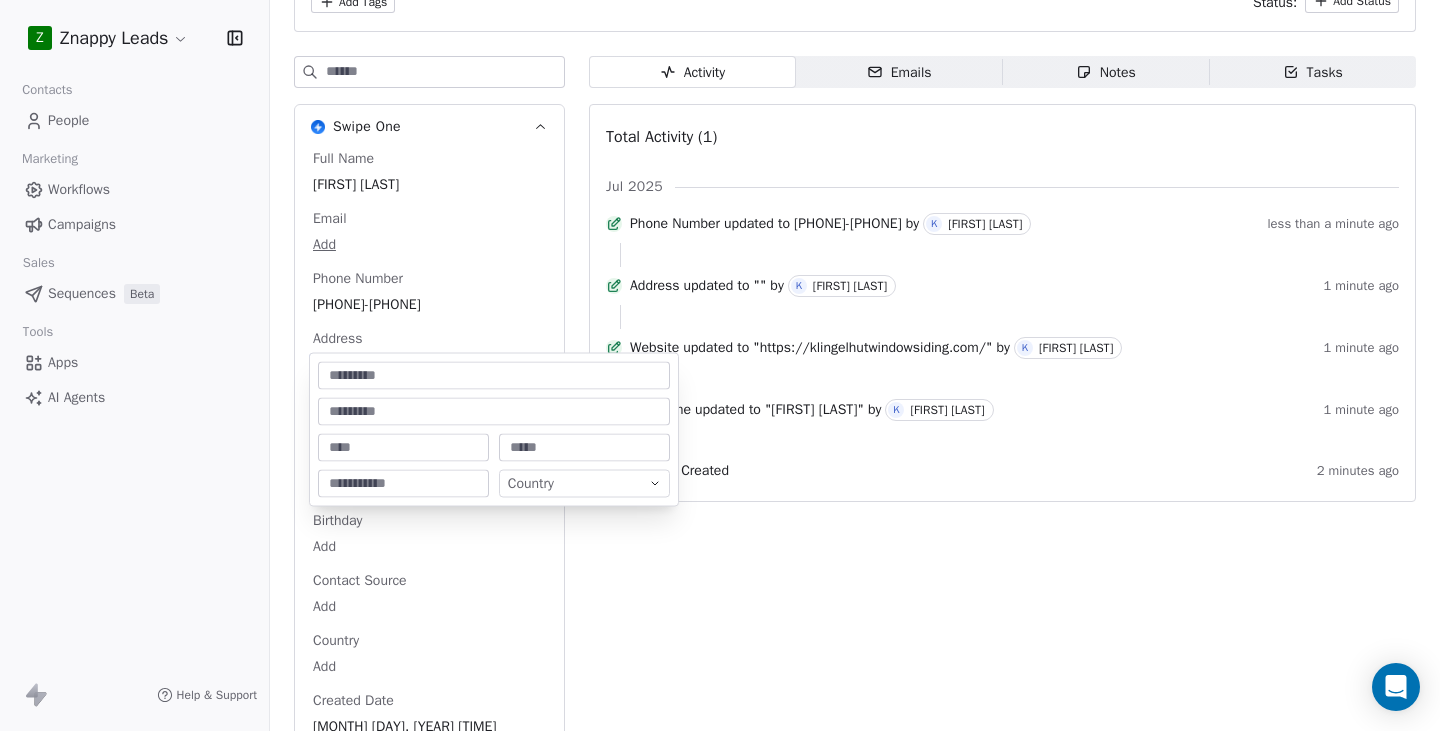 click at bounding box center (494, 376) 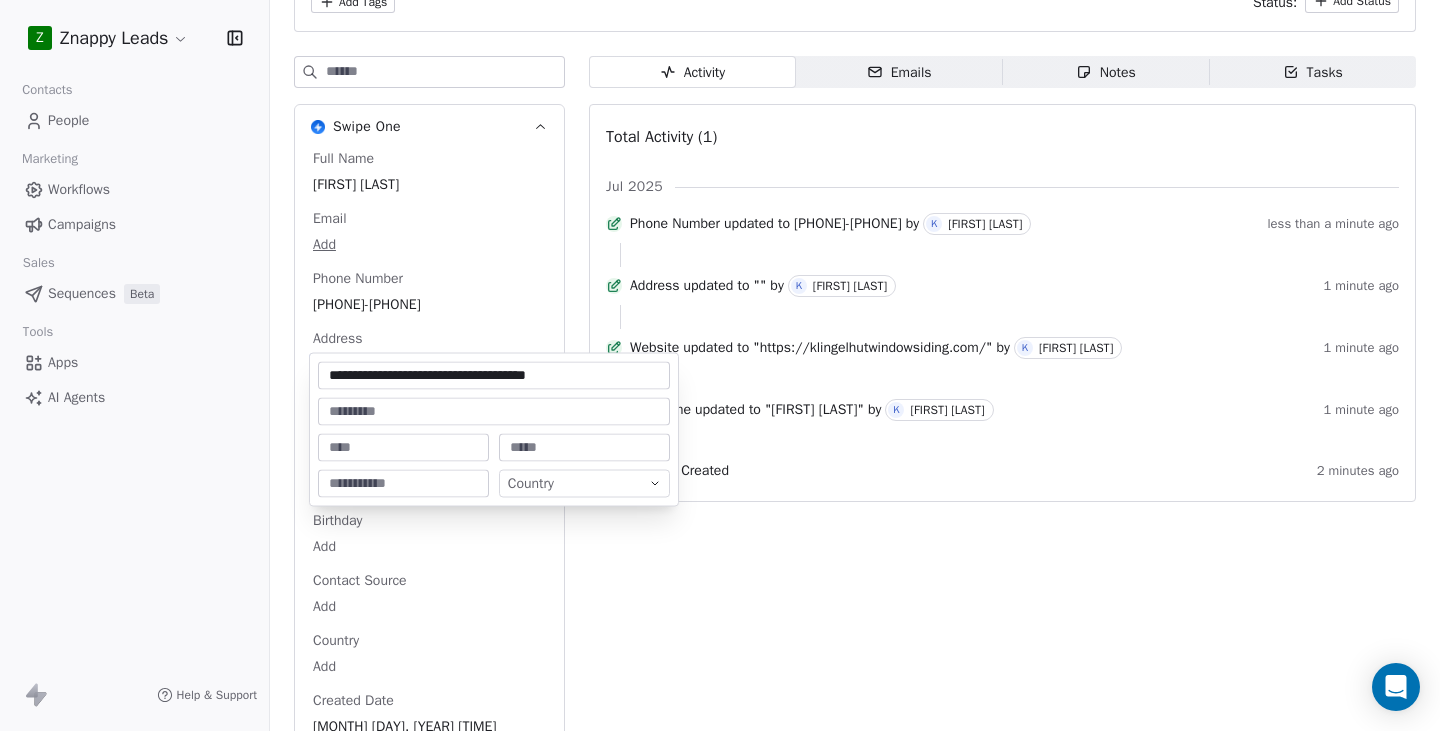 drag, startPoint x: 443, startPoint y: 372, endPoint x: 682, endPoint y: 392, distance: 239.83536 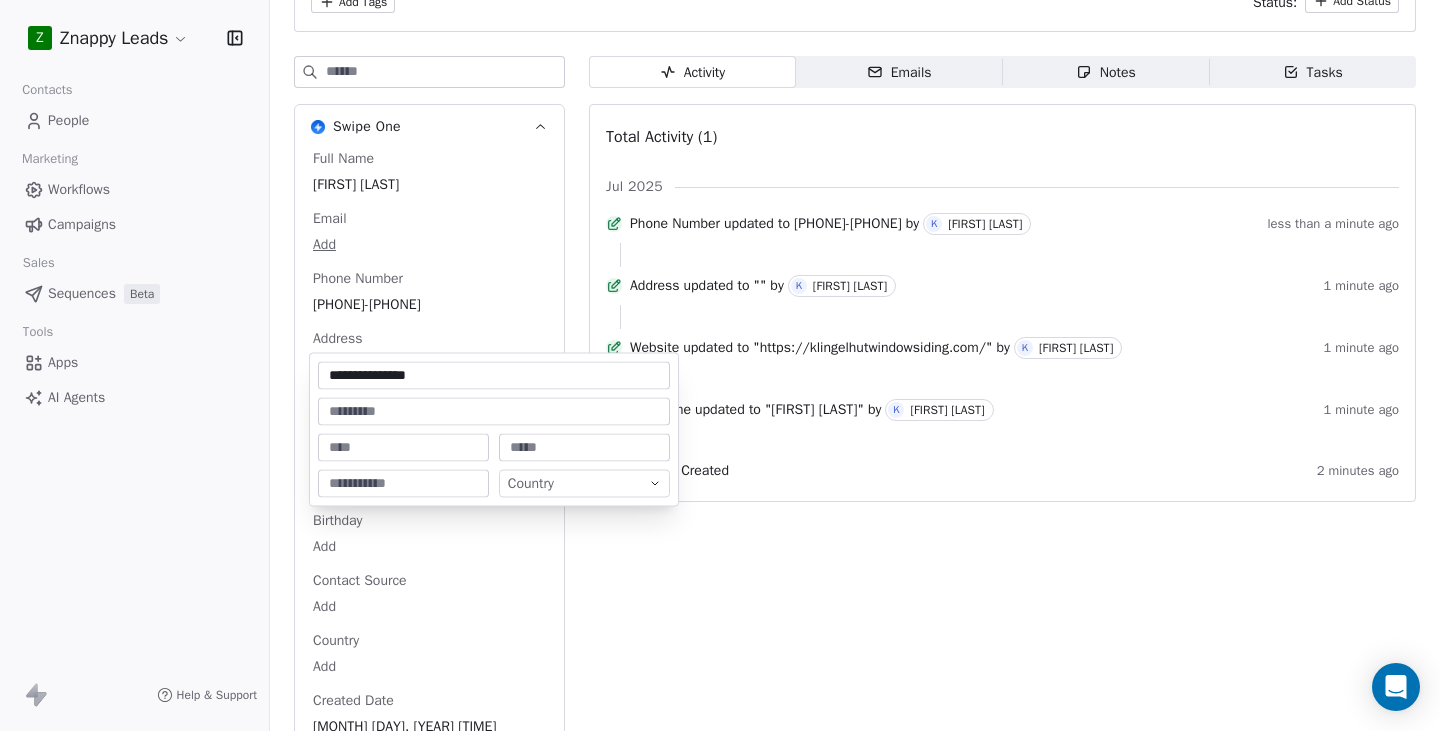 type on "**********" 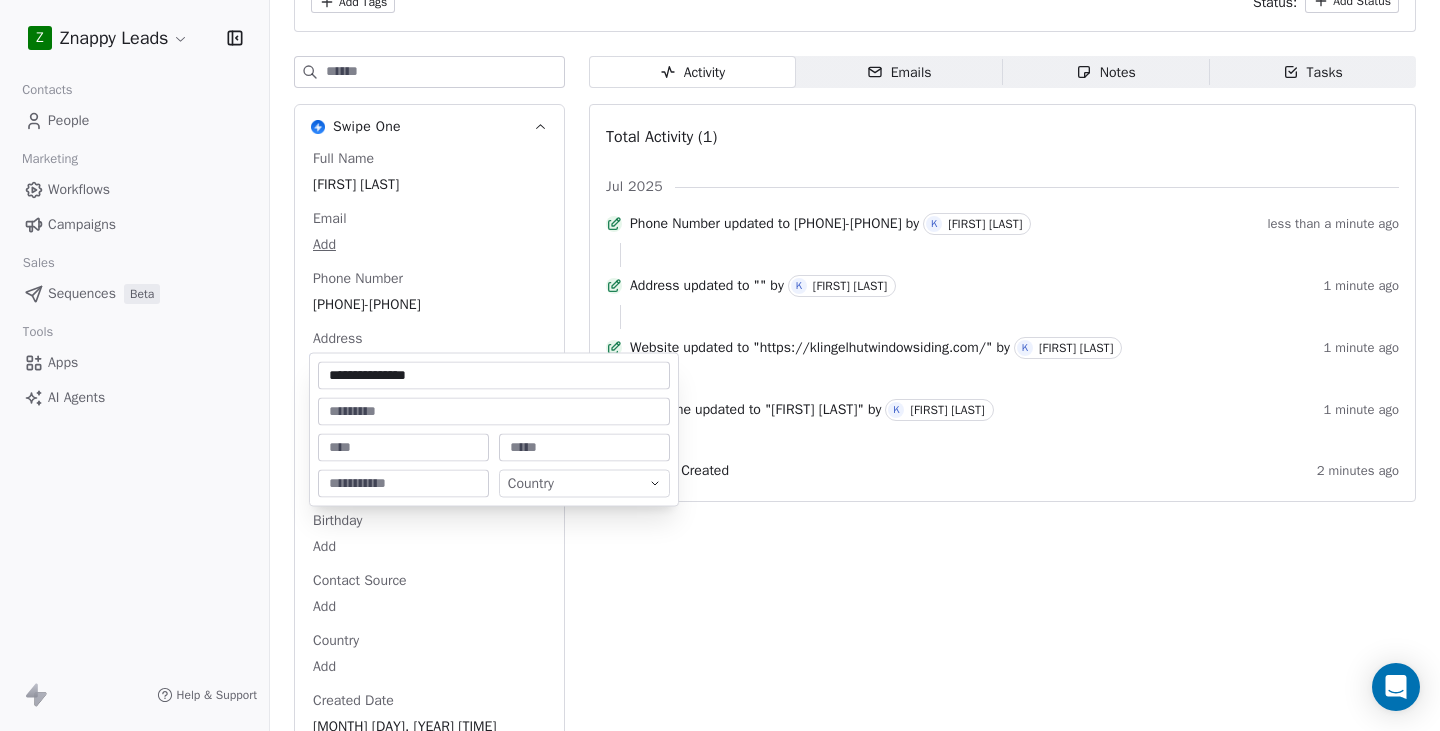 paste on "**********" 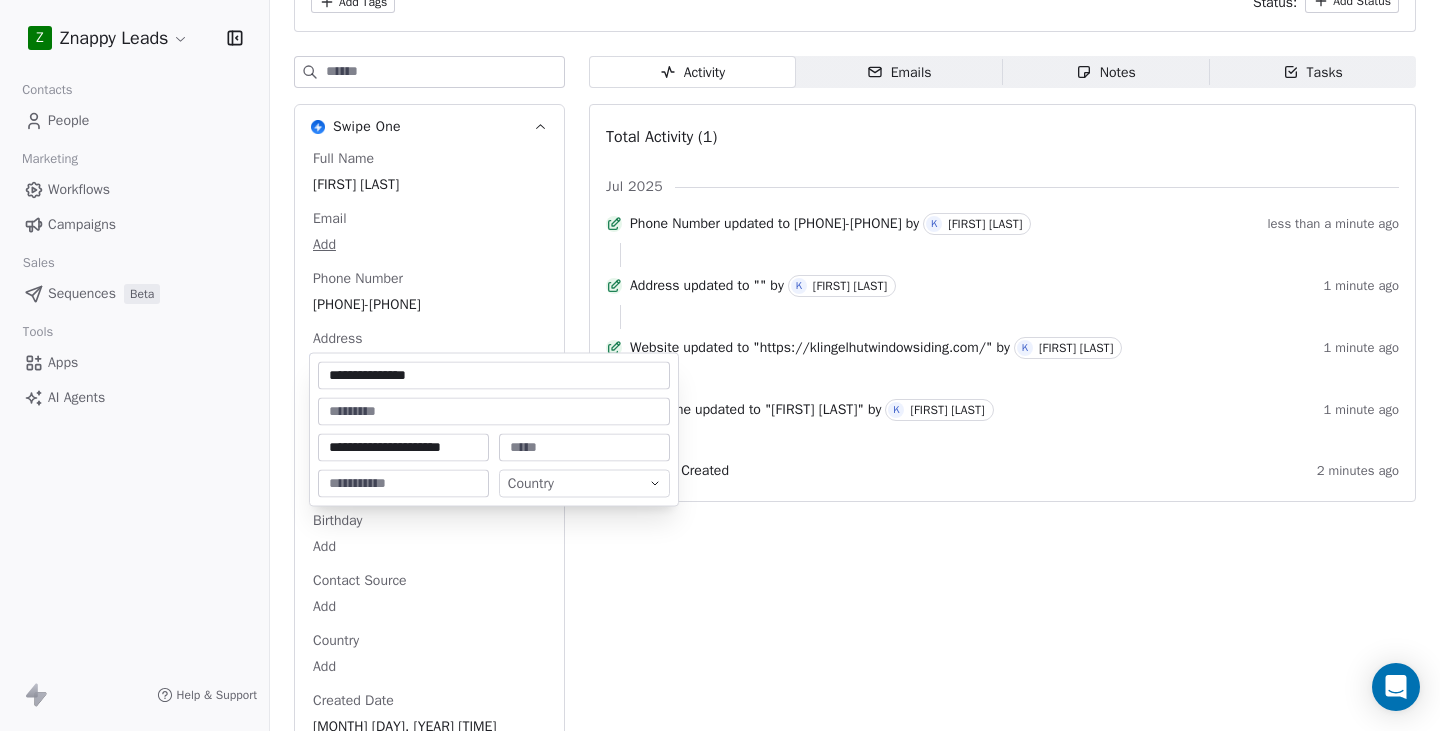 drag, startPoint x: 350, startPoint y: 440, endPoint x: 377, endPoint y: 445, distance: 27.45906 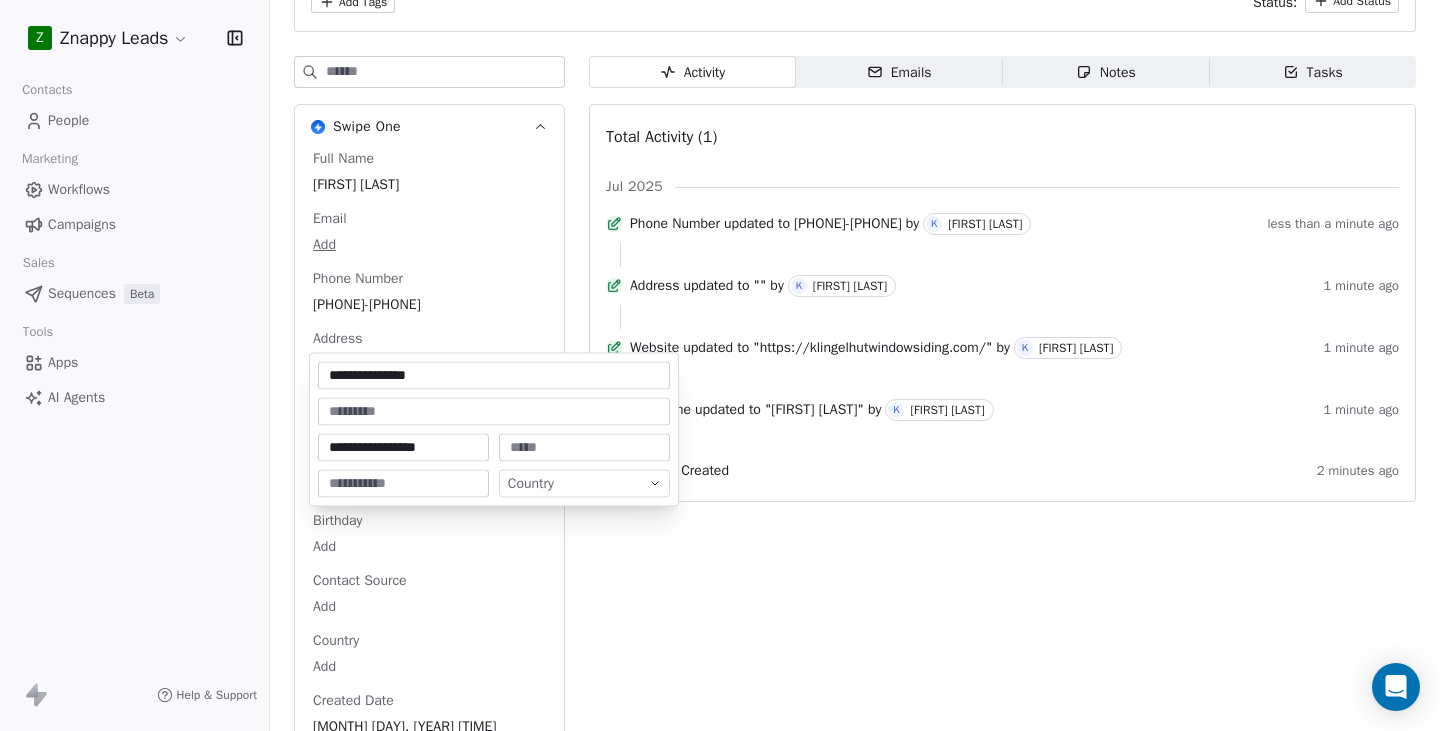 type on "**********" 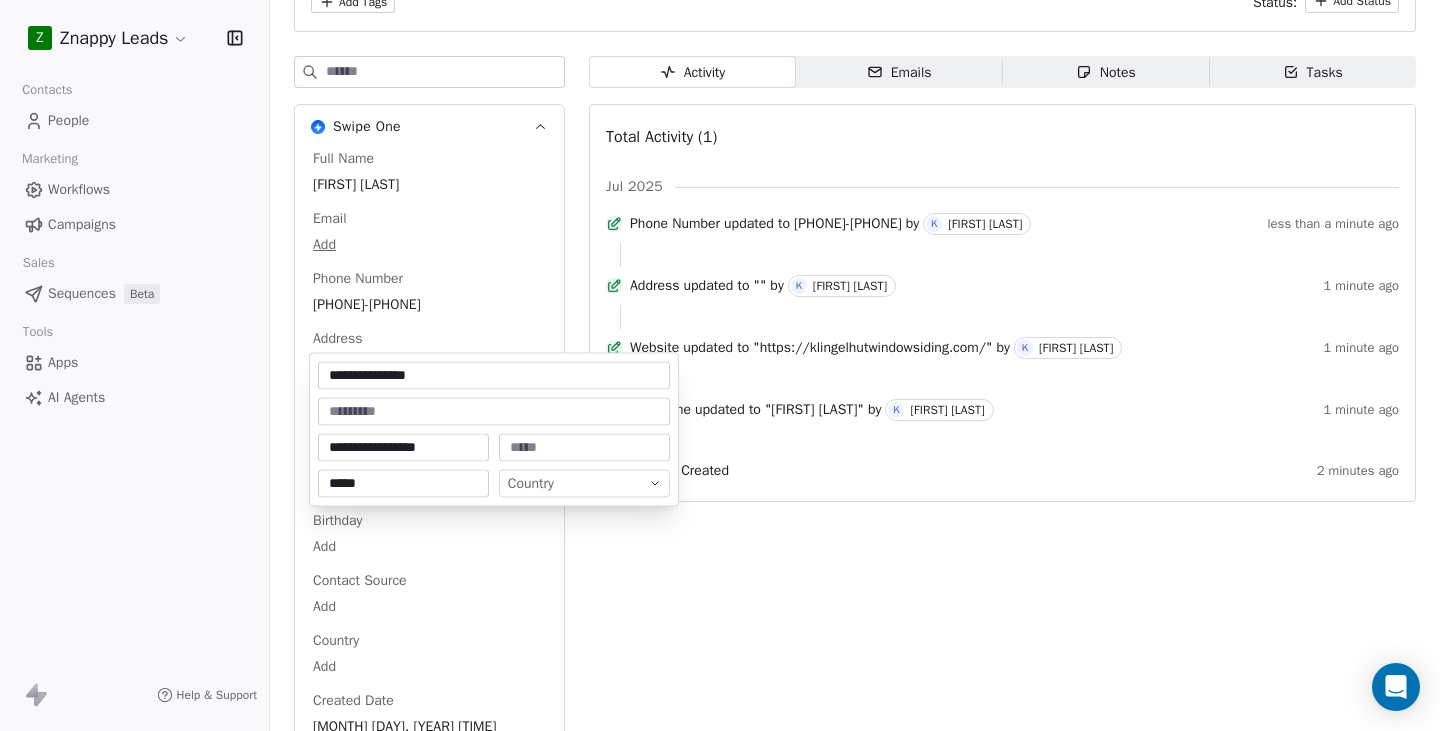 type on "*****" 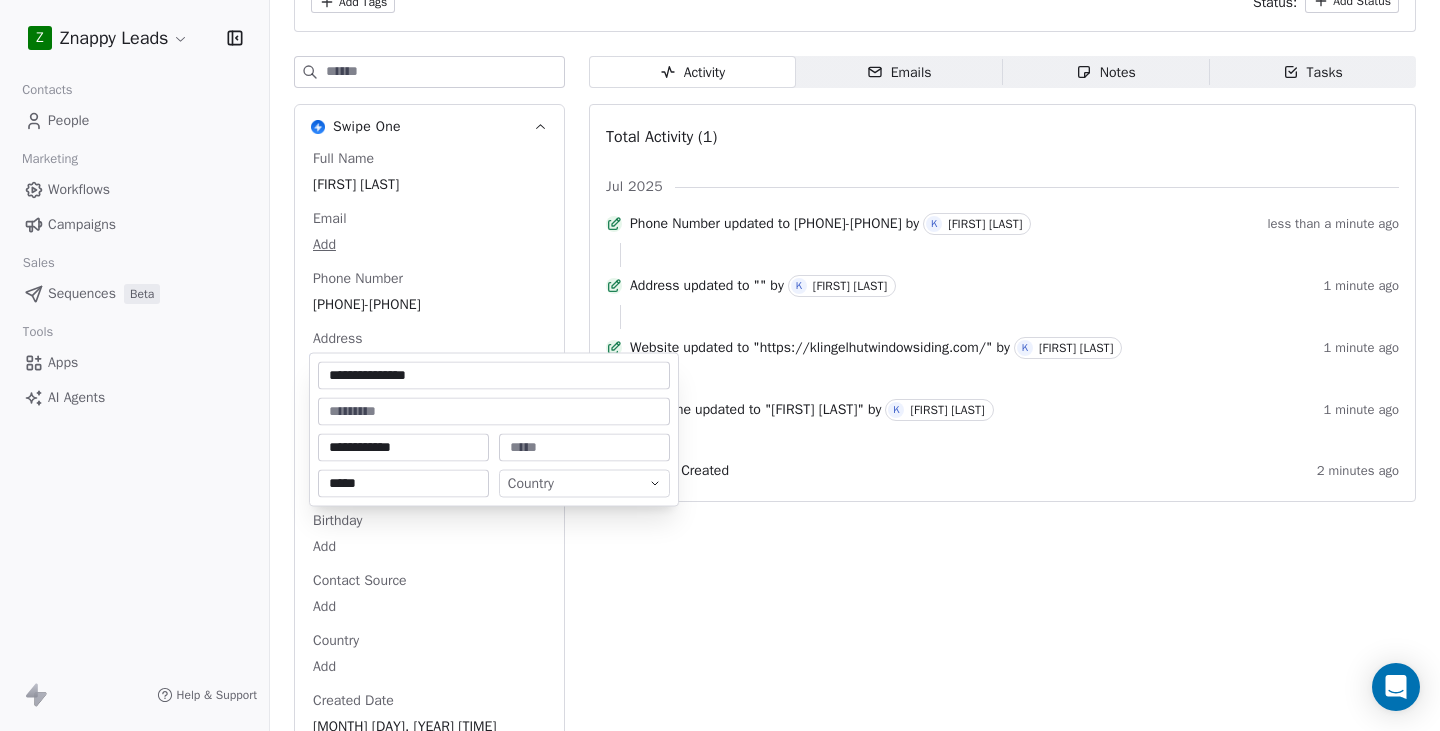 type on "**********" 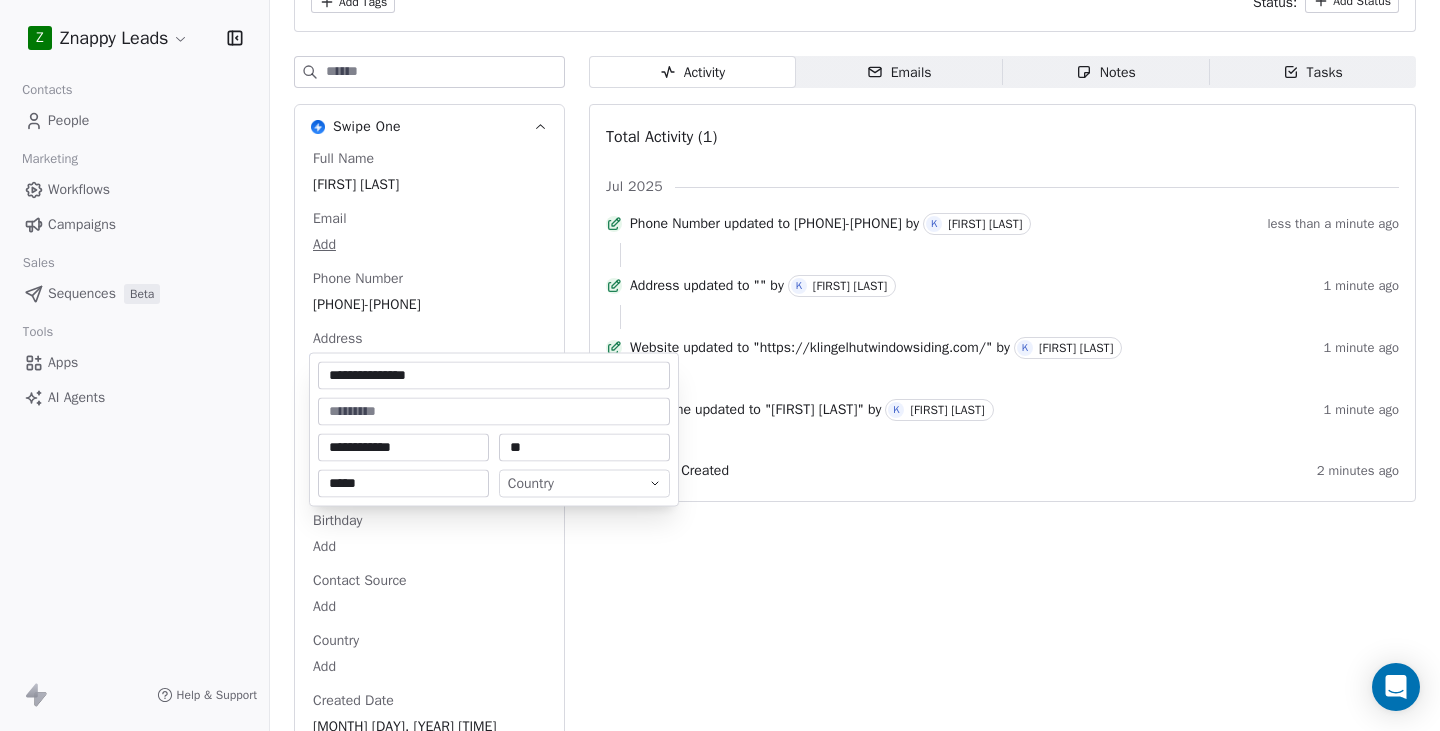 type on "**" 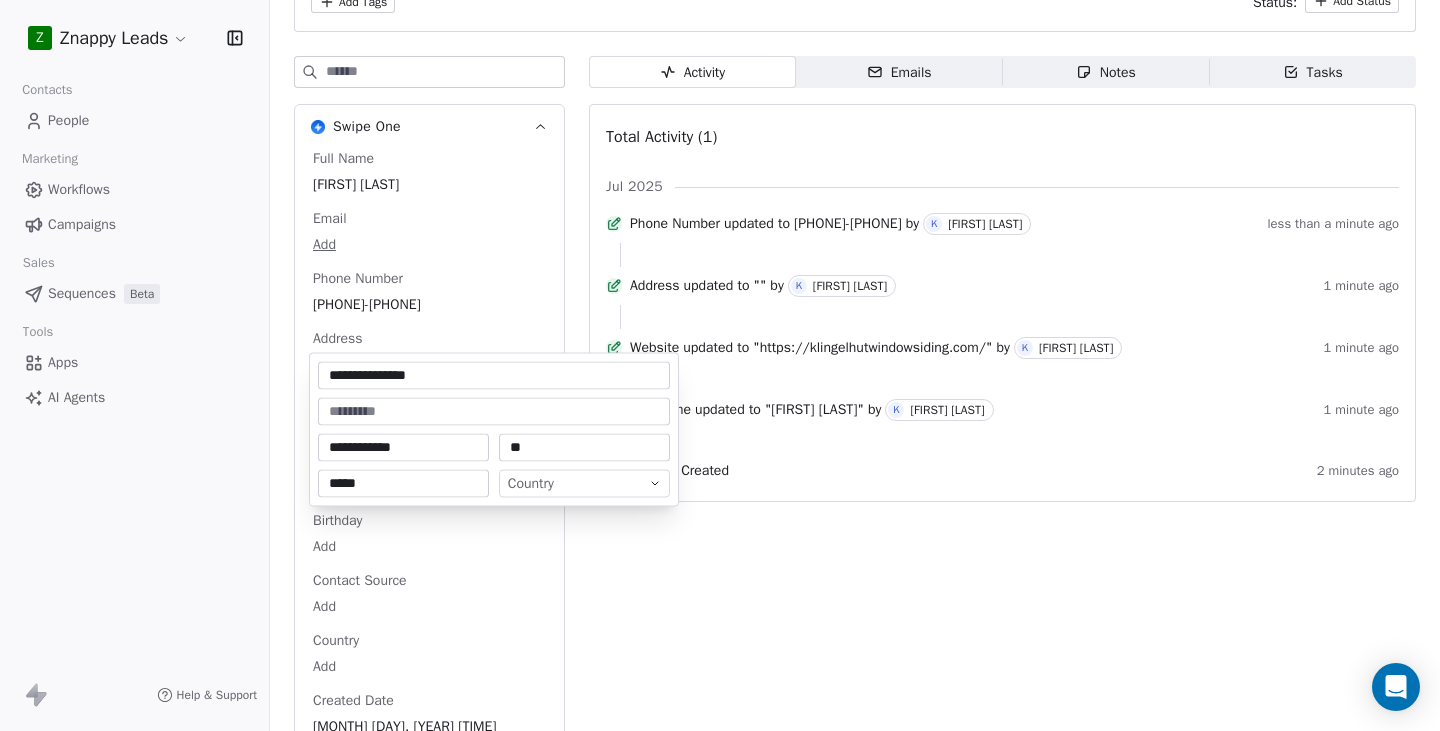 click on "Z Znappy Leads Contacts People Marketing Workflows Campaigns Sales Sequences Beta Tools Apps AI Agents Help & Support Back G [FIRST] [LAST] Add Tags Status: Add Status Swipe One Full Name [FIRST] [LAST] Email Add Phone Number [PHONE] Address Add Annual Revenue Add Average Order Value Add Birthday Add Contact Source Add Country Add Created Date [MONTH] [DAY], [YEAR] [HOUR]:[MINUTE] [AM/PM] Customer Lifetime Value Add Email Verification Status Pending First Purchase Date Add First Name [FIRST] Job Title Add Last Abandoned Date Add Last Purchase Date Add Last Activity Date Add Last Name [LAST] LinkedIn Add Marketing Contact Status Add Email Marketing Consent Subscribed MRR Add Next Billing Date Add NPS Score Add Orders Count Add Subscription Activated Date Add Subscription Cancelled Date Add Subscription Created Date Add Team Size Add Total Spent Add Trial End Date Add Trial Start Date Add Twitter Add Last Updated Date [MONTH] [DAY], [YEAR] [HOUR]:[MINUTE] [AM/PM] Website https://klingelhutwindowsiding.com/ Activity Activity Emails Emails Notes" at bounding box center [720, 365] 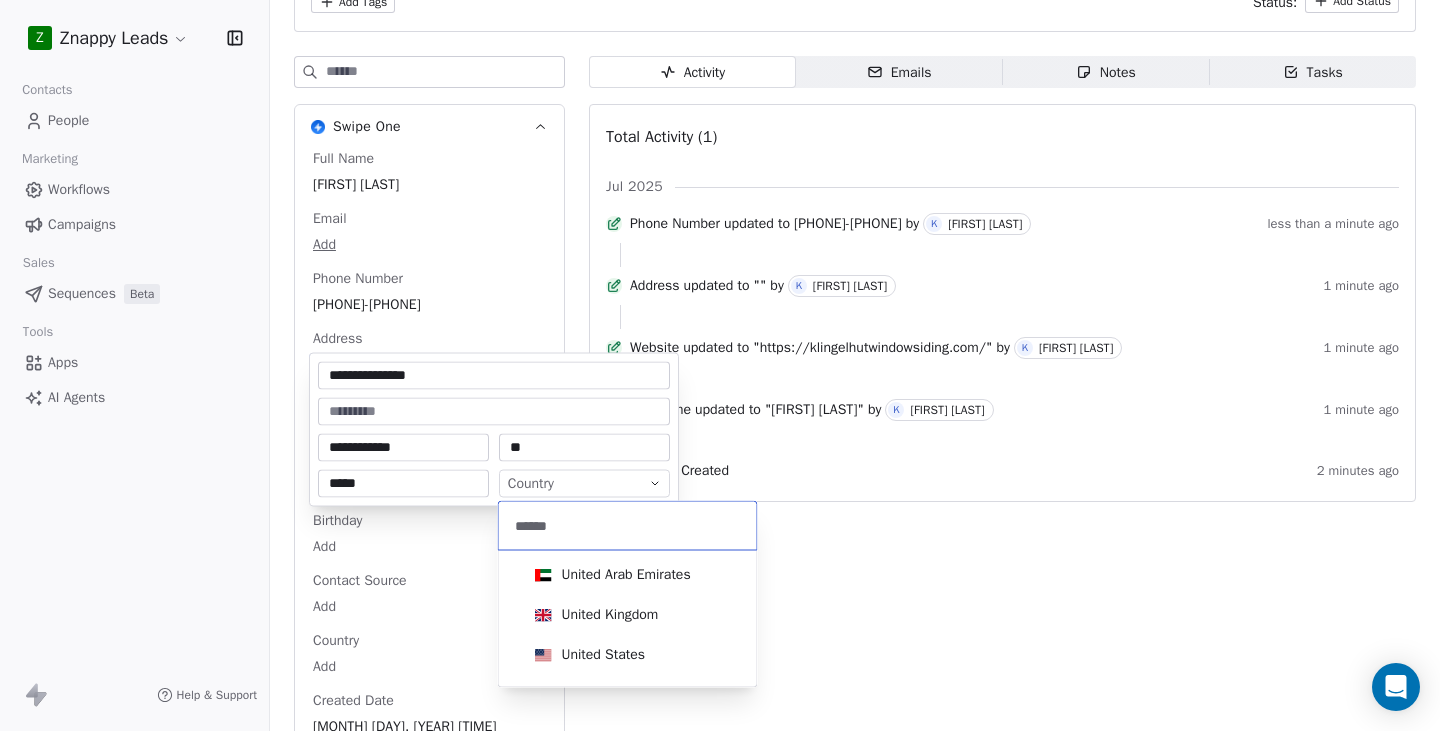 type on "******" 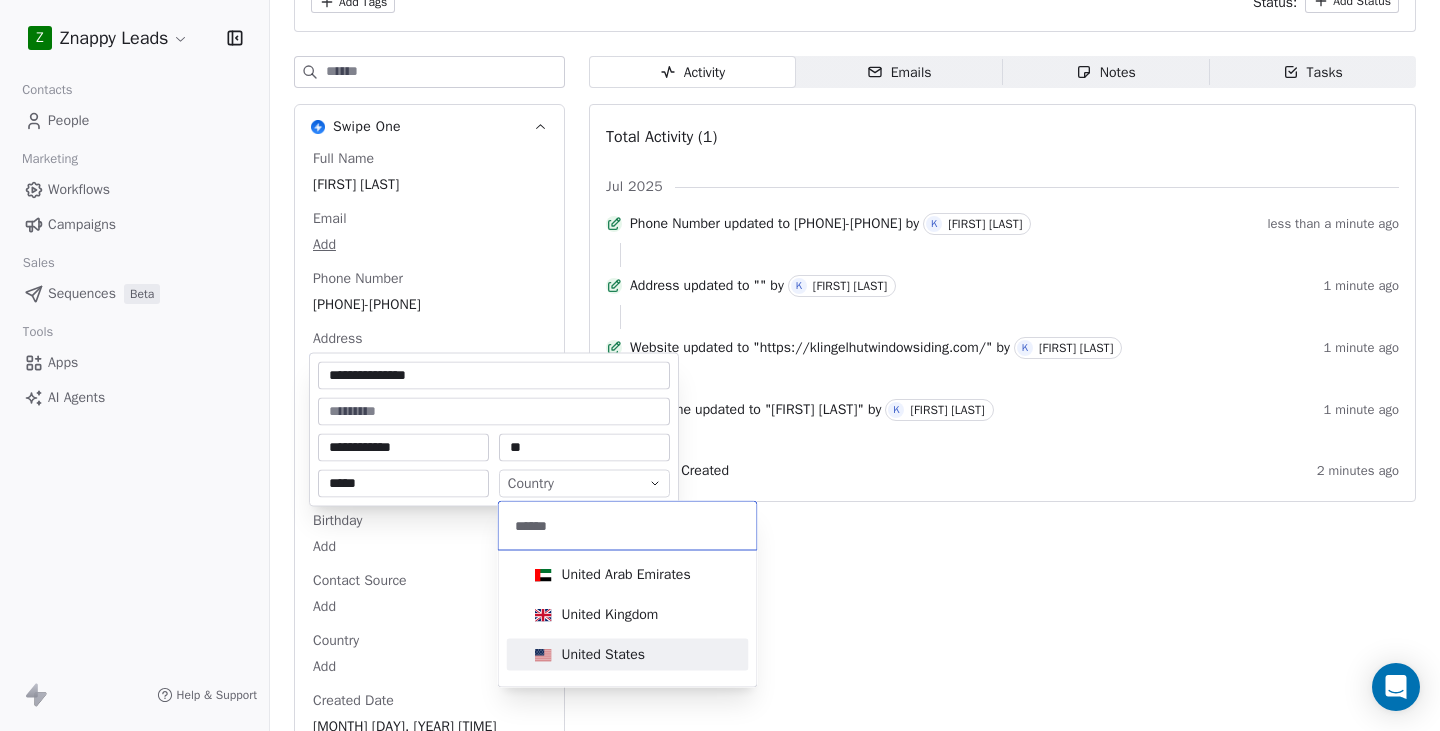 click on "United States" at bounding box center (604, 655) 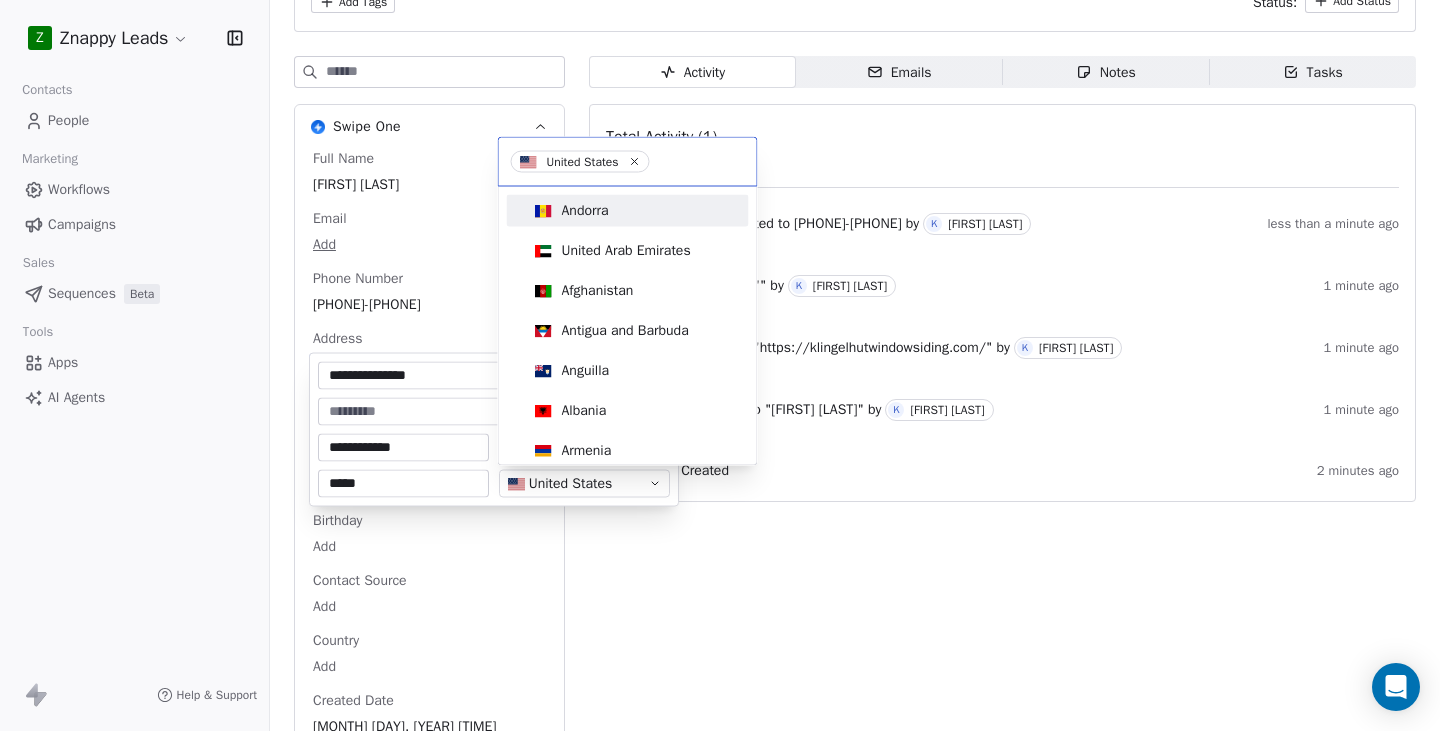 click on "Z Znappy Leads Contacts People Marketing Workflows Campaigns Sales Sequences Beta Tools Apps AI Agents Help & Support Back G [FIRST] [LAST] Add Tags Status: Add Status Swipe One Full Name [FIRST] [LAST] Email Add Phone Number [PHONE] Address Add Annual Revenue Add Average Order Value Add Birthday Add Contact Source Add Country Add Created Date [MONTH] [DAY], [YEAR] [HOUR]:[MINUTE] [AM/PM] Customer Lifetime Value Add Email Verification Status Pending First Purchase Date Add First Name [FIRST] Job Title Add Last Abandoned Date Add Last Purchase Date Add Last Activity Date Add Last Name [LAST] LinkedIn Add Marketing Contact Status Add Email Marketing Consent Subscribed MRR Add Next Billing Date Add NPS Score Add Orders Count Add Subscription Activated Date Add Subscription Cancelled Date Add Subscription Created Date Add Team Size Add Total Spent Add Trial End Date Add Trial Start Date Add Twitter Add Last Updated Date [MONTH] [DAY], [YEAR] [HOUR]:[MINUTE] [AM/PM] Website https://klingelhutwindowsiding.com/ Activity Activity Emails Emails Notes" at bounding box center (720, 365) 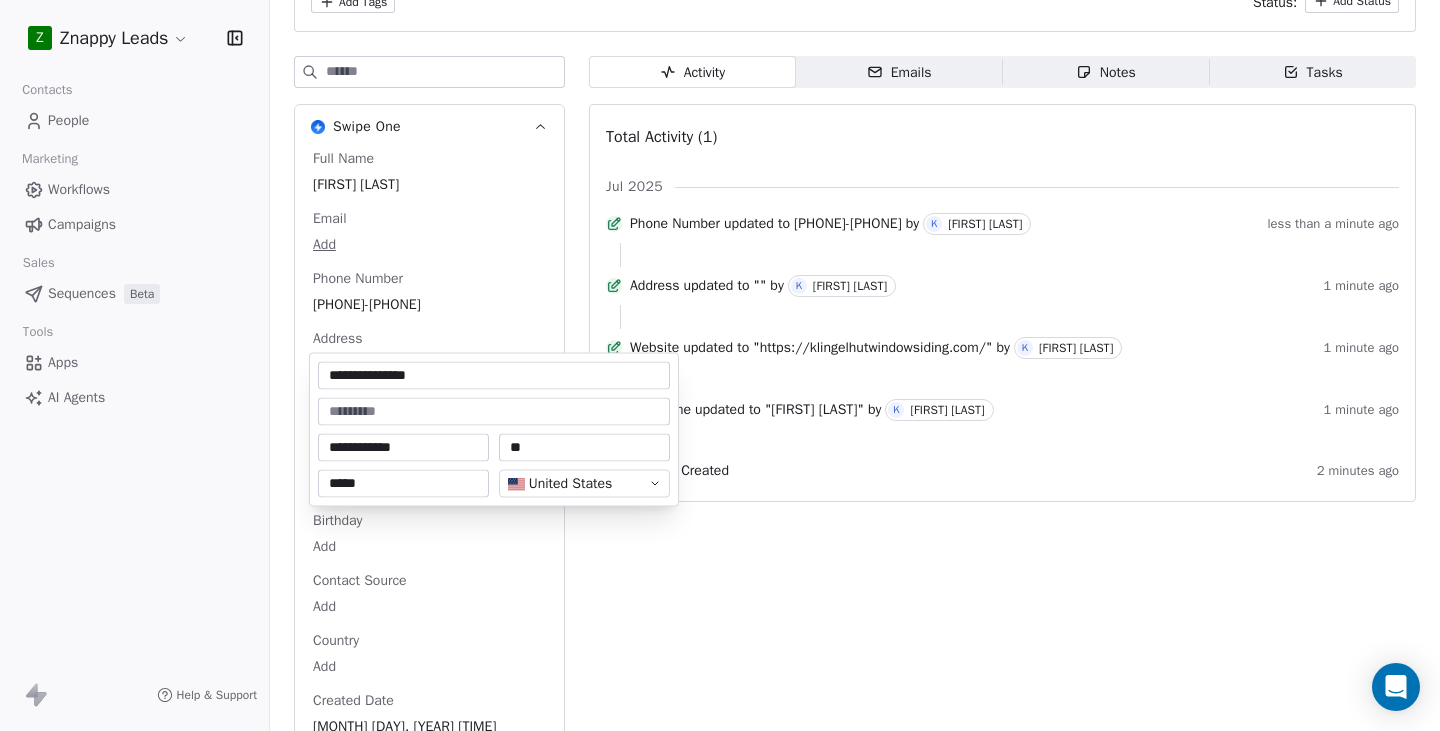 click on "**********" at bounding box center [403, 448] 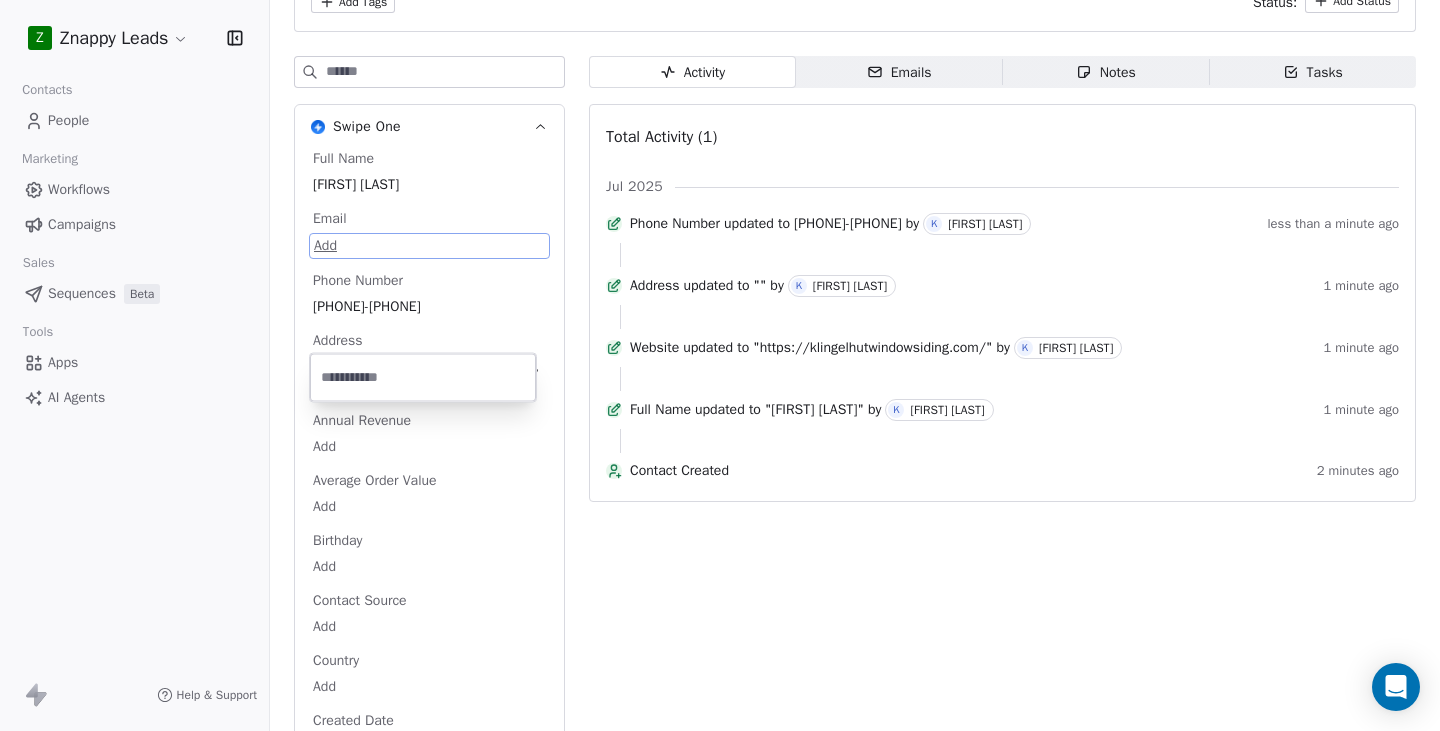 click on "Z Znappy Leads Contacts People Marketing Workflows Campaigns Sales Sequences Beta Tools Apps AI Agents Help & Support Back G [FIRST] [LAST] Add Tags Status: Add Status Swipe One Full Name [FIRST] [LAST] Email Add Phone Number [PHONE] Address [NUMBER] [STREET] [CITY], MN, [POSTAL_CODE] Annual Revenue Add Average Order Value Add Birthday Add Contact Source Add Country Add Created Date Jul 30, 2025 12:07 AM Customer Lifetime Value Add Email Verification Status Pending First Purchase Date Add First Name [FIRST] Job Title Add Last Abandoned Date Add Last Purchase Date Add Last Activity Date Add Last Name [LAST] LinkedIn Add Marketing Contact Status Add Email Marketing Consent Subscribed MRR Add Next Billing Date Add NPS Score Add Orders Count Add Subscription Activated Date Add Subscription Cancelled Date Add Subscription Created Date Add Team Size Add Total Spent Add Trial End Date Add Trial Start Date Add Twitter Add Last Updated Date Jul 30, 2025 12:09 AM Website https://[WEBSITE_DOMAIN]/" at bounding box center (720, 365) 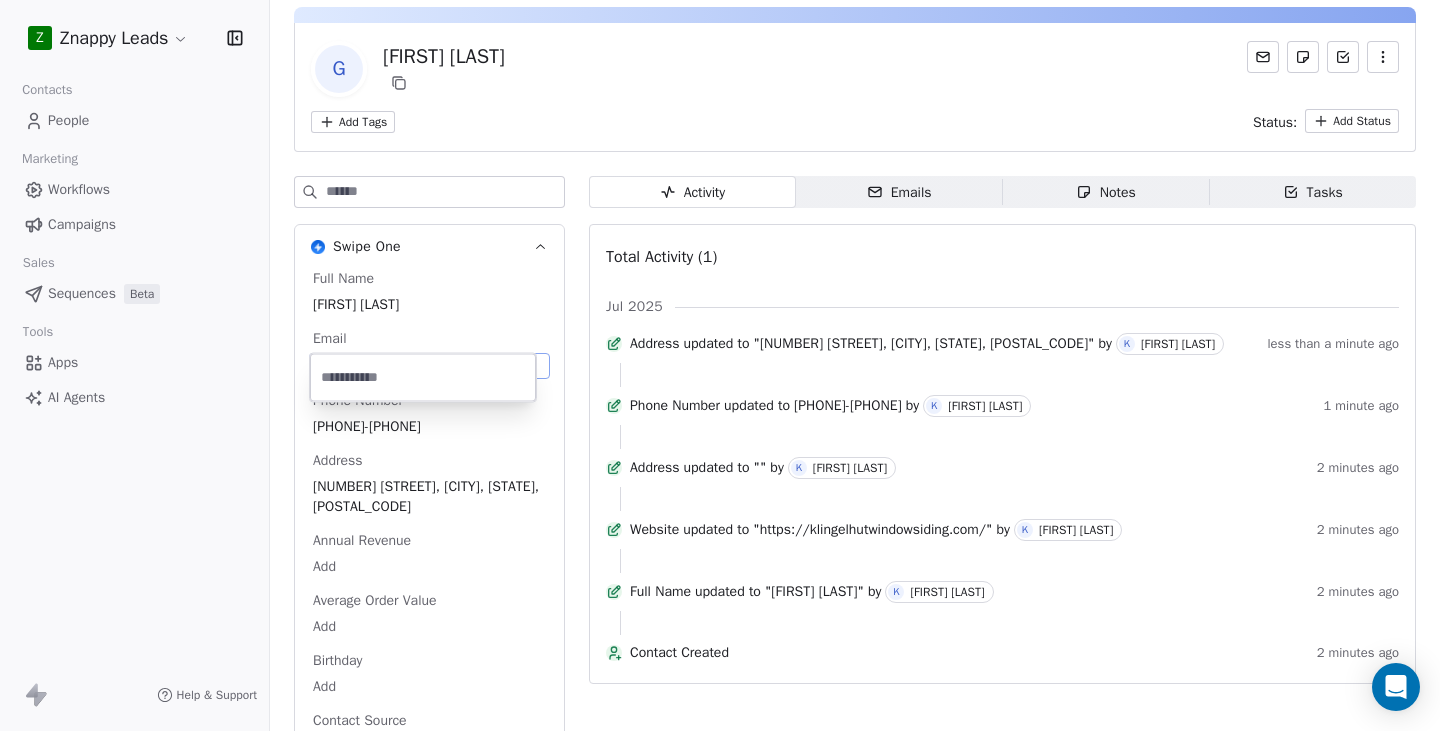 click at bounding box center (423, 378) 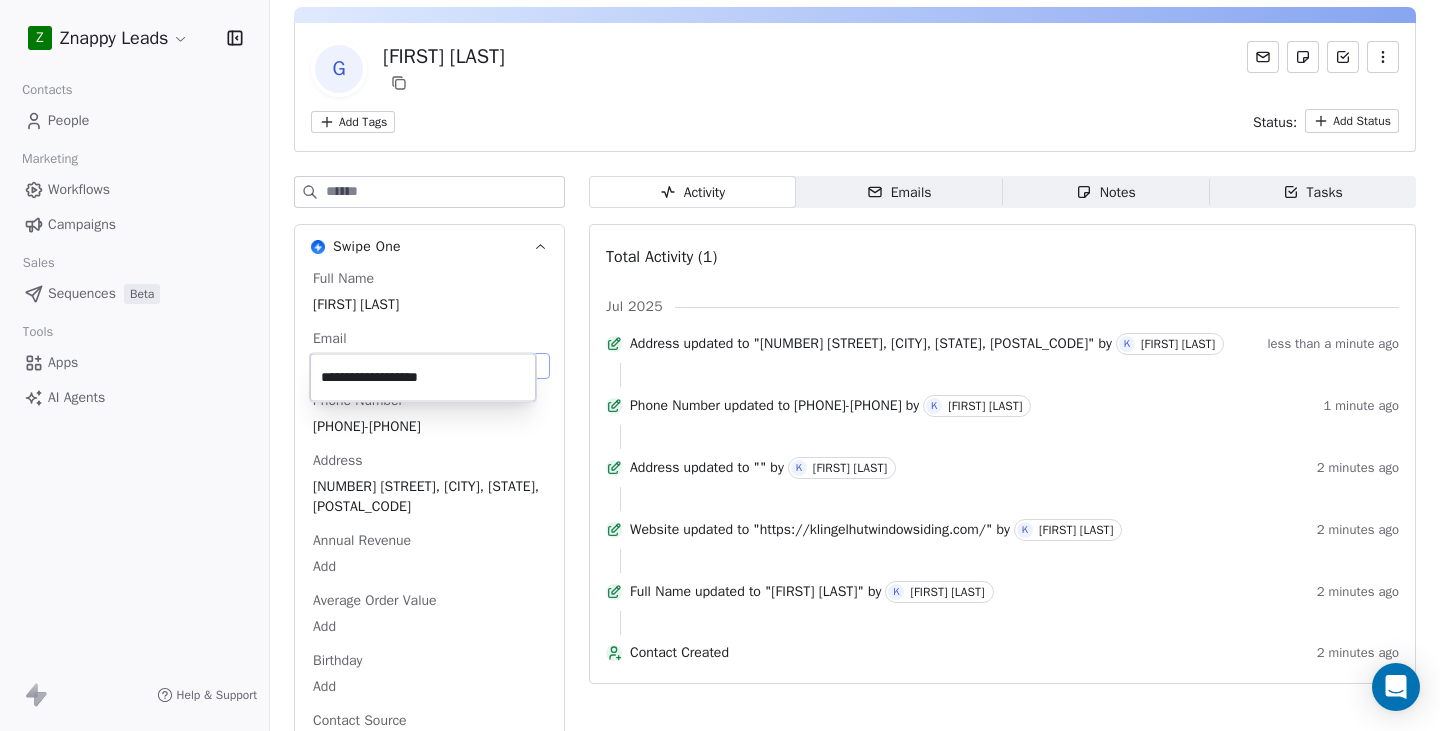 type on "**********" 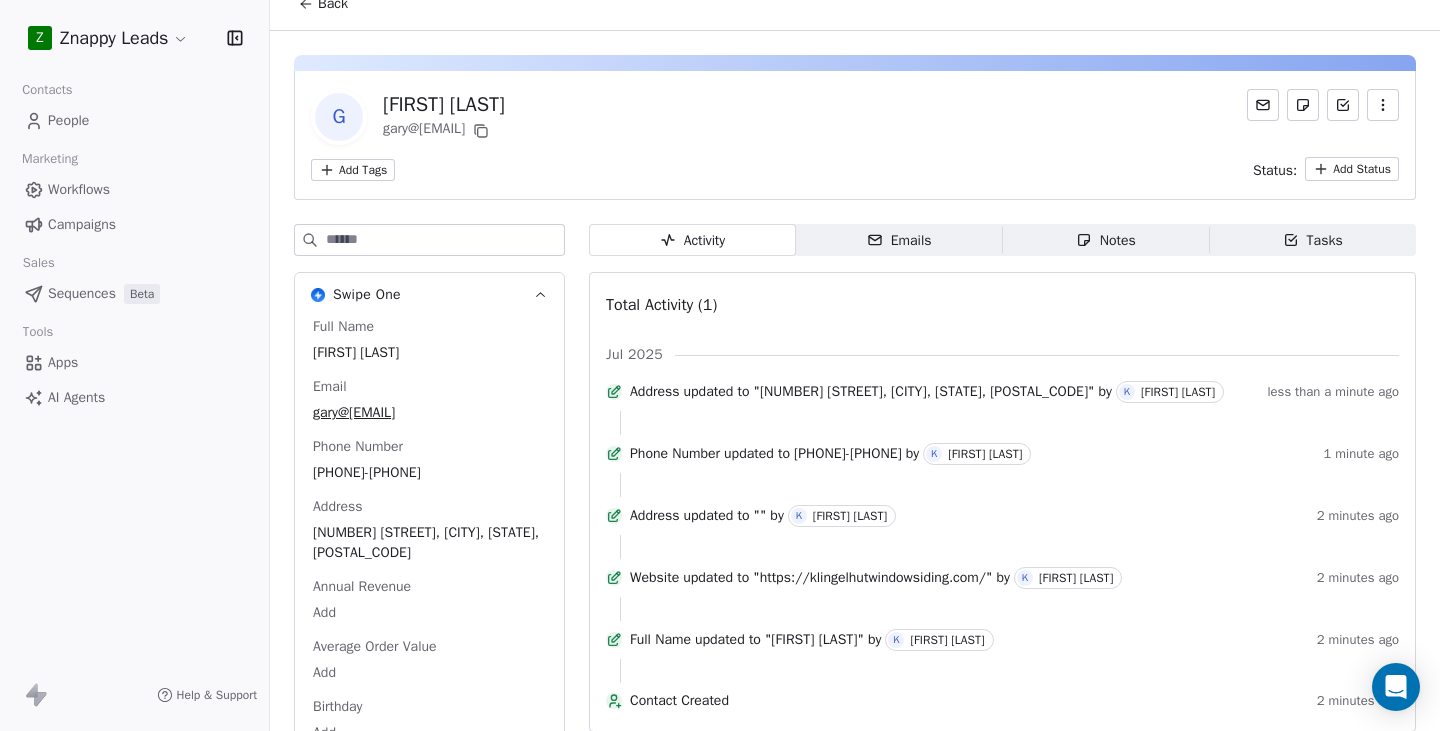 scroll, scrollTop: 0, scrollLeft: 0, axis: both 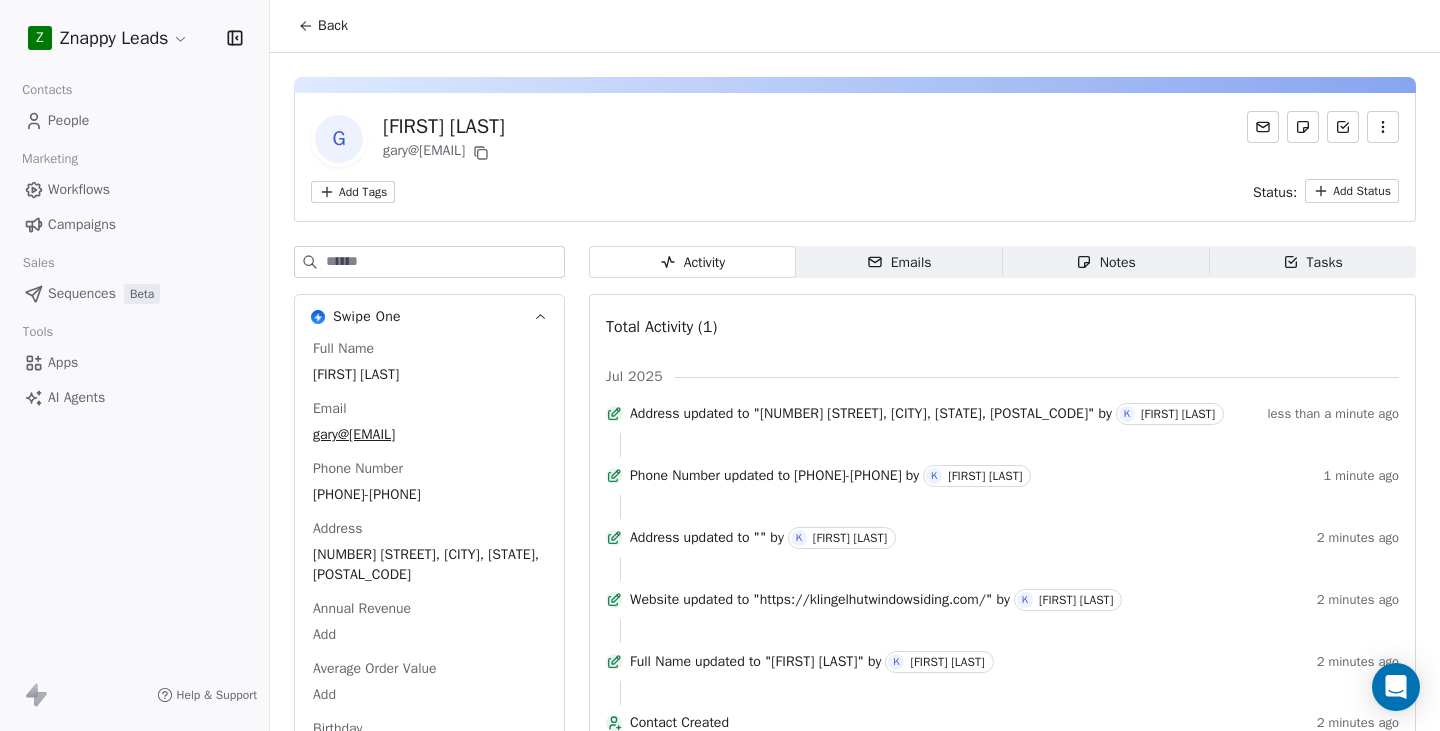 click on "Znappy Leads Contacts People Marketing Workflows Campaigns Sales Sequences Beta Tools Apps AI Agents Help & Support" at bounding box center [134, 365] 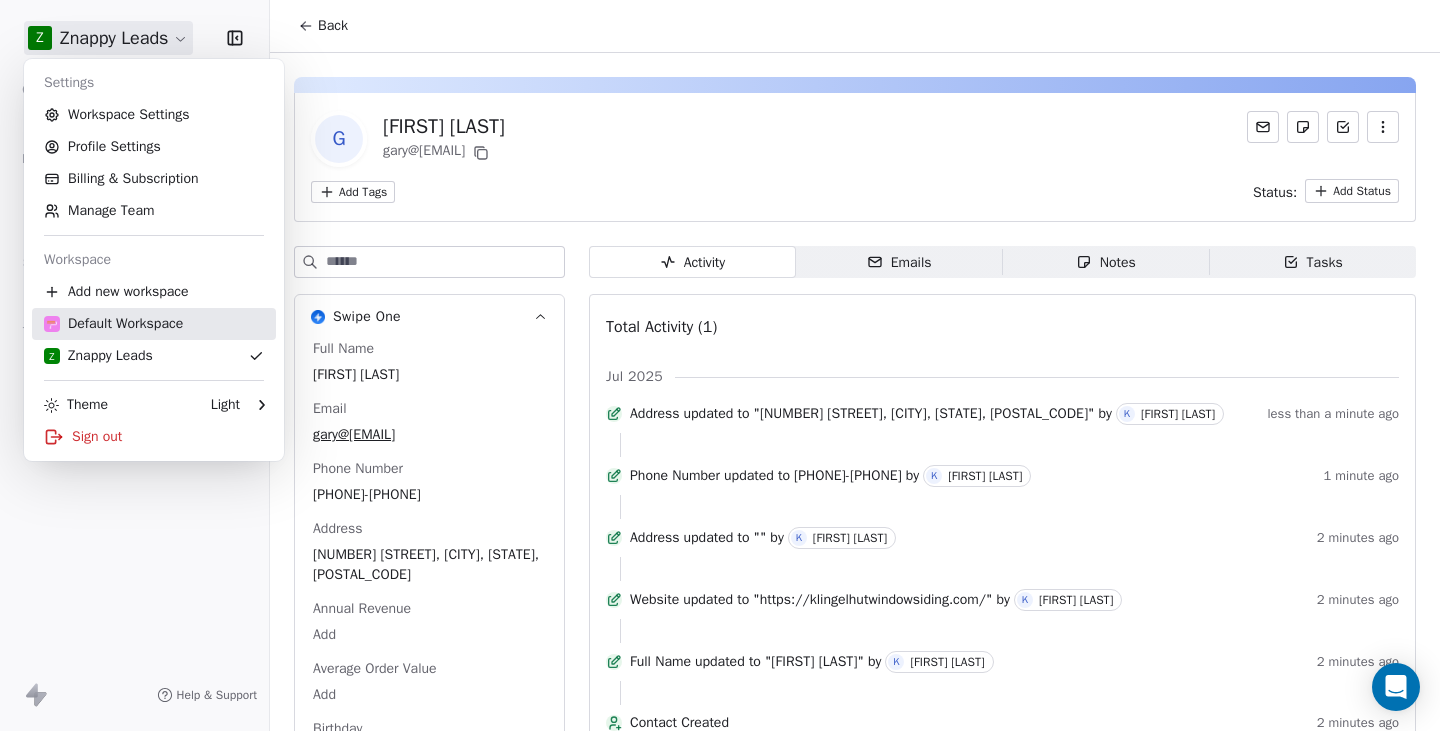 click on "Default Workspace" at bounding box center [113, 324] 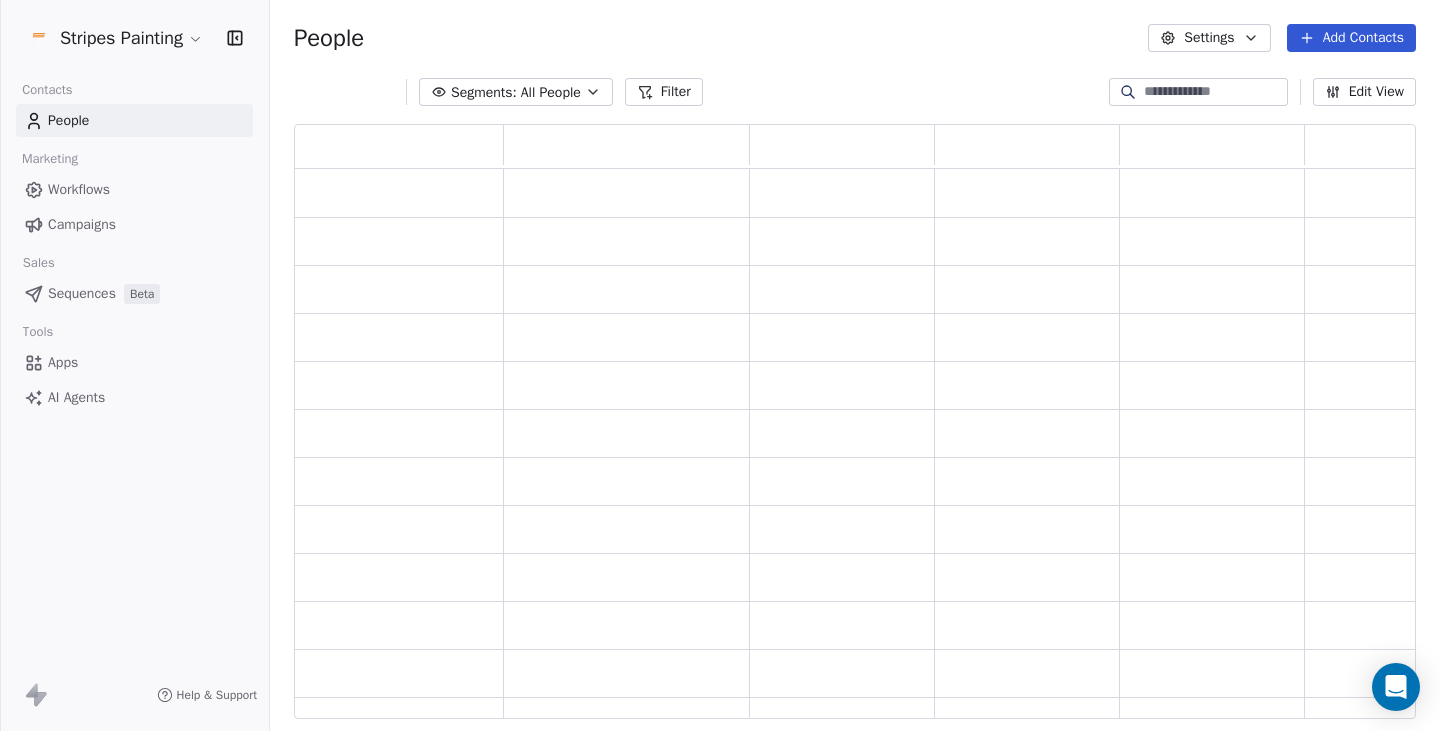 scroll, scrollTop: 15, scrollLeft: 16, axis: both 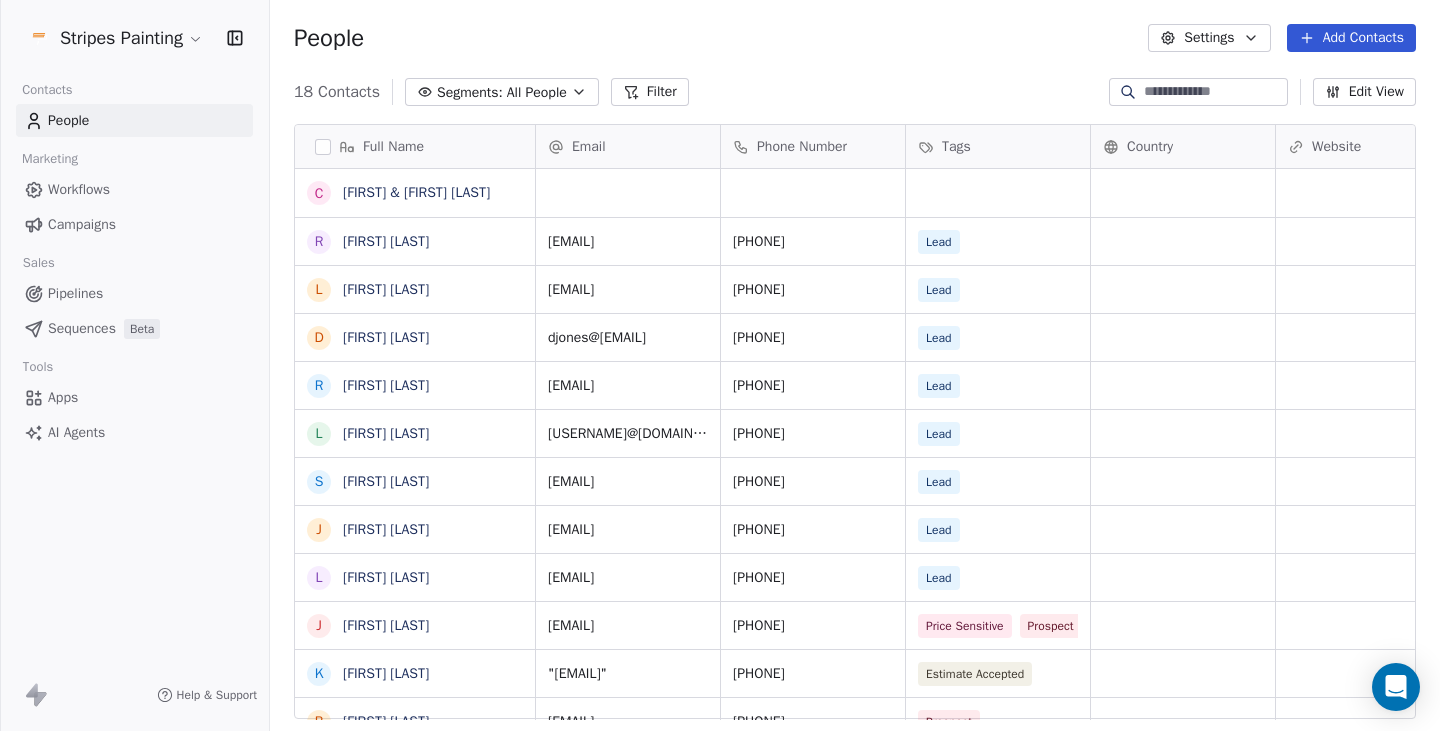 click on "People" at bounding box center [134, 120] 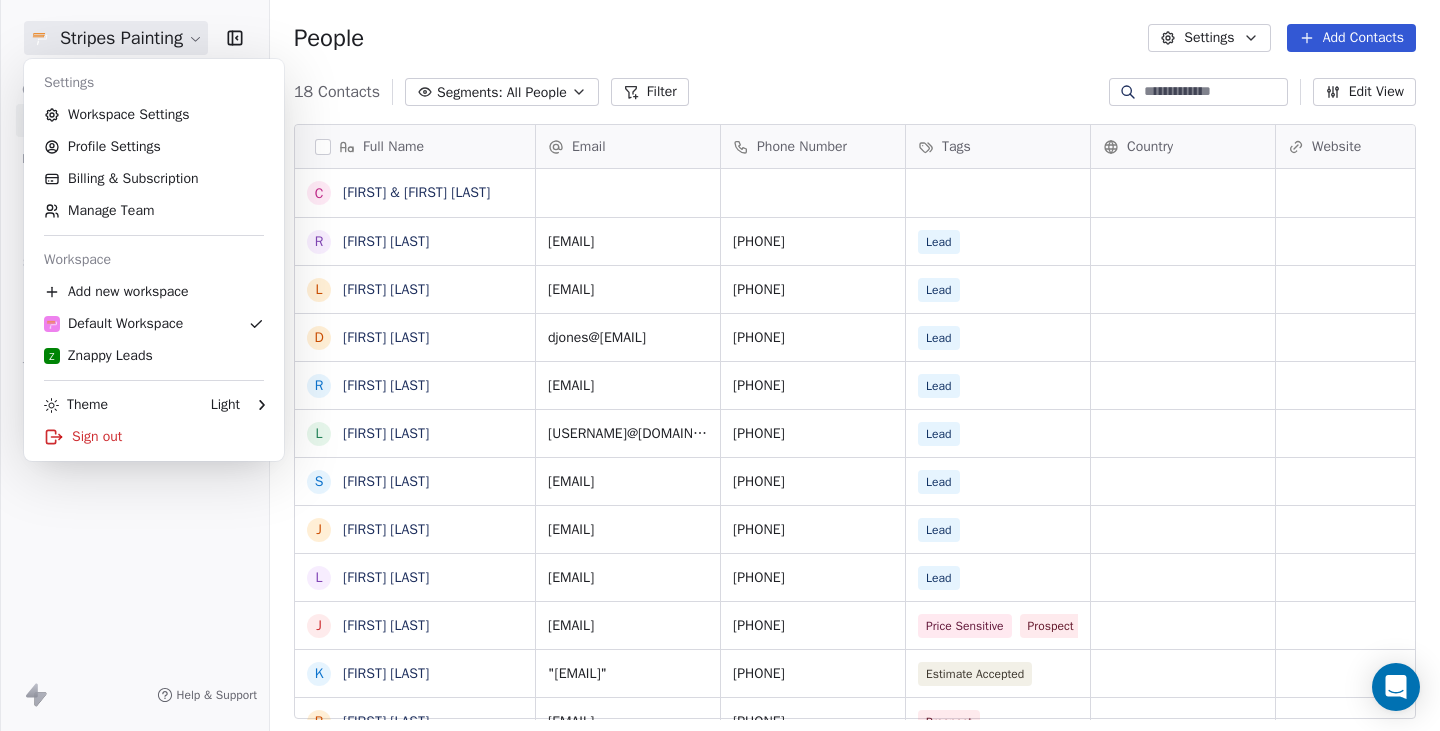click on "Stripes Painting Contacts People Marketing Workflows Campaigns Sales Pipelines Sequences Beta Tools Apps AI Agents Help & Support People Settings Add Contacts 18 Contacts Segments: All People Filter Edit View Tag Add to Sequence Export Full Name C Chris & Christina Horner R Rory Richards L Laura Steffes D Dallas Jones R Ron Roberts L Laurie Johnson S Stephen King J Joe Johnson L Londa Beachem-Boren J Jerry Willemssen K Katie Fleming B Barbara Broten J Jeff Purrington K Kyle Pajeeterson K Katie Lein K Kyle M Minnesota Construction M Matt Thull Email Phone Number Tags Country Website Job Title Status Contact Source R&R [EMAIL] [PHONE] Lead l.steffes@comcast.net [PHONE] Lead In-Home Quote djones20740@yahoo.com [PHONE] Lead In-Home Quote roberts@allstar-estimation.com [PHONE] Lead lauriej@pcdevelopmint.com [PHONE] Lead stephnking@gmail.com [PHONE] Lead In-Home Quote joe.johnson@cardinalhealth.com [PHONE] Lead londabb@msn.com [PHONE] Lead kjw@gofast.am [PHONE] Lead" at bounding box center [720, 365] 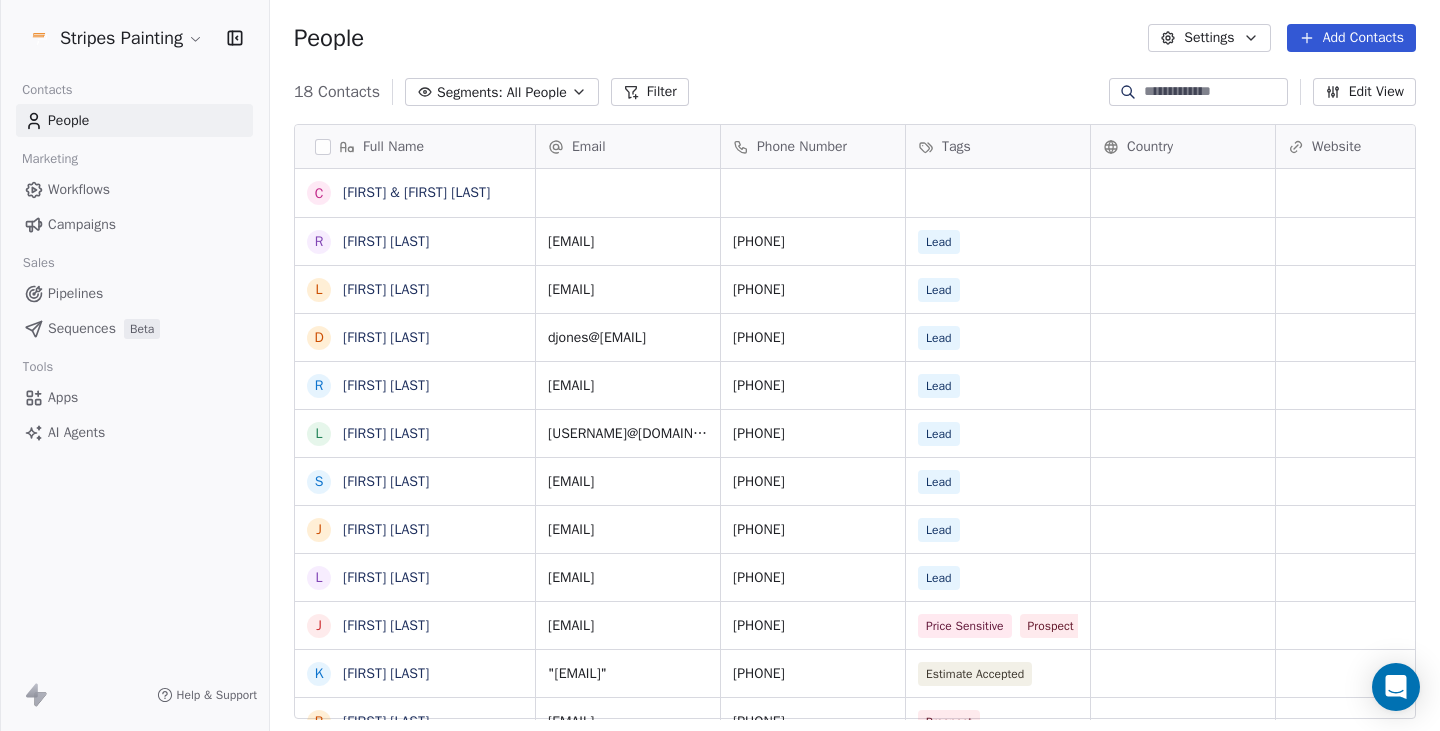 click on "Stripes Painting Contacts People Marketing Workflows Campaigns Sales Pipelines Sequences Beta Tools Apps AI Agents Help & Support People Settings Add Contacts 18 Contacts Segments: All People Filter Edit View Tag Add to Sequence Export Full Name C Chris & Christina Horner R Rory Richards L Laura Steffes D Dallas Jones R Ron Roberts L Laurie Johnson S Stephen King J Joe Johnson L Londa Beachem-Boren J Jerry Willemssen K Katie Fleming B Barbara Broten J Jeff Purrington K Kyle Pajeeterson K Katie Lein K Kyle M Minnesota Construction M Matt Thull Email Phone Number Tags Country Website Job Title Status Contact Source R&R [EMAIL] [PHONE] Lead l.steffes@comcast.net [PHONE] Lead In-Home Quote djones20740@yahoo.com [PHONE] Lead In-Home Quote roberts@allstar-estimation.com [PHONE] Lead lauriej@pcdevelopmint.com [PHONE] Lead stephnking@gmail.com [PHONE] Lead In-Home Quote joe.johnson@cardinalhealth.com [PHONE] Lead londabb@msn.com [PHONE] Lead kjw@gofast.am [PHONE] Lead" at bounding box center [720, 365] 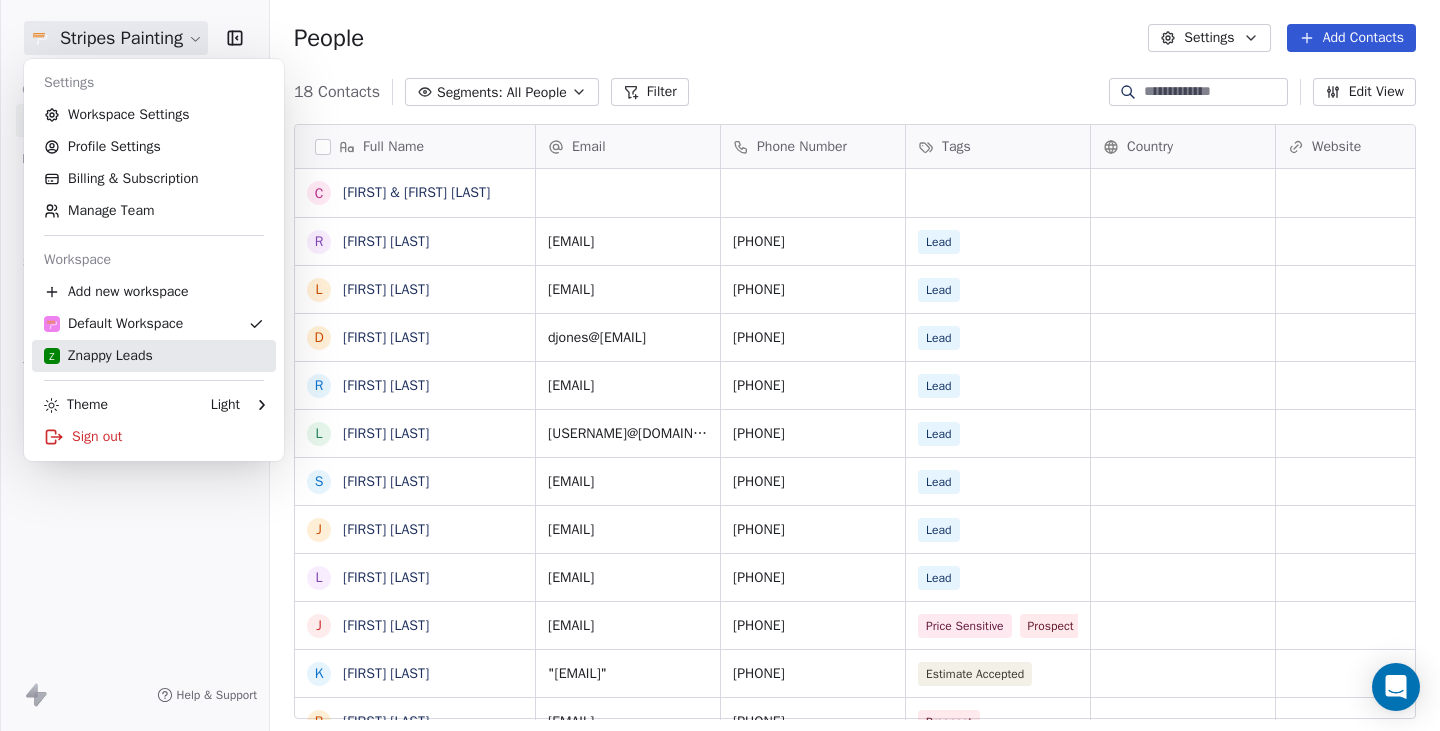 click on "Z Znappy  Leads" at bounding box center [154, 356] 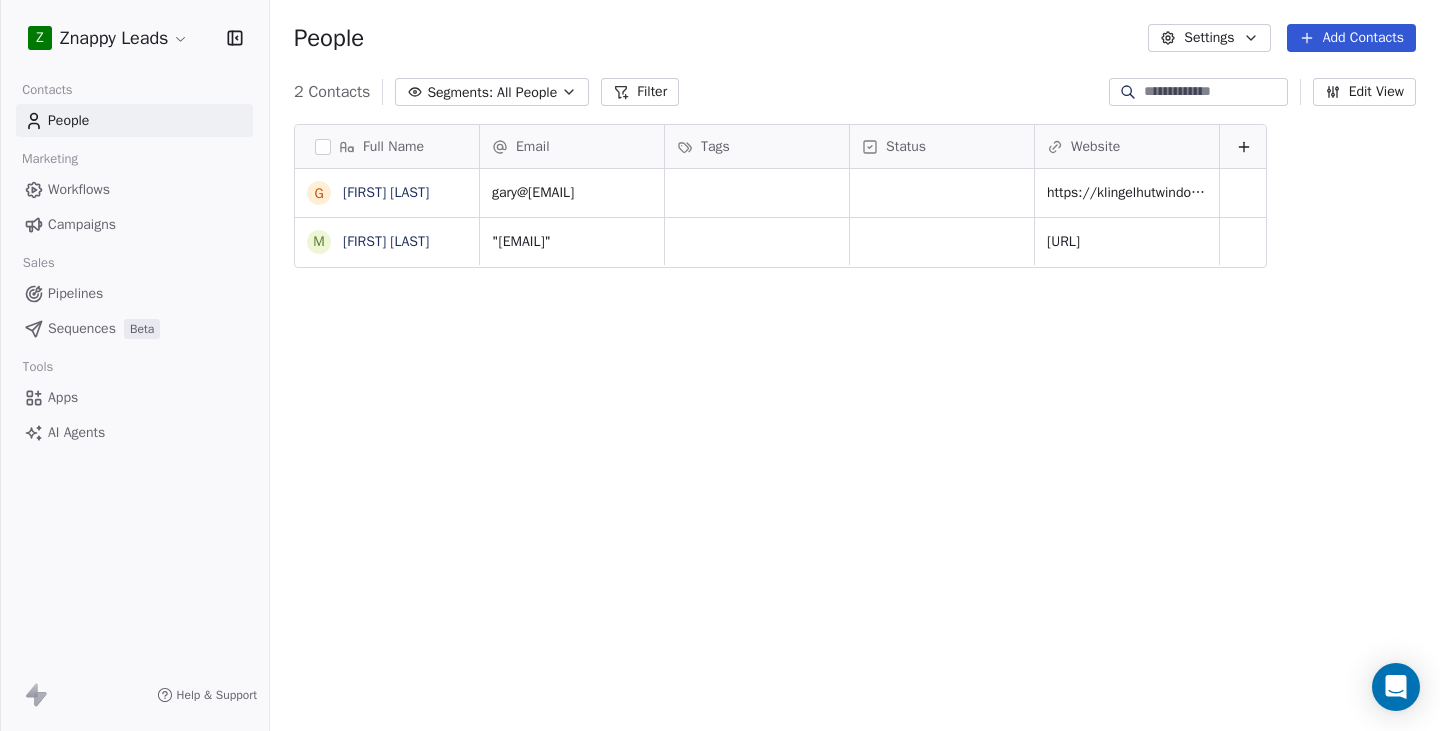 scroll, scrollTop: 15, scrollLeft: 16, axis: both 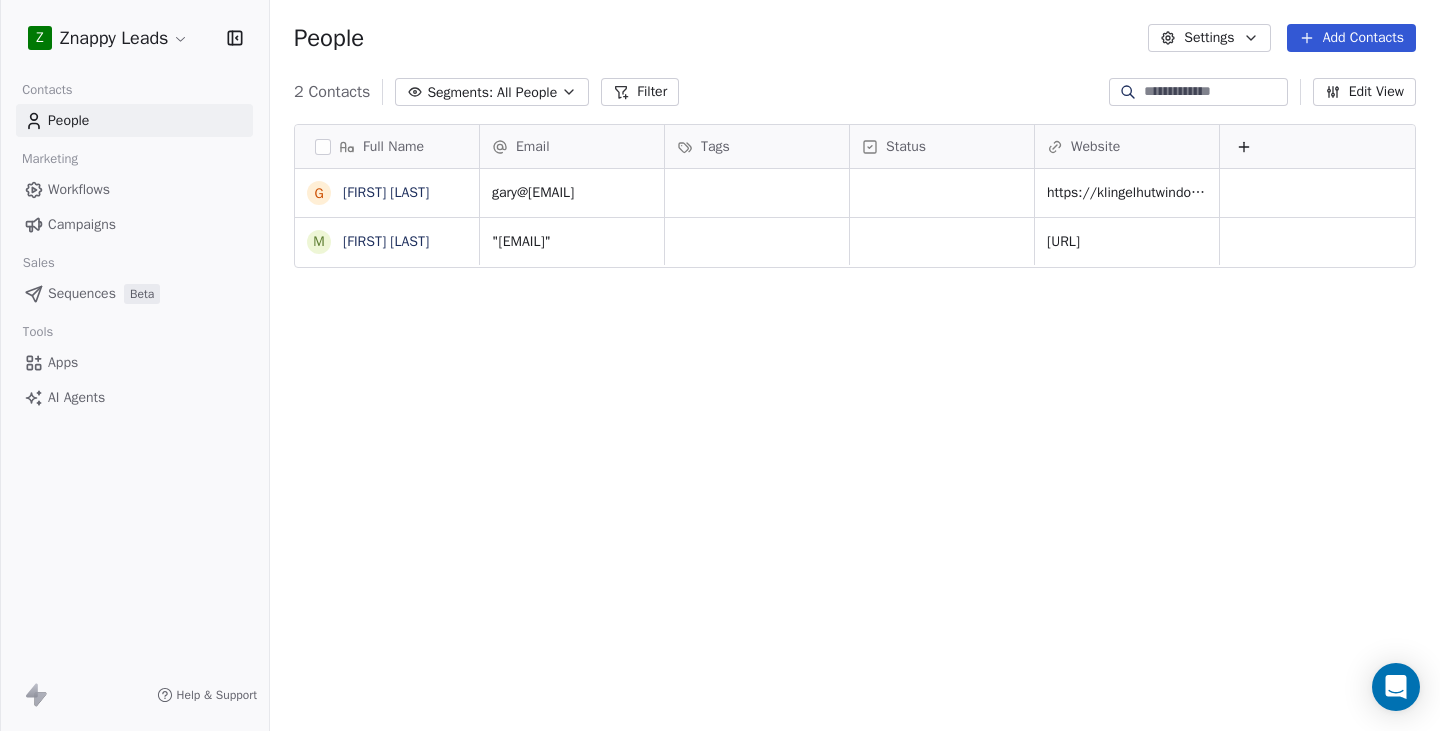 click on "AI Agents" at bounding box center (76, 397) 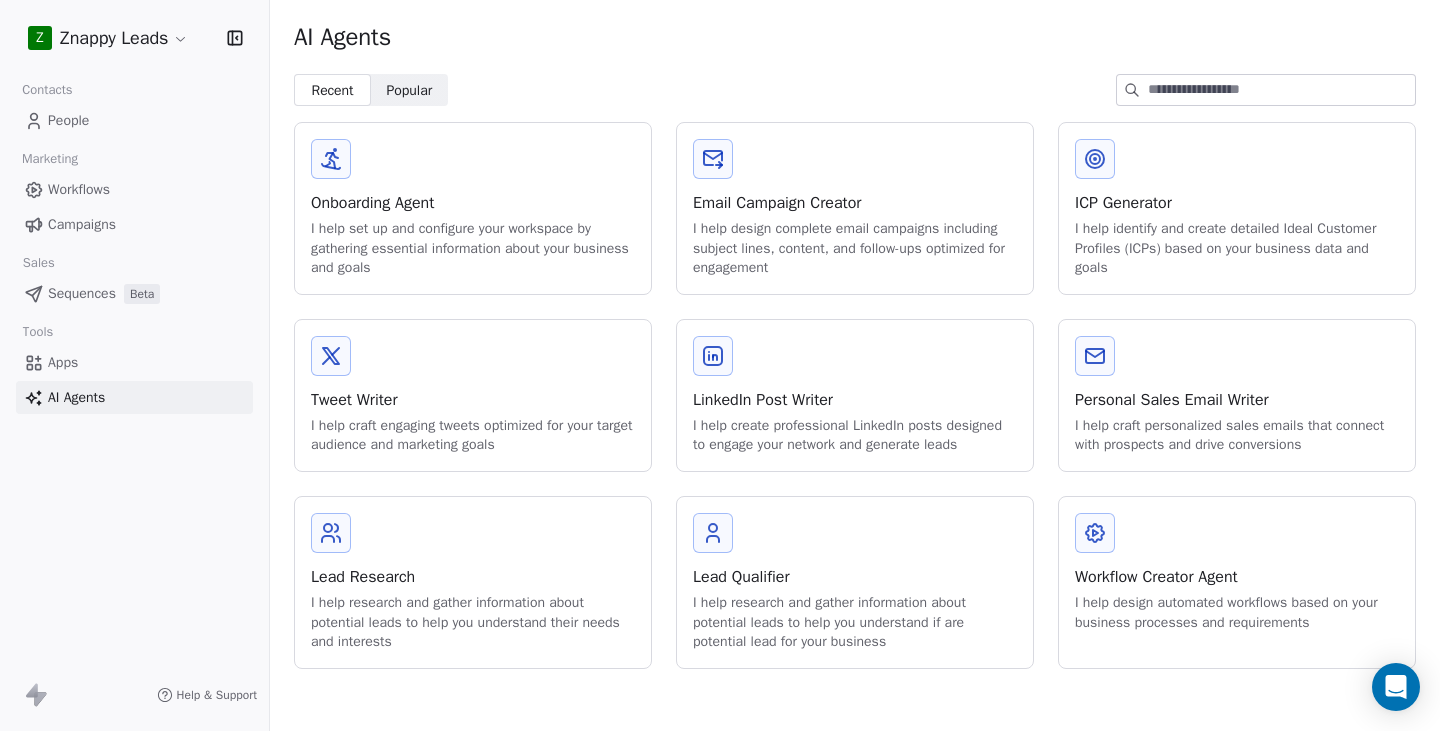 click on "I help set up and configure your workspace by gathering essential information about your business and goals" at bounding box center (473, 248) 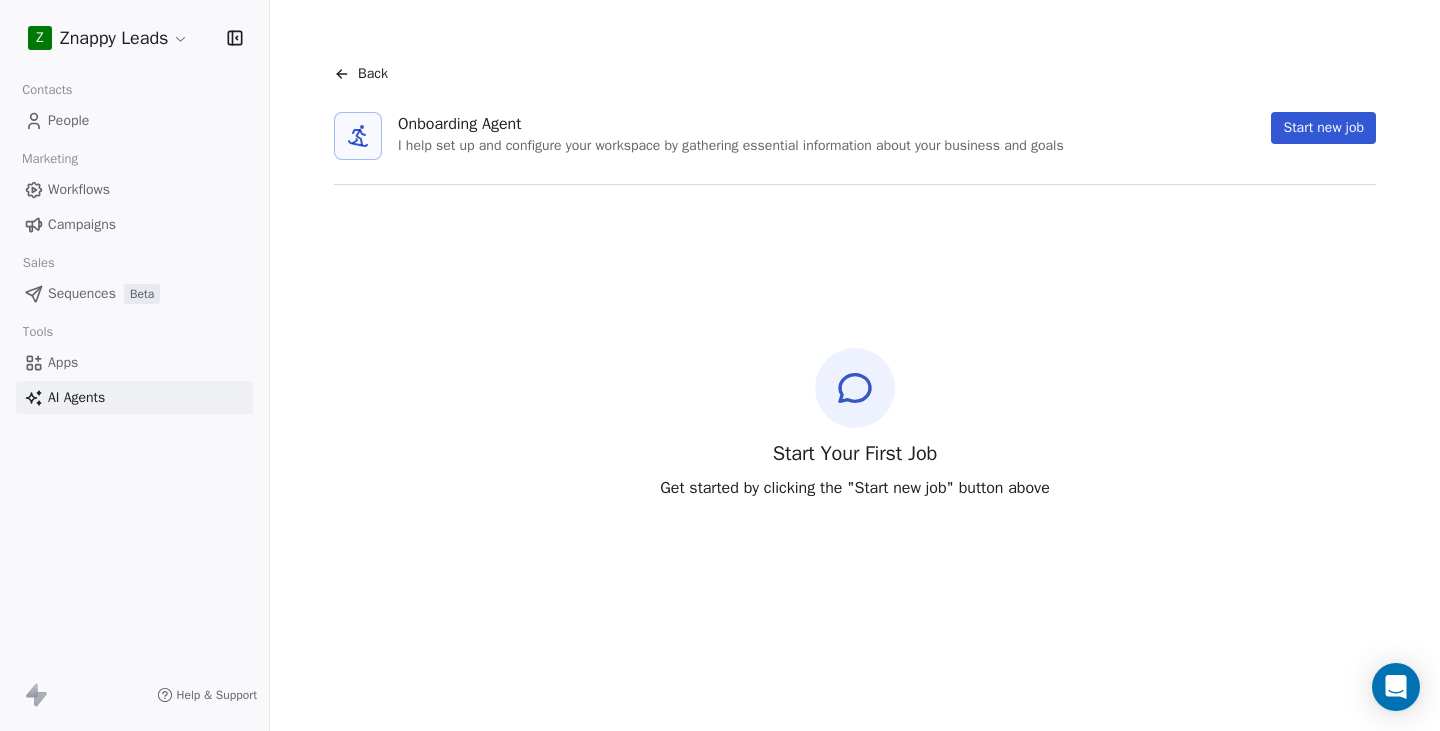 click 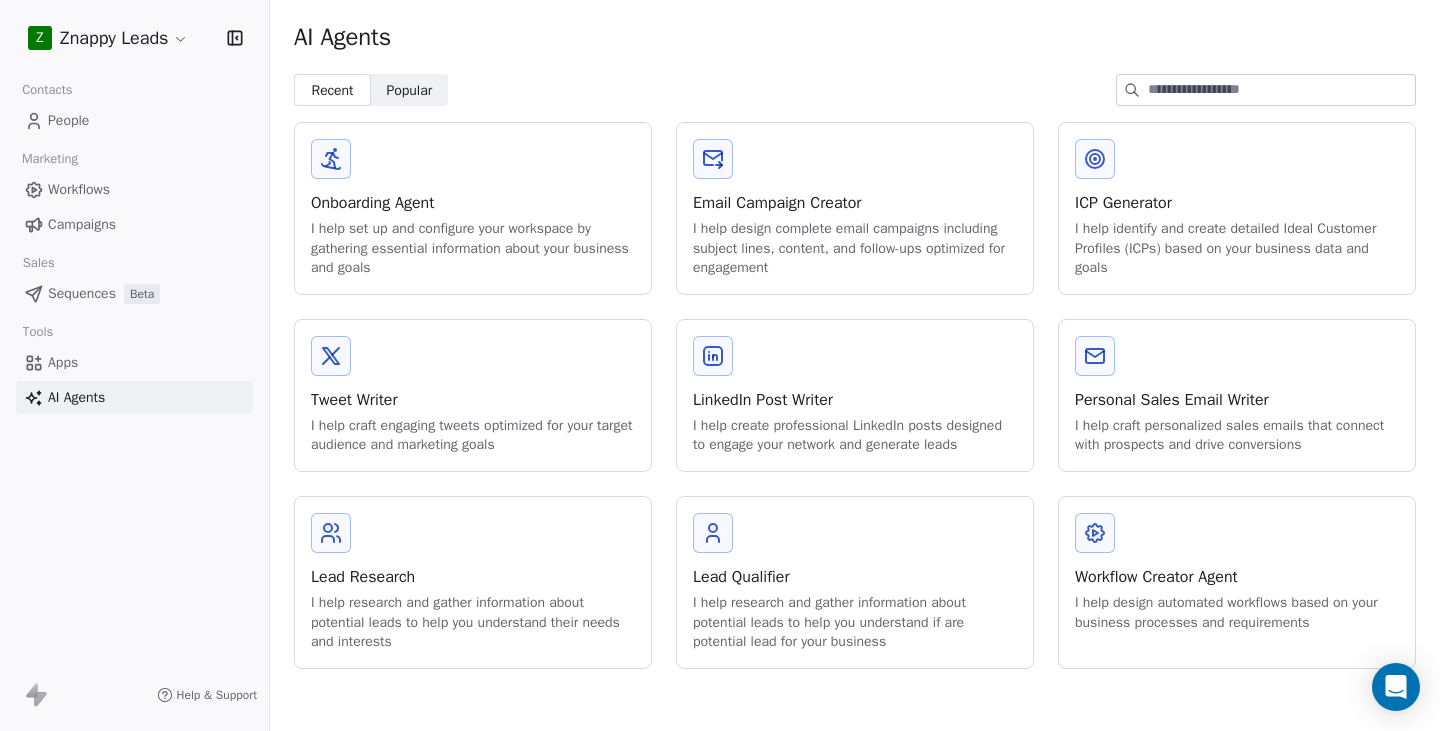 click on "Lead Research" at bounding box center [473, 577] 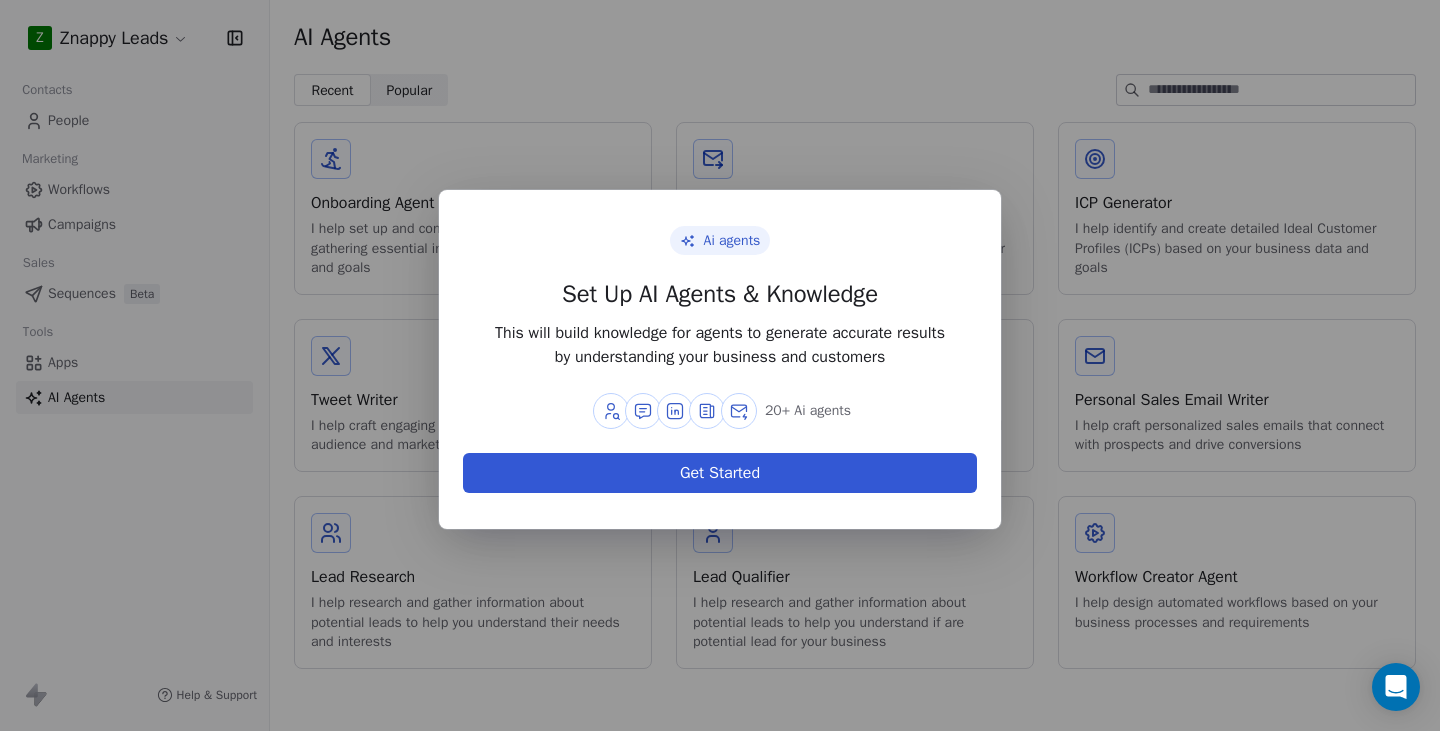 click on "Get Started" at bounding box center [720, 473] 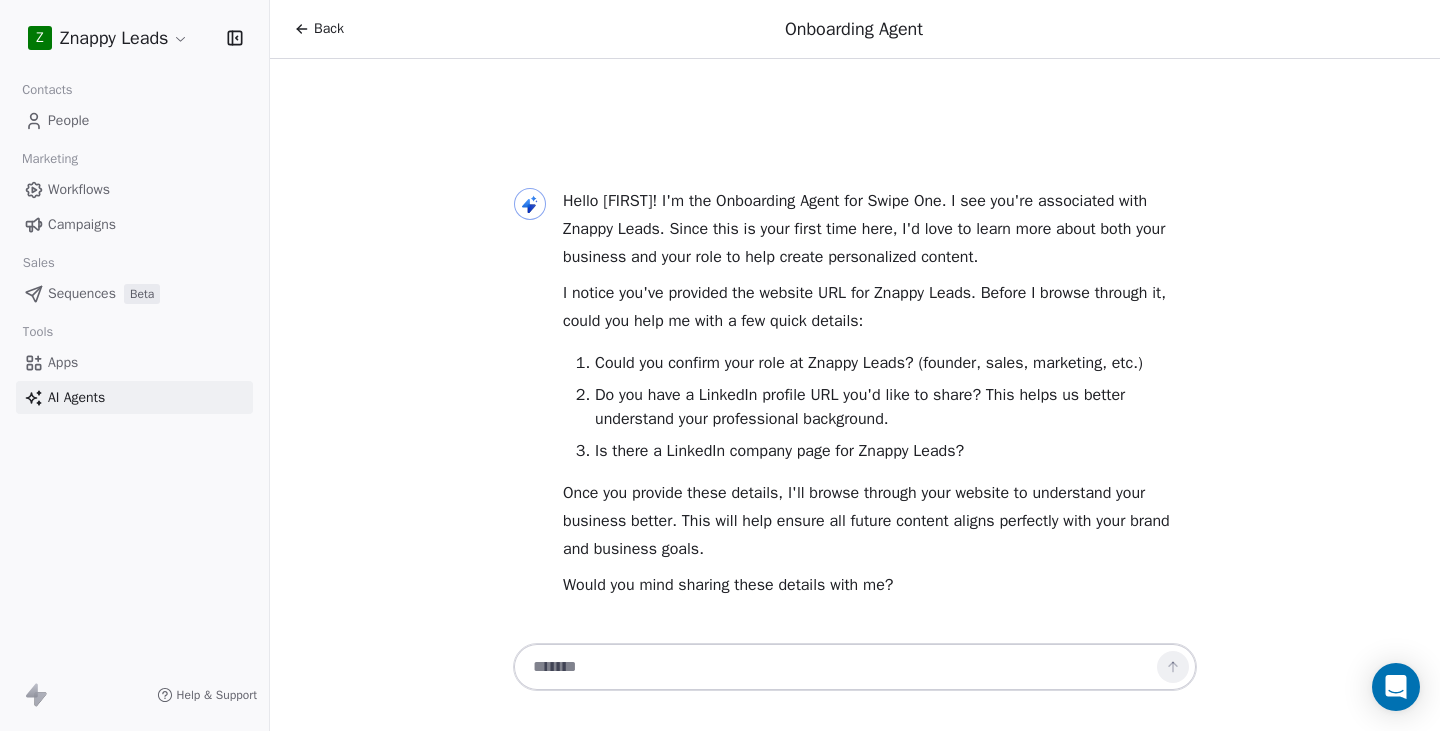 click at bounding box center [855, 667] 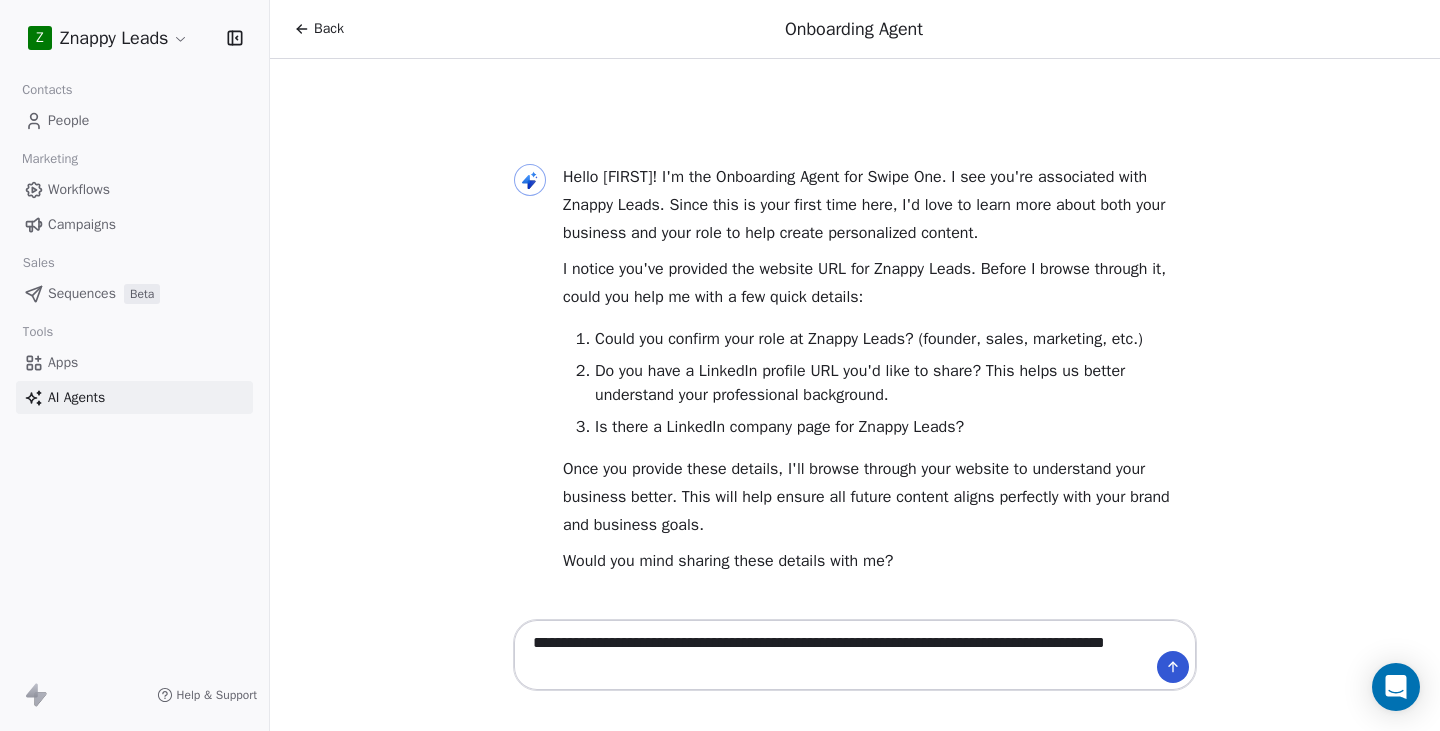 type on "**********" 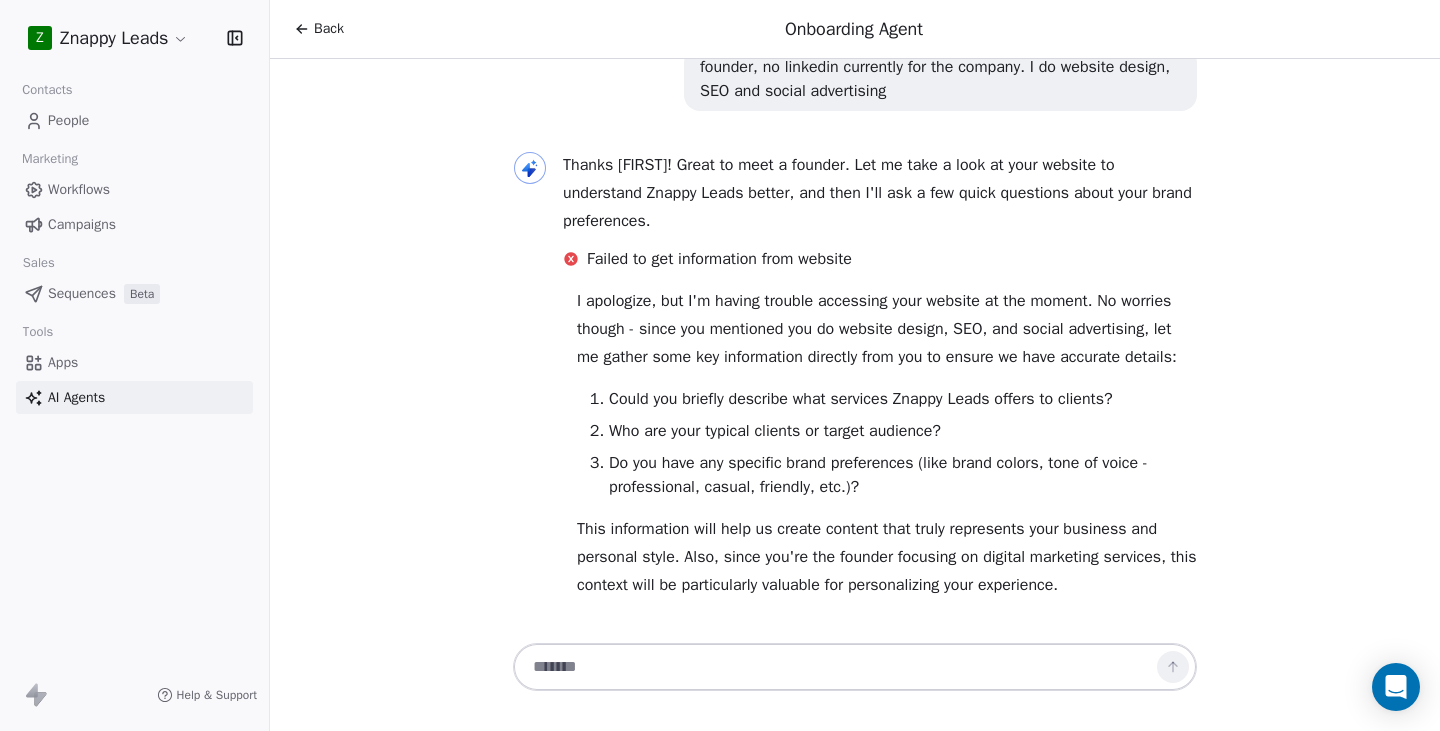scroll, scrollTop: 340, scrollLeft: 0, axis: vertical 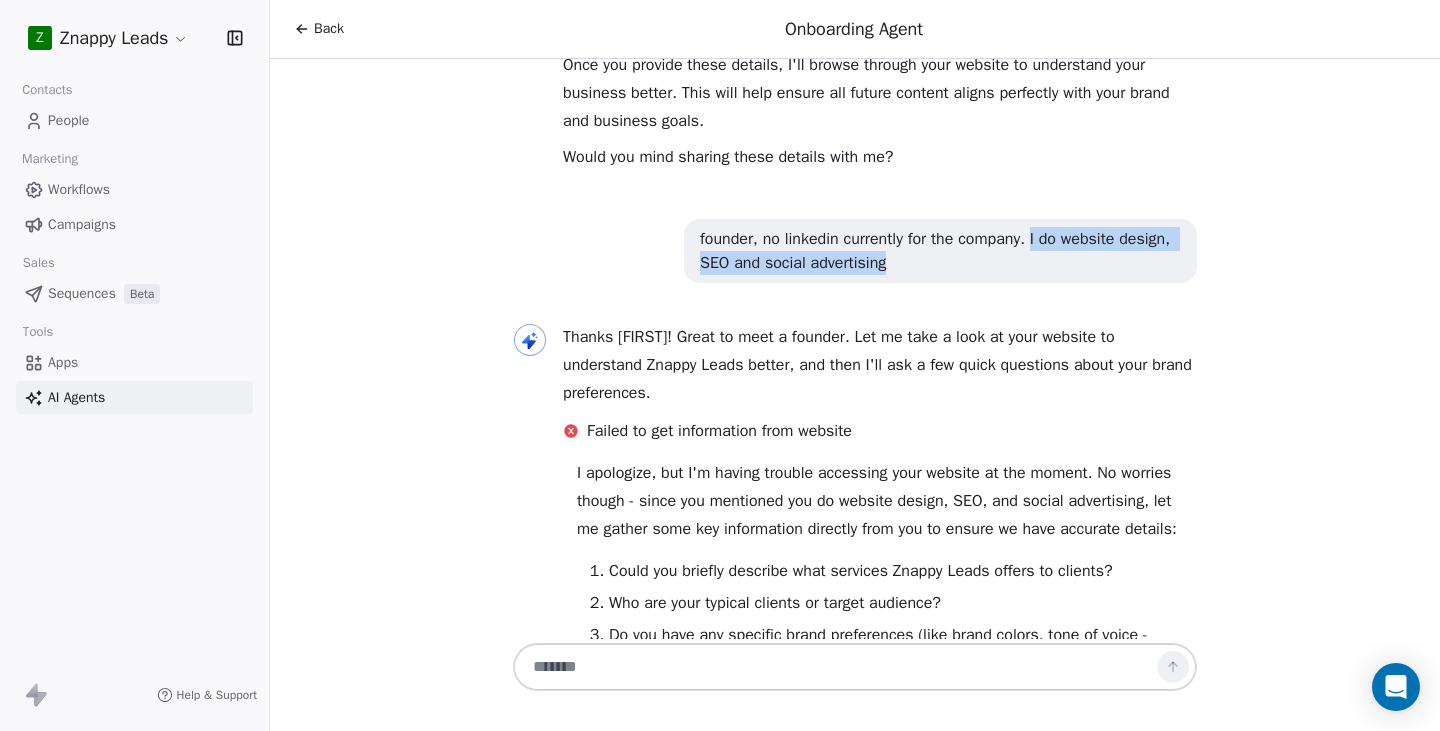 drag, startPoint x: 1040, startPoint y: 236, endPoint x: 1061, endPoint y: 269, distance: 39.115215 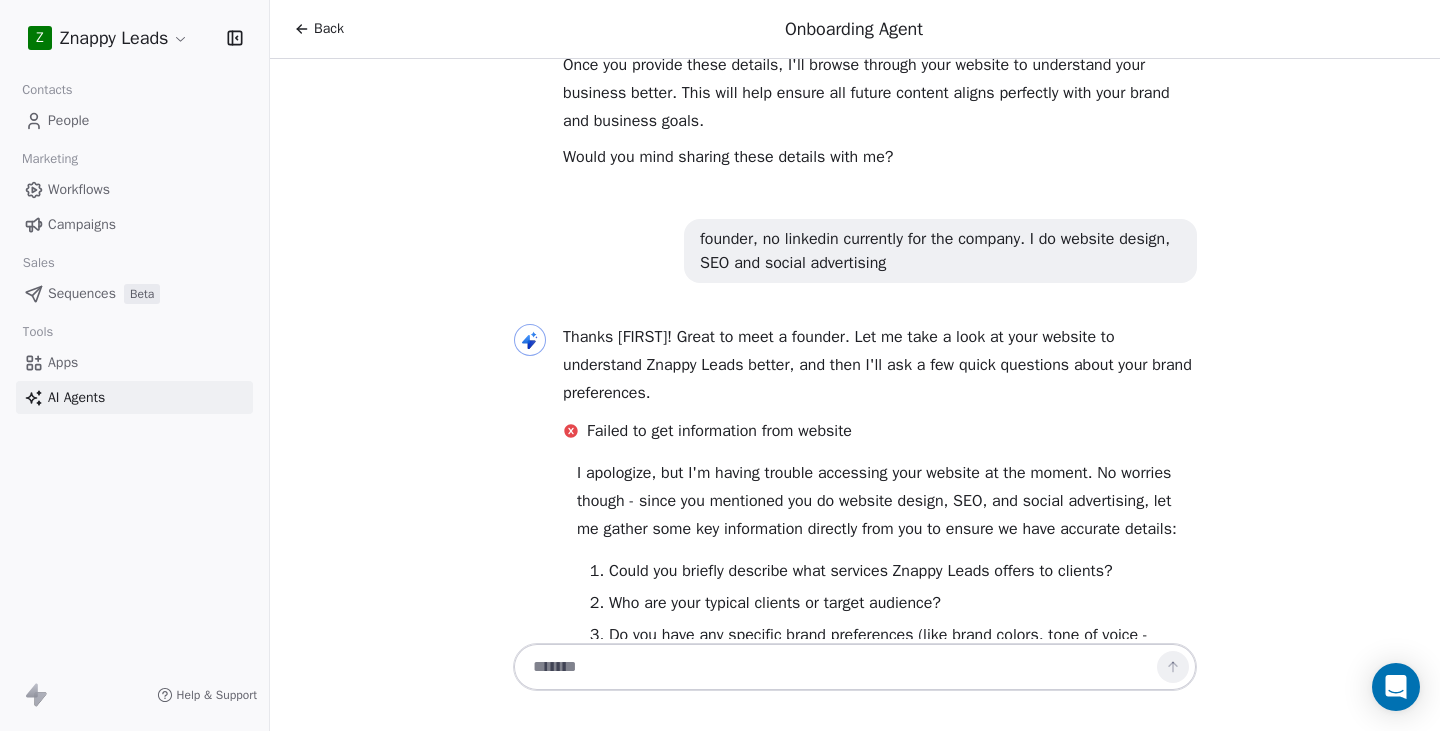click at bounding box center (835, 667) 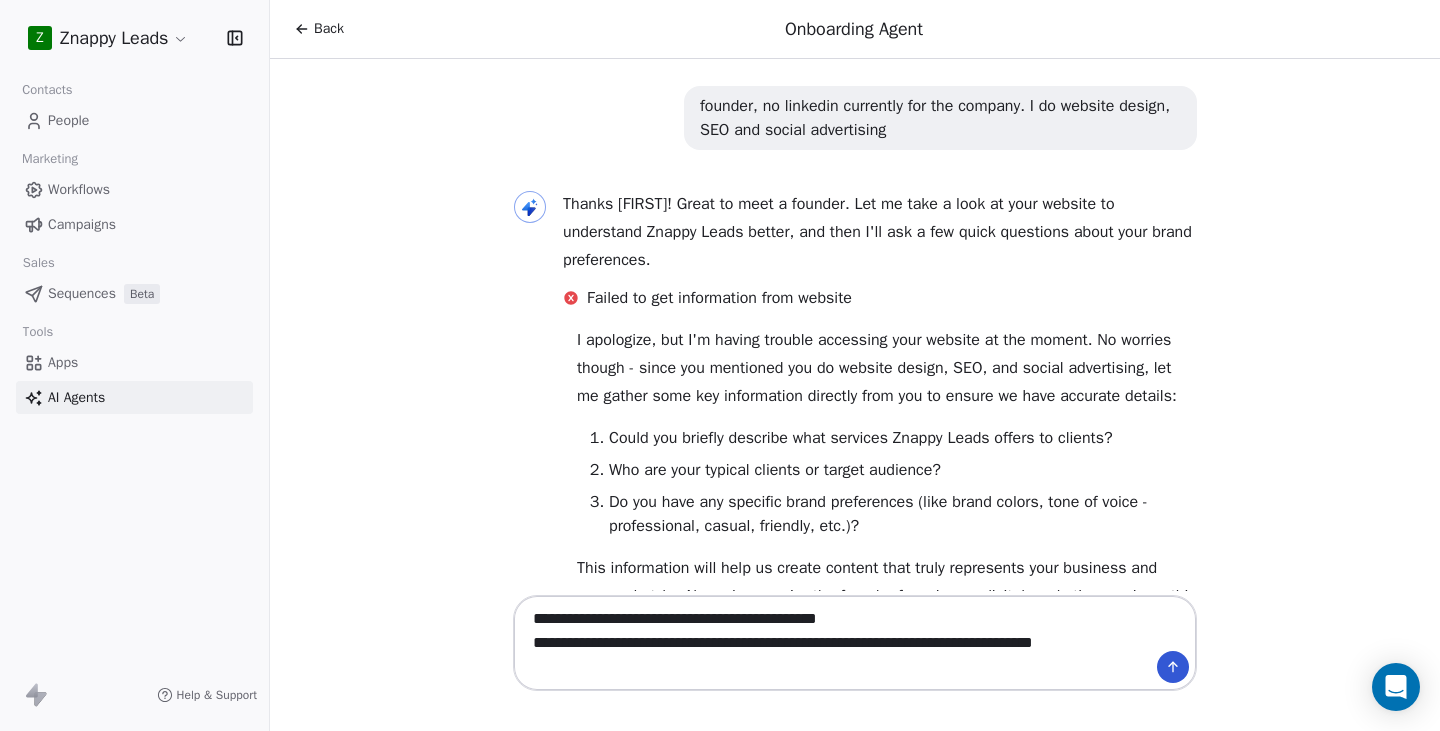 scroll, scrollTop: 540, scrollLeft: 0, axis: vertical 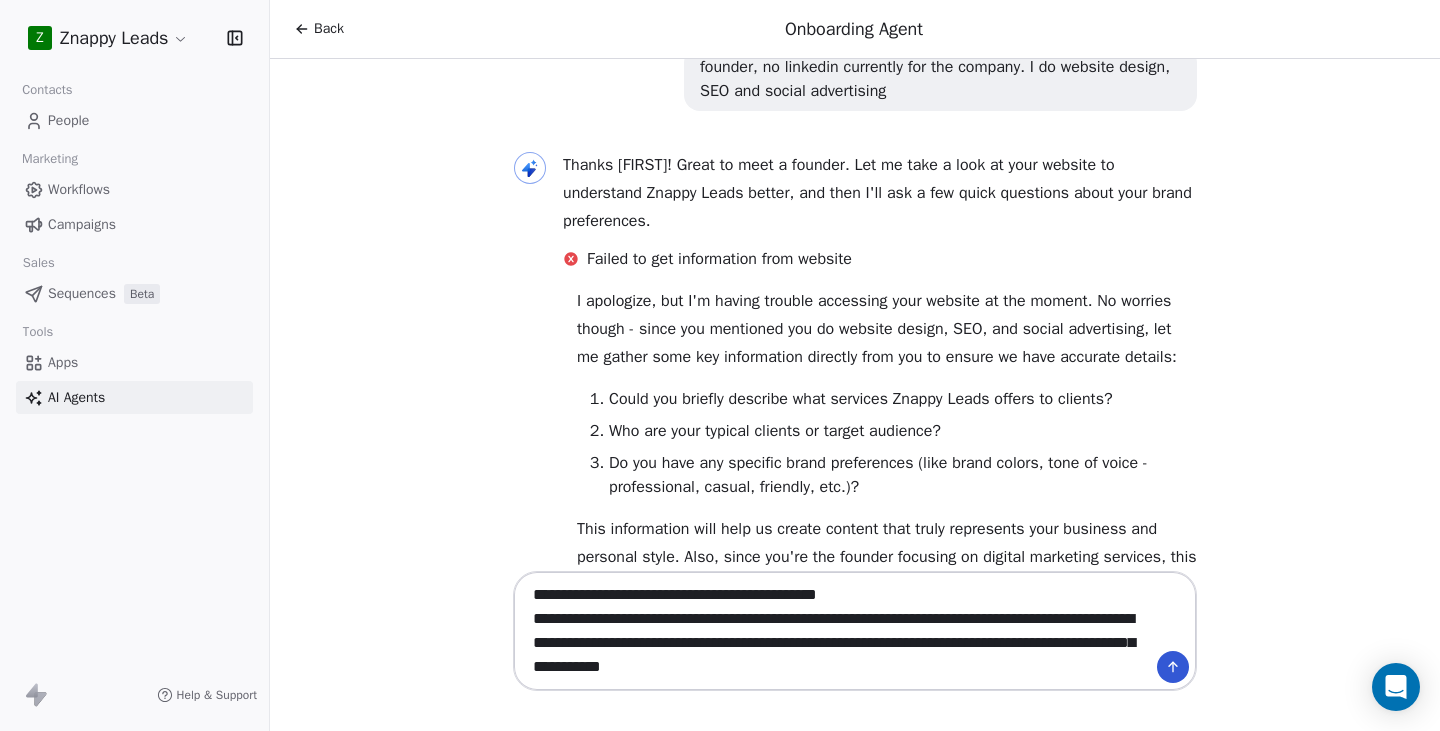 click on "**********" at bounding box center [855, 631] 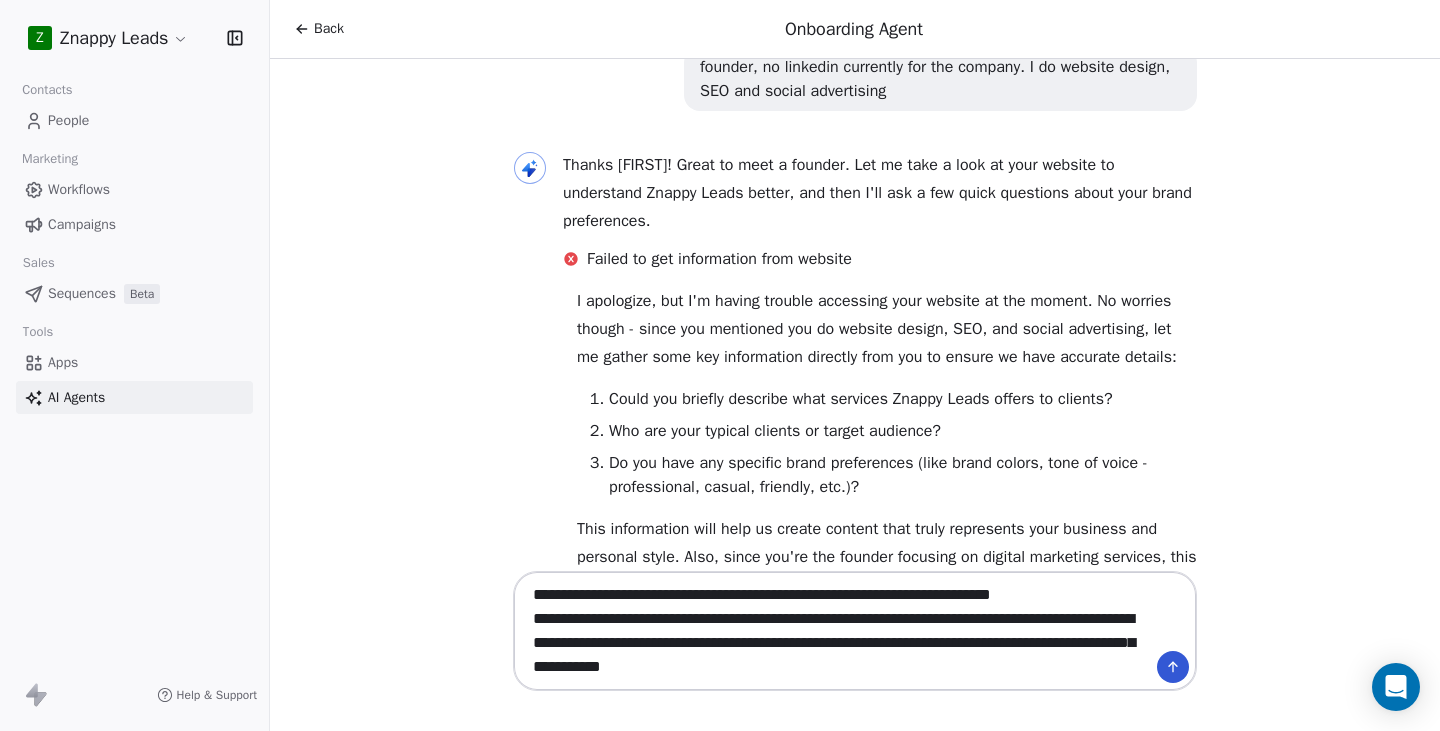 scroll, scrollTop: 72, scrollLeft: 0, axis: vertical 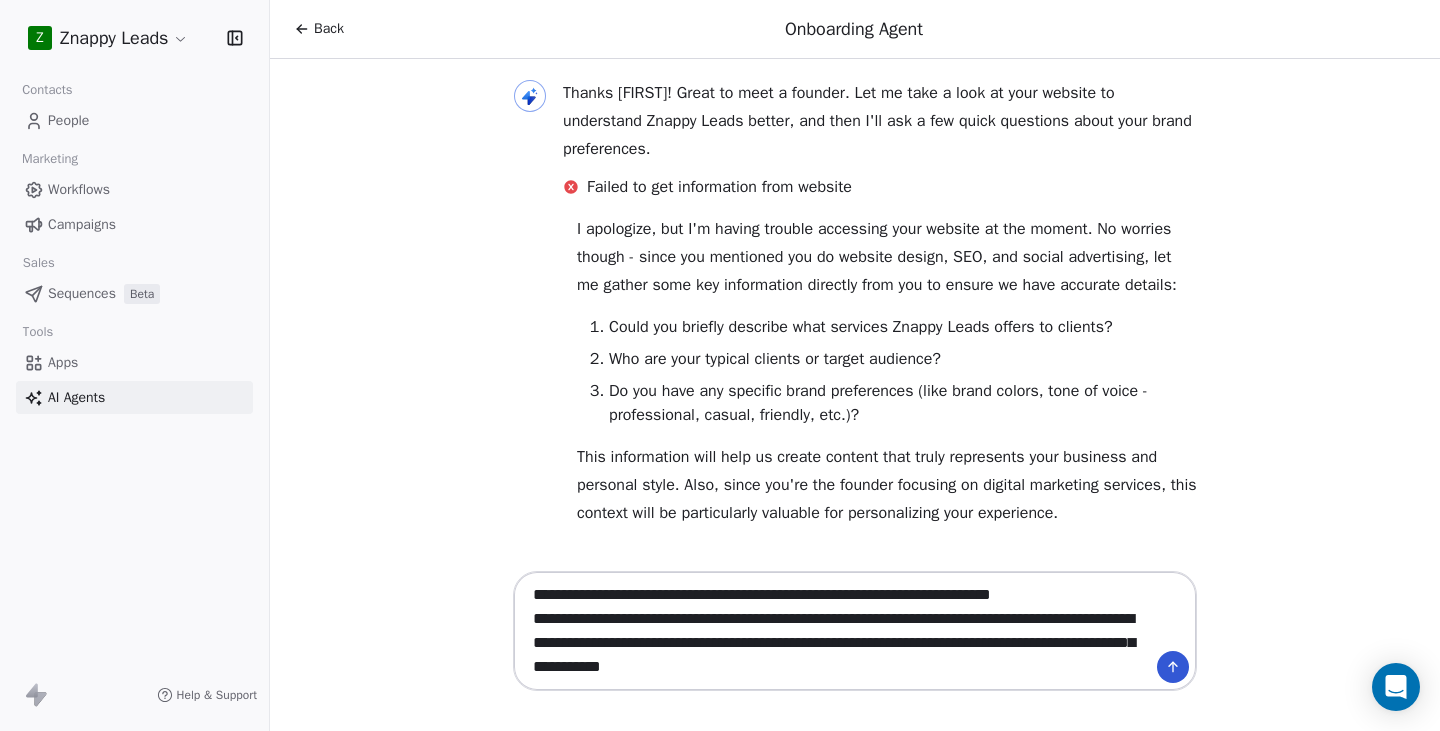 click on "**********" at bounding box center (835, 631) 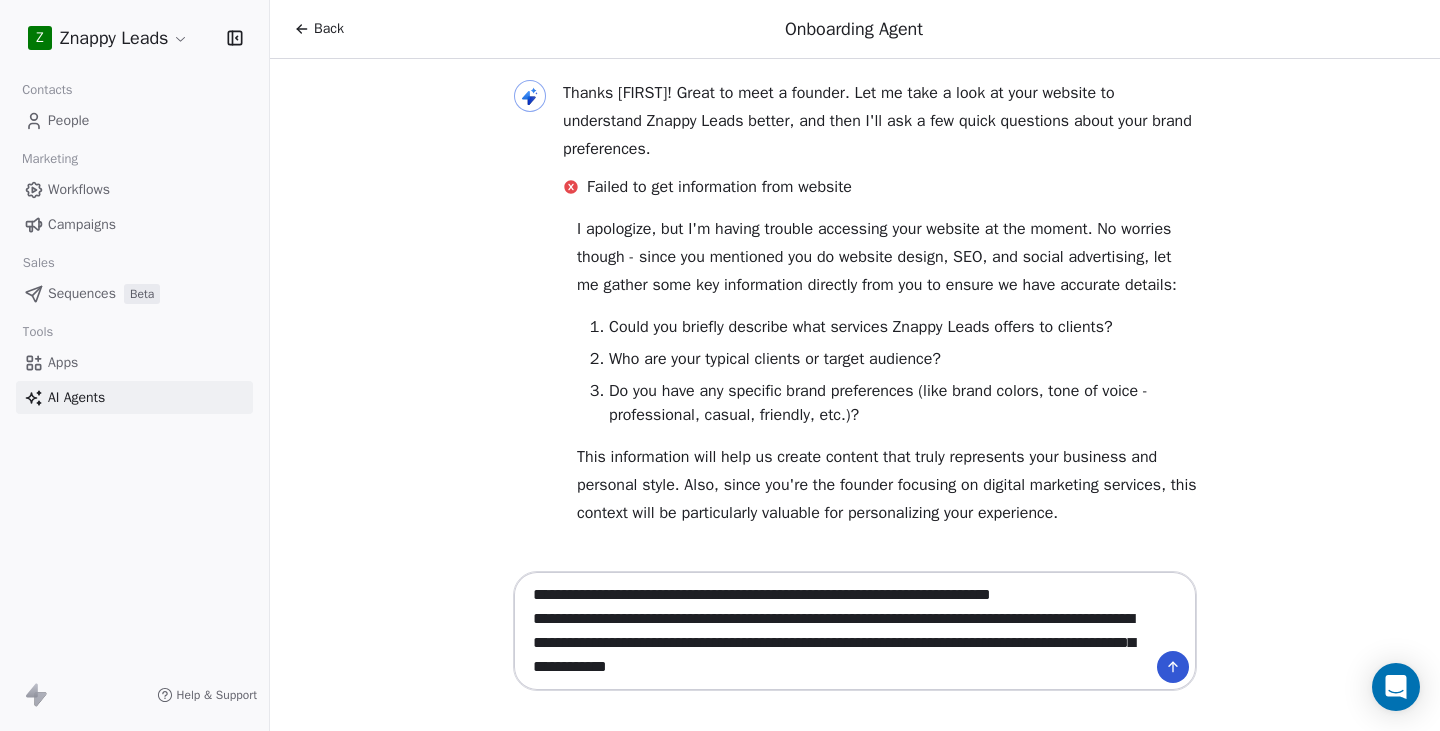 scroll, scrollTop: 0, scrollLeft: 0, axis: both 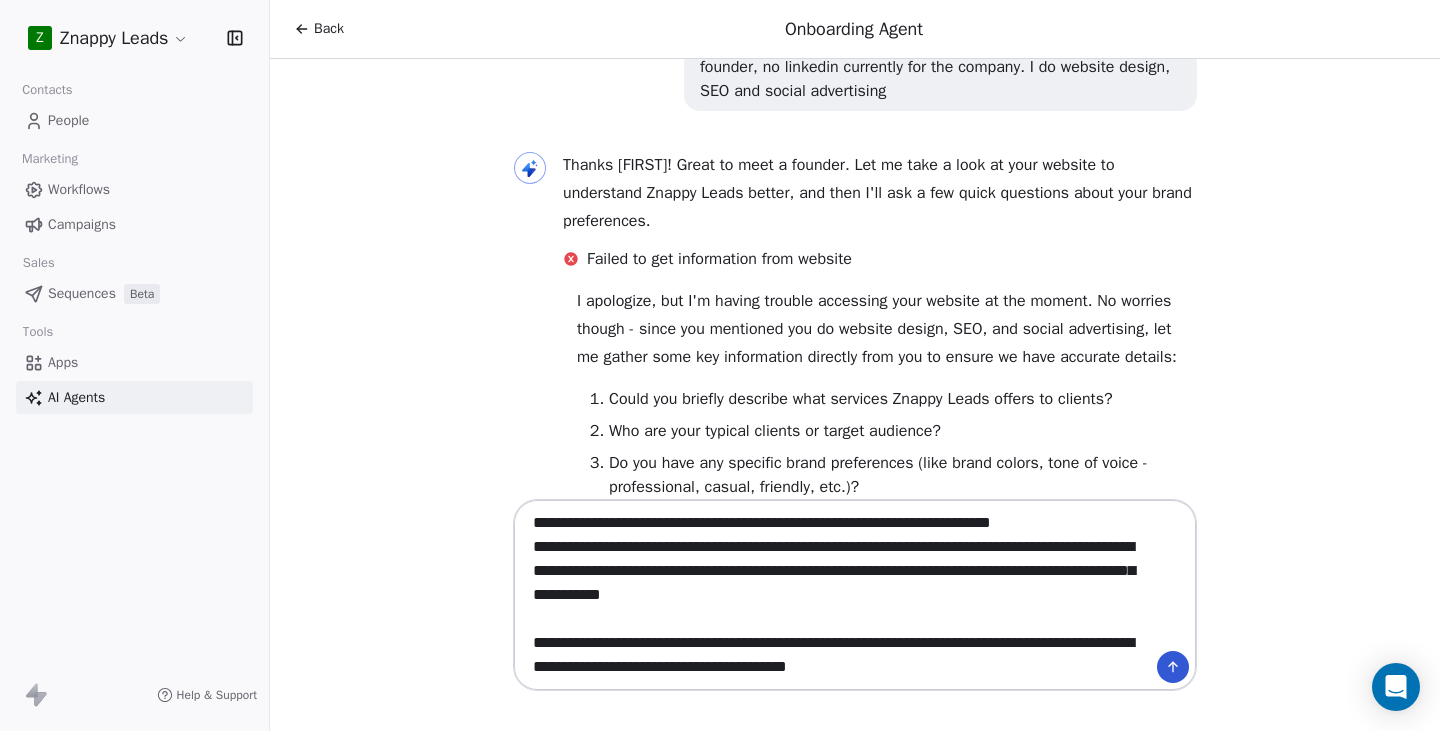 type on "**********" 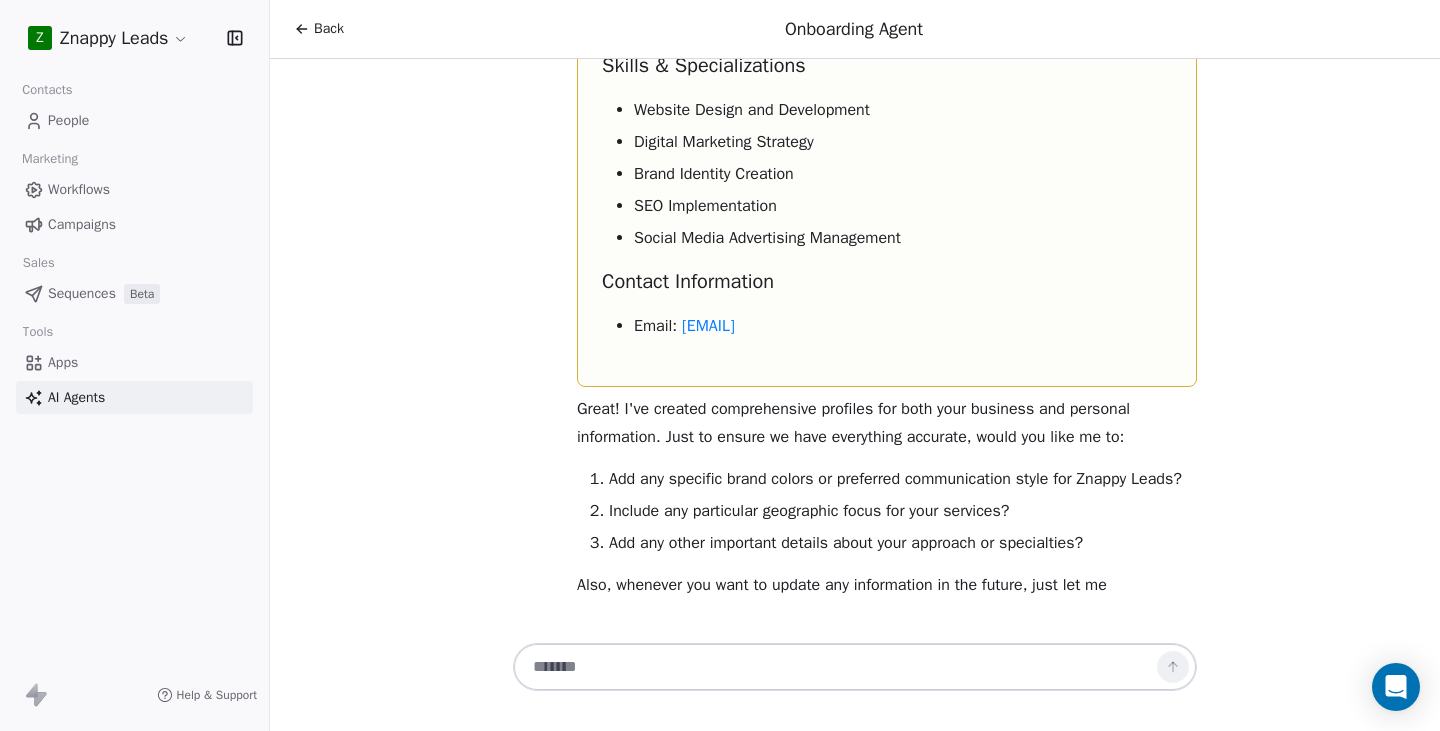 scroll, scrollTop: 3716, scrollLeft: 0, axis: vertical 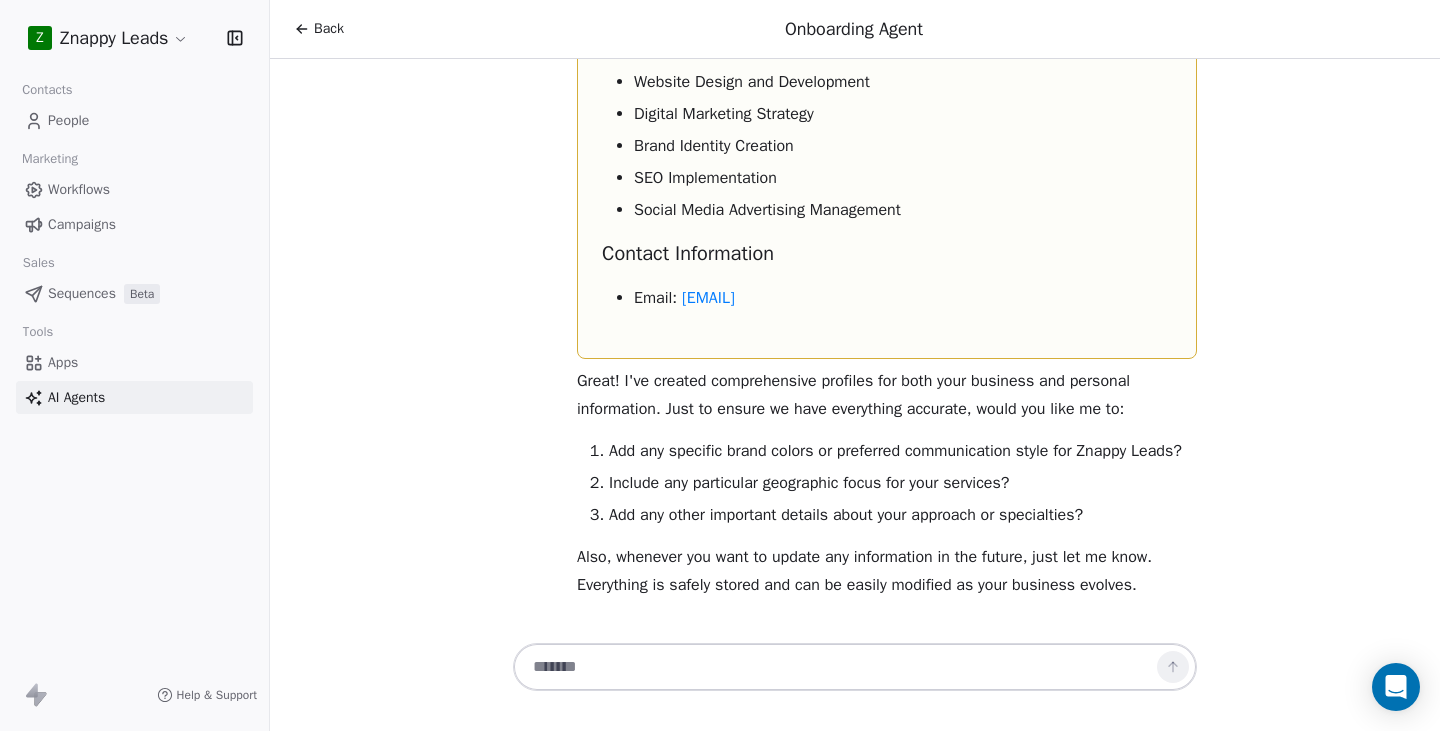 click at bounding box center (835, 667) 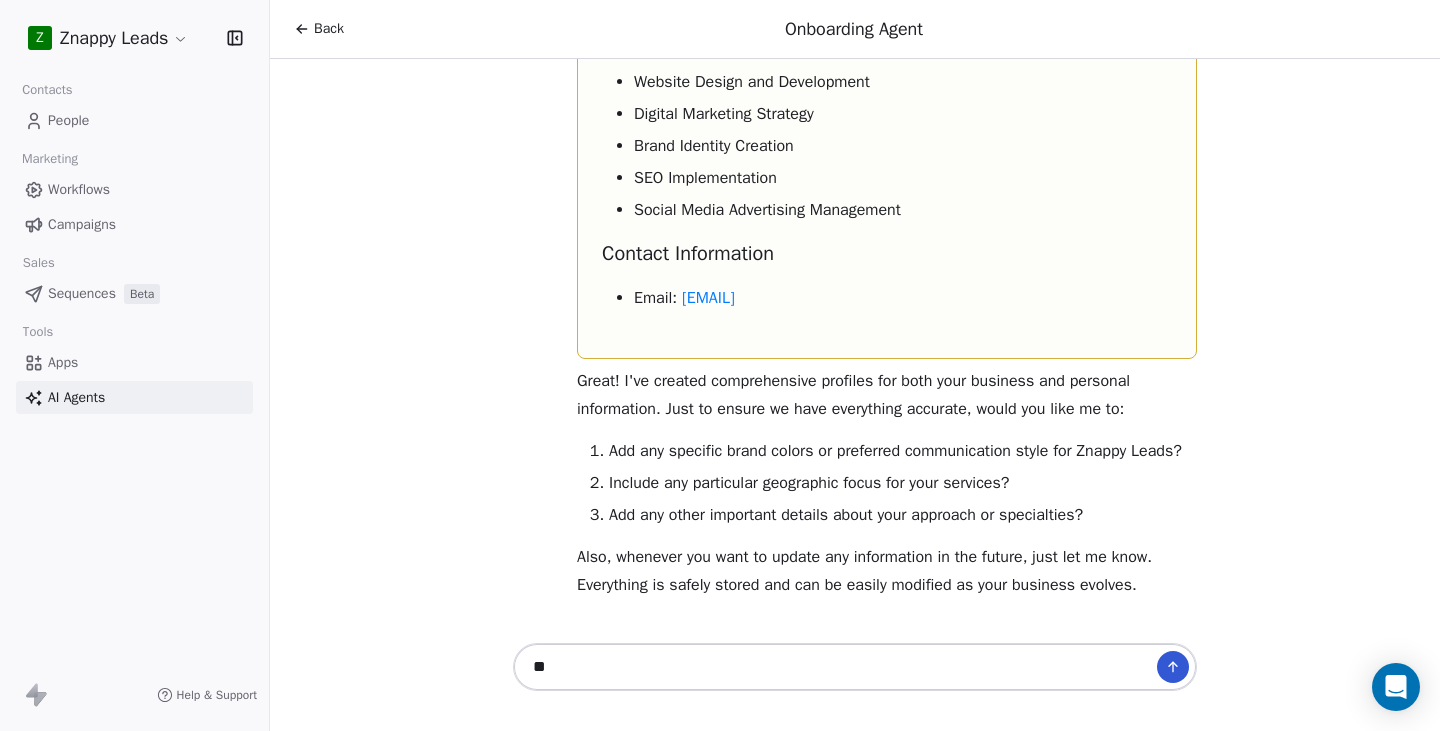 type on "*" 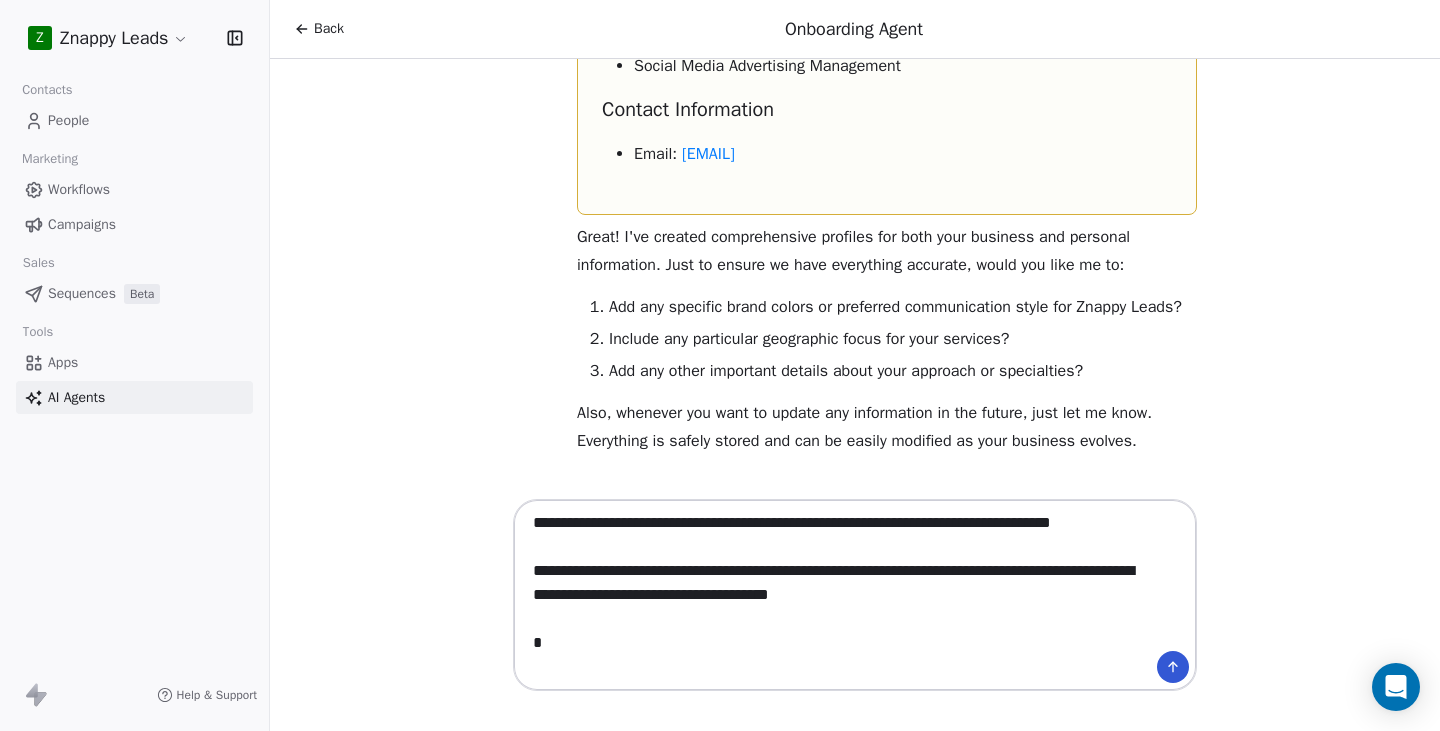 scroll, scrollTop: 0, scrollLeft: 0, axis: both 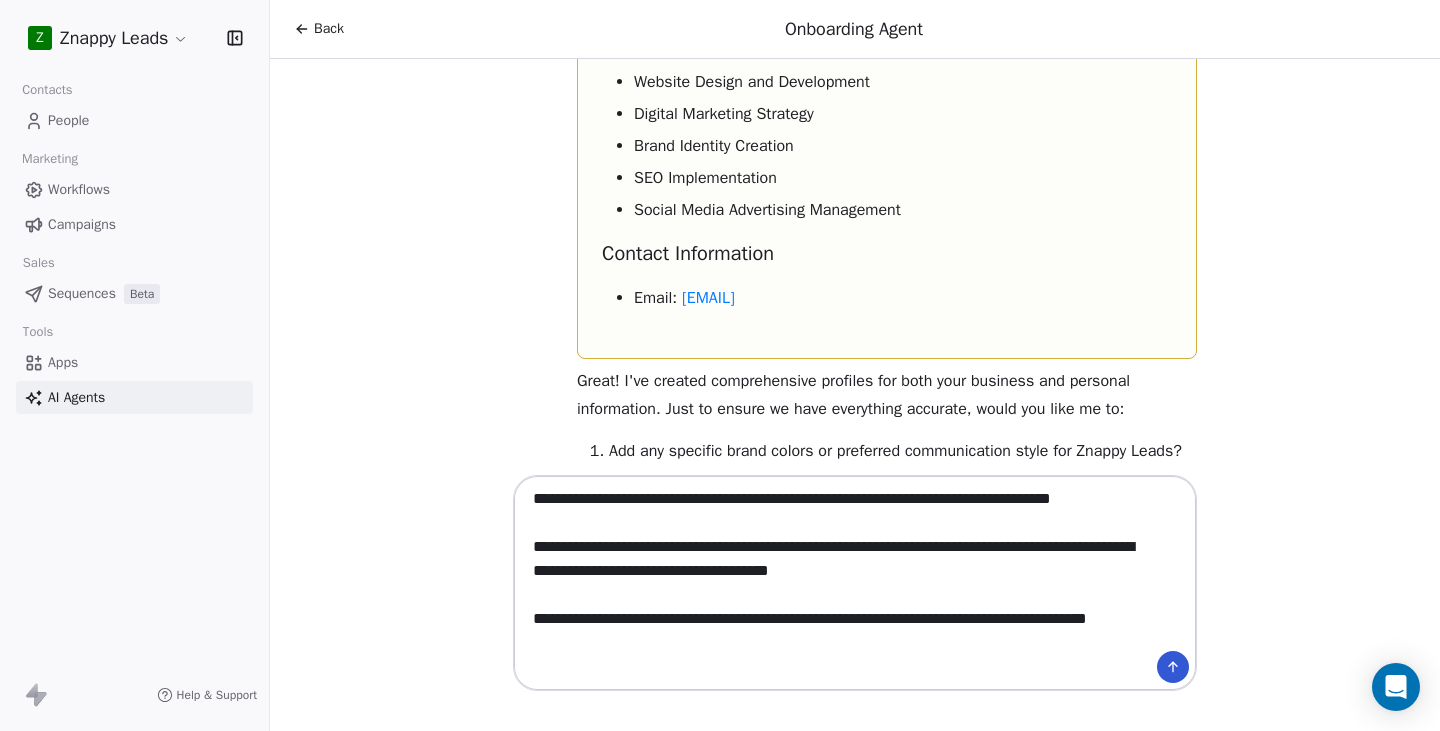 click on "**********" at bounding box center [835, 583] 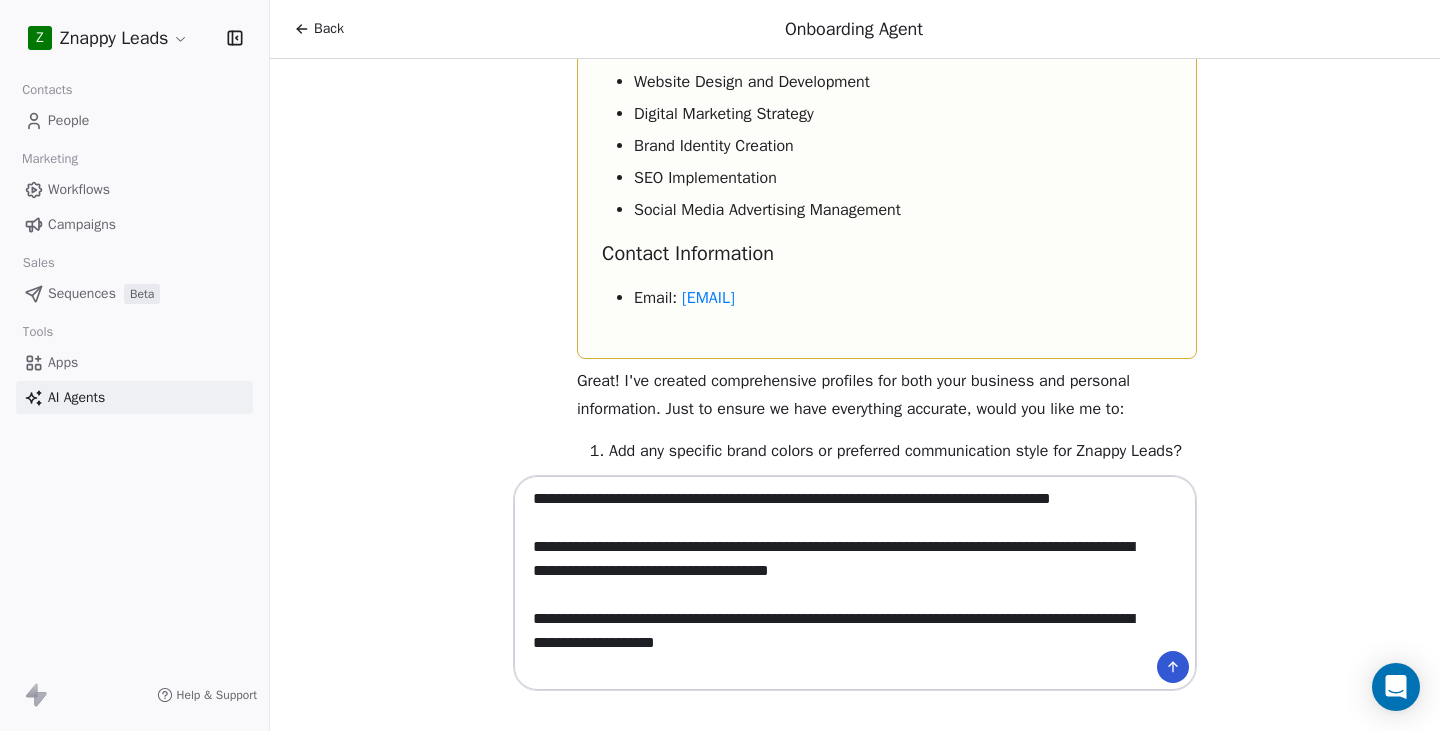 type on "**********" 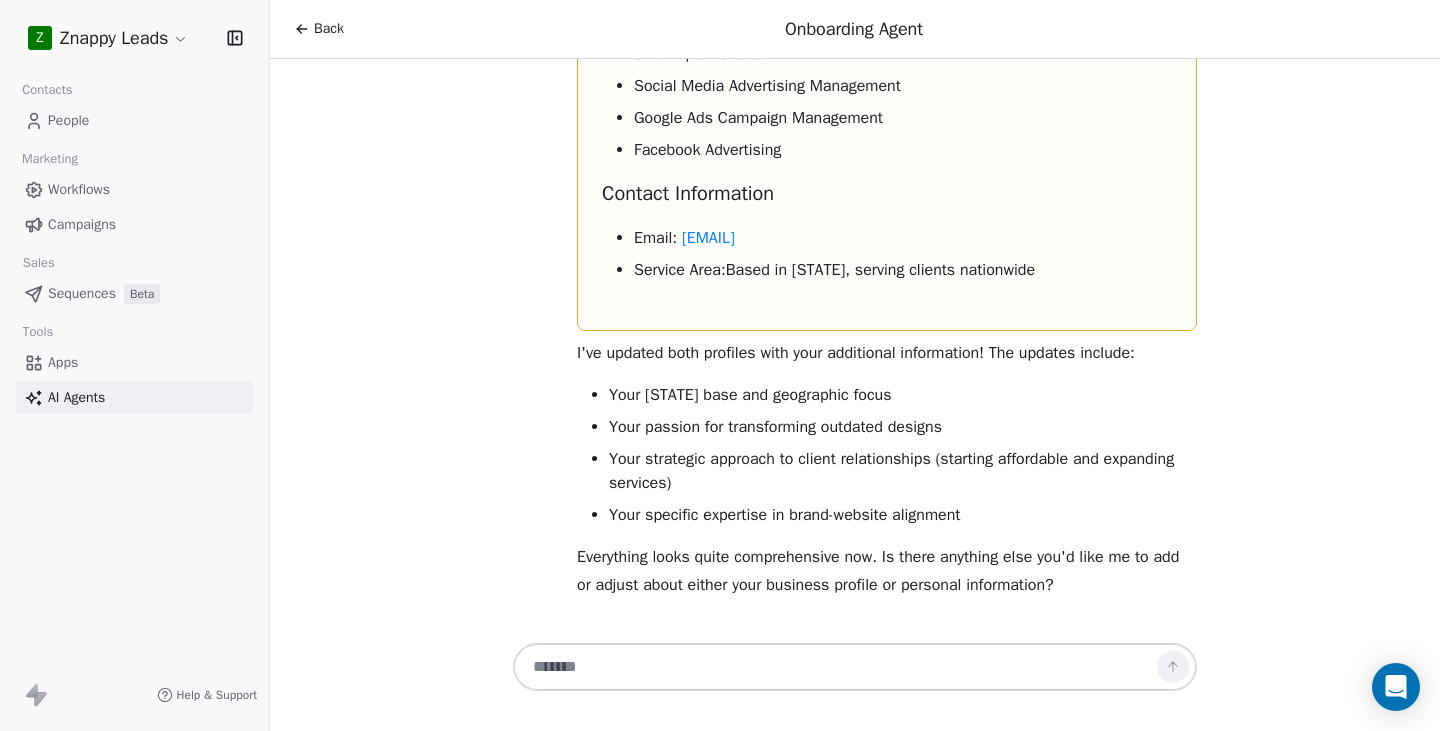 scroll, scrollTop: 8212, scrollLeft: 0, axis: vertical 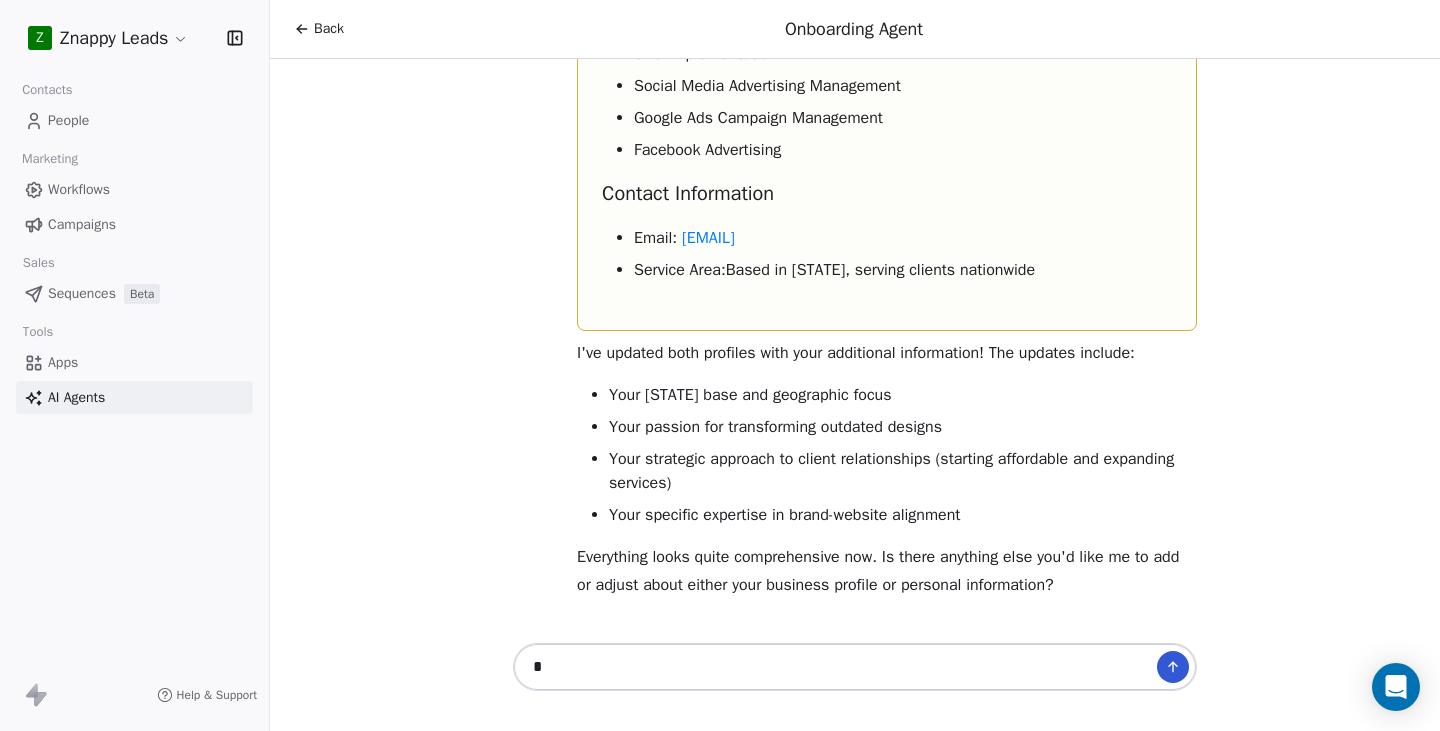 type on "**" 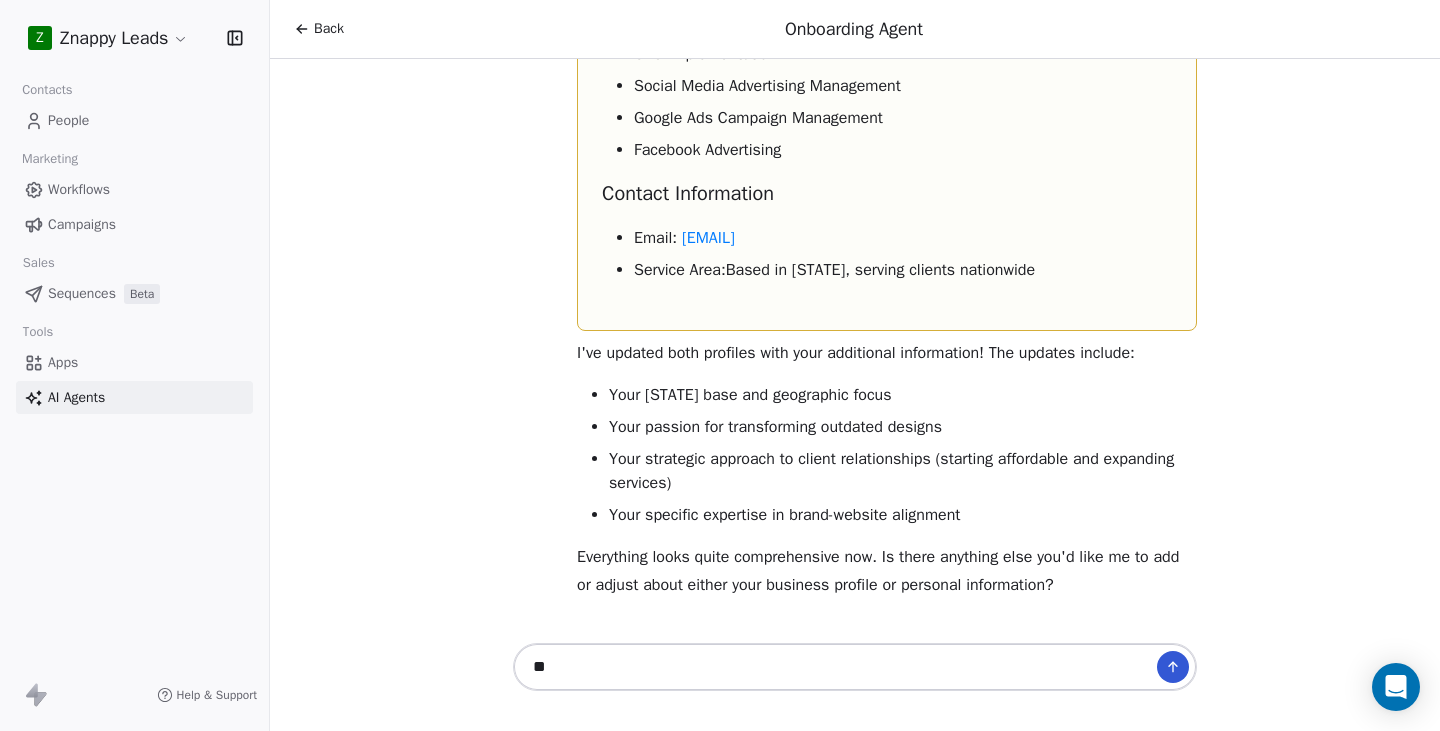 type 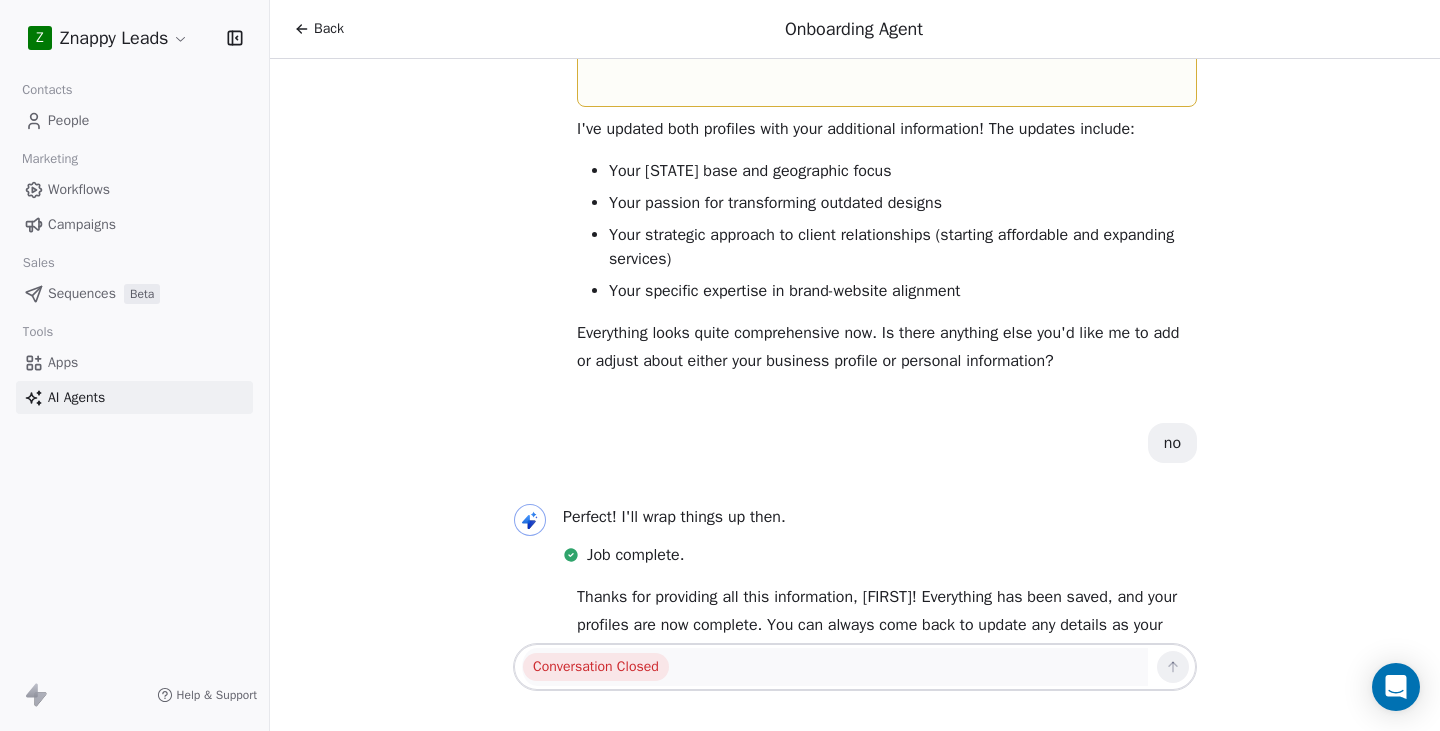 scroll, scrollTop: 8532, scrollLeft: 0, axis: vertical 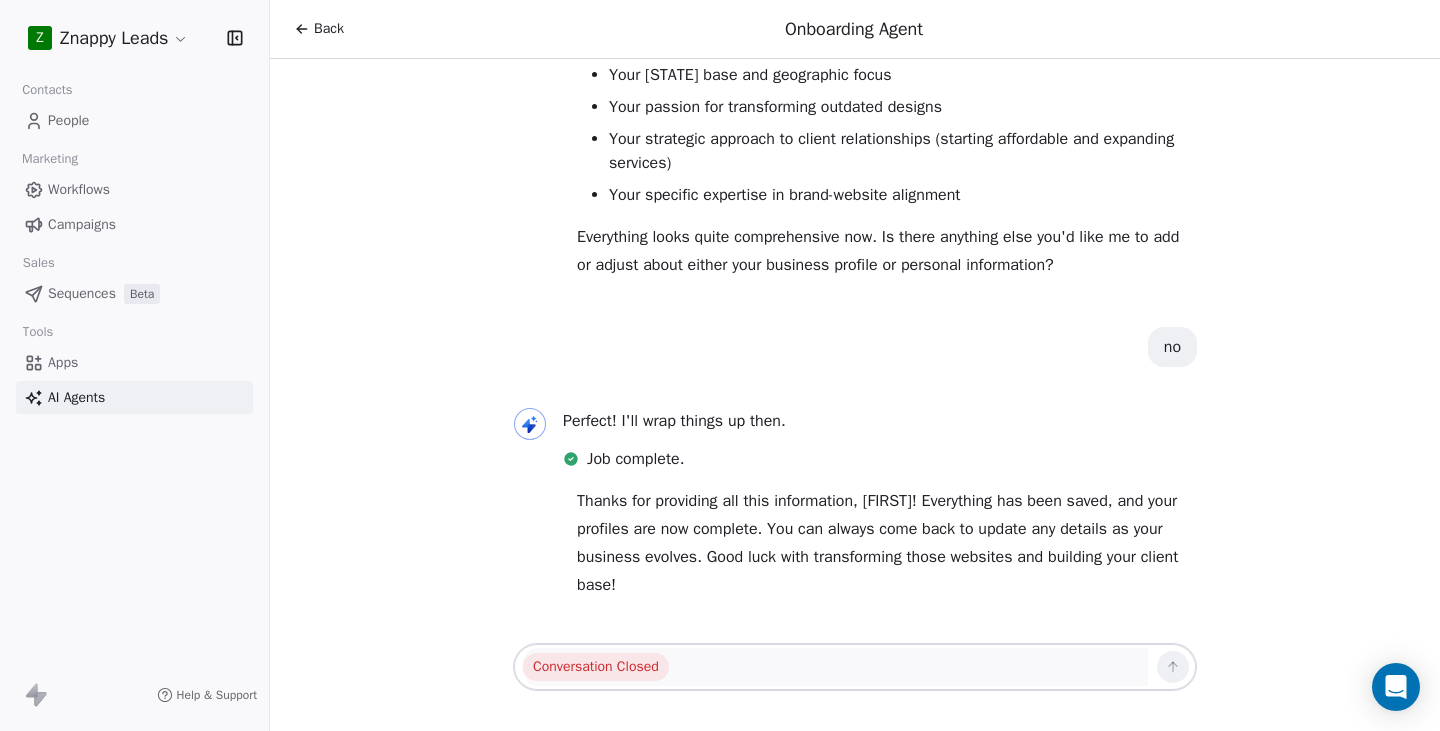 click on "AI Agents" at bounding box center (134, 397) 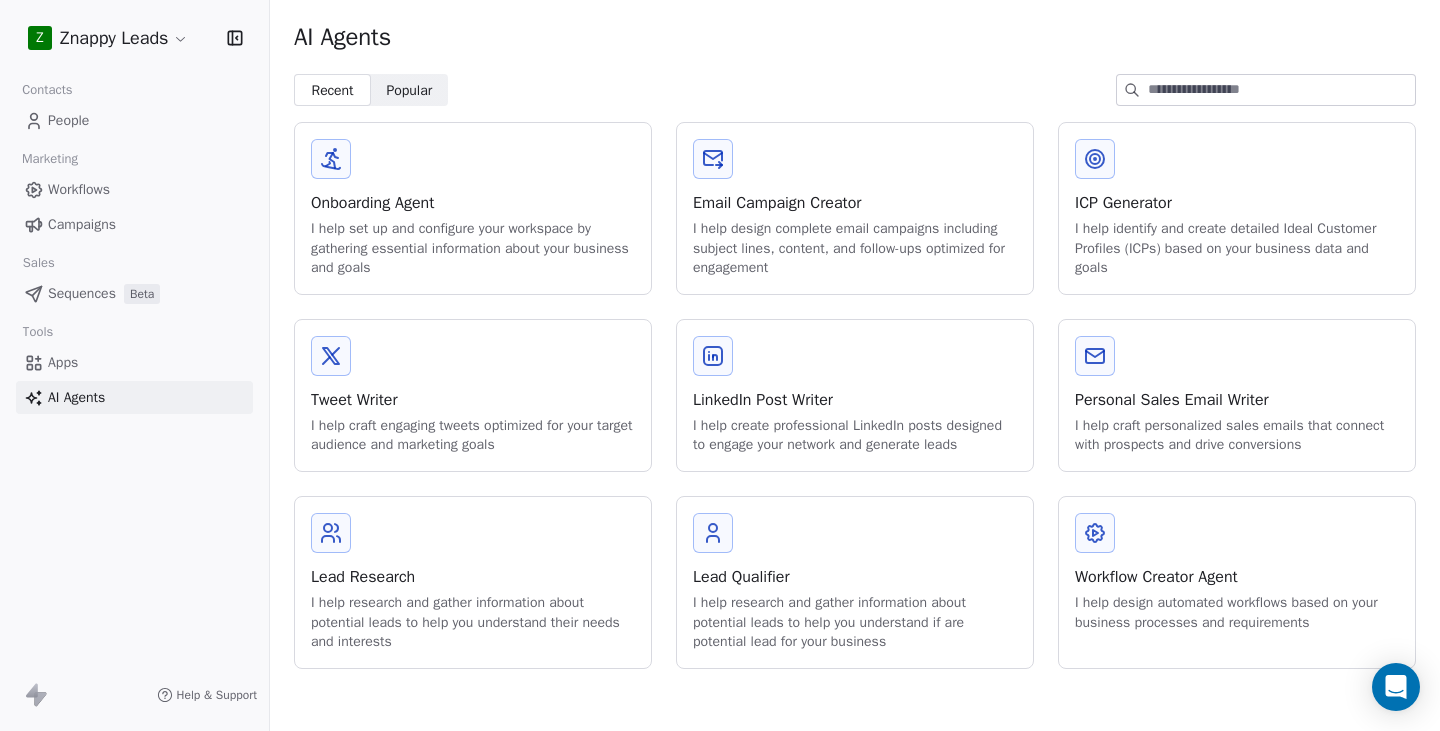 click on "I help research and gather information about potential leads to help you understand their needs and interests" at bounding box center (473, 622) 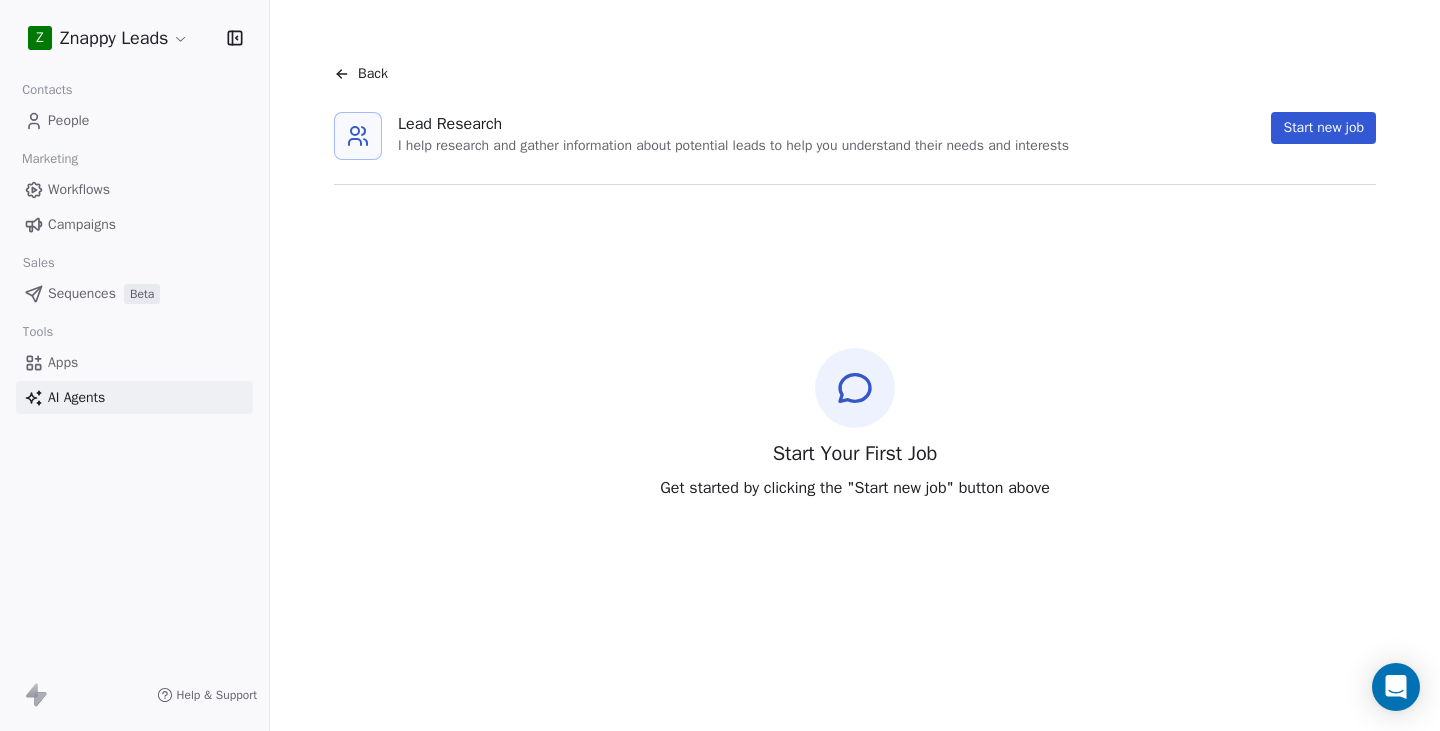 click on "Start new job" at bounding box center (1323, 128) 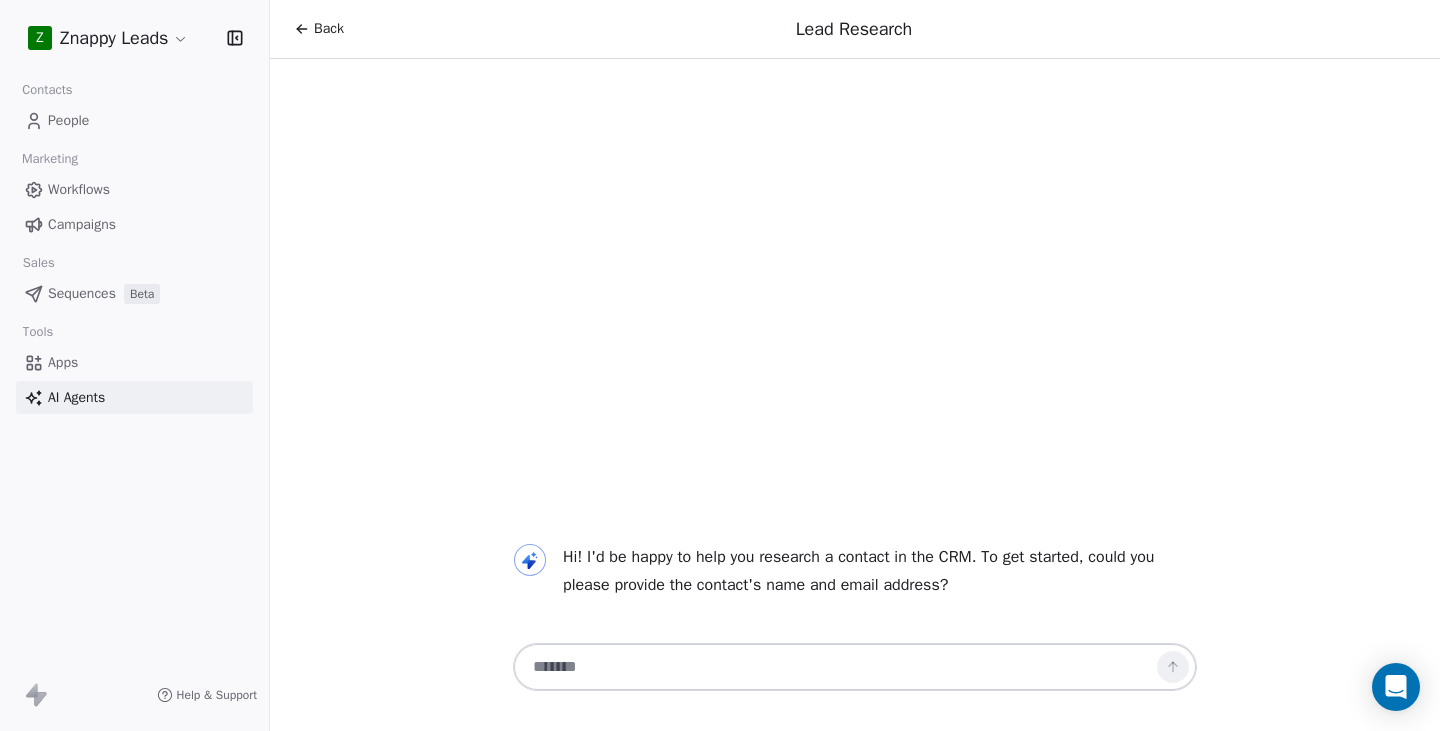 click at bounding box center (835, 667) 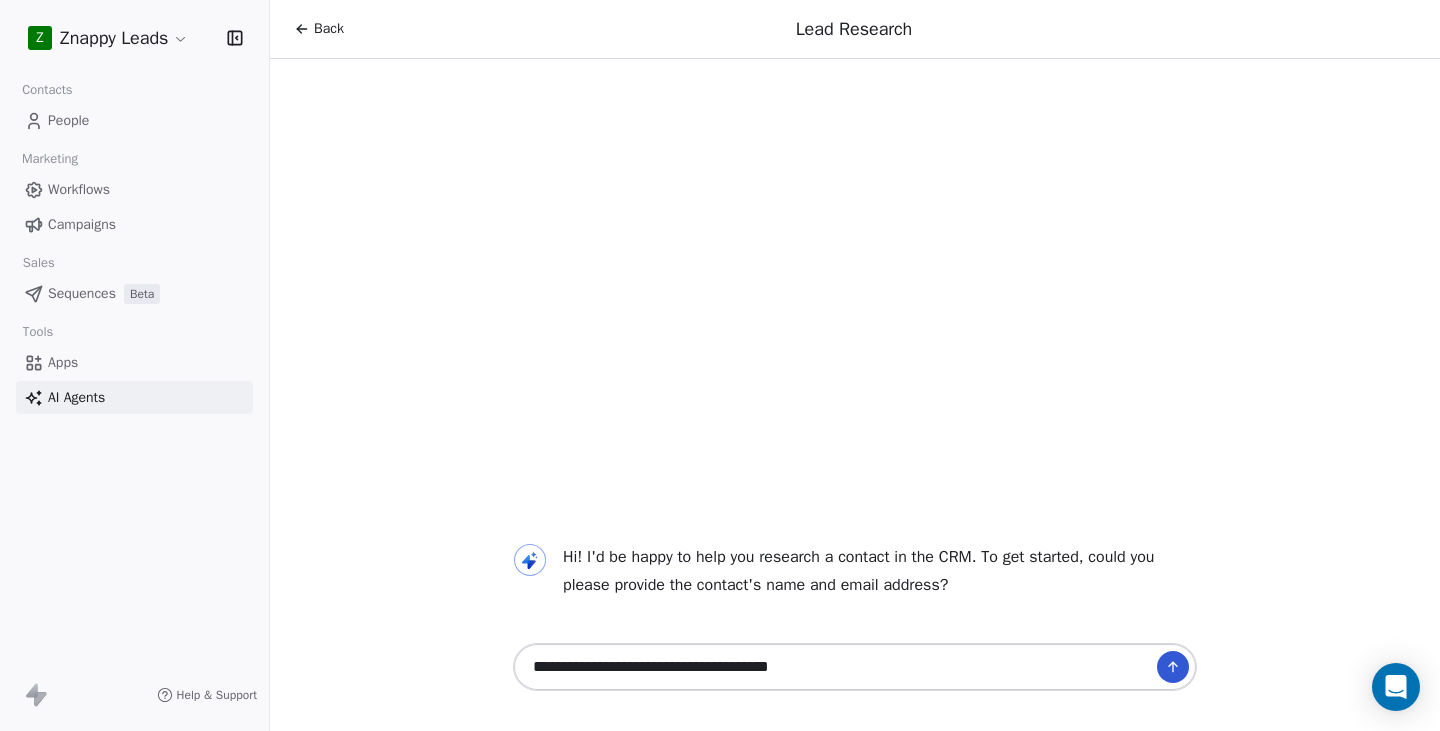 type on "**********" 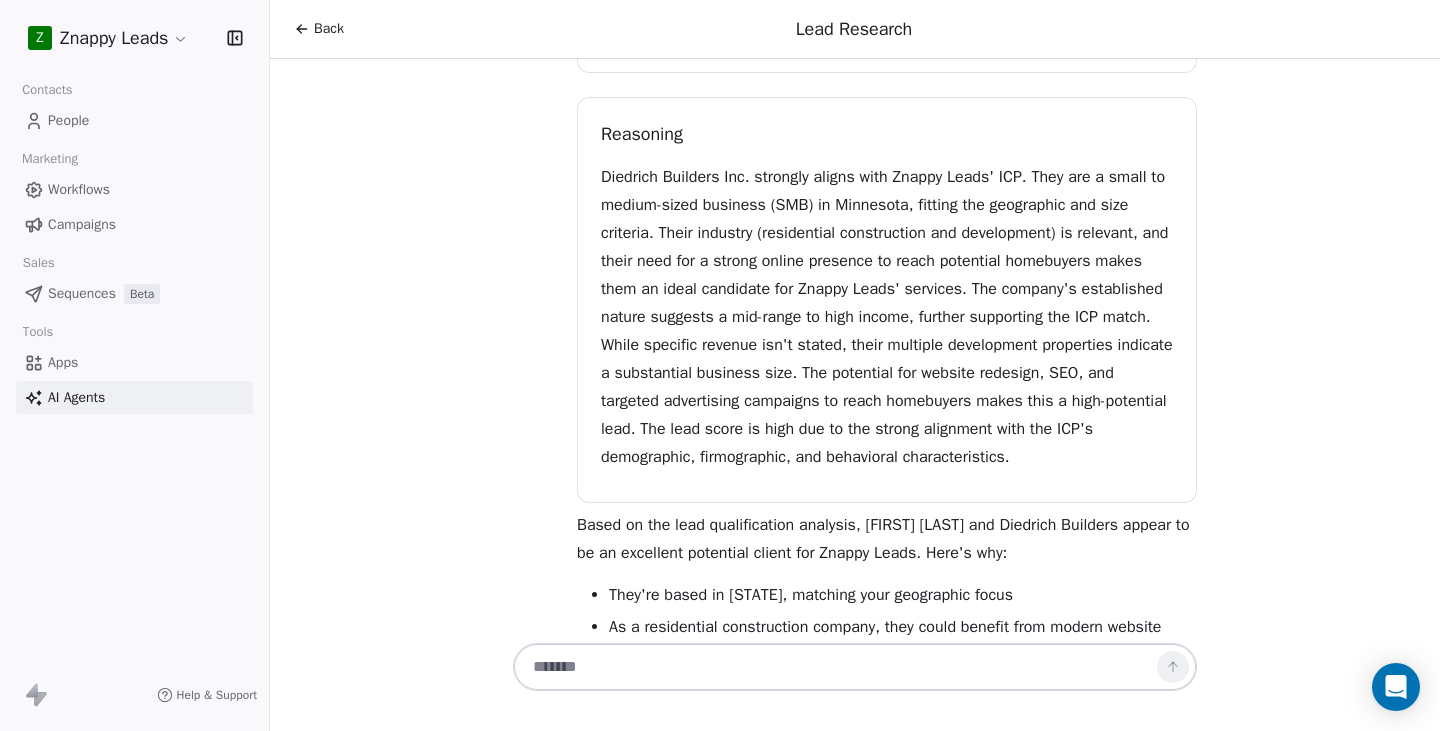 scroll, scrollTop: 289, scrollLeft: 0, axis: vertical 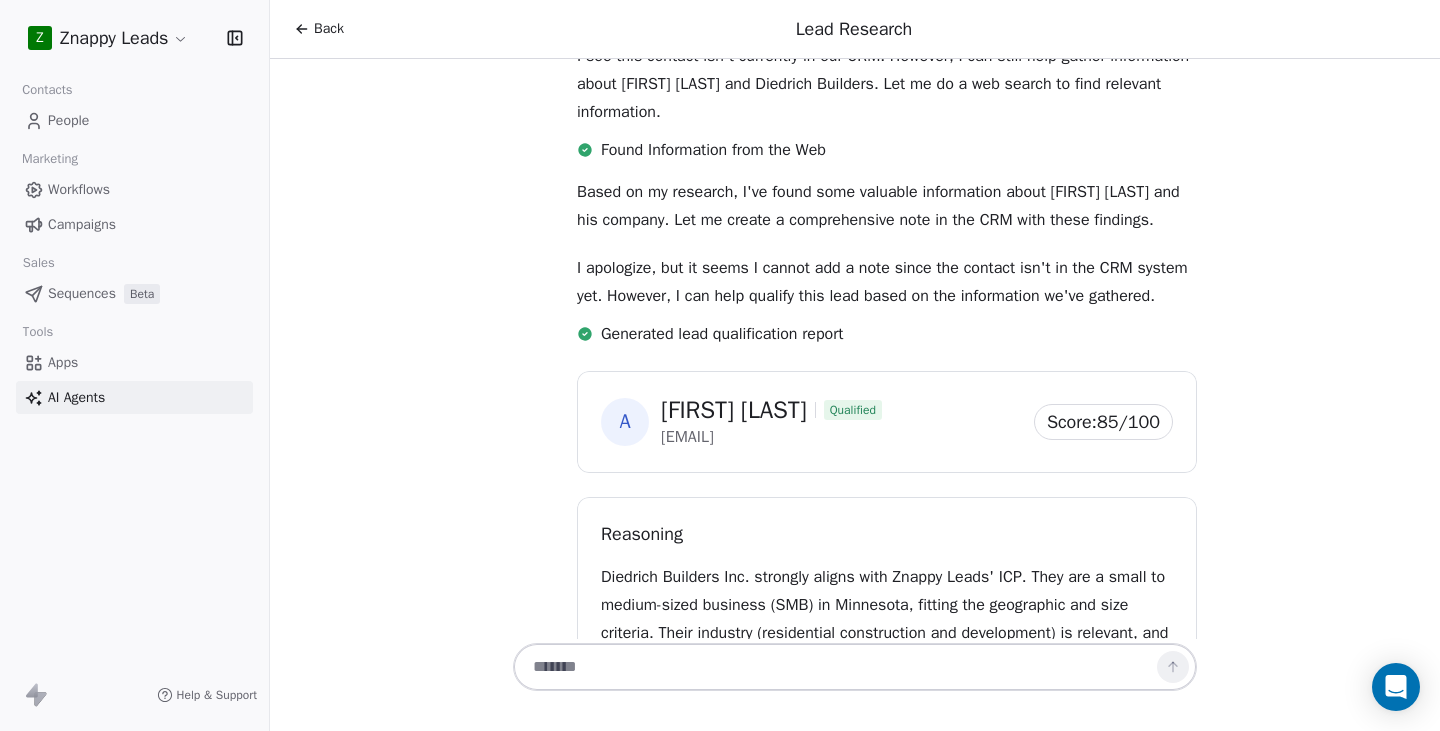 type 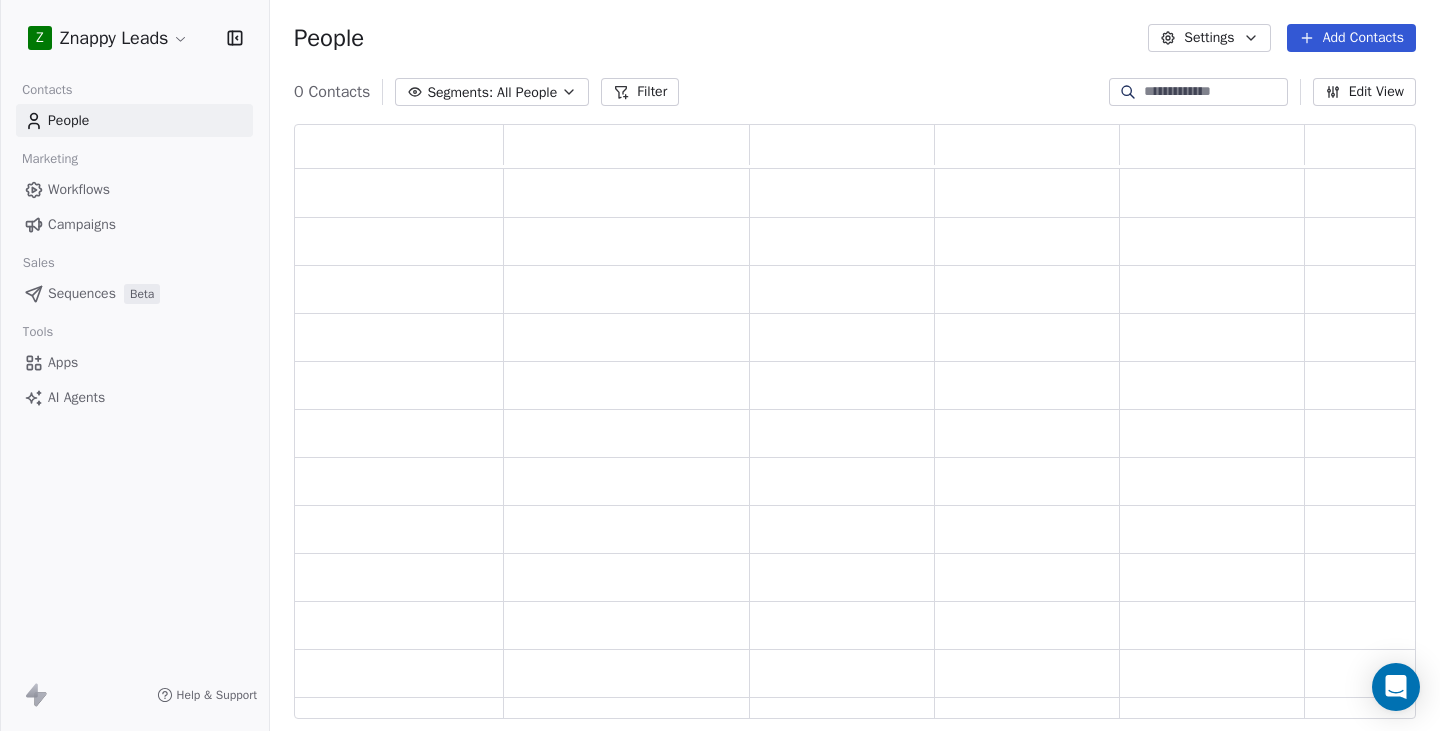 scroll, scrollTop: 15, scrollLeft: 16, axis: both 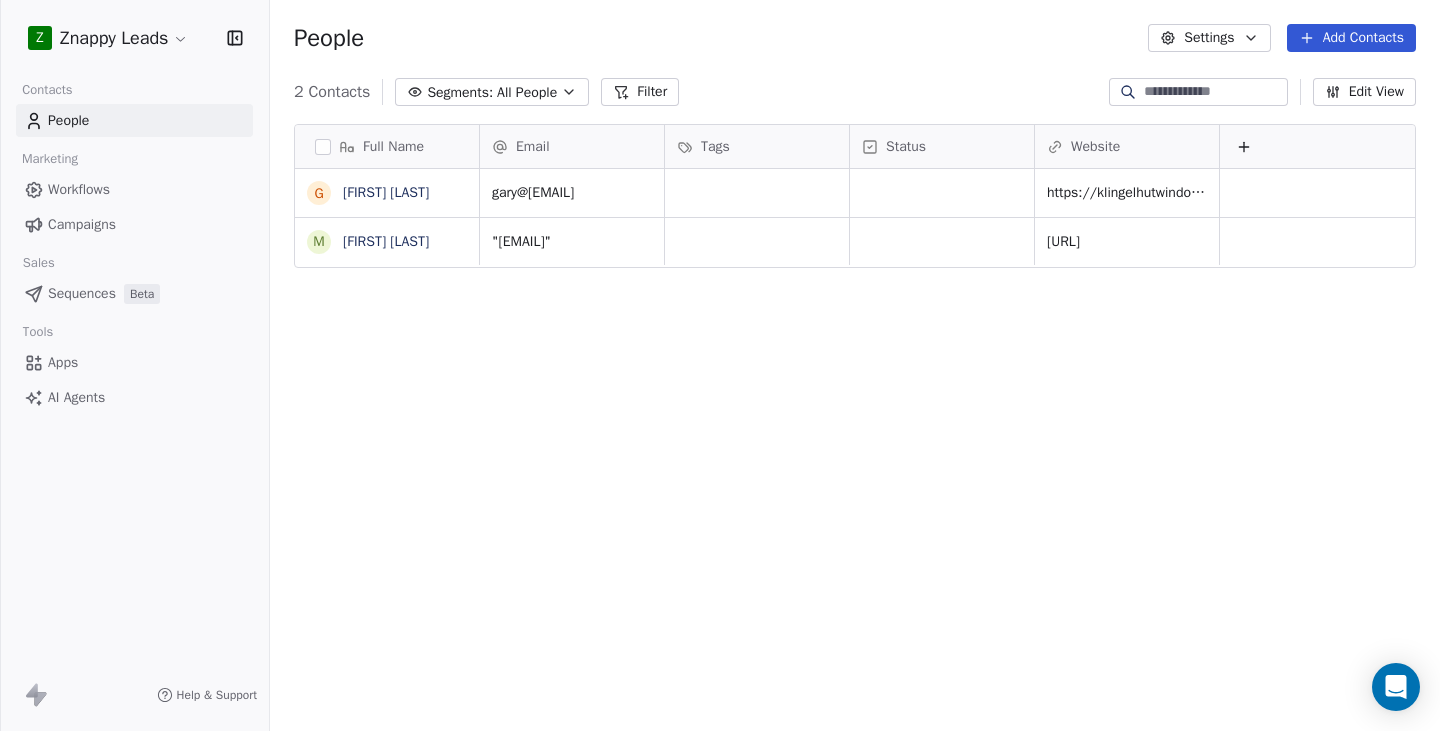 click on "Add Contacts" at bounding box center [1351, 38] 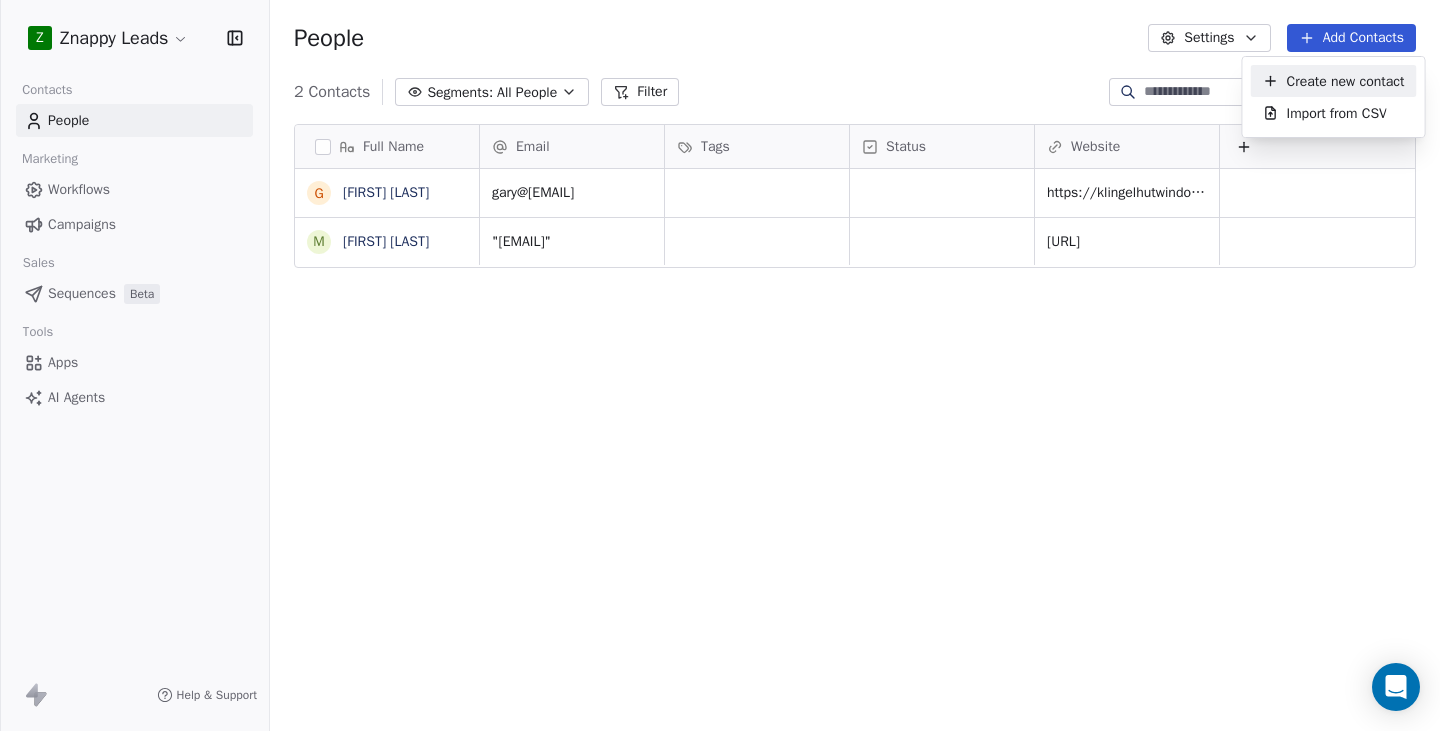click on "Create new contact" at bounding box center (1346, 81) 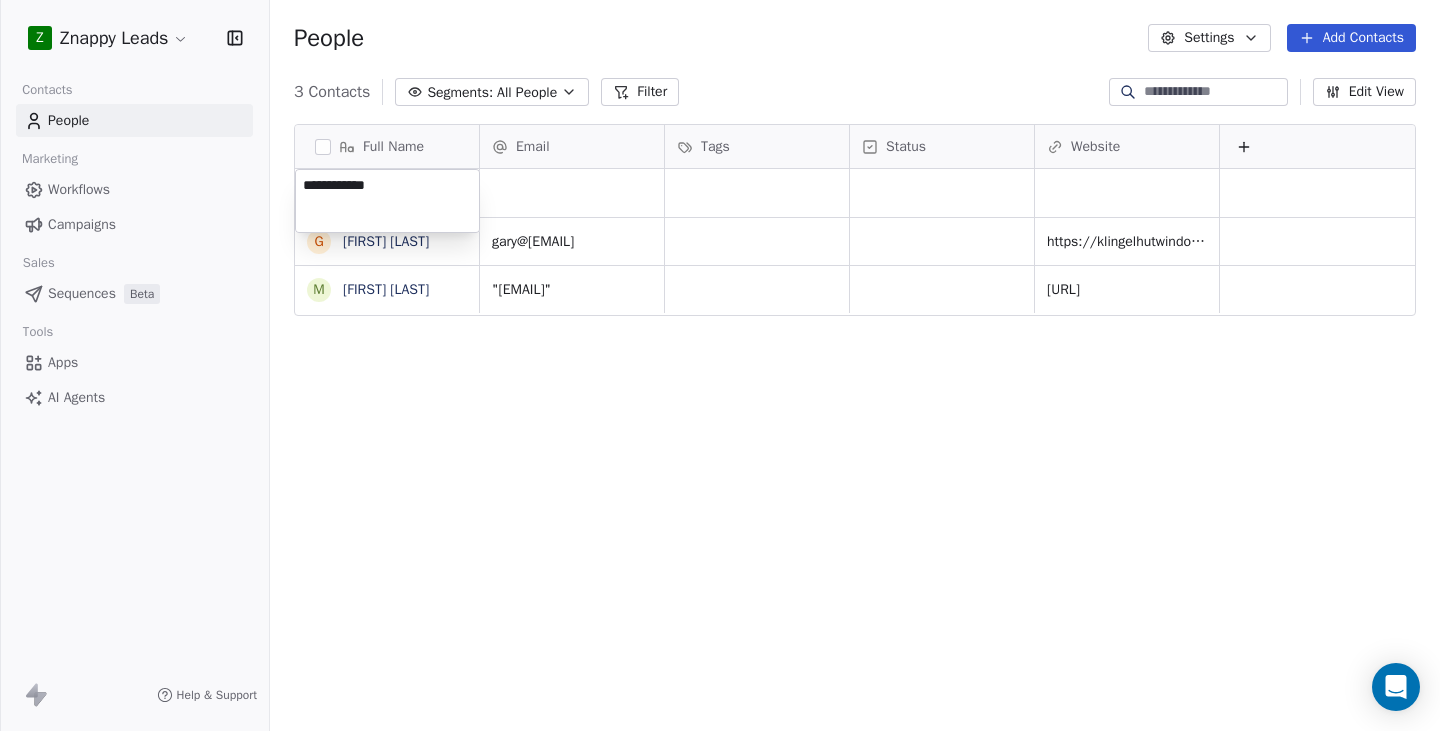 type on "**********" 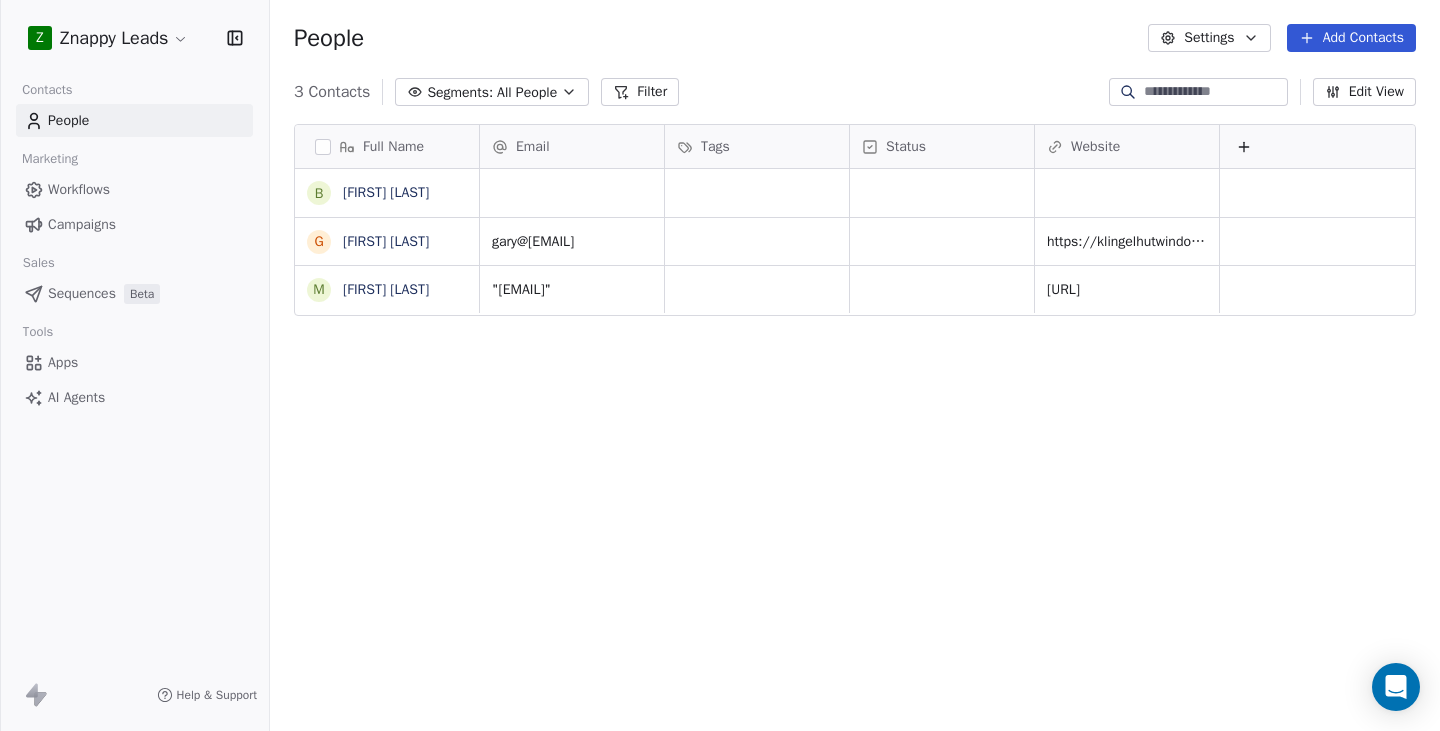click on "**********" at bounding box center [720, 365] 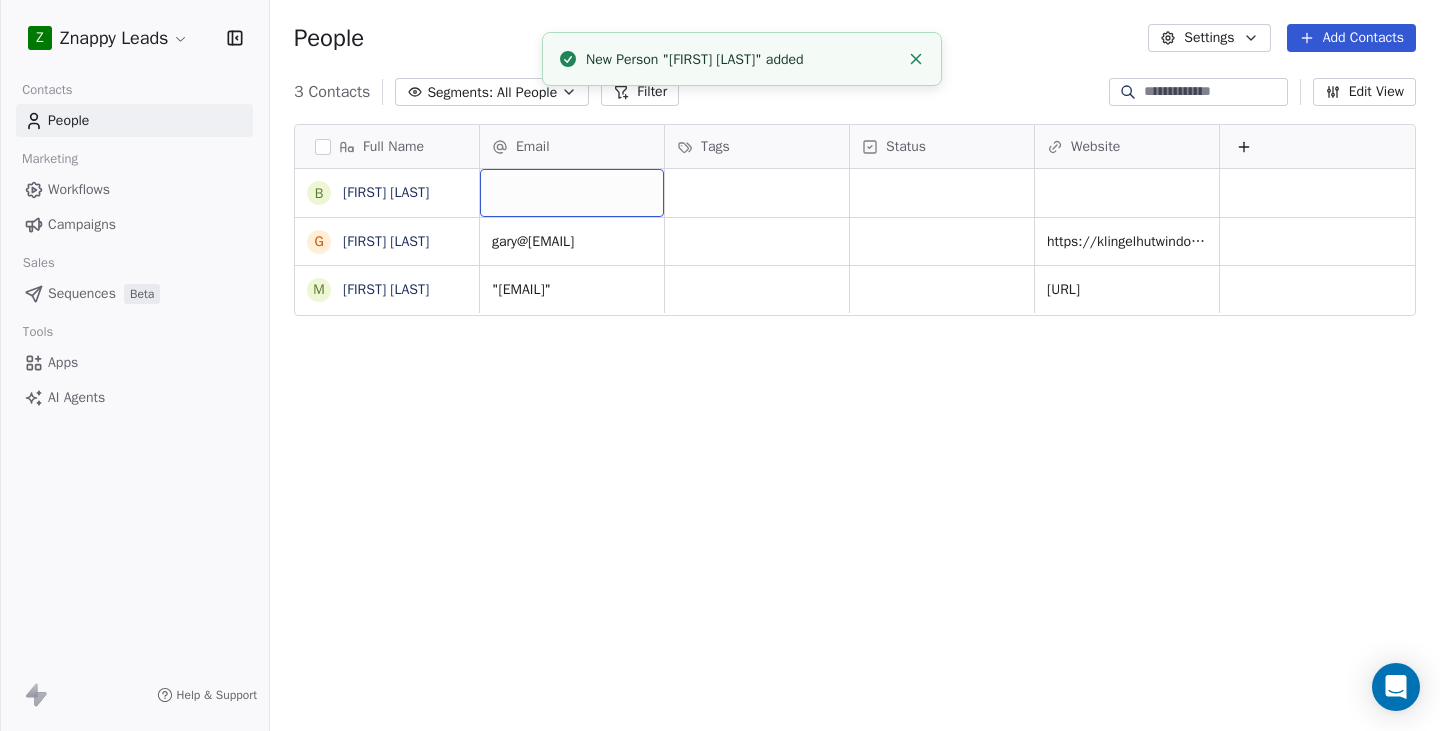 click at bounding box center (572, 193) 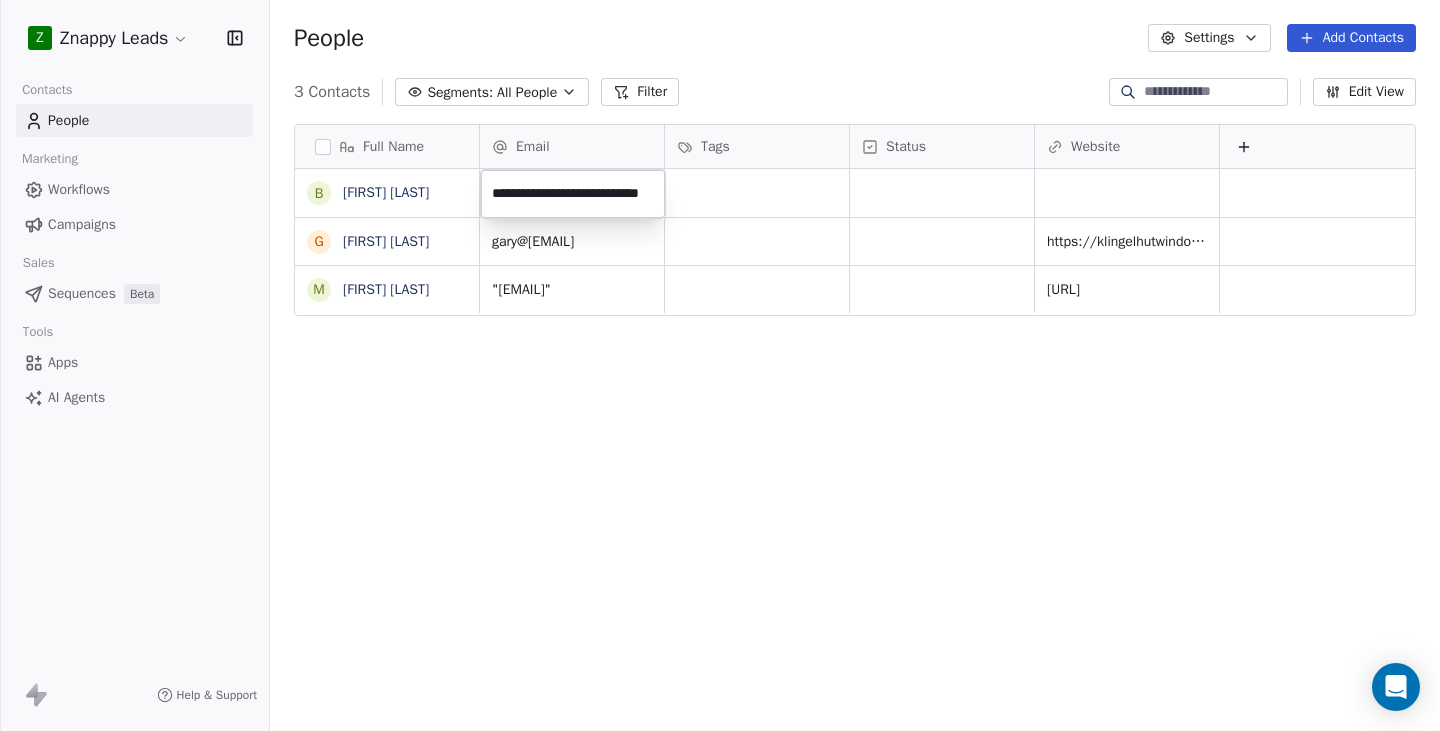type on "**********" 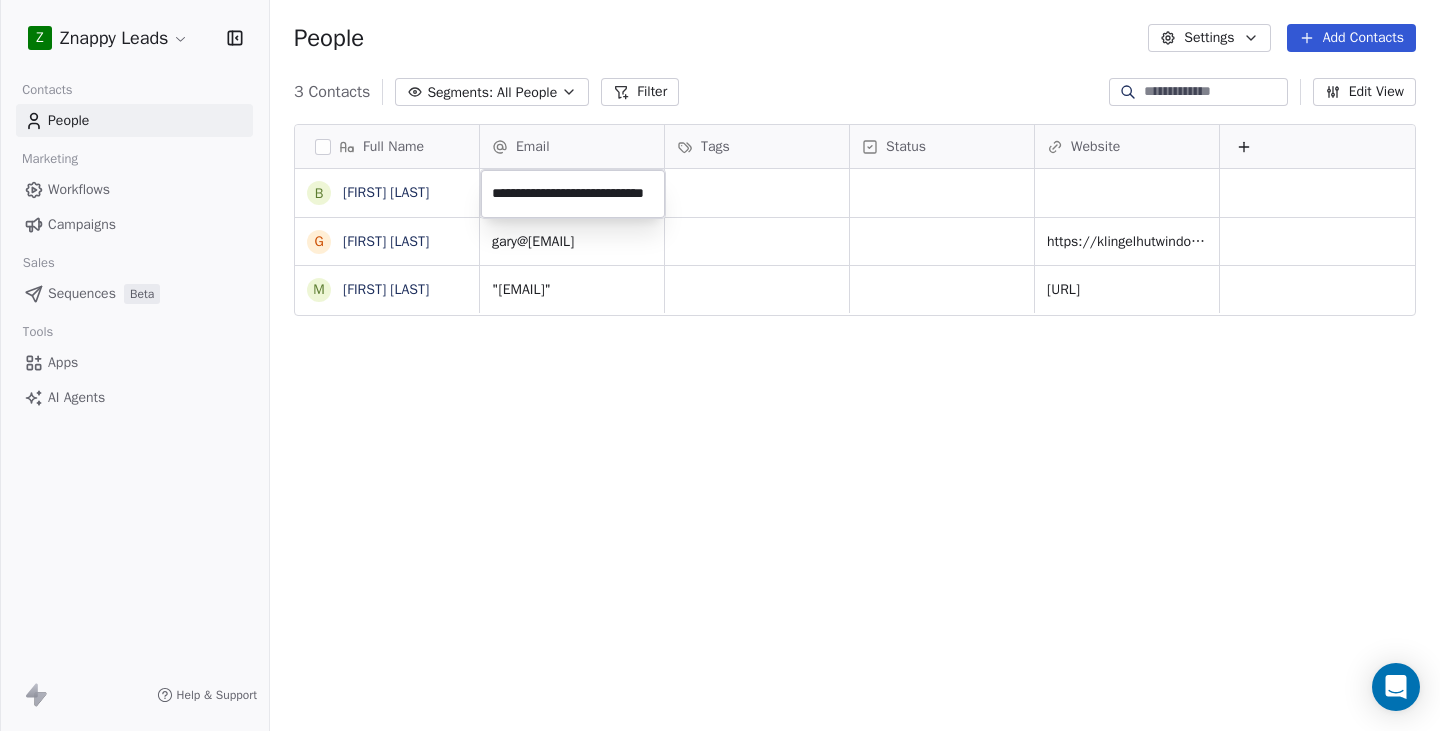 scroll, scrollTop: 0, scrollLeft: 41, axis: horizontal 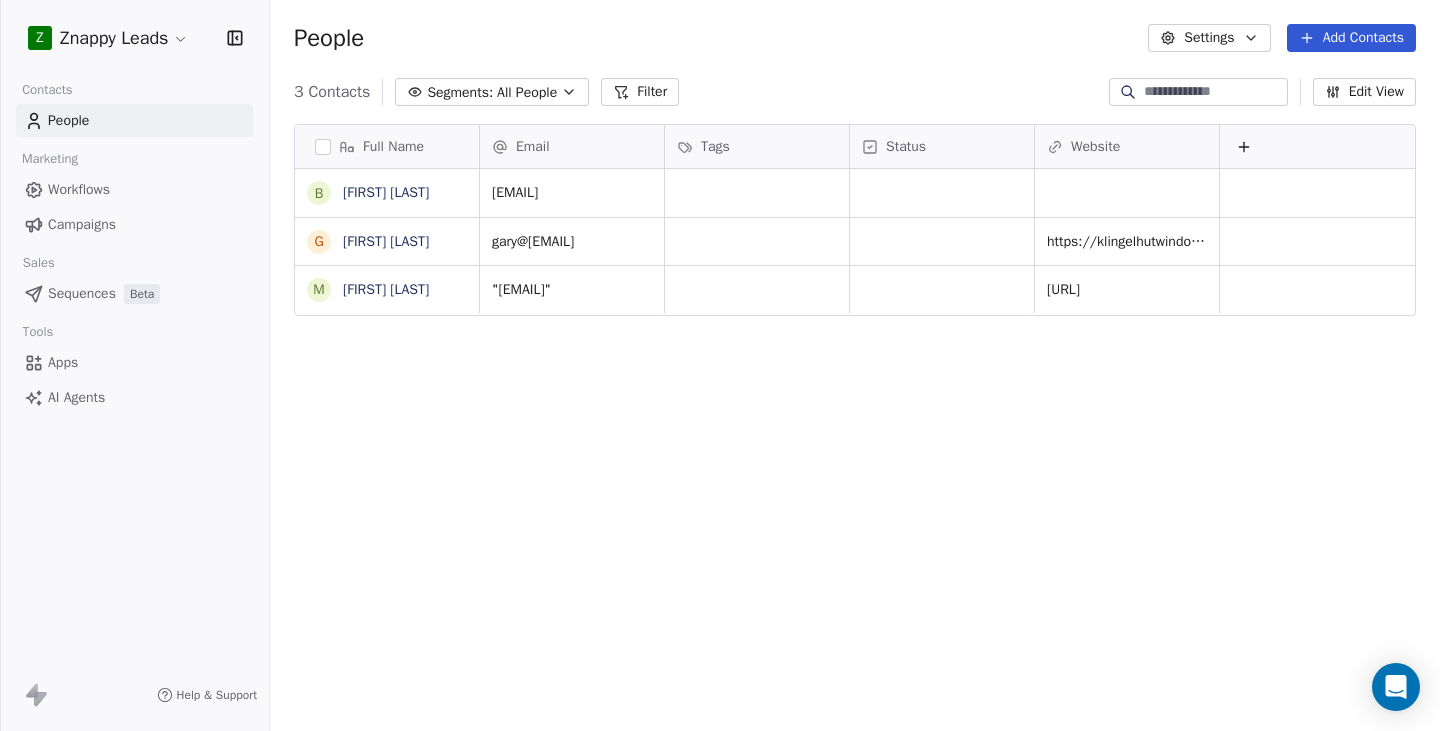 click on "AI Agents" at bounding box center (76, 397) 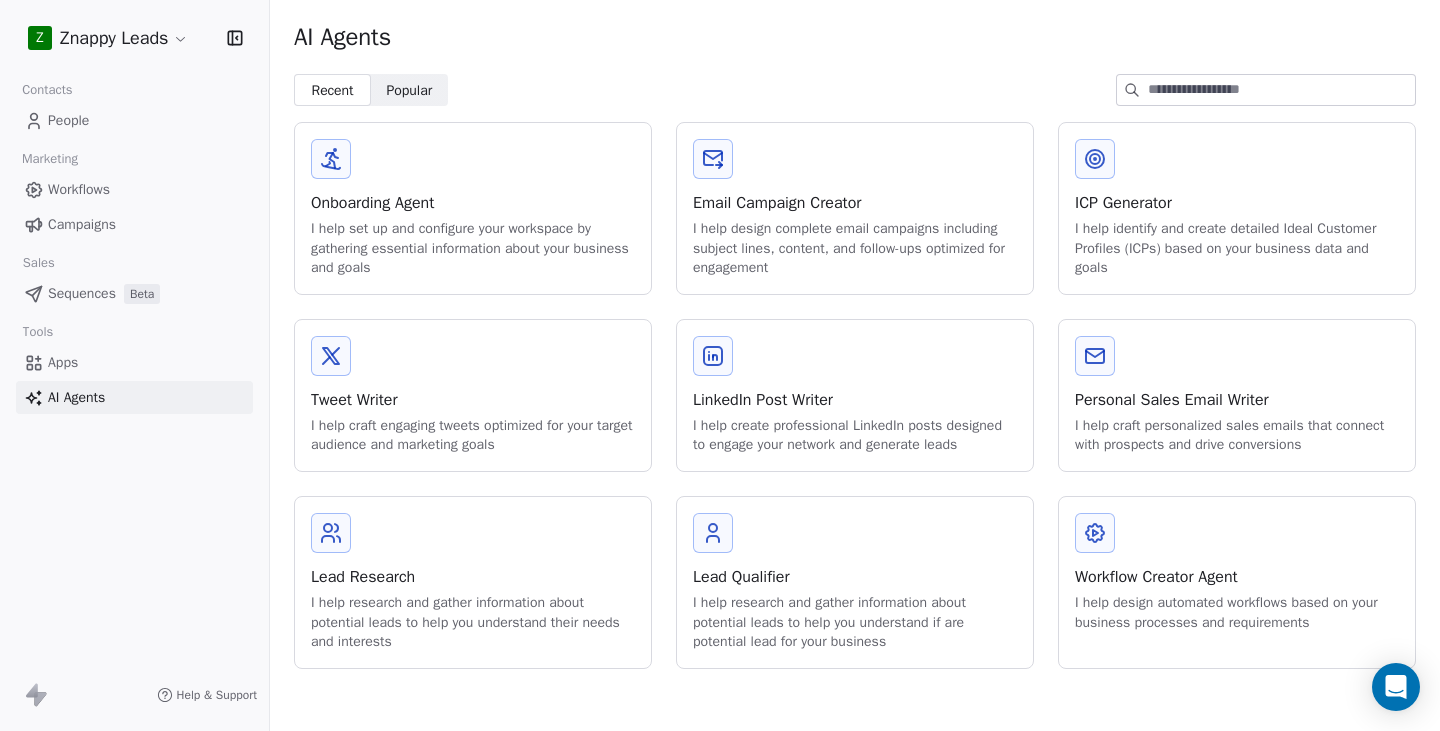 click on "I help research and gather information about potential leads to help you understand their needs and interests" at bounding box center [473, 622] 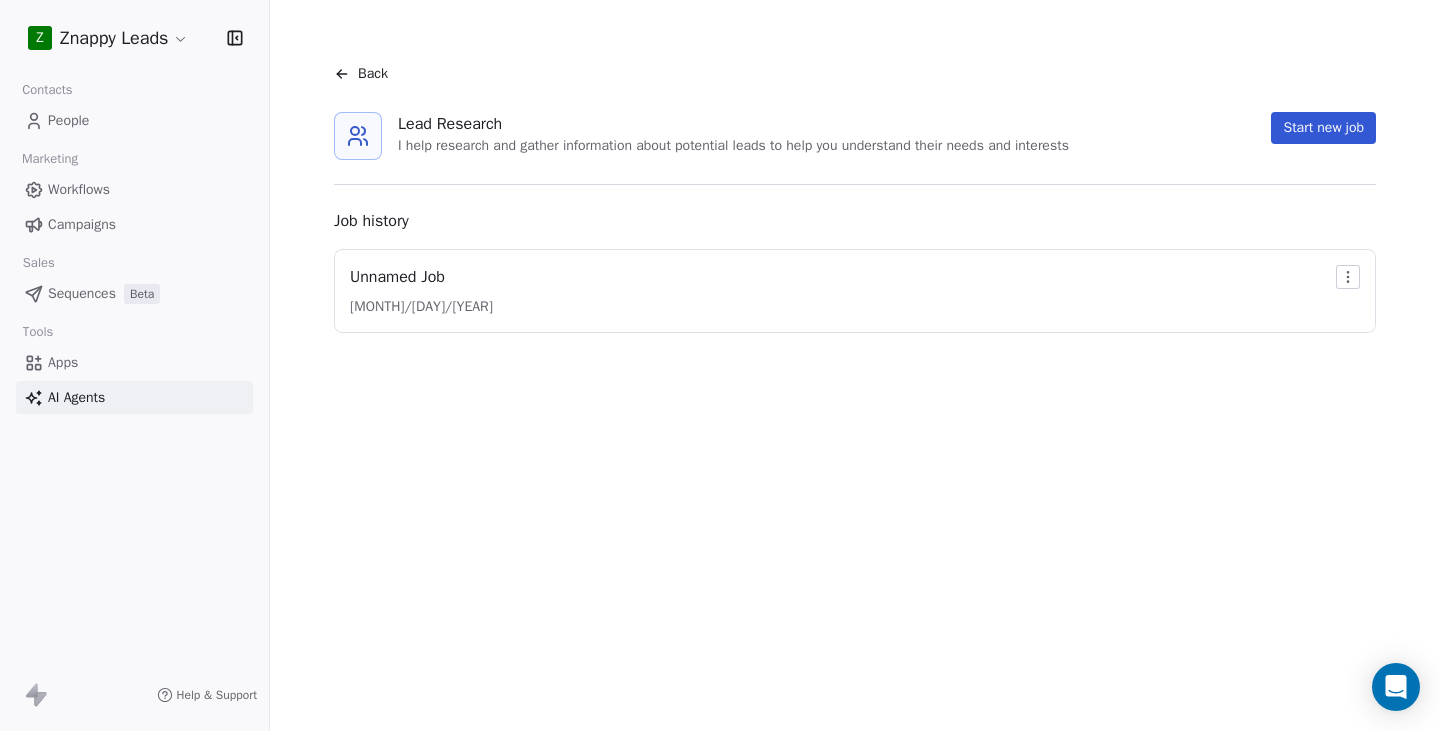 click on "Unnamed Job 7/30/2025" at bounding box center (855, 291) 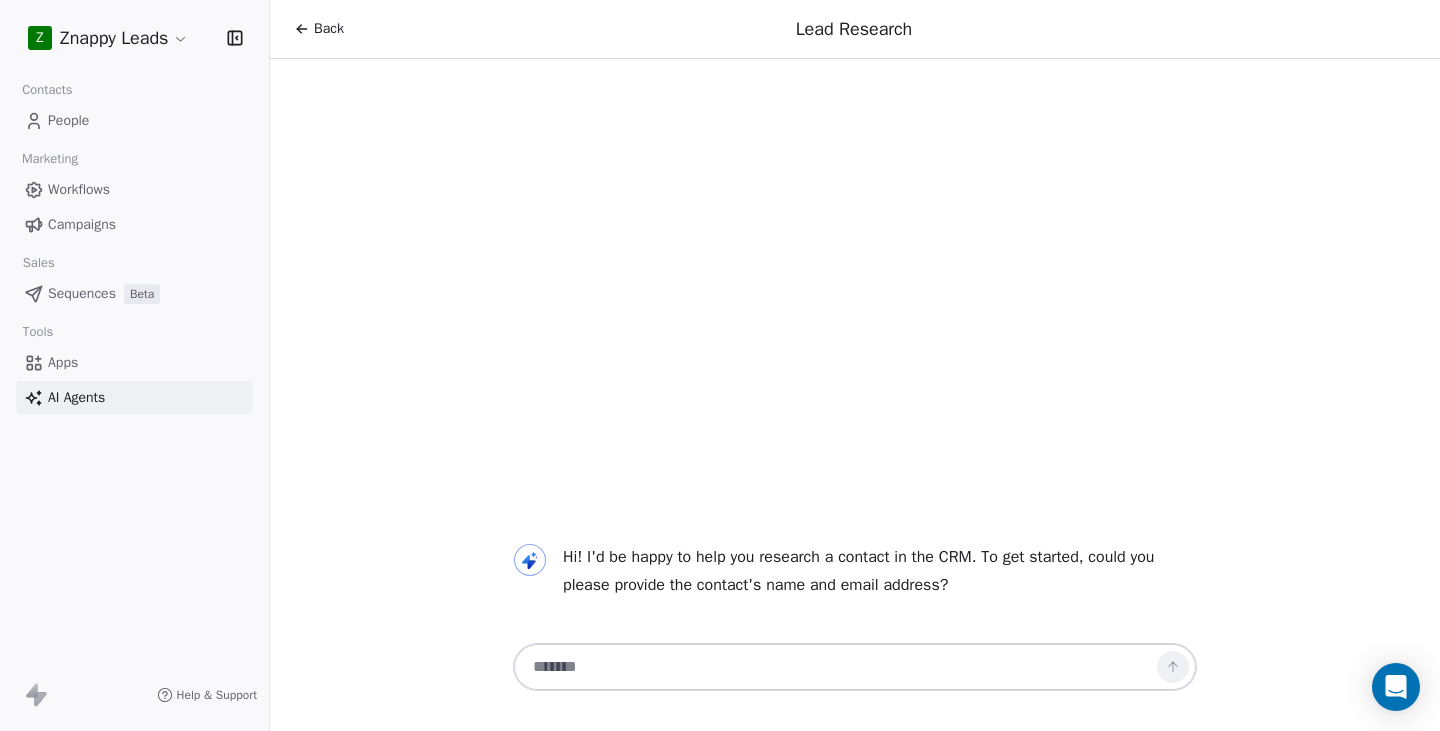 click on "Back" at bounding box center (319, 29) 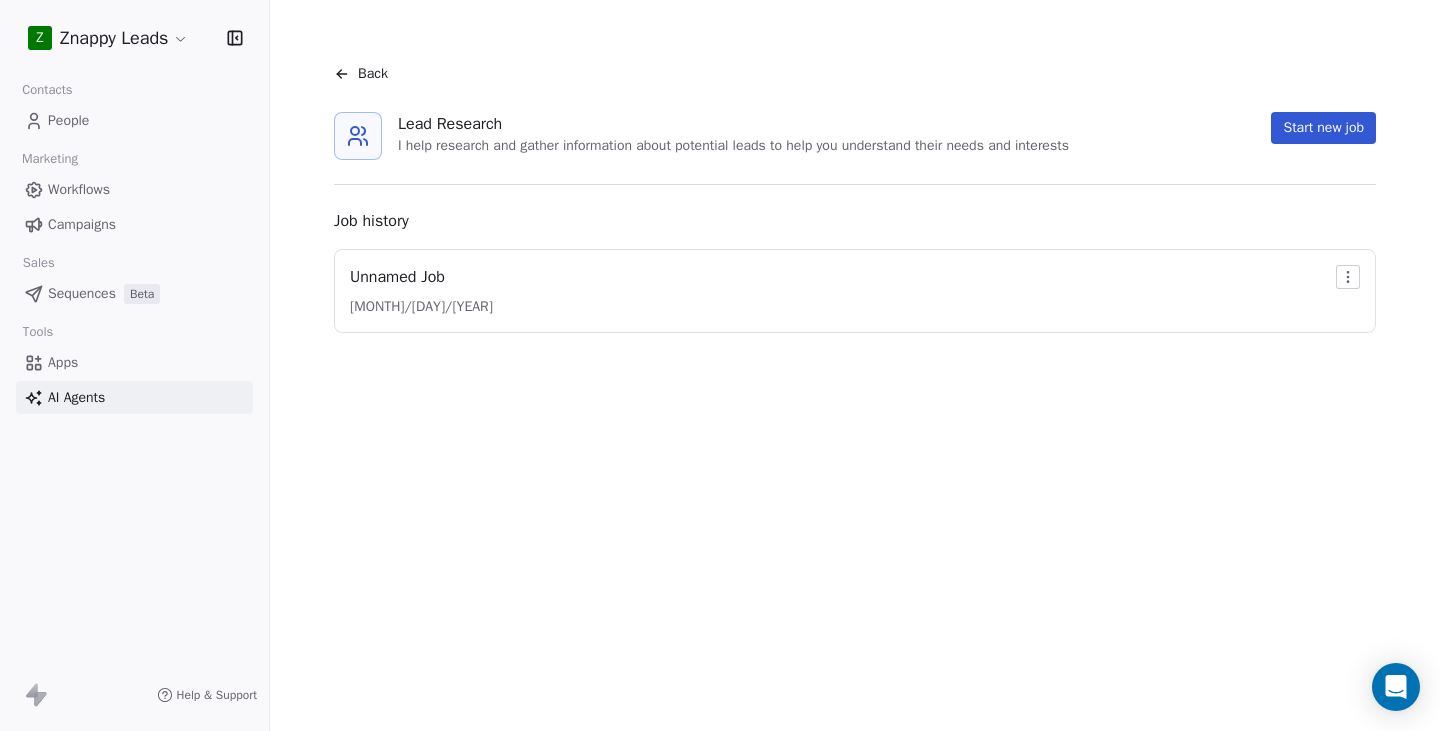 click on "Unnamed Job 7/30/2025" at bounding box center [855, 291] 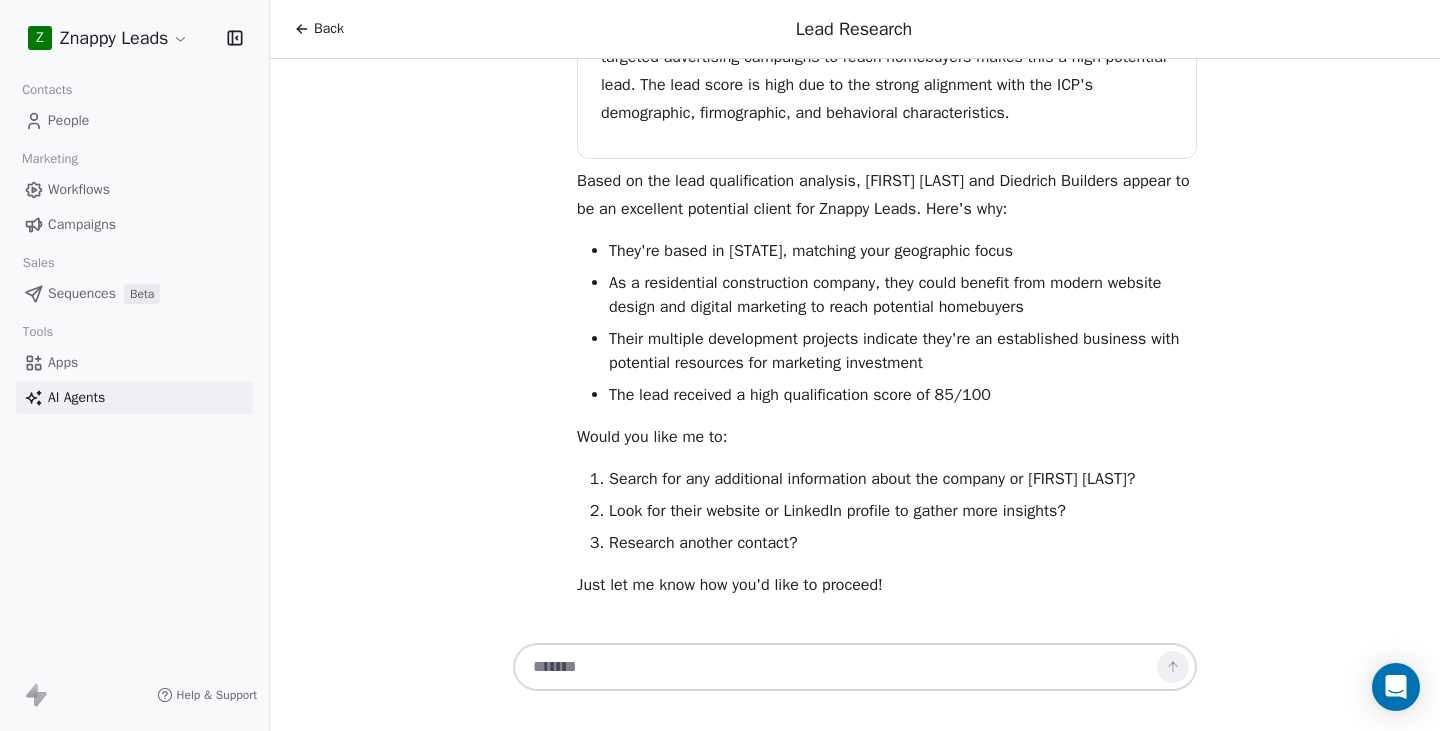 scroll, scrollTop: 1089, scrollLeft: 0, axis: vertical 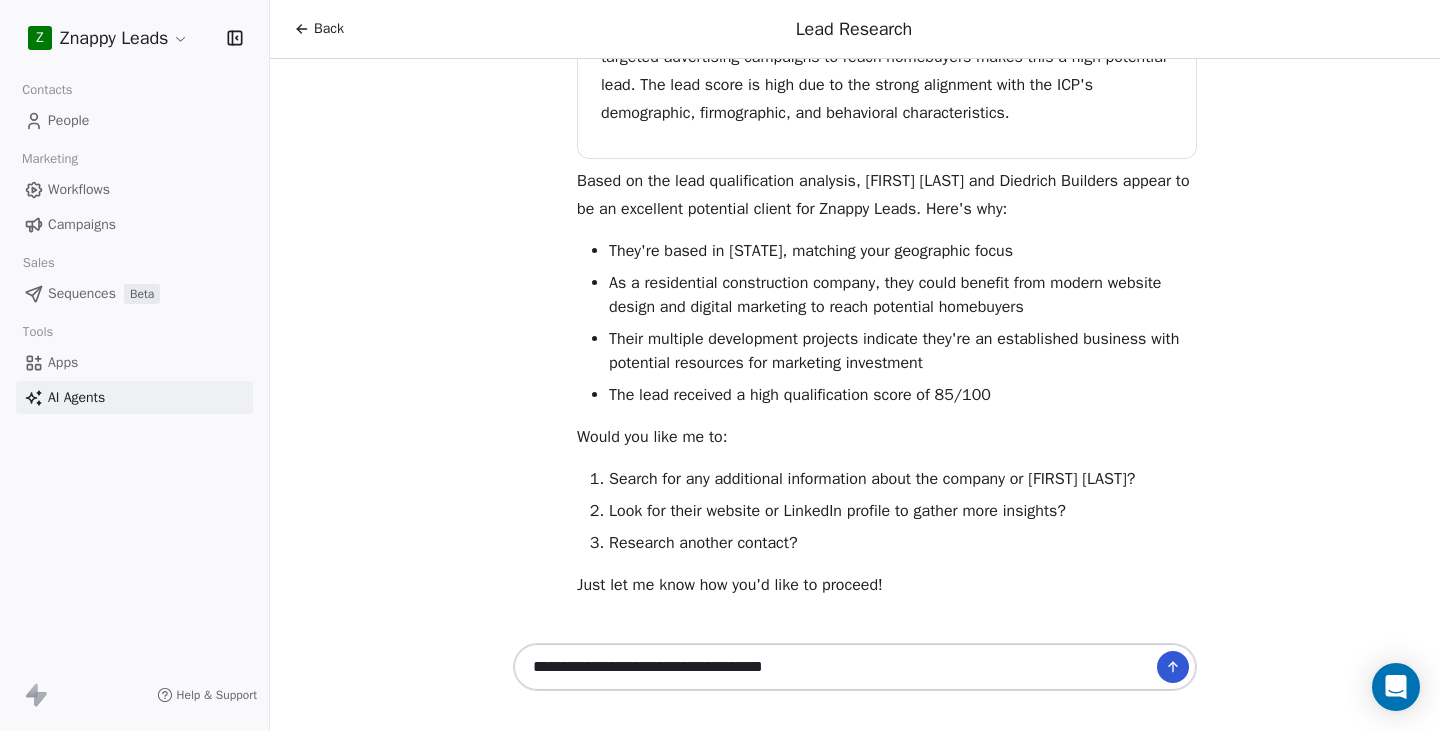 type on "**********" 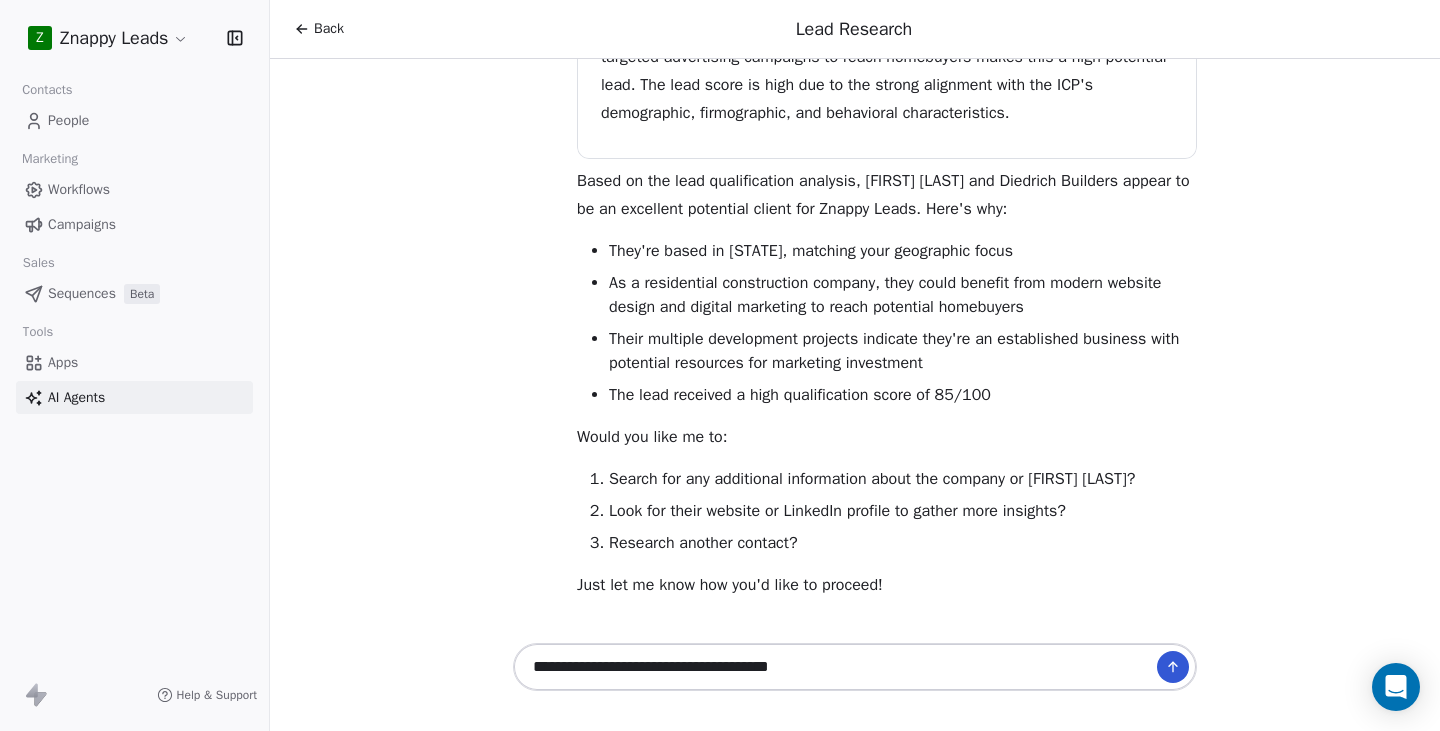 type 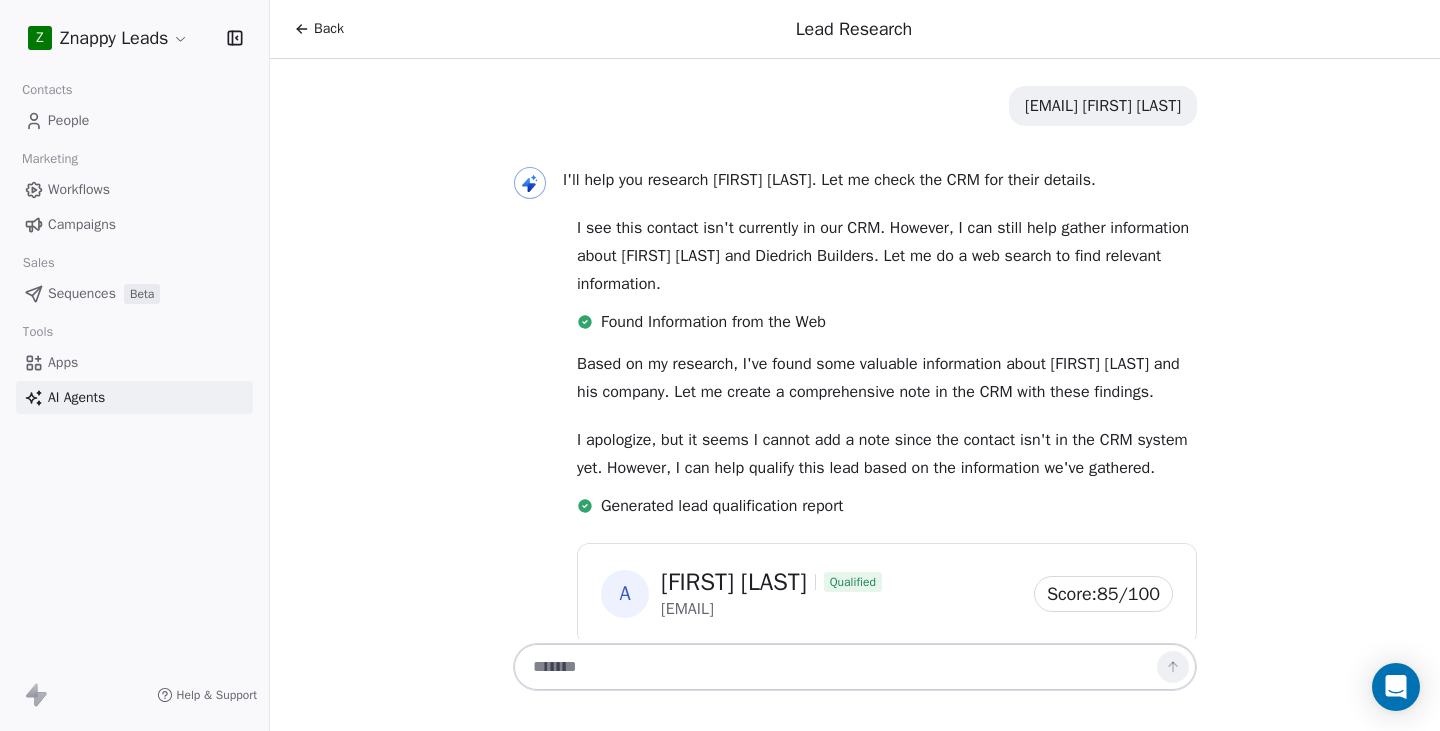 scroll, scrollTop: 0, scrollLeft: 0, axis: both 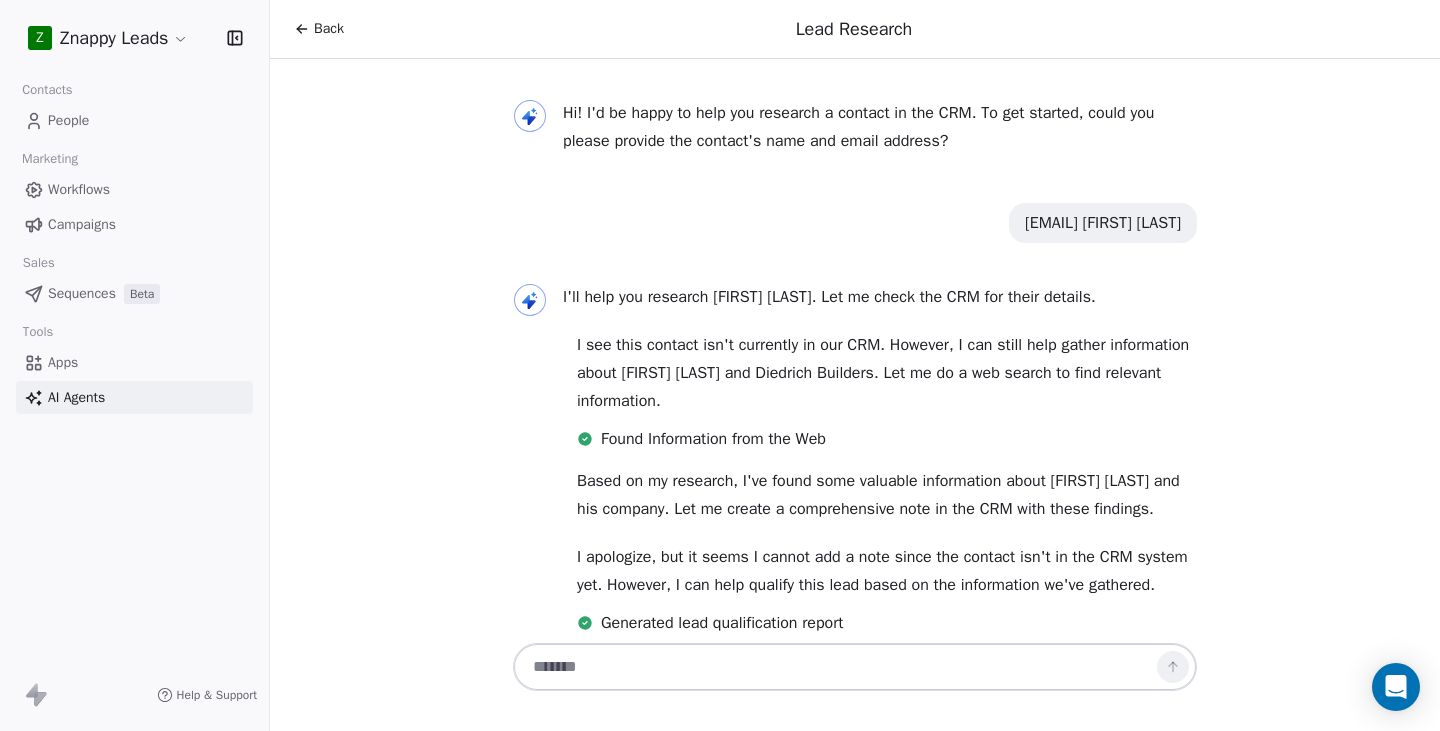click on "People" at bounding box center [68, 120] 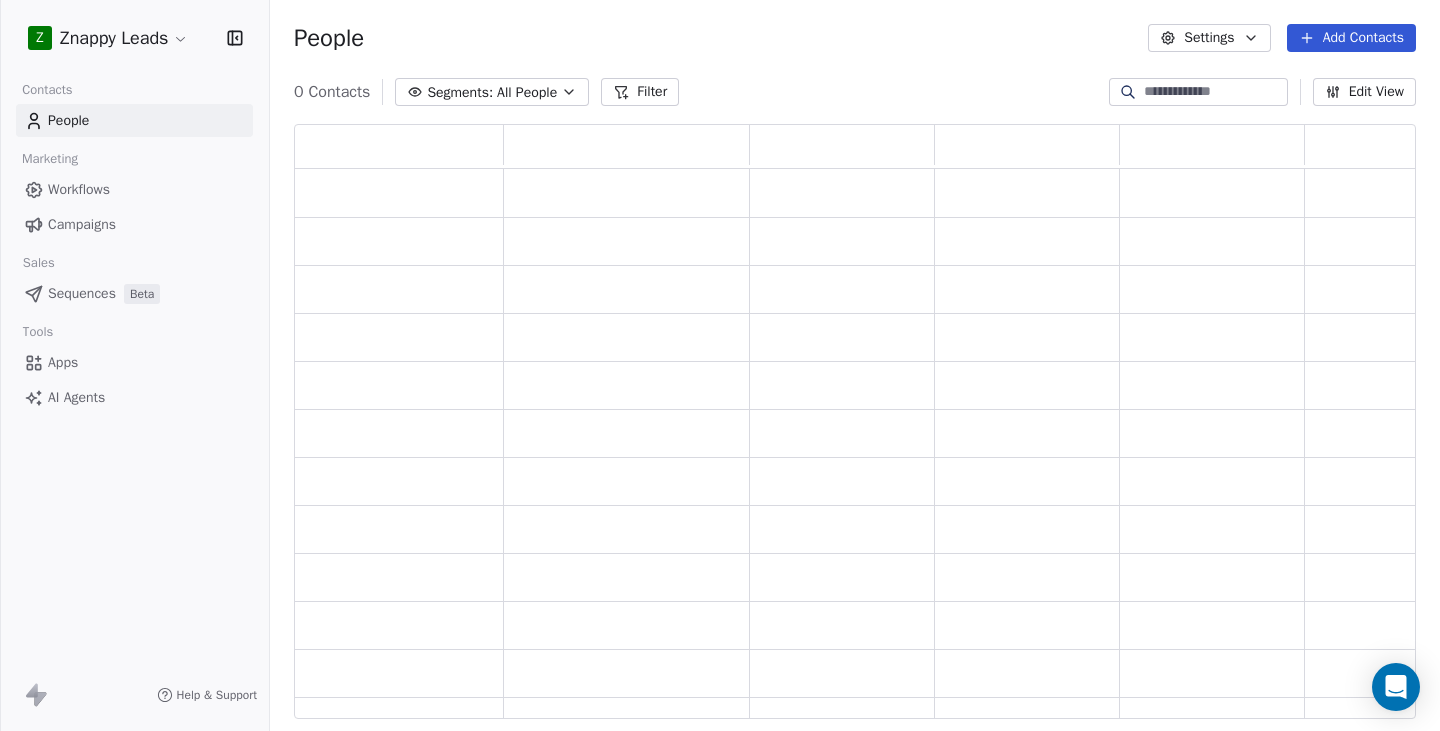 scroll, scrollTop: 15, scrollLeft: 16, axis: both 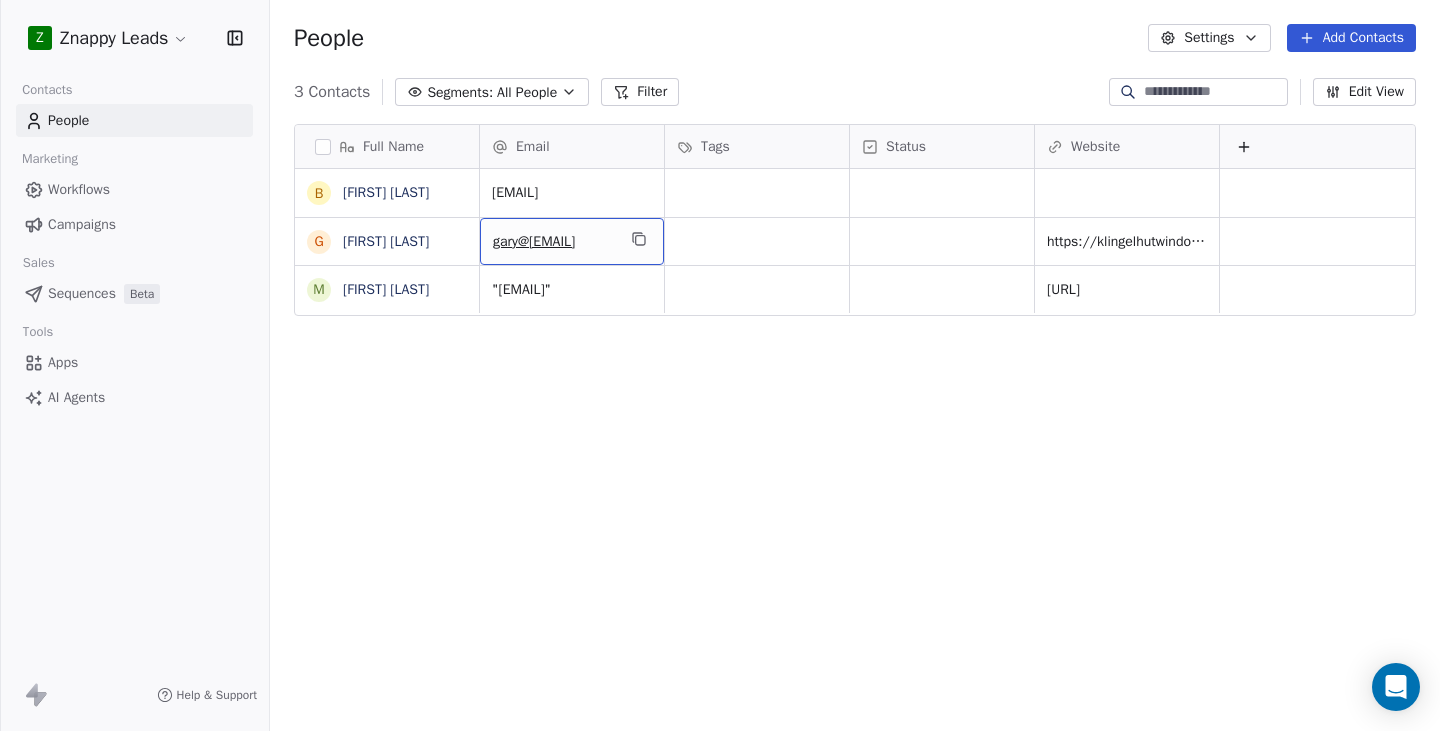 drag, startPoint x: 649, startPoint y: 239, endPoint x: 466, endPoint y: 244, distance: 183.0683 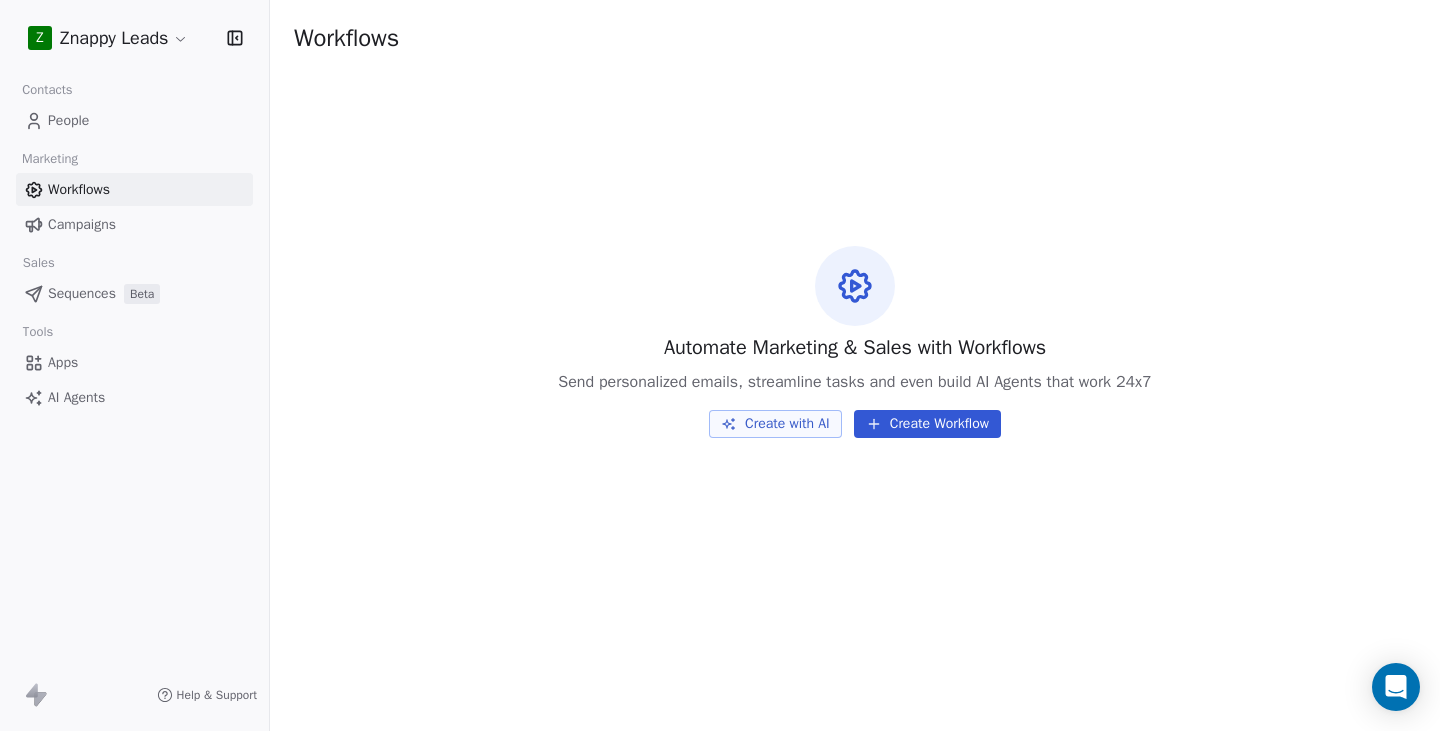 click on "Create Workflow" at bounding box center (927, 424) 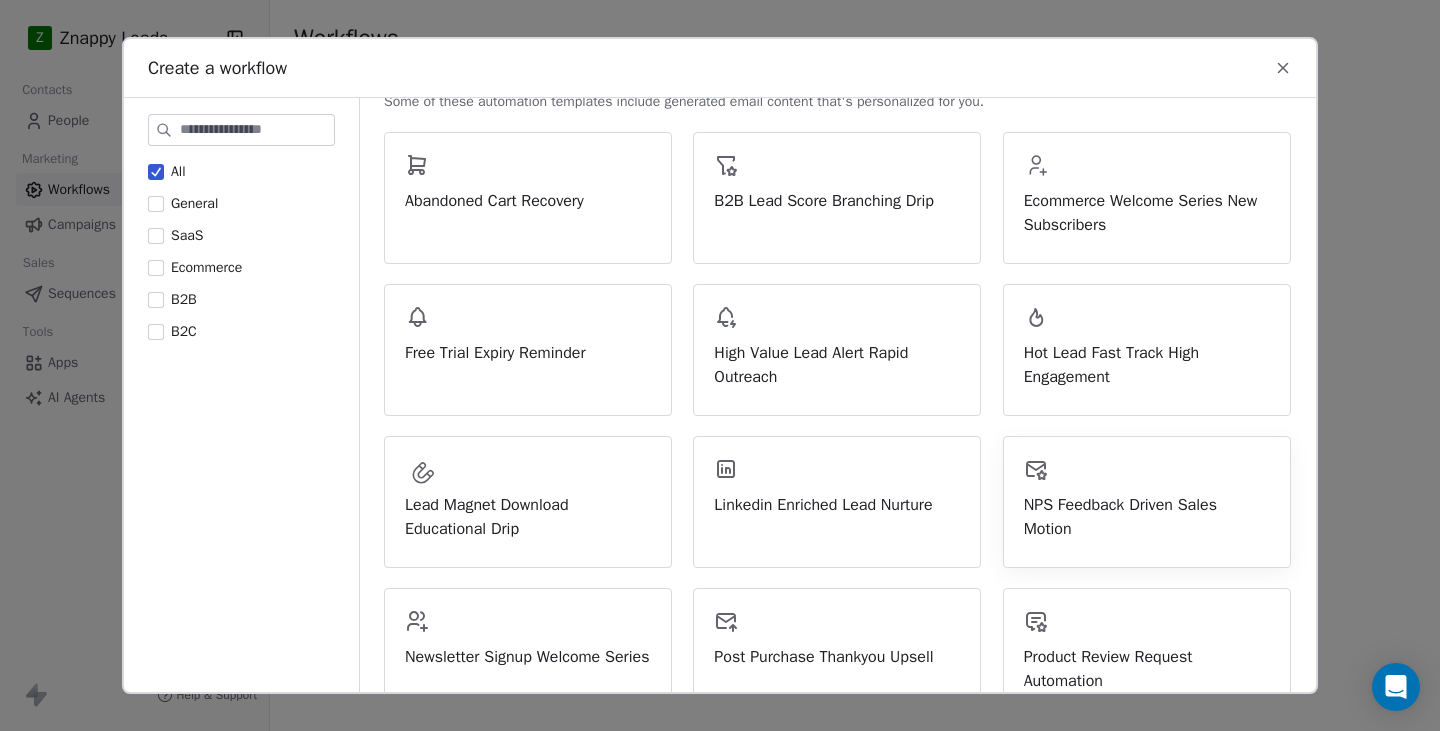 scroll, scrollTop: 0, scrollLeft: 0, axis: both 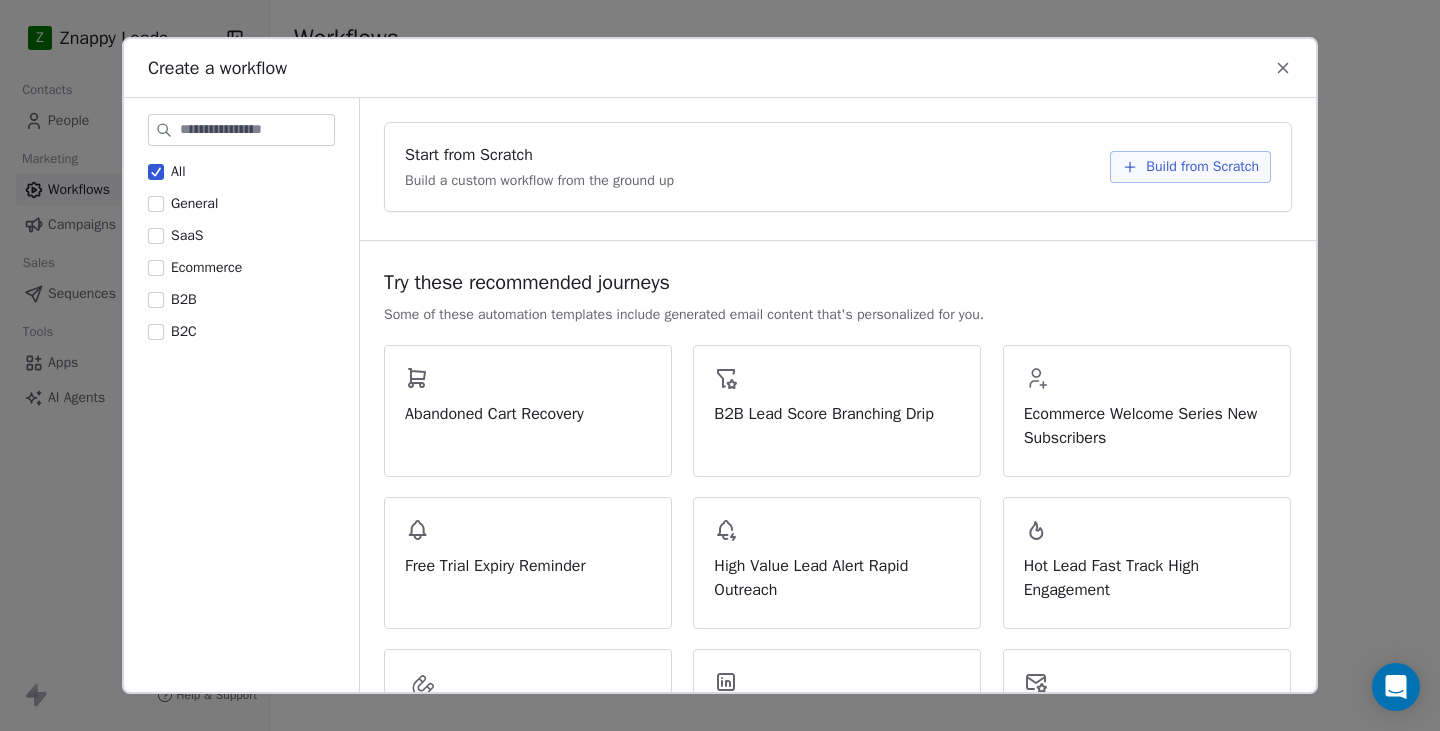 click 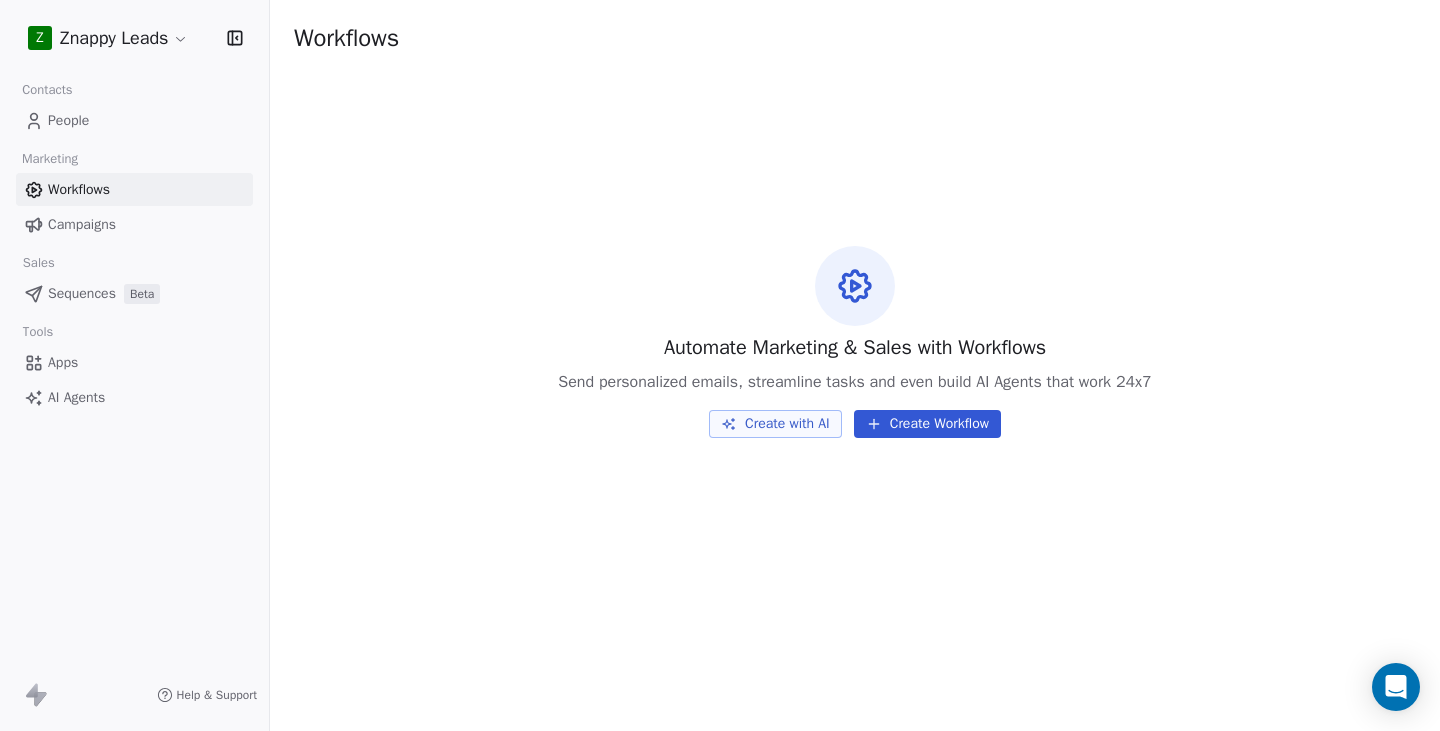 click on "Automate Marketing & Sales with Workflows Send personalized emails, streamline tasks and even build AI Agents that work 24x7  Create with AI  Create Workflow" at bounding box center [855, 341] 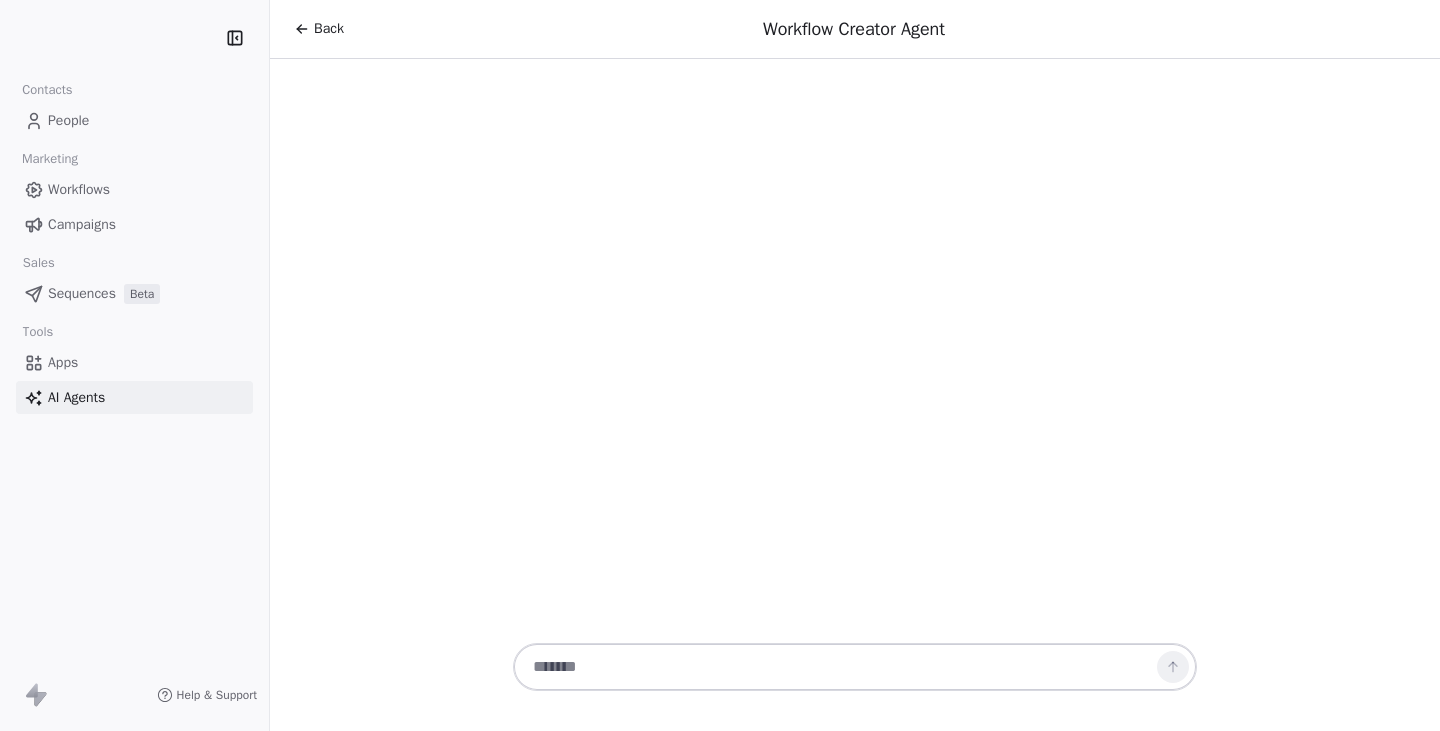 scroll, scrollTop: 0, scrollLeft: 0, axis: both 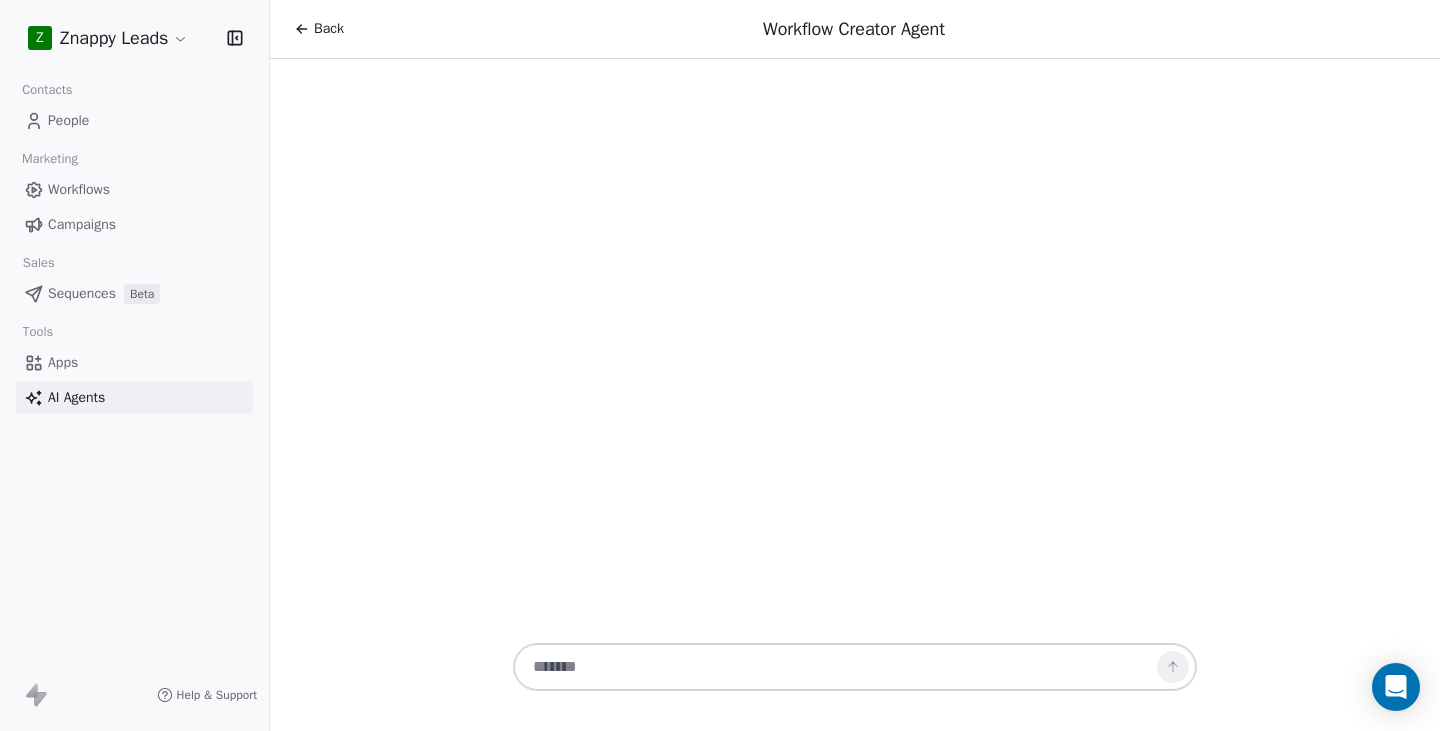 click at bounding box center [835, 667] 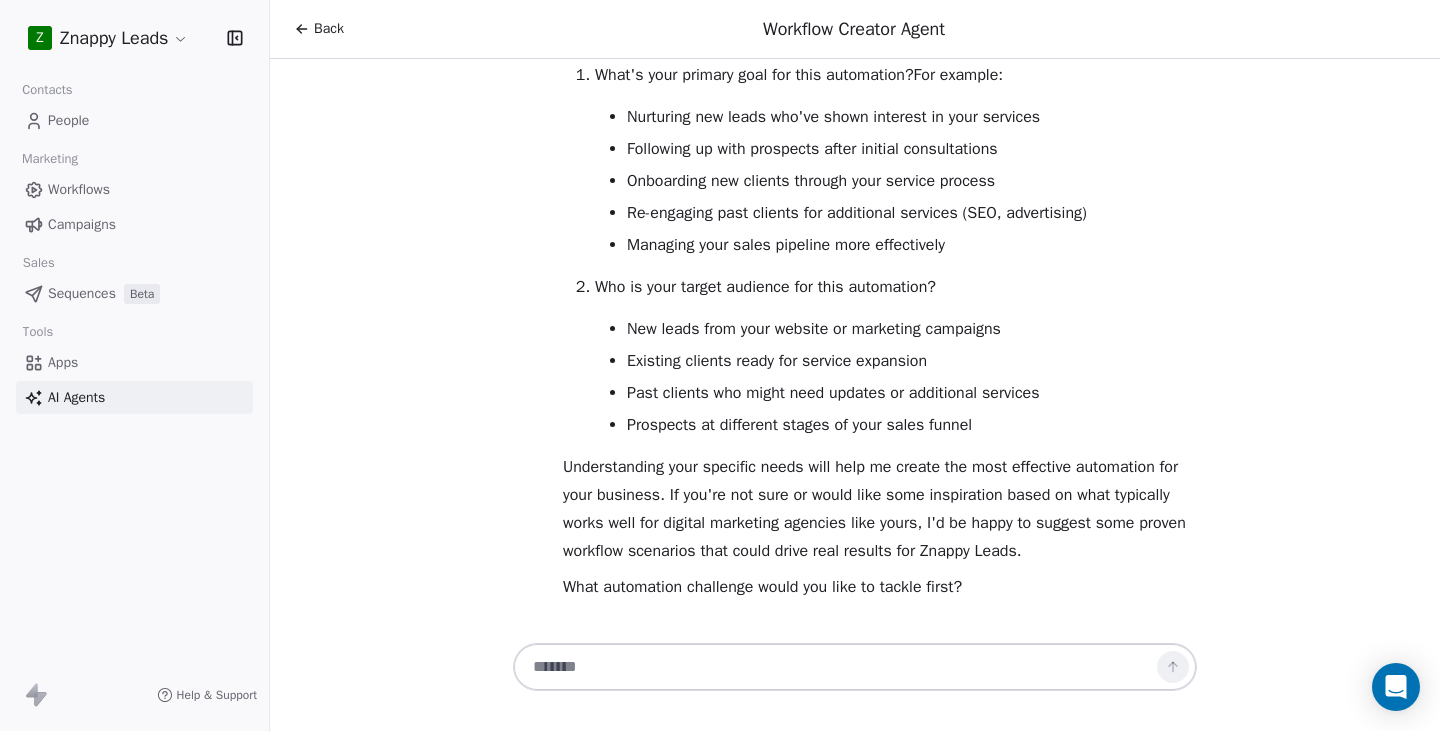scroll, scrollTop: 268, scrollLeft: 0, axis: vertical 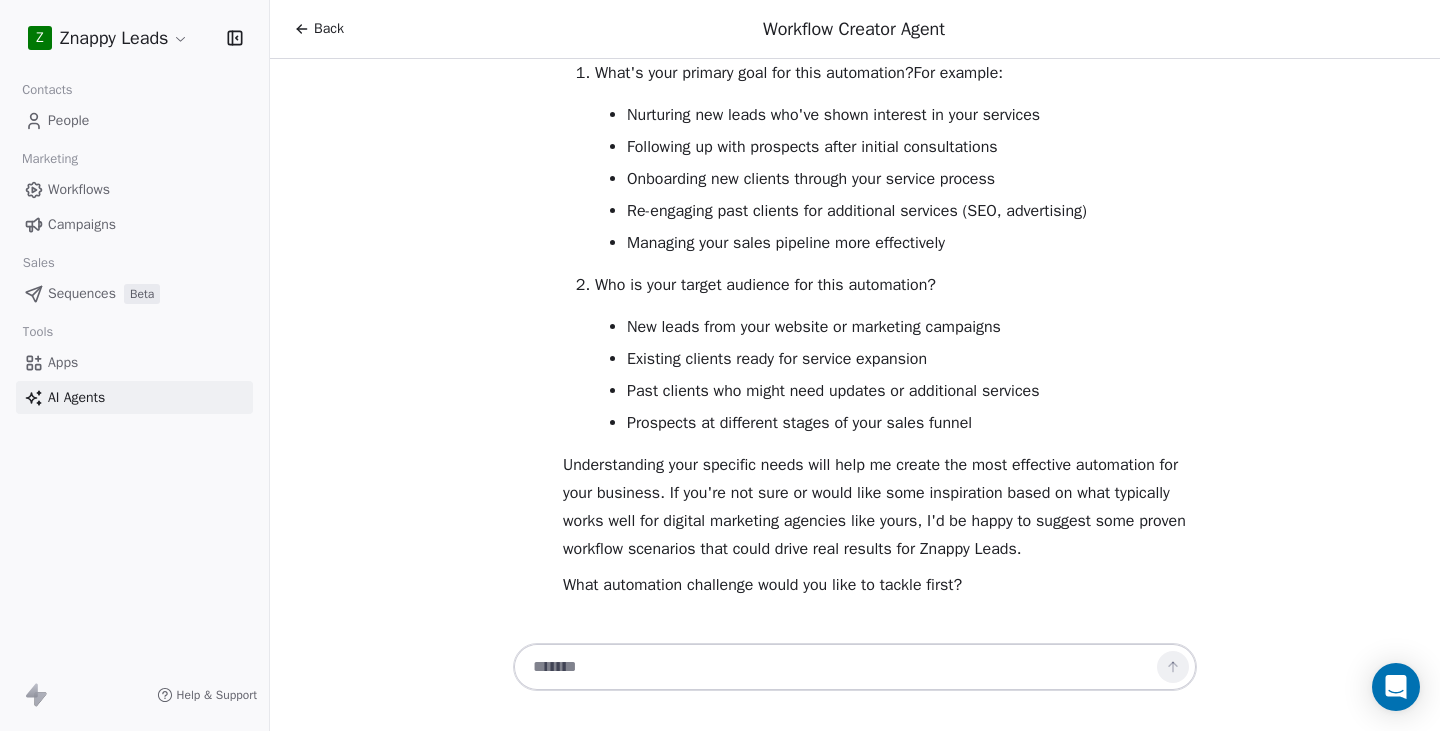 click at bounding box center (835, 667) 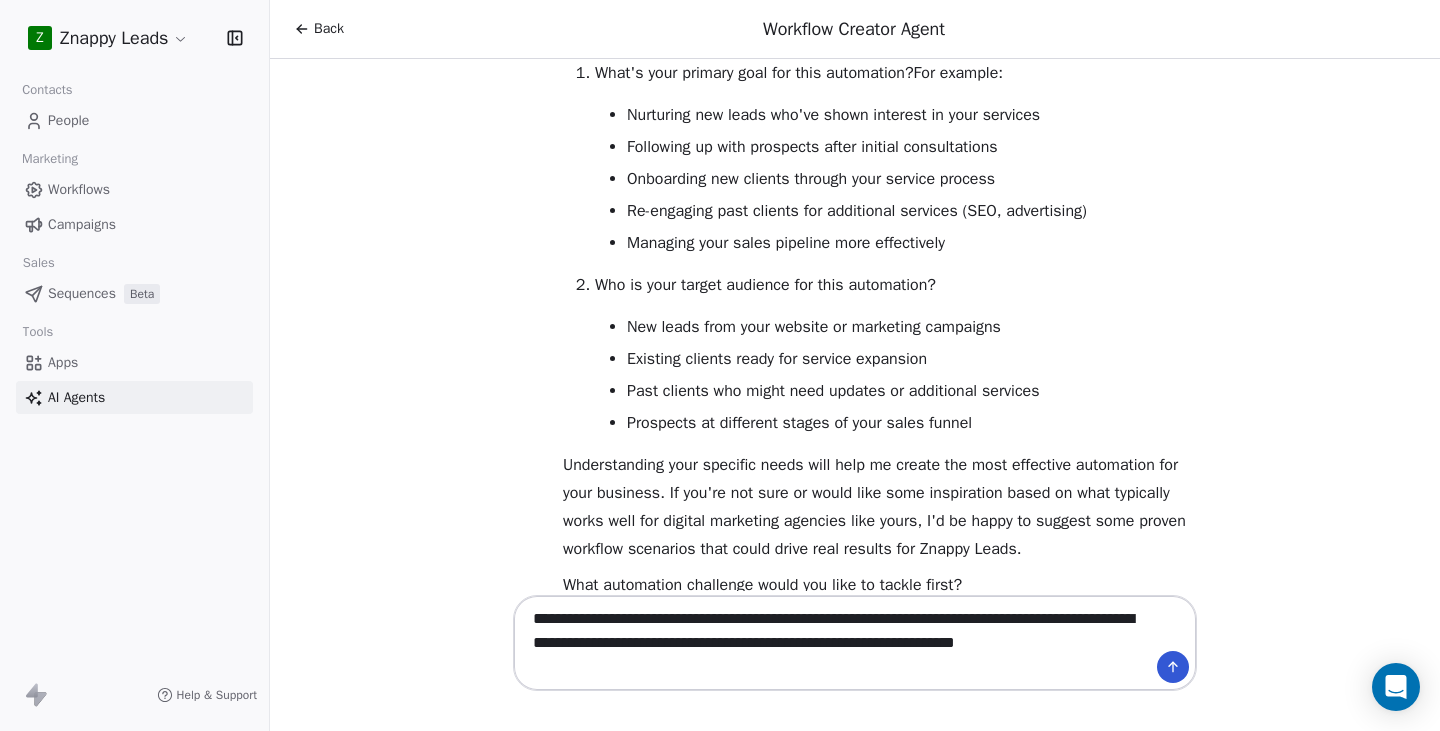 type 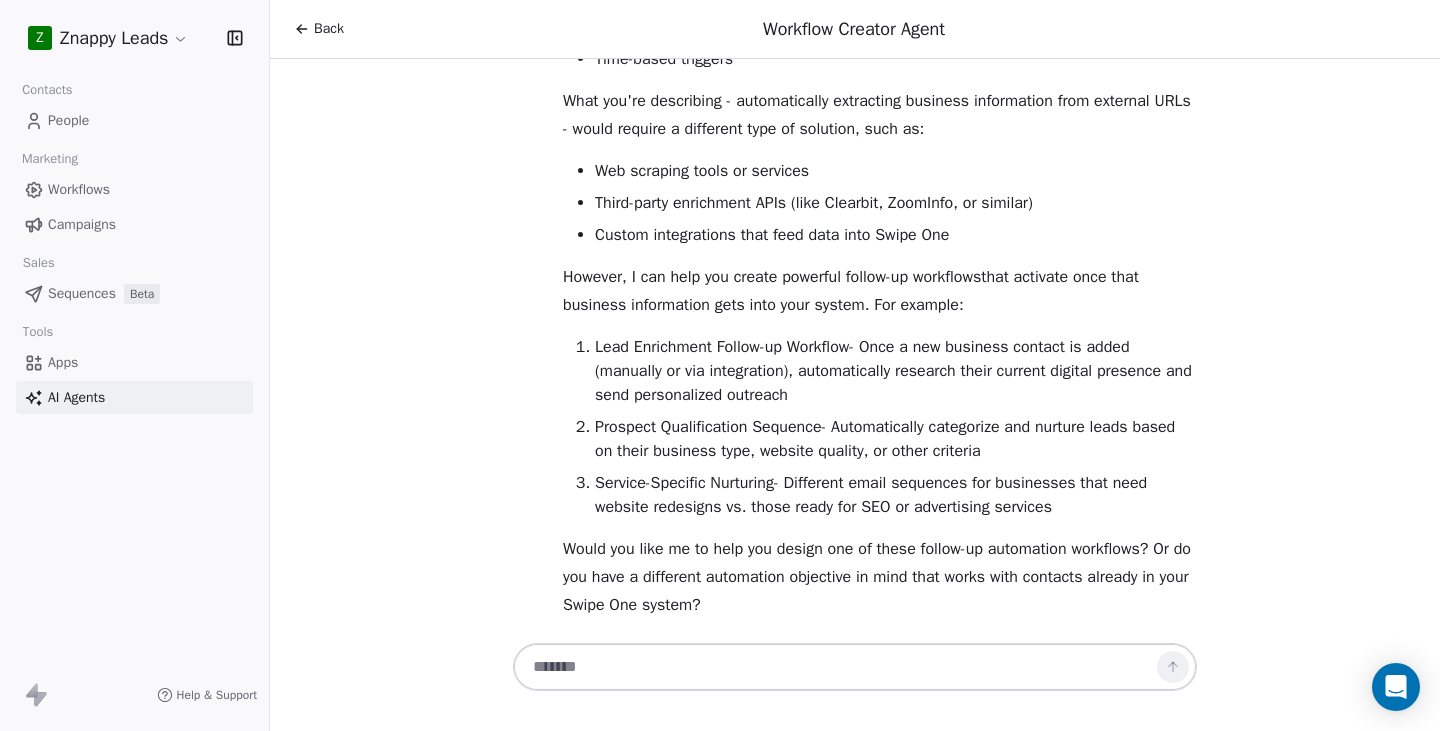 scroll, scrollTop: 1336, scrollLeft: 0, axis: vertical 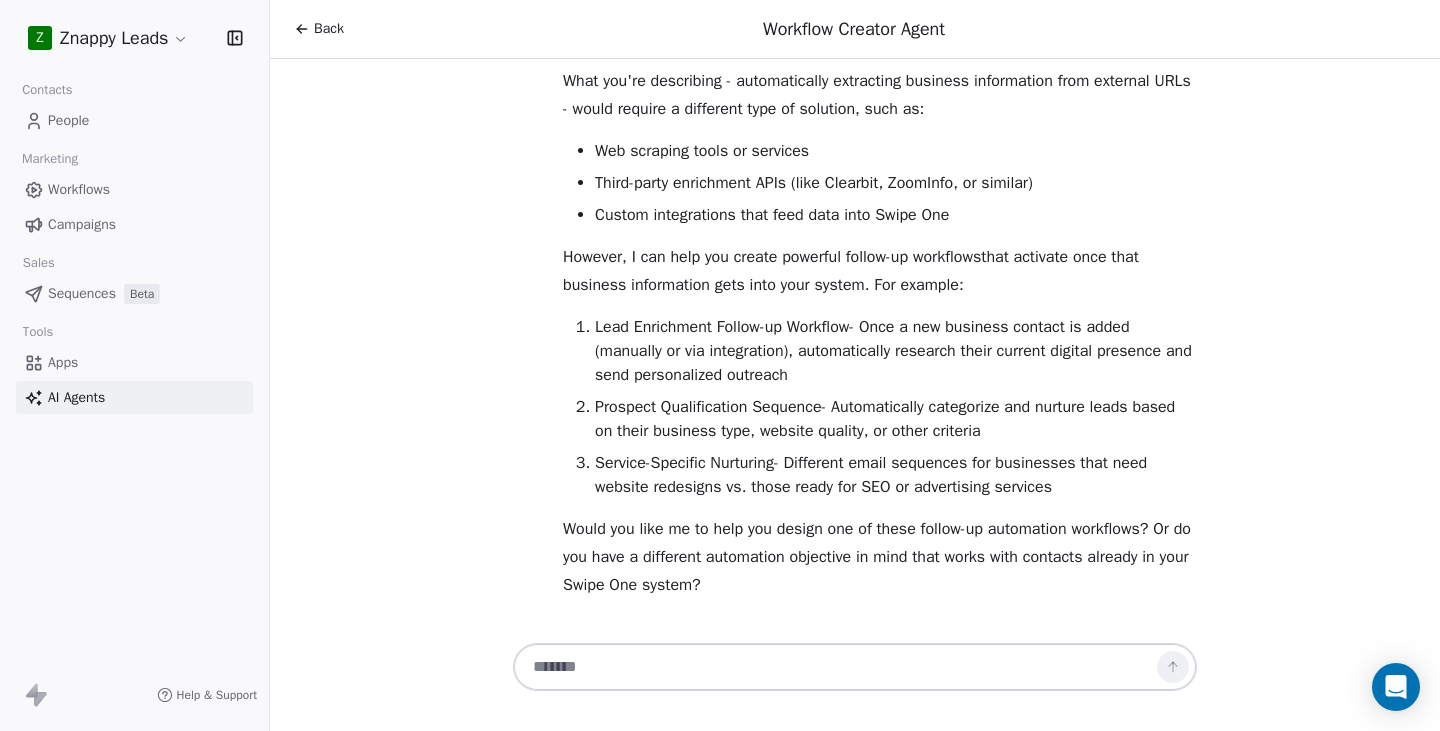 click on "People" at bounding box center [134, 120] 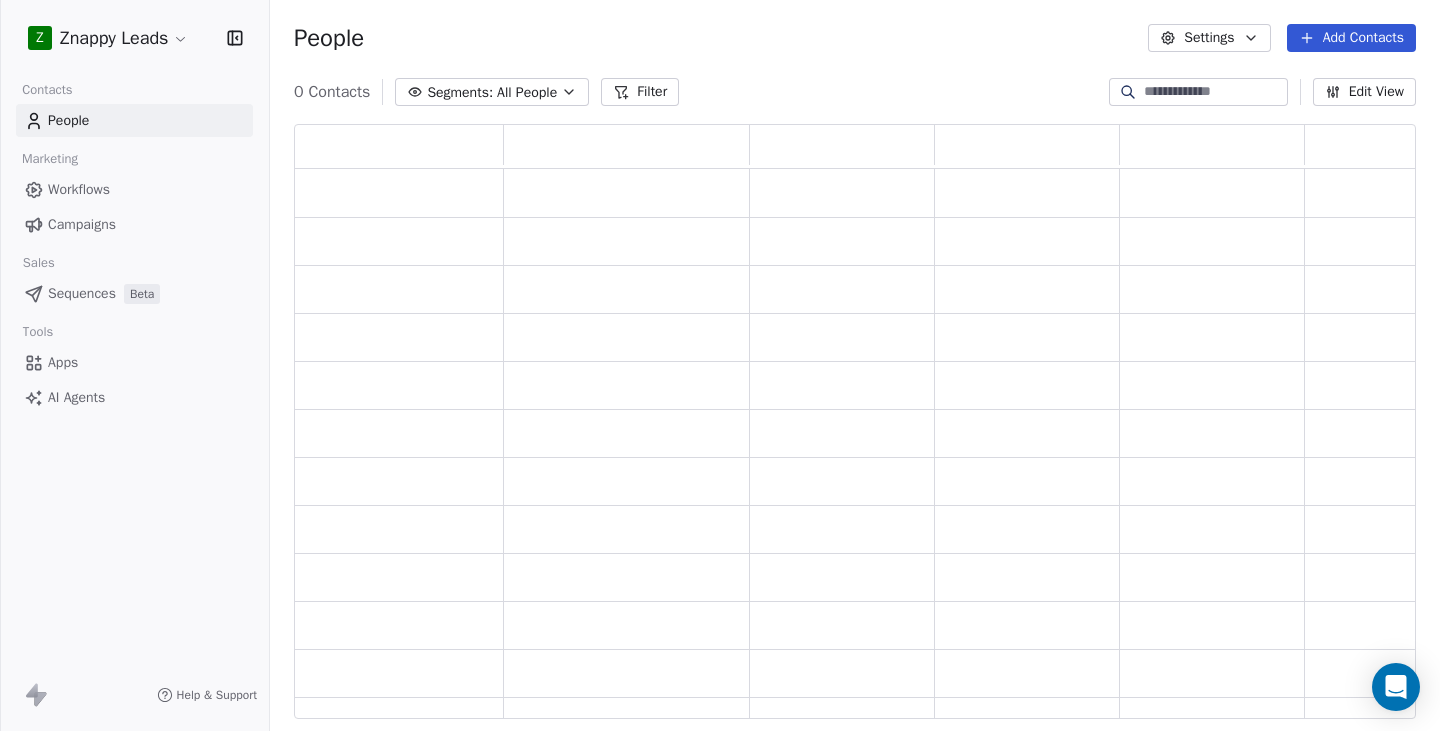 scroll, scrollTop: 15, scrollLeft: 16, axis: both 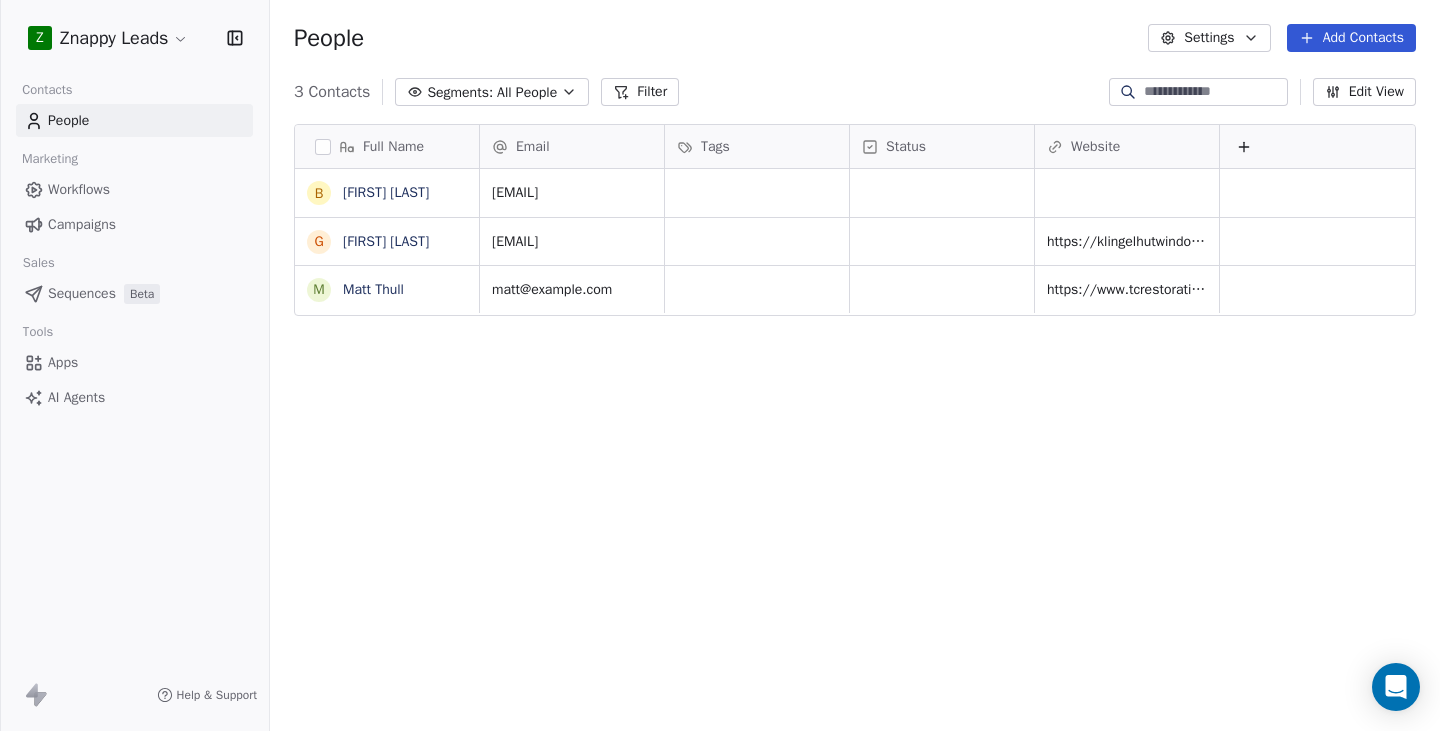 click on "Sequences" at bounding box center (82, 293) 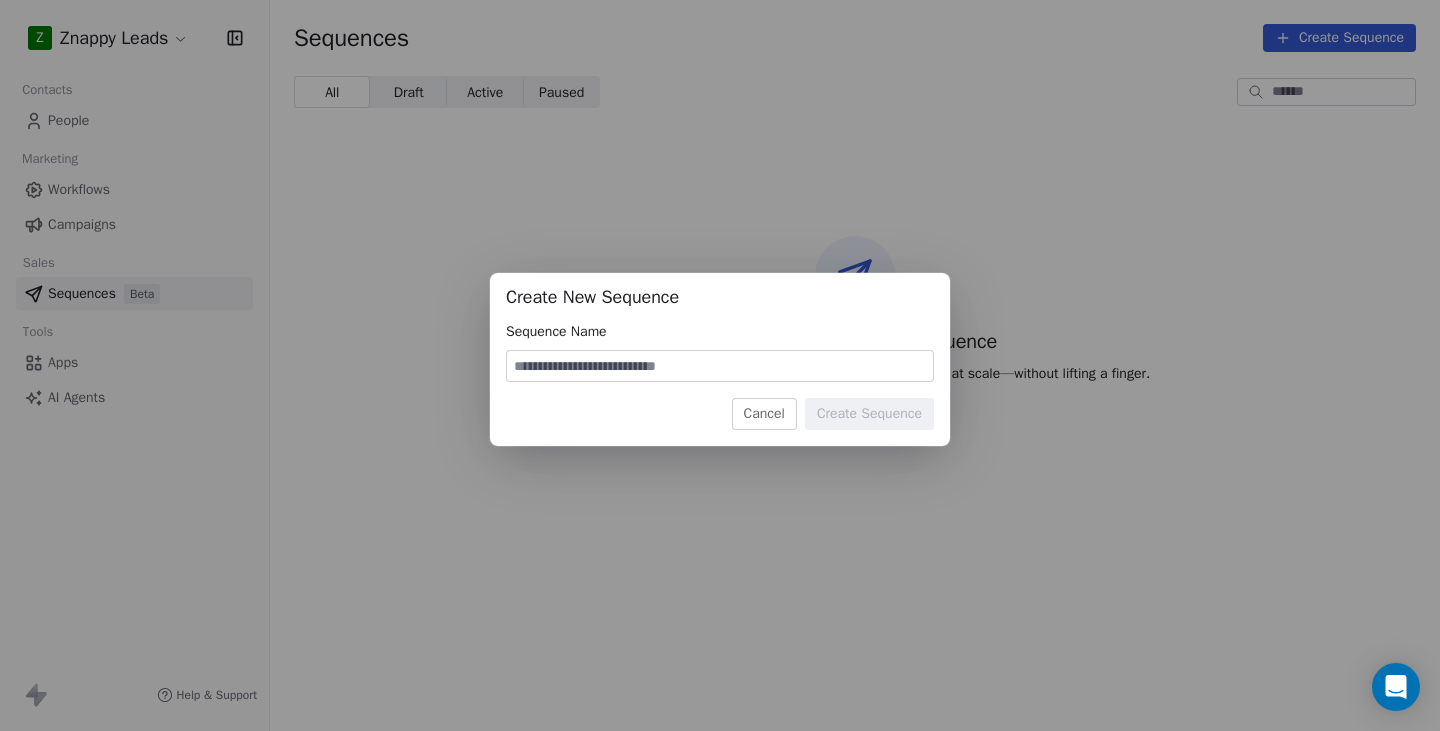 click on "Cancel" at bounding box center (764, 414) 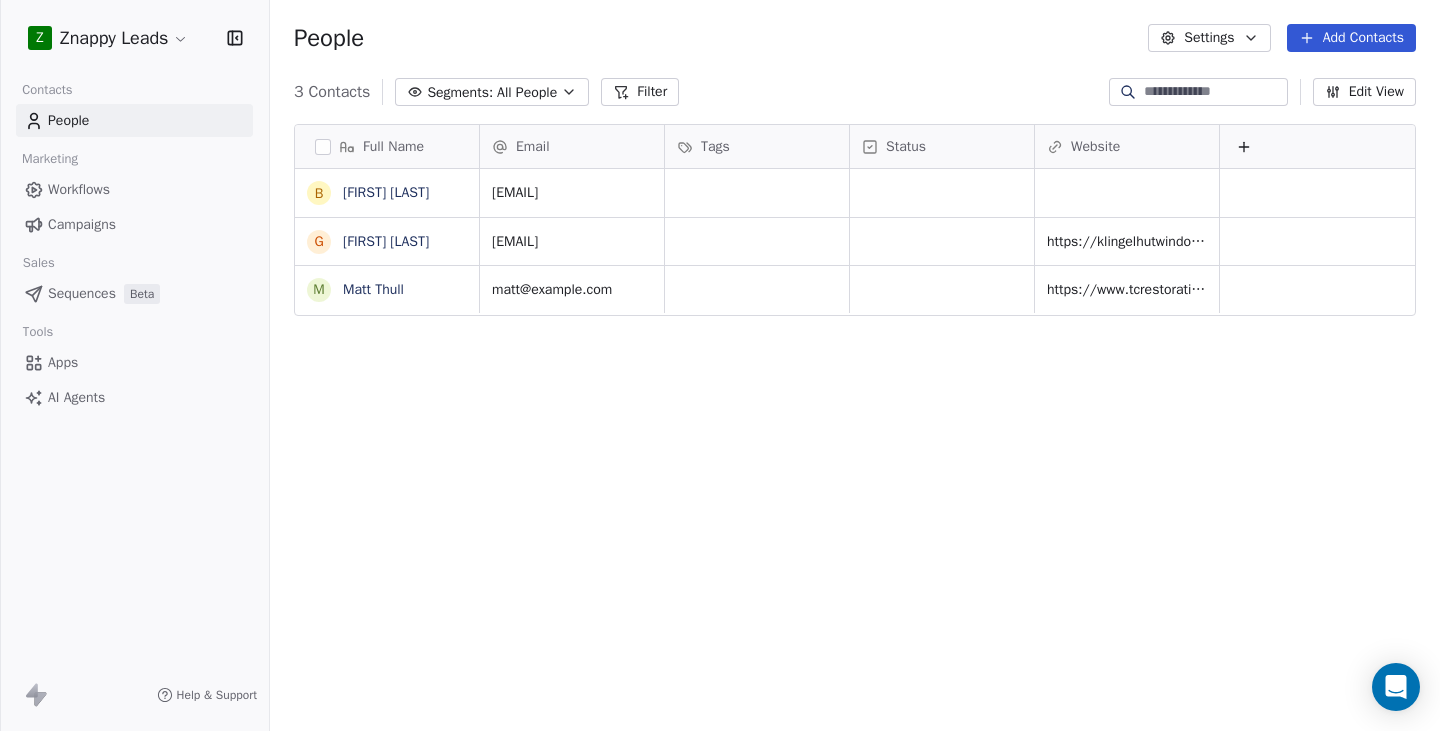 scroll, scrollTop: 15, scrollLeft: 16, axis: both 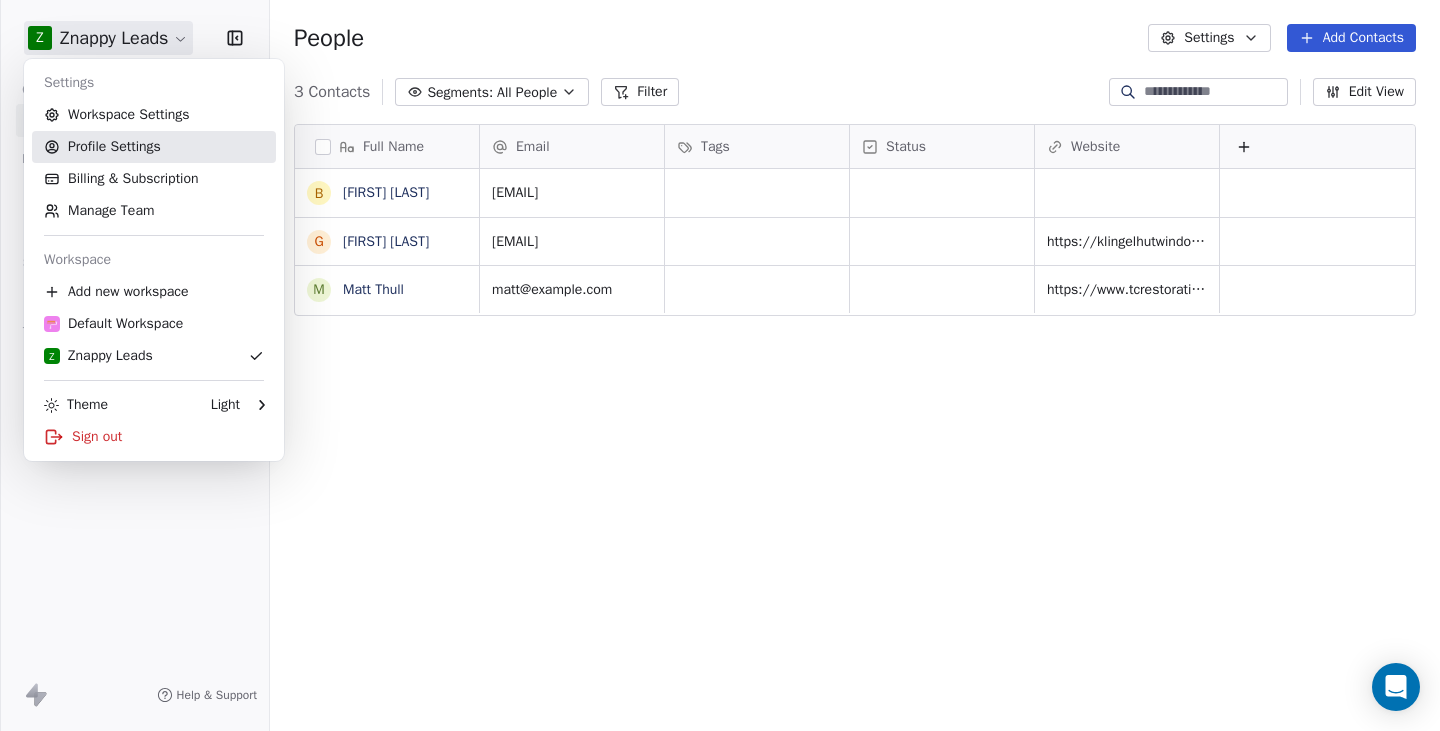click on "Profile Settings" at bounding box center [154, 147] 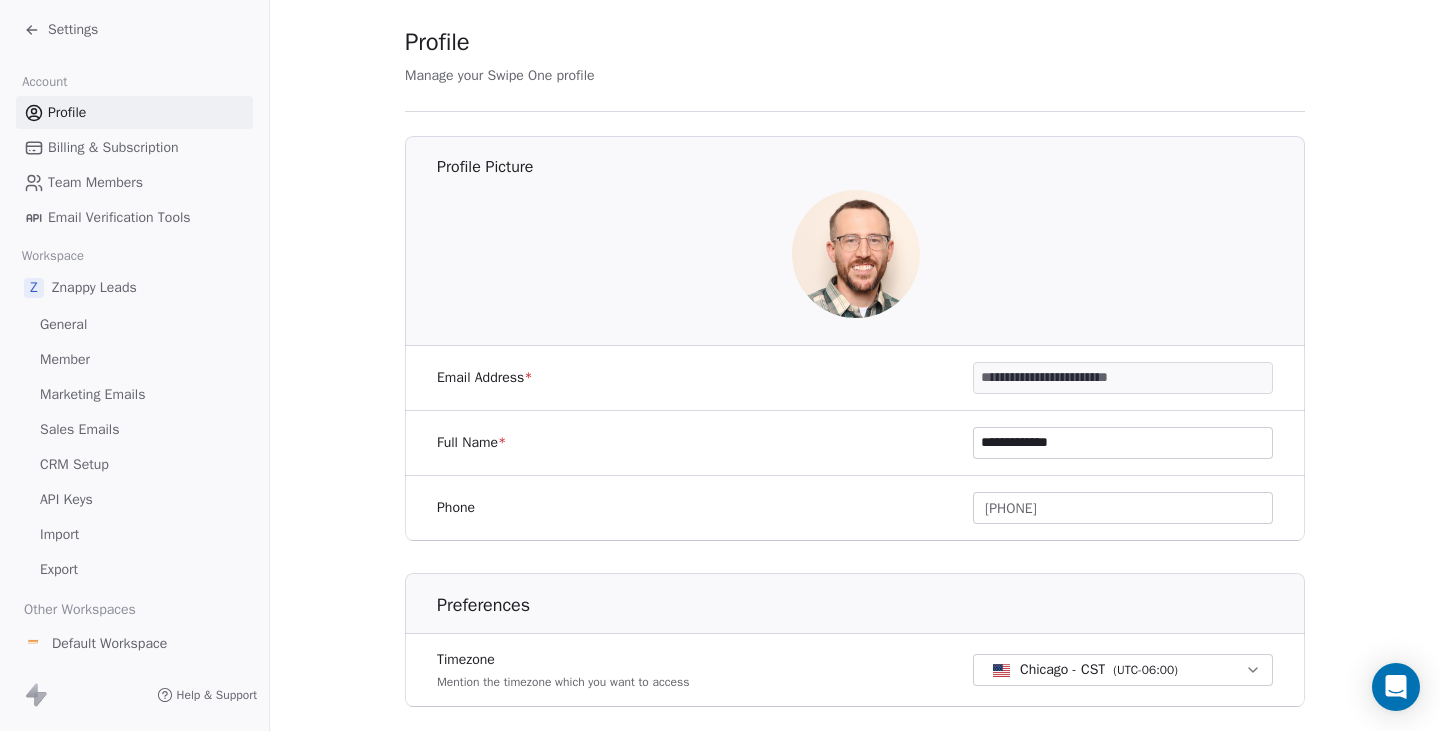 scroll, scrollTop: 0, scrollLeft: 0, axis: both 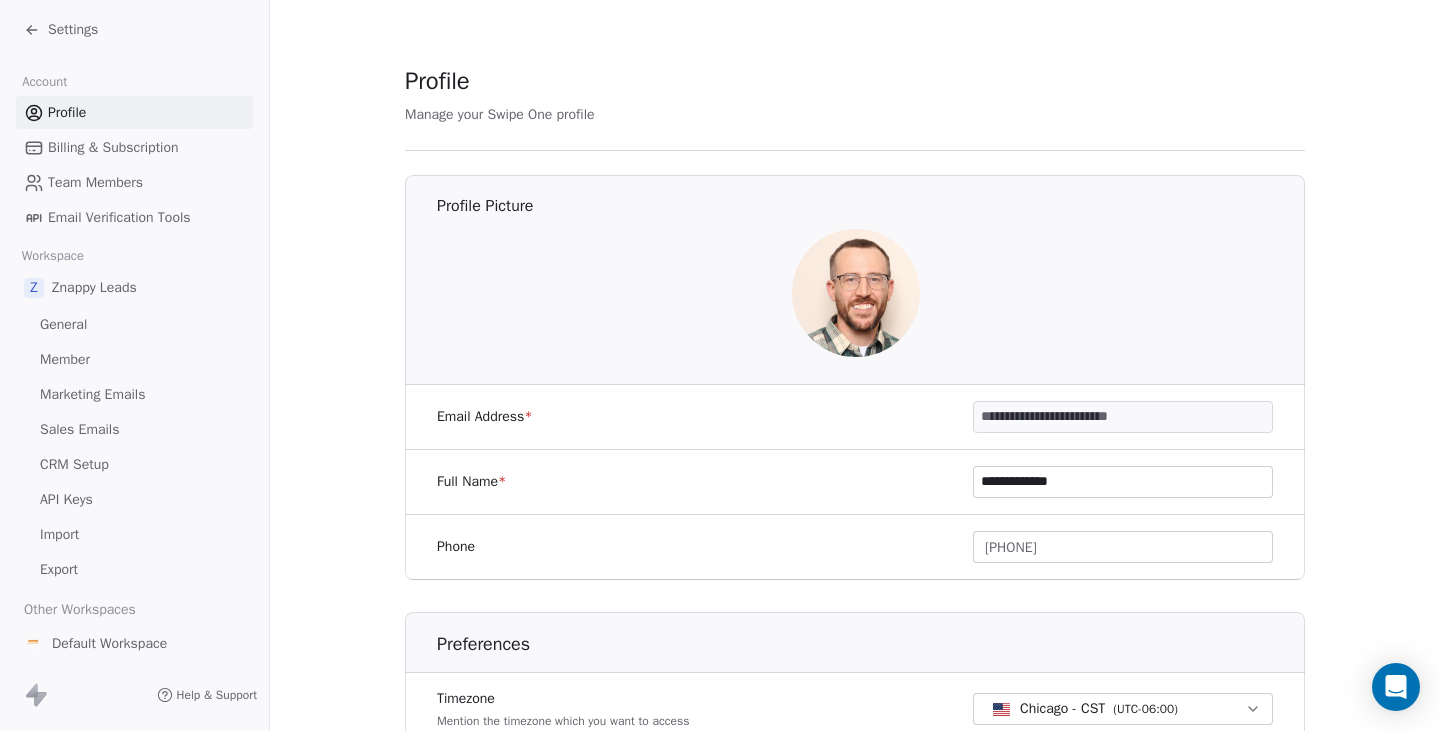 click on "Znappy  Leads" at bounding box center [94, 288] 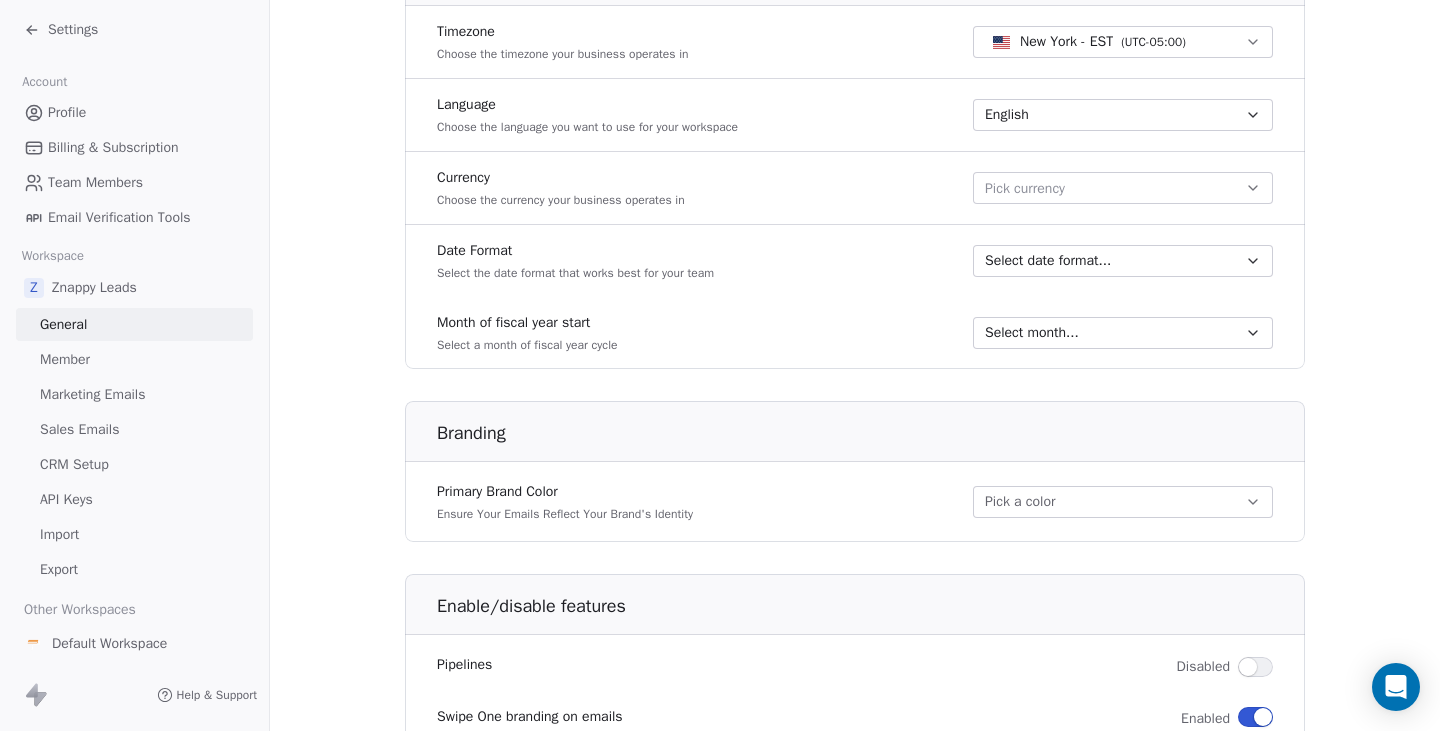 scroll, scrollTop: 1141, scrollLeft: 0, axis: vertical 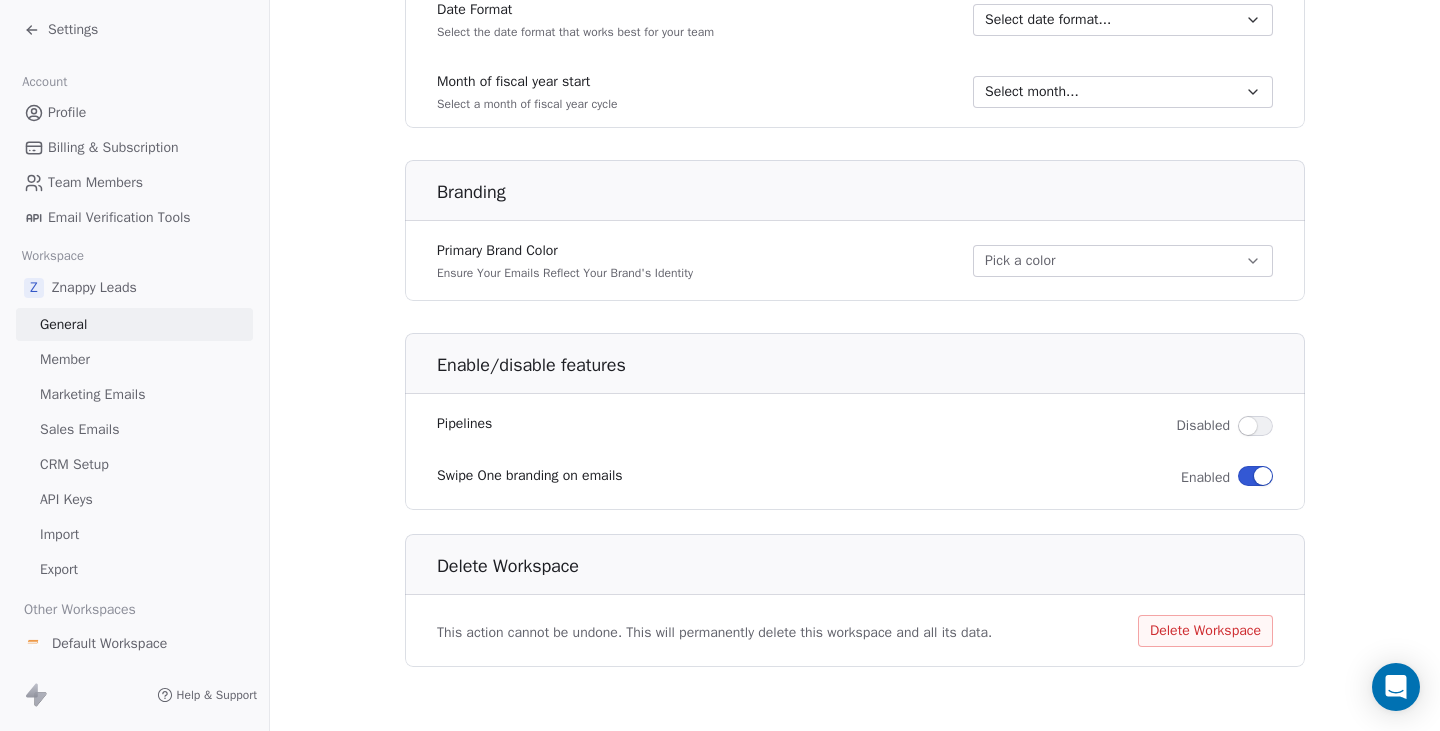 click on "Pick a color" at bounding box center [1123, 261] 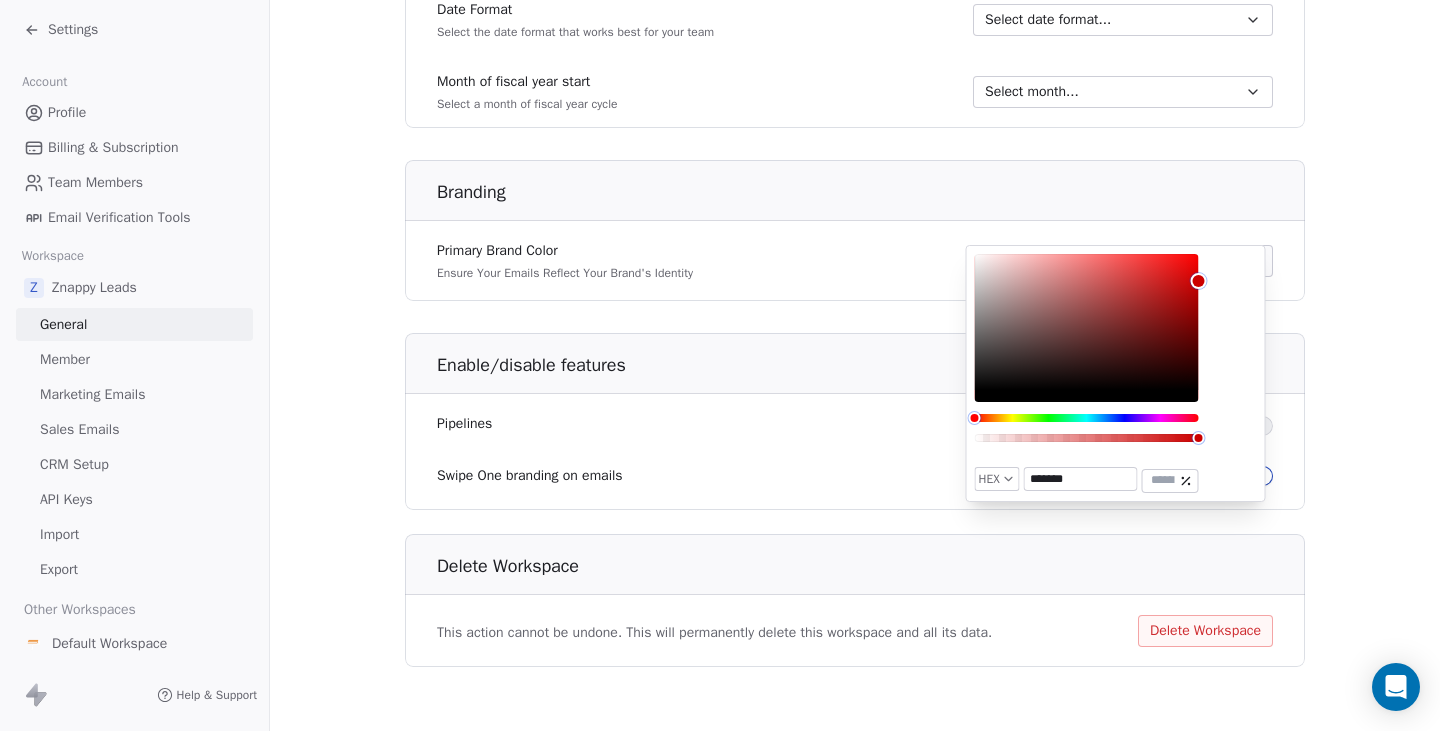 click at bounding box center (1087, 322) 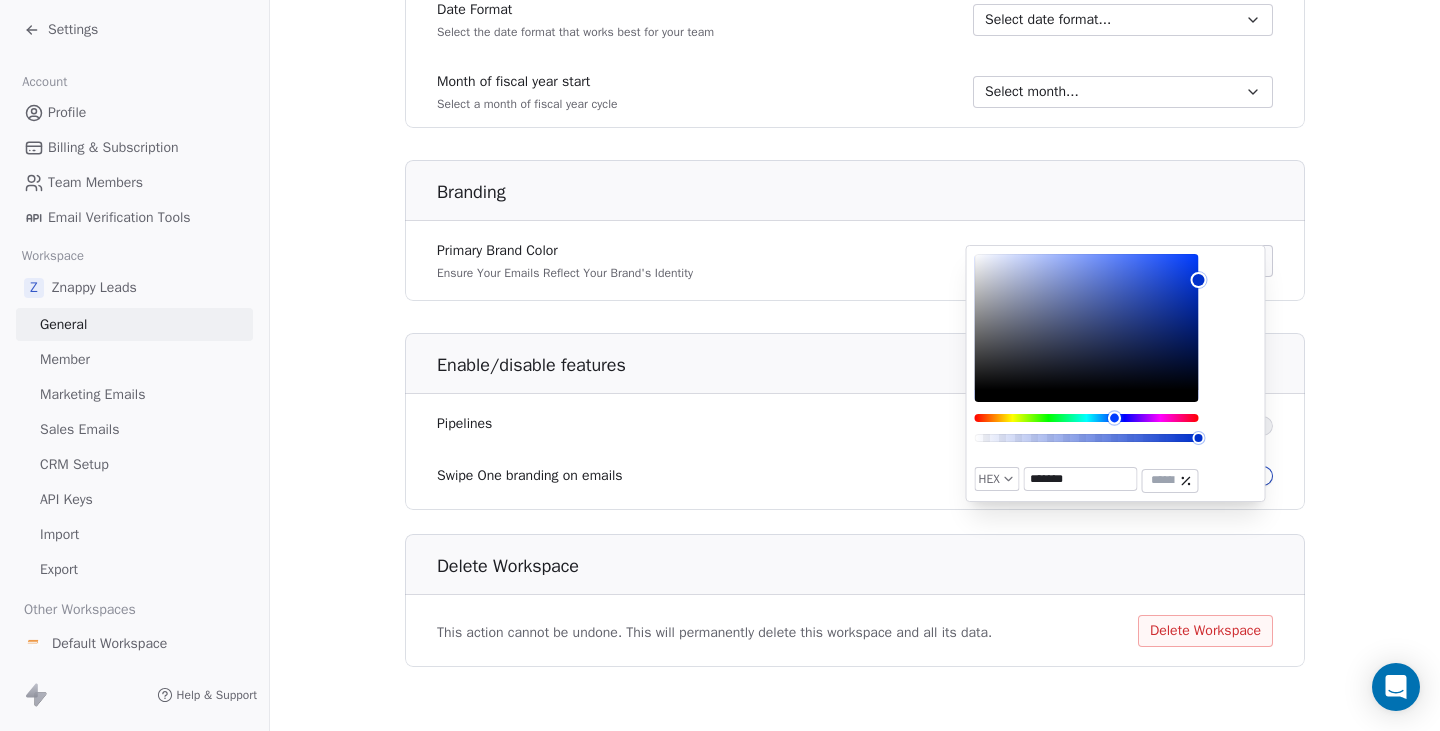 click at bounding box center [1087, 418] 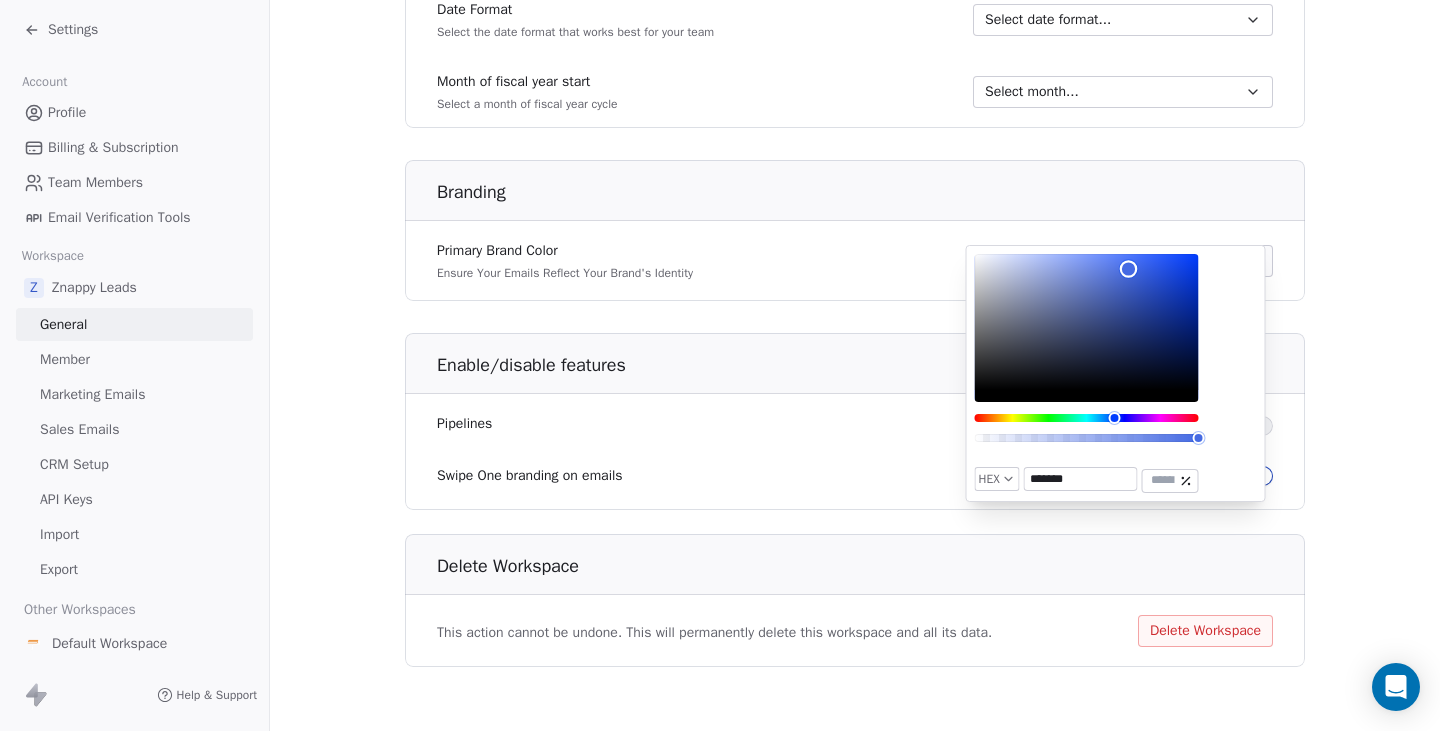 type on "*******" 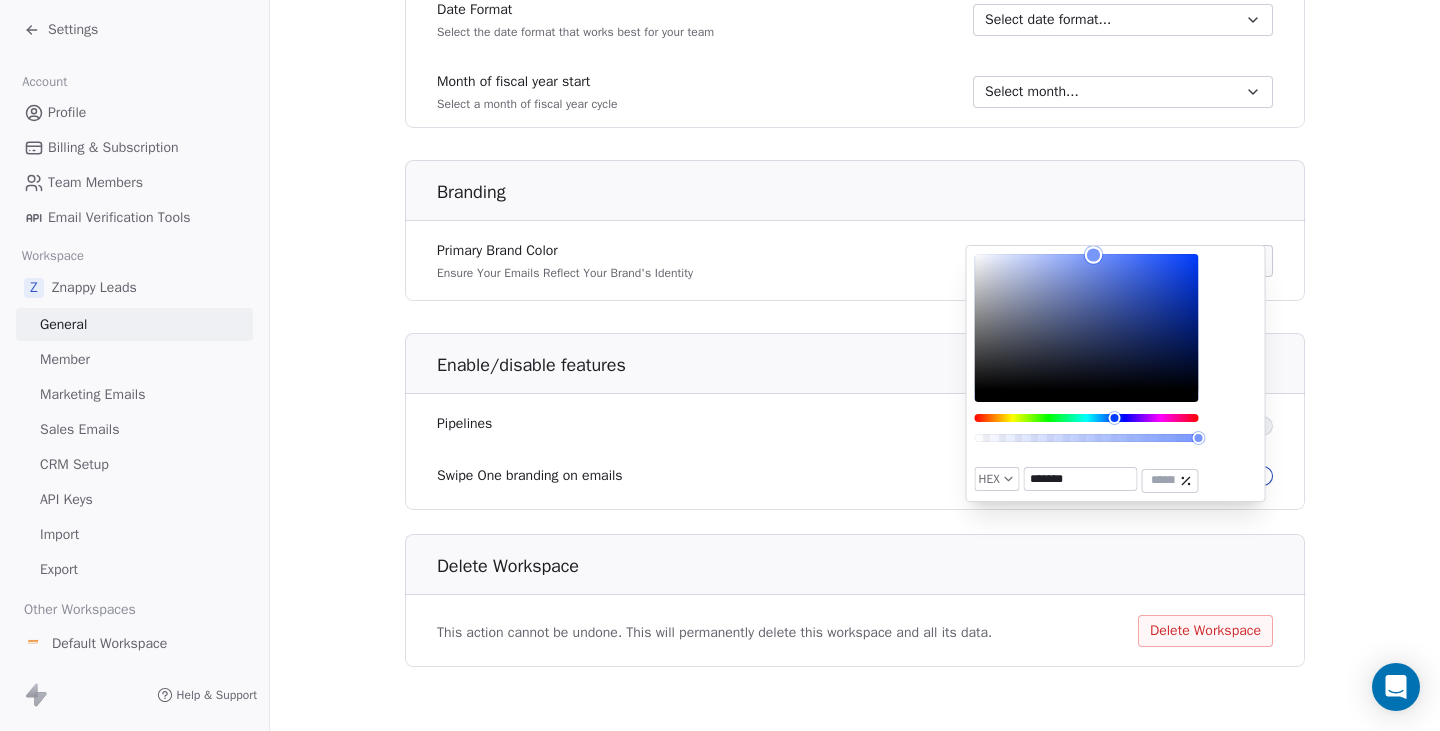 drag, startPoint x: 1129, startPoint y: 269, endPoint x: 1094, endPoint y: 255, distance: 37.696156 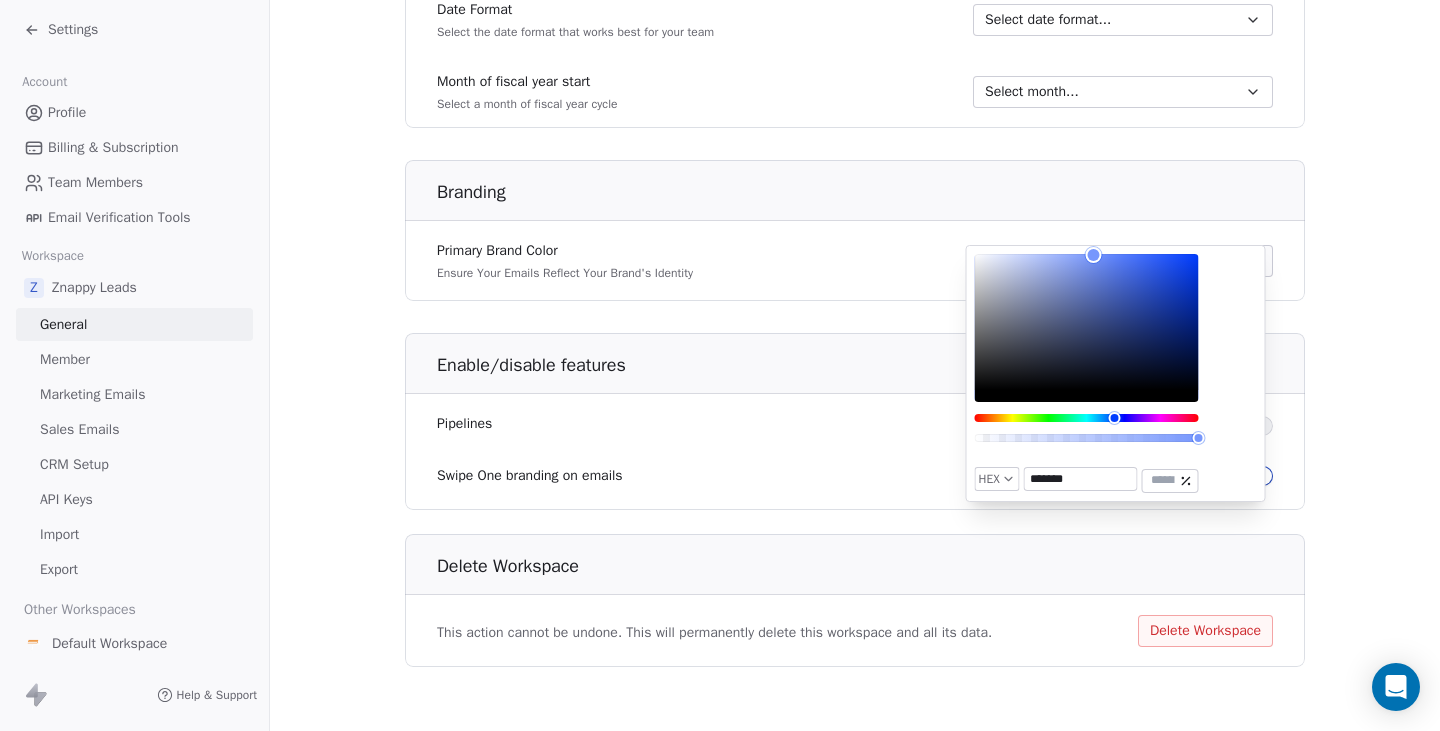 click on "**********" at bounding box center (855, -205) 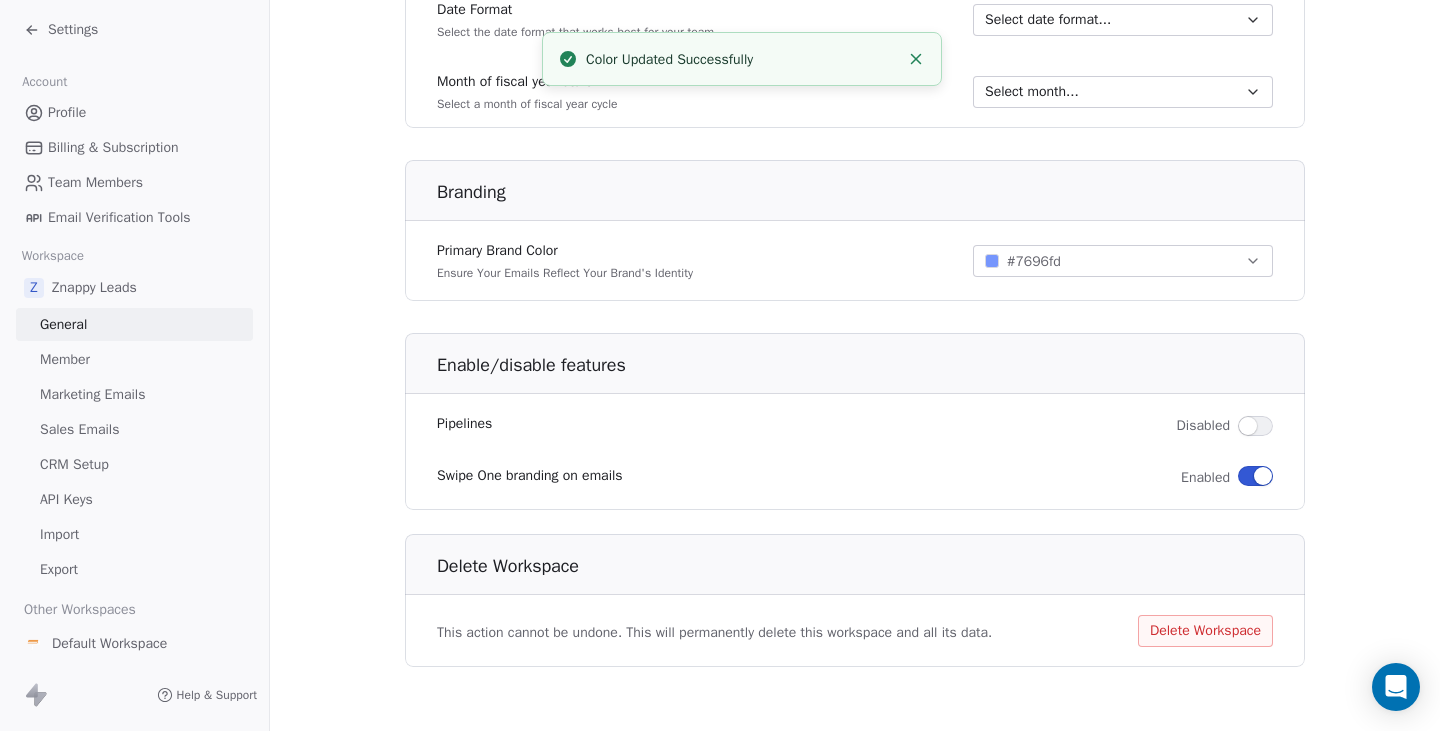 click at bounding box center [1263, 476] 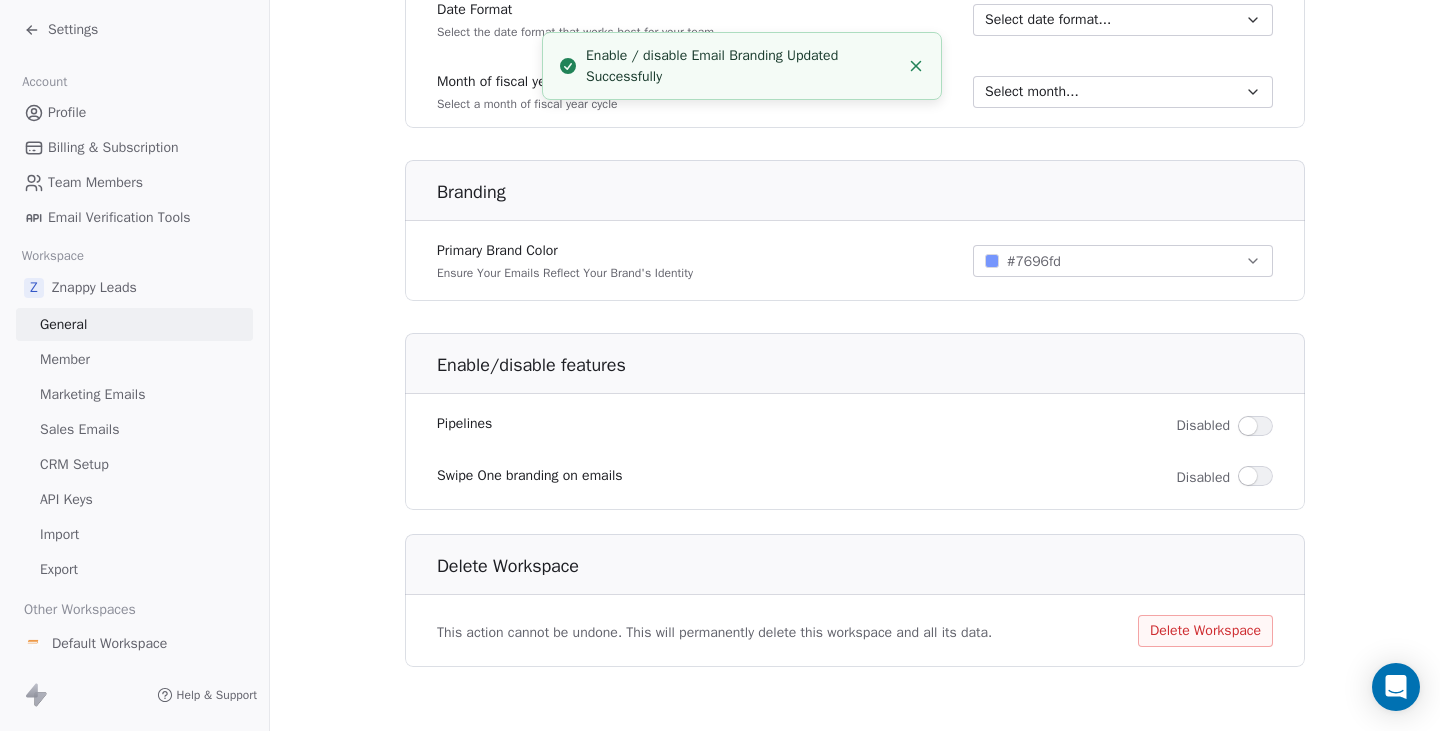 click at bounding box center [1248, 426] 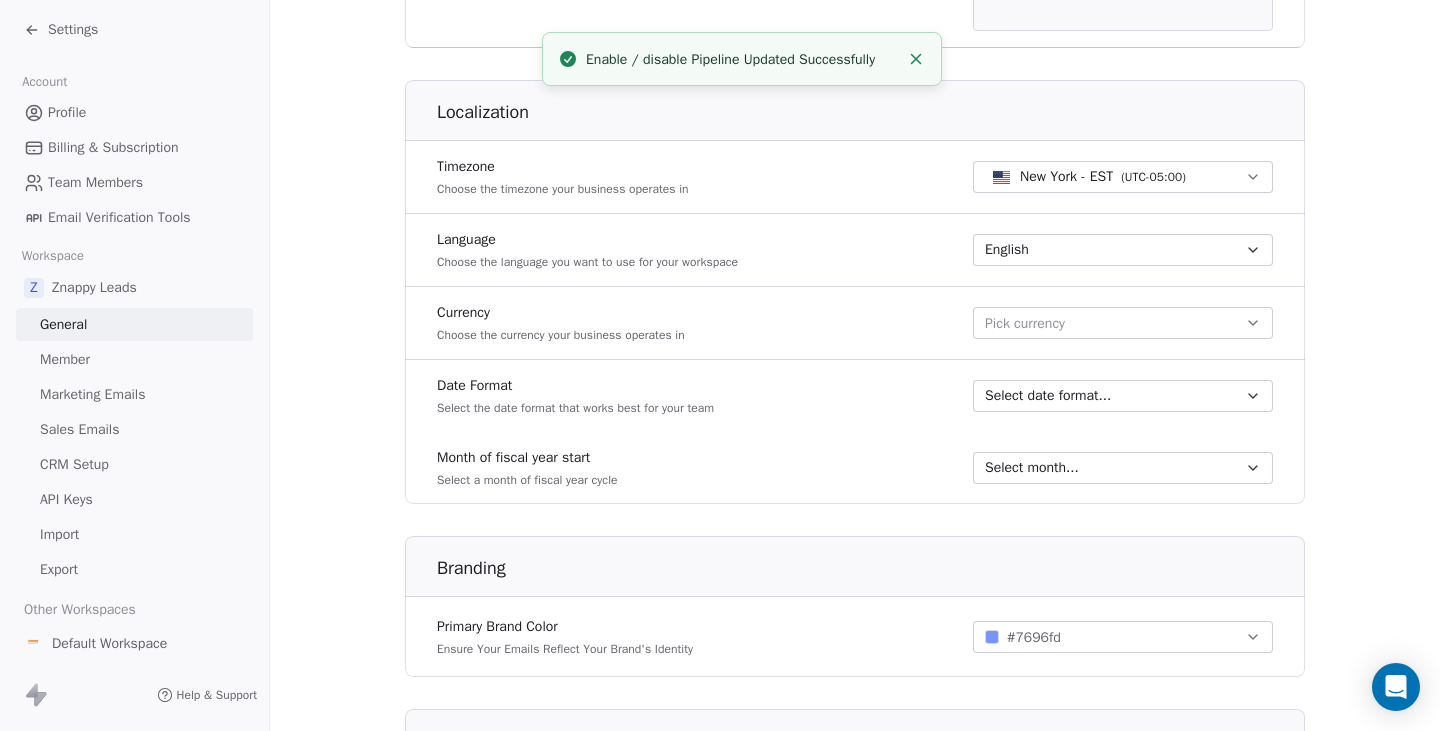 scroll, scrollTop: 741, scrollLeft: 0, axis: vertical 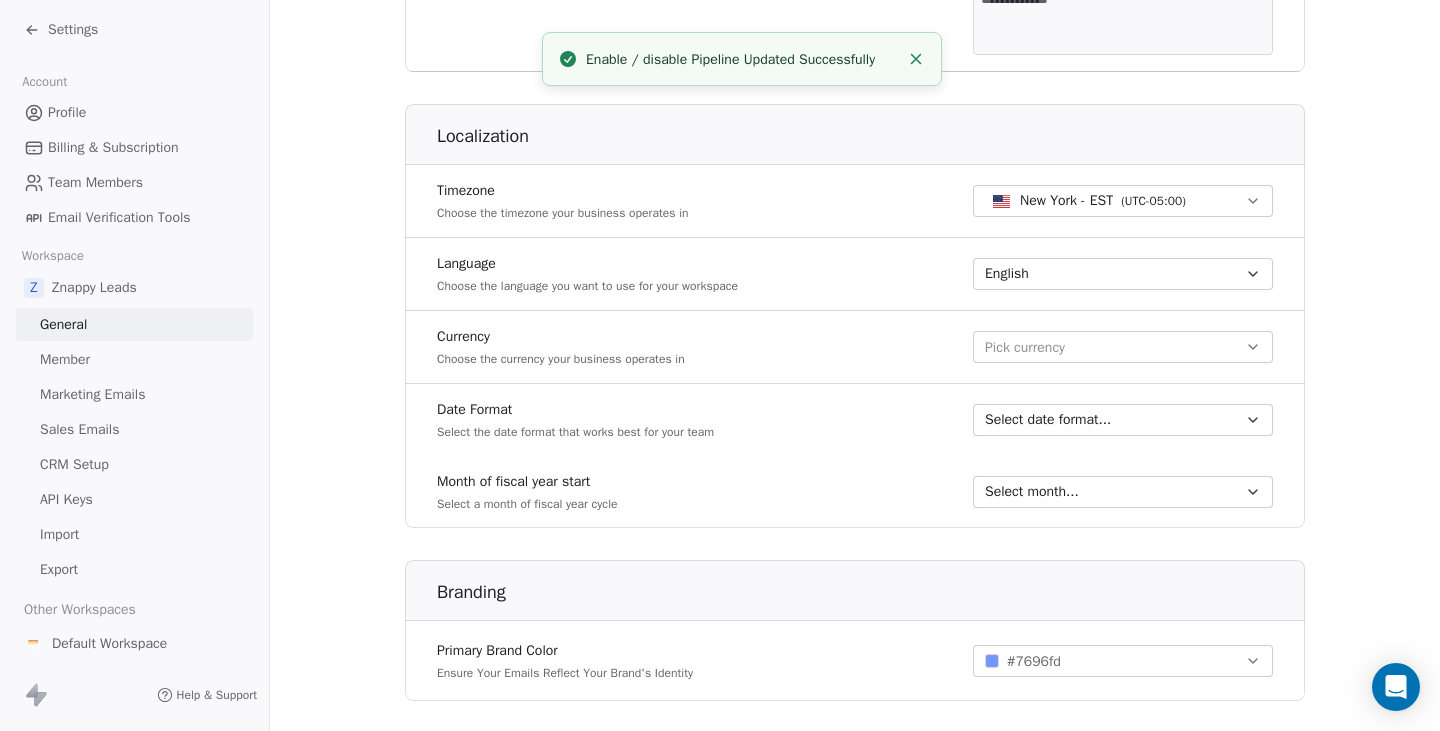 click on "Select date format..." at bounding box center [1048, 420] 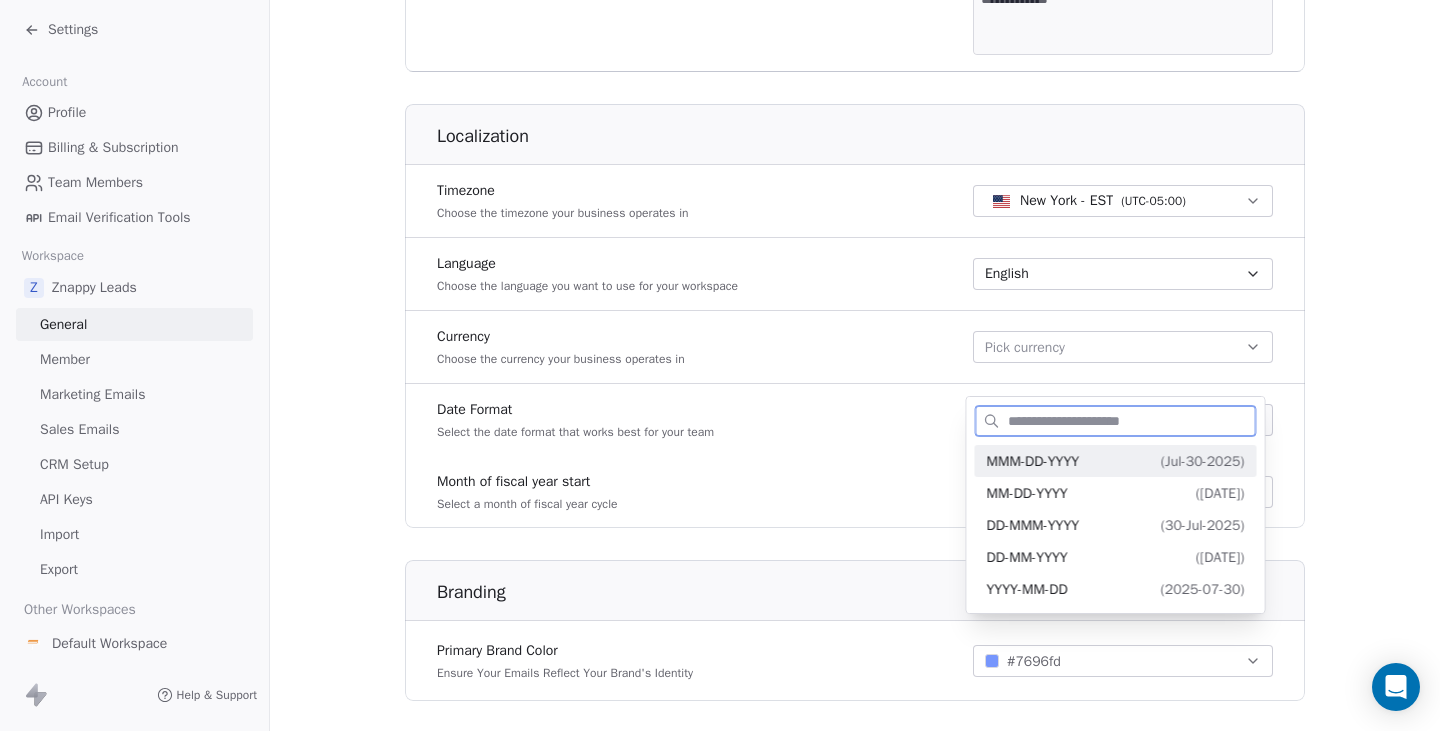 click on "MMM-DD-YYYY" at bounding box center (1033, 461) 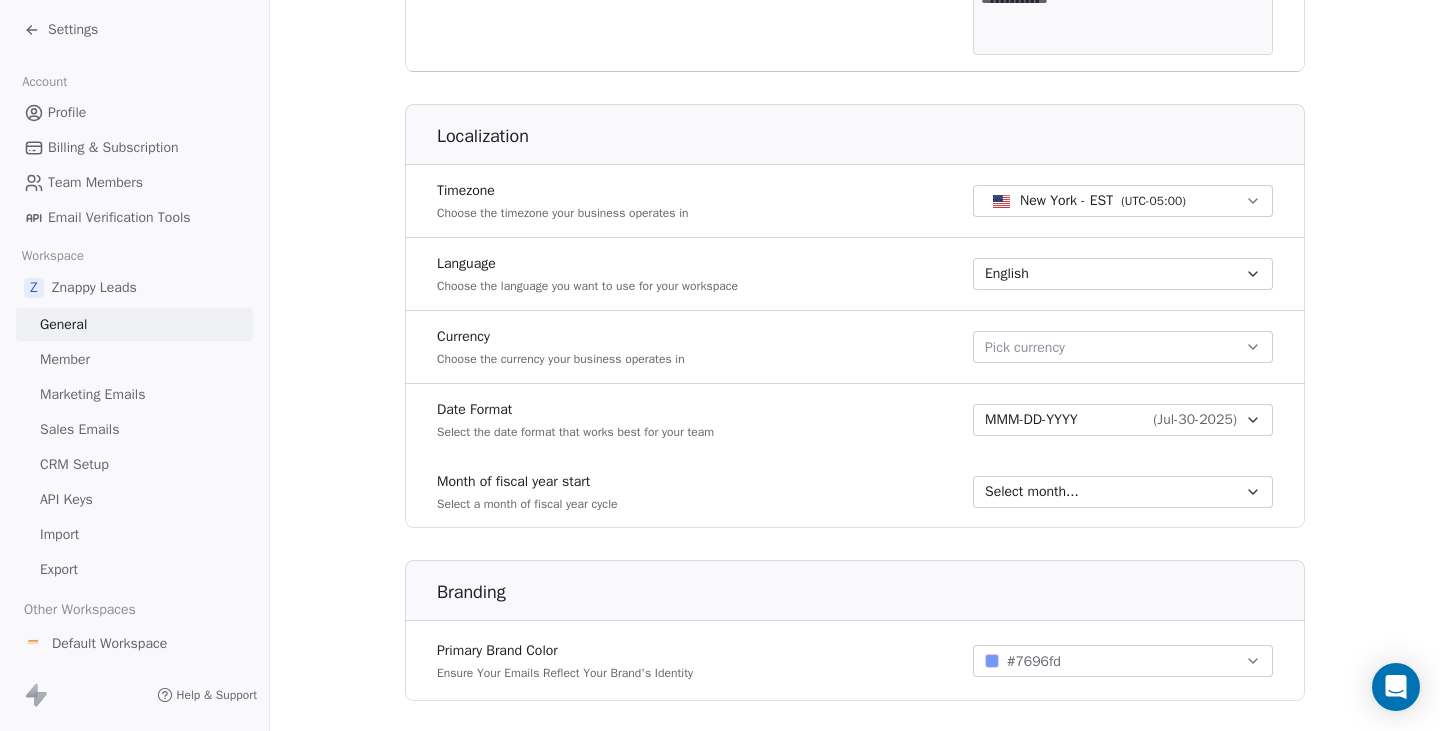 click on "MMM-DD-YYYY ( Jul-30-2025 )" at bounding box center (1123, 420) 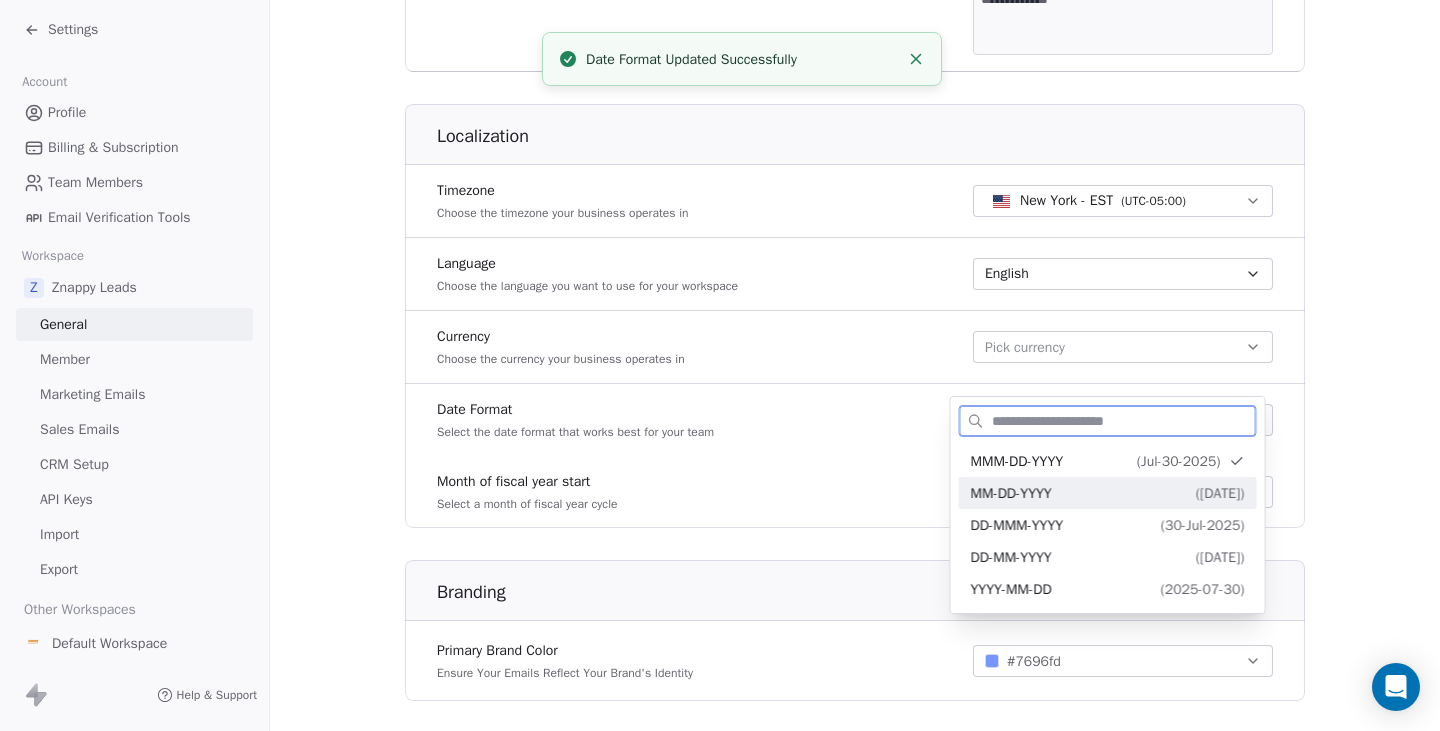 click on "MM-DD-YYYY" at bounding box center (1011, 493) 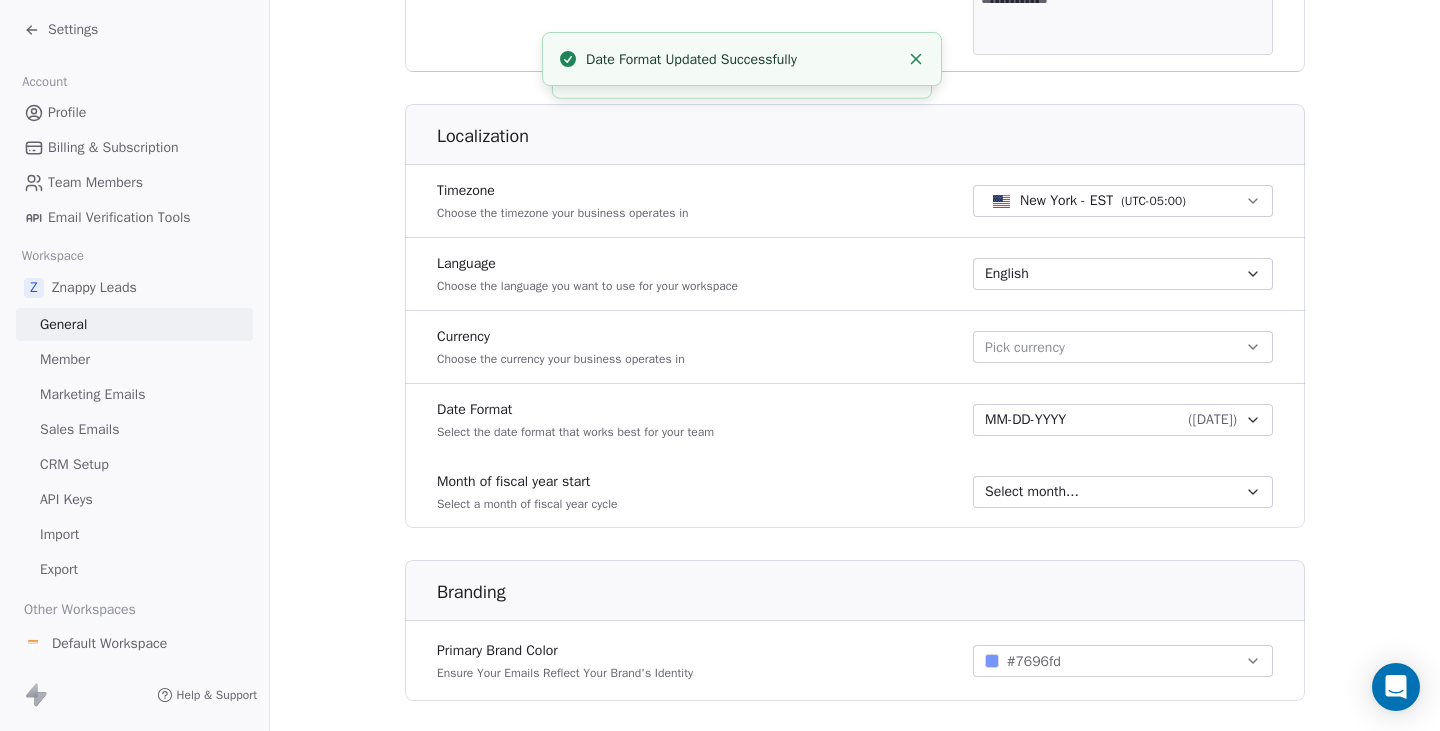 click on "Select month..." at bounding box center [1032, 492] 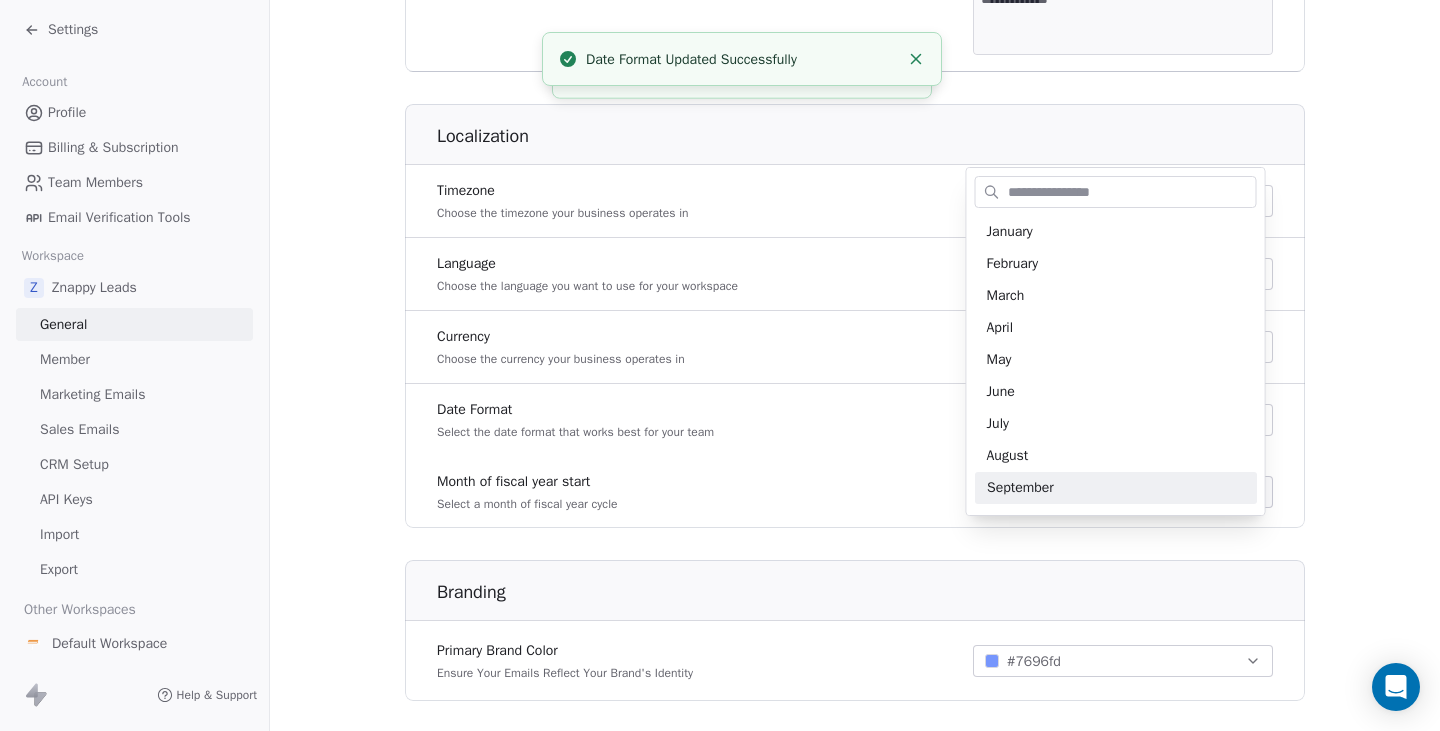 click on "**********" at bounding box center [720, 365] 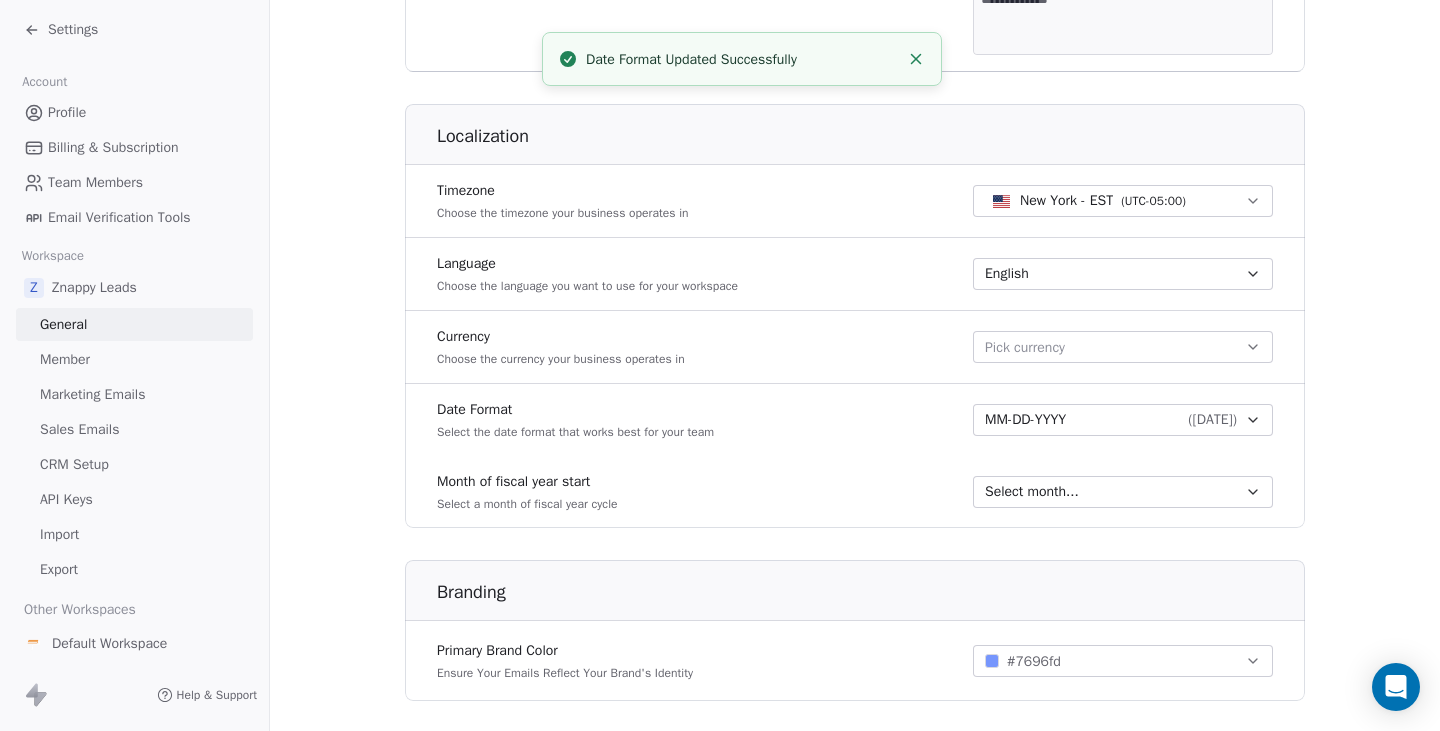 click on "Select month..." at bounding box center (1123, 492) 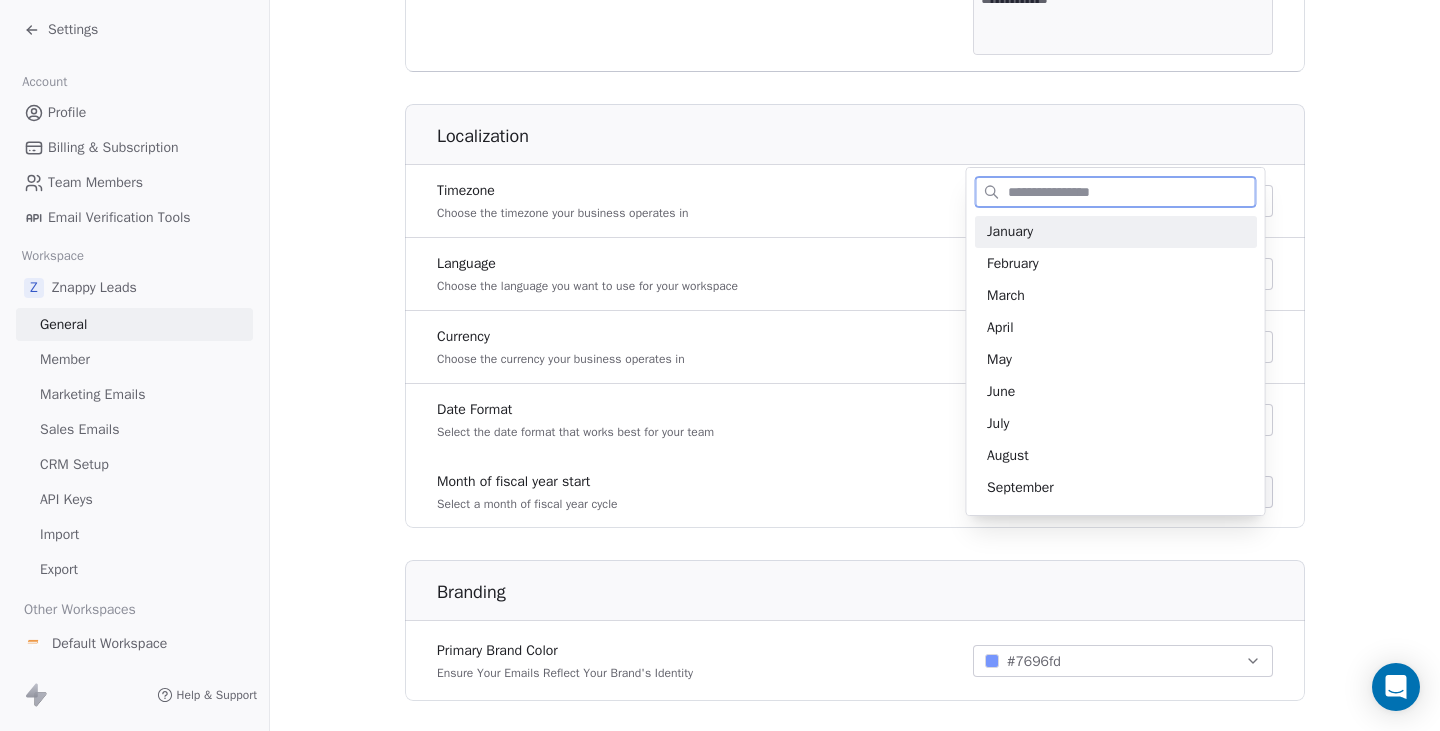 click on "January" at bounding box center (1116, 232) 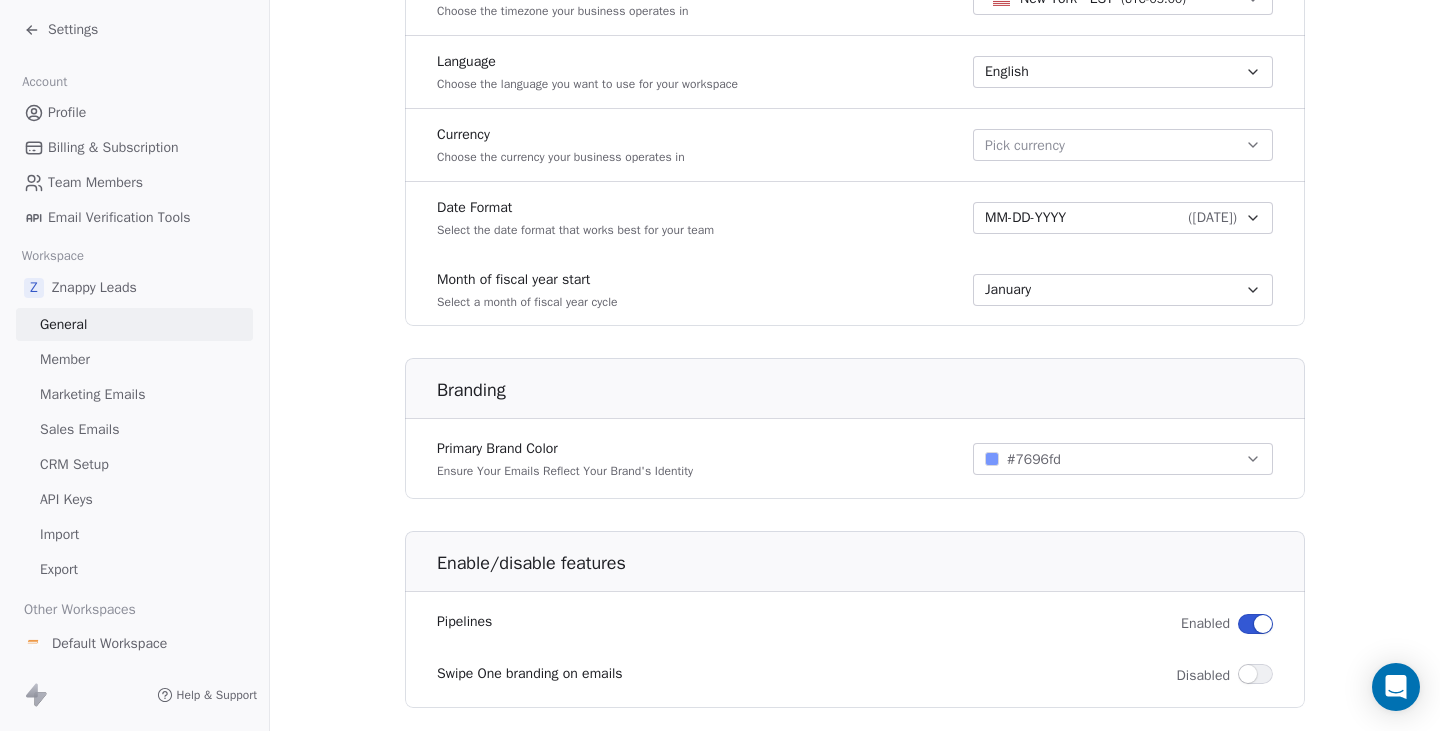scroll, scrollTop: 1141, scrollLeft: 0, axis: vertical 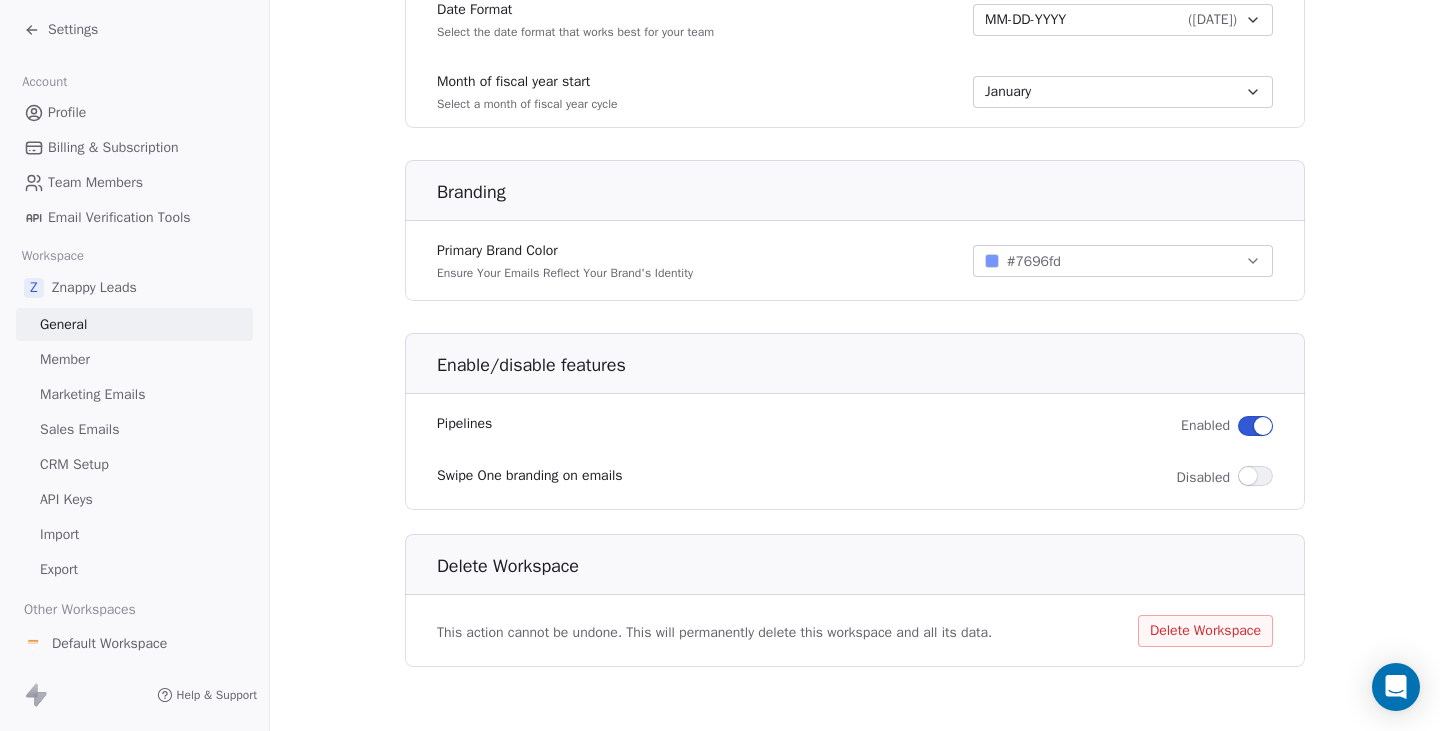 click on "CRM Setup" at bounding box center [74, 464] 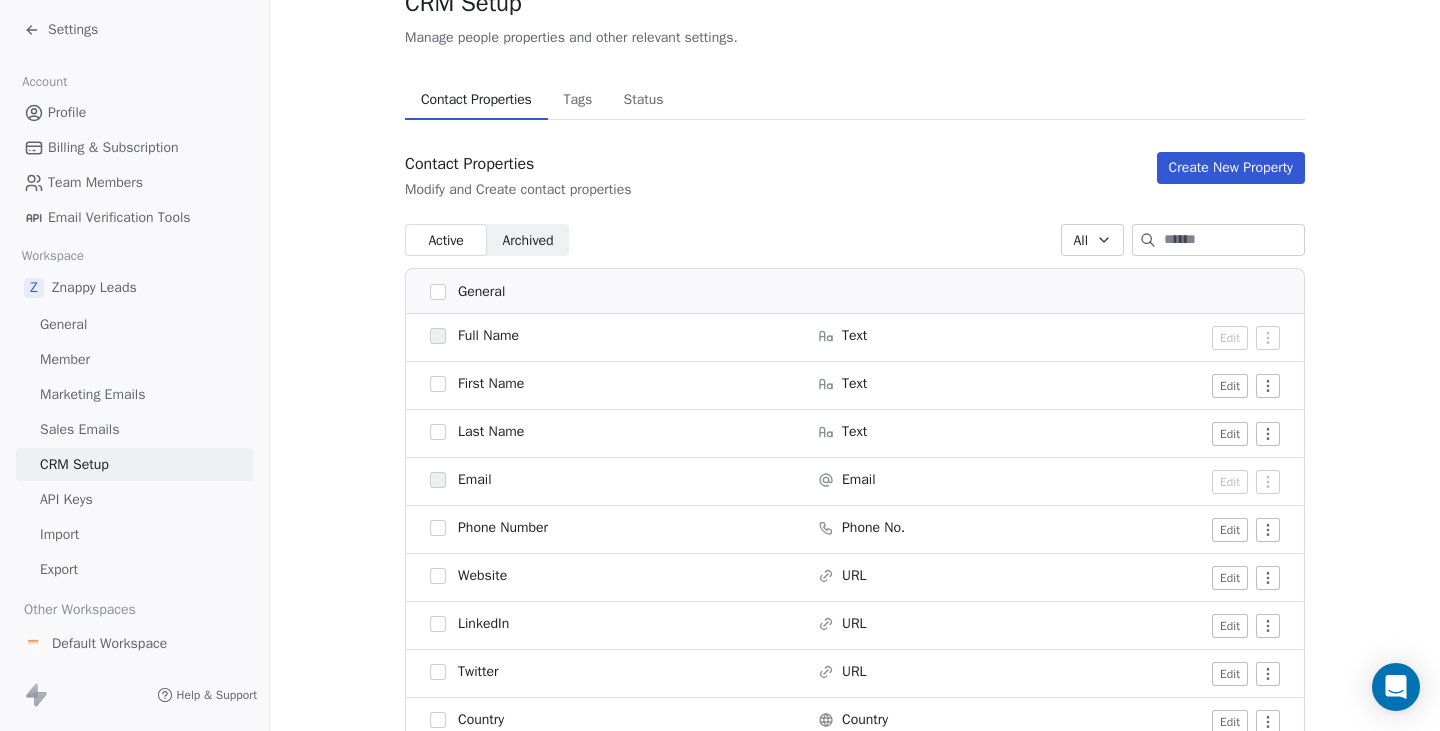scroll, scrollTop: 200, scrollLeft: 0, axis: vertical 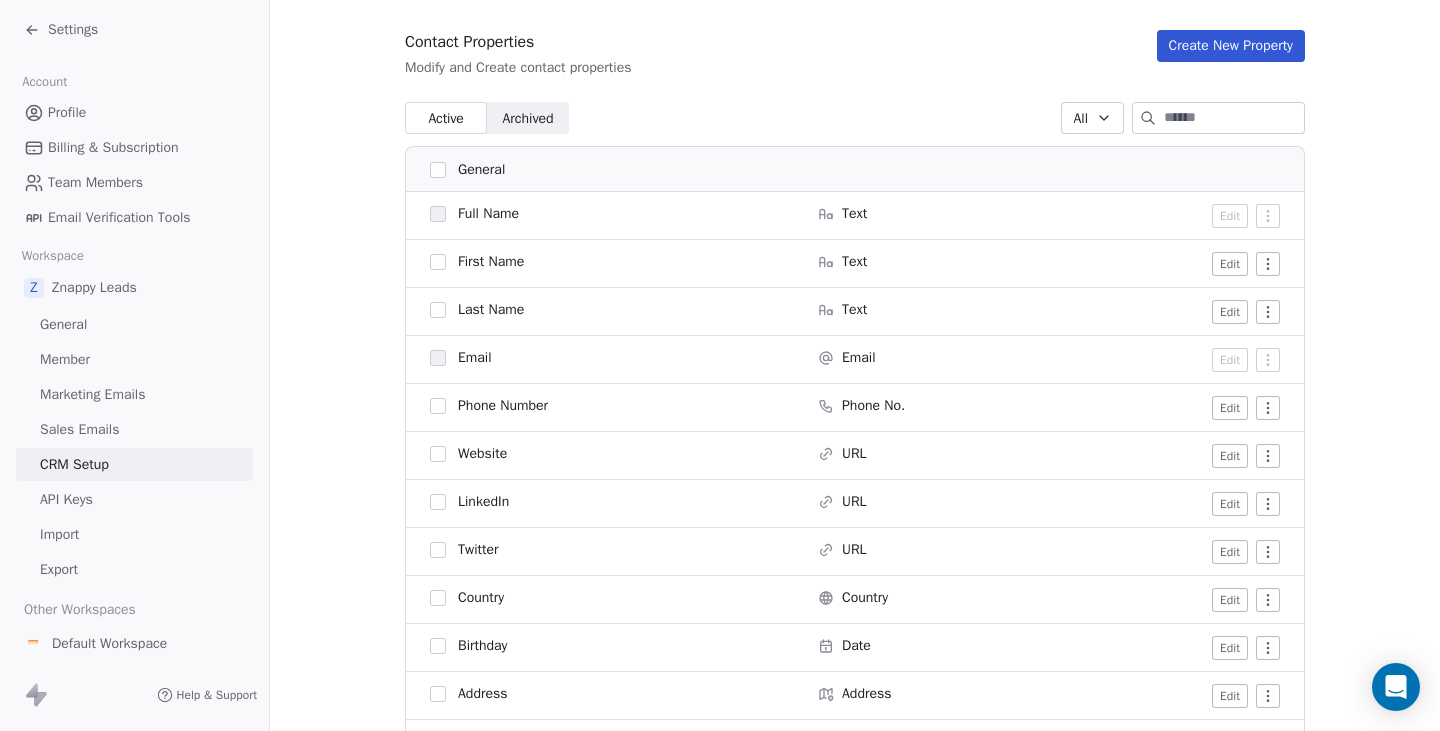 click on "API Keys" at bounding box center (66, 499) 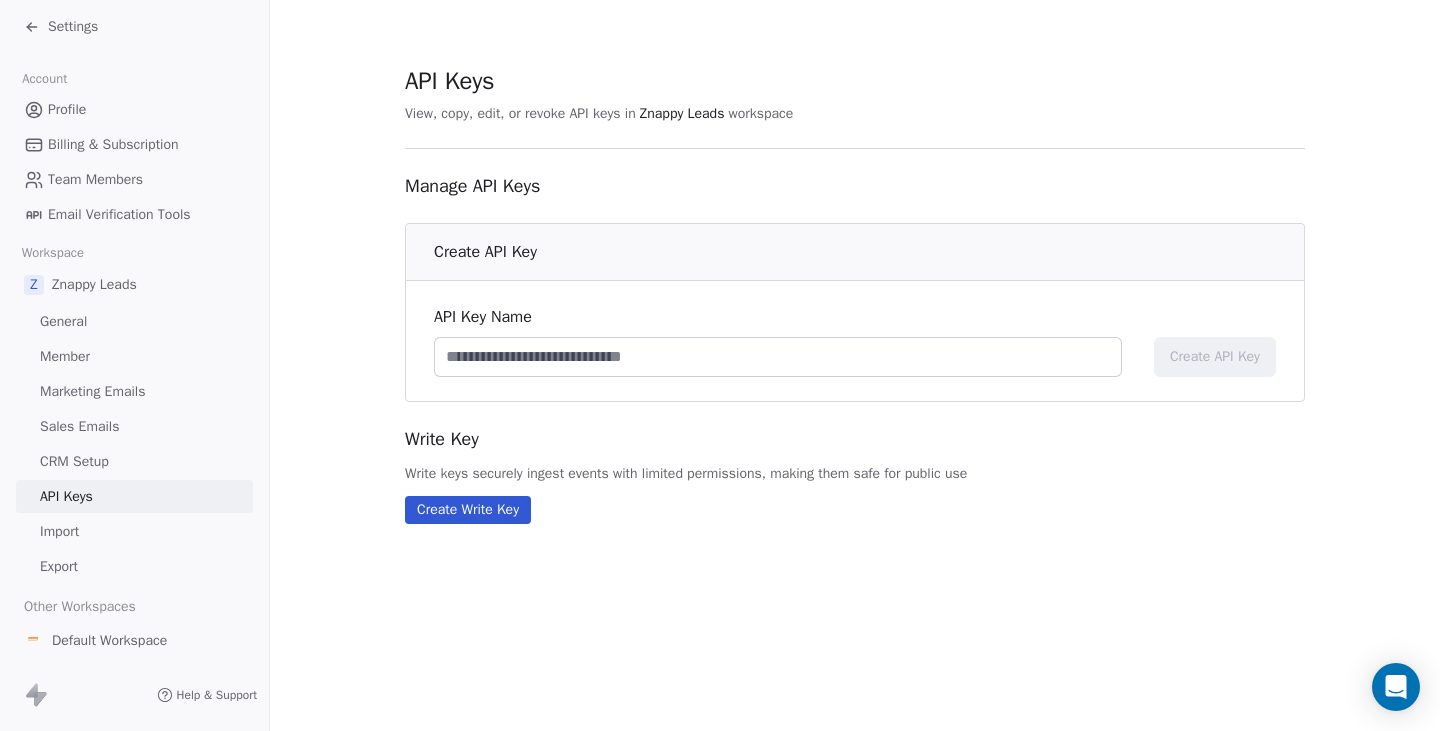 scroll, scrollTop: 4, scrollLeft: 0, axis: vertical 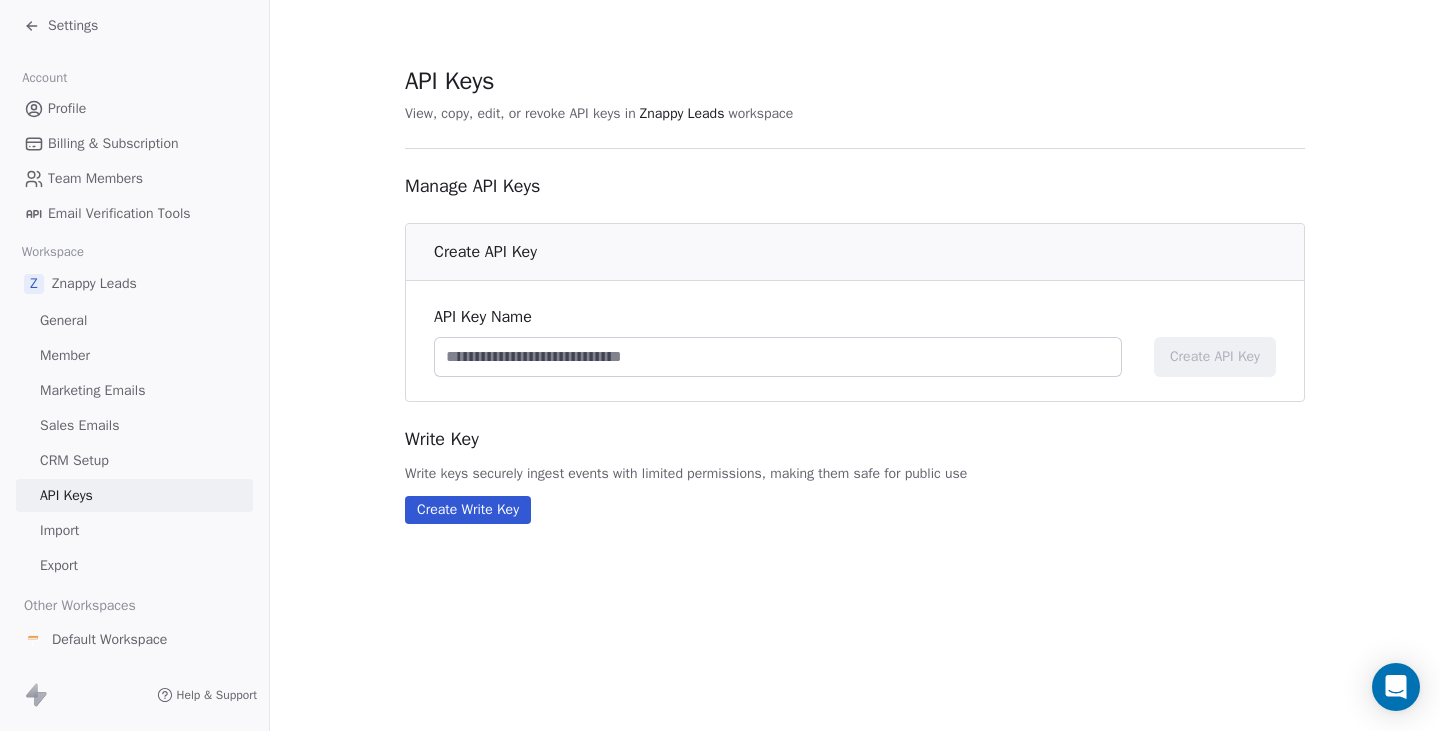 click on "Import" at bounding box center [59, 530] 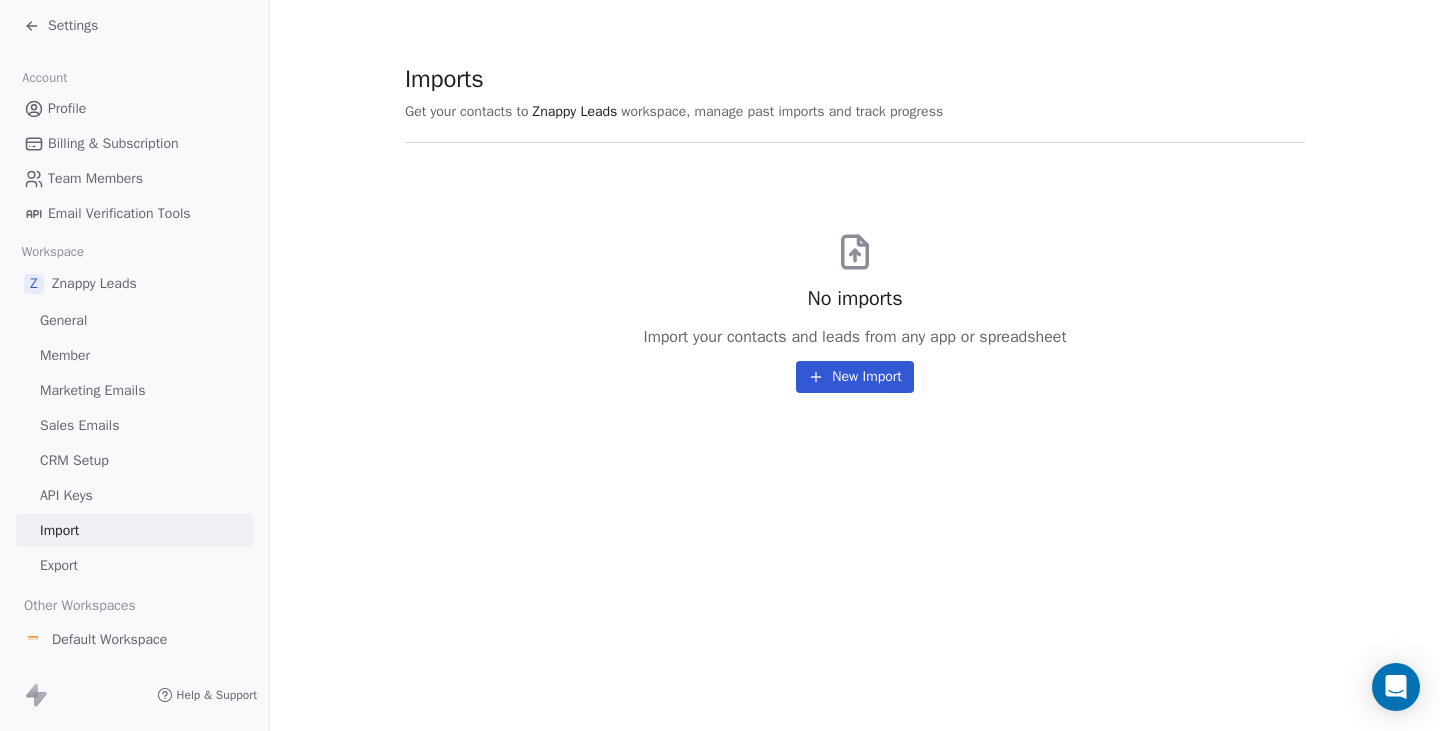click on "Export" at bounding box center (59, 565) 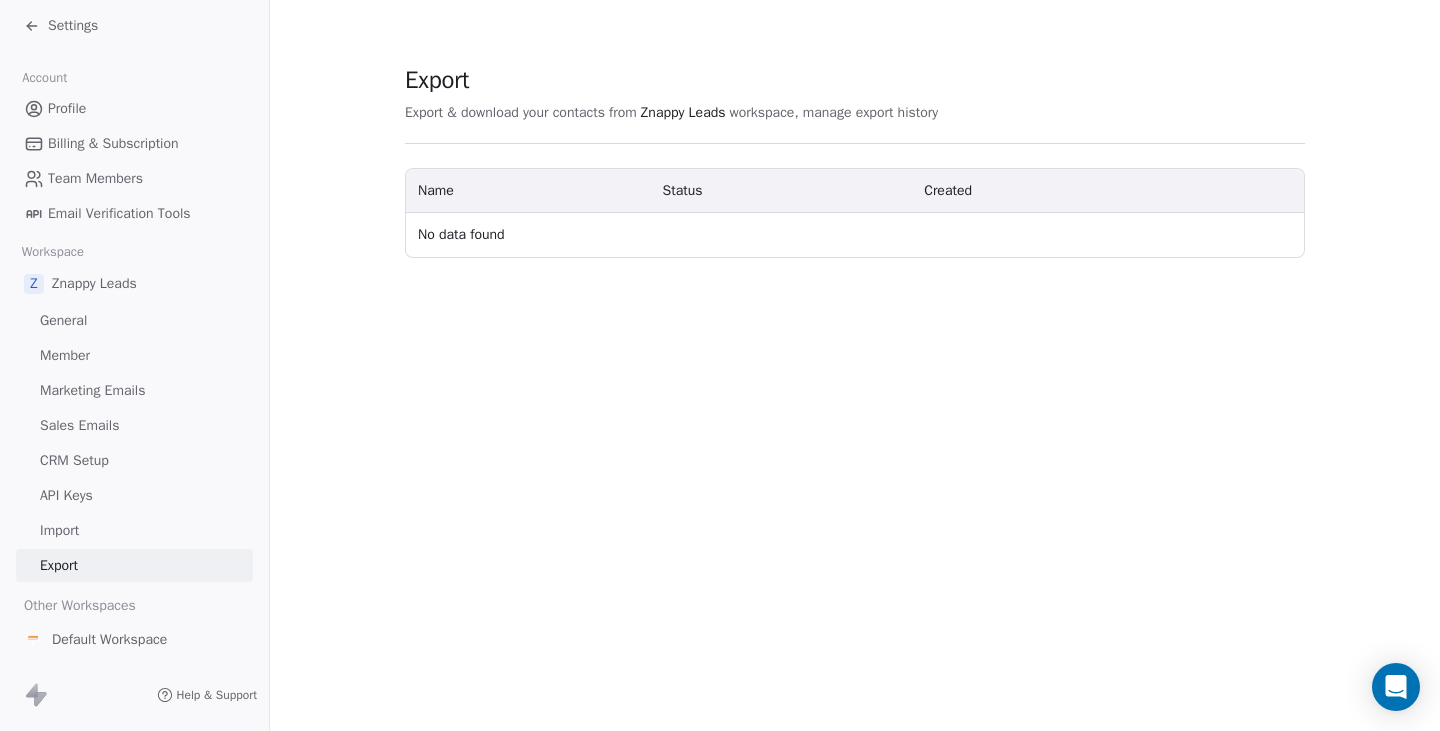 click on "API Keys" at bounding box center (66, 495) 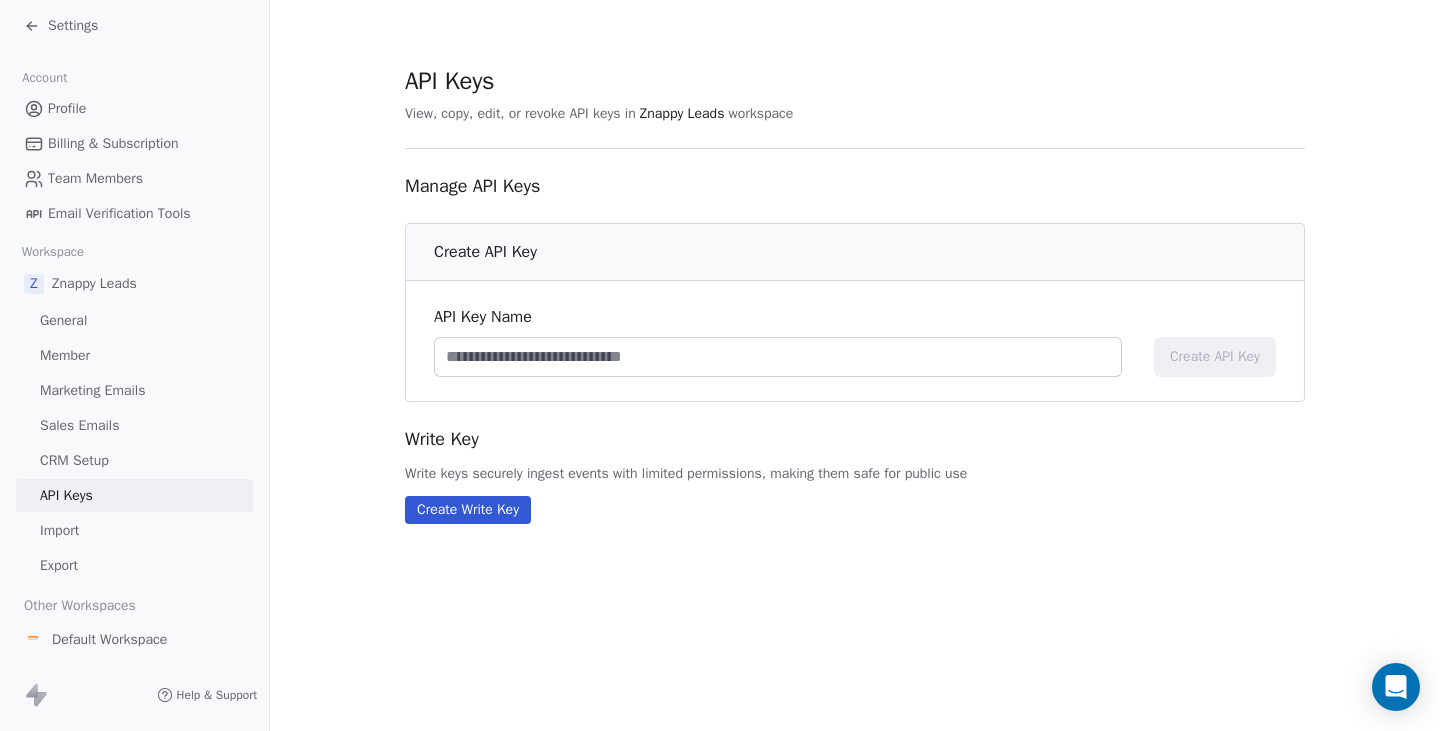 click on "CRM Setup" at bounding box center [74, 460] 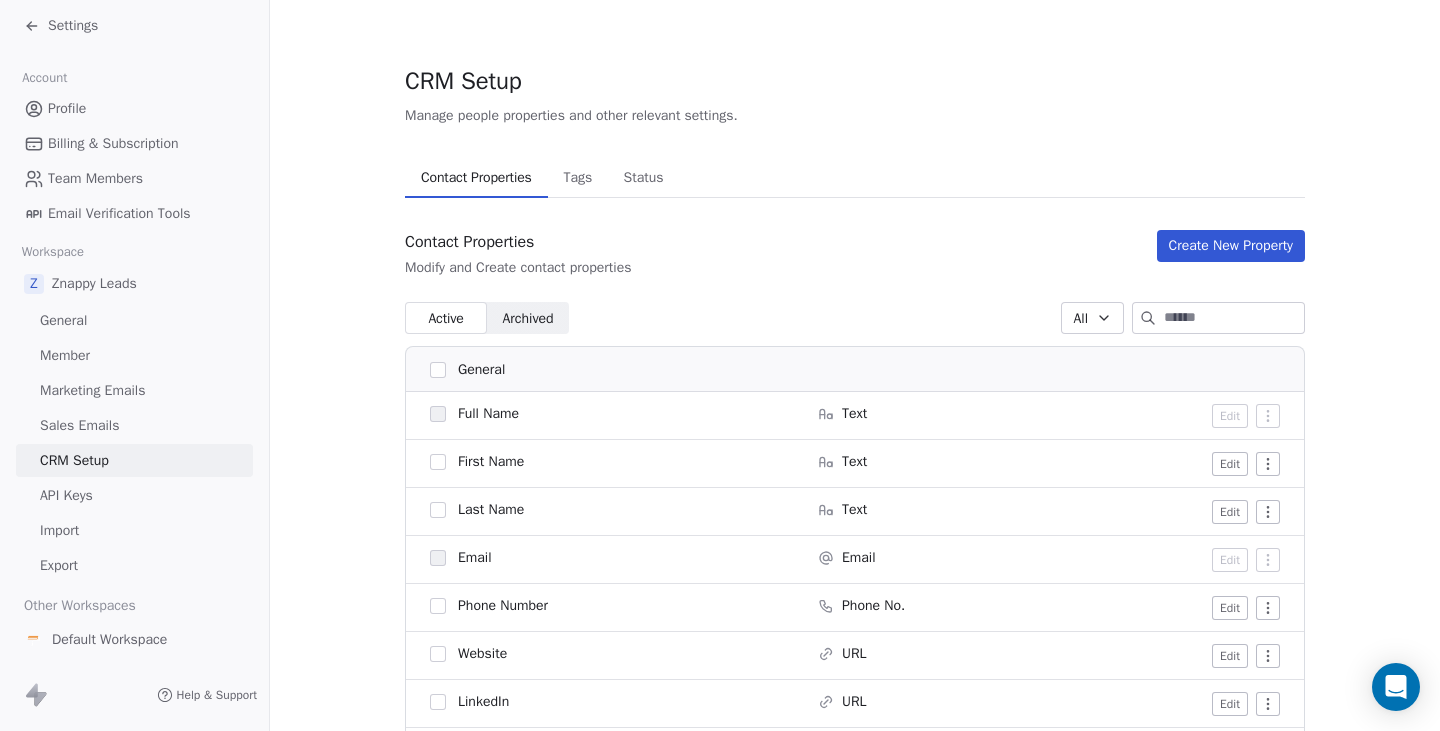 click on "Sales Emails" at bounding box center (79, 425) 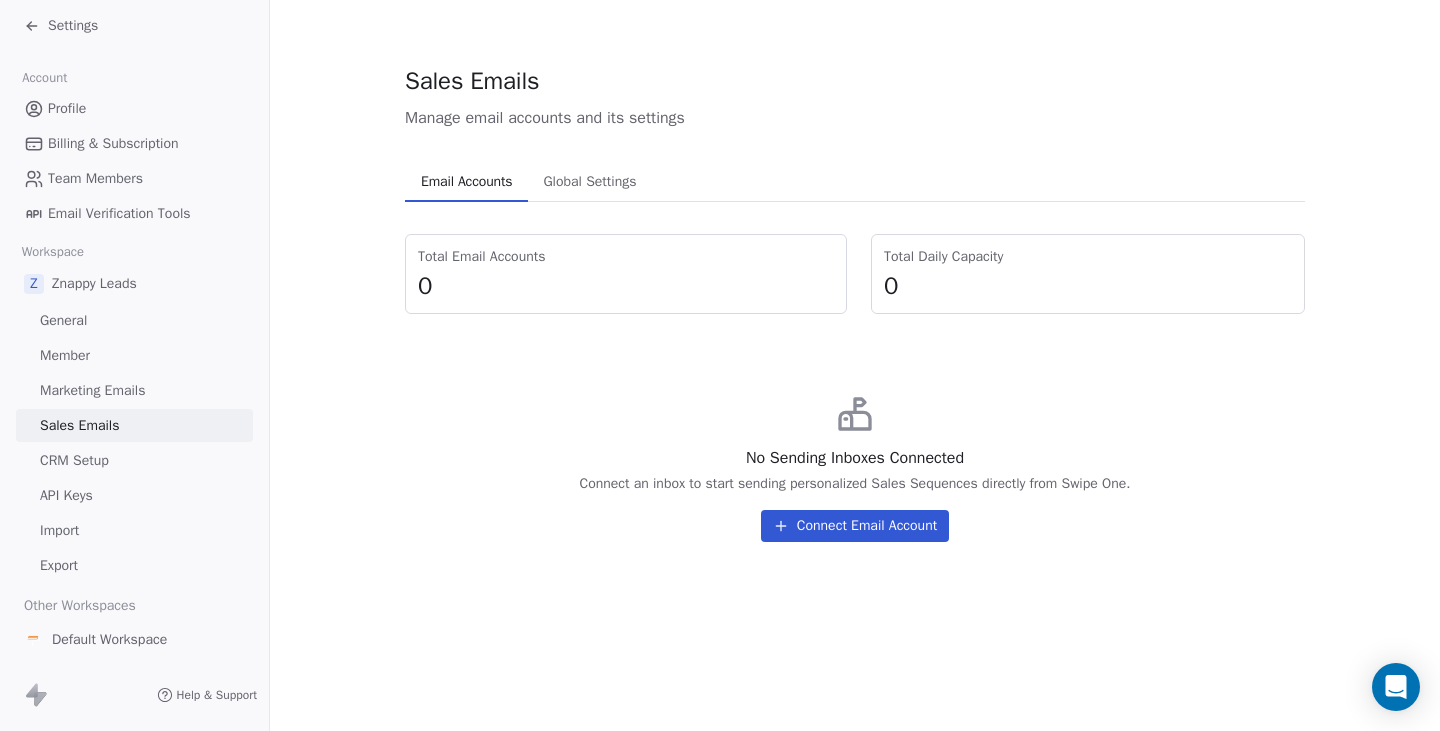 click on "Marketing Emails" at bounding box center [92, 390] 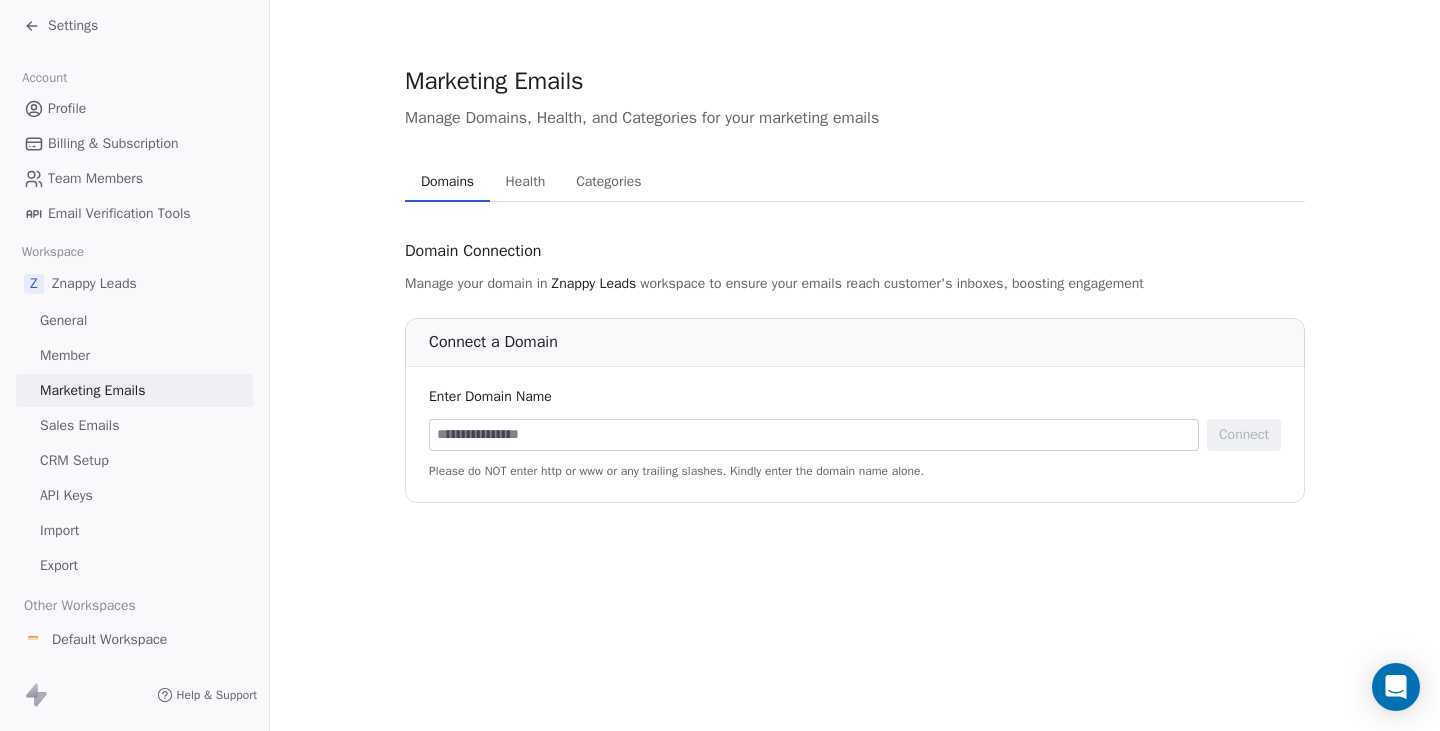 click on "Marketing Emails" at bounding box center (134, 390) 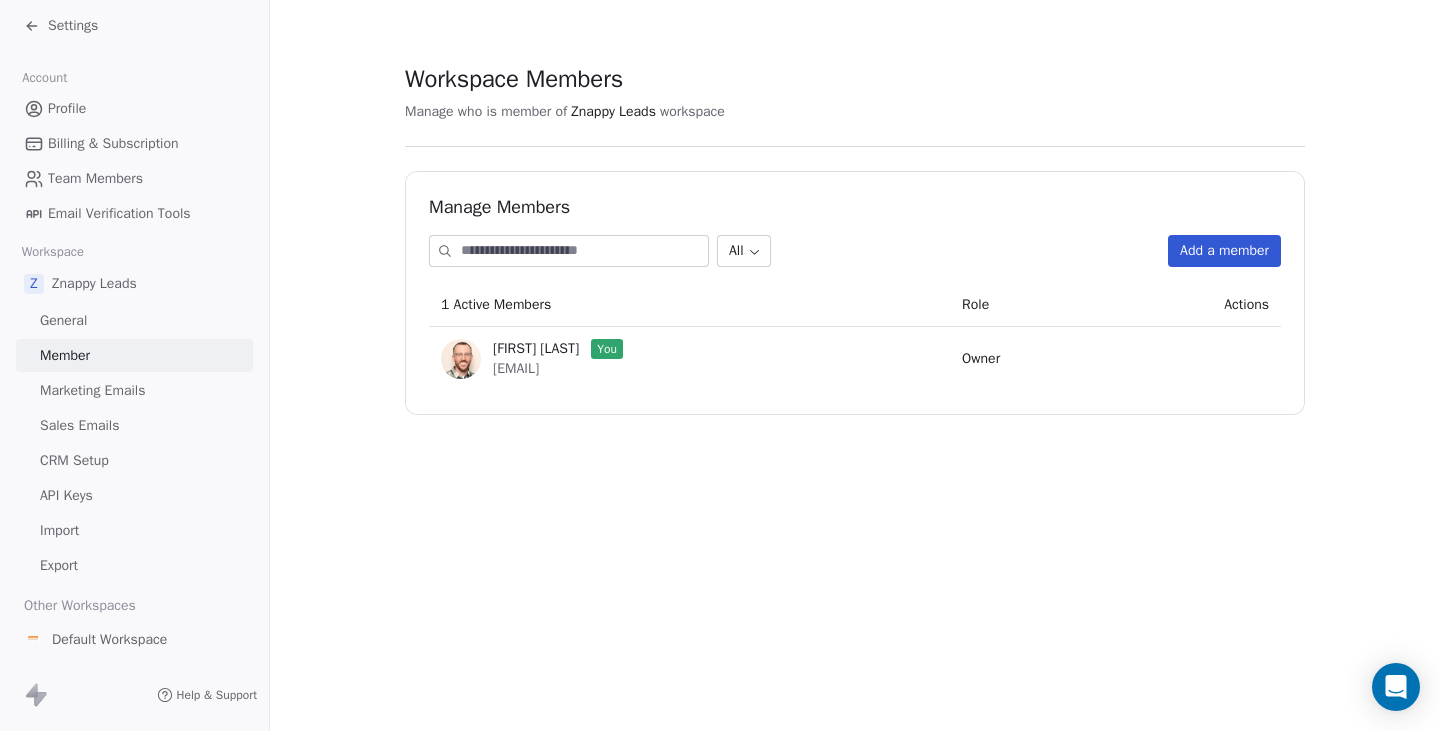 click on "General" at bounding box center [134, 320] 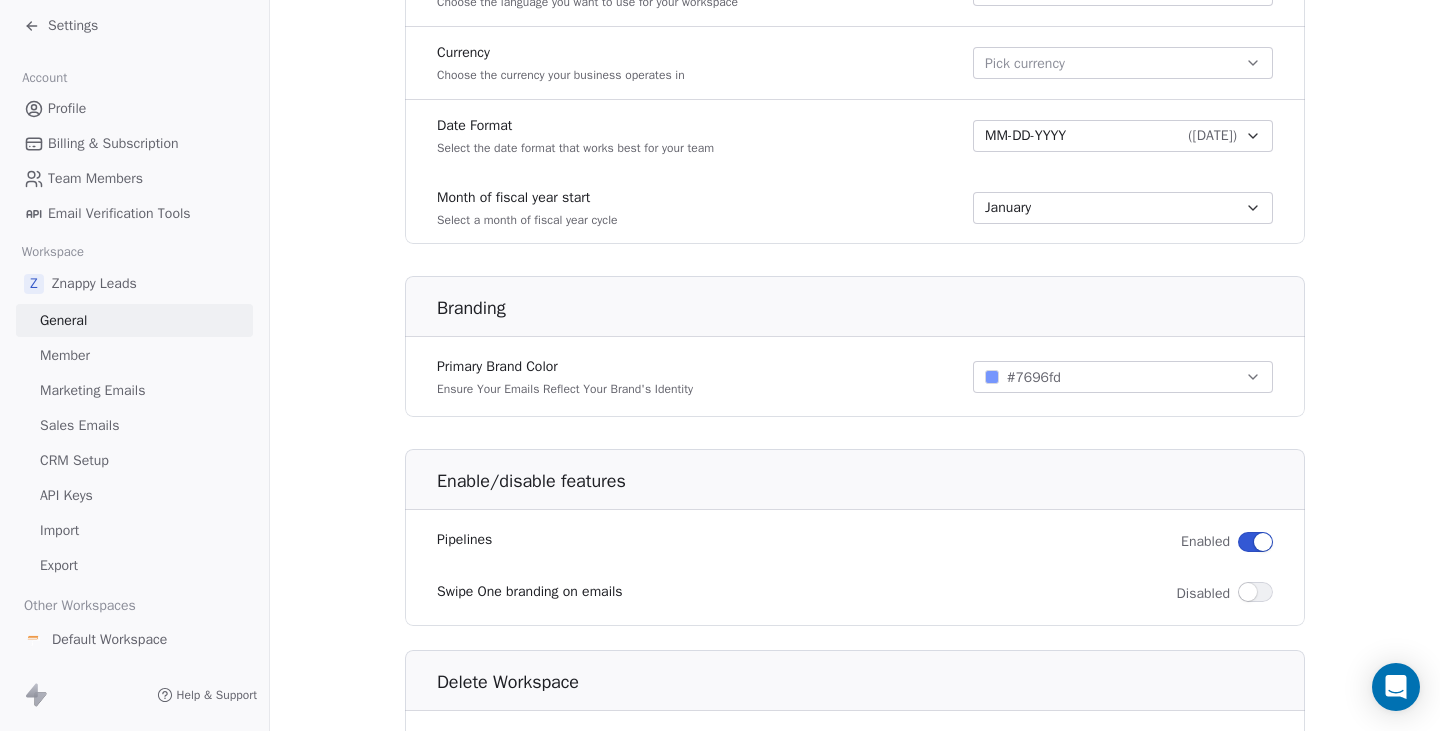 scroll, scrollTop: 1141, scrollLeft: 0, axis: vertical 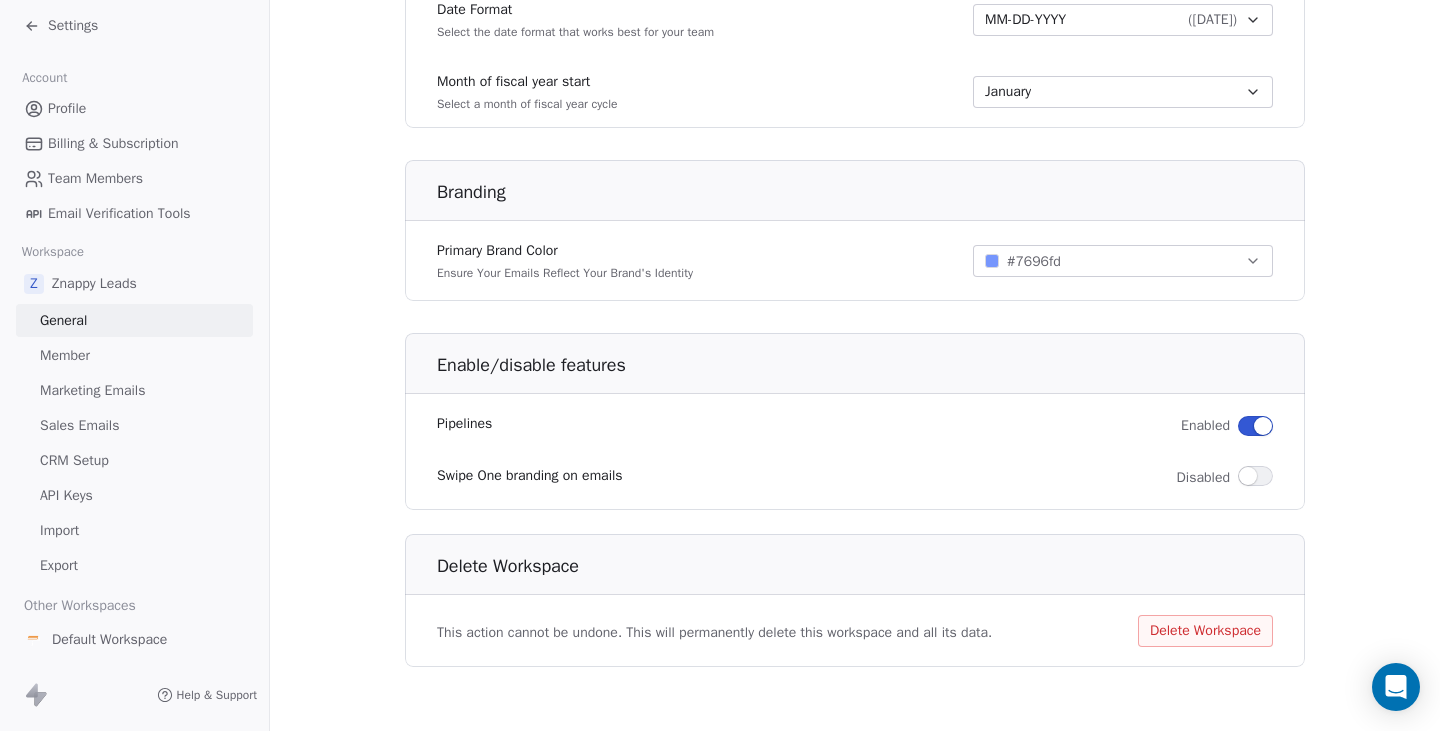click on "Profile" at bounding box center [134, 108] 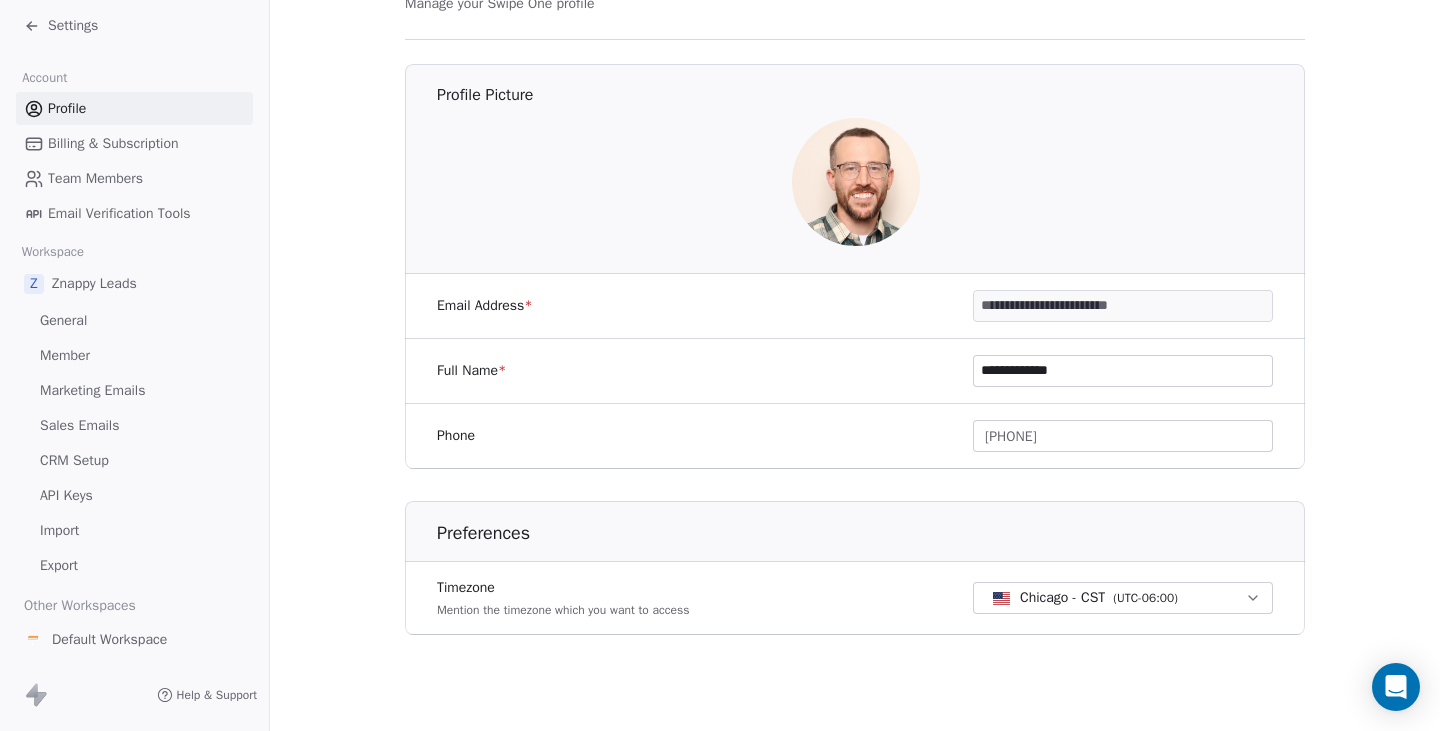 scroll, scrollTop: 0, scrollLeft: 0, axis: both 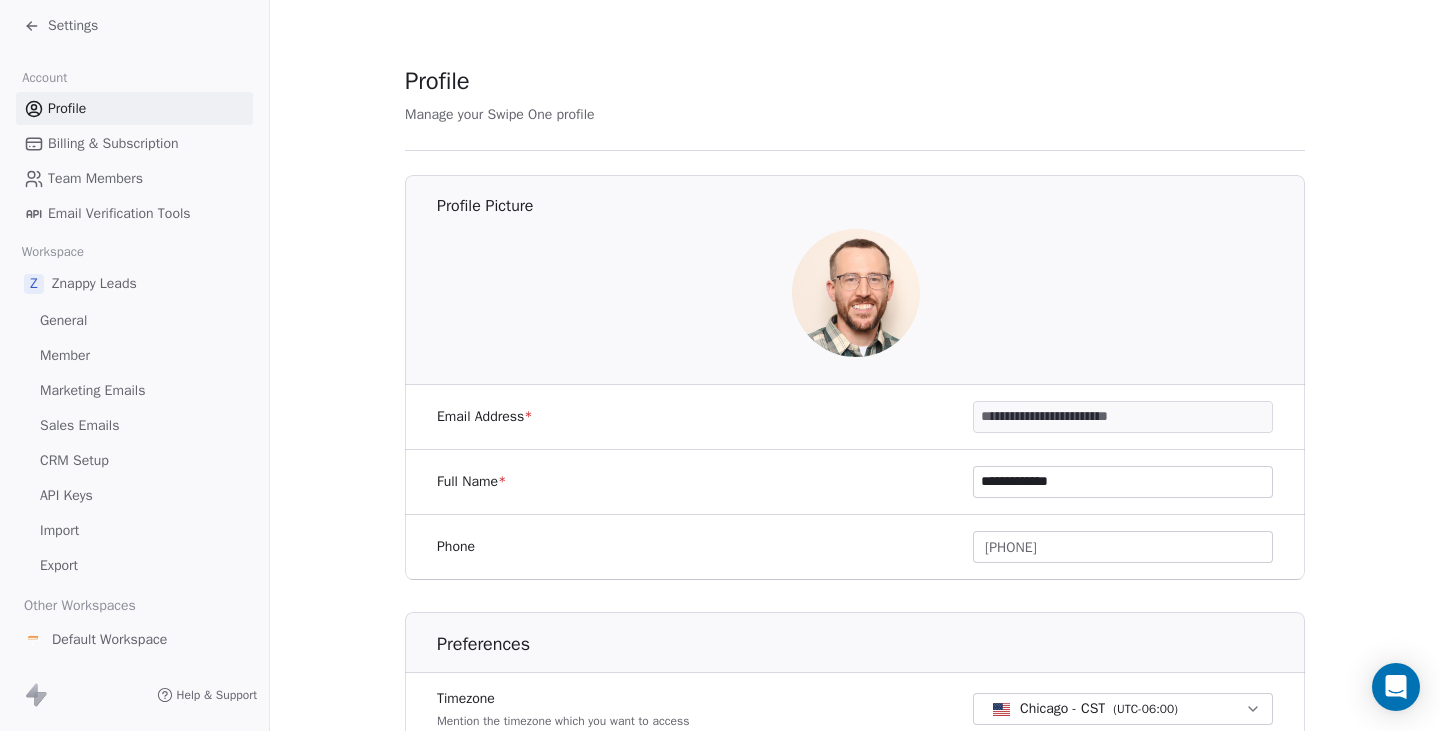 click 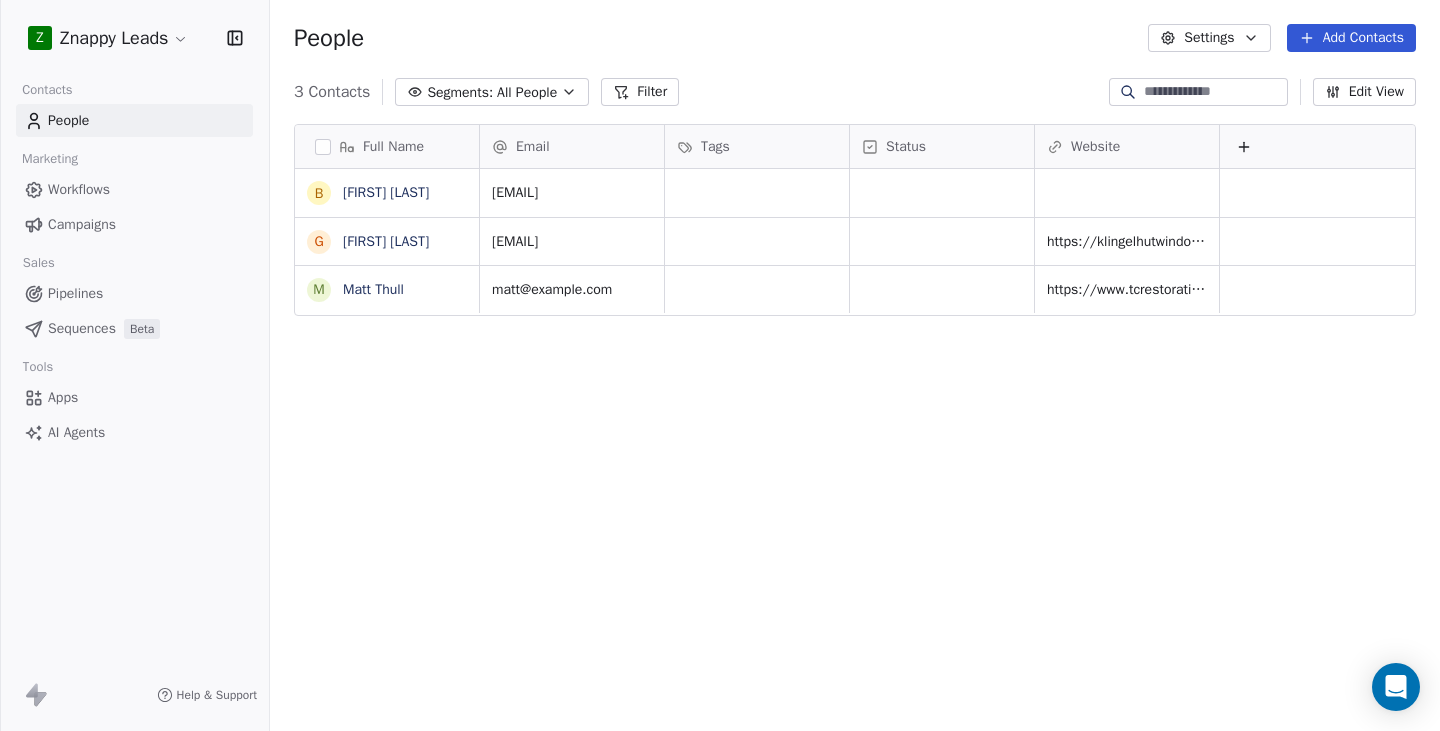 scroll, scrollTop: 15, scrollLeft: 16, axis: both 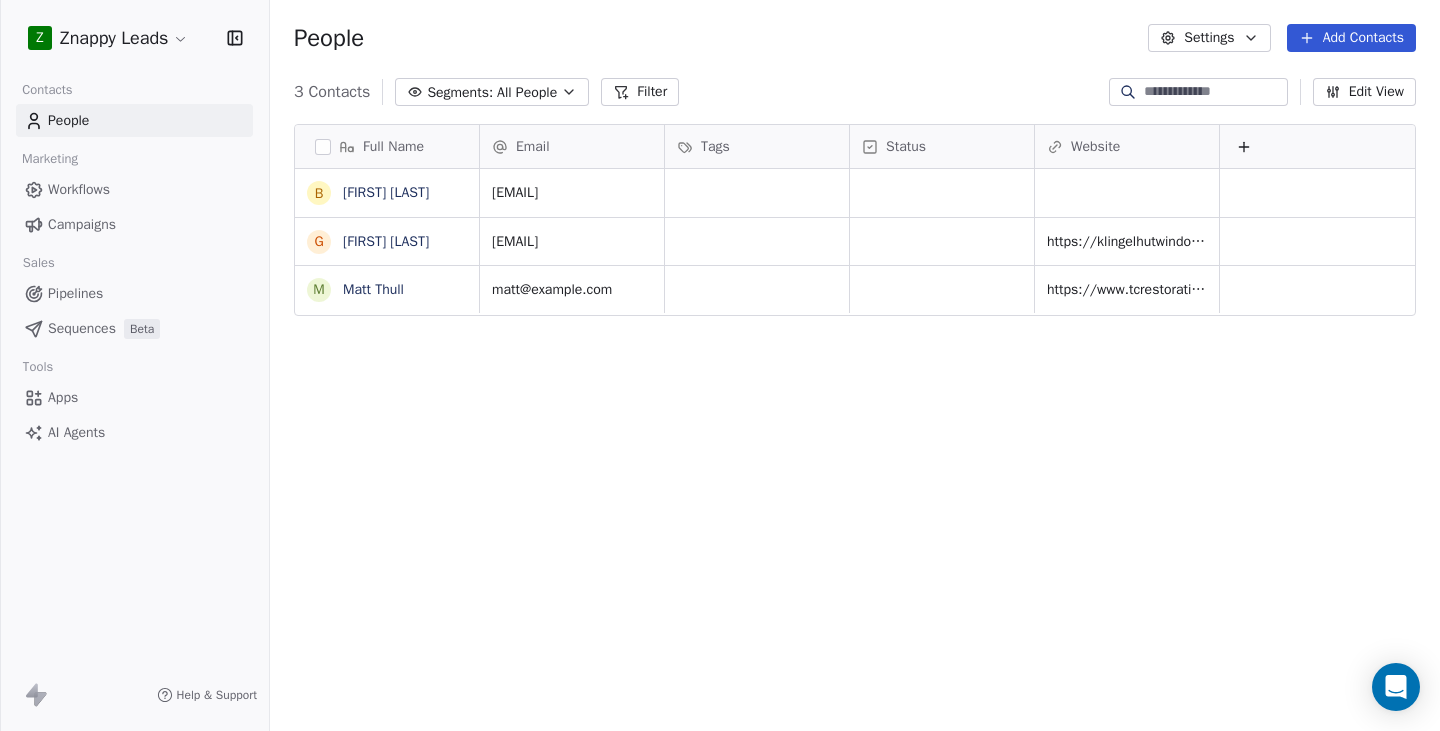 click on "Workflows" at bounding box center [79, 189] 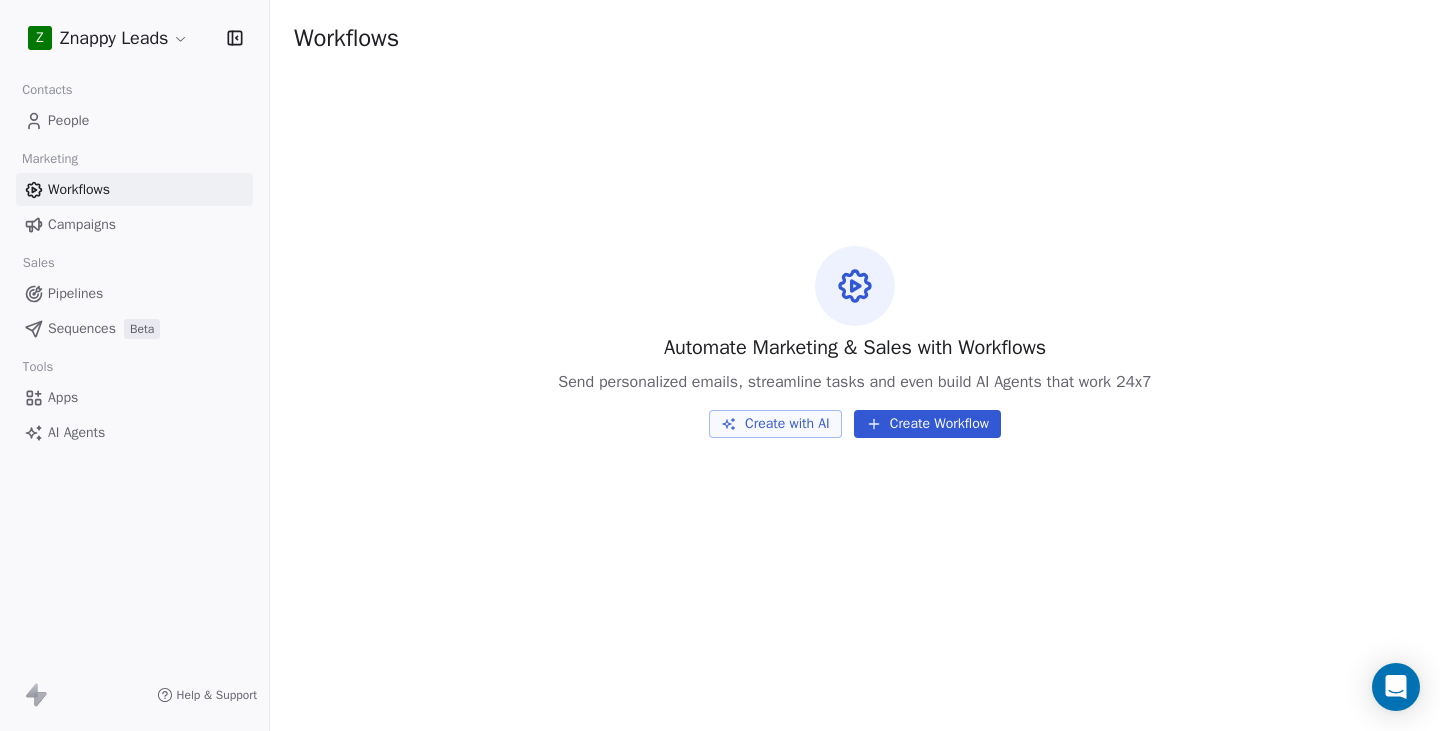 click on "Apps" at bounding box center (134, 397) 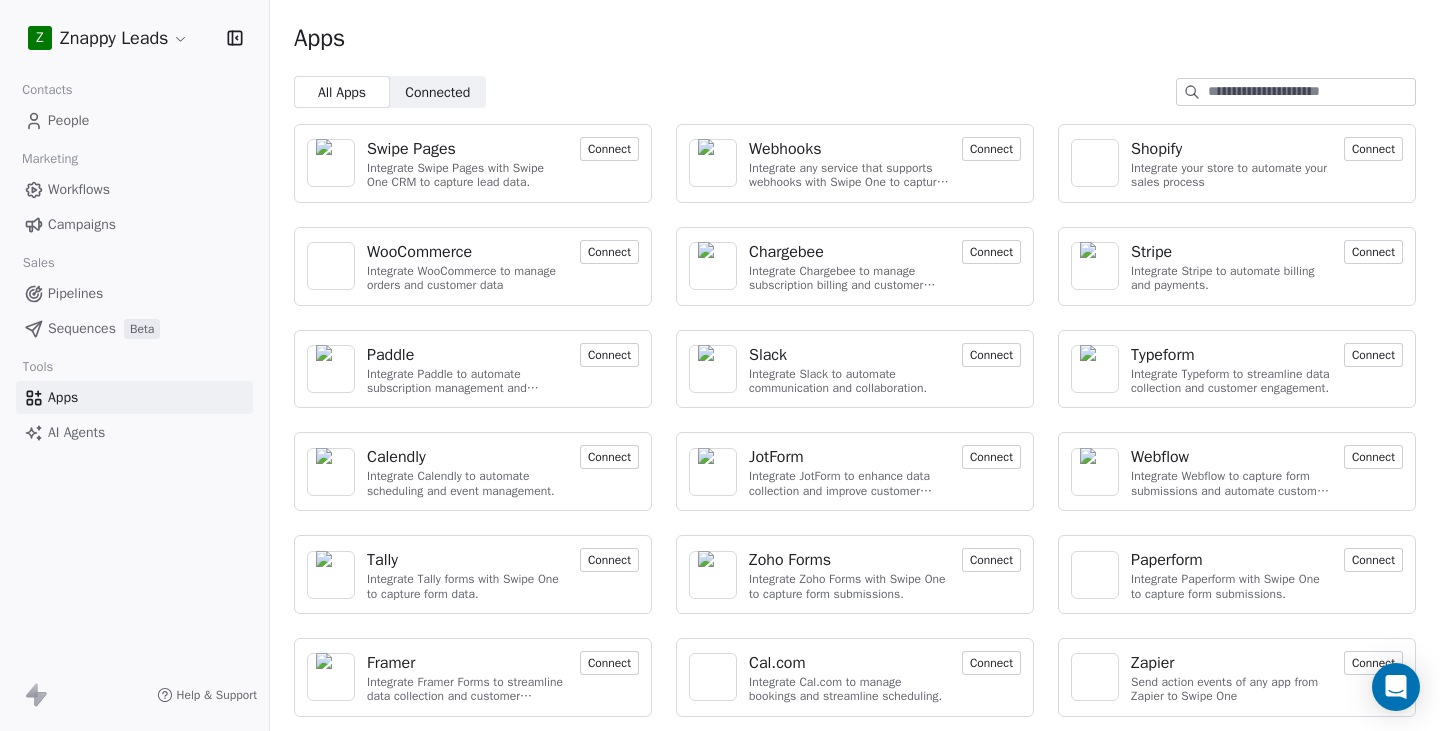 click at bounding box center (1311, 92) 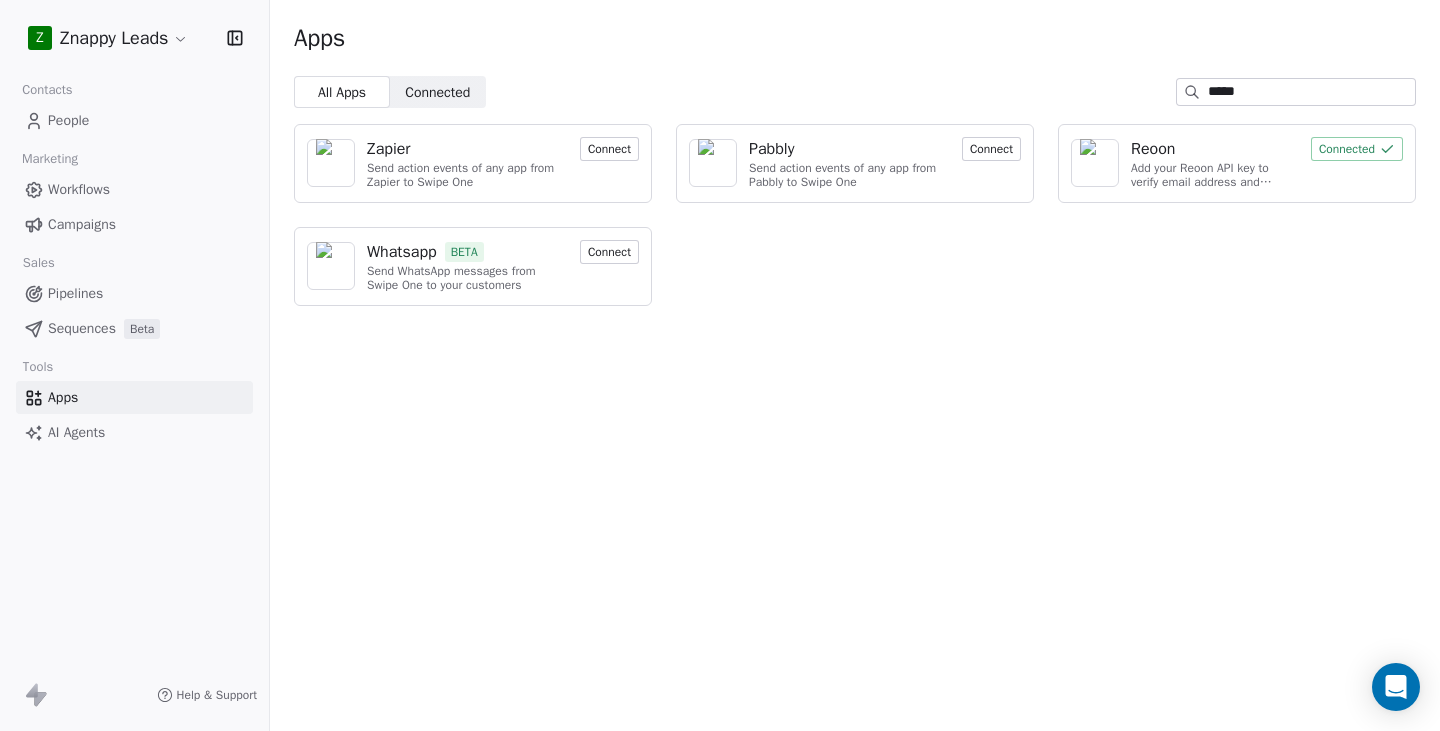 type on "*****" 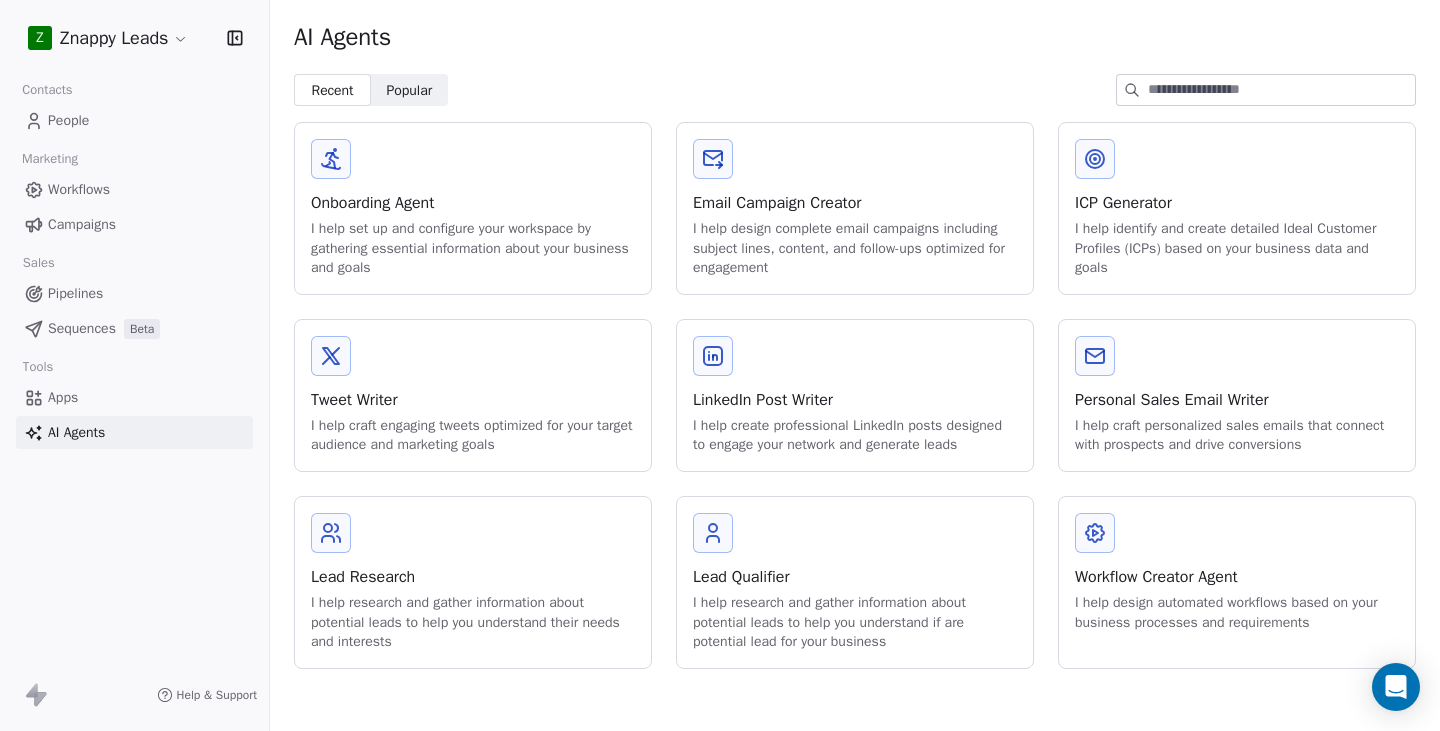 click on "Onboarding Agent I help set up and configure your workspace by gathering essential information about your business and goals" at bounding box center [473, 208] 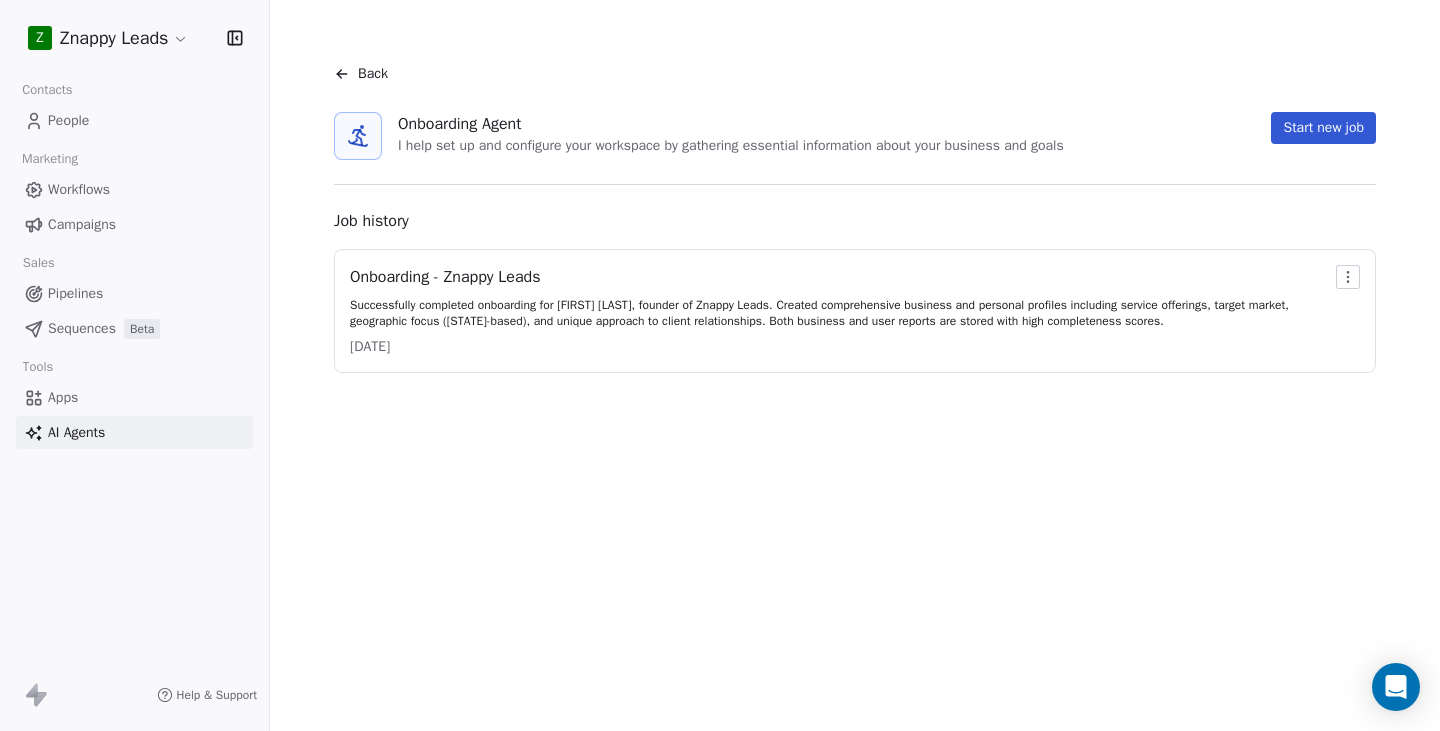 click on "Successfully completed onboarding for Kyle Peterson, founder of Znappy Leads. Created comprehensive business and personal profiles including service offerings, target market, geographic focus (Minnesota-based), and unique approach to client relationships. Both business and user reports are stored with high completeness scores." at bounding box center (839, 313) 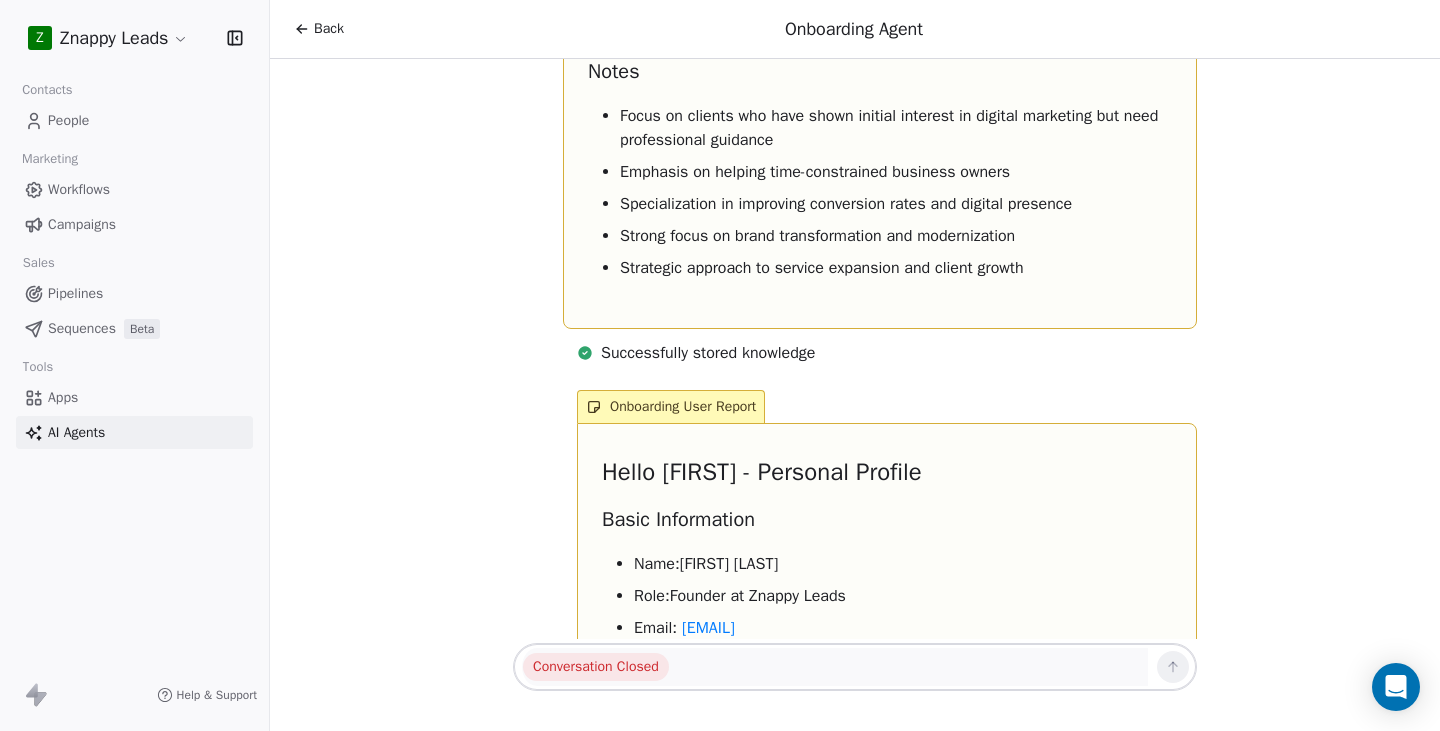 scroll, scrollTop: 6632, scrollLeft: 0, axis: vertical 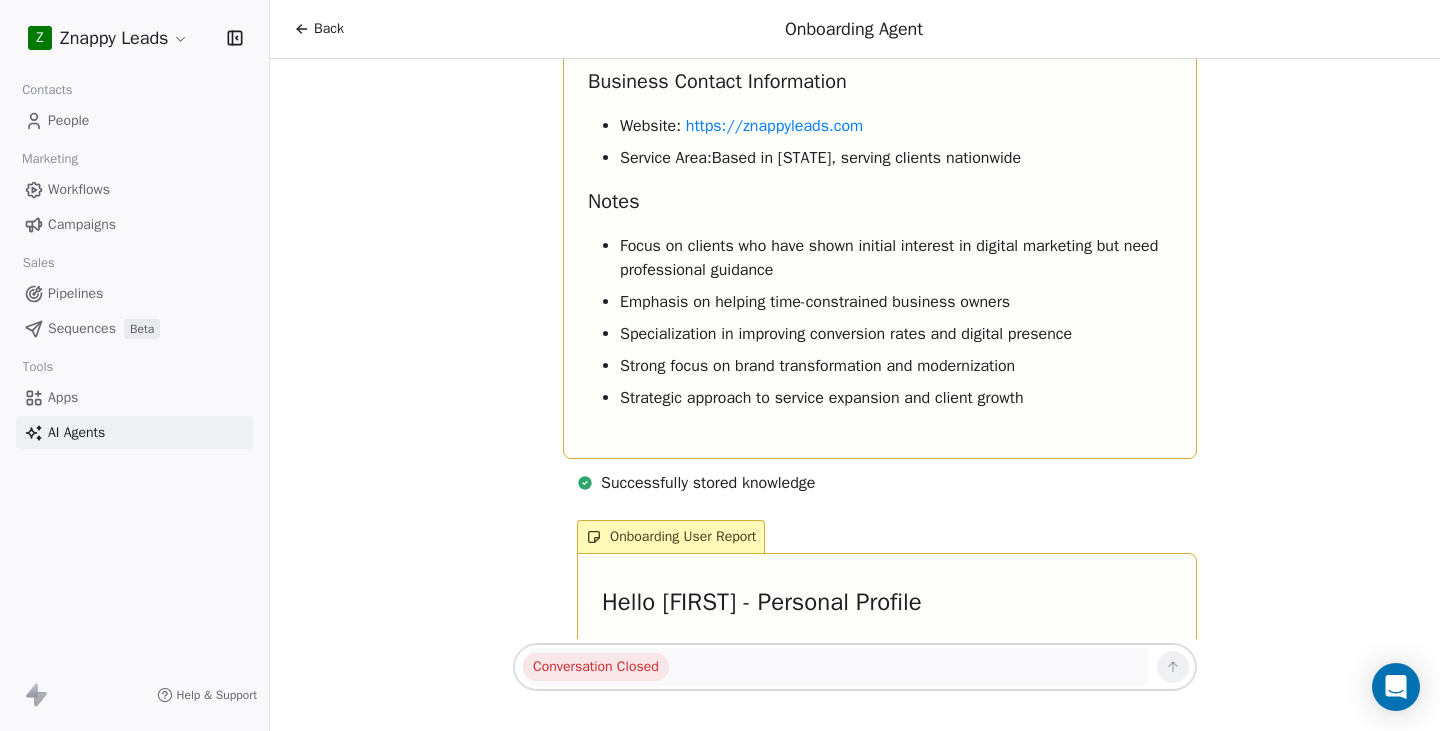 click on "Strong focus on brand transformation and modernization" at bounding box center [896, 366] 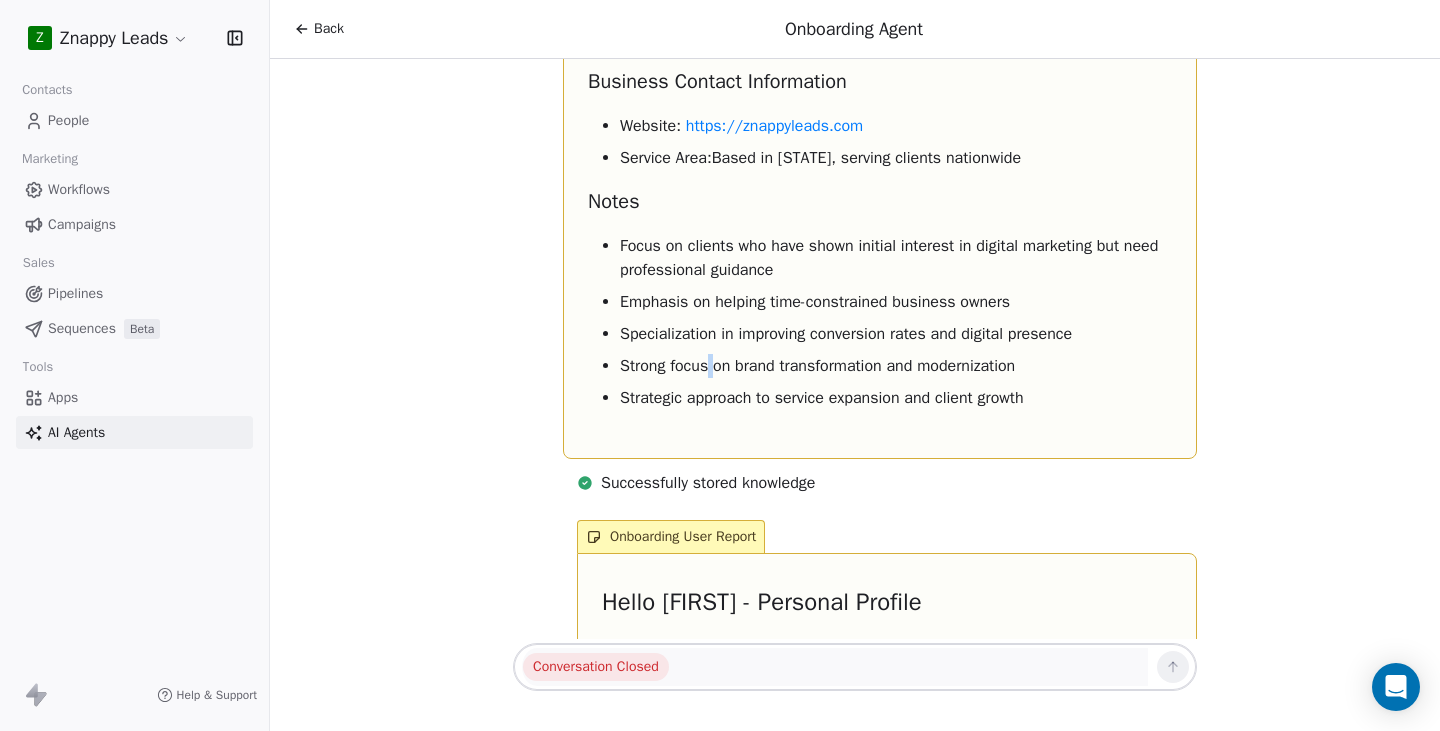 click on "Strong focus on brand transformation and modernization" at bounding box center (896, 366) 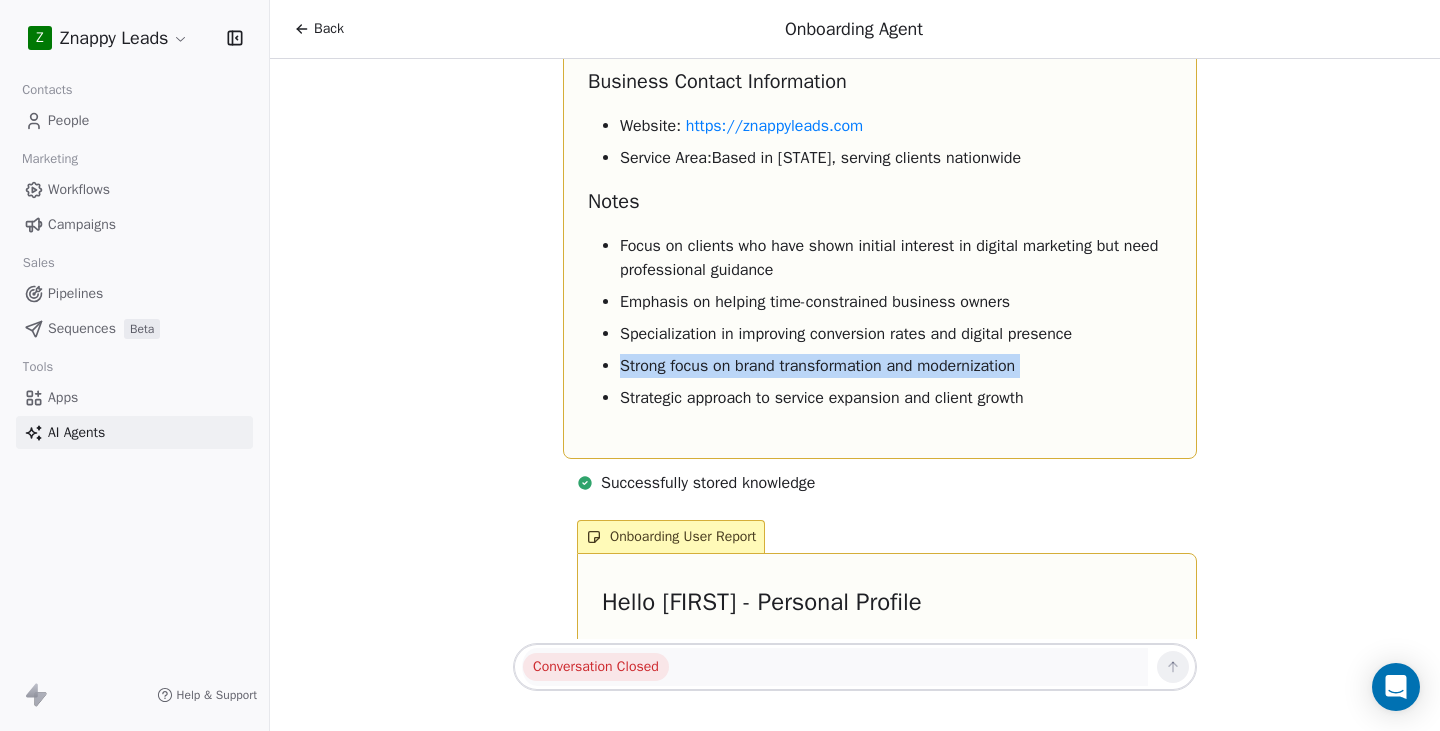 click on "Strong focus on brand transformation and modernization" at bounding box center (896, 366) 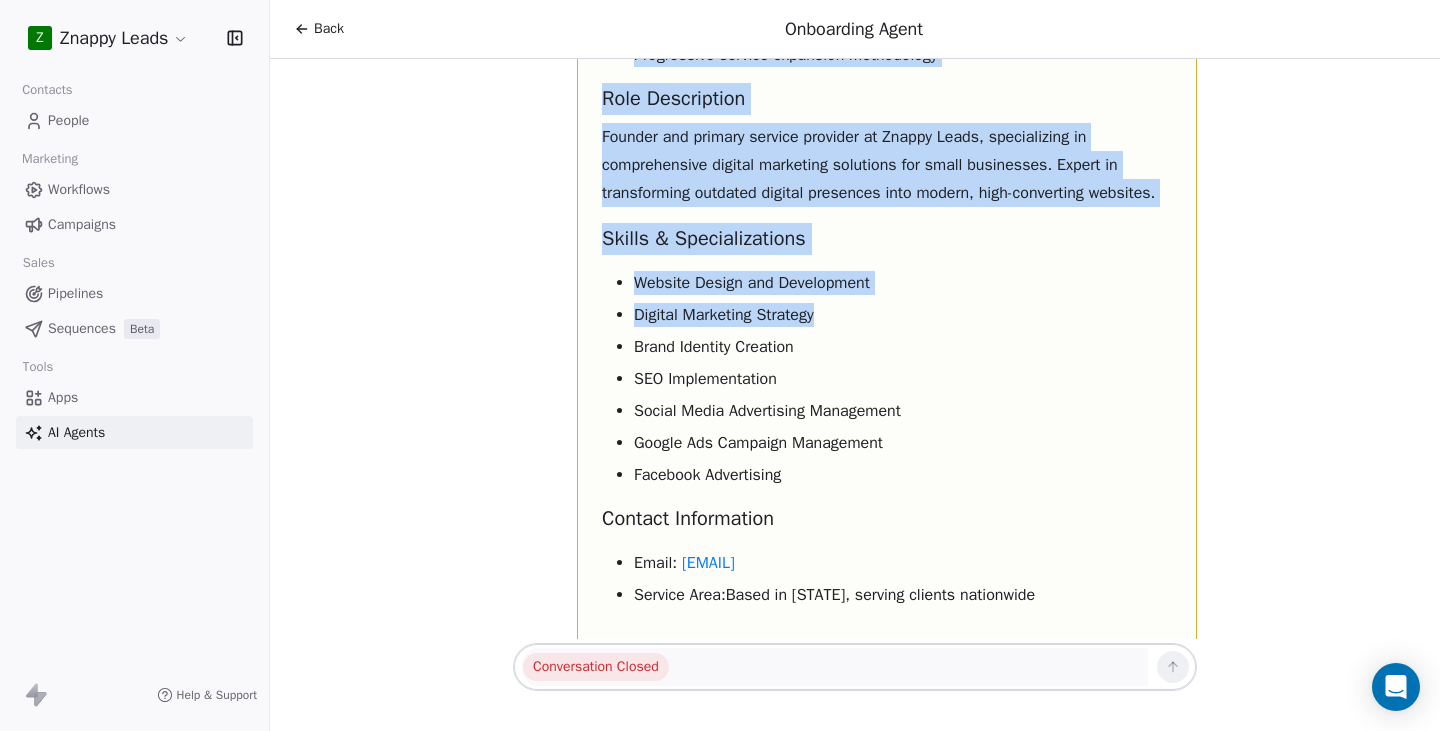 scroll, scrollTop: 7973, scrollLeft: 0, axis: vertical 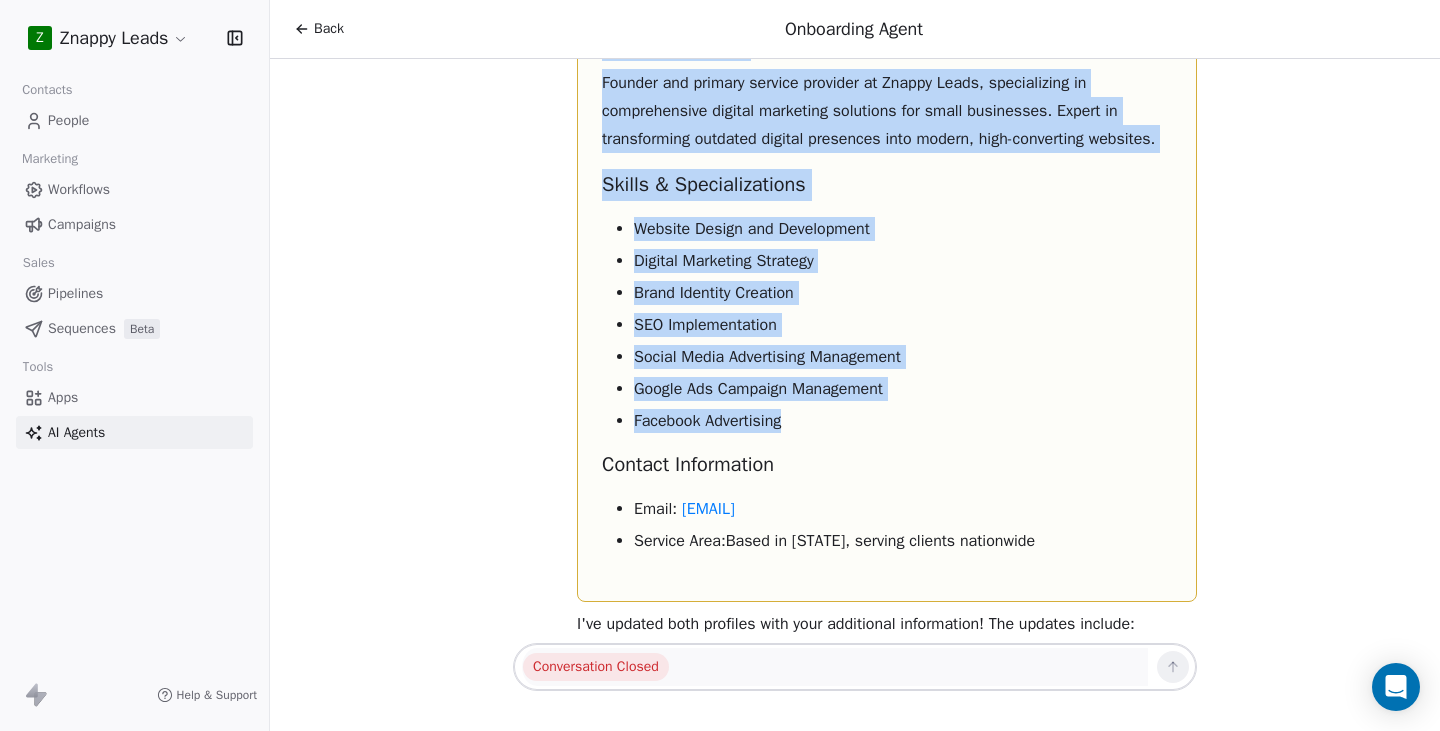 drag, startPoint x: 588, startPoint y: 325, endPoint x: 965, endPoint y: 381, distance: 381.13644 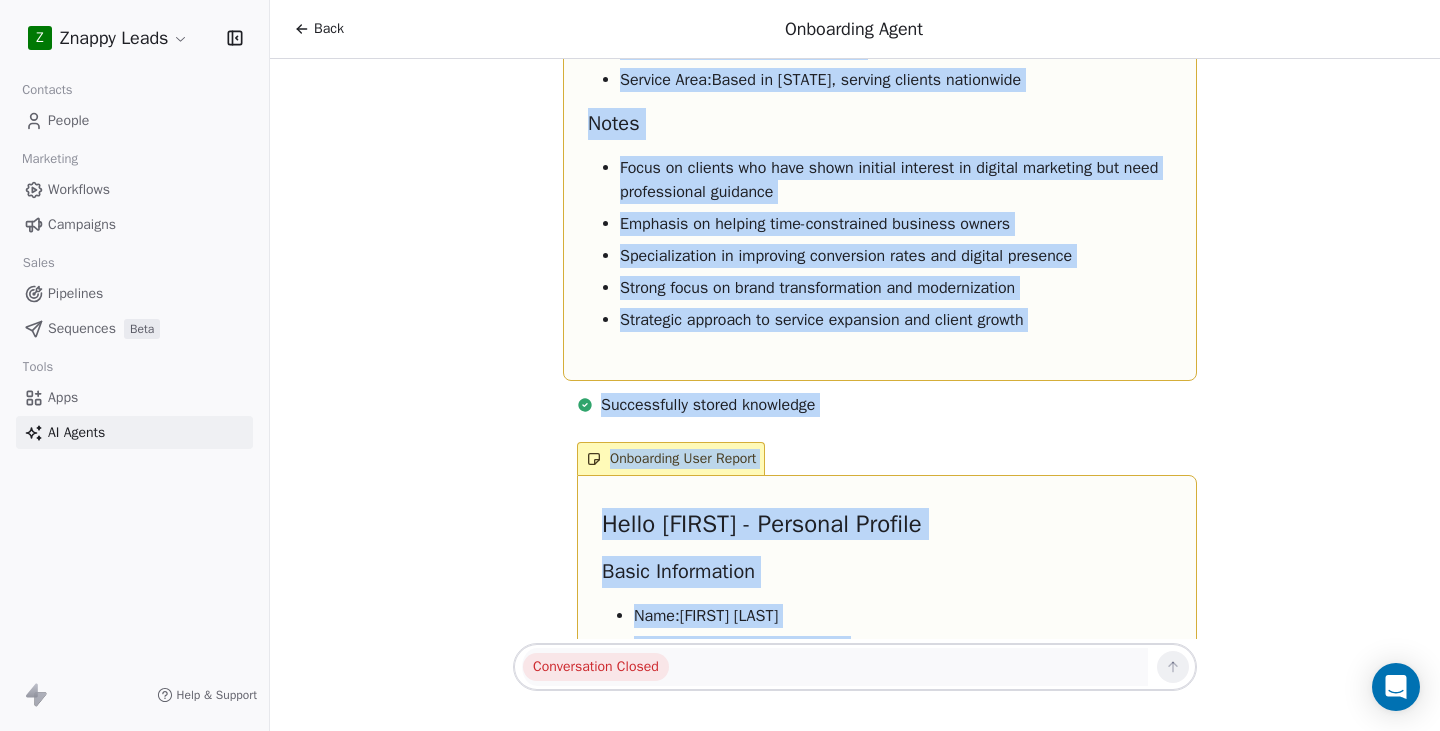 scroll, scrollTop: 6932, scrollLeft: 0, axis: vertical 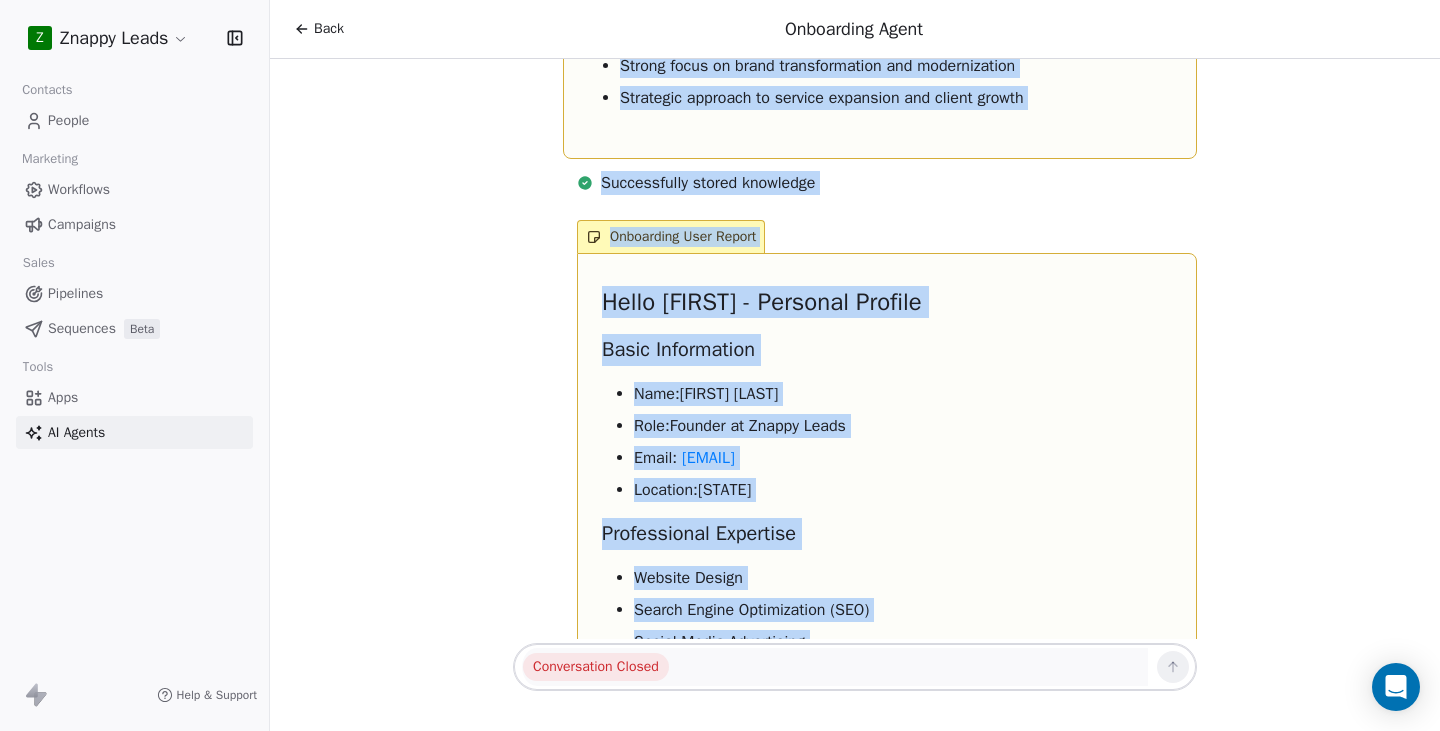 click on "Hello Kyle! I'm the Onboarding Agent for Swipe One. I see you're associated with Znappy Leads. Since this is your first time here, I'd love to learn more about both your business and your role to help create personalized content.
I notice you've provided the website URL for Znappy Leads. Before I browse through it, could you help me with a few quick details:
Could you confirm your role at Znappy Leads? (founder, sales, marketing, etc.)
Do you have a LinkedIn profile URL you'd like to share? This helps us better understand your professional background.
Is there a LinkedIn company page for Znappy Leads?
Once you provide these details, I'll browse through your website to understand your business better. This will help ensure all future content aligns perfectly with your brand and business goals.
Would you mind sharing these details with me? founder, no linkedin currently for the company. I do website design, SEO and social advertising Failed to get information from website" at bounding box center (855, 349) 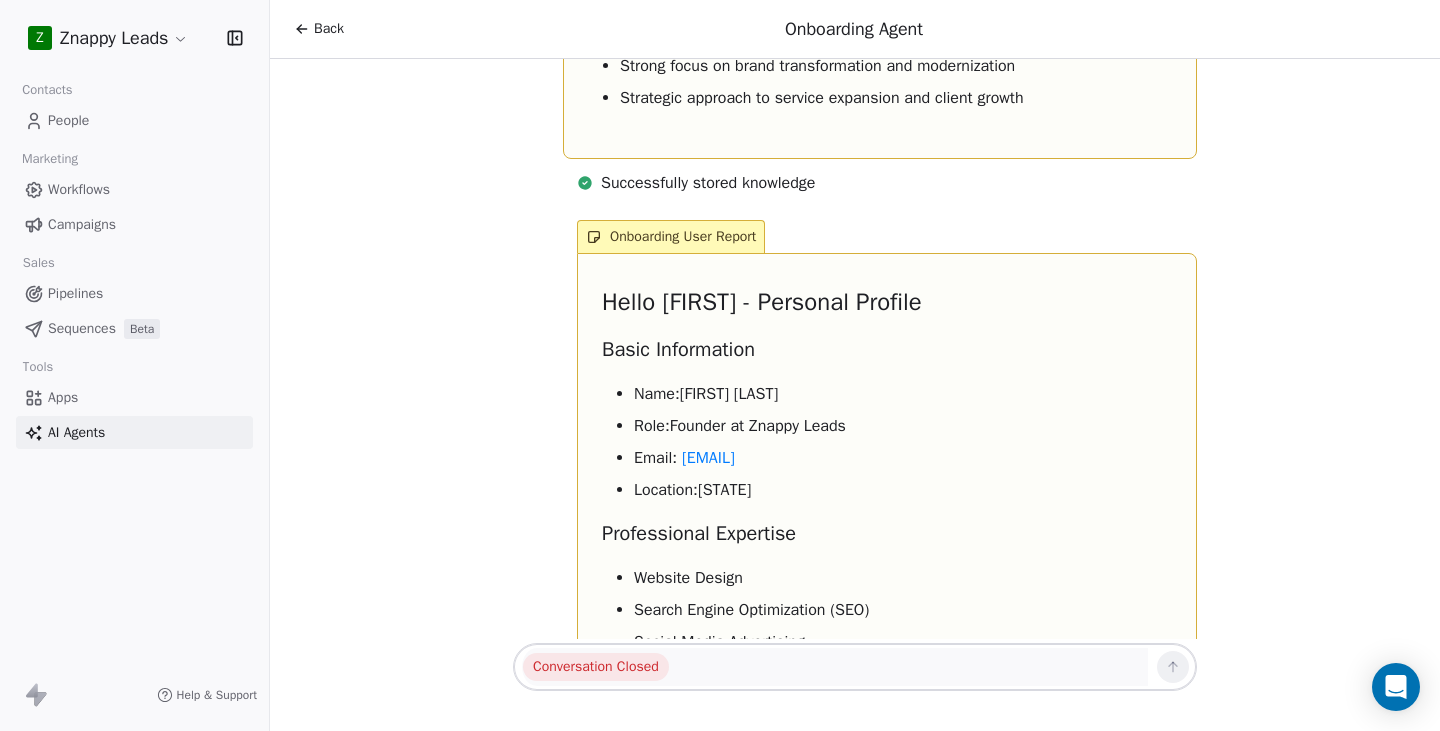 click on "Apps" at bounding box center [134, 397] 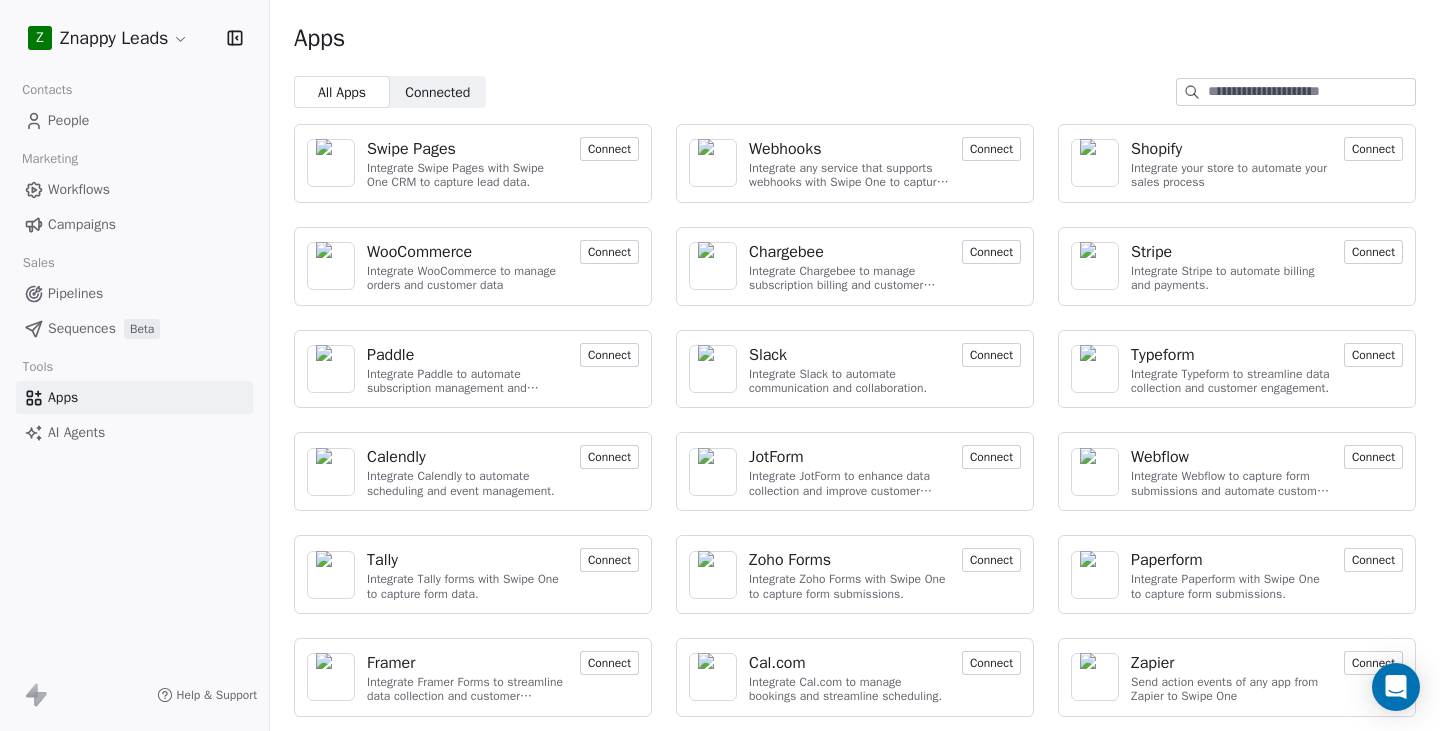 click on "Pipelines" at bounding box center (75, 293) 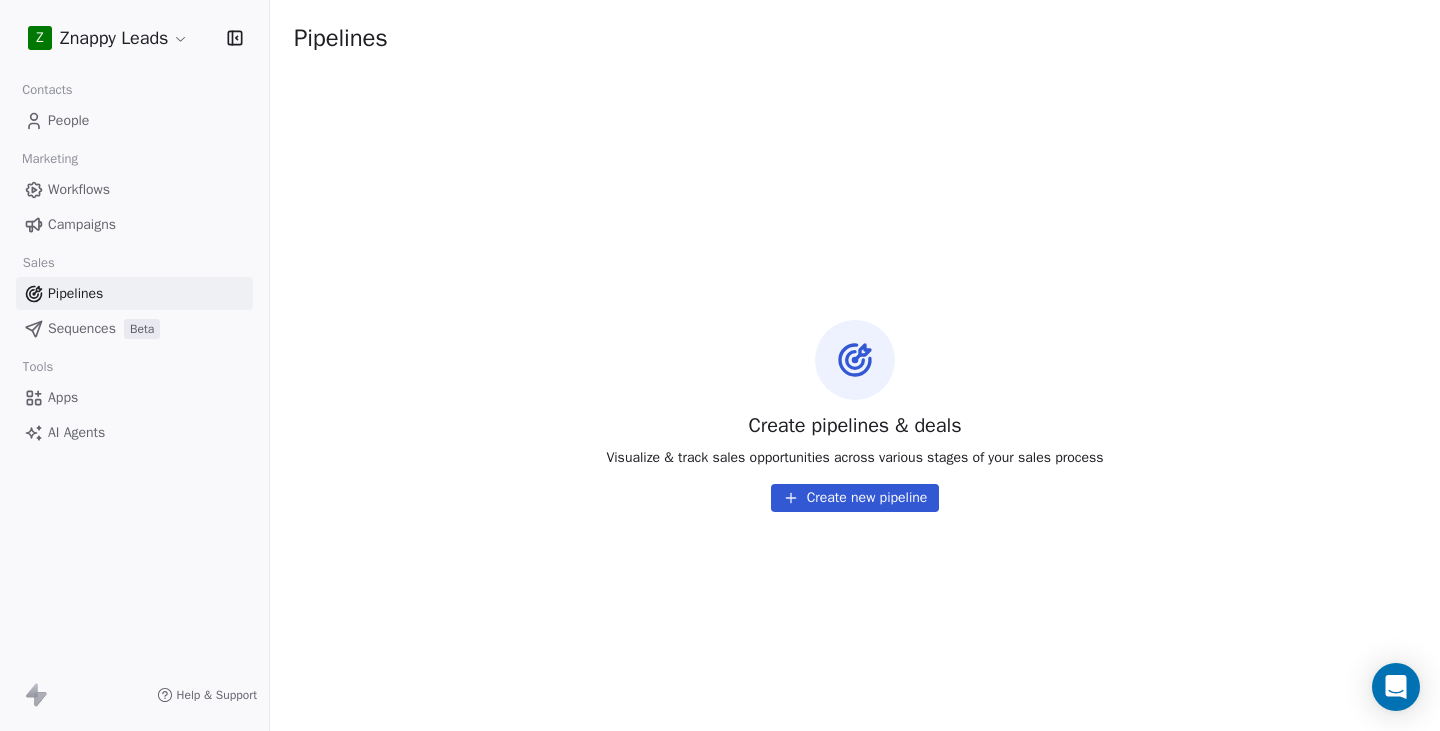 click on "Sequences" at bounding box center [82, 328] 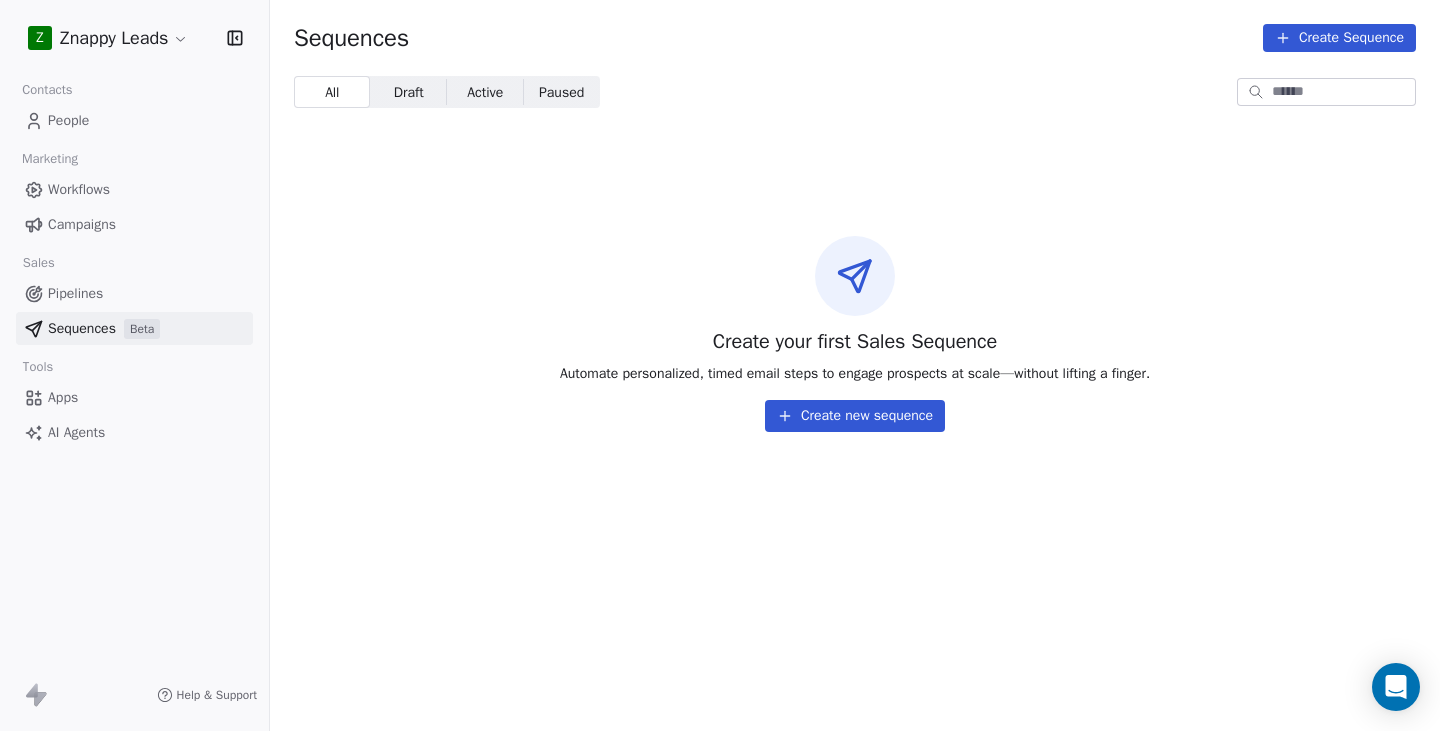 click on "Workflows" at bounding box center (134, 189) 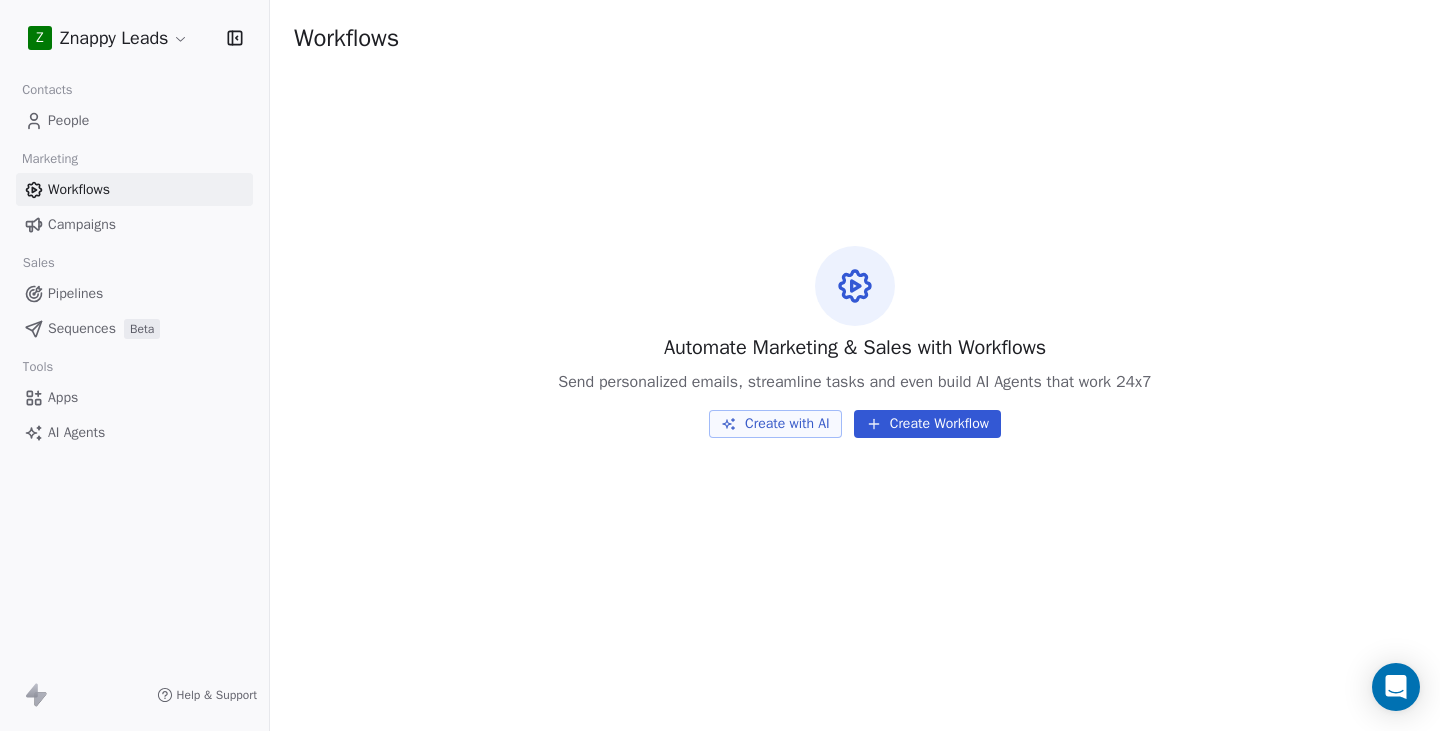 click on "Campaigns" at bounding box center [82, 224] 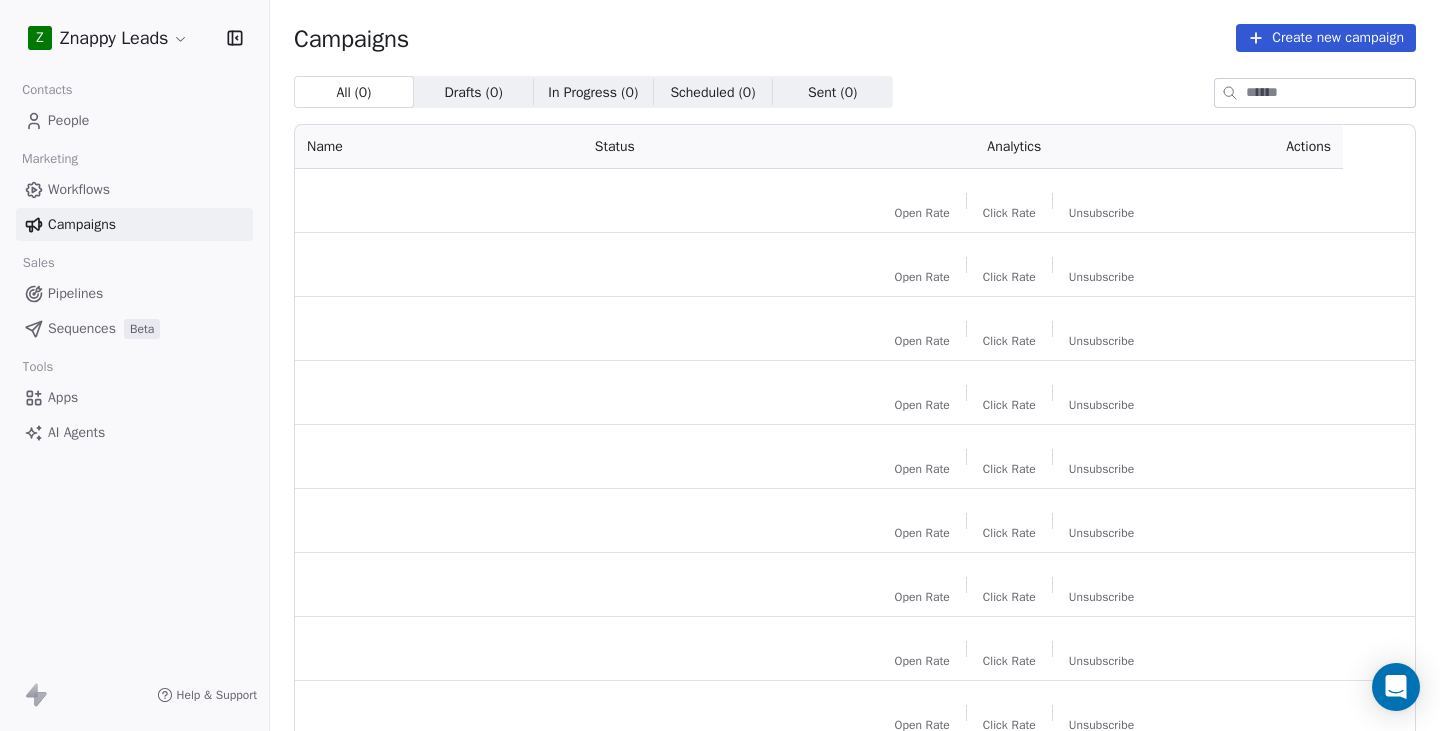 click on "People" at bounding box center [68, 120] 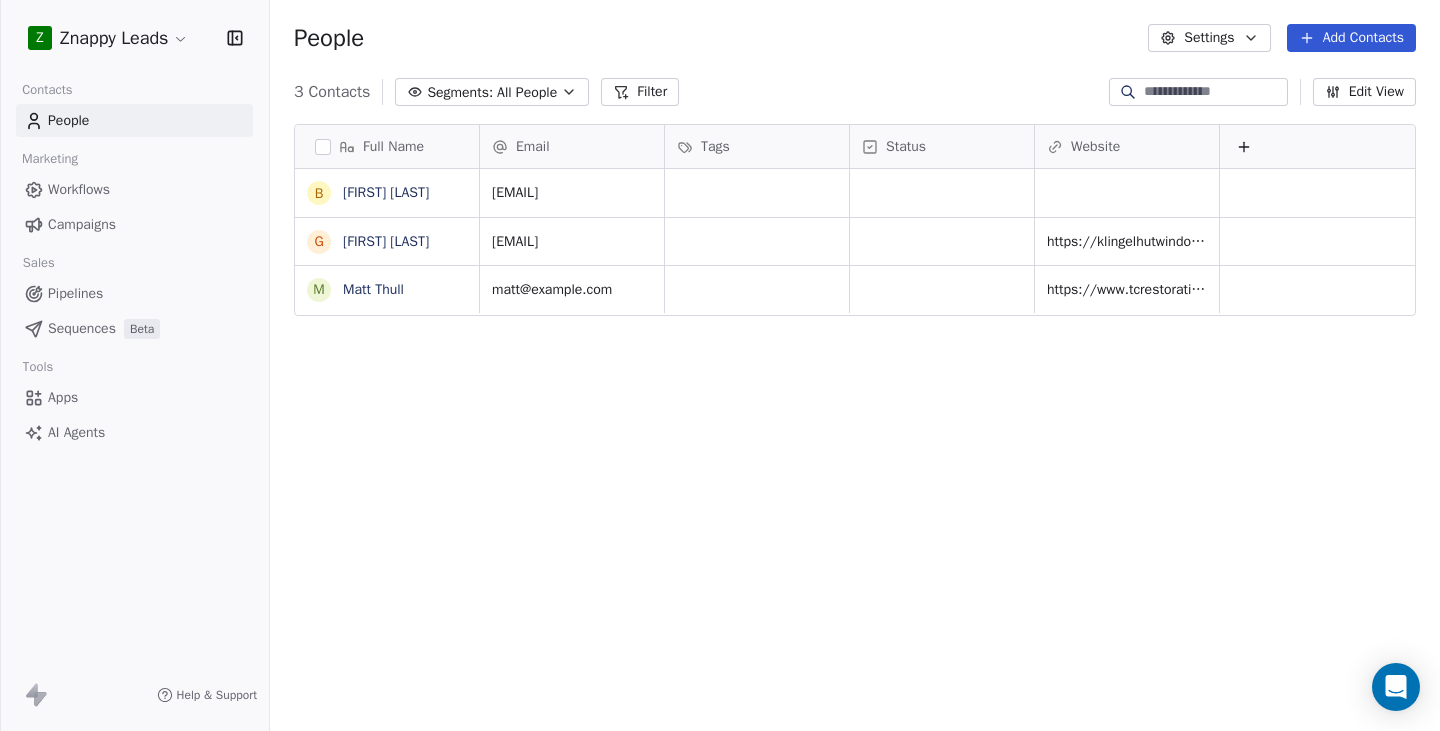 scroll, scrollTop: 15, scrollLeft: 16, axis: both 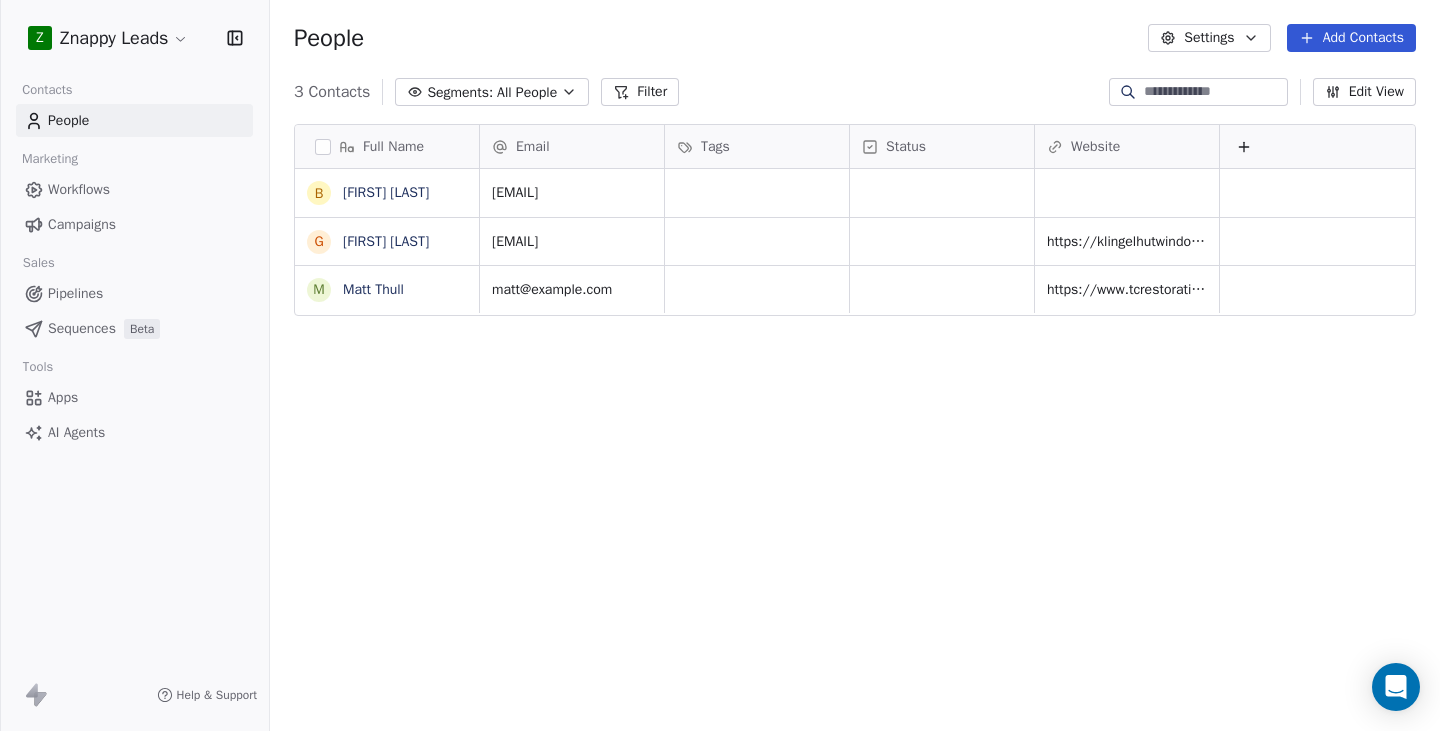 click on "Settings" at bounding box center (1209, 38) 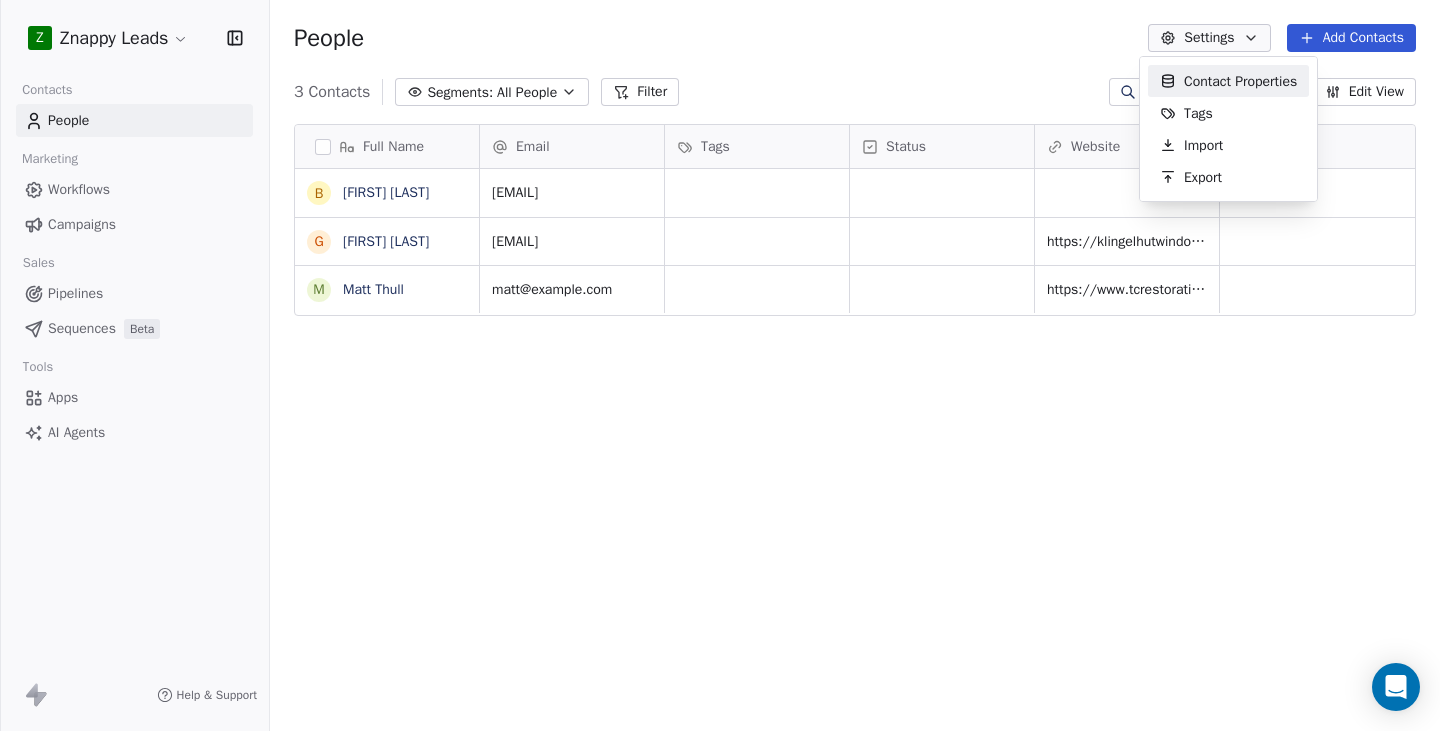 click on "Contact Properties" at bounding box center (1240, 81) 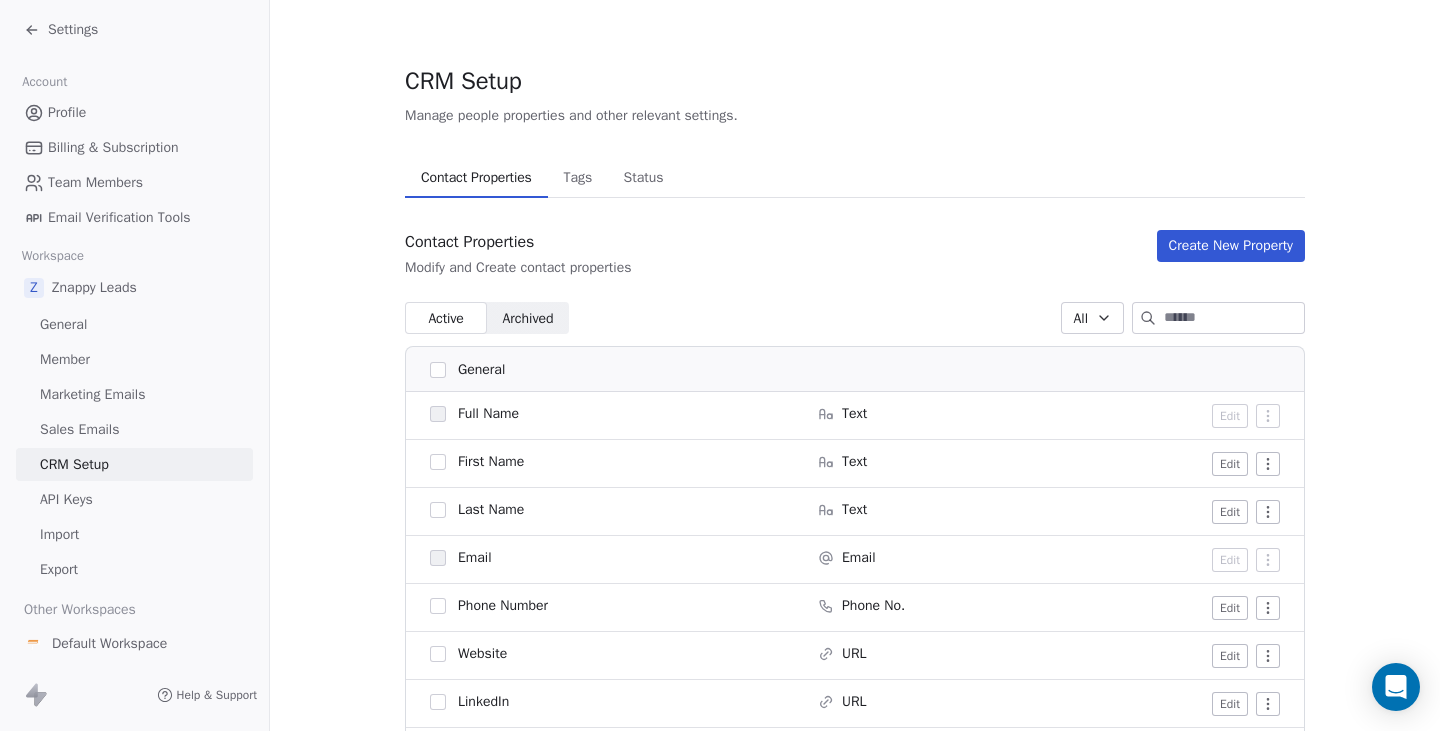 click on "API Keys" at bounding box center (134, 499) 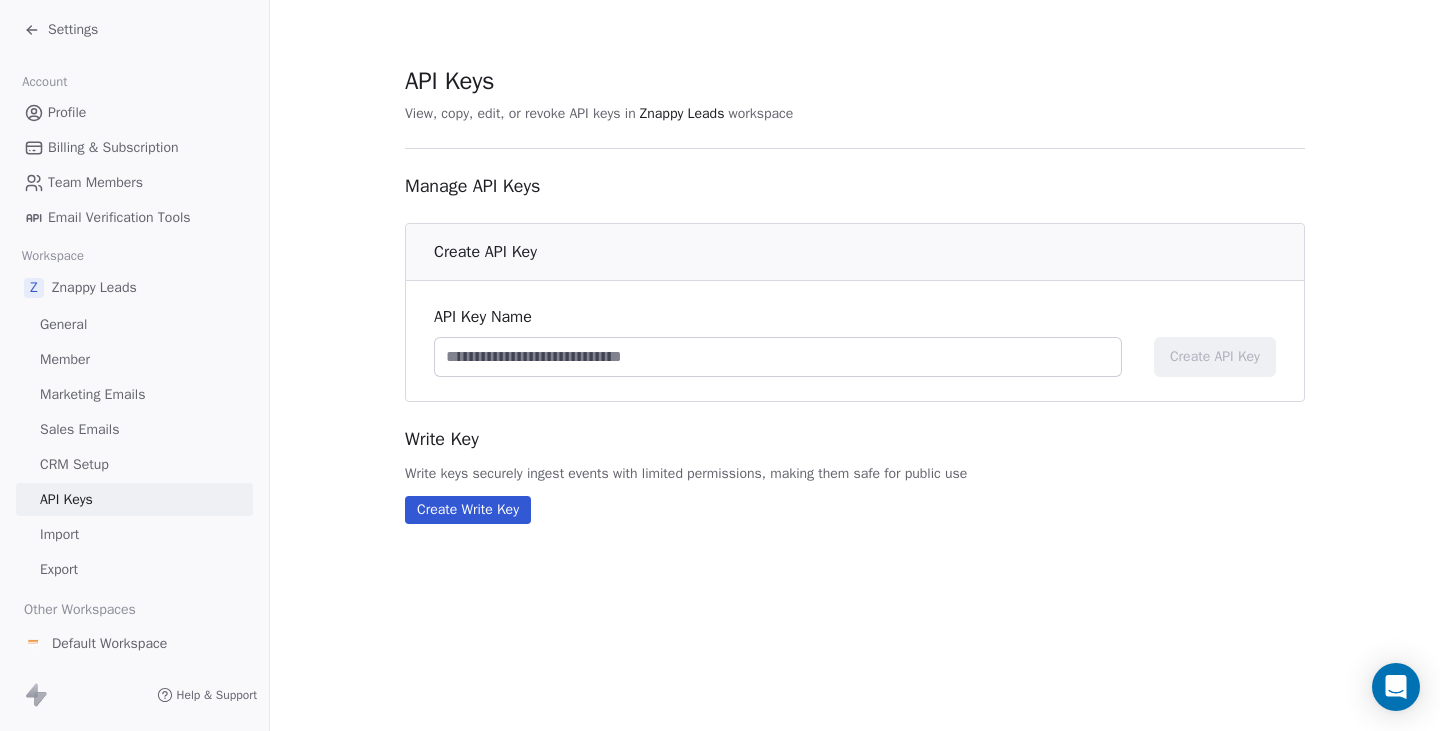 click at bounding box center (778, 357) 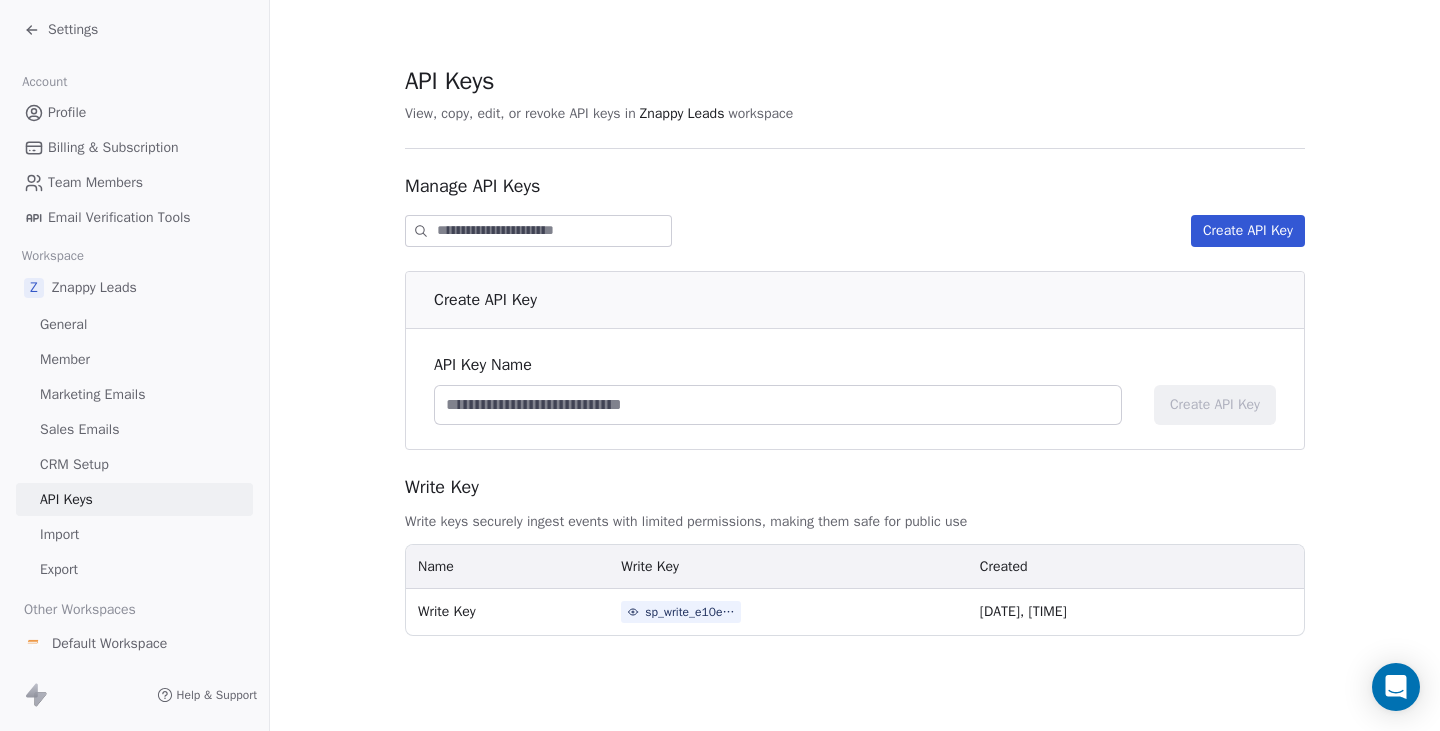click on "sp_write_e10ed60edc25432995da64192b4b5ee9" at bounding box center (690, 612) 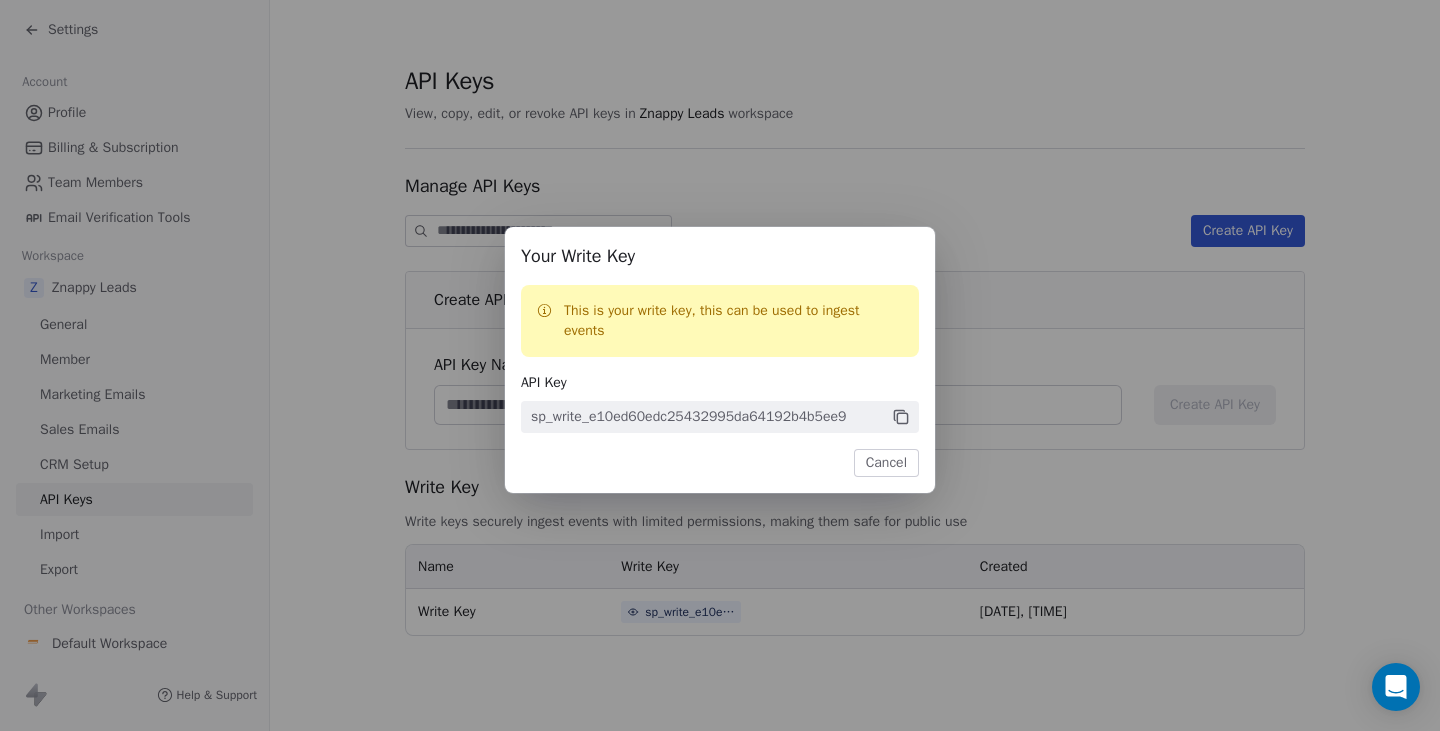 click 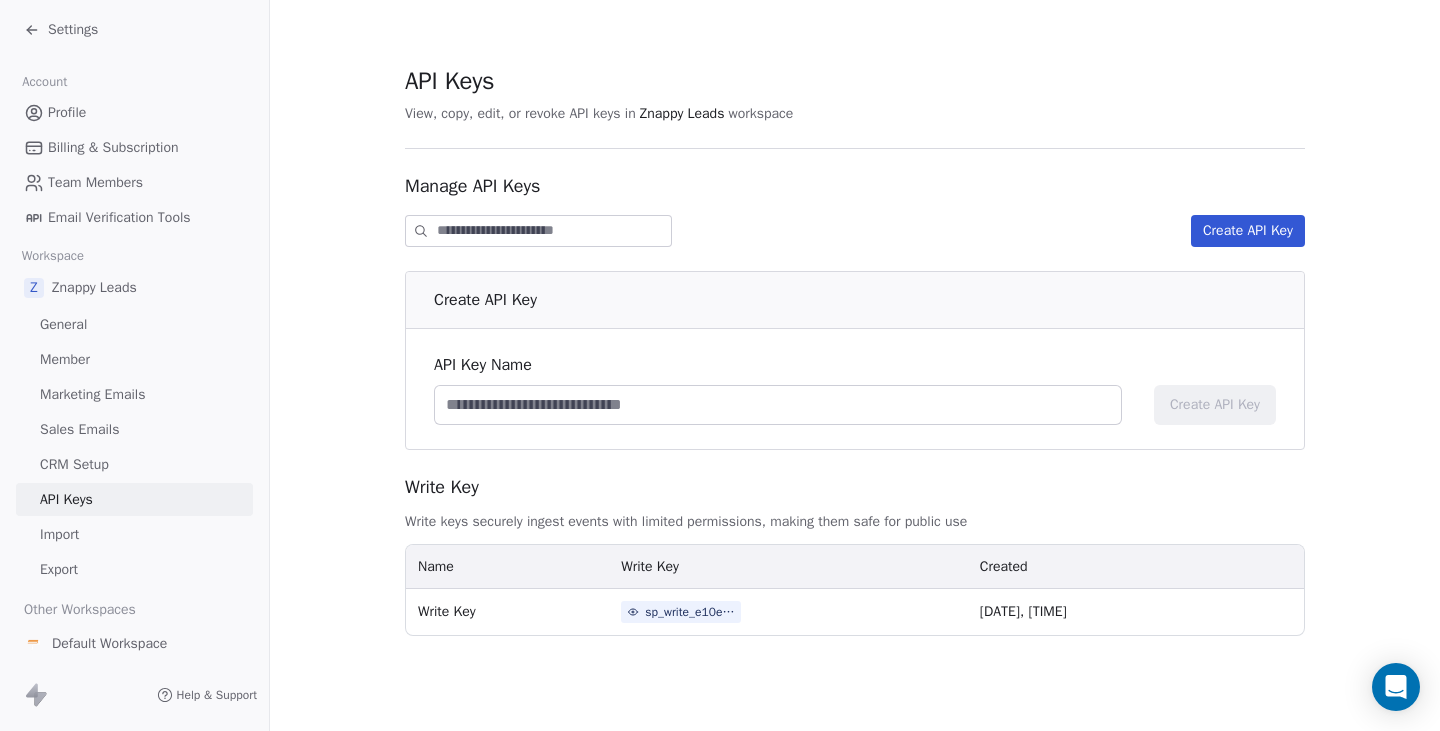 click on "Your Write Key This is your write key, this can be used to ingest events API Key sp_write_e10ed60edc25432995da64192b4b5ee9 Cancel" at bounding box center (720, 365) 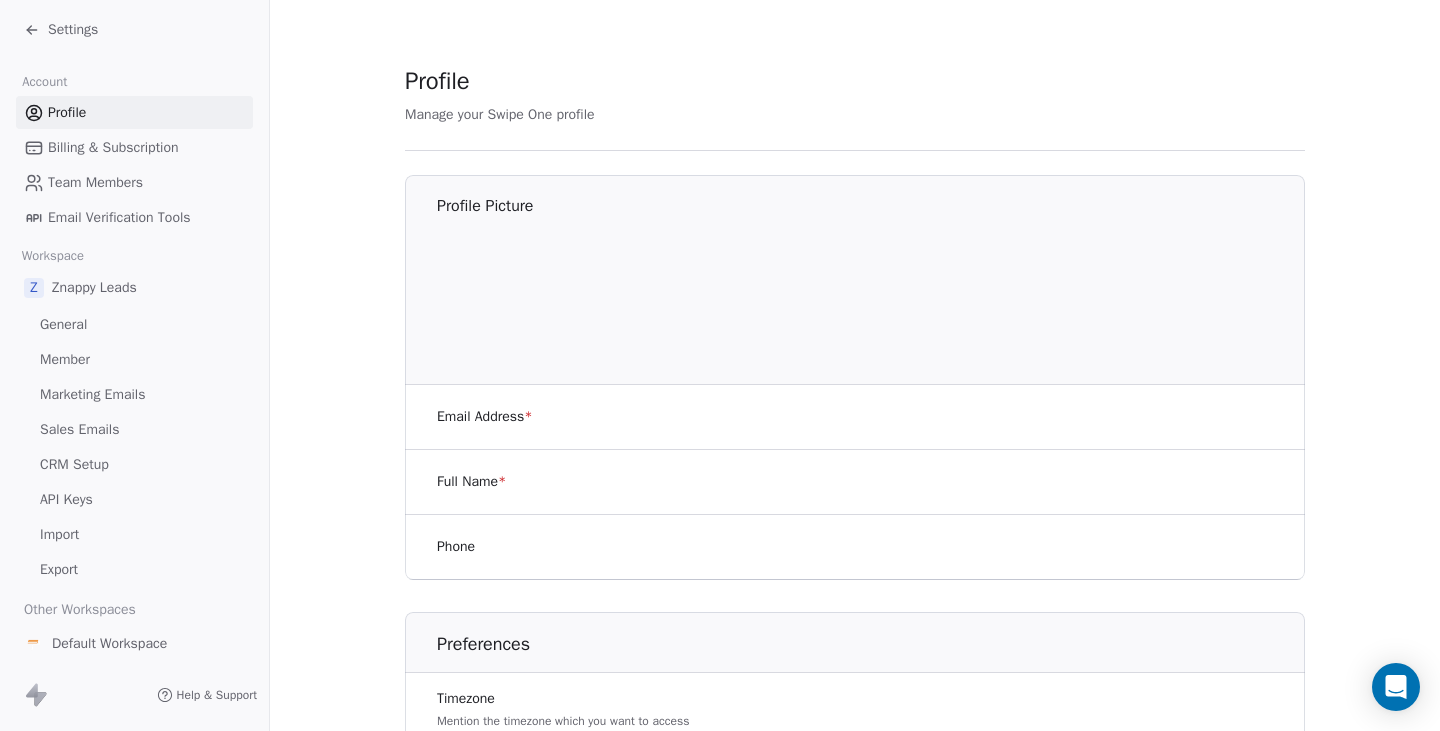 click on "Settings" at bounding box center [134, 30] 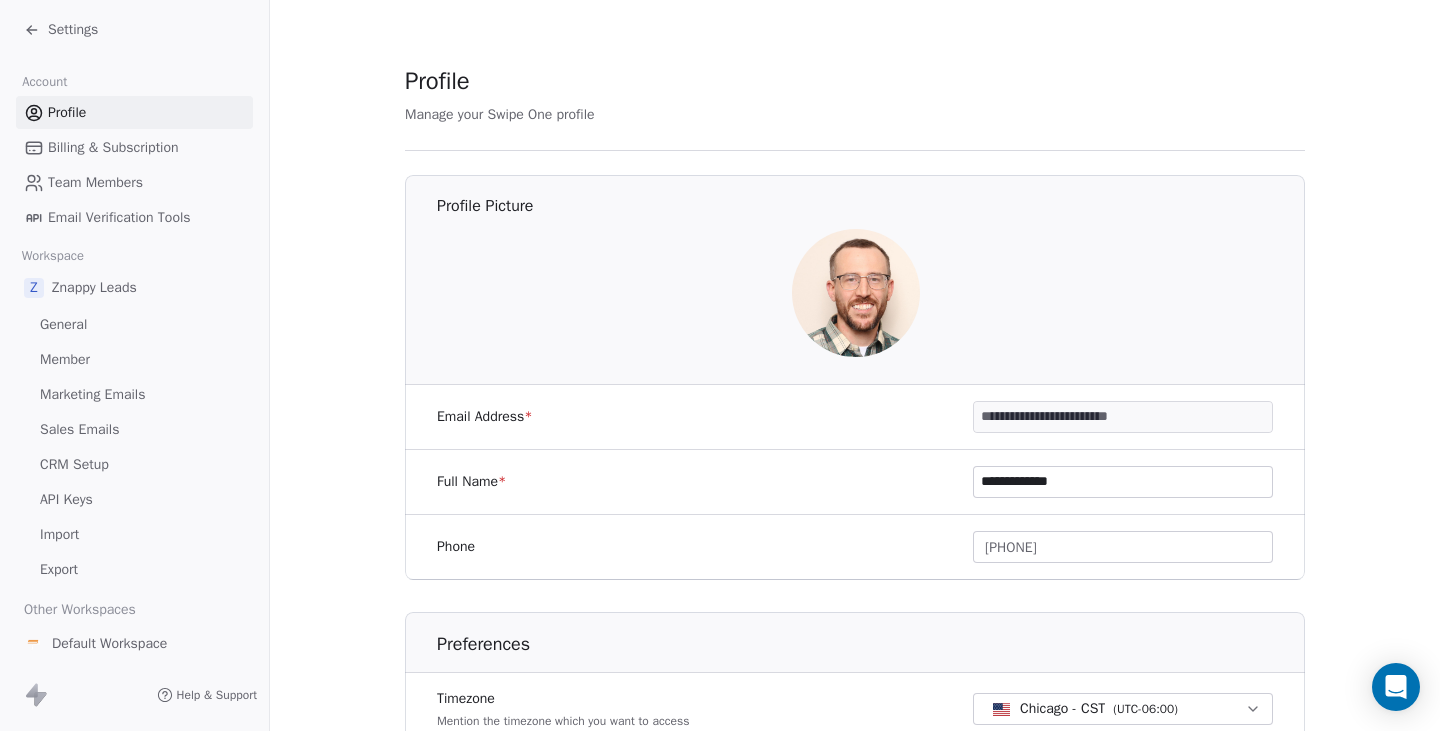 click 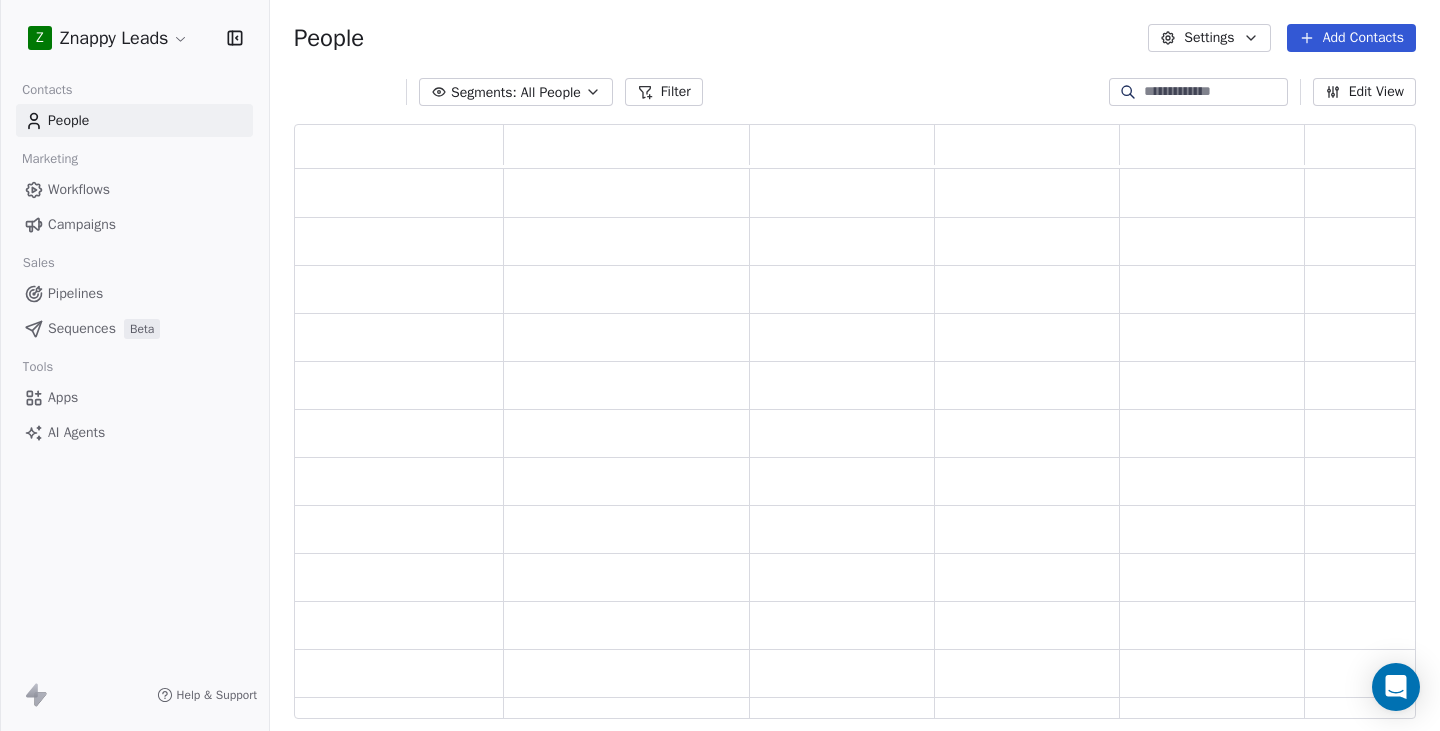 scroll, scrollTop: 15, scrollLeft: 16, axis: both 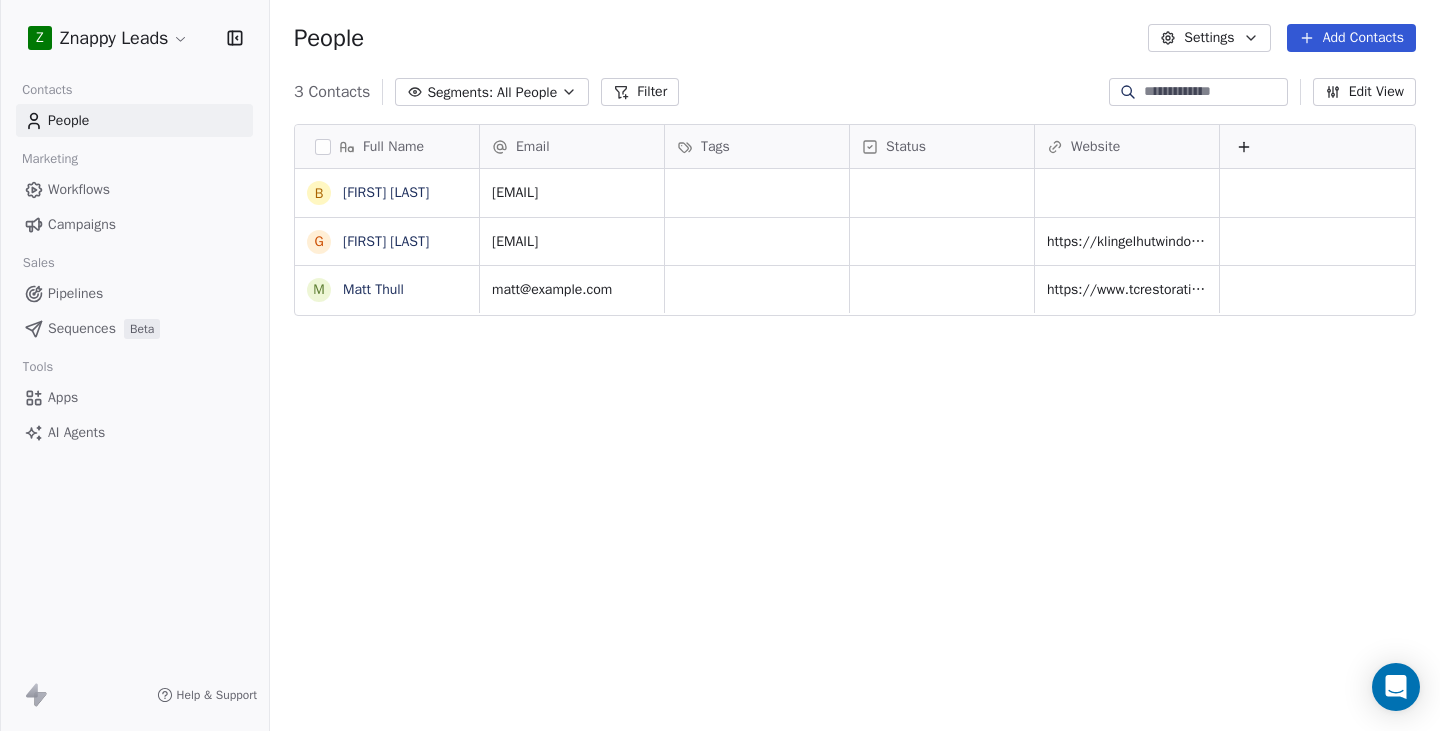 click on "Settings" at bounding box center (1209, 38) 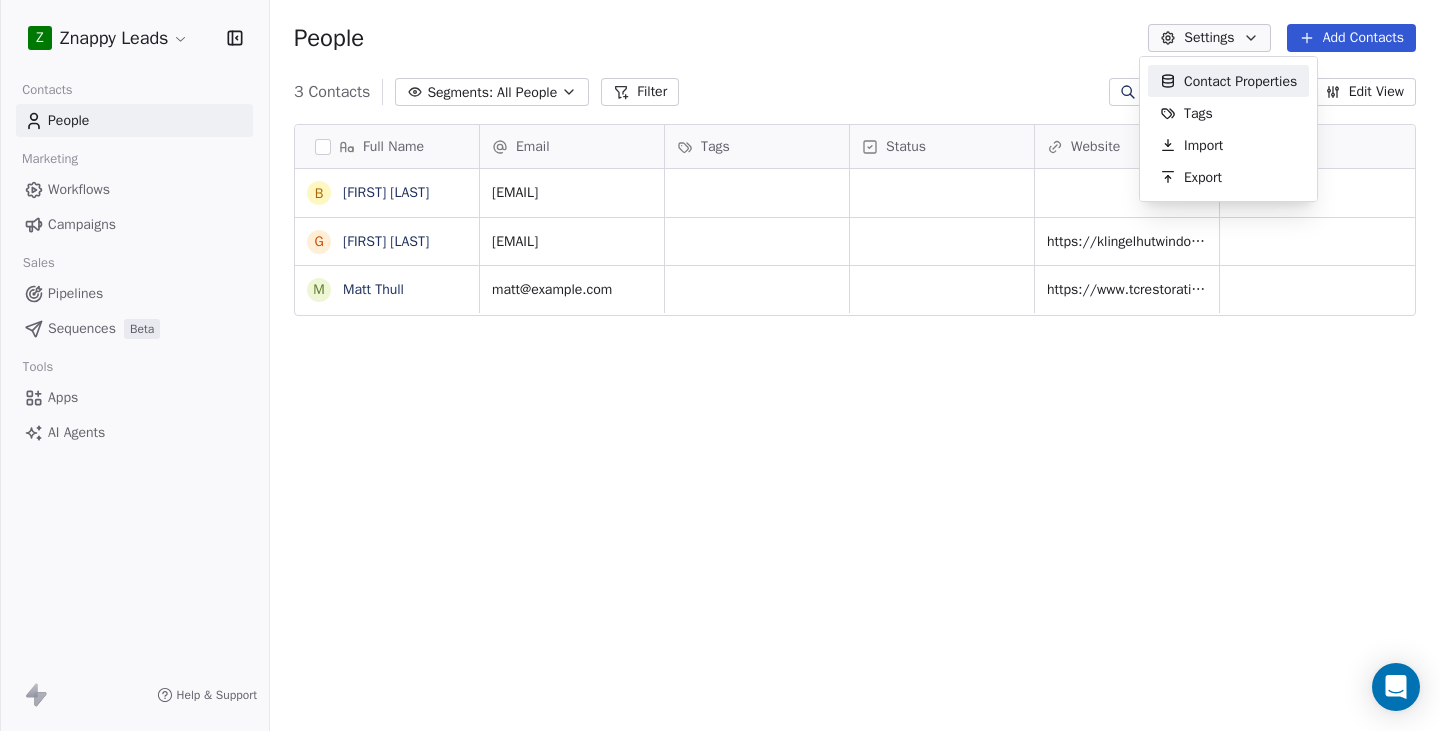 click on "**********" at bounding box center [720, 365] 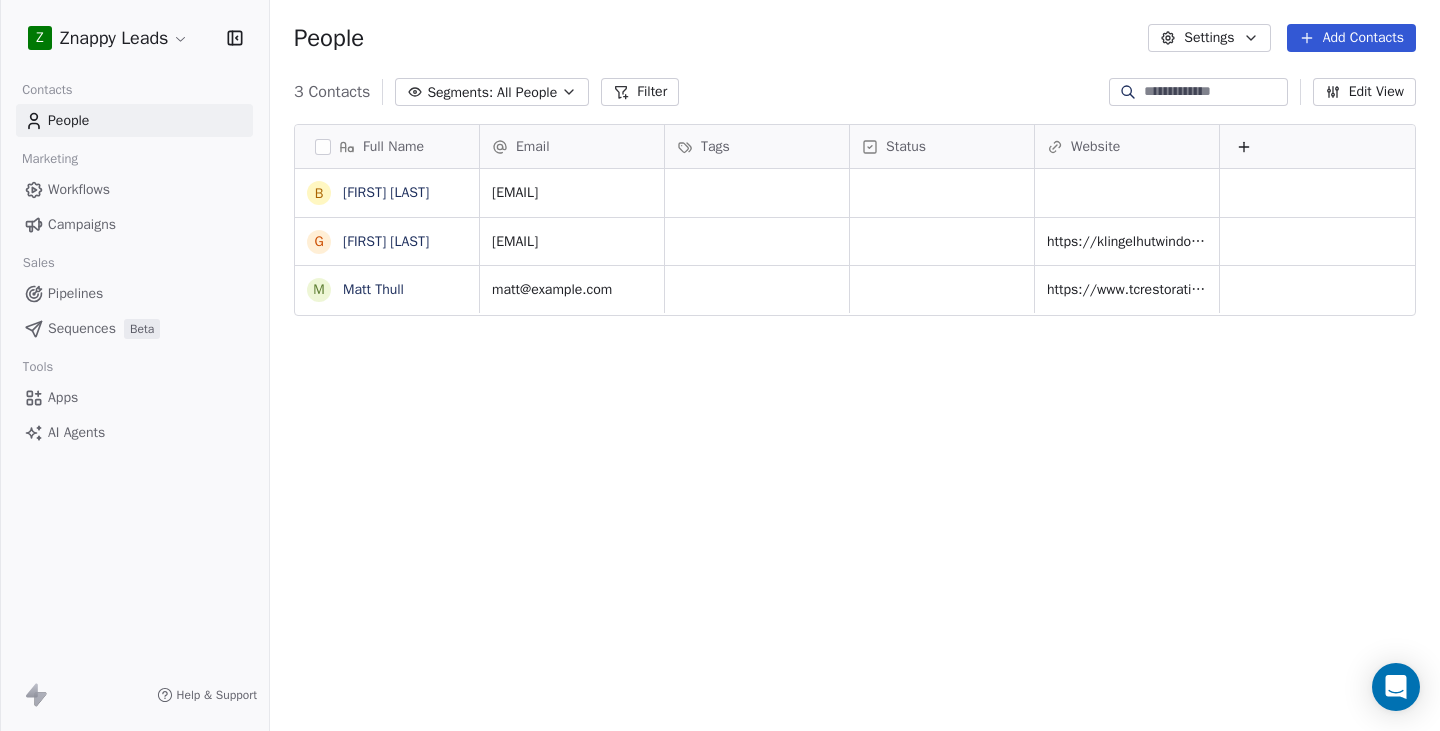click on "Settings" at bounding box center (1209, 38) 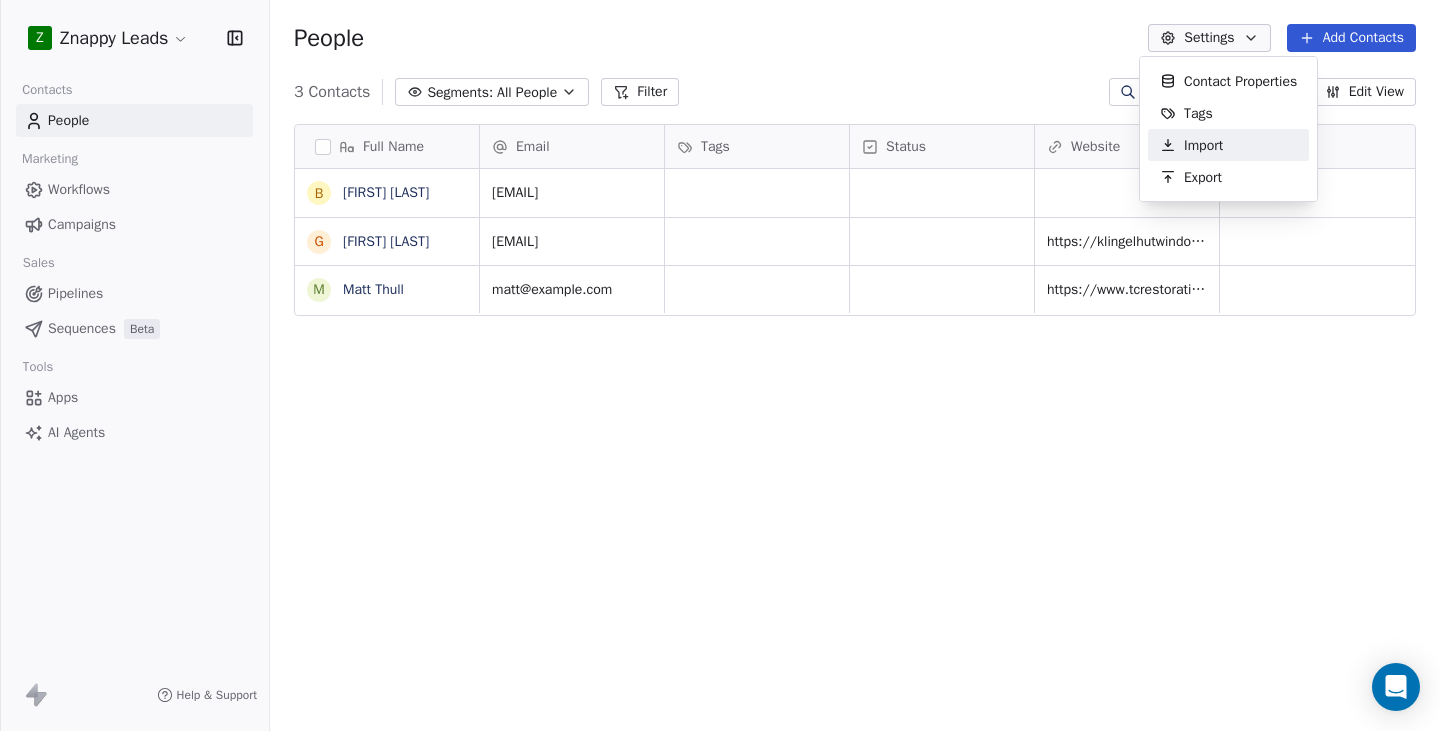 click on "Import" at bounding box center [1203, 145] 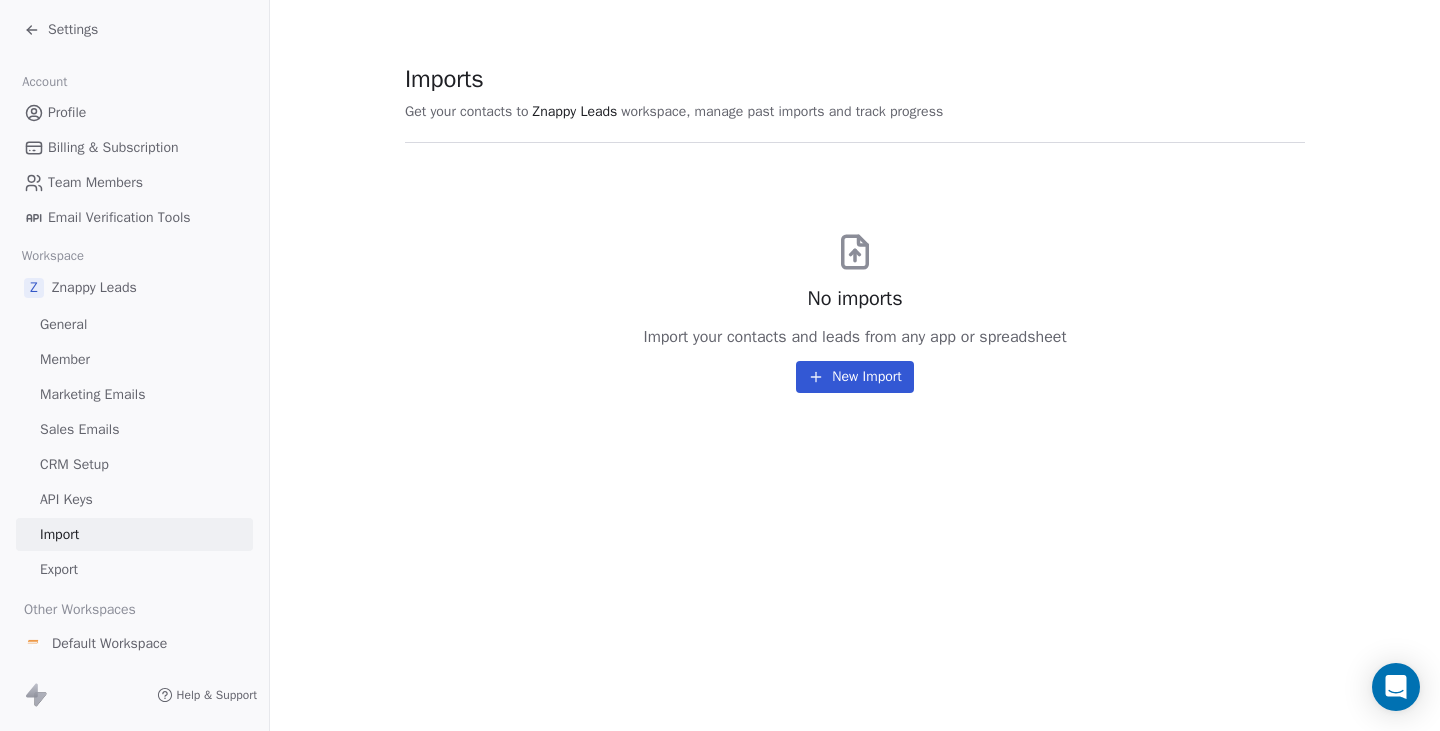 click on "Settings" at bounding box center (134, 30) 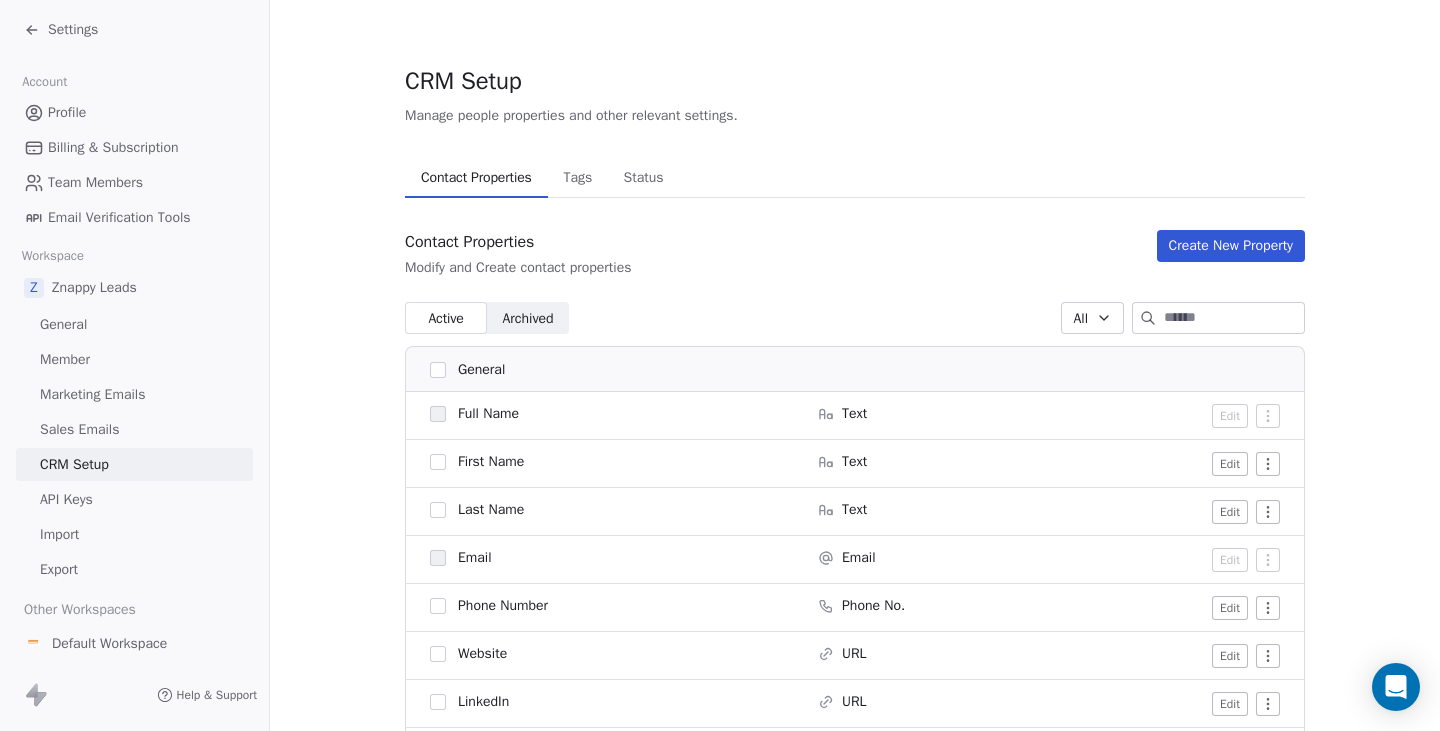 click 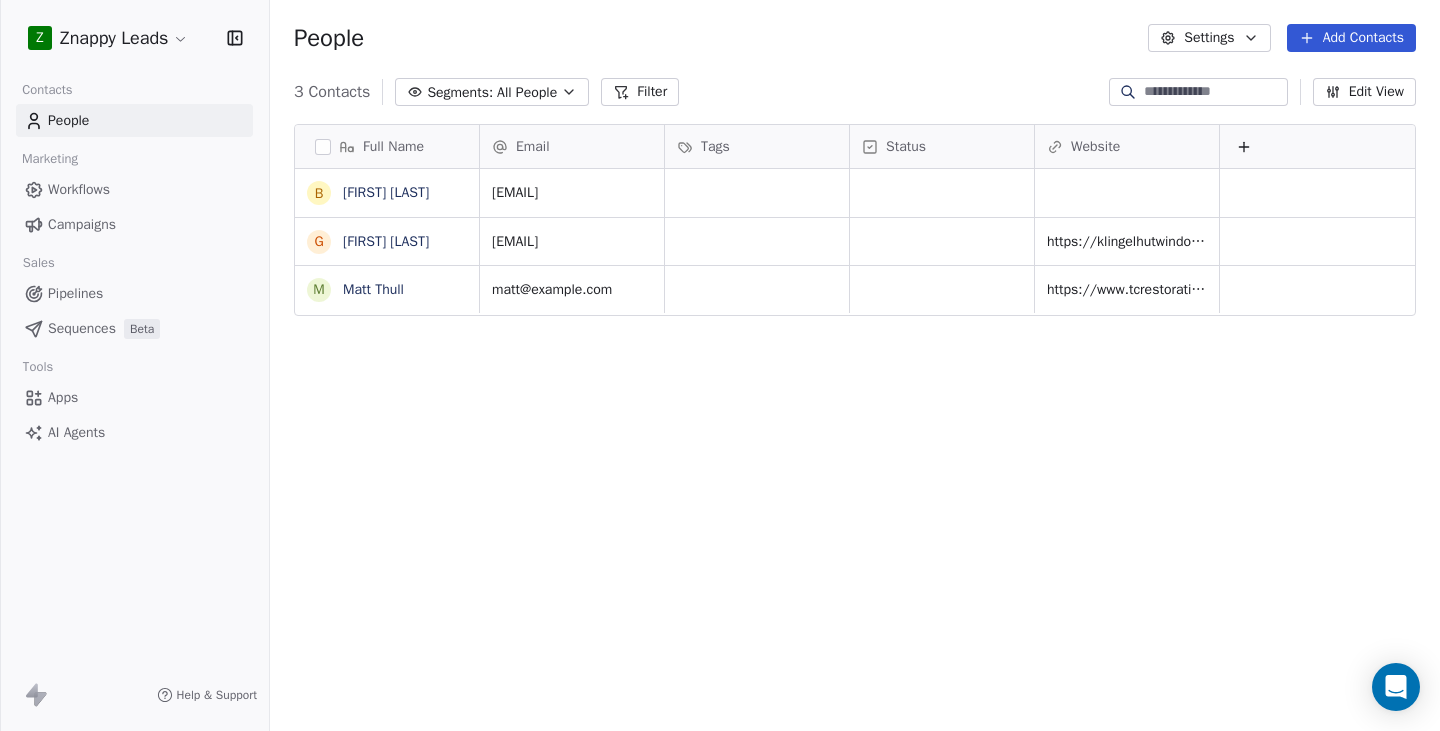scroll, scrollTop: 15, scrollLeft: 16, axis: both 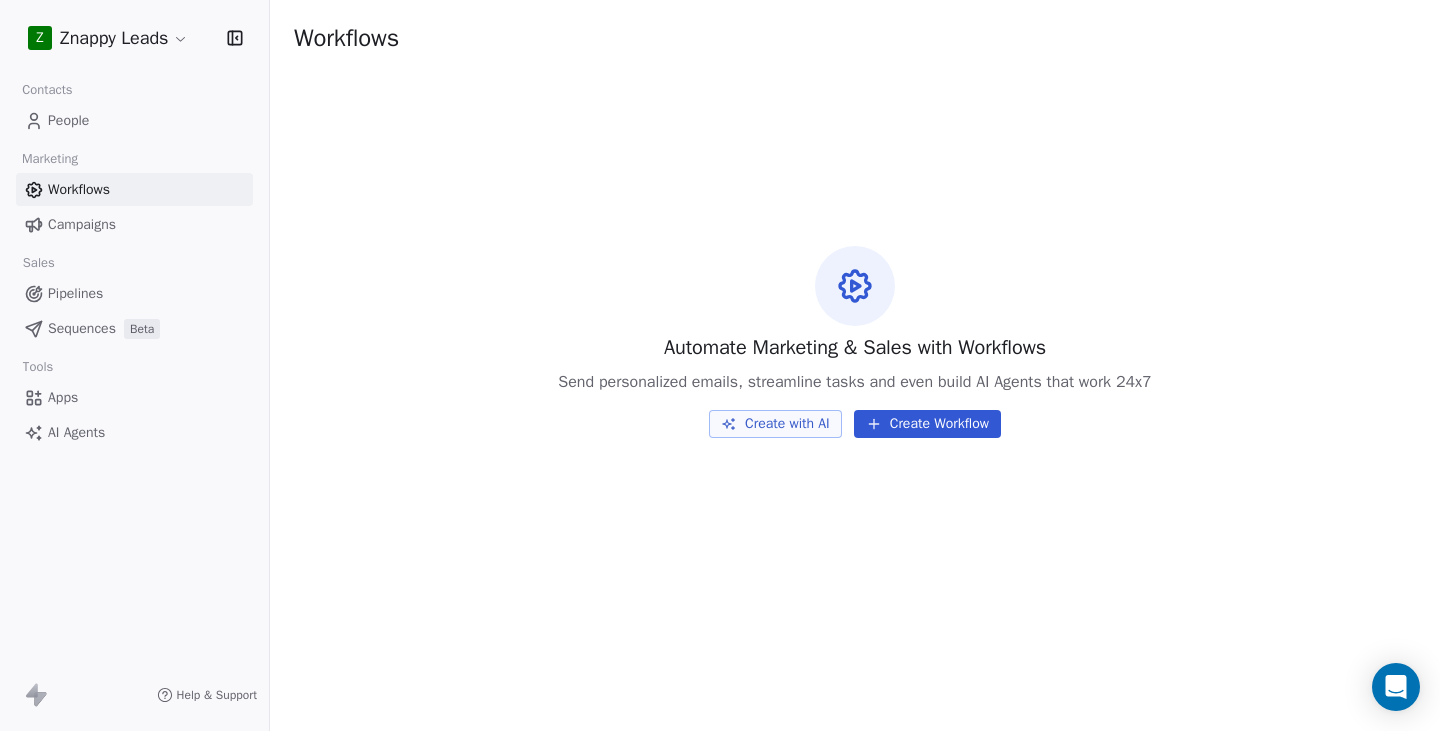 click on "Create Workflow" at bounding box center [927, 424] 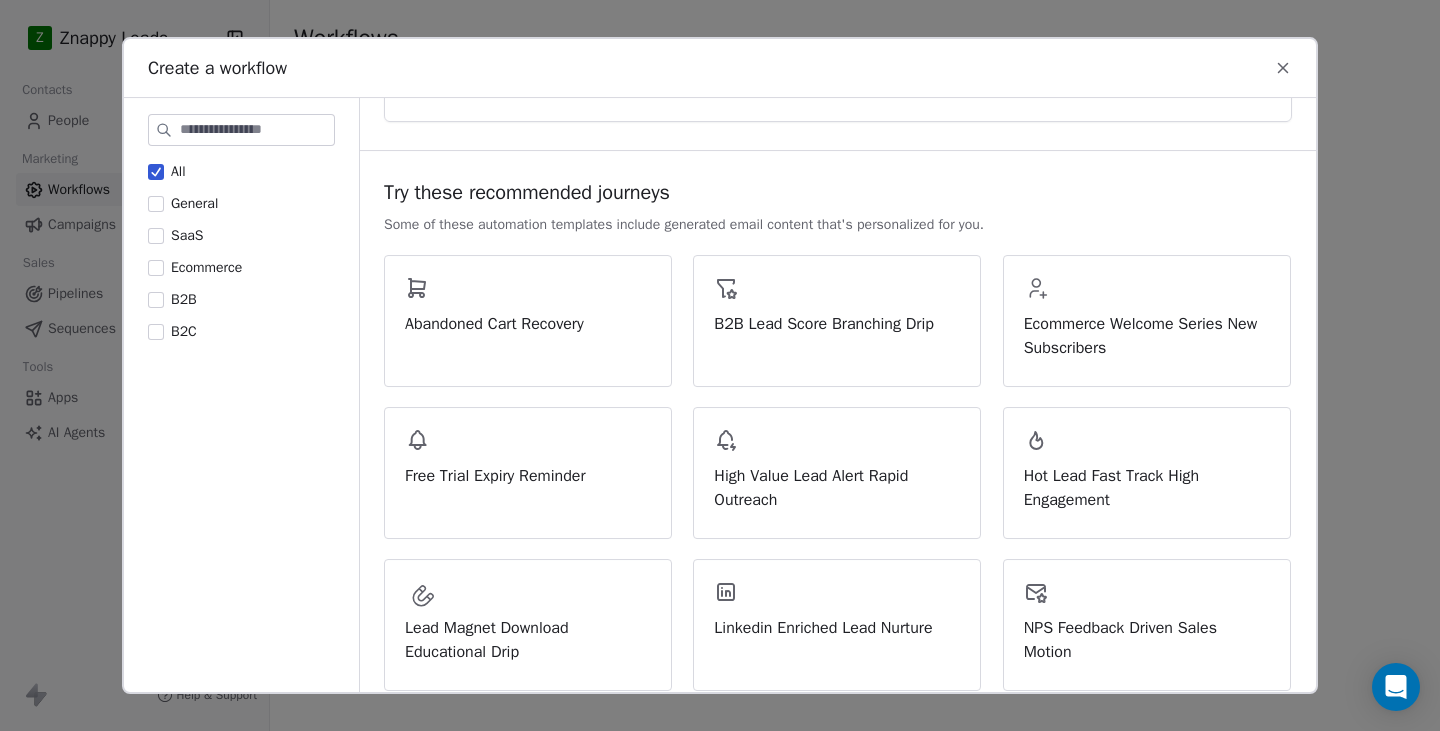 scroll, scrollTop: 0, scrollLeft: 0, axis: both 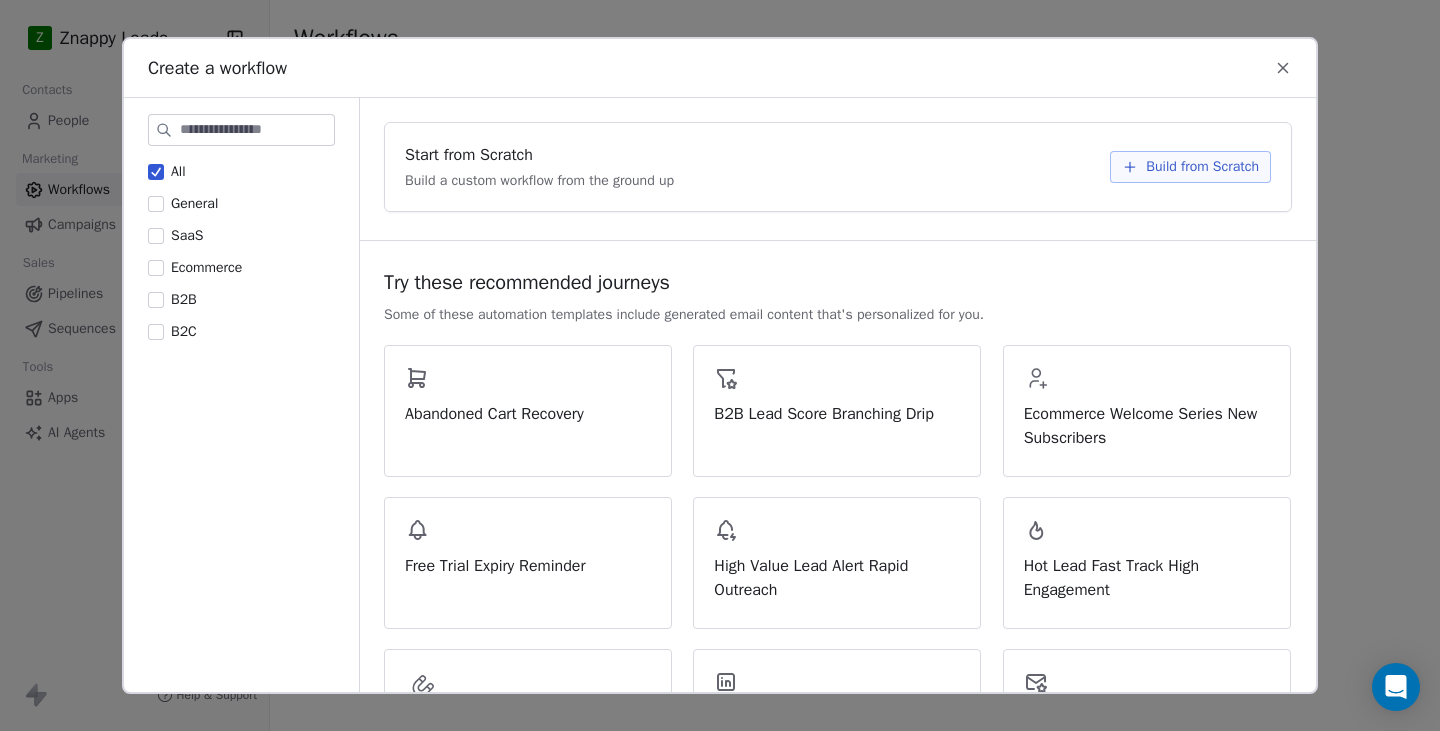 click on "Build from Scratch" at bounding box center [1202, 167] 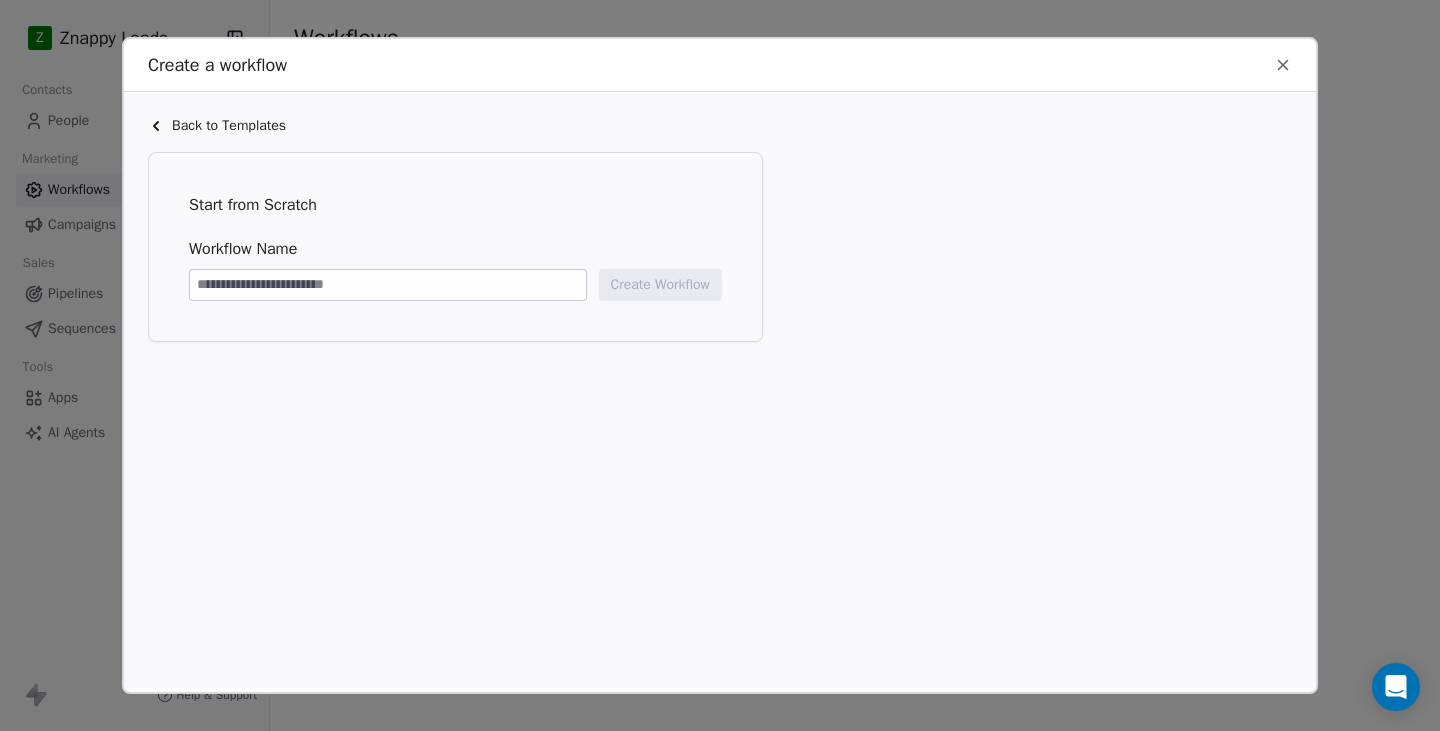 click at bounding box center [388, 285] 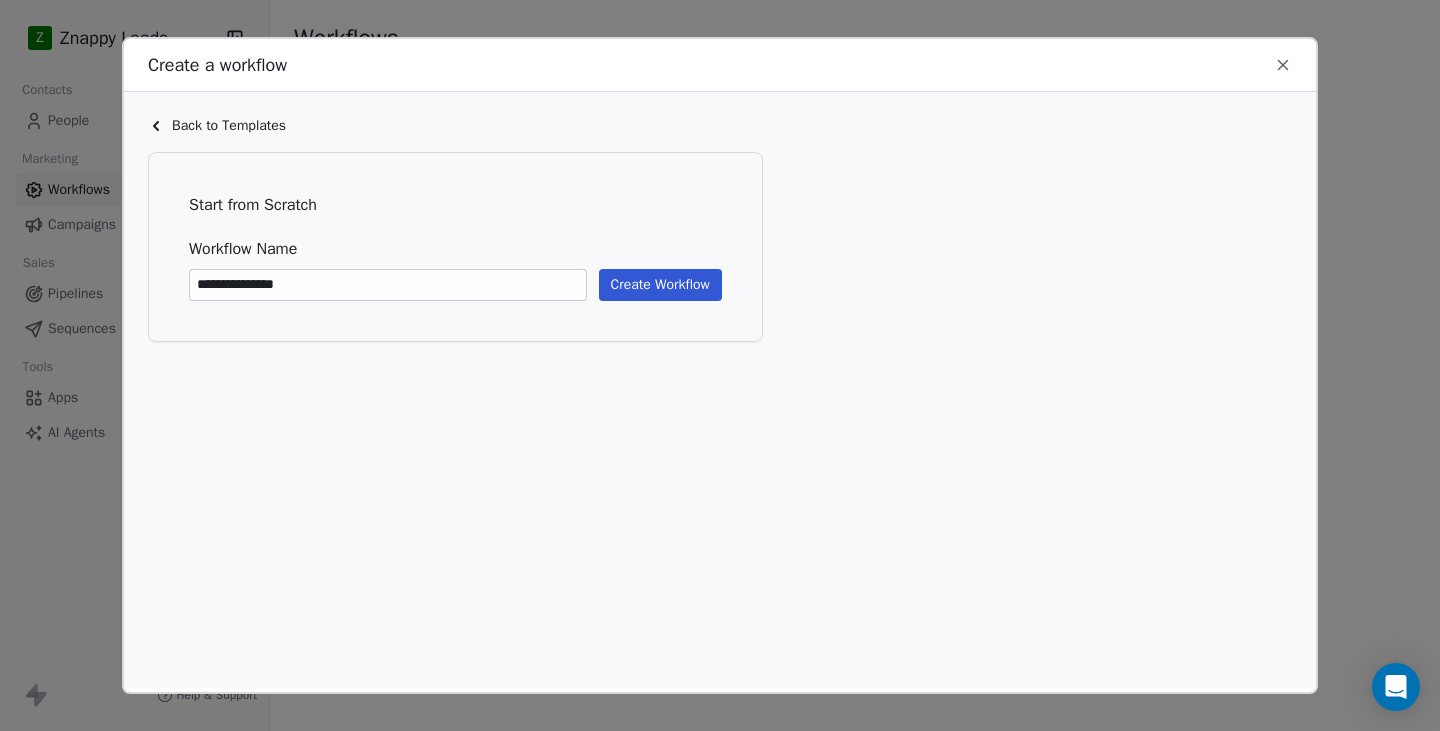 type on "**********" 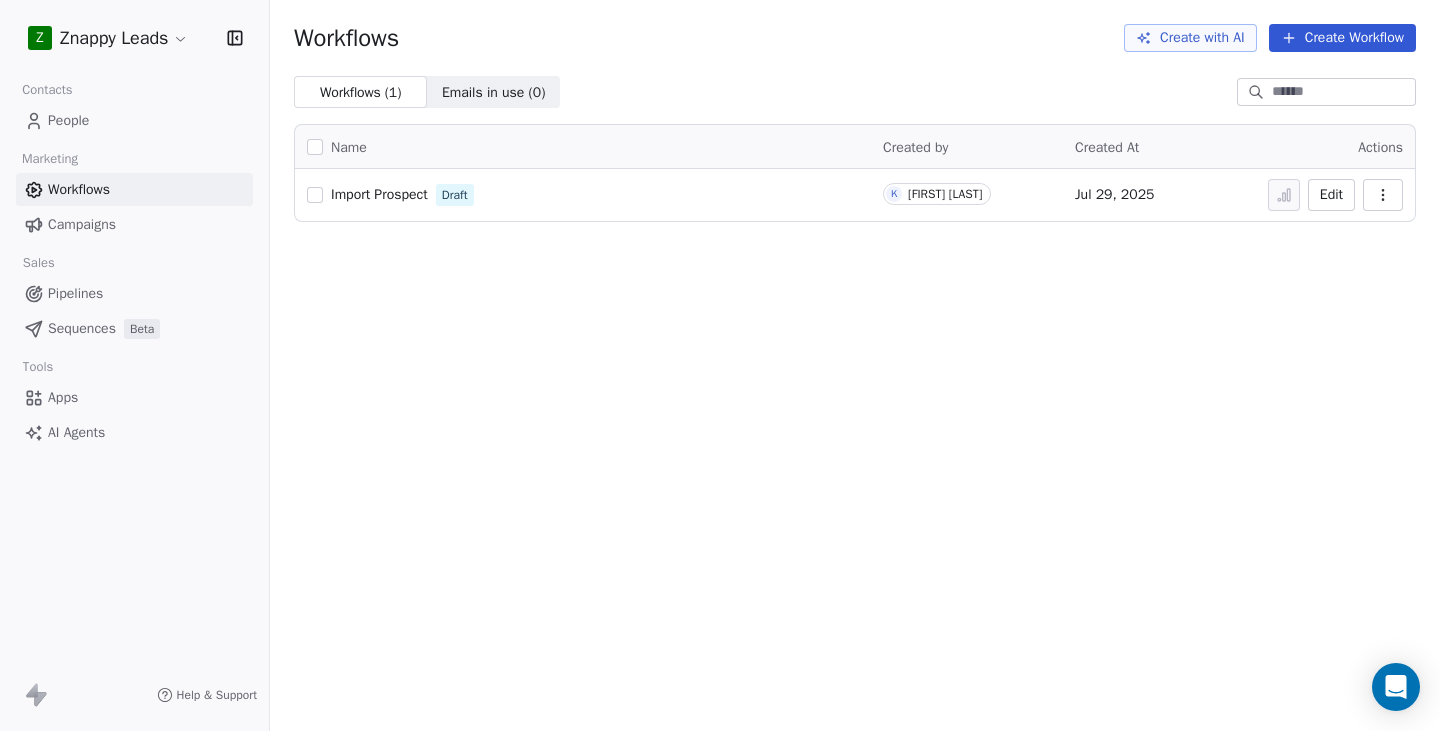 click on "Import Prospect Draft" at bounding box center (583, 195) 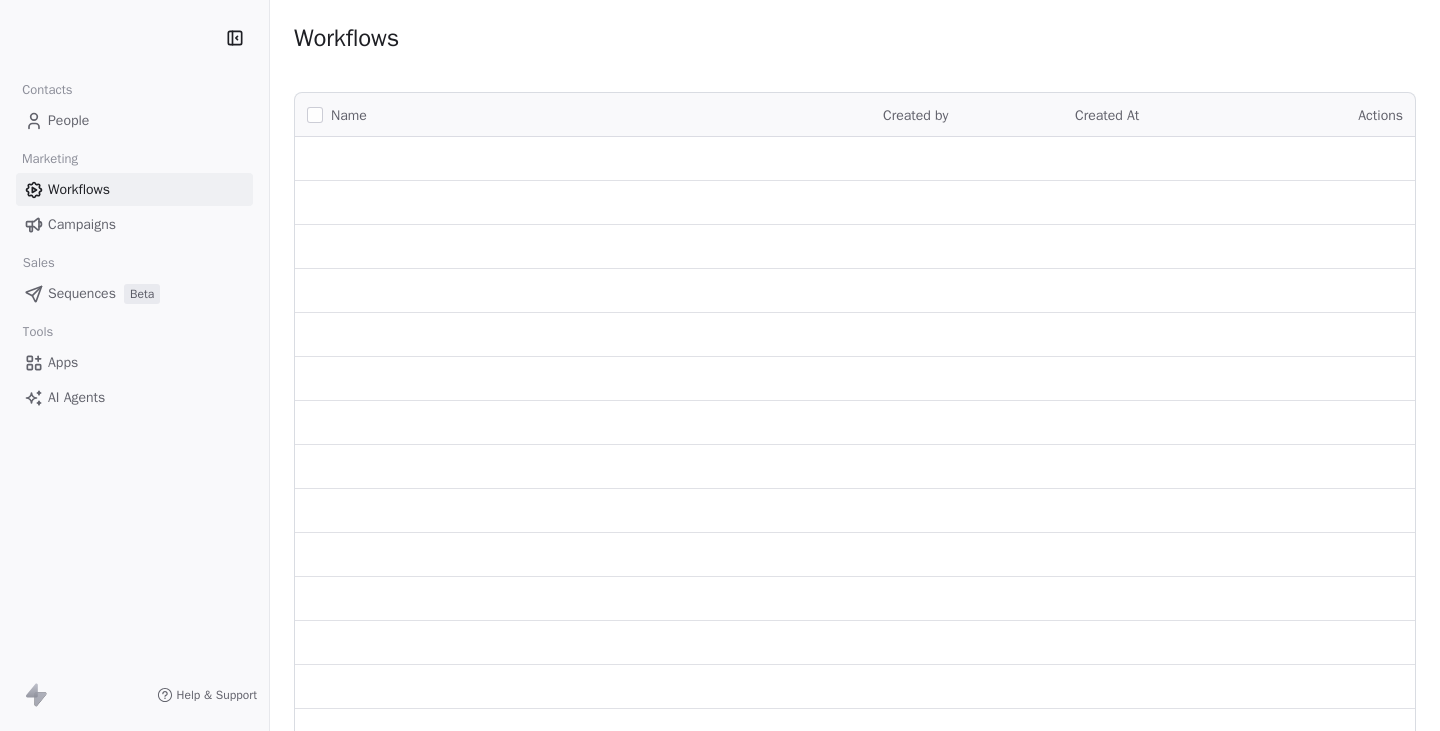 scroll, scrollTop: 0, scrollLeft: 0, axis: both 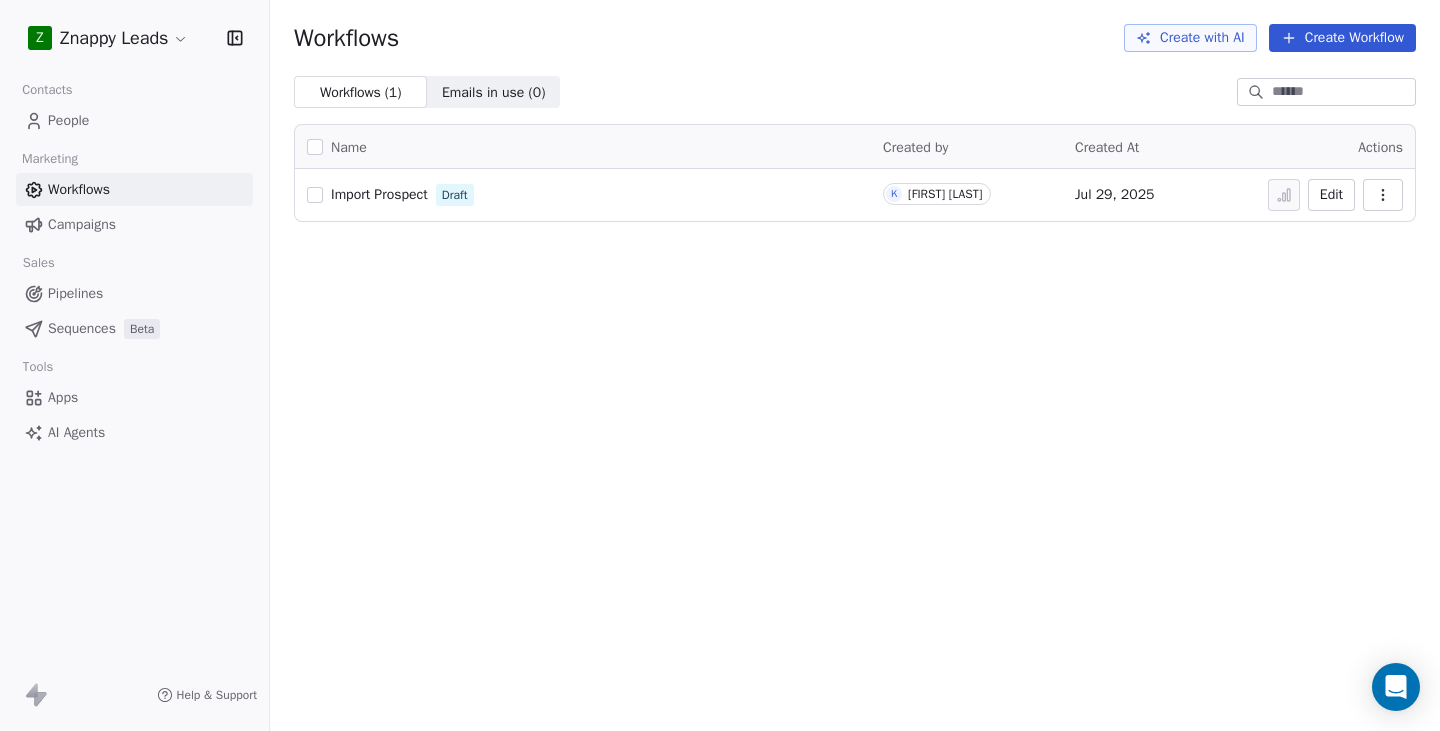 click on "Sequences" at bounding box center (82, 328) 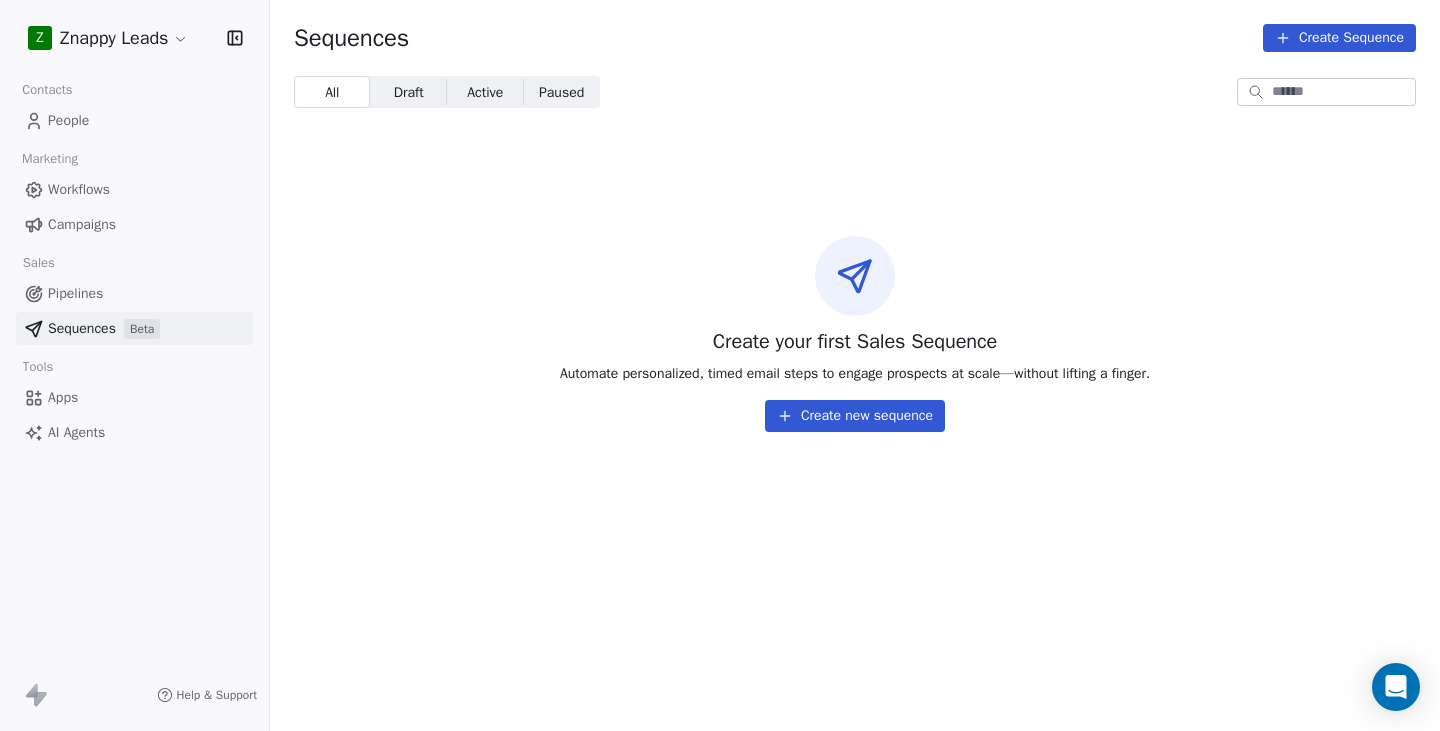 click on "People" at bounding box center [68, 120] 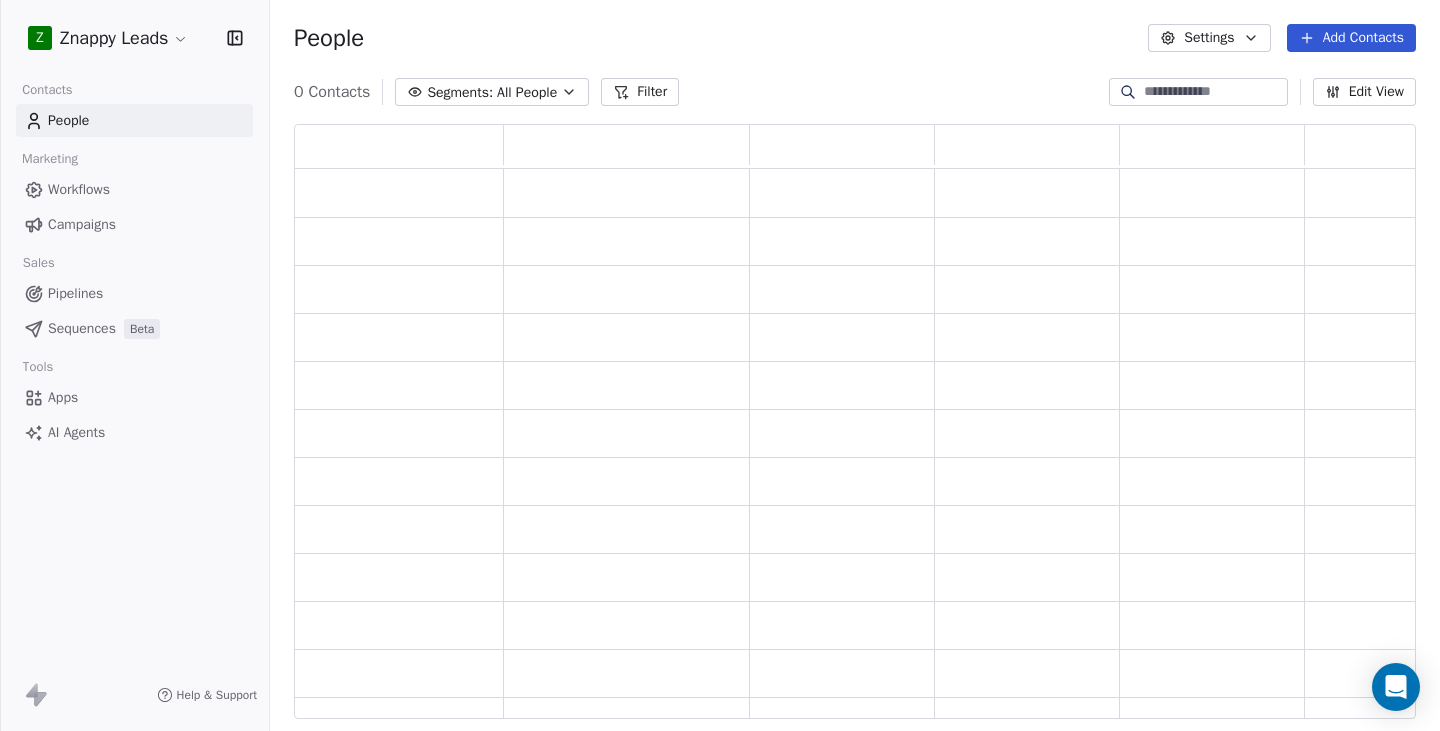 scroll, scrollTop: 15, scrollLeft: 16, axis: both 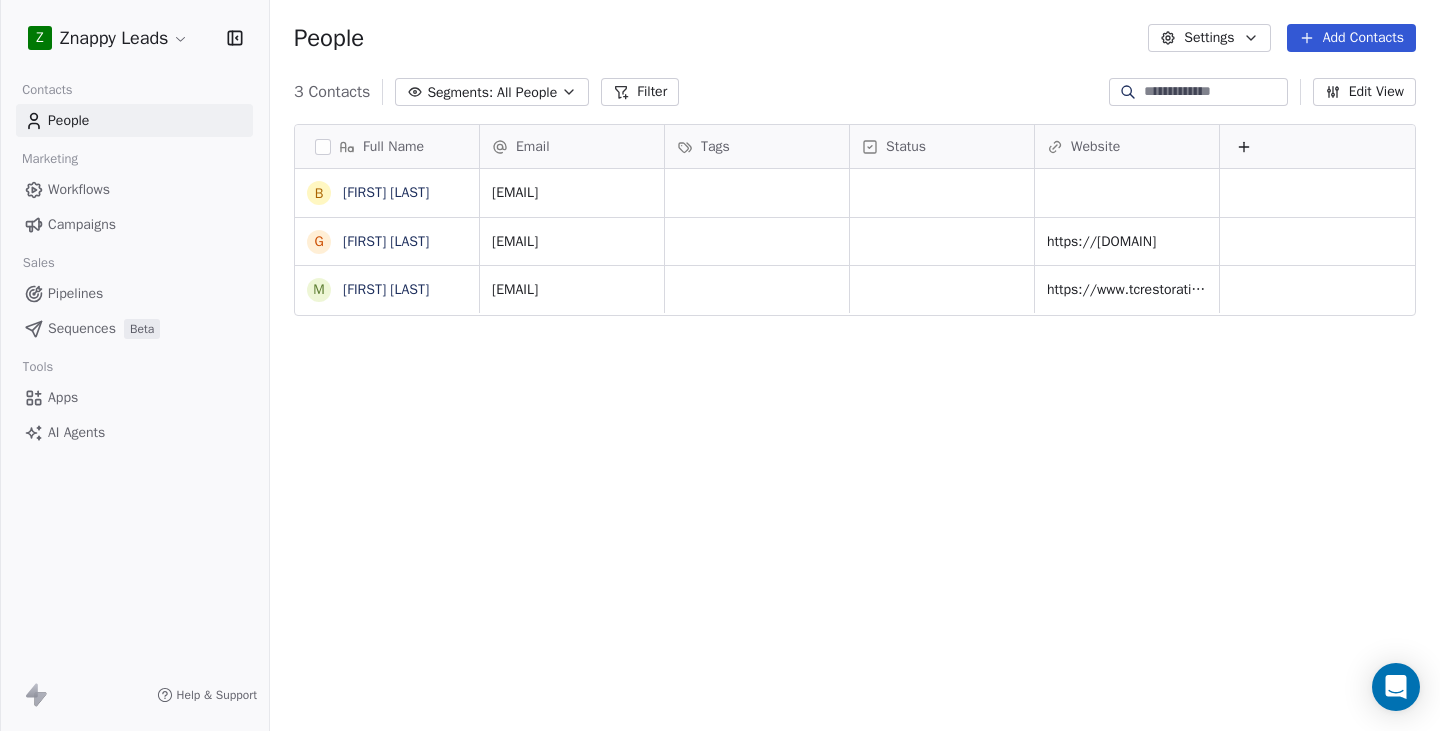 click on "Settings" at bounding box center (1209, 38) 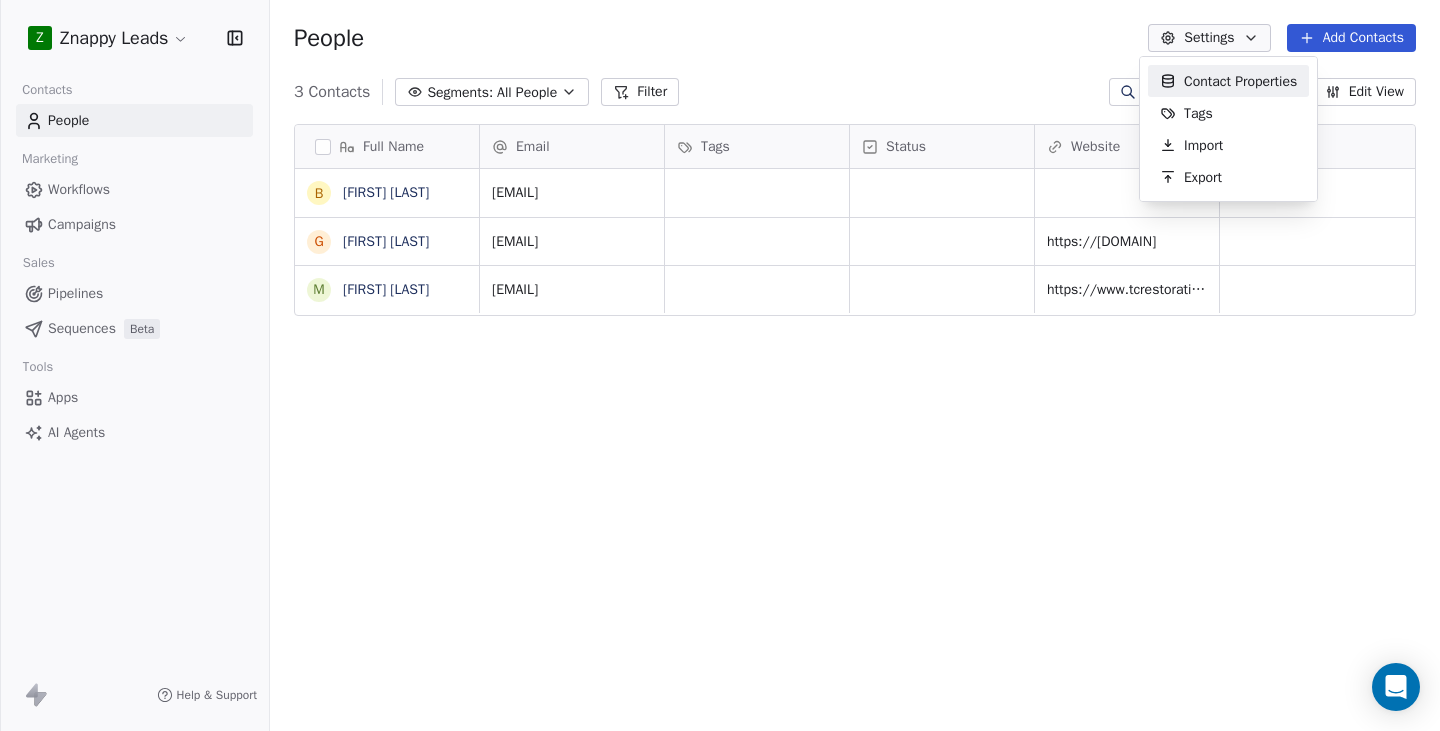 click on "Z Znappy Leads Contacts People Marketing Workflows Campaigns Sales Pipelines Sequences Beta Tools Apps AI Agents Help & Support People Settings Add Contacts 3 Contacts Segments: All People Filter Edit View Tag Add to Sequence Export Full Name B Bill Diedrich G Gary Klingelhut M Matt Thull Email Tags Status Website diedrichconstruction@gmail.com gary@klingelhut.com https://klingelhutwindowsiding.com/ matt@thullconstruction.com https://www.tcrestorations.com/ To pick up a draggable item, press the space bar. While dragging, use the arrow keys to move the item. Press space again to drop the item in its new position, or press escape to cancel." at bounding box center (720, 365) 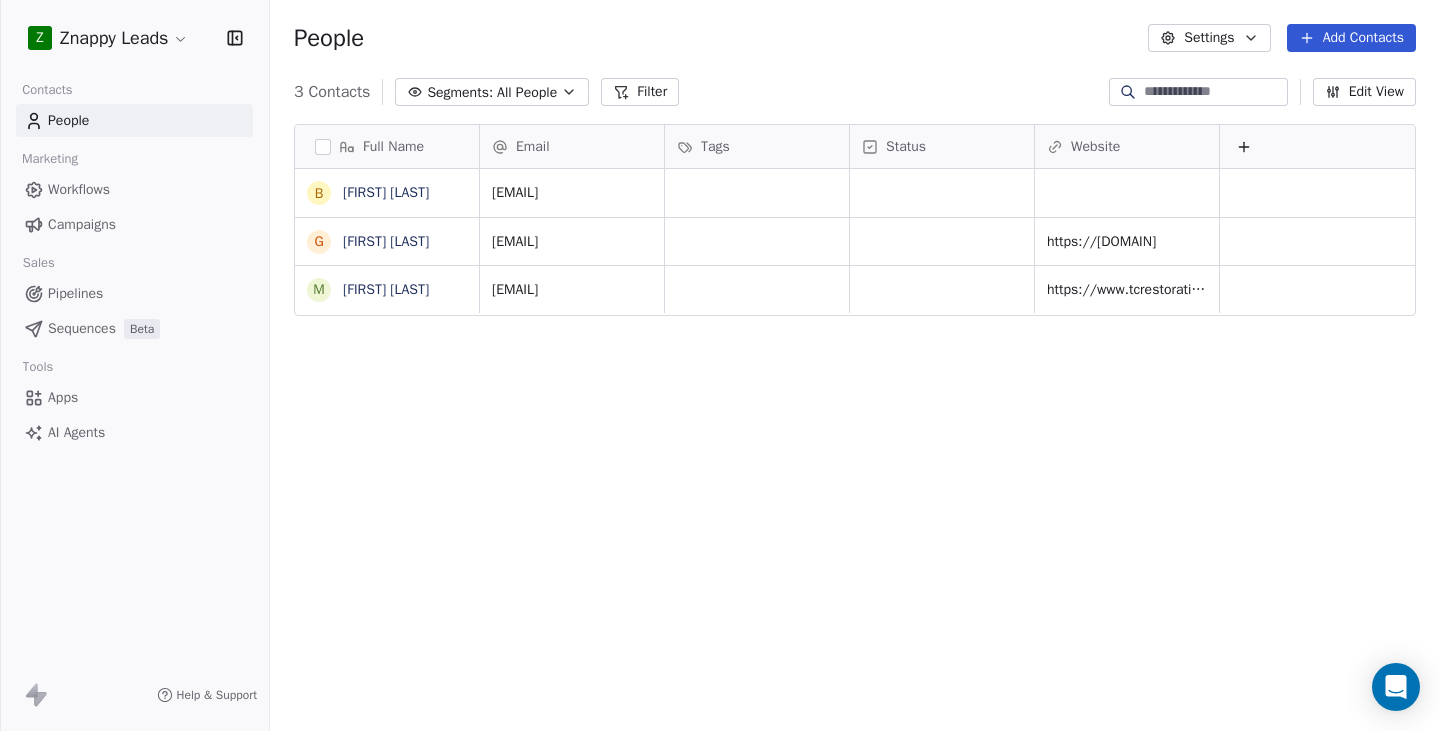 click on "Apps" at bounding box center [63, 397] 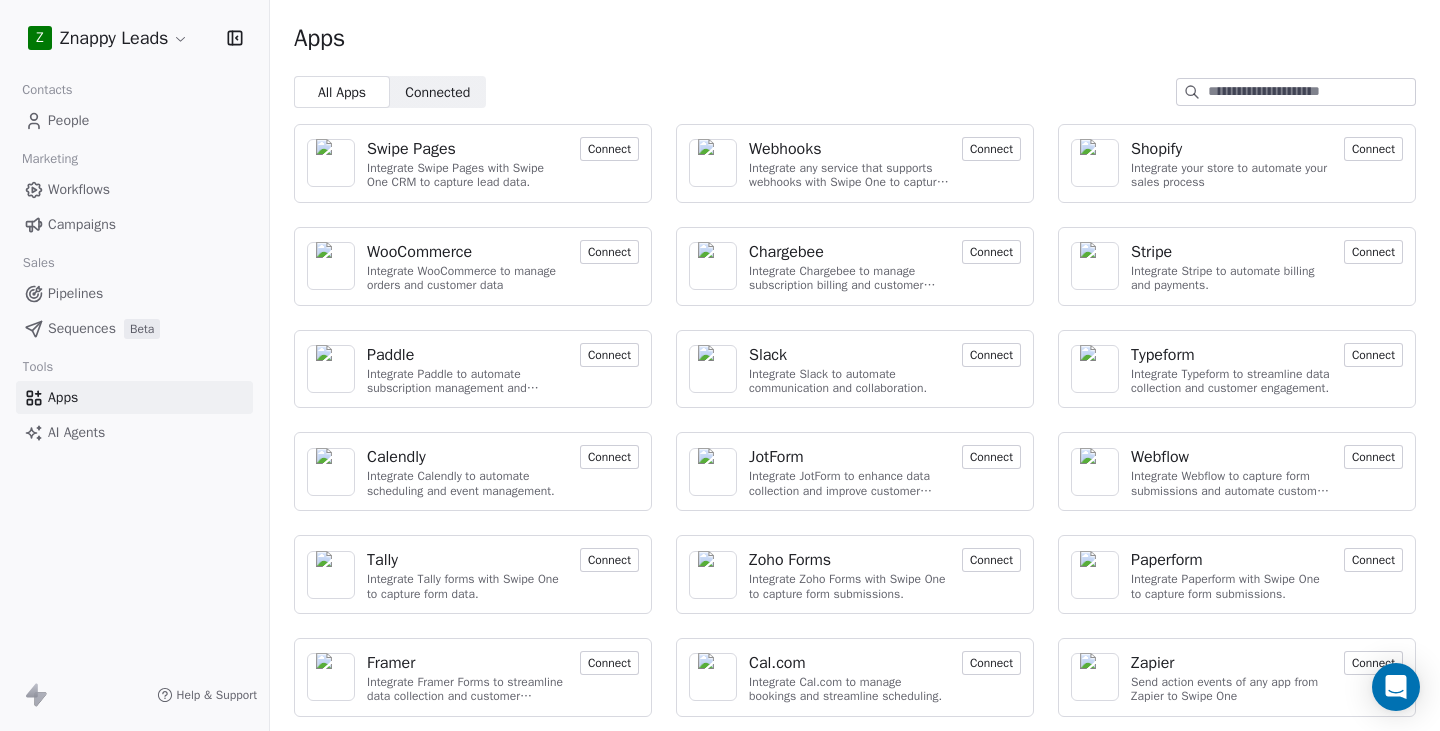 click on "Connect" at bounding box center [991, 149] 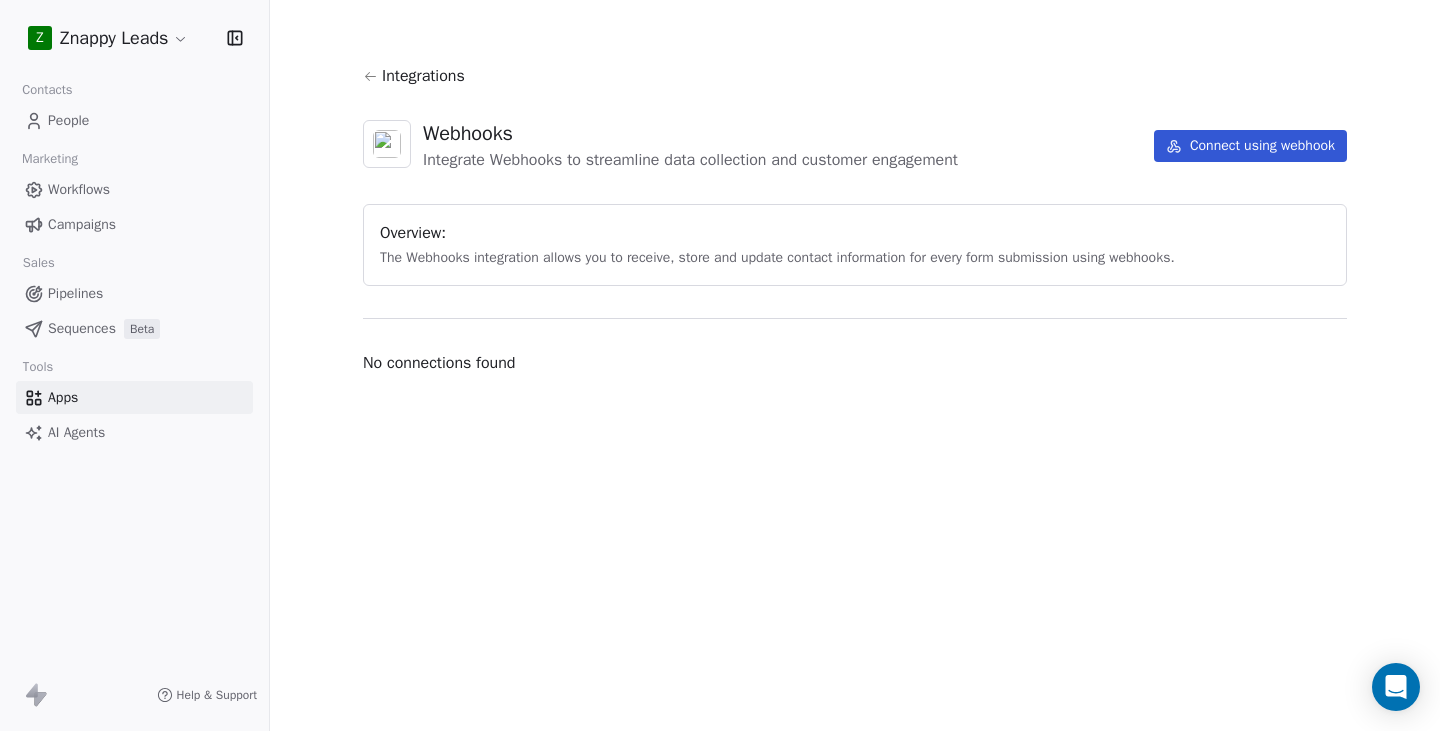click on "Connect using webhook" at bounding box center [1250, 146] 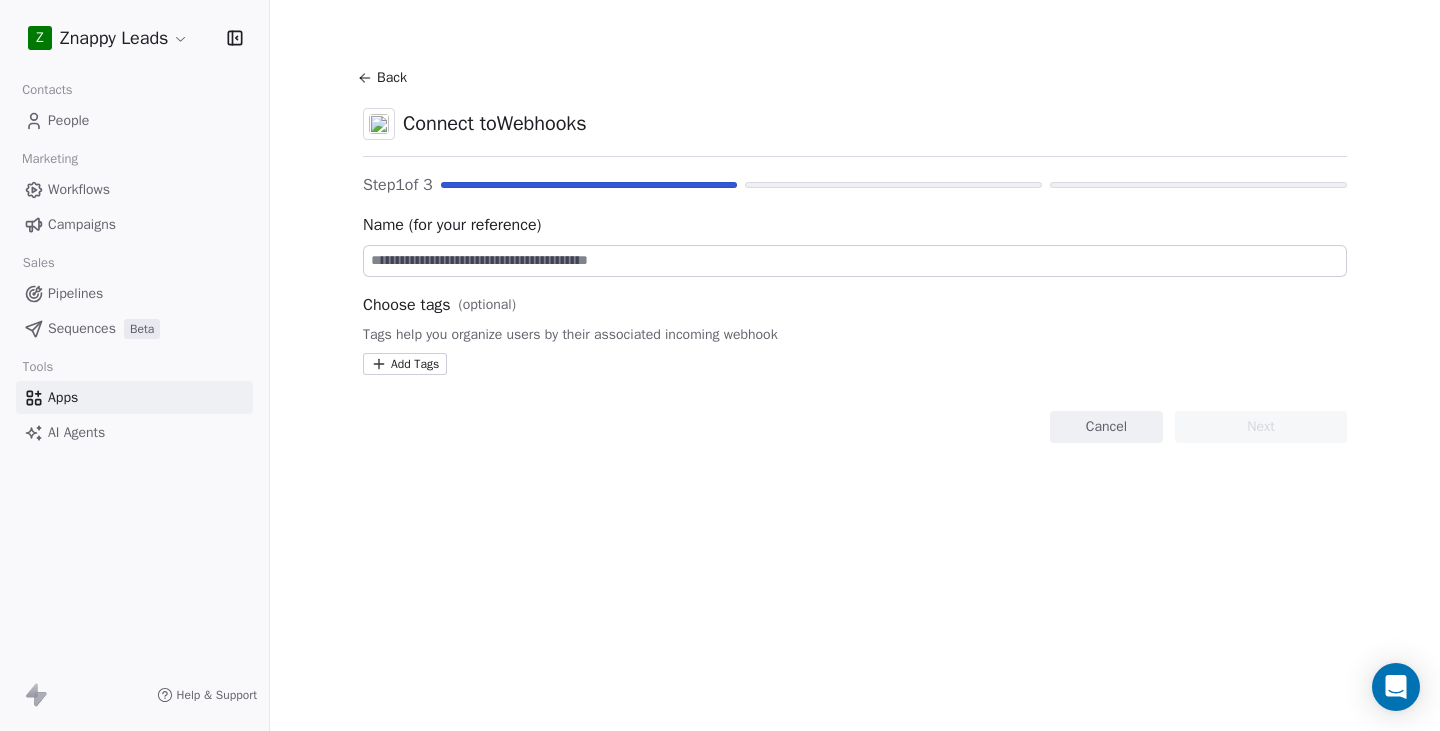 click at bounding box center (855, 261) 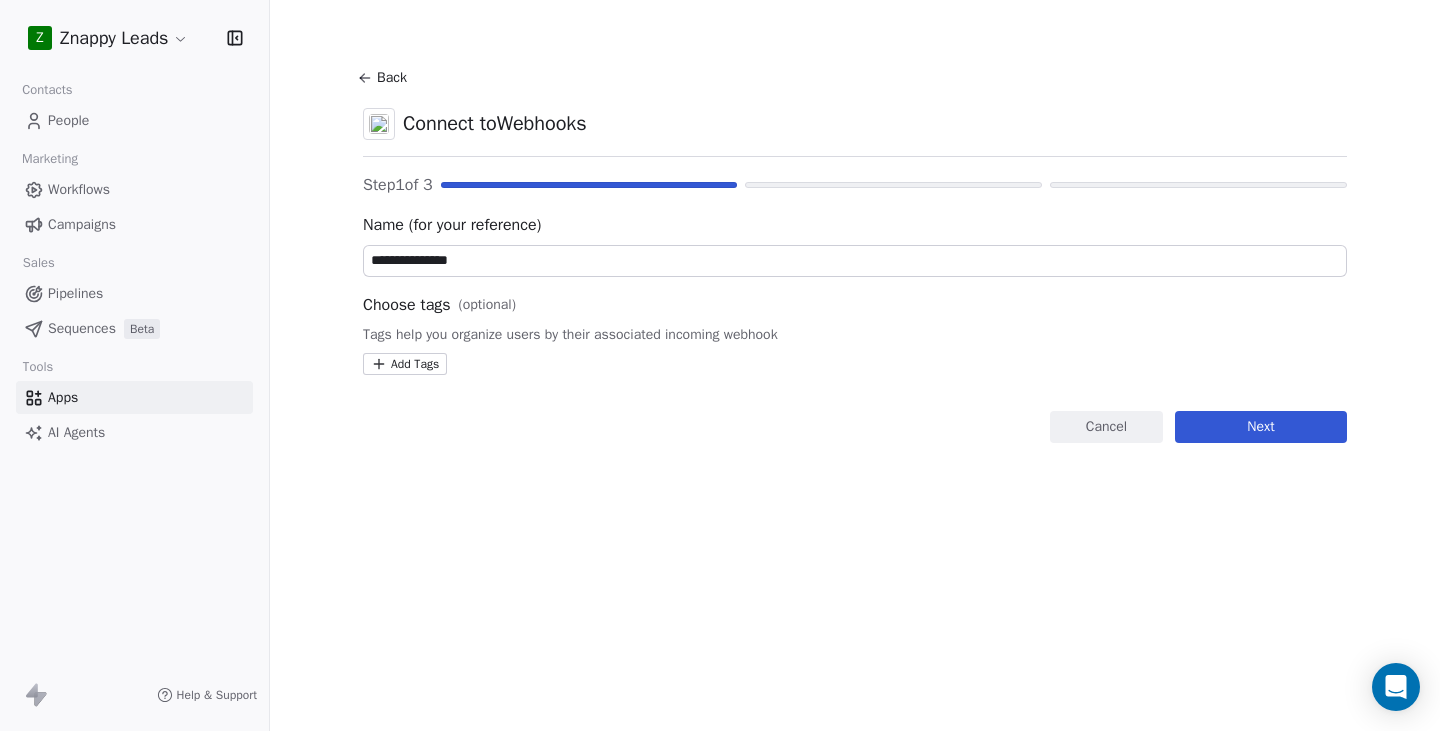 type on "**********" 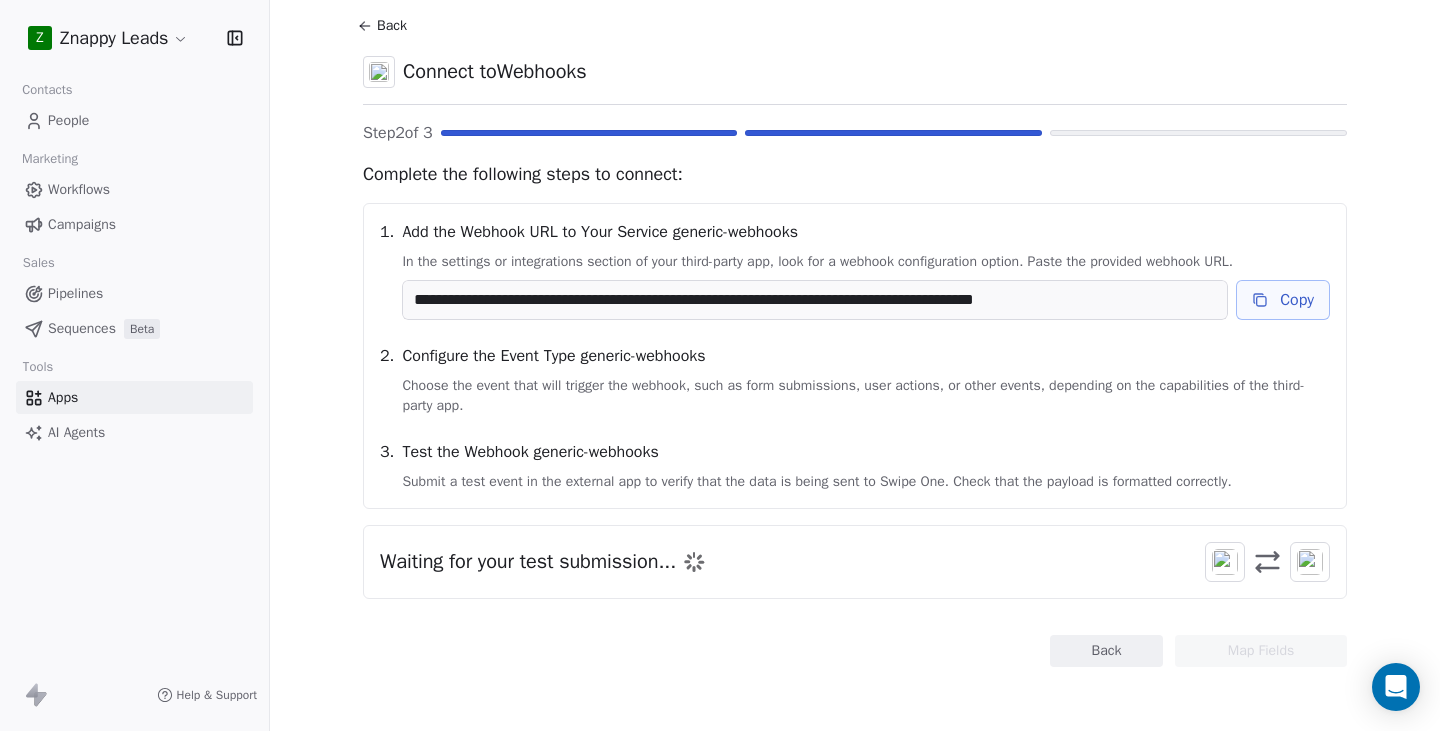 click on "Choose the event that will trigger the webhook, such as form submissions, user actions, or other events, depending on the capabilities of the third-party app." at bounding box center (866, 396) 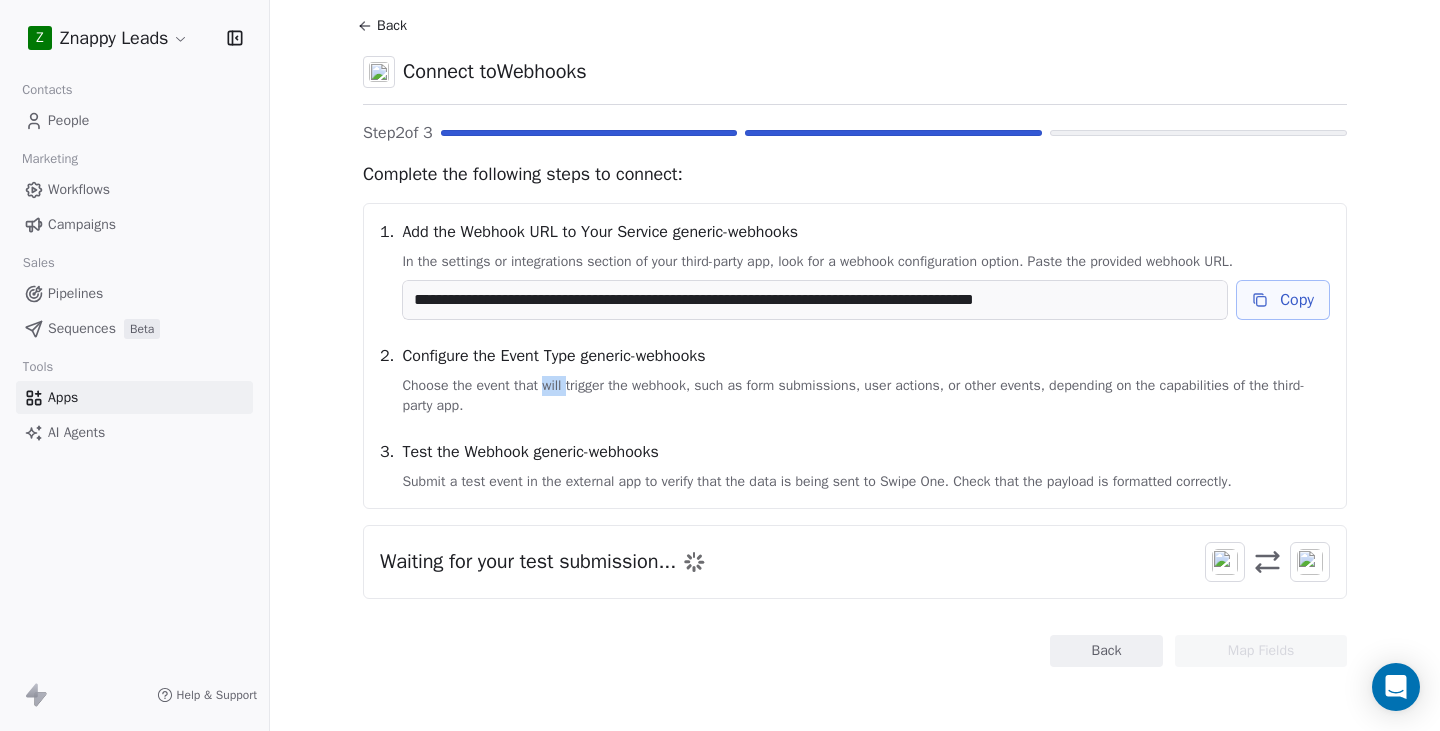 click on "Choose the event that will trigger the webhook, such as form submissions, user actions, or other events, depending on the capabilities of the third-party app." at bounding box center (866, 396) 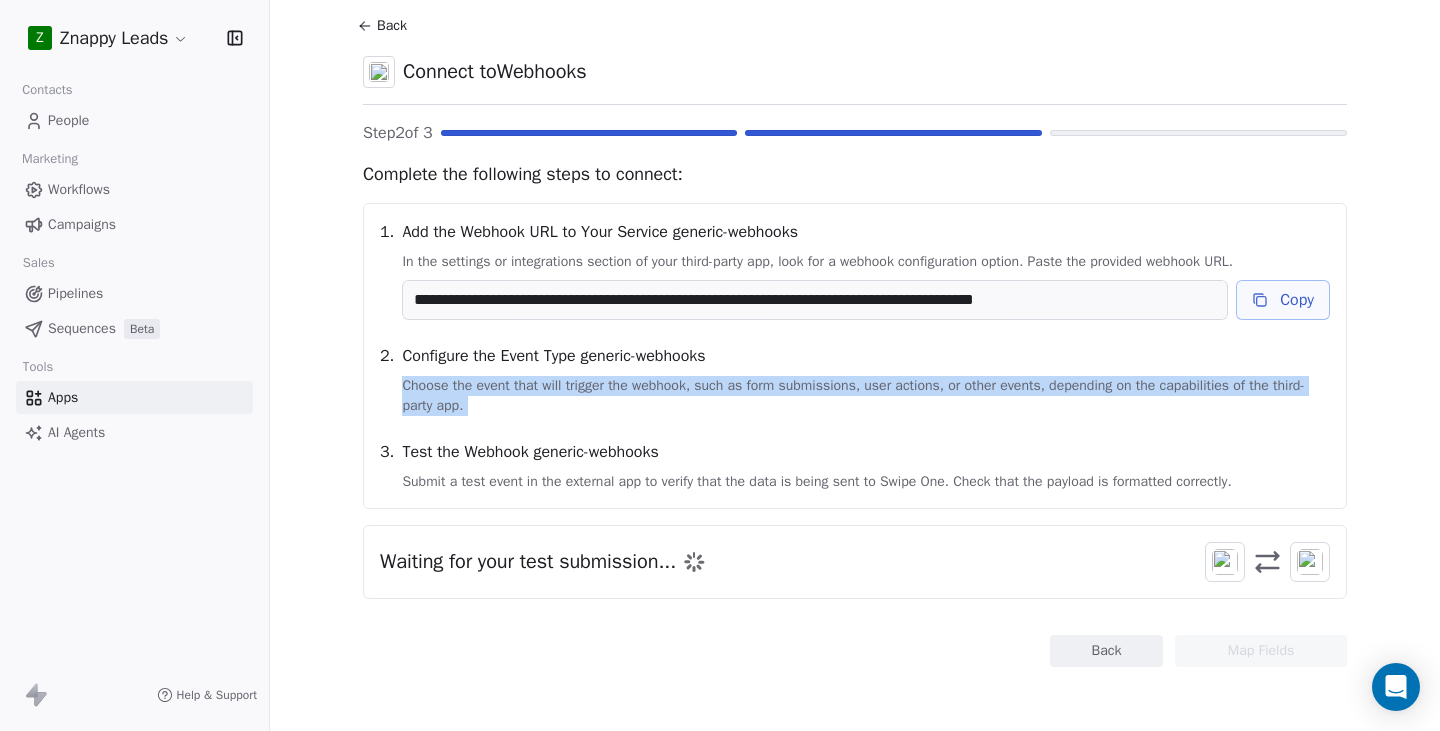 click on "Choose the event that will trigger the webhook, such as form submissions, user actions, or other events, depending on the capabilities of the third-party app." at bounding box center (866, 396) 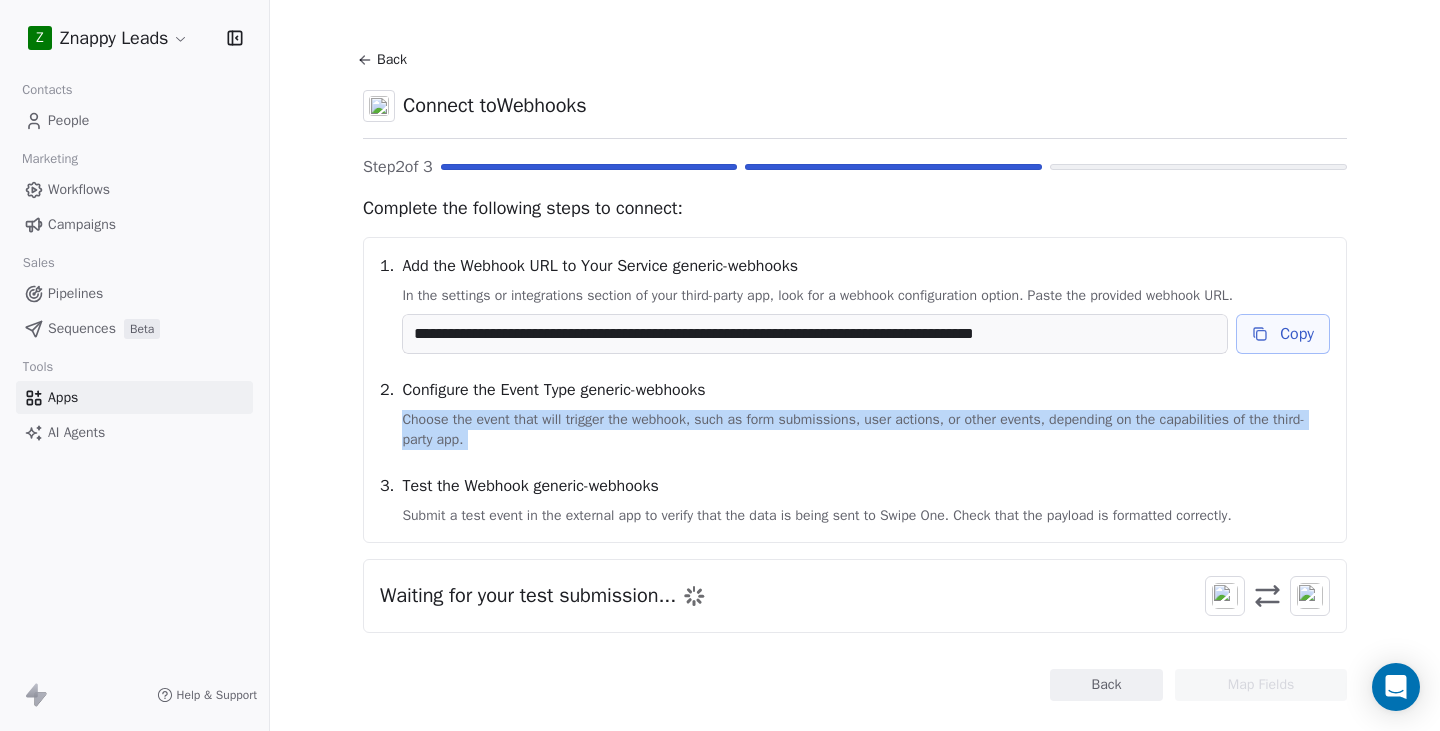 scroll, scrollTop: 0, scrollLeft: 0, axis: both 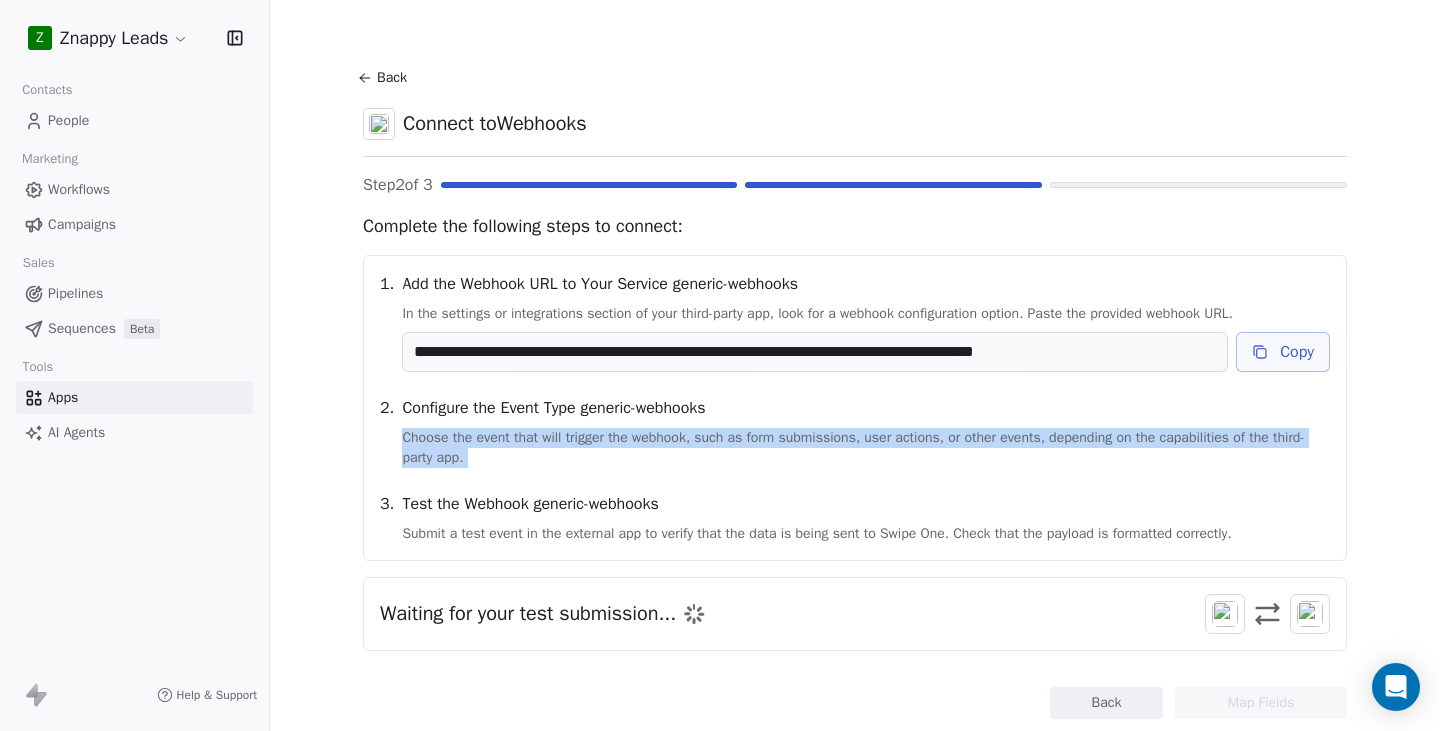 click at bounding box center [1310, 614] 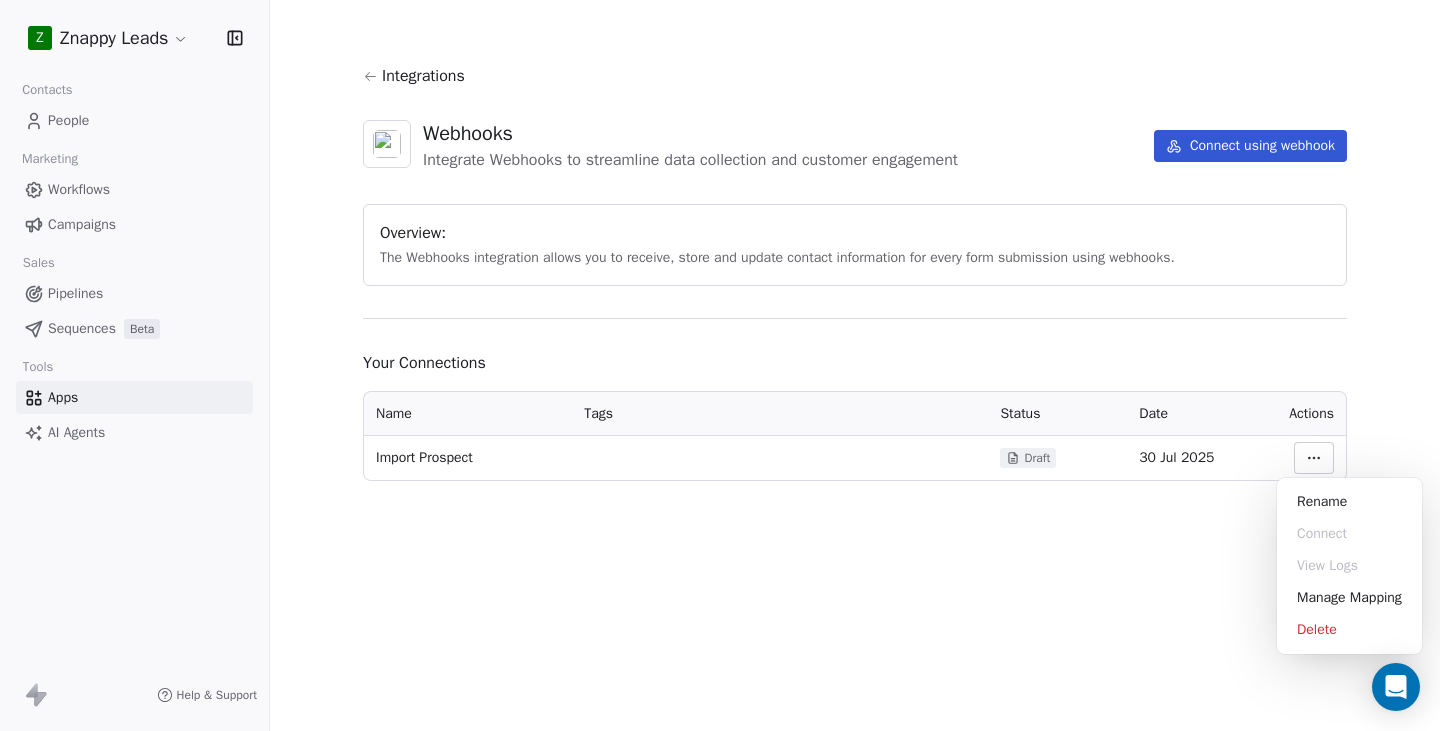 click on "**********" at bounding box center [720, 365] 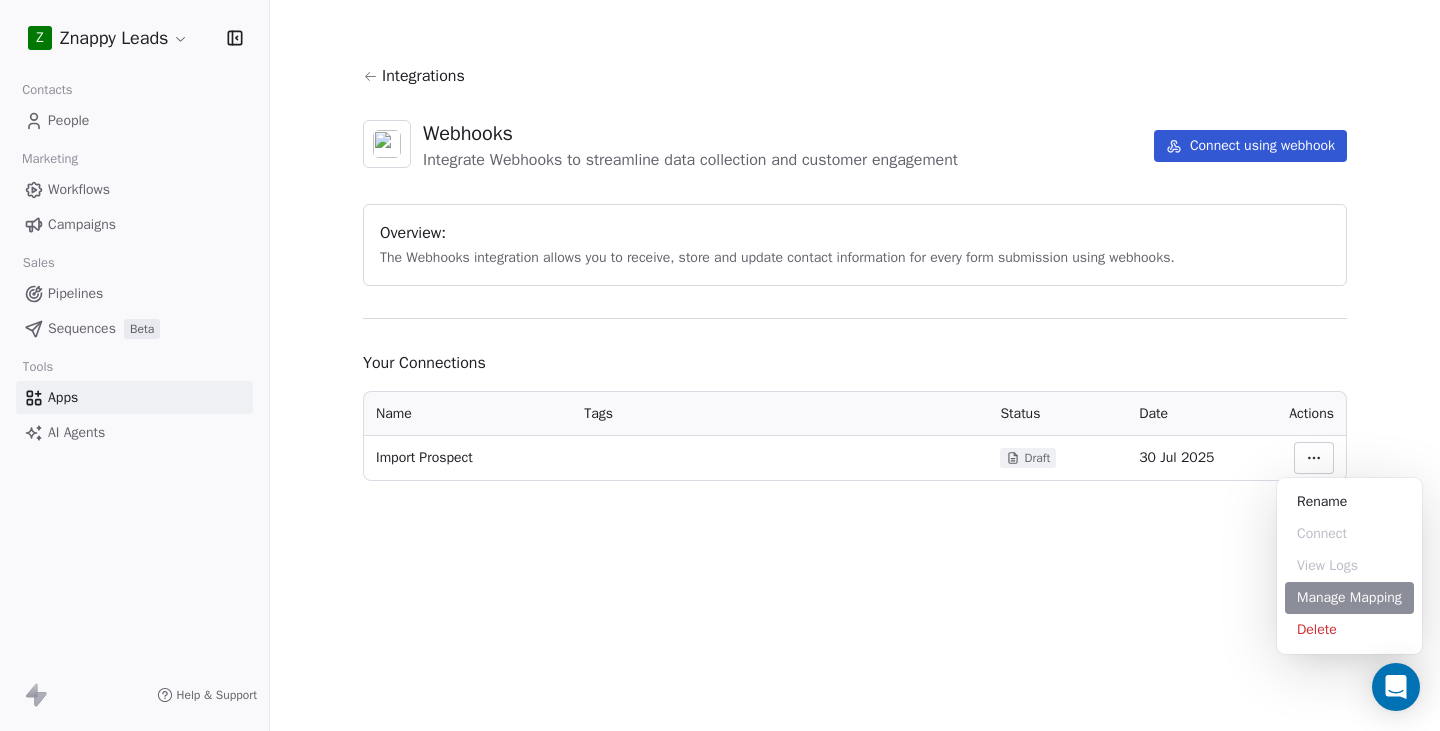 click on "Manage Mapping" at bounding box center (1349, 598) 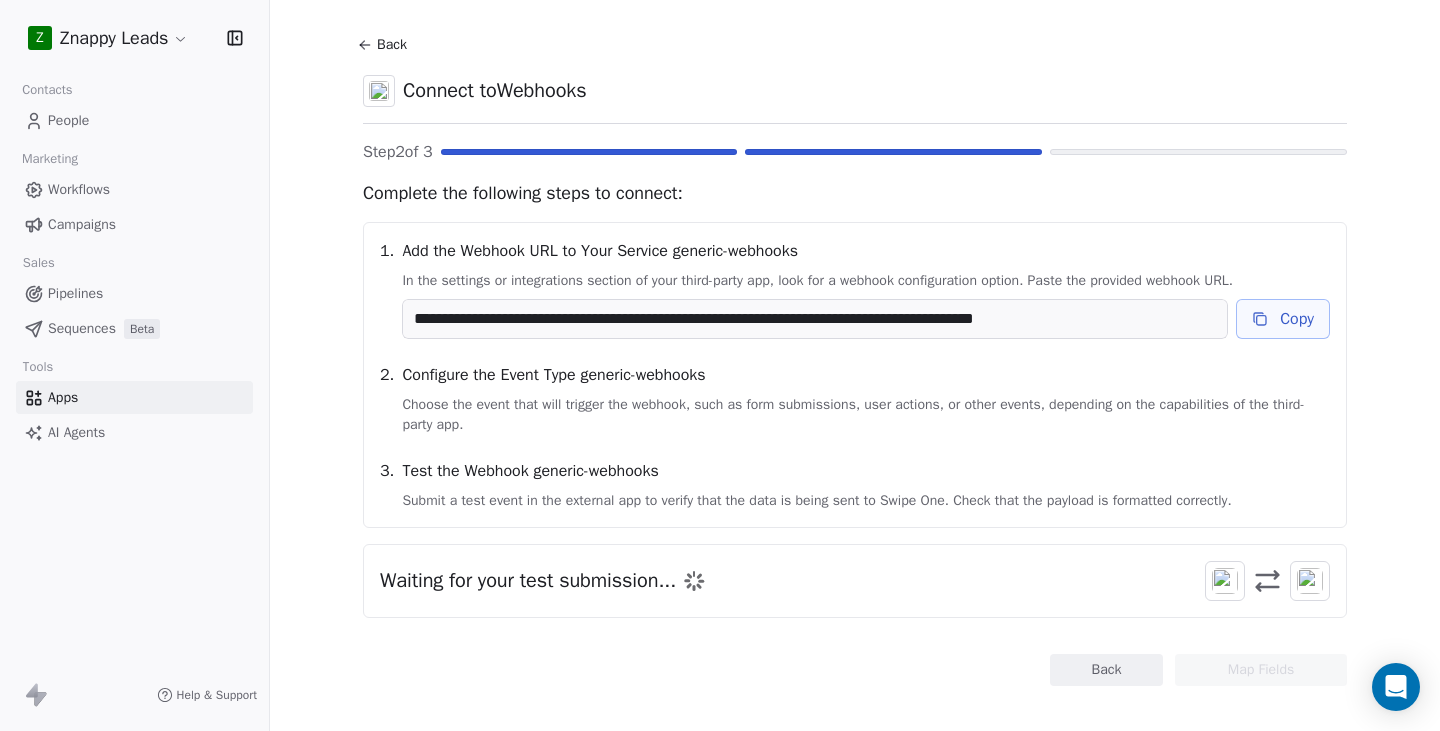 scroll, scrollTop: 52, scrollLeft: 0, axis: vertical 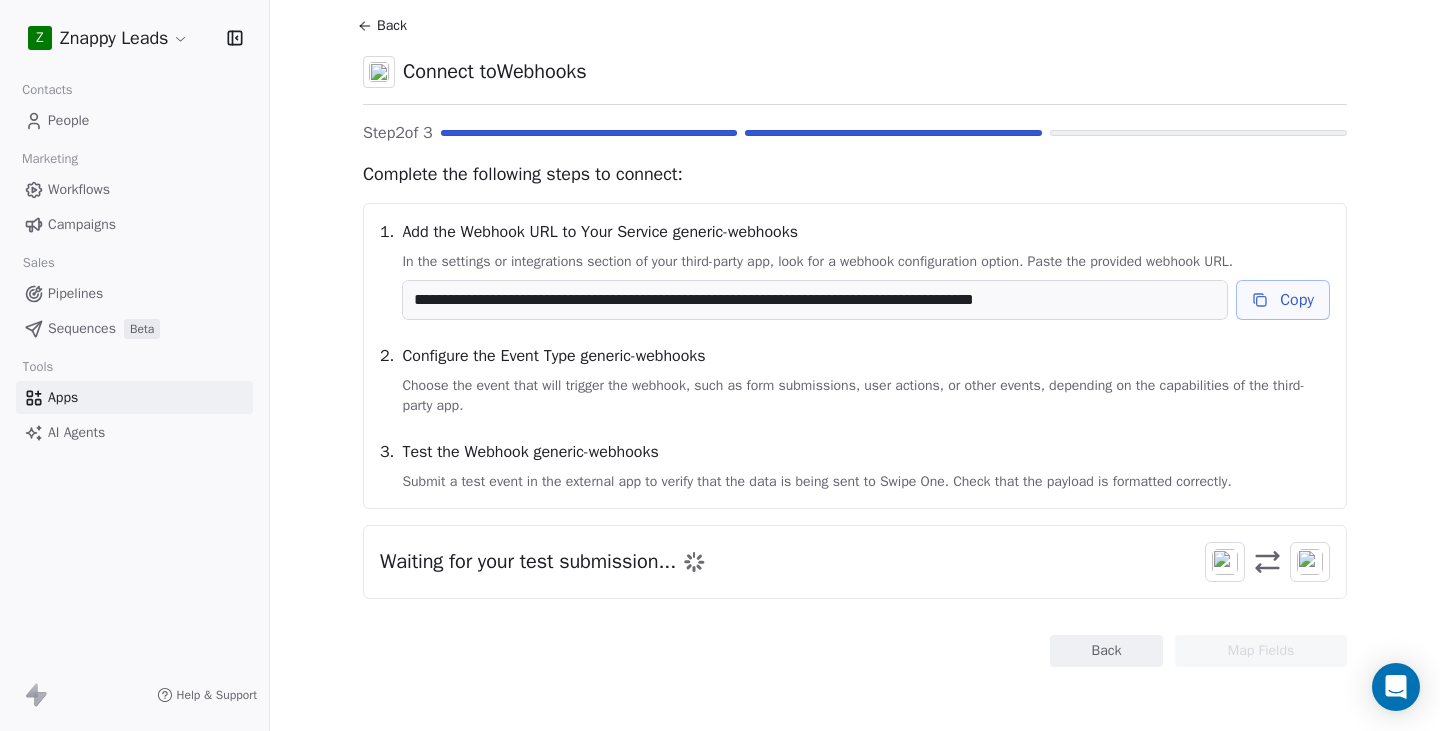 click on "Copy" at bounding box center (1283, 300) 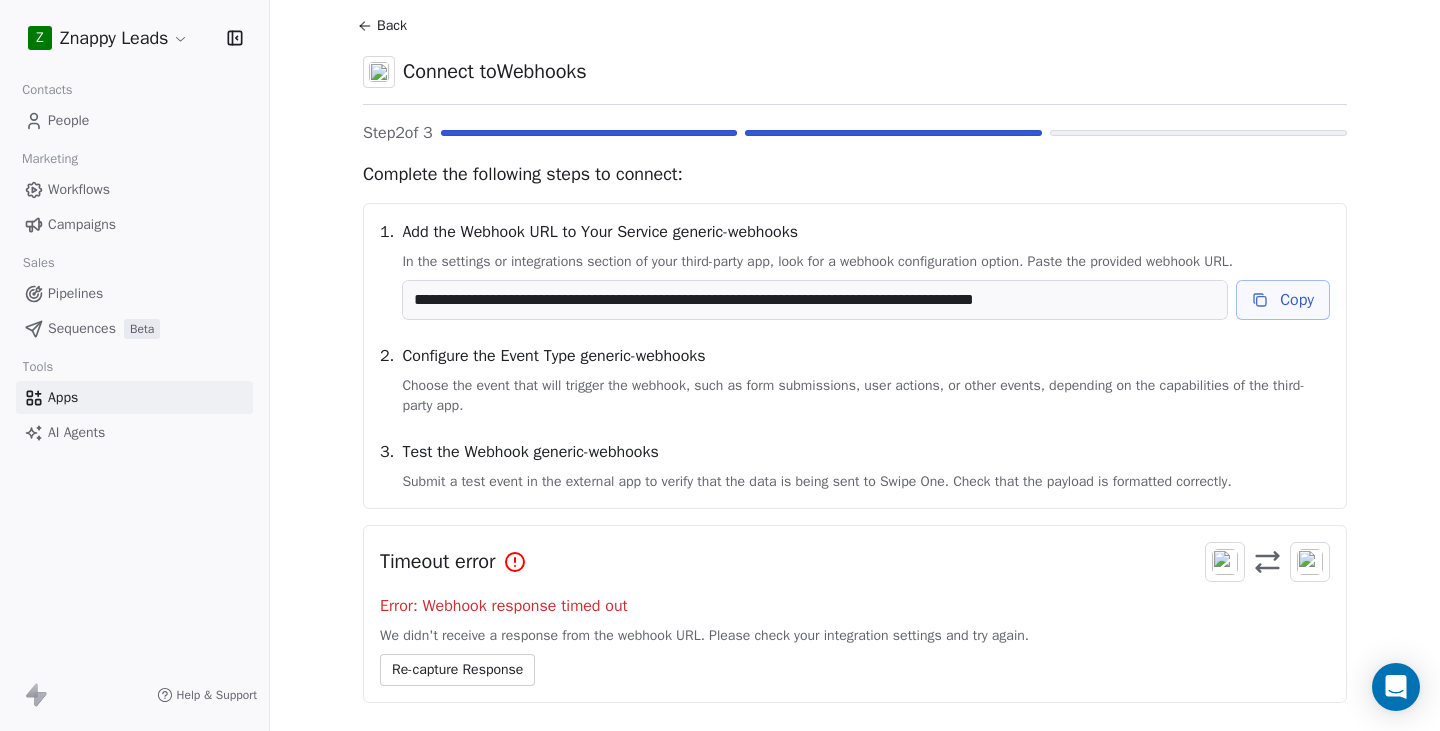 scroll, scrollTop: 0, scrollLeft: 0, axis: both 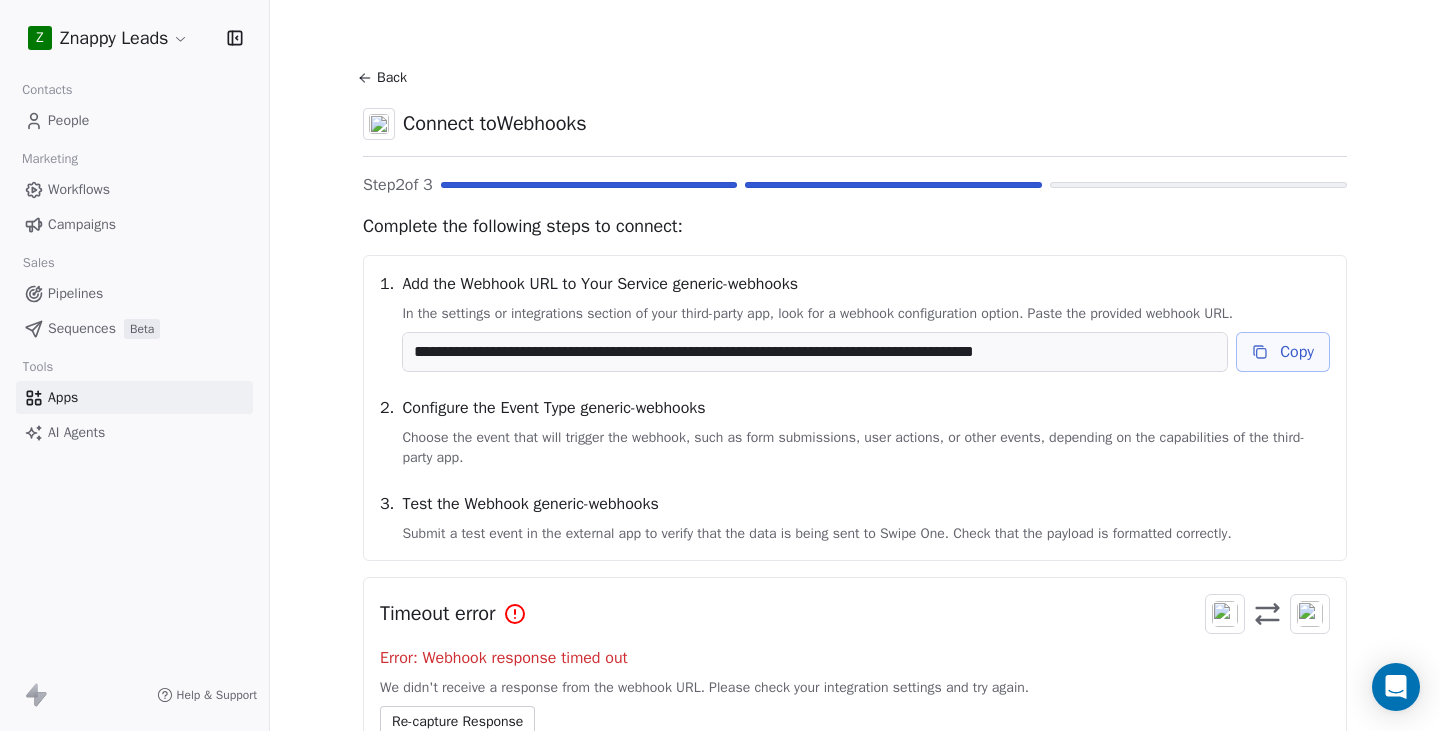 click on "People" at bounding box center [68, 120] 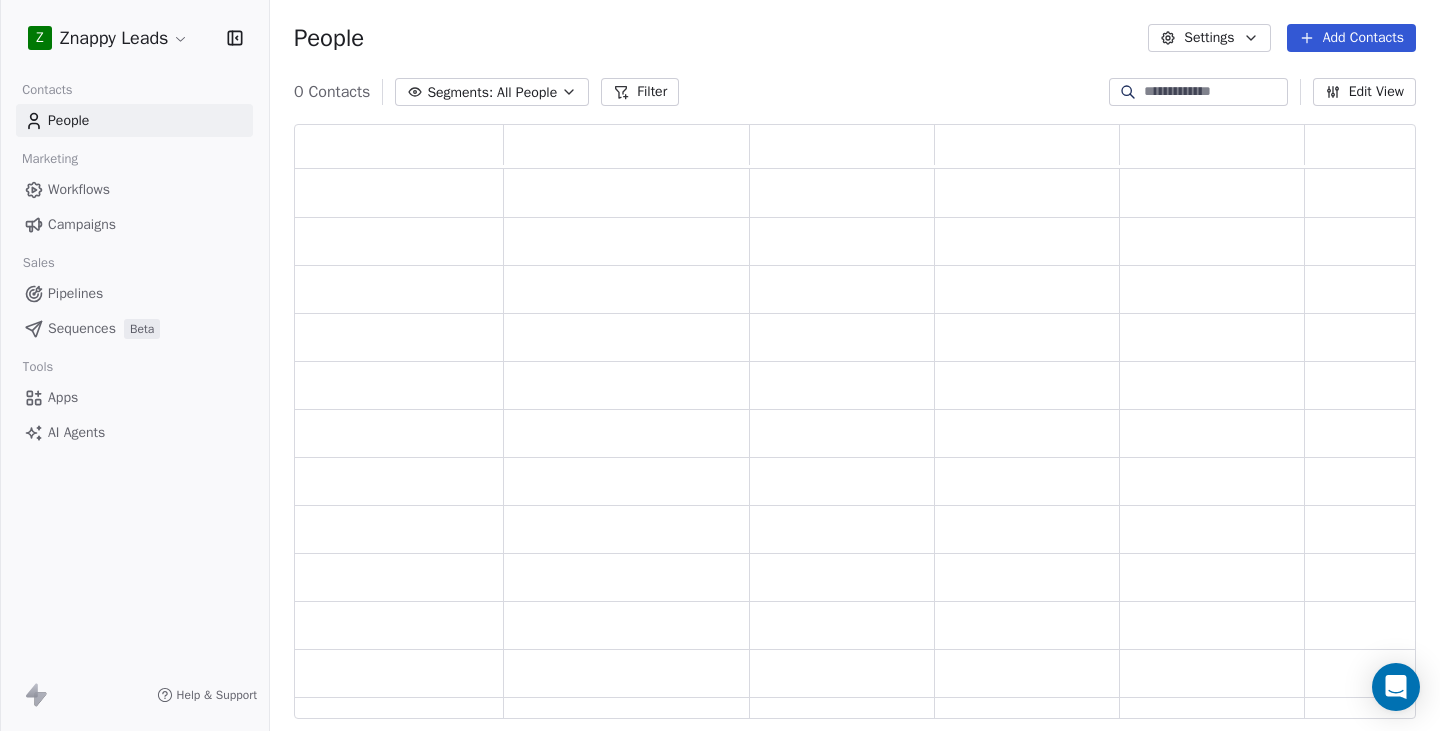 scroll, scrollTop: 15, scrollLeft: 16, axis: both 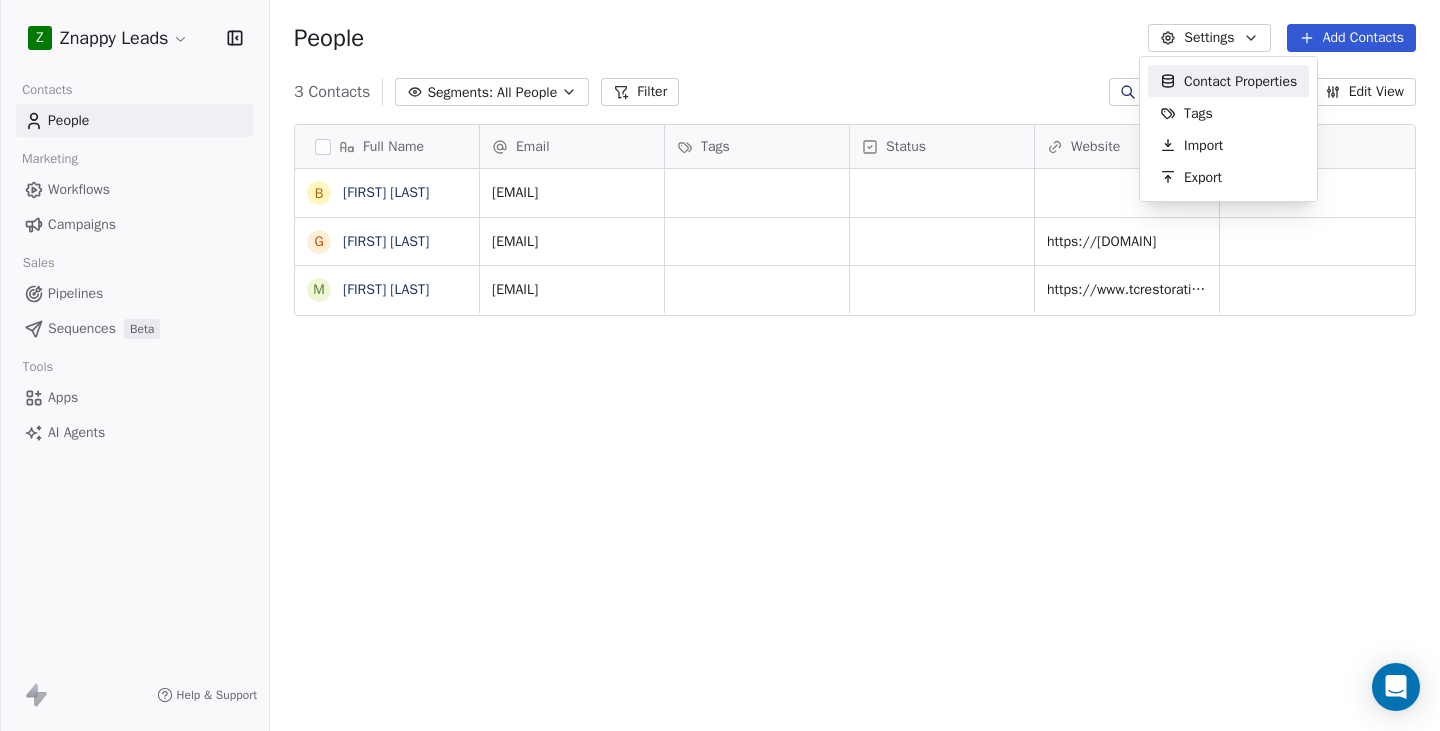 click on "**********" at bounding box center (720, 365) 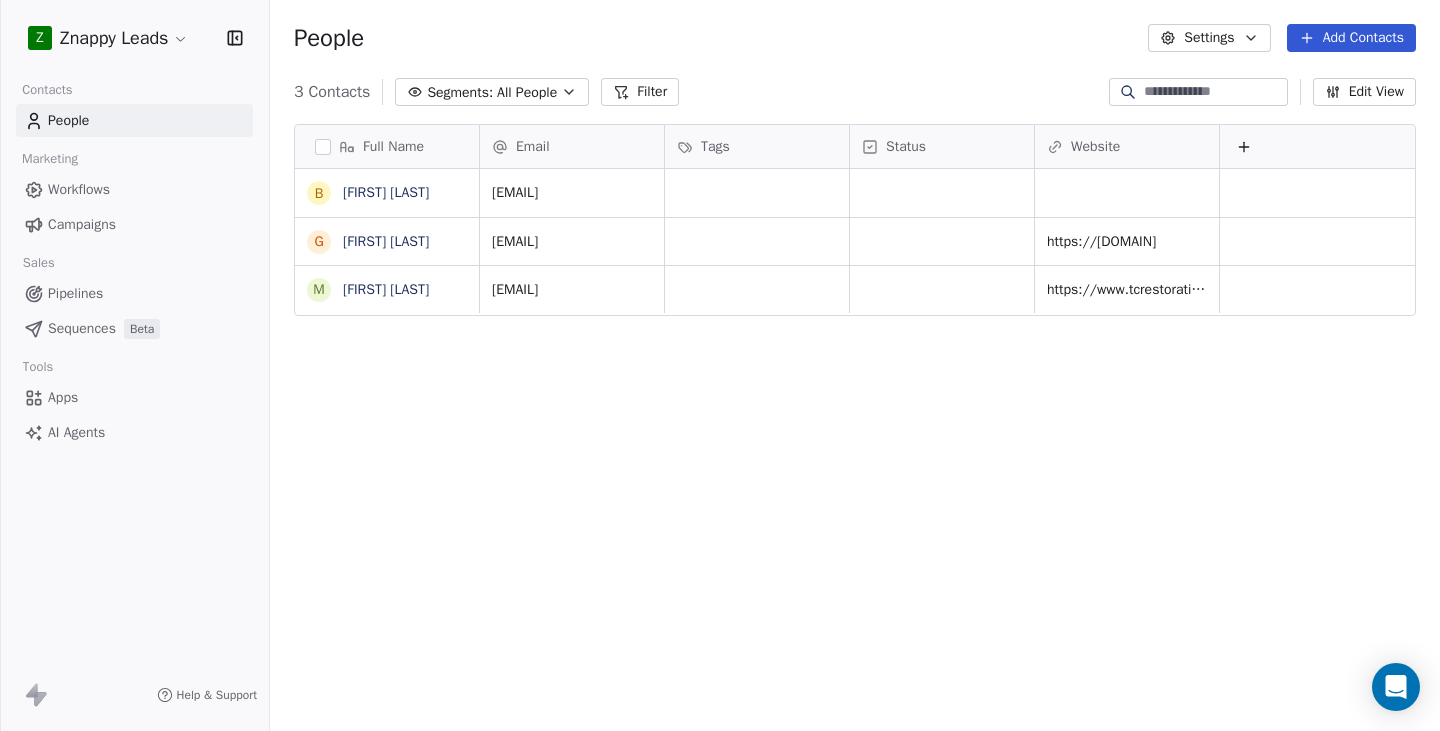 click on "**********" at bounding box center (720, 365) 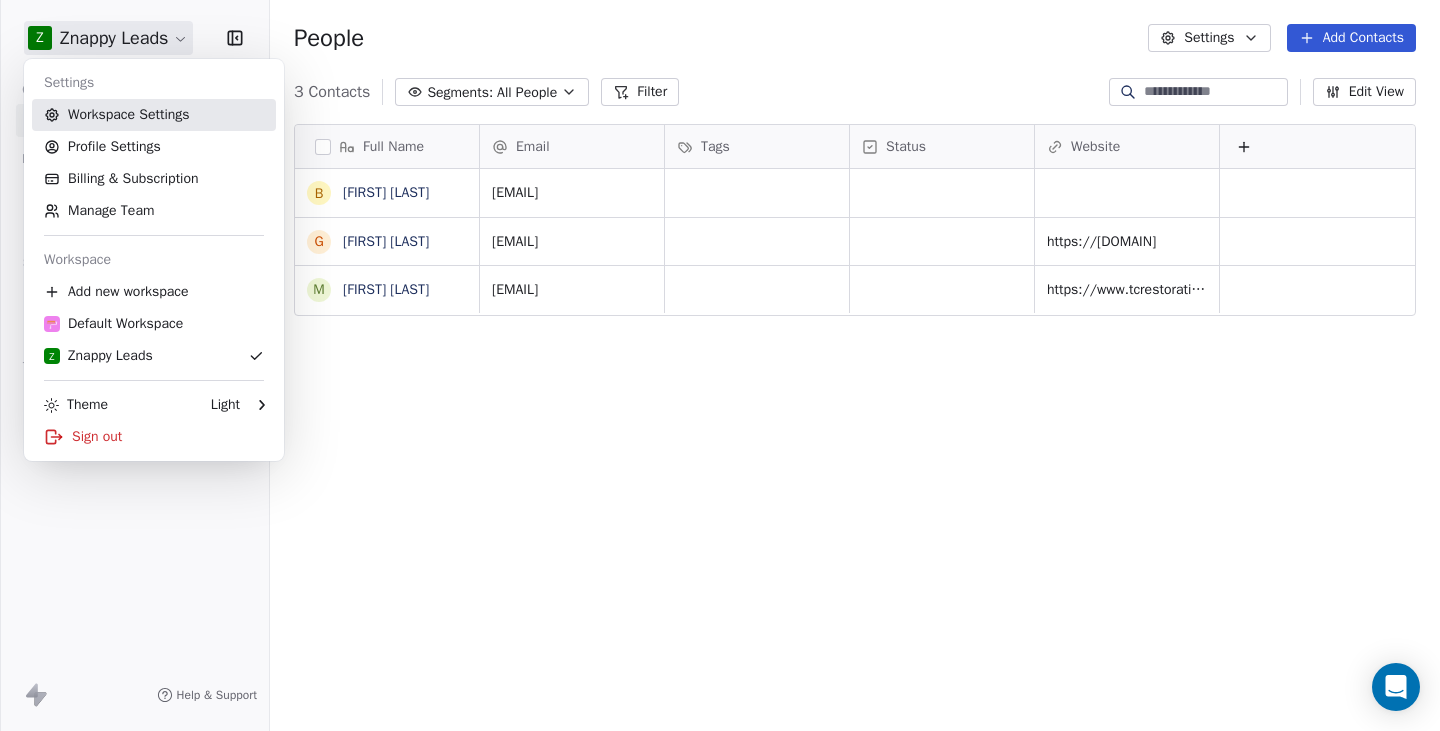 click on "Workspace Settings" at bounding box center (154, 115) 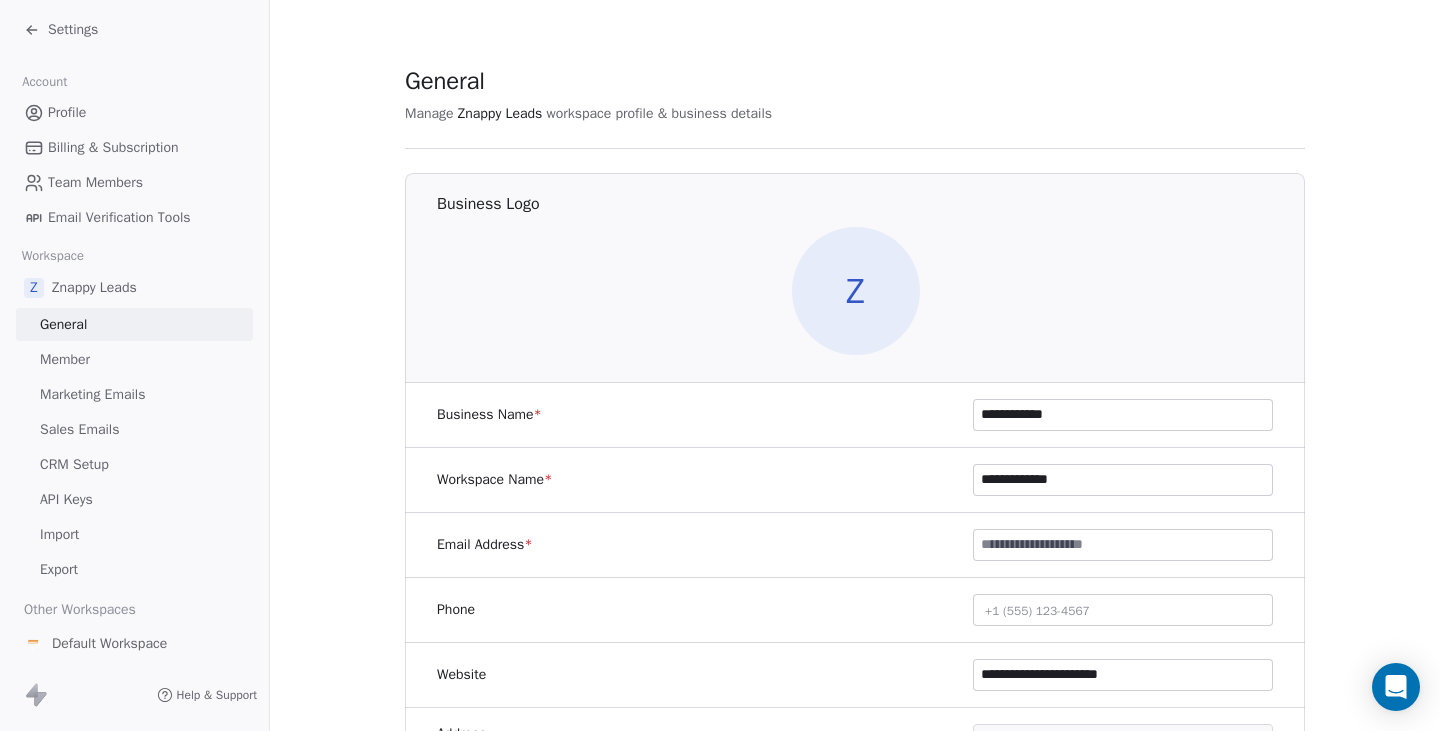 click on "API Keys" at bounding box center [66, 499] 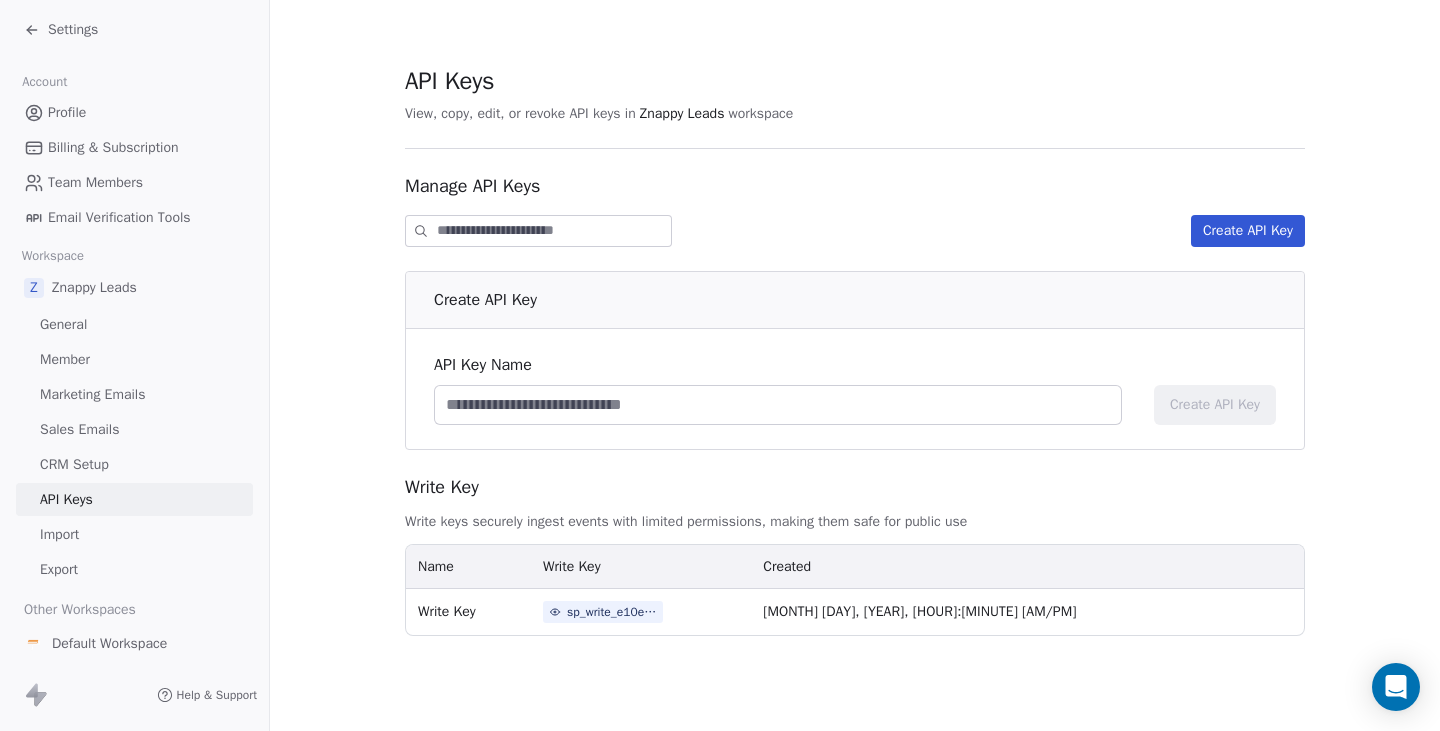 click on "sp_write_e10ed60edc25432995da64192b4b5ee9" at bounding box center (612, 612) 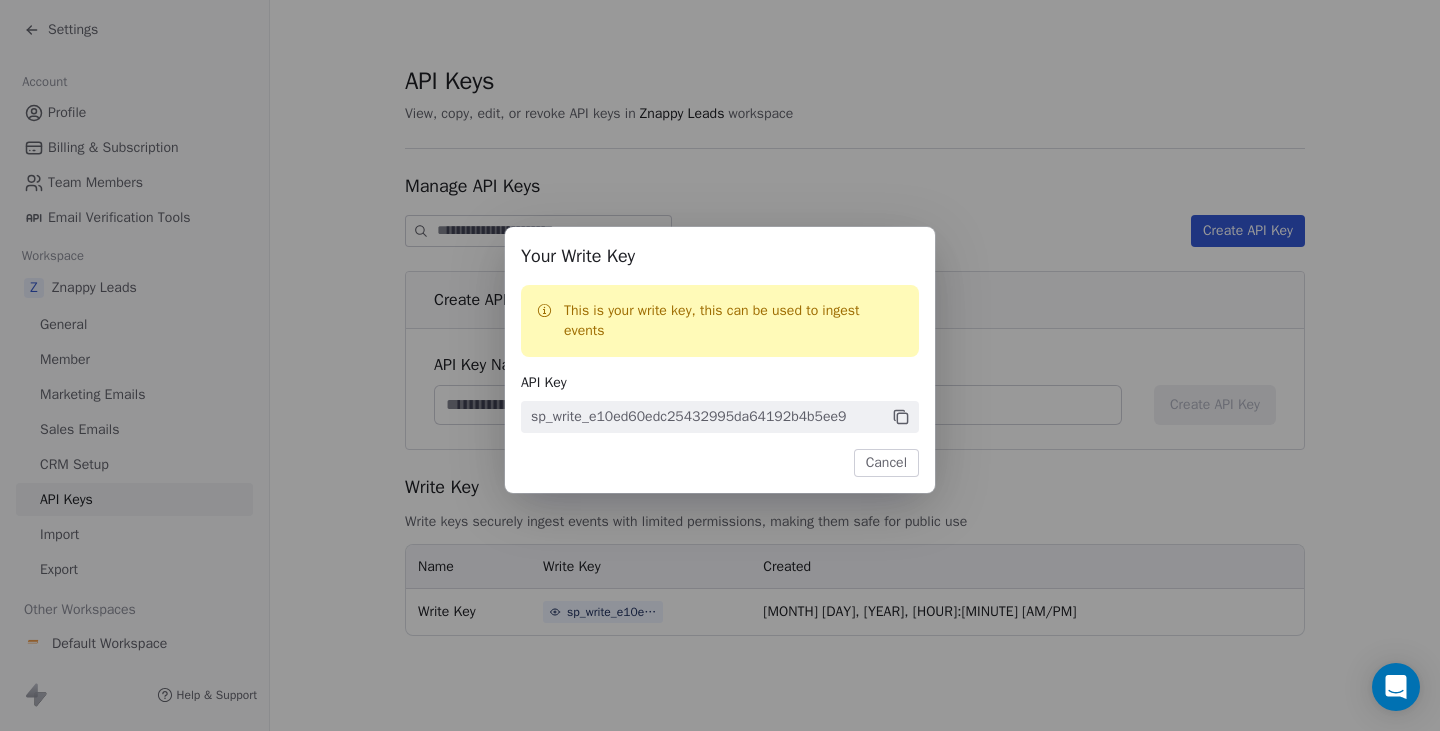 click 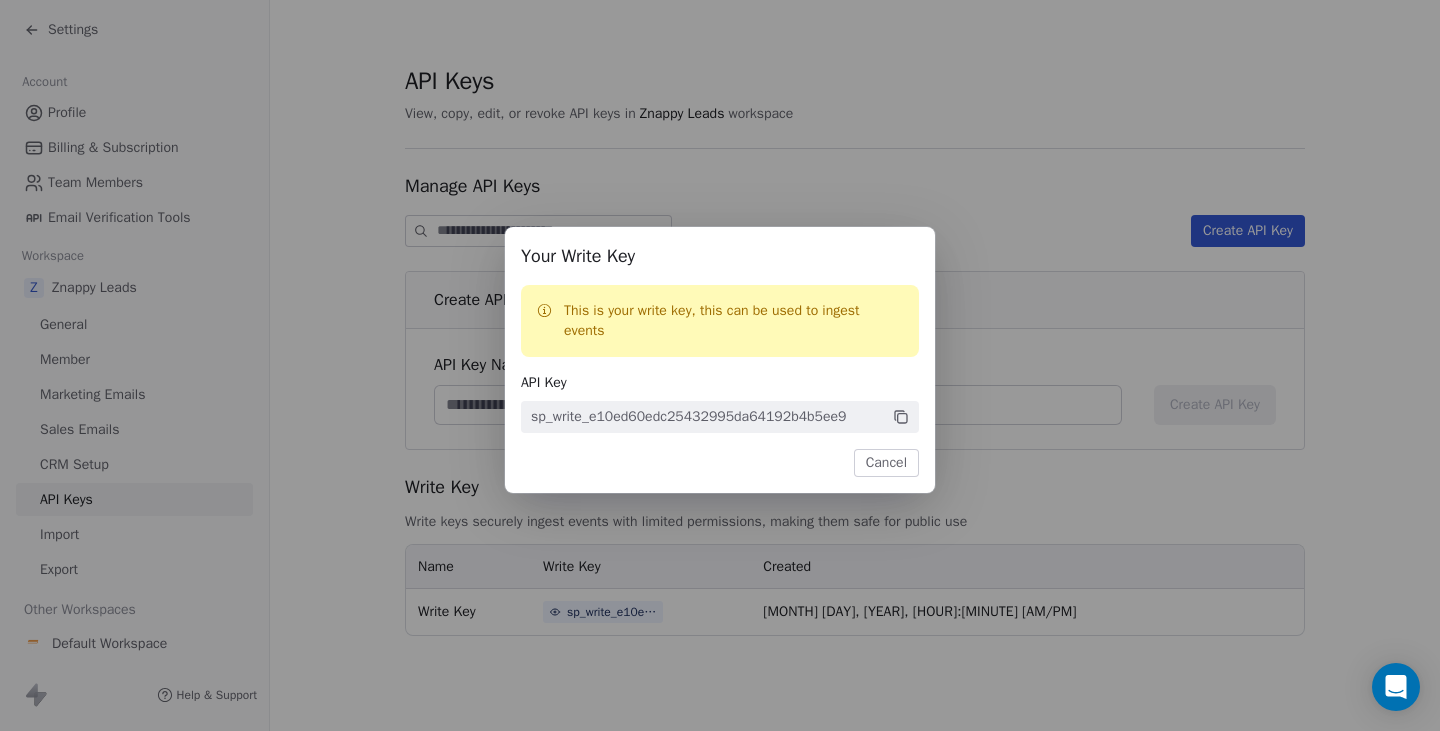 click on "Your Write Key This is your write key, this can be used to ingest events API Key sp_write_e10ed60edc25432995da64192b4b5ee9 Cancel" at bounding box center (720, 366) 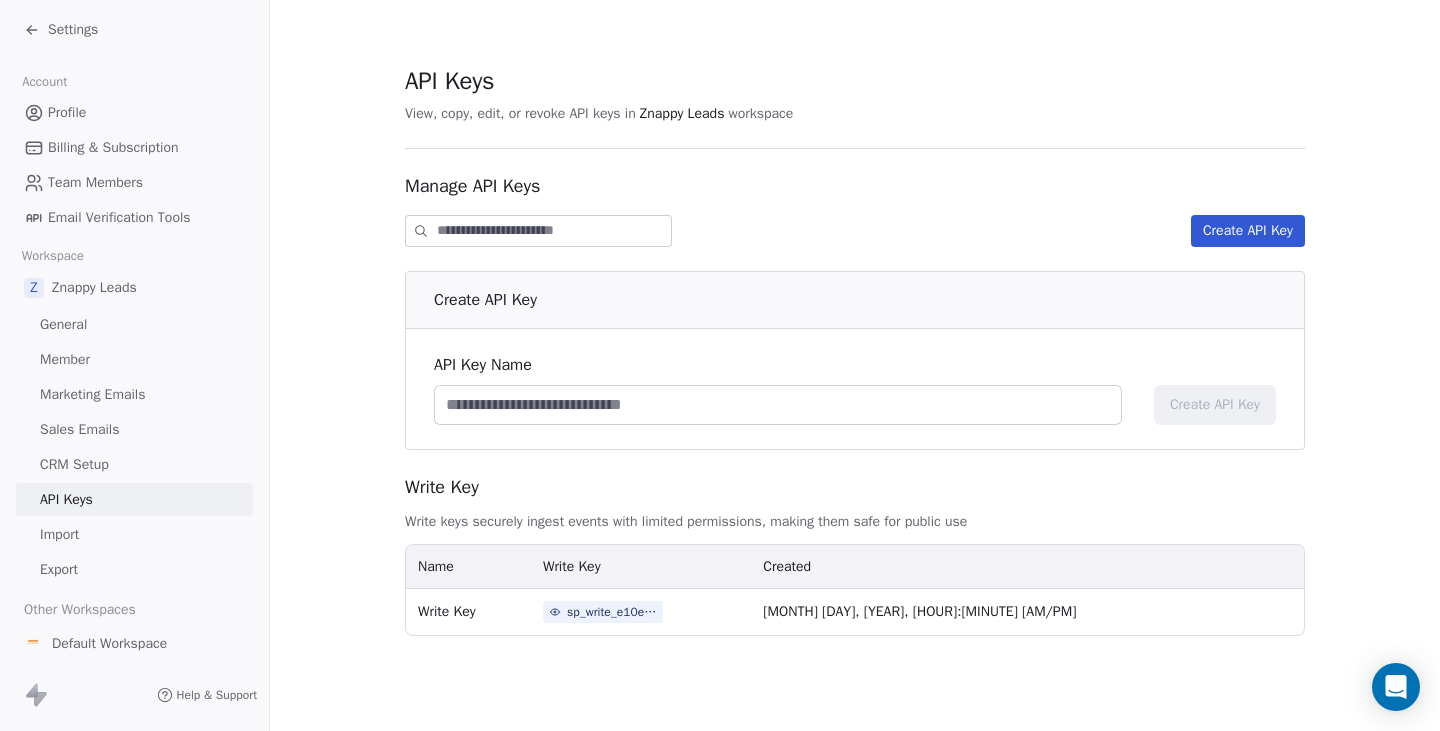 click on "Z Znappy  Leads" at bounding box center [134, 288] 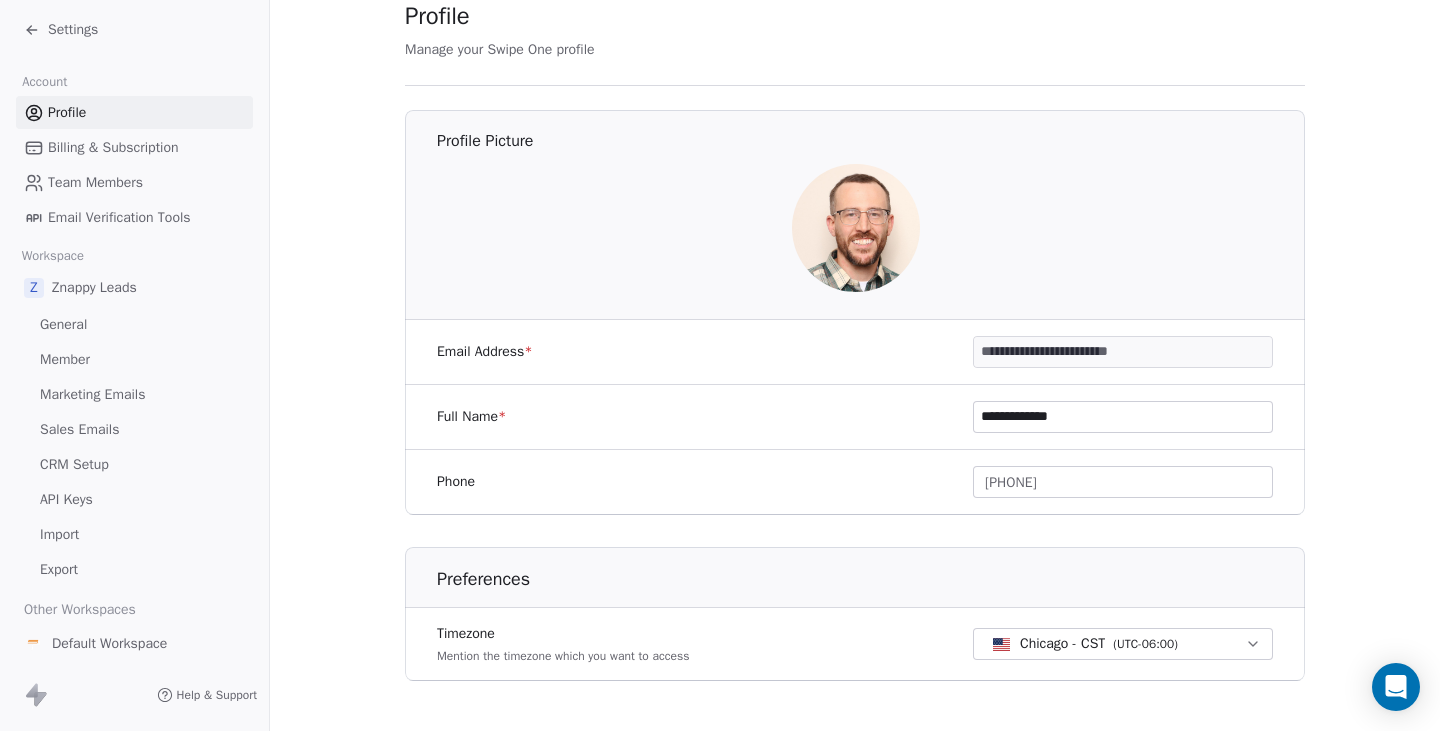 scroll, scrollTop: 111, scrollLeft: 0, axis: vertical 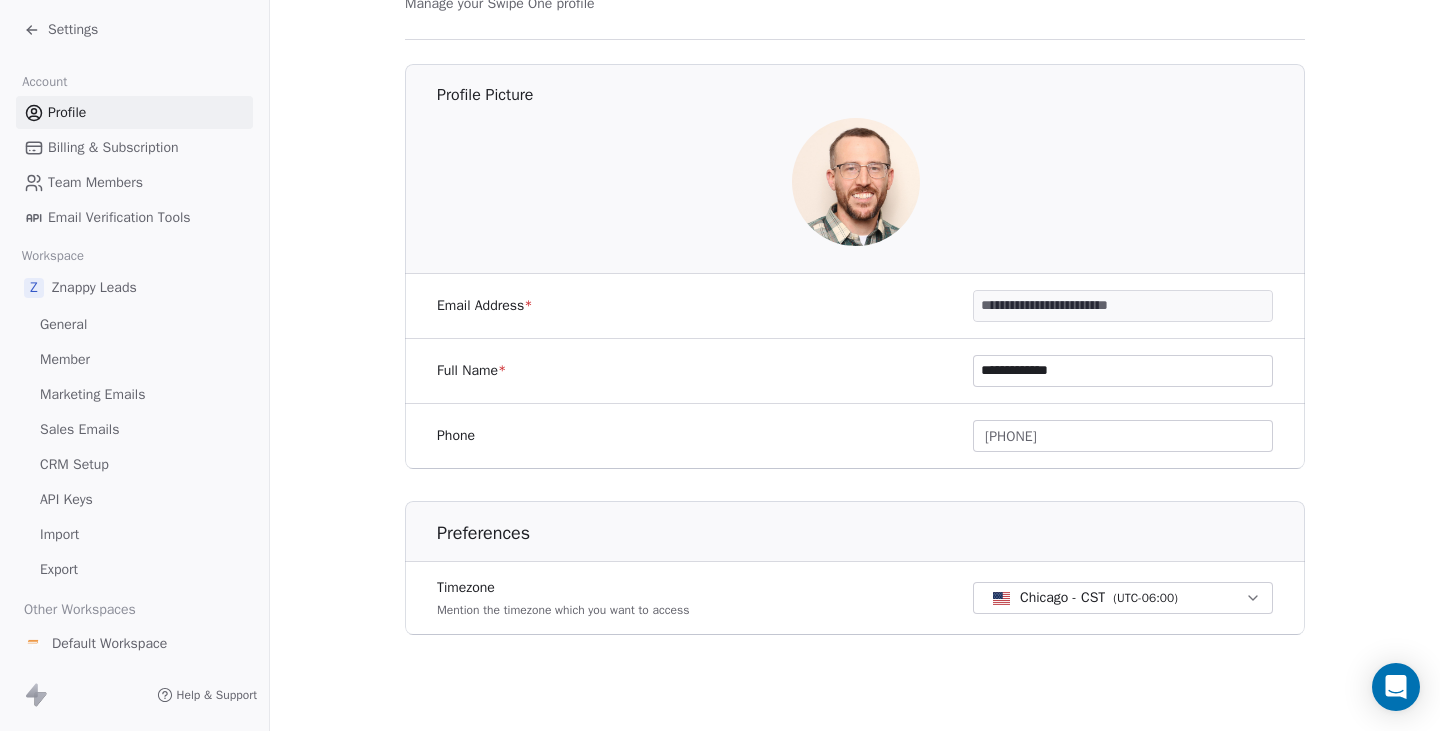 click on "Default Workspace" at bounding box center [109, 644] 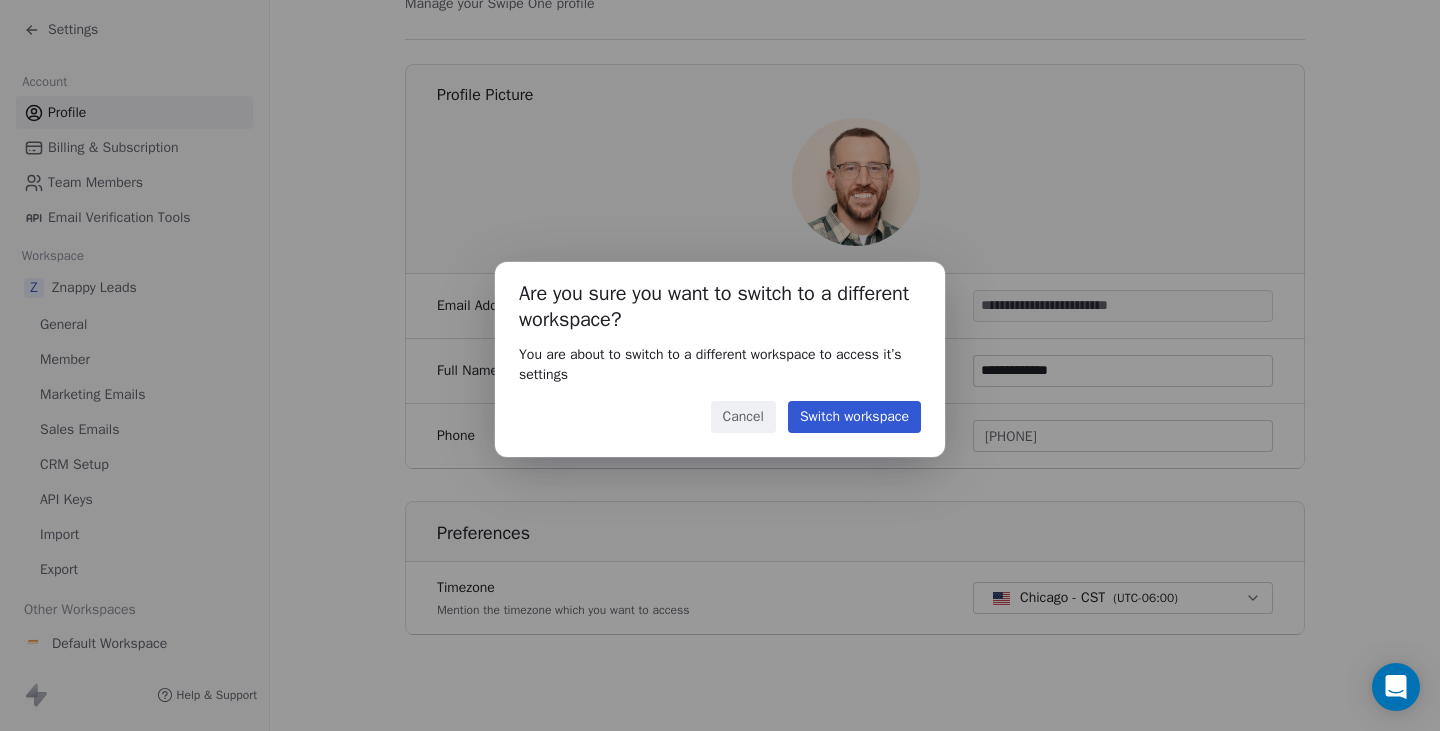 click on "Cancel Switch workspace" at bounding box center (720, 417) 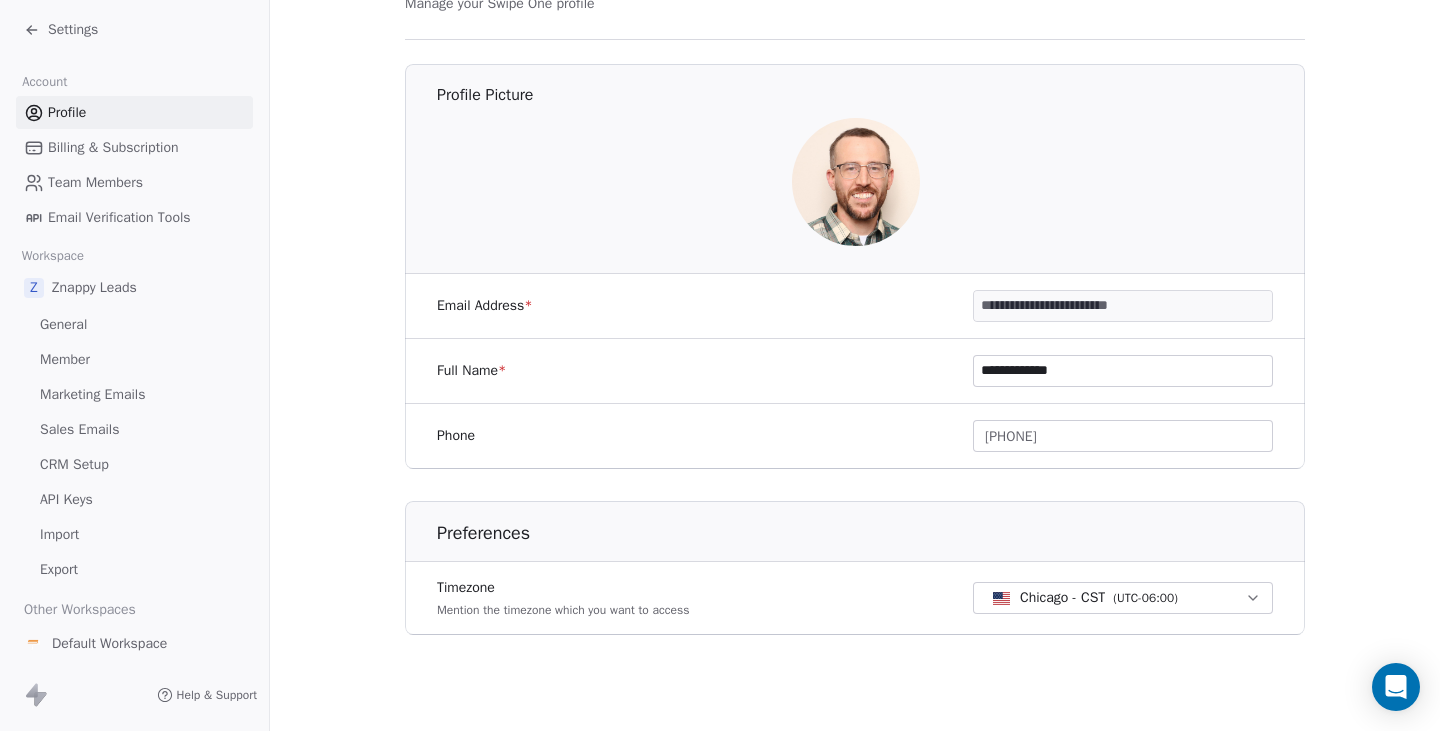 click on "General" at bounding box center [63, 324] 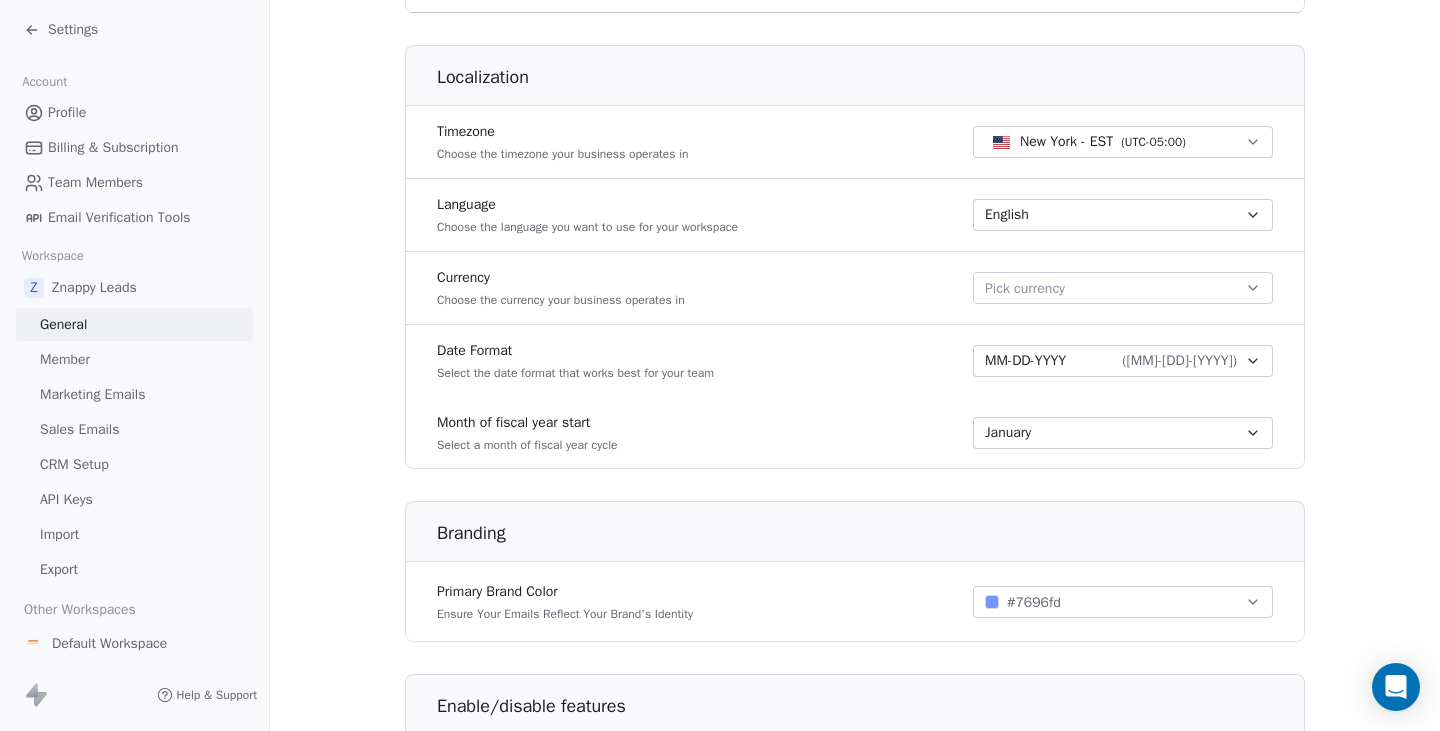 scroll, scrollTop: 1141, scrollLeft: 0, axis: vertical 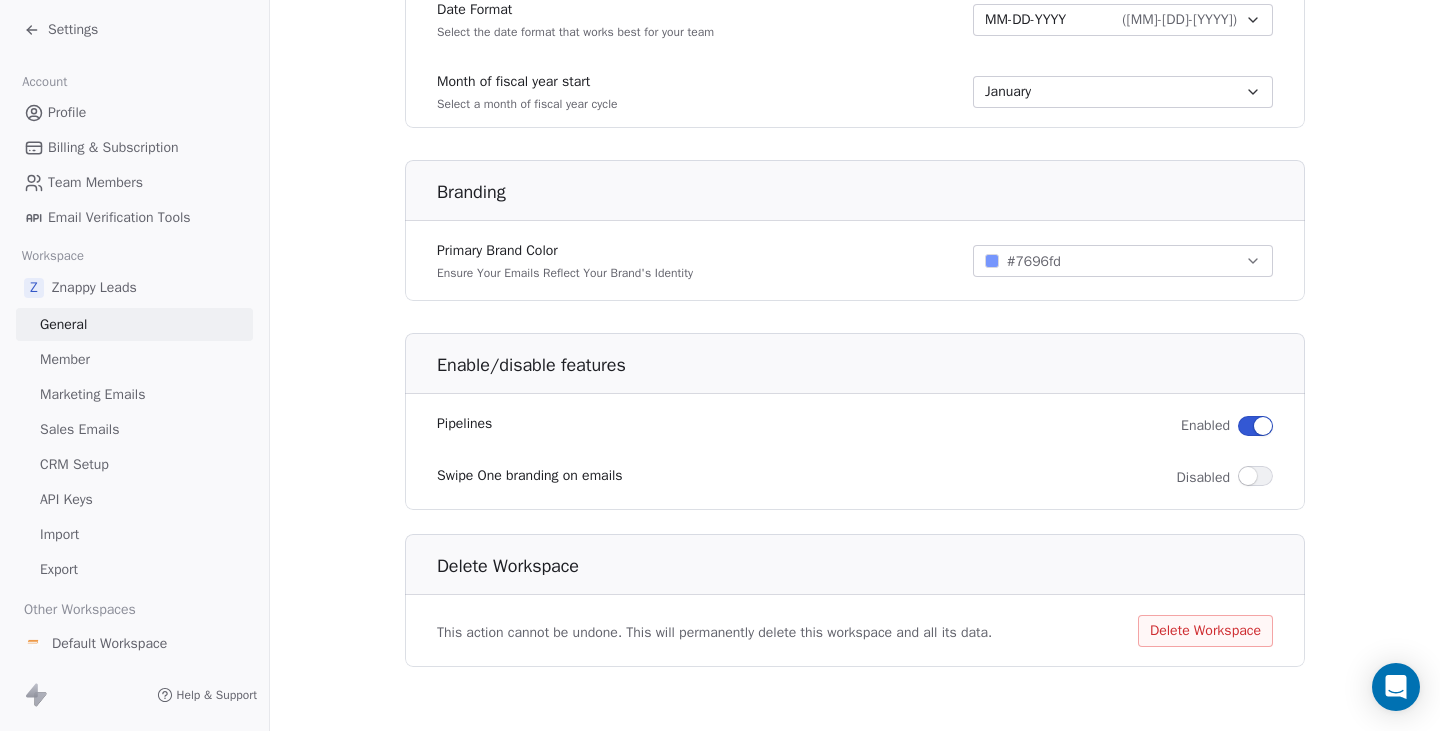 click 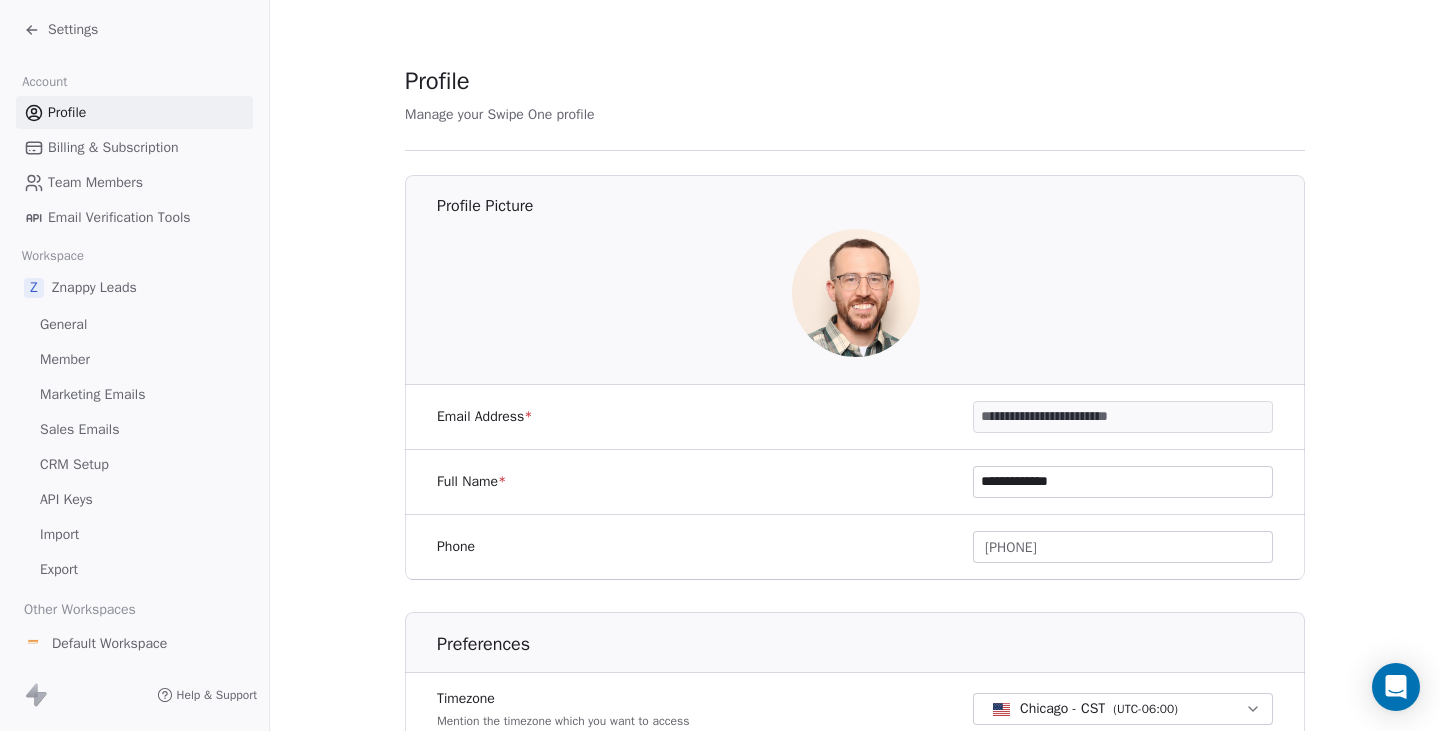 click 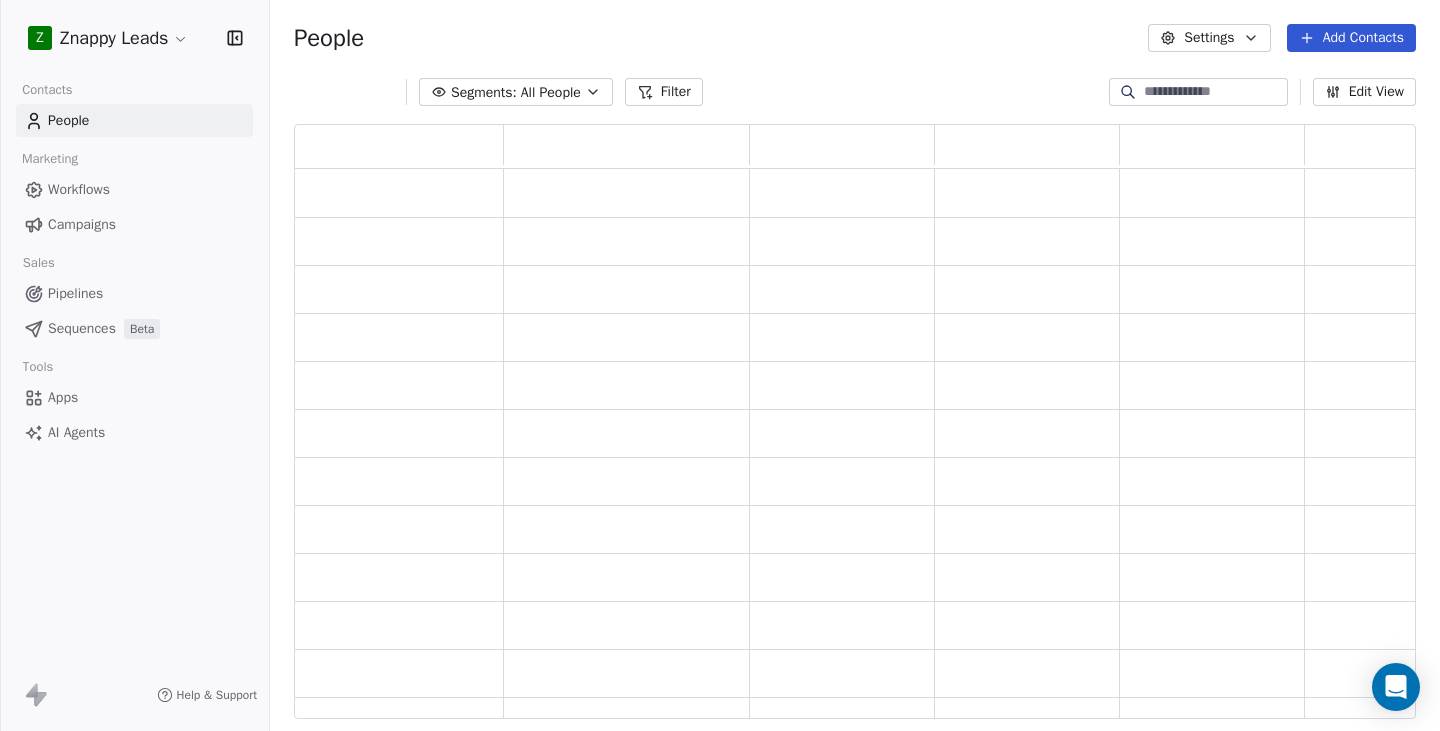 scroll, scrollTop: 15, scrollLeft: 16, axis: both 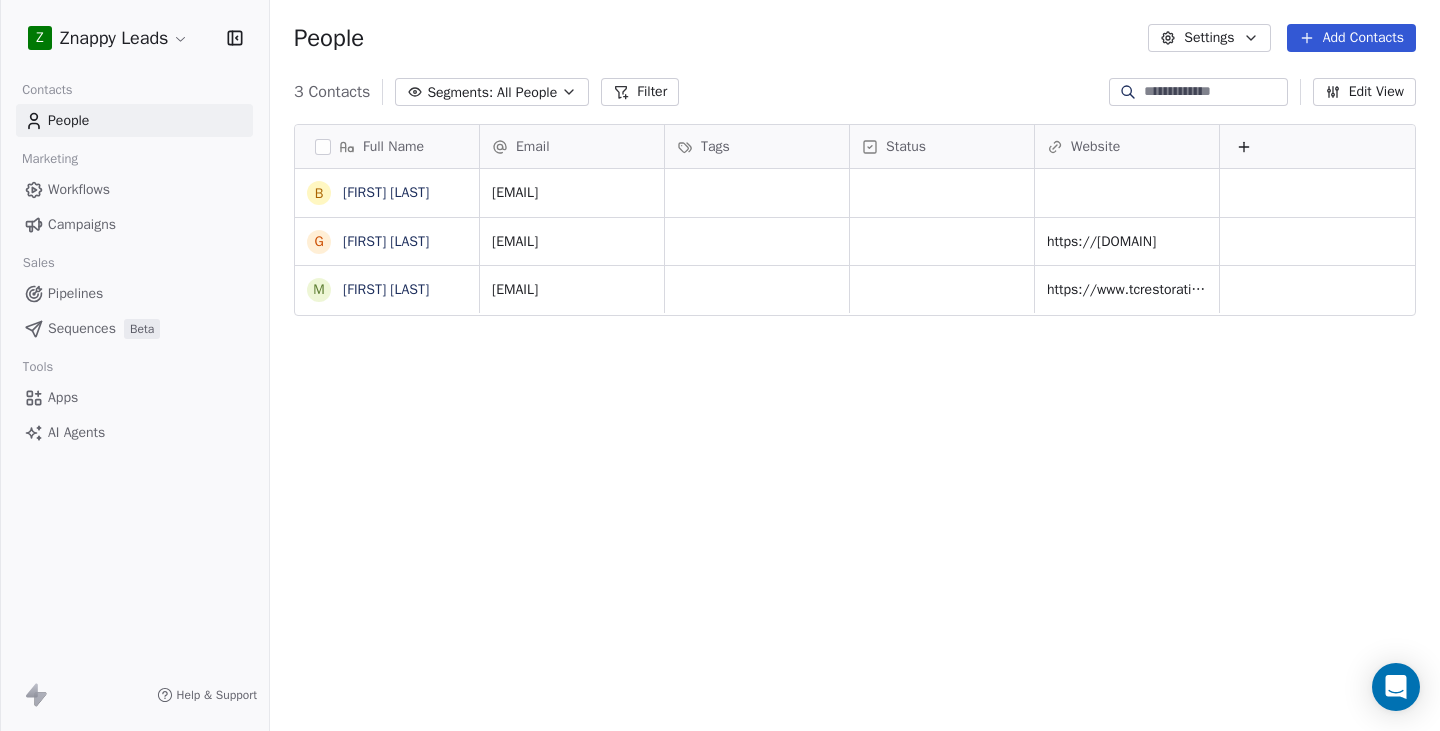 click on "Campaigns" at bounding box center (82, 224) 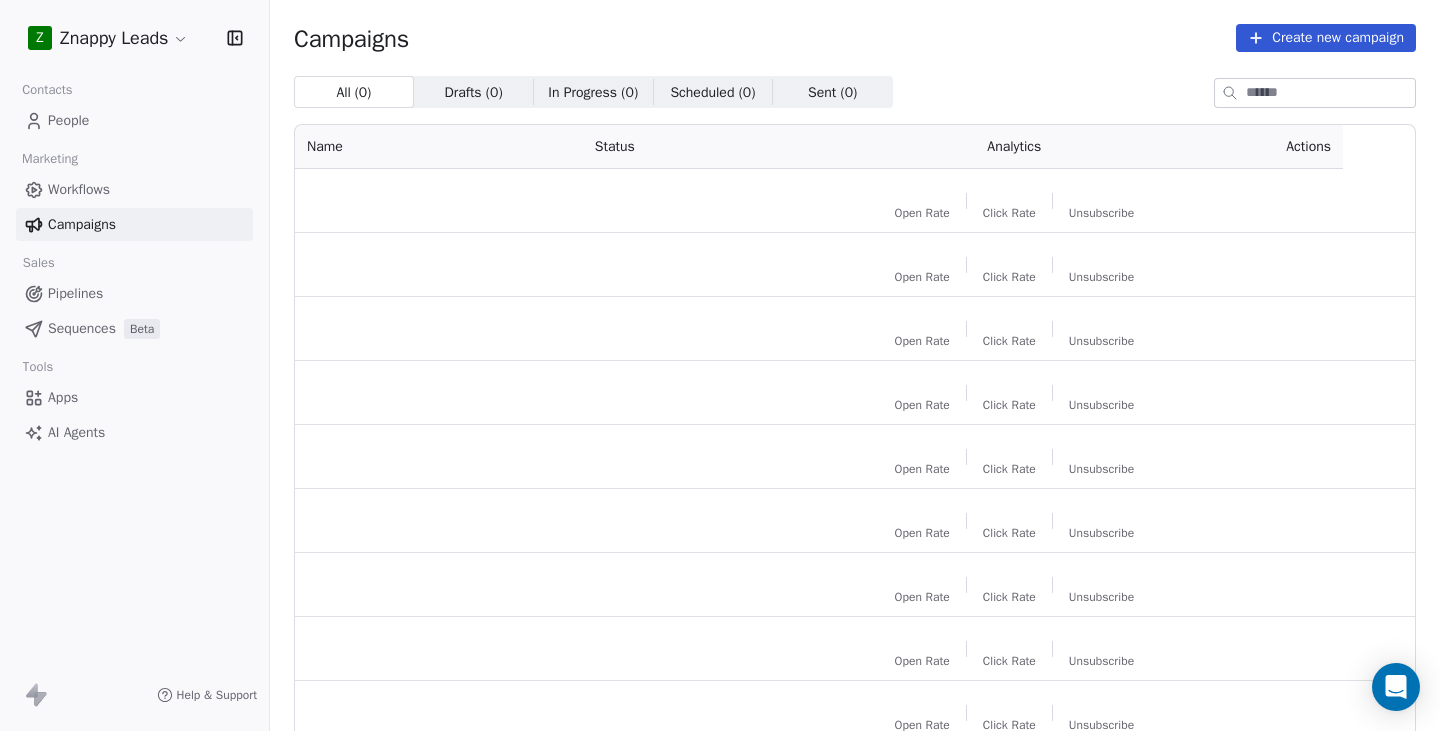 click on "Workflows" at bounding box center [79, 189] 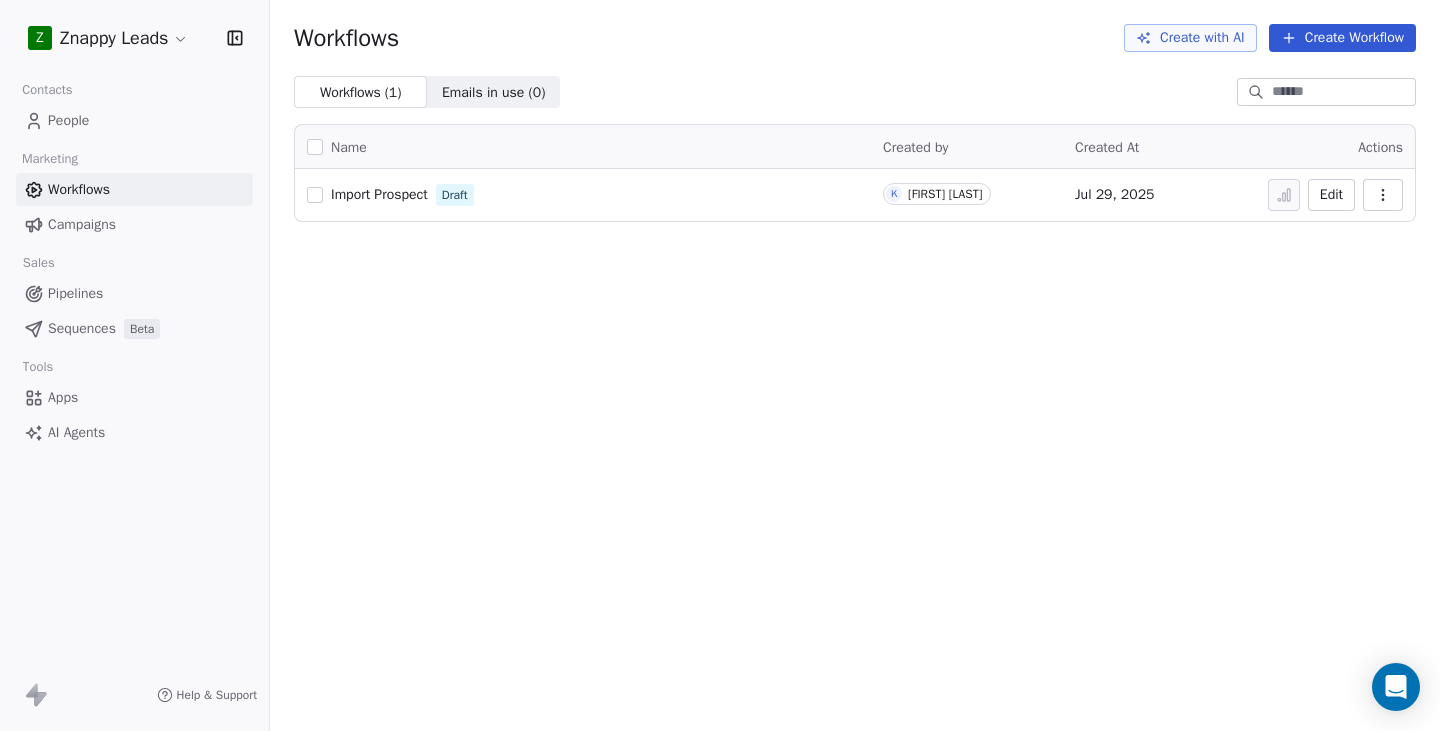 click on "People" at bounding box center (68, 120) 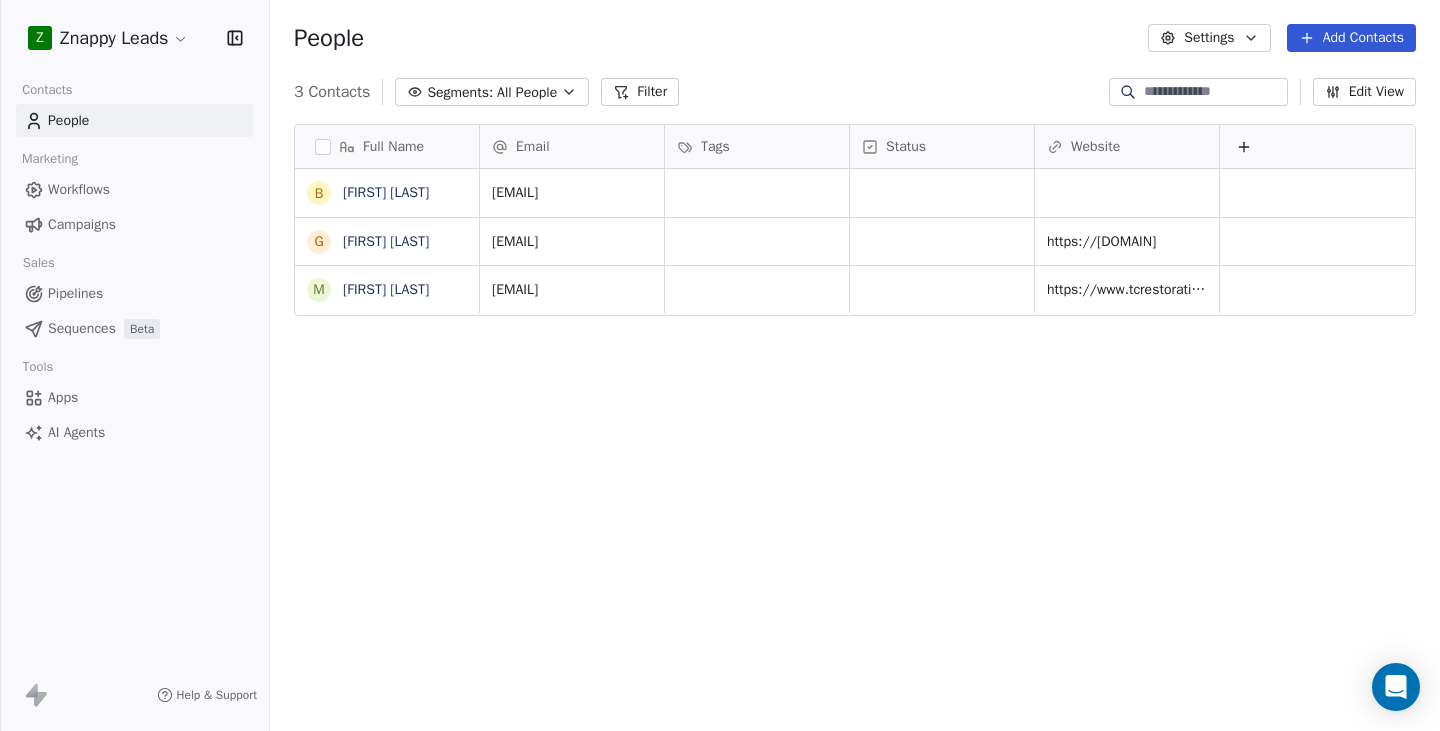 scroll, scrollTop: 15, scrollLeft: 16, axis: both 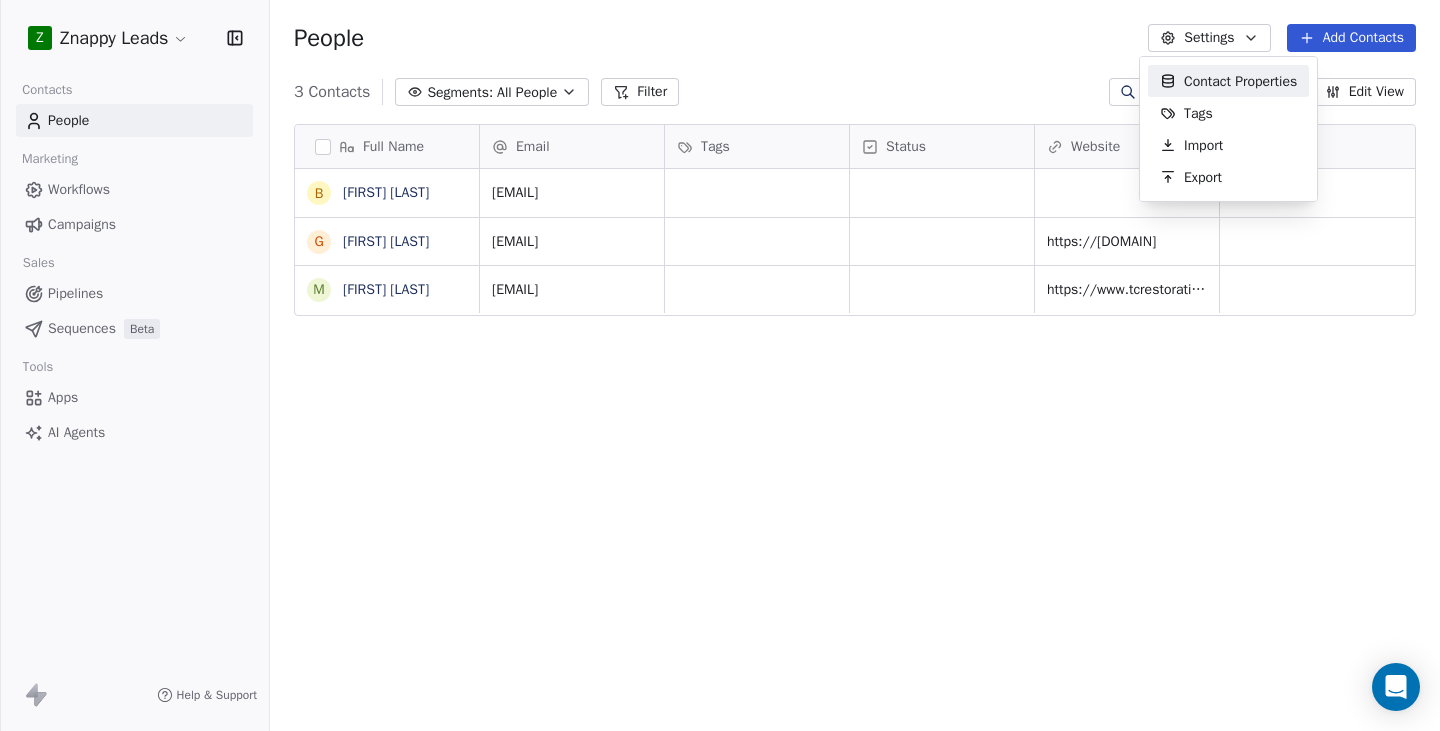 click on "**********" at bounding box center [720, 365] 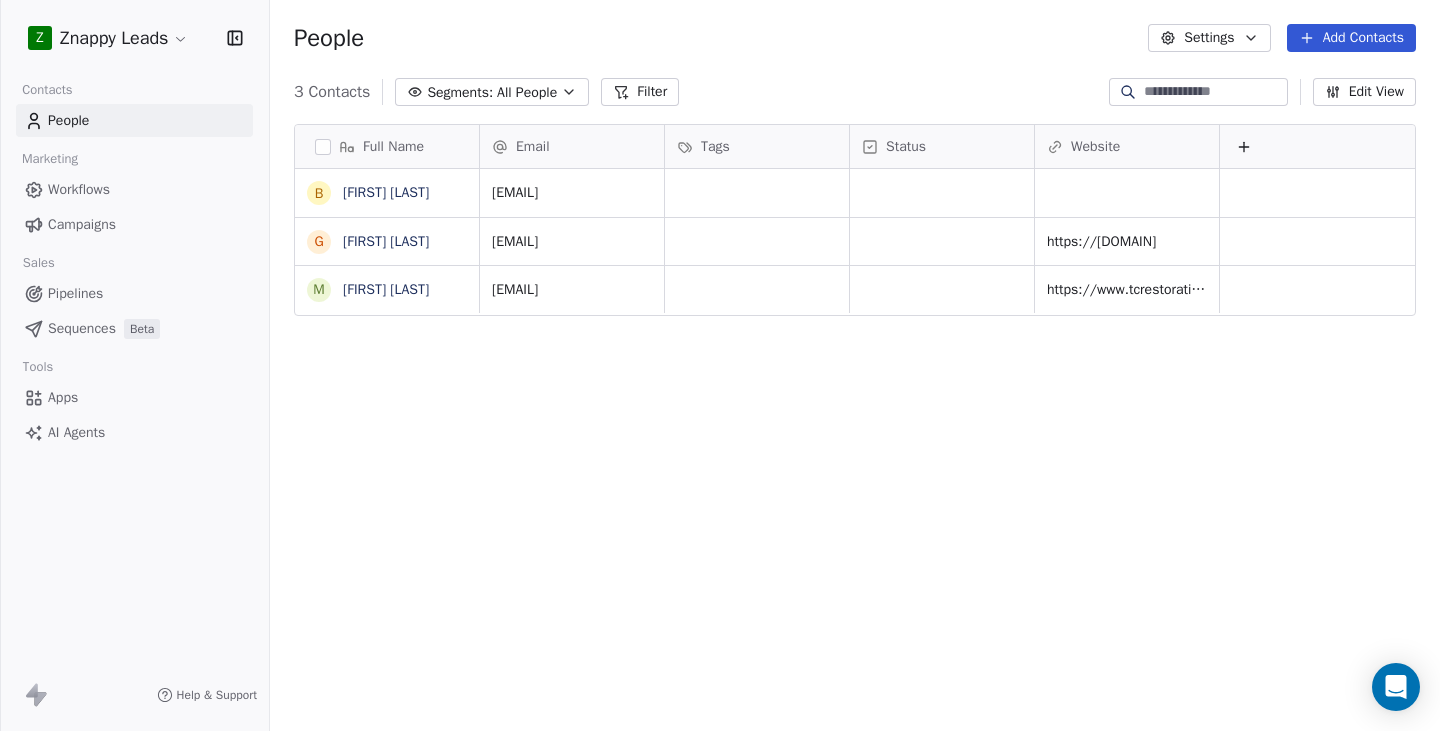 click on "**********" at bounding box center [720, 365] 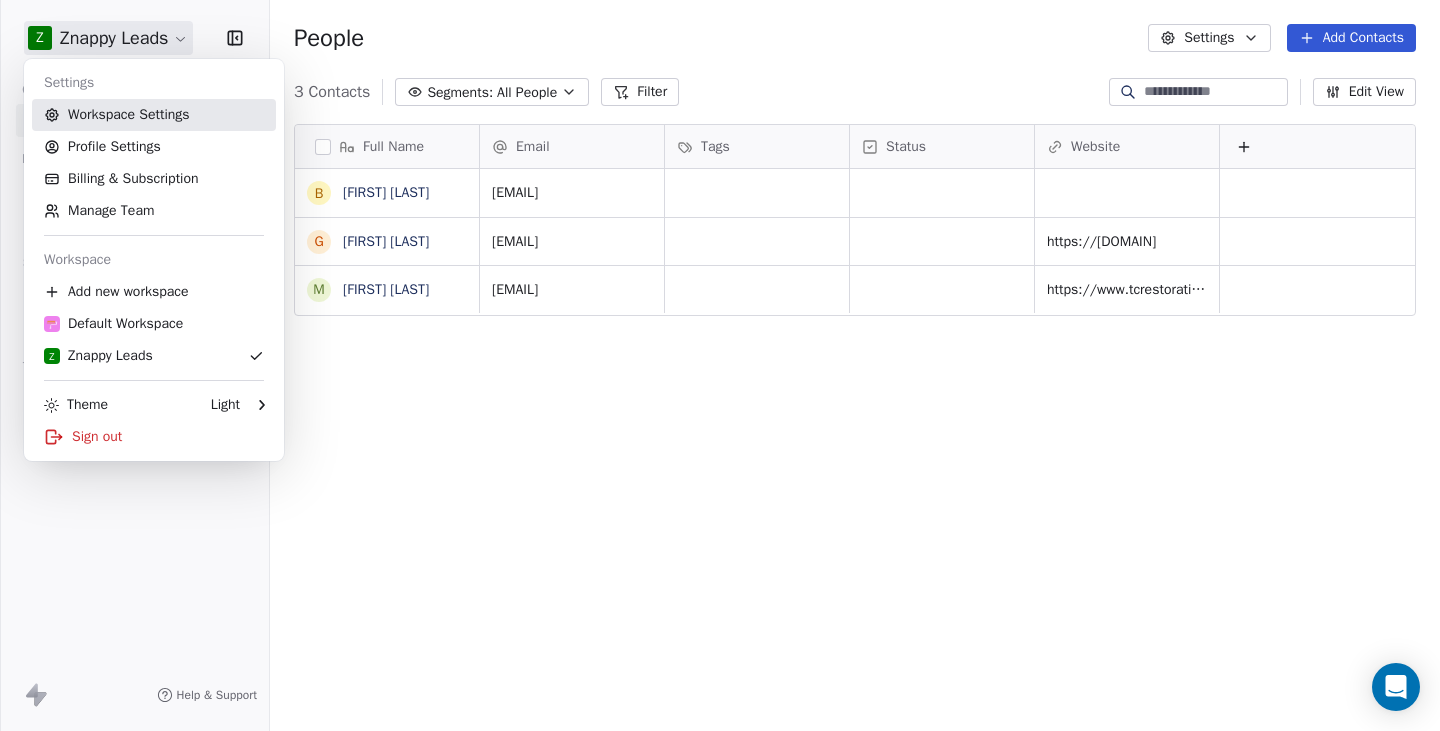 click on "Workspace Settings" at bounding box center (154, 115) 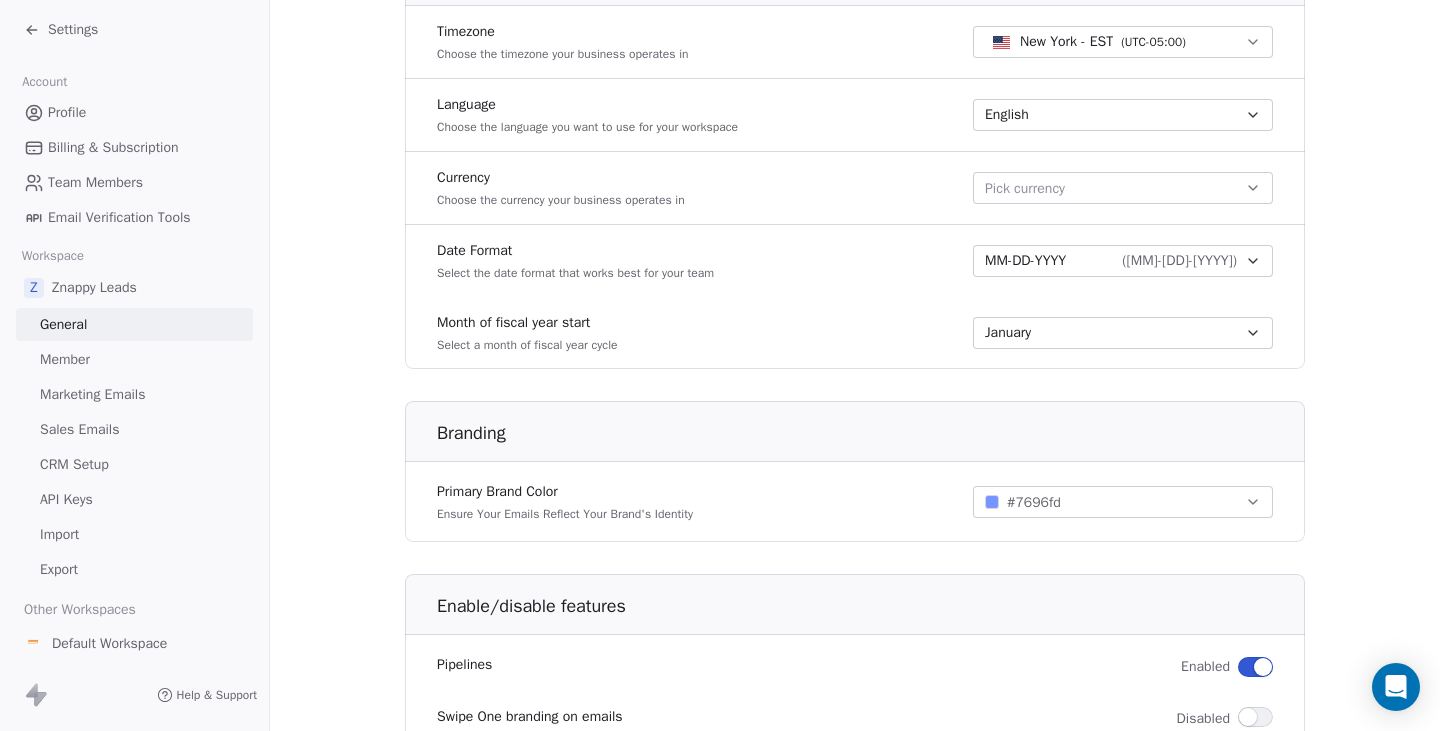 scroll, scrollTop: 1141, scrollLeft: 0, axis: vertical 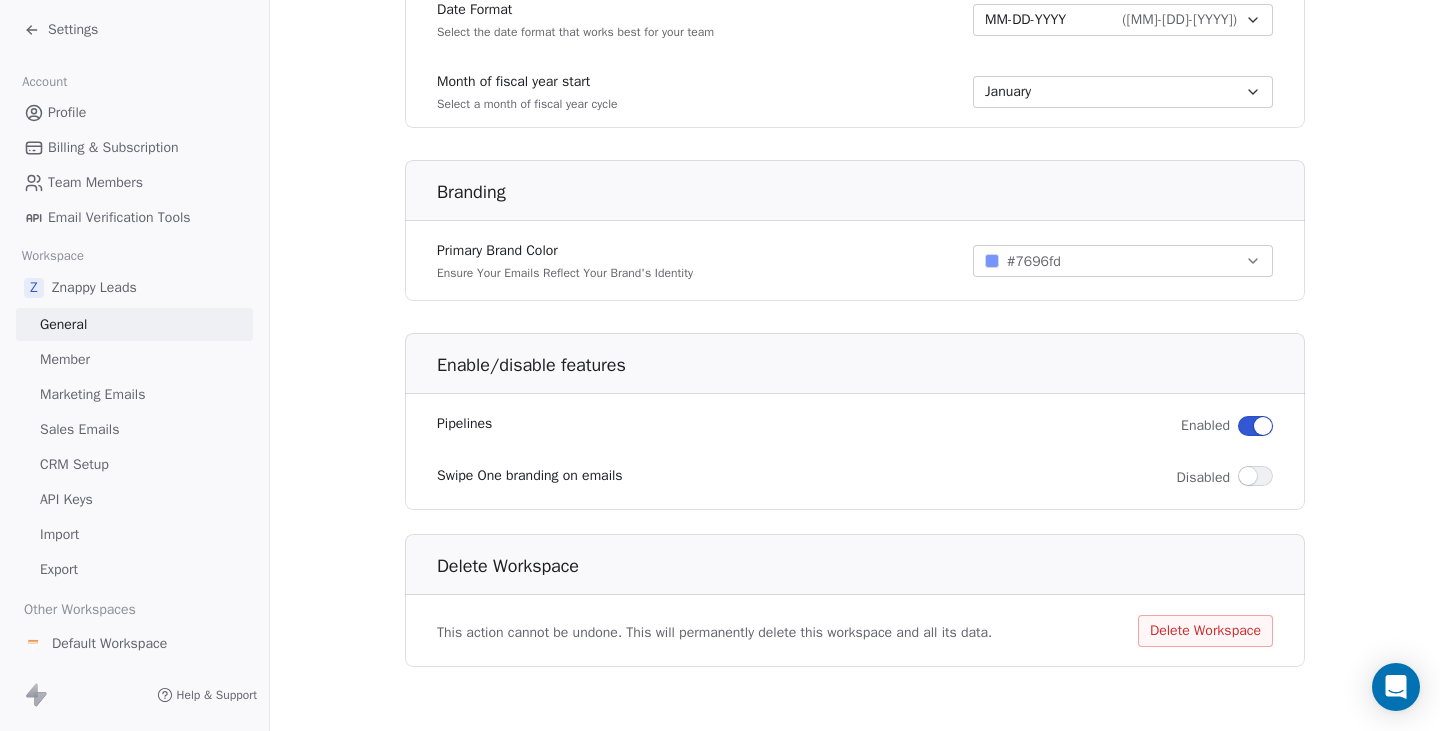 click on "CRM Setup" at bounding box center (134, 464) 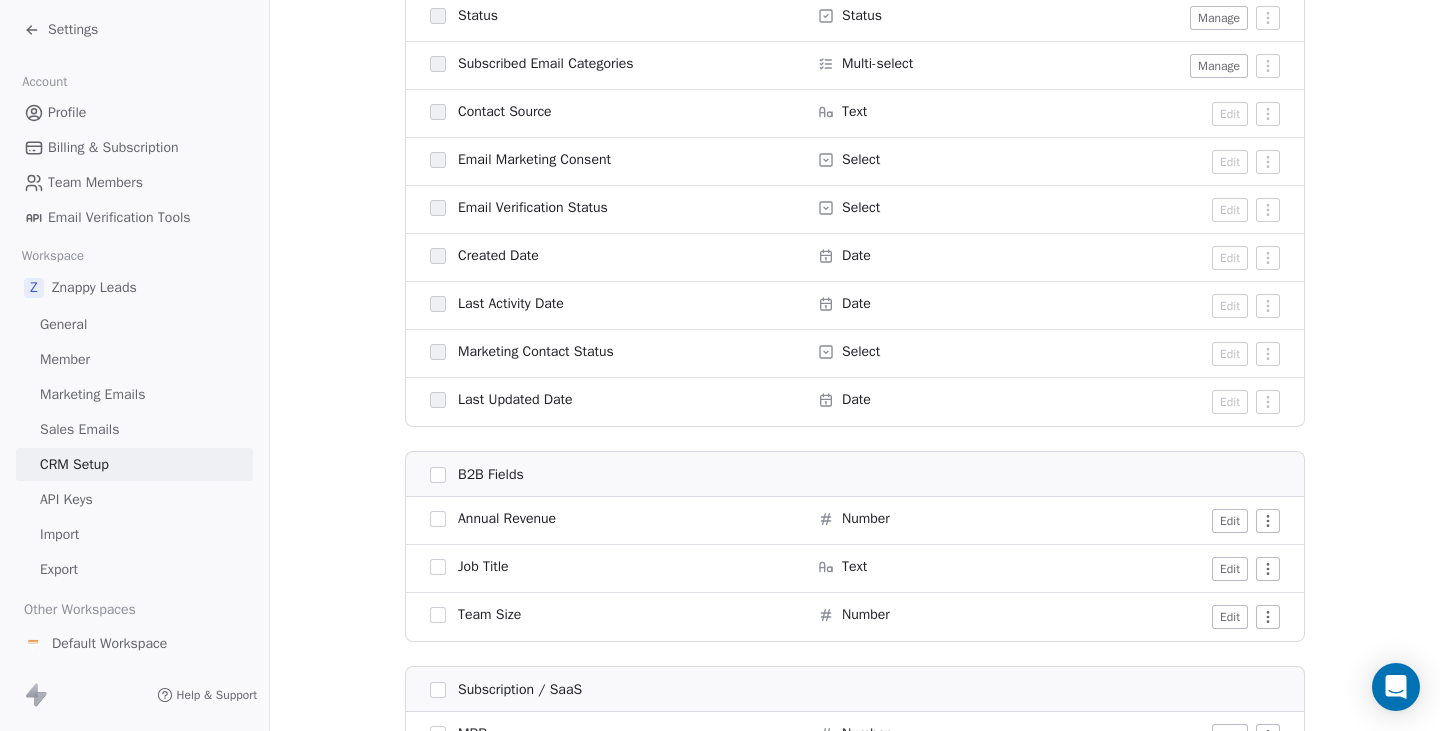 scroll, scrollTop: 0, scrollLeft: 0, axis: both 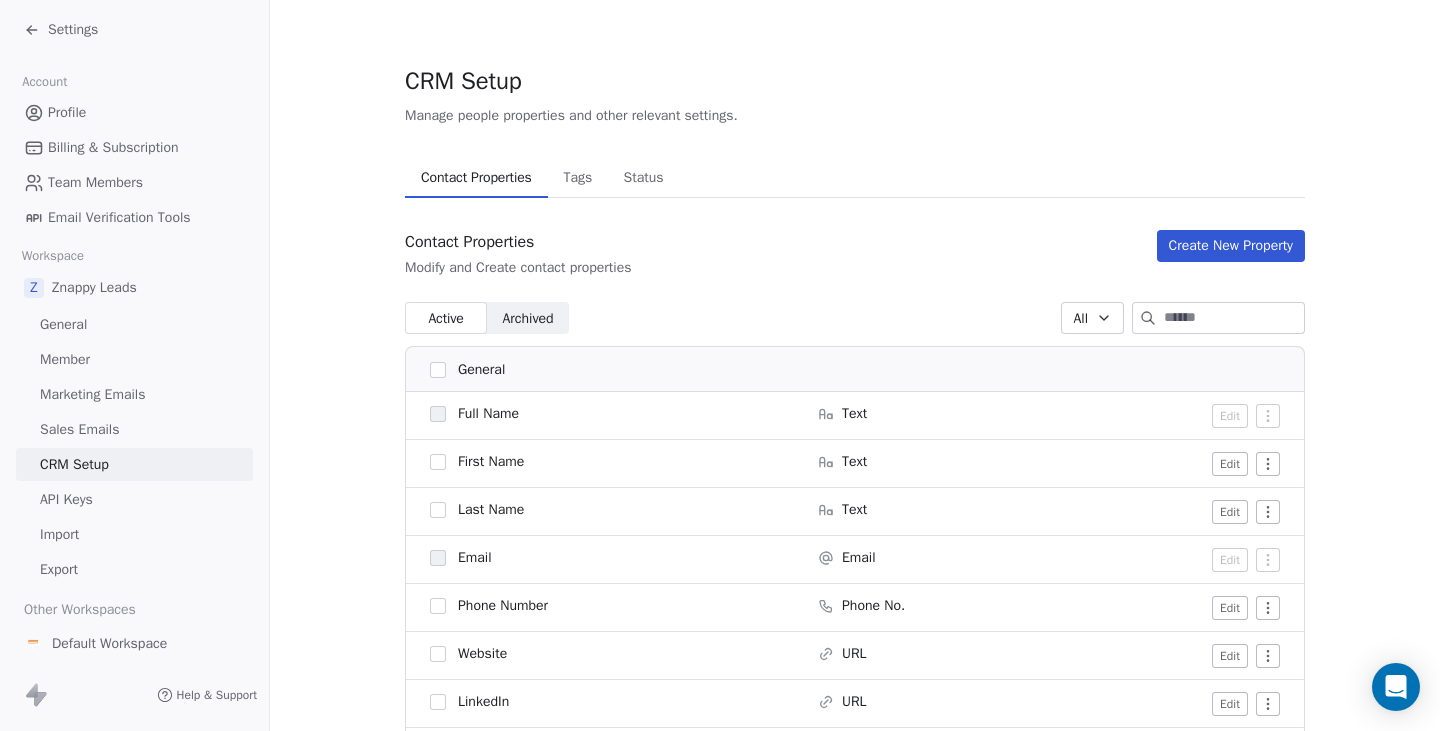 click on "API Keys" at bounding box center [134, 499] 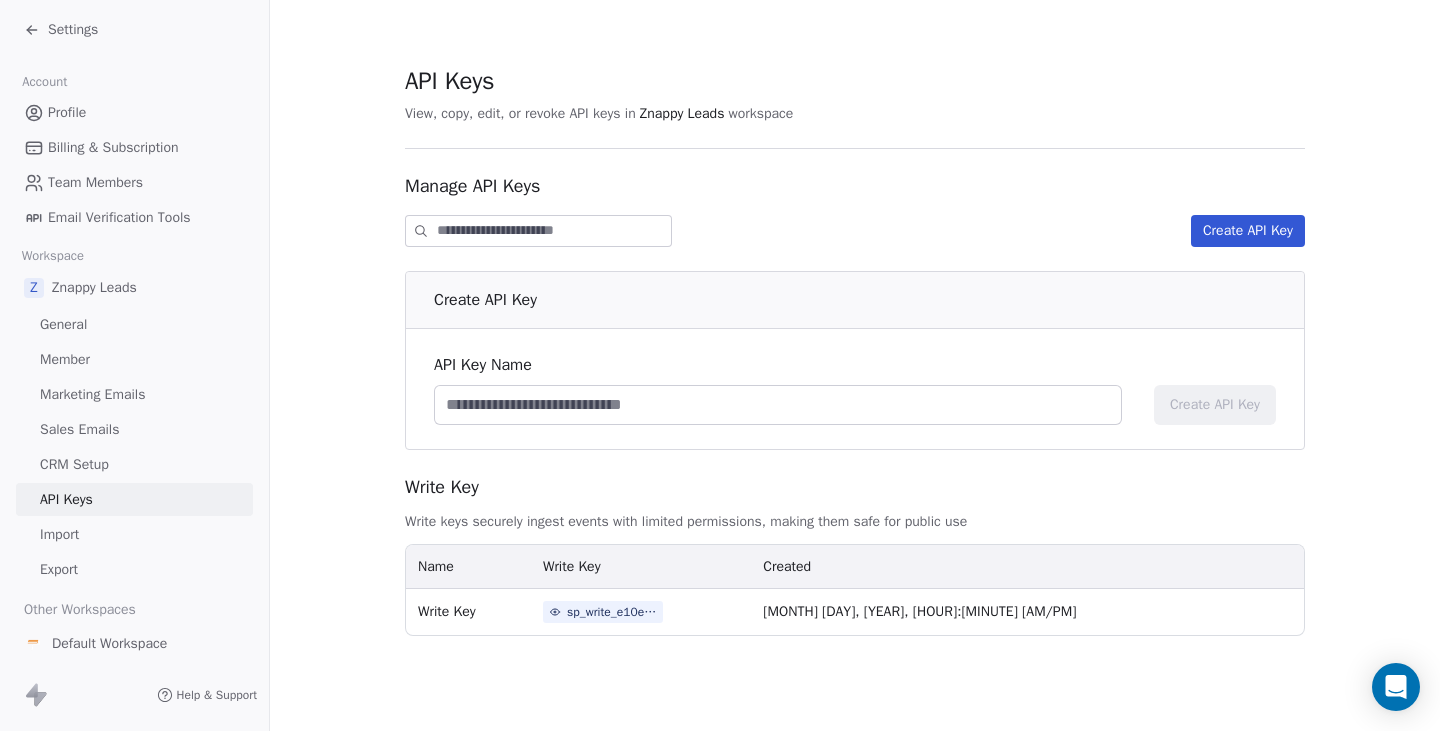 click on "sp_write_e10ed60edc25432995da64192b4b5ee9" at bounding box center (641, 612) 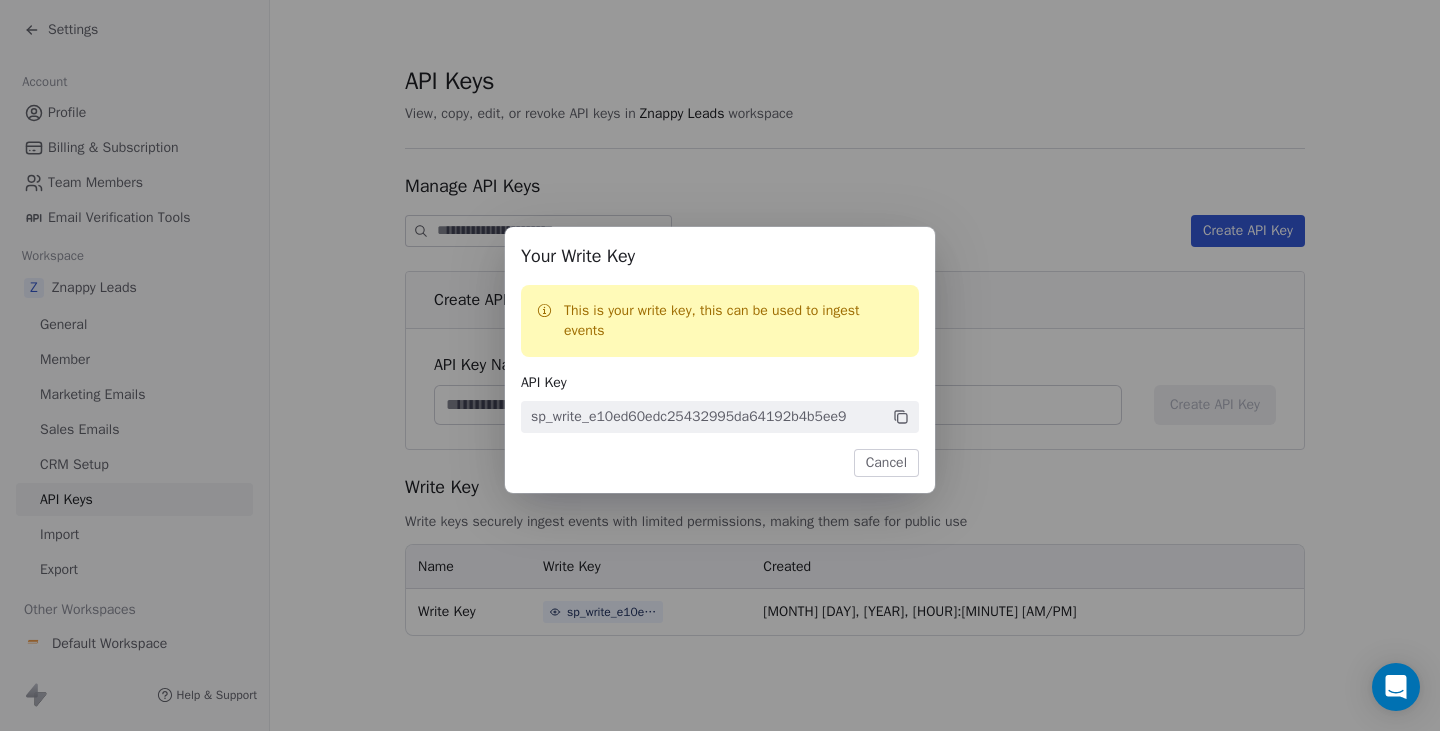 click on "Your Write Key This is your write key, this can be used to ingest events API Key sp_write_e10ed60edc25432995da64192b4b5ee9 Cancel" at bounding box center (720, 365) 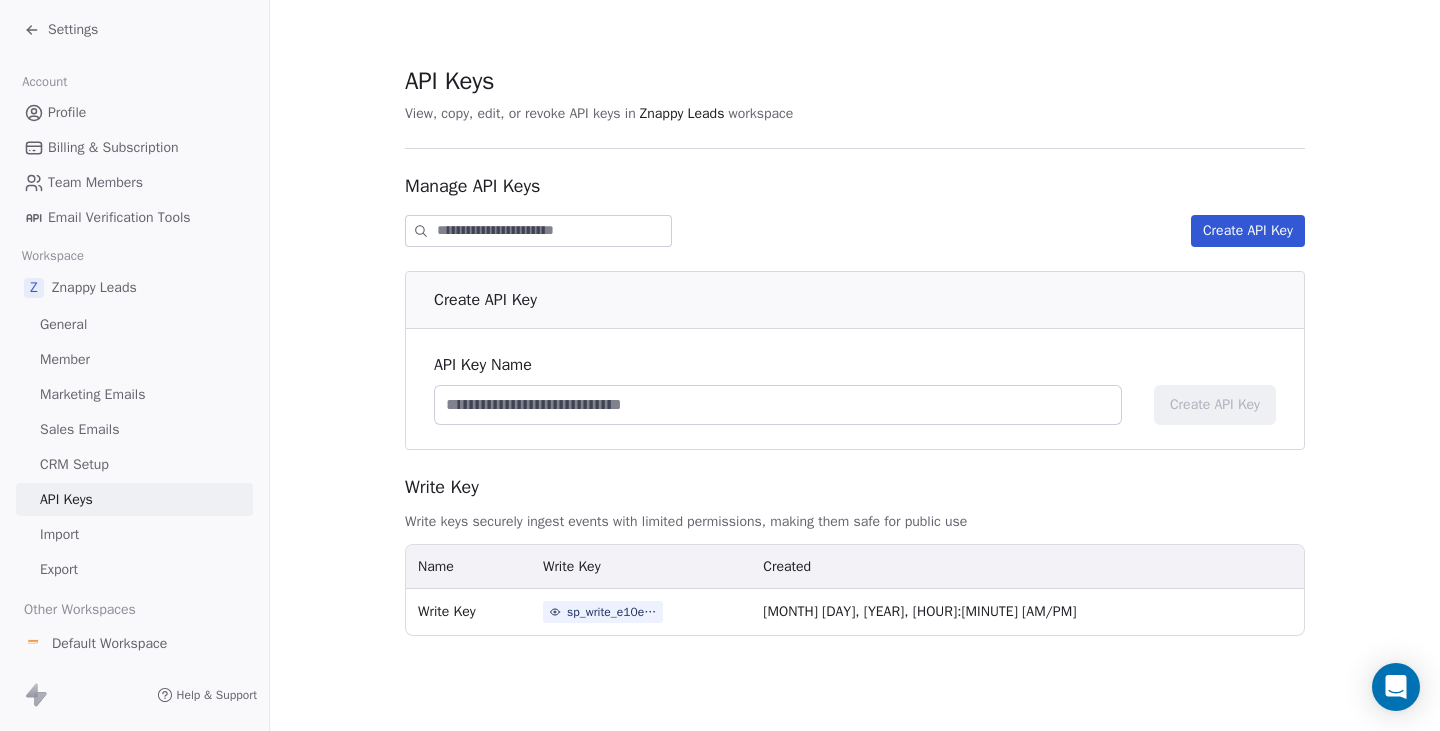 click on "Z Znappy  Leads" at bounding box center [134, 288] 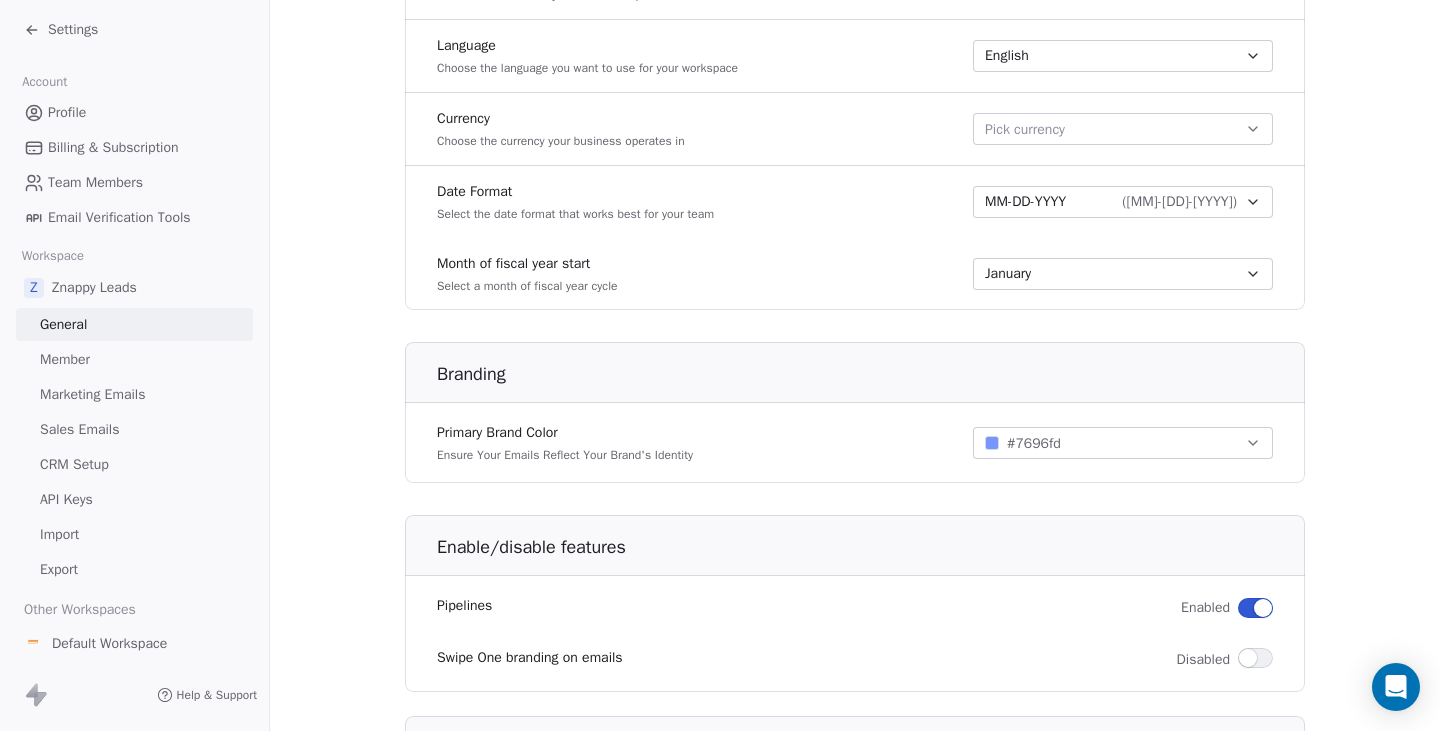 scroll, scrollTop: 1141, scrollLeft: 0, axis: vertical 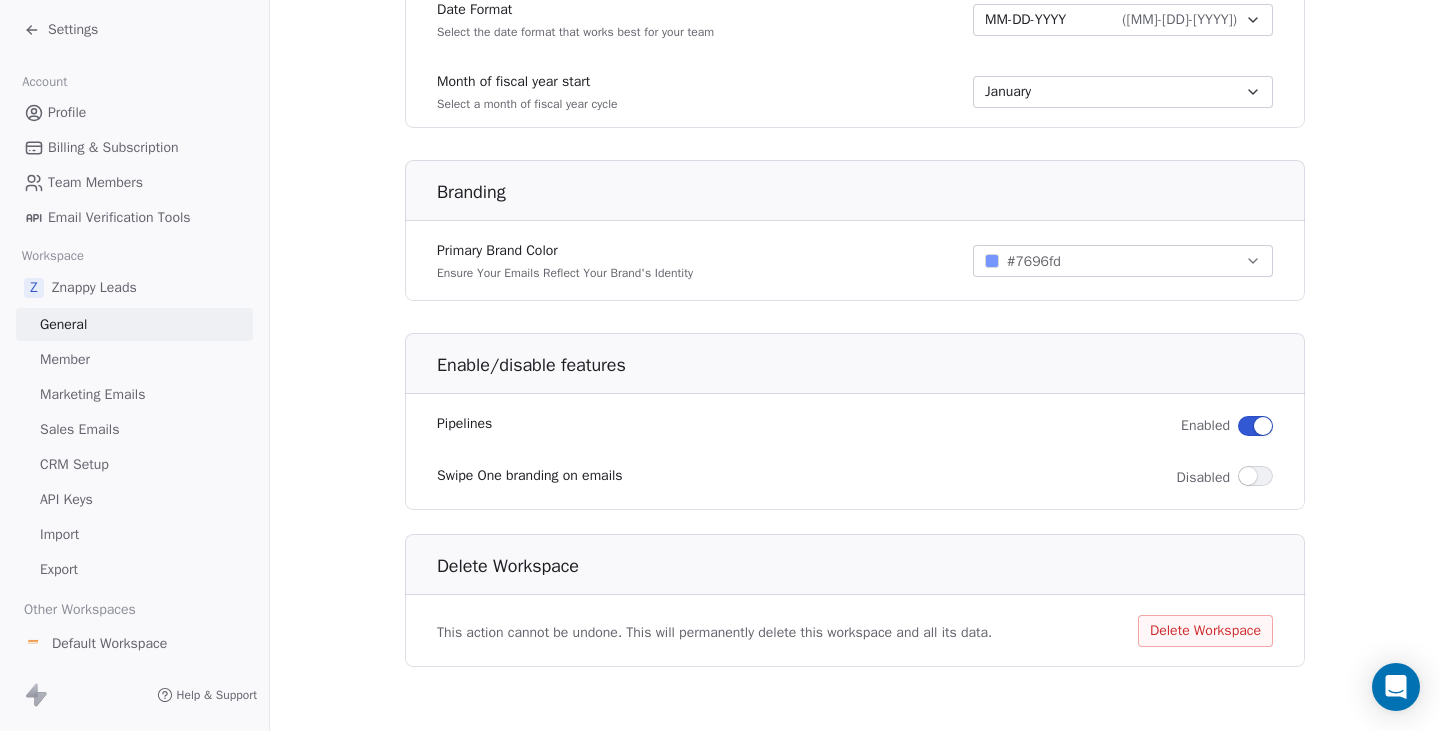 click on "Member" at bounding box center [134, 359] 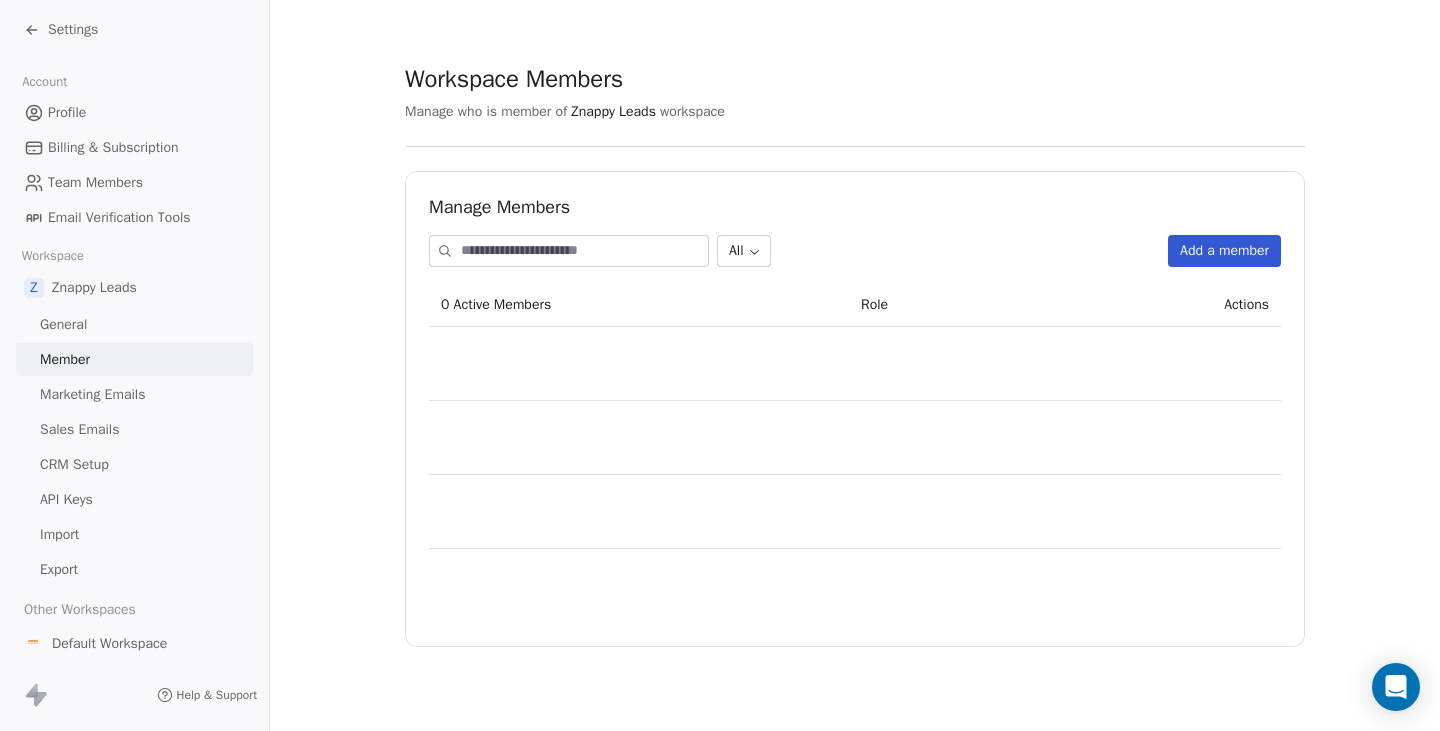scroll, scrollTop: 0, scrollLeft: 0, axis: both 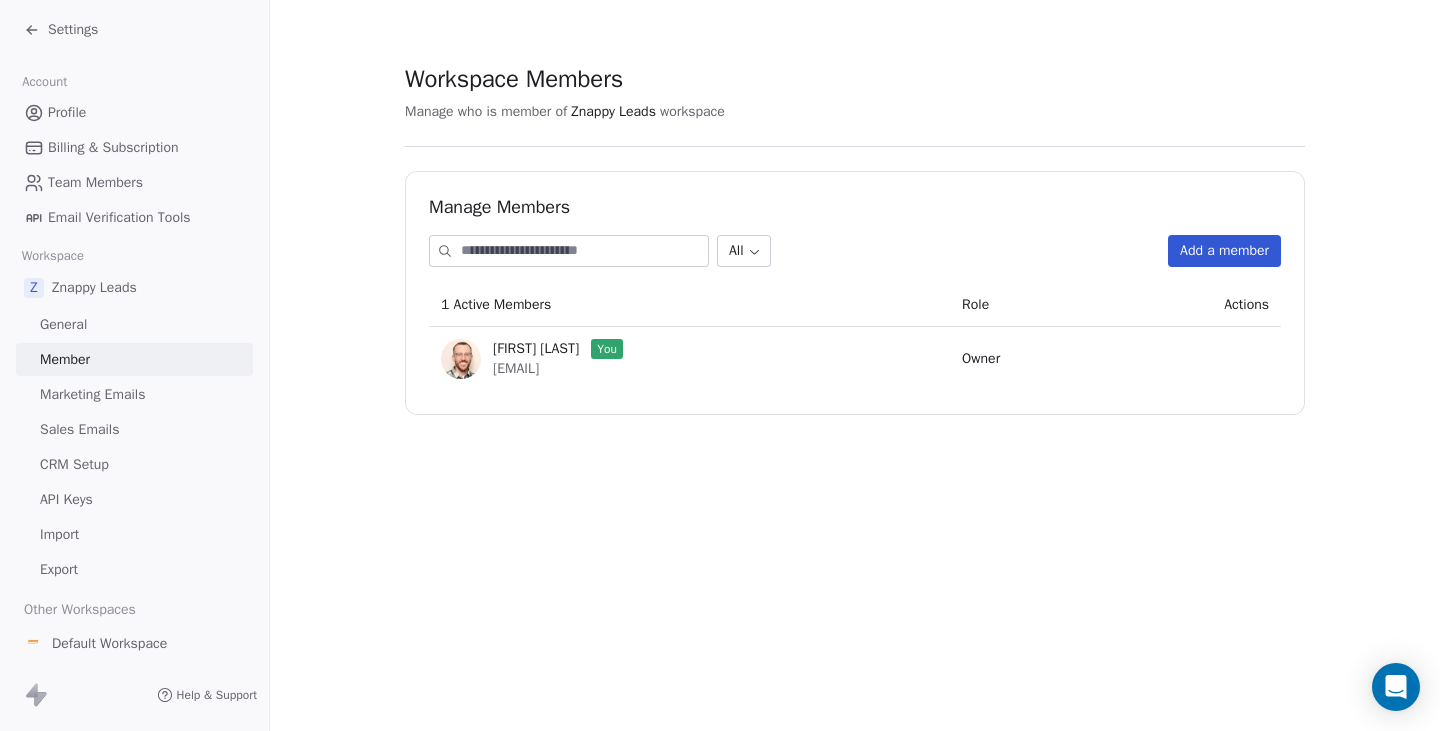 click on "Marketing Emails" at bounding box center [92, 394] 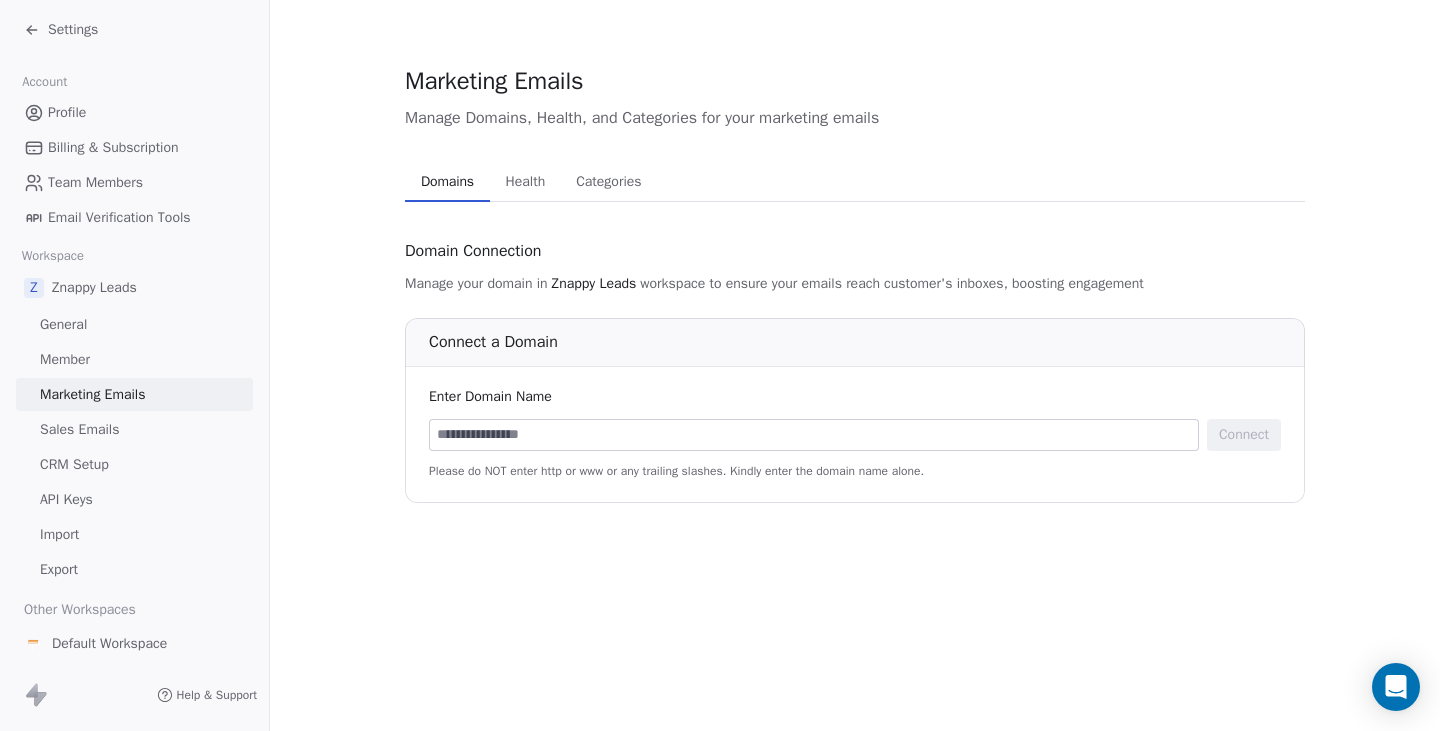 click on "Sales Emails" at bounding box center (134, 429) 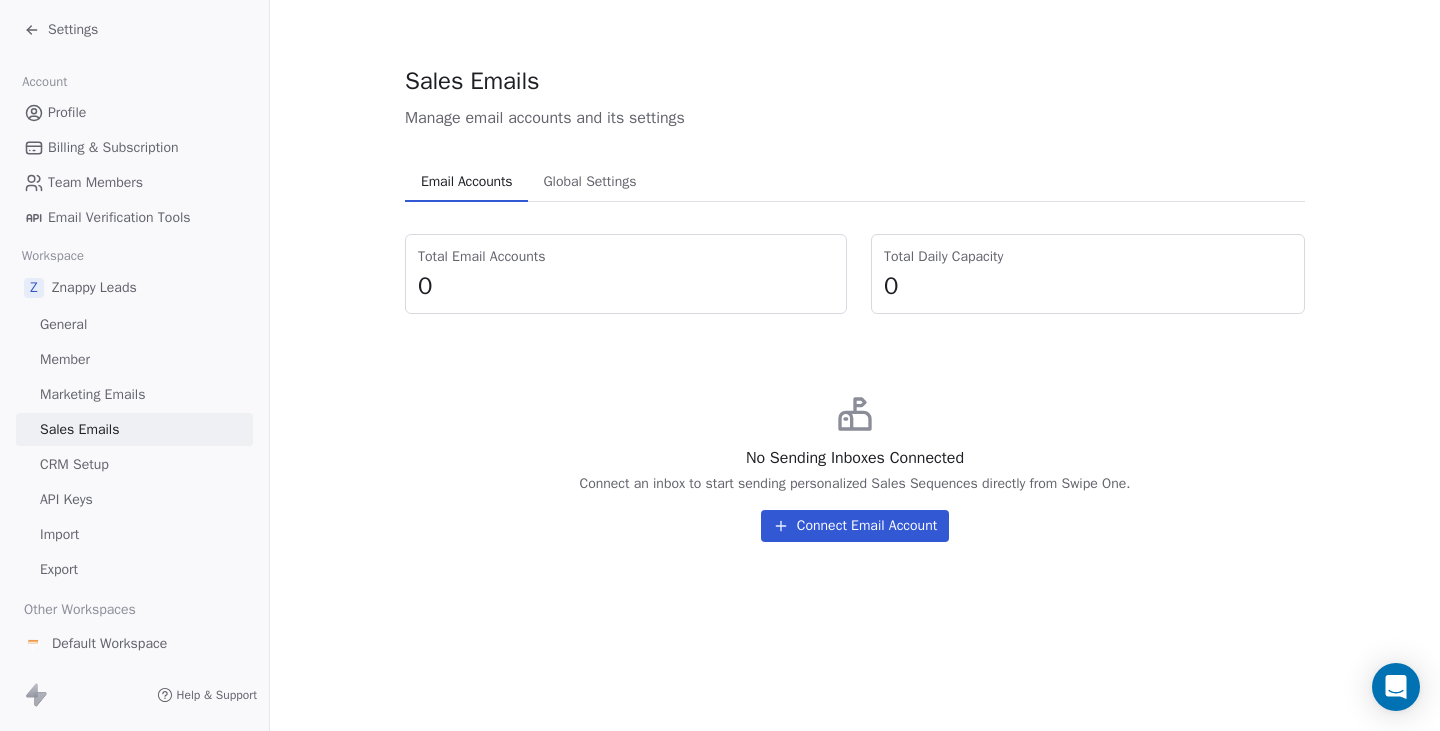 click on "CRM Setup" at bounding box center (134, 464) 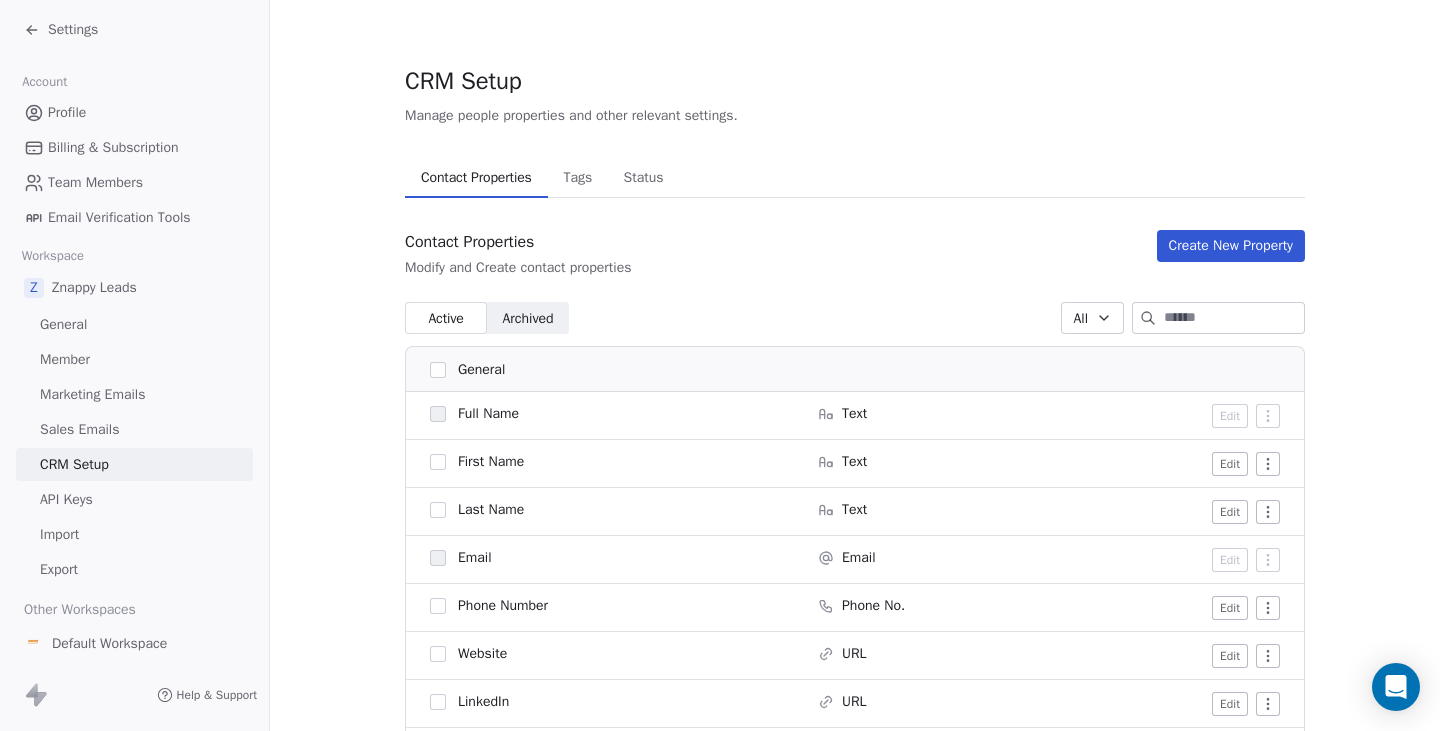 click on "CRM Setup" at bounding box center (134, 464) 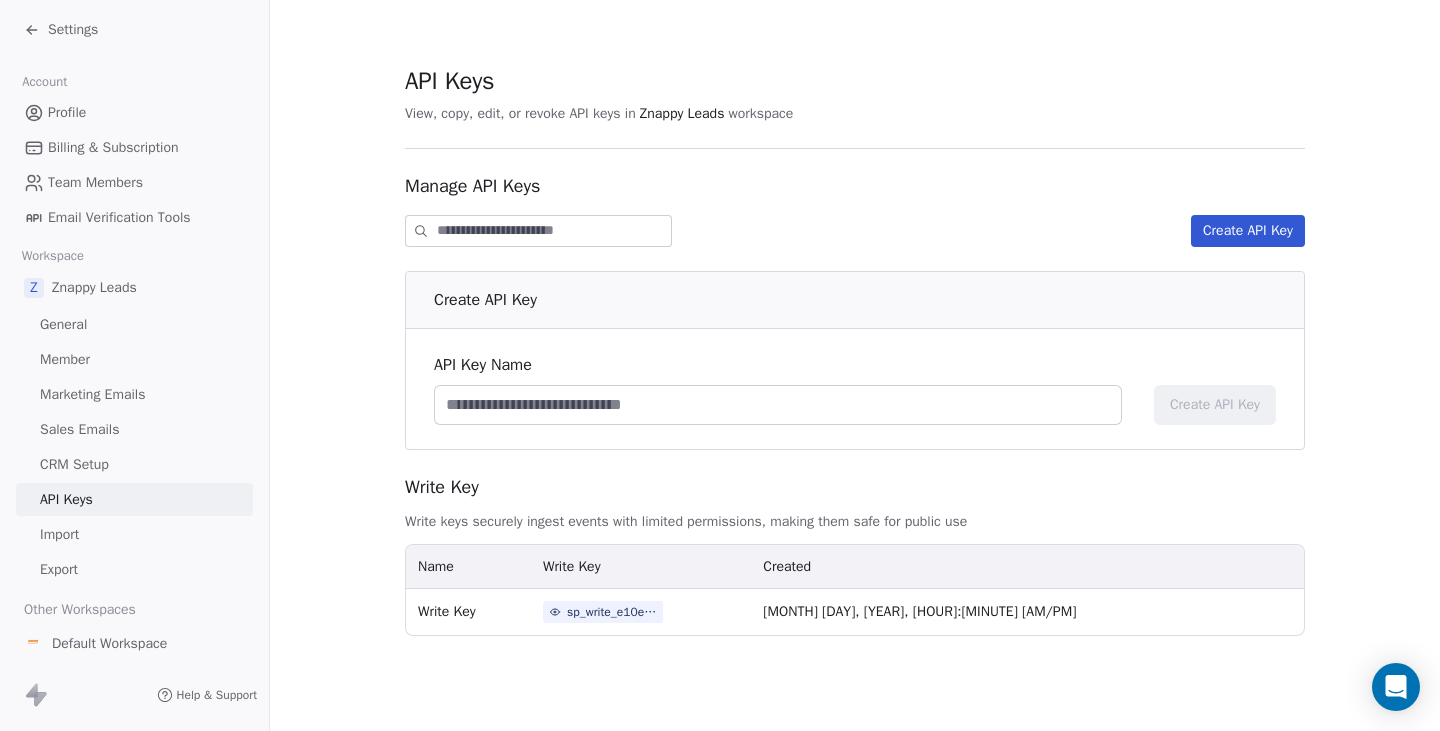 scroll, scrollTop: 4, scrollLeft: 0, axis: vertical 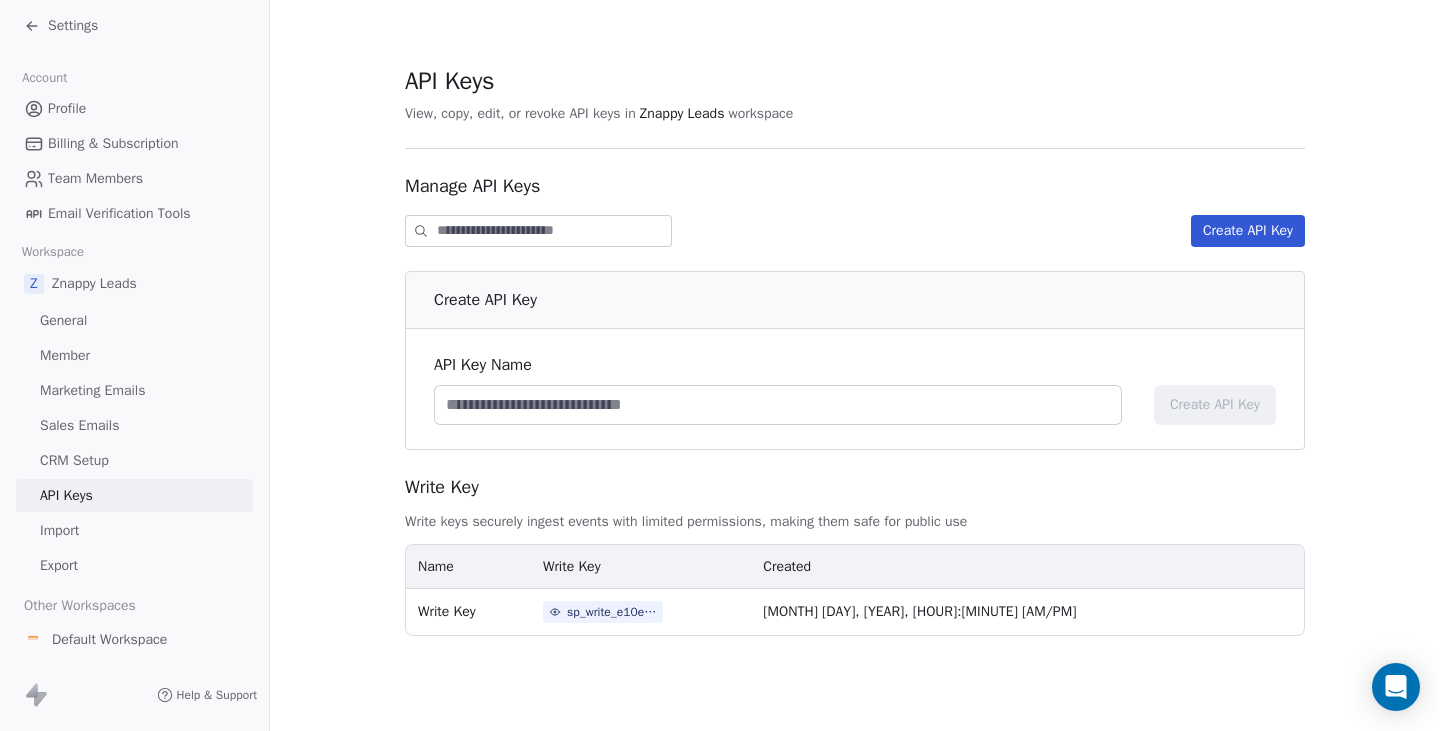 click 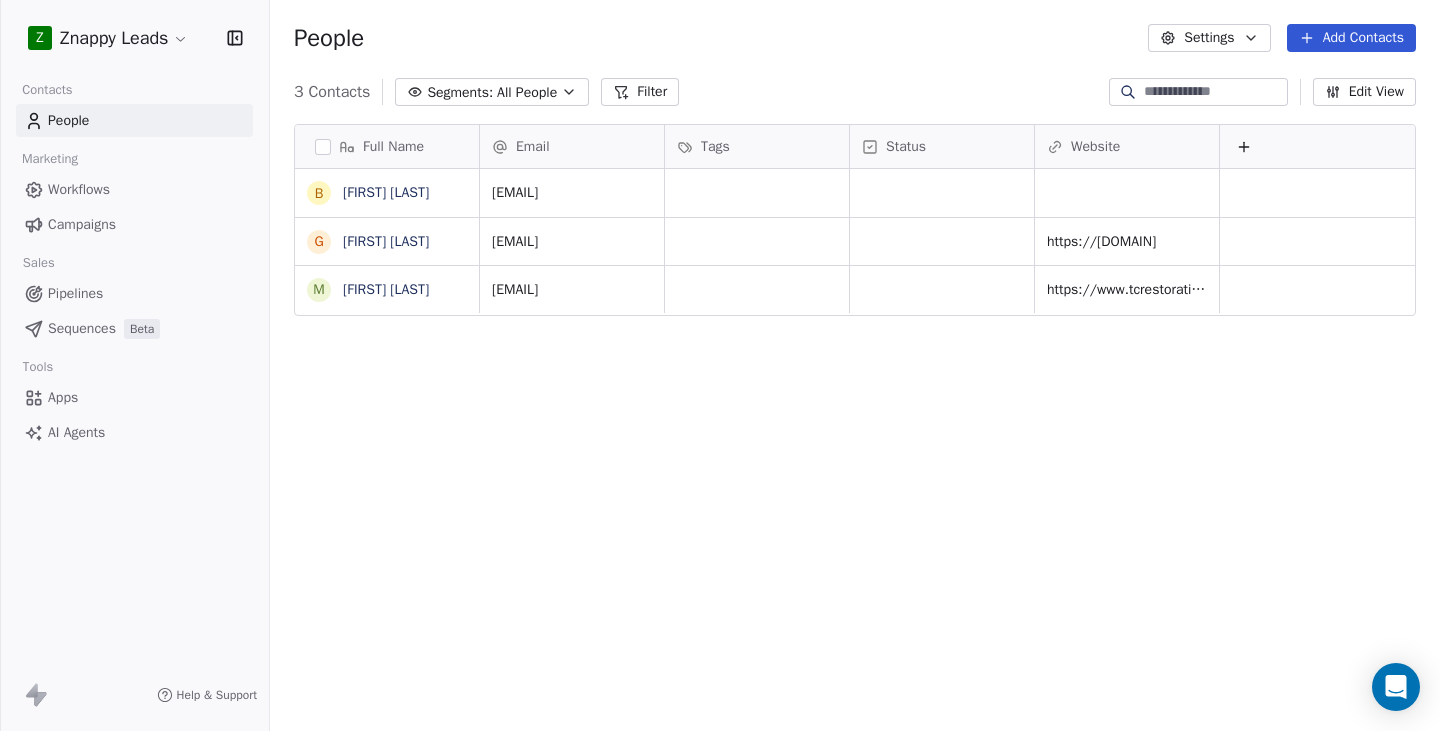 scroll, scrollTop: 15, scrollLeft: 16, axis: both 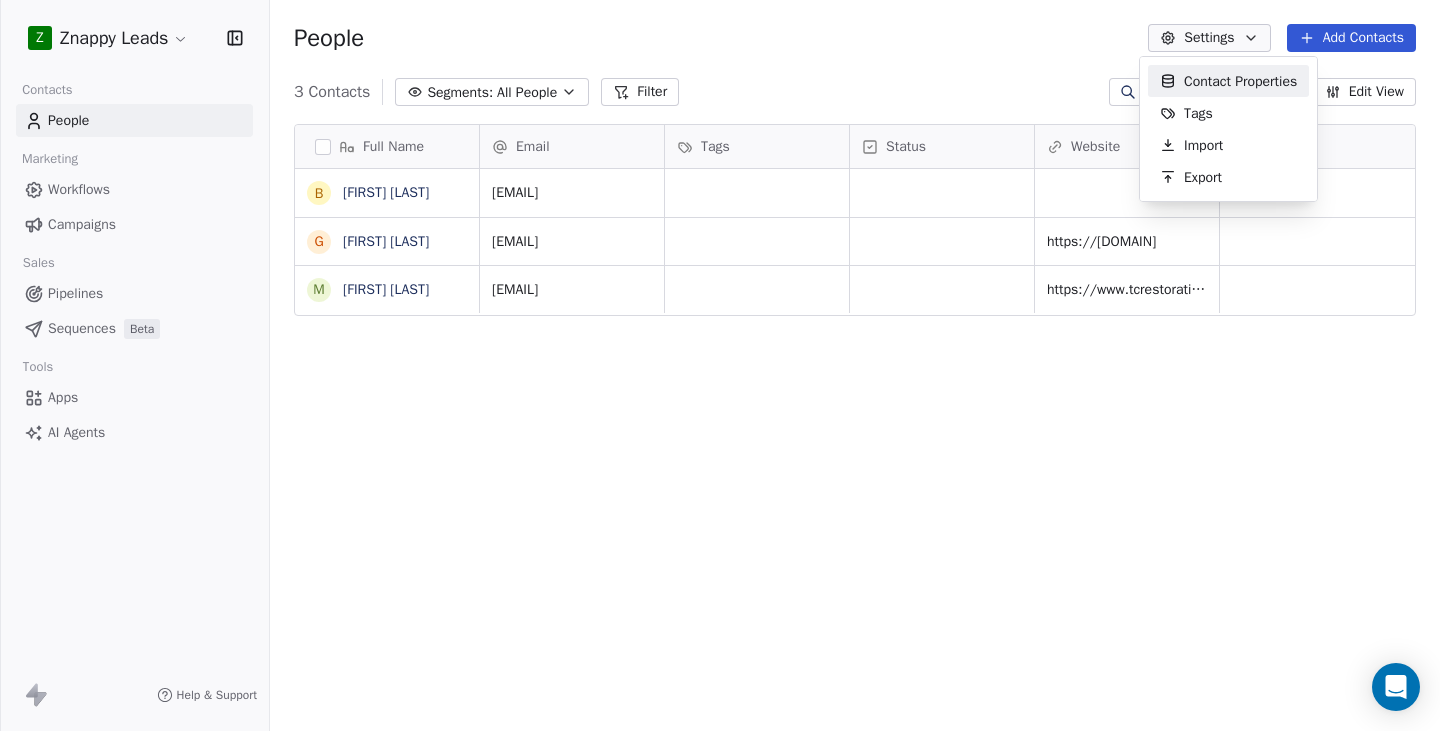 click on "Contact Properties" at bounding box center [1240, 81] 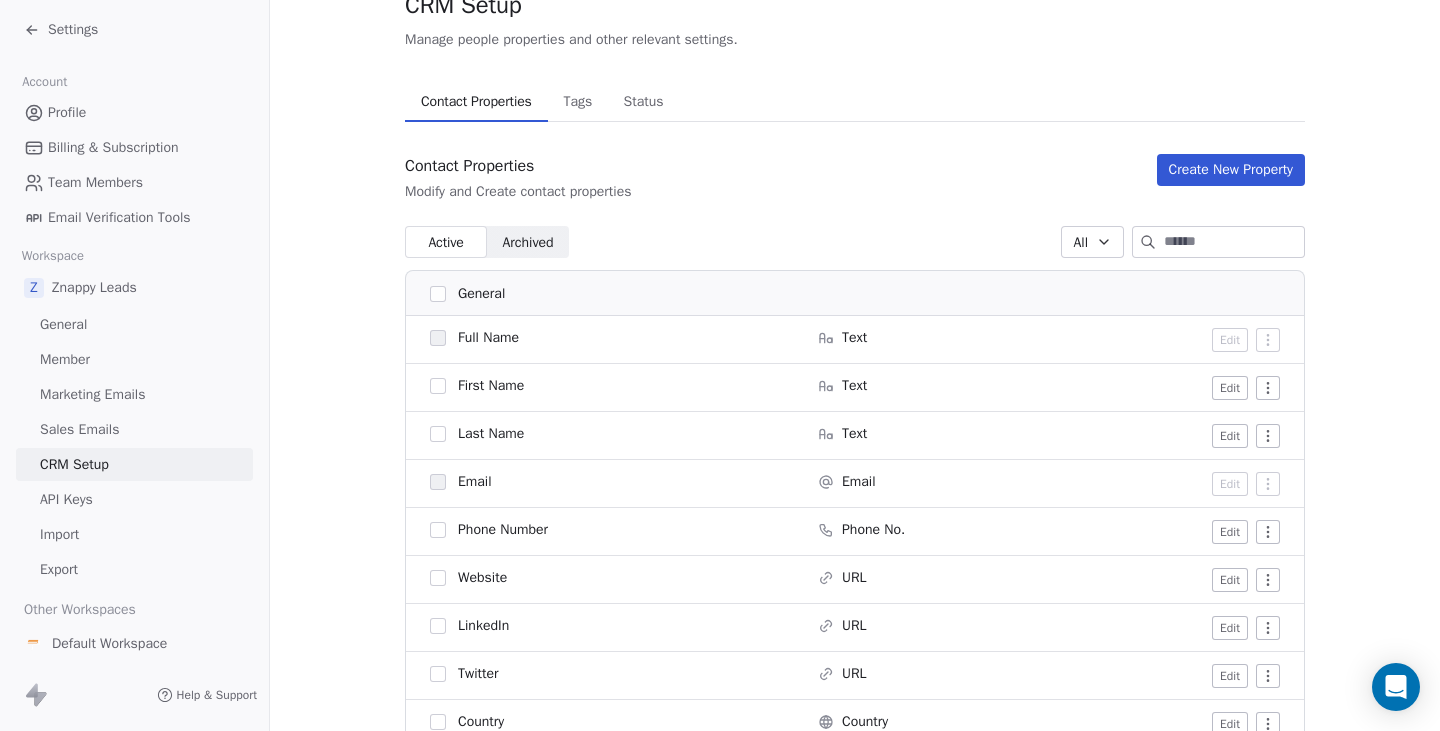 scroll, scrollTop: 100, scrollLeft: 0, axis: vertical 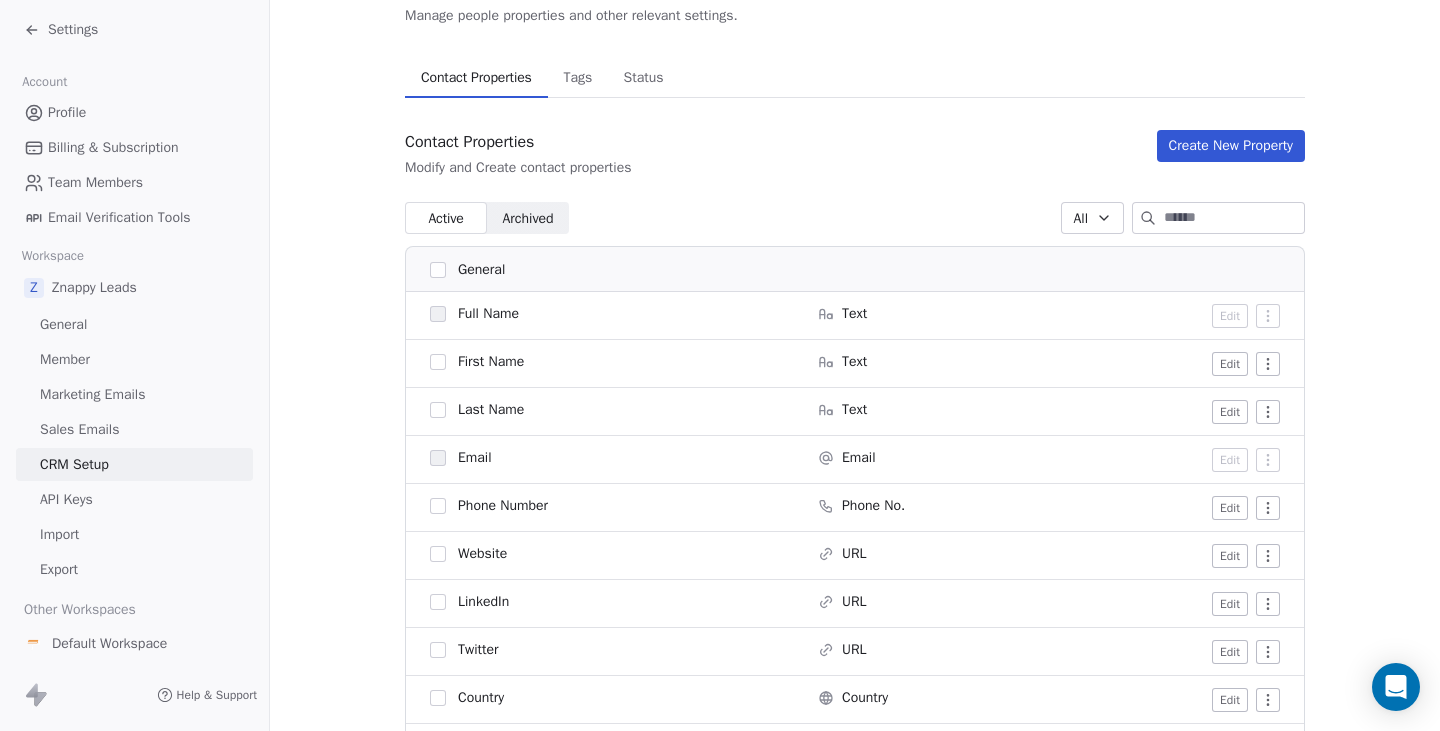 click on "Settings Account Profile Billing & Subscription Team Members Email Verification Tools Workspace Z Znappy  Leads General Member Marketing Emails Sales Emails CRM Setup API Keys Import Export Other Workspaces Default Workspace Help & Support CRM Setup Manage people properties and other relevant settings. Contact Properties Contact Properties Tags Tags Status Status Contact Properties Modify and Create contact properties Create New Property Active Active Archived Archived All General Full Name Text   Edit First Name Text   Edit Last Name Text   Edit Email Email   Edit Phone Number Phone No.   Edit Website URL   Edit LinkedIn URL   Edit Twitter URL   Edit Country Country   Edit Birthday Date   Edit Address Address   Edit NPS Score Number   Edit Customer Lifetime Value Number   Edit System Tags Tags   Manage Status Status   Manage Subscribed Email Categories Multi-select   Manage Contact Source Text   Edit Email Marketing Consent Select   Edit Email Verification Status Select   Edit Created Date Date   Edit Date" at bounding box center [720, 365] 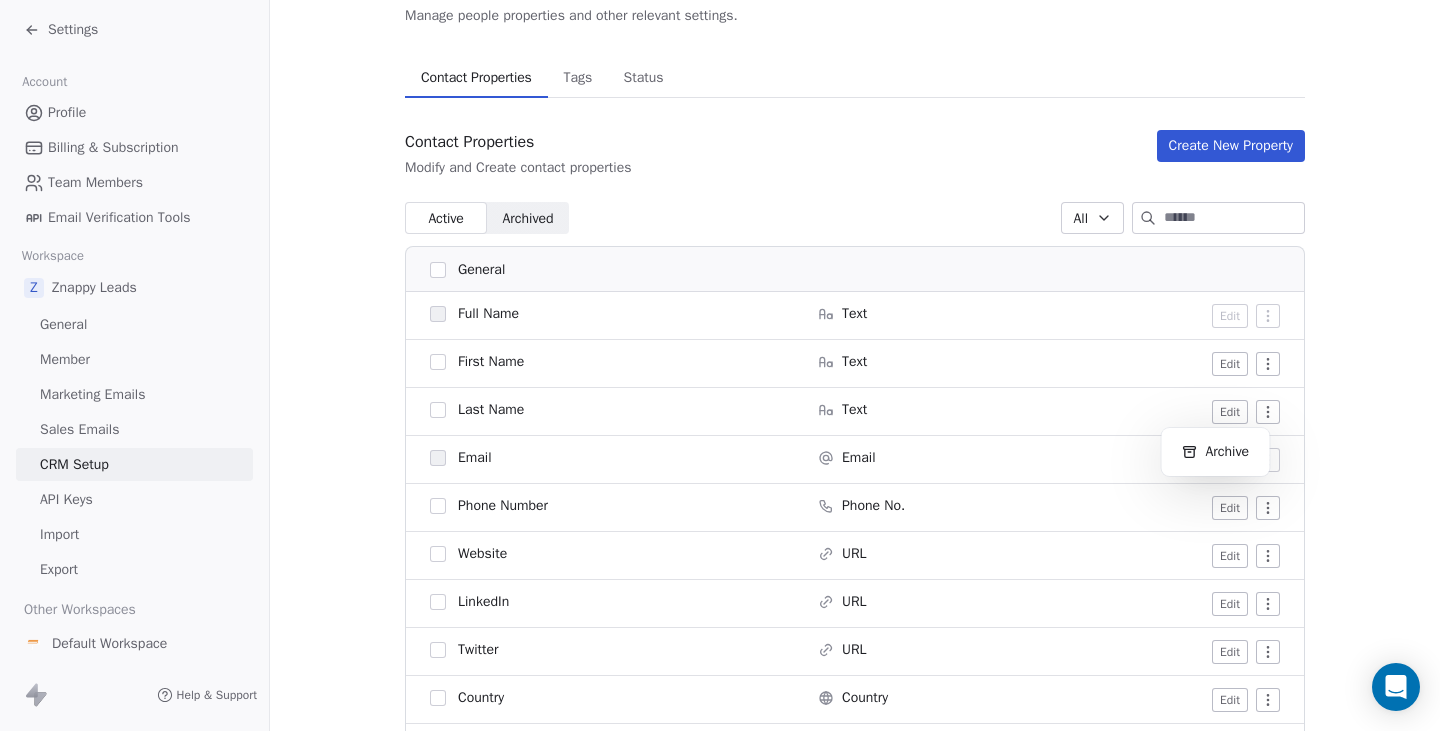 click on "Settings Account Profile Billing & Subscription Team Members Email Verification Tools Workspace Z Znappy  Leads General Member Marketing Emails Sales Emails CRM Setup API Keys Import Export Other Workspaces Default Workspace Help & Support CRM Setup Manage people properties and other relevant settings. Contact Properties Contact Properties Tags Tags Status Status Contact Properties Modify and Create contact properties Create New Property Active Active Archived Archived All General Full Name Text   Edit First Name Text   Edit Last Name Text   Edit Email Email   Edit Phone Number Phone No.   Edit Website URL   Edit LinkedIn URL   Edit Twitter URL   Edit Country Country   Edit Birthday Date   Edit Address Address   Edit NPS Score Number   Edit Customer Lifetime Value Number   Edit System Tags Tags   Manage Status Status   Manage Subscribed Email Categories Multi-select   Manage Contact Source Text   Edit Email Marketing Consent Select   Edit Email Verification Status Select   Edit Created Date Date   Edit Date" at bounding box center (720, 365) 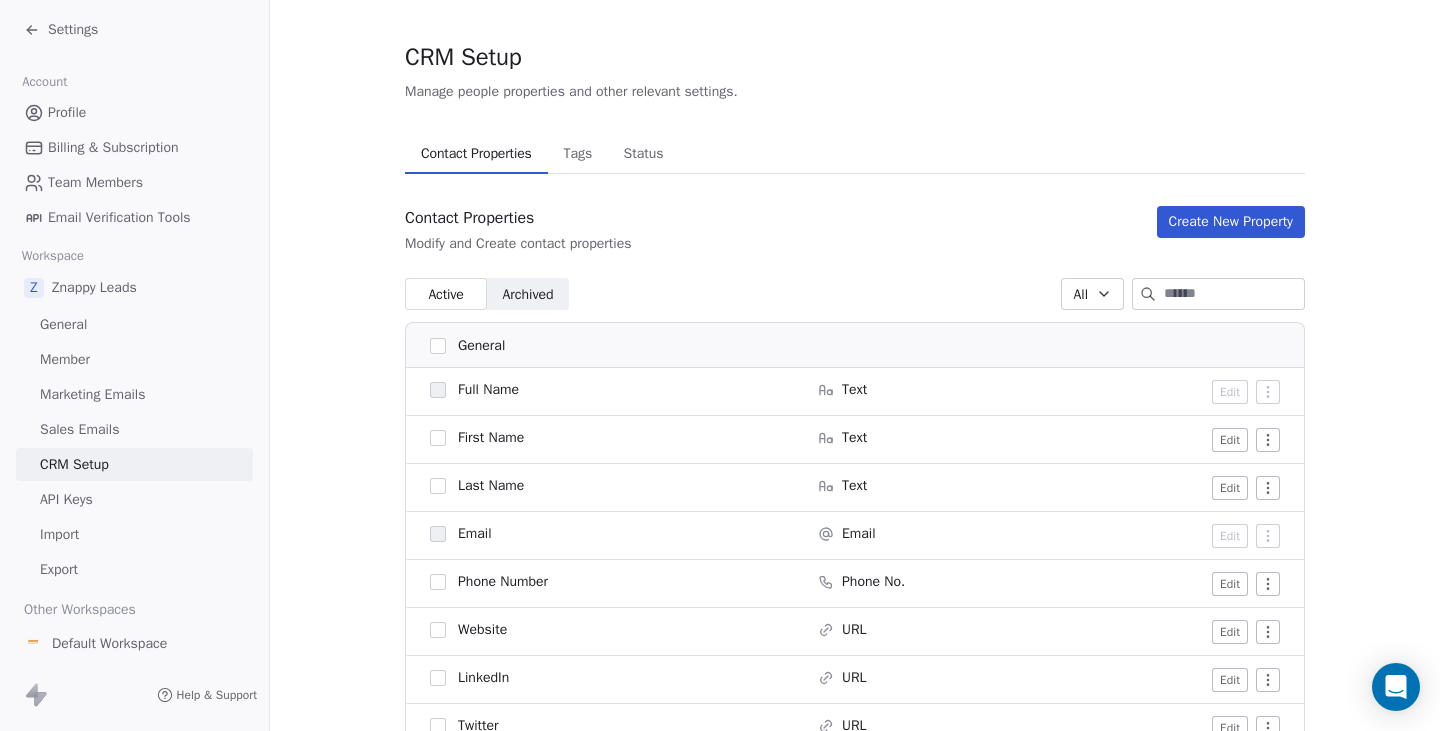 scroll, scrollTop: 0, scrollLeft: 0, axis: both 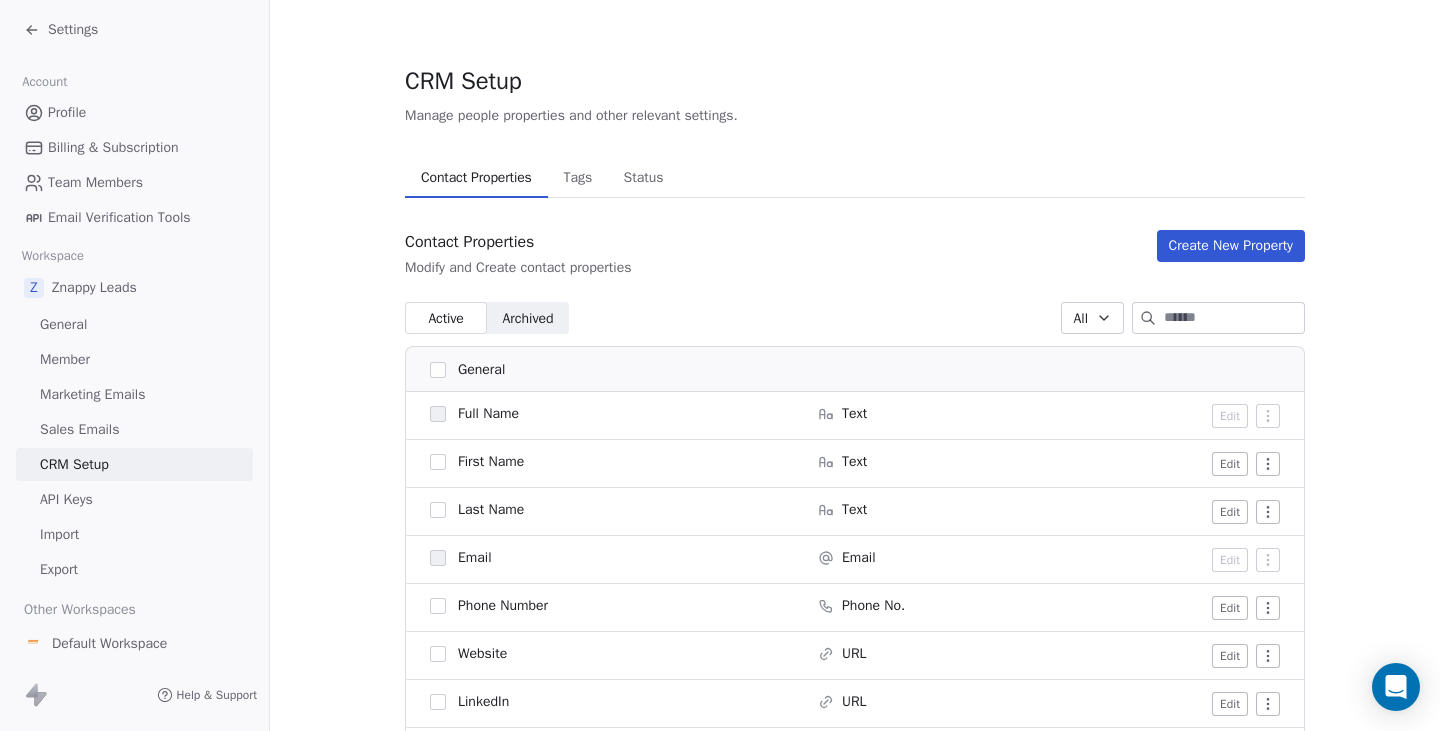 click on "Tags" at bounding box center (577, 178) 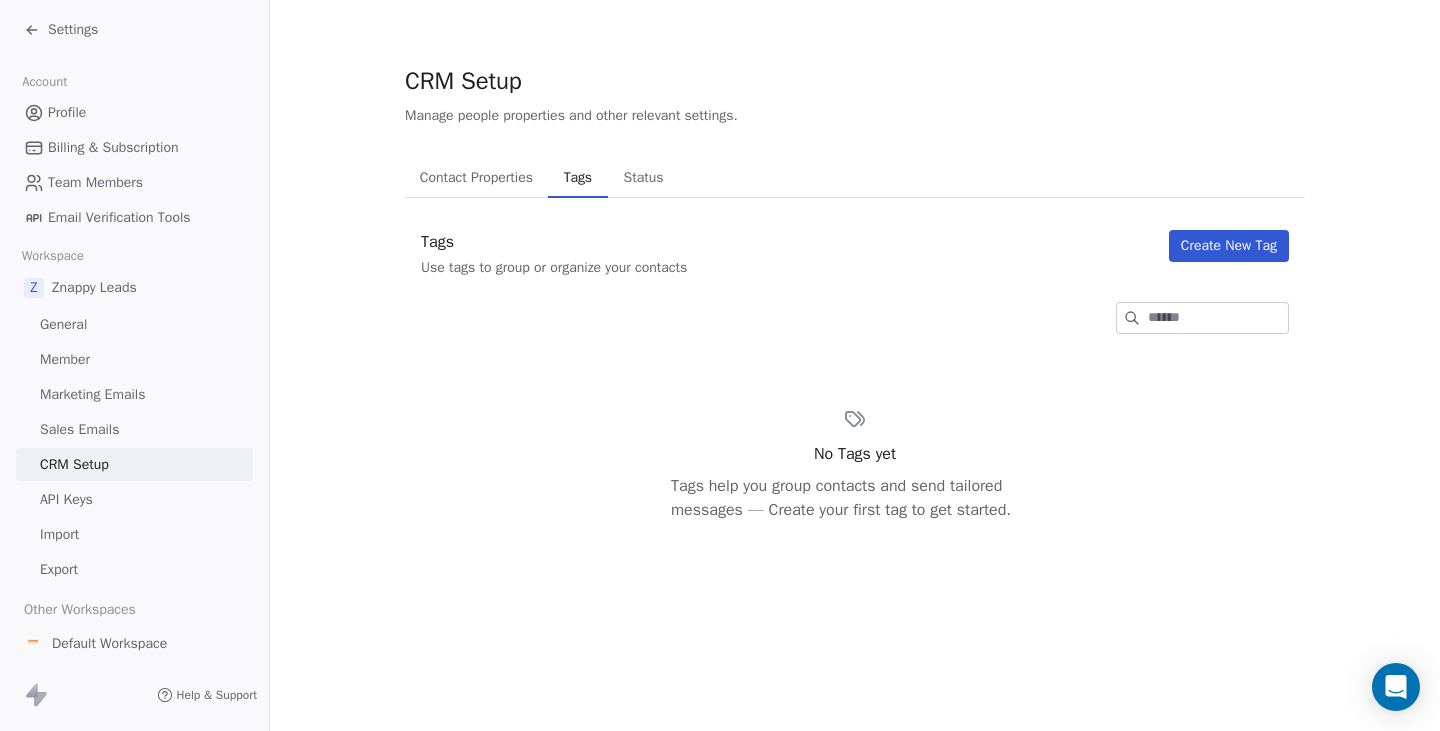 click on "Status" at bounding box center [644, 178] 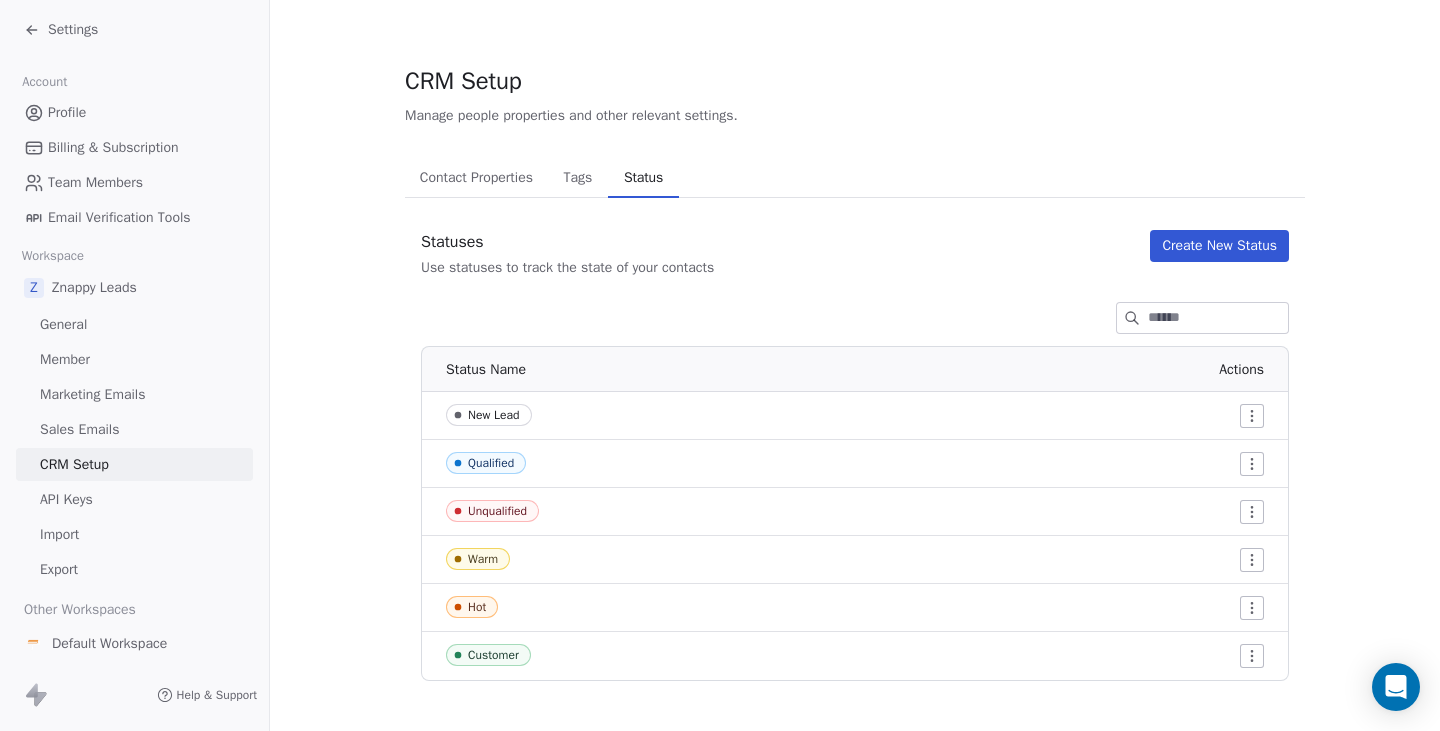 click on "Contact Properties" at bounding box center [476, 178] 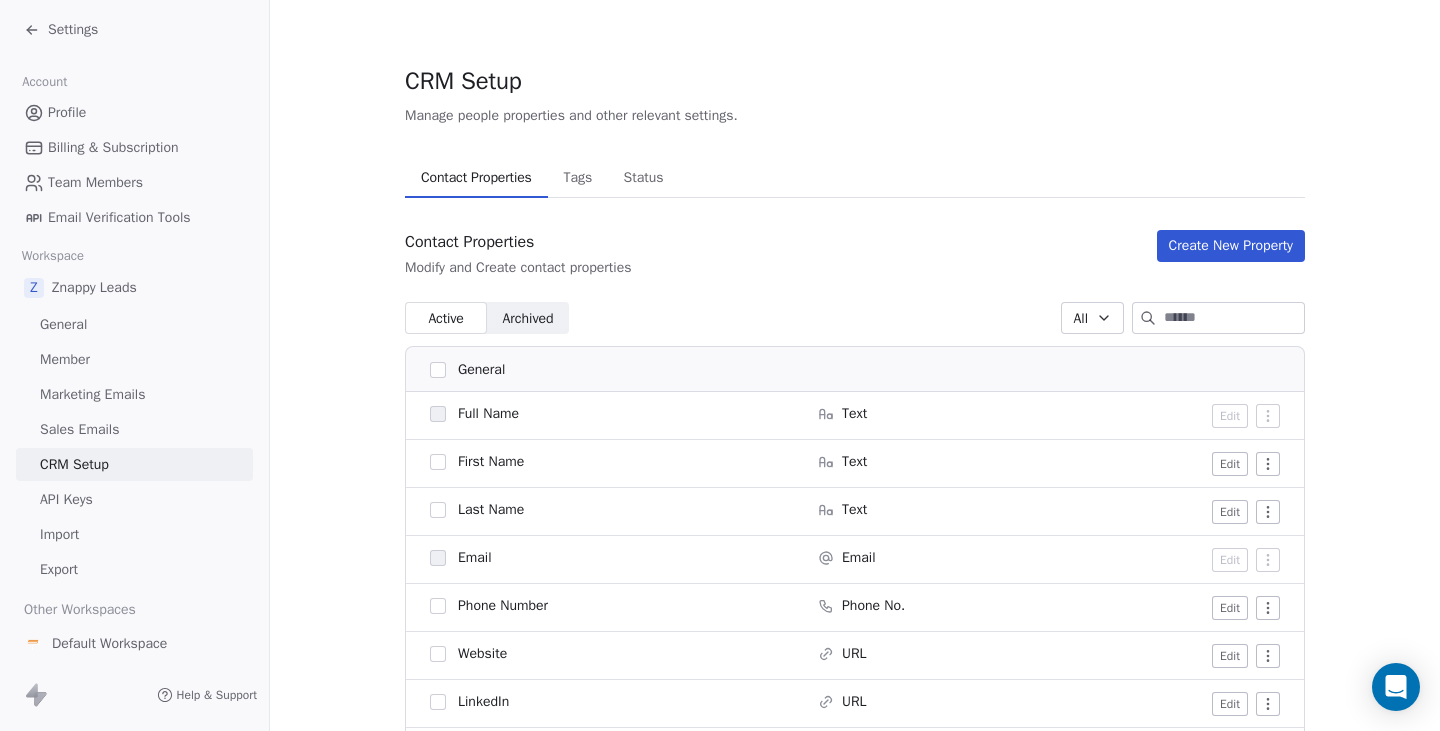 click on "General" at bounding box center [134, 324] 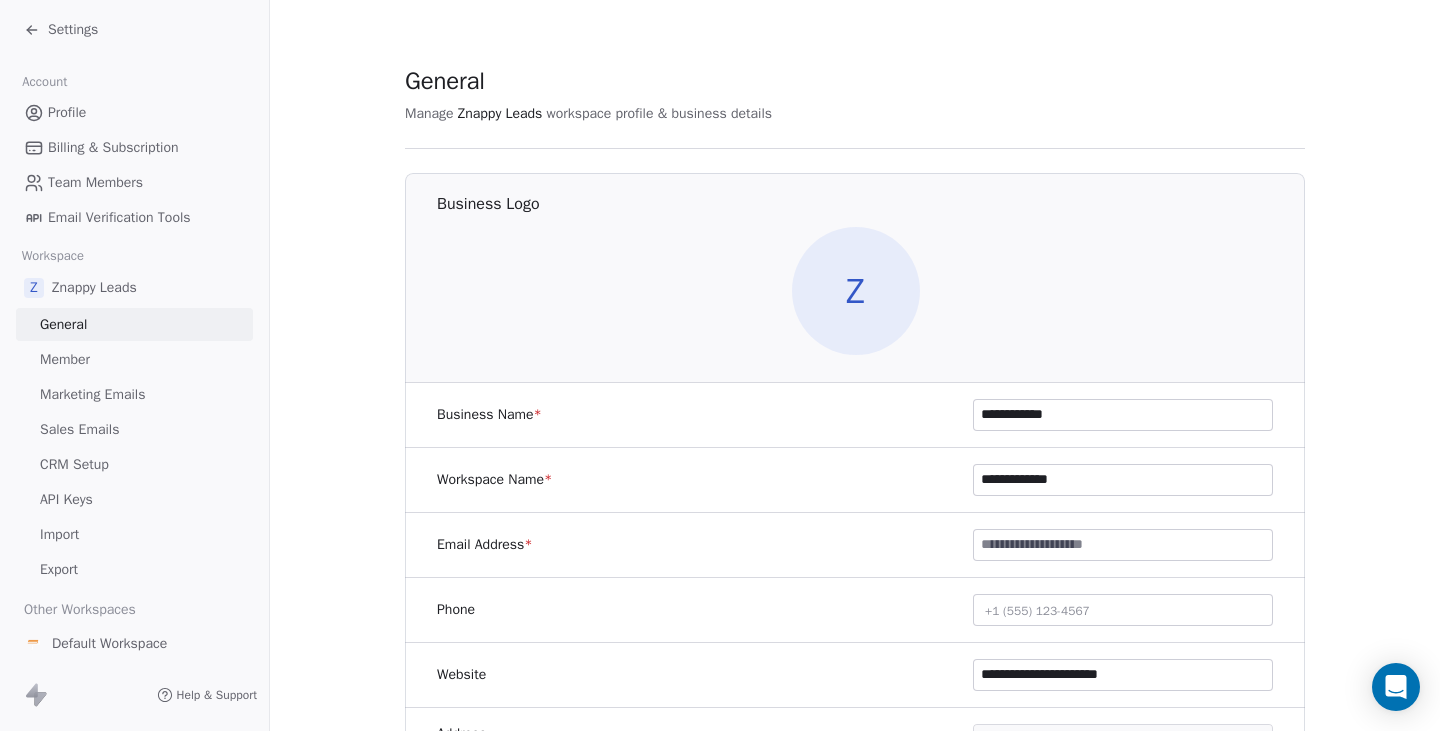 click on "General" at bounding box center [134, 324] 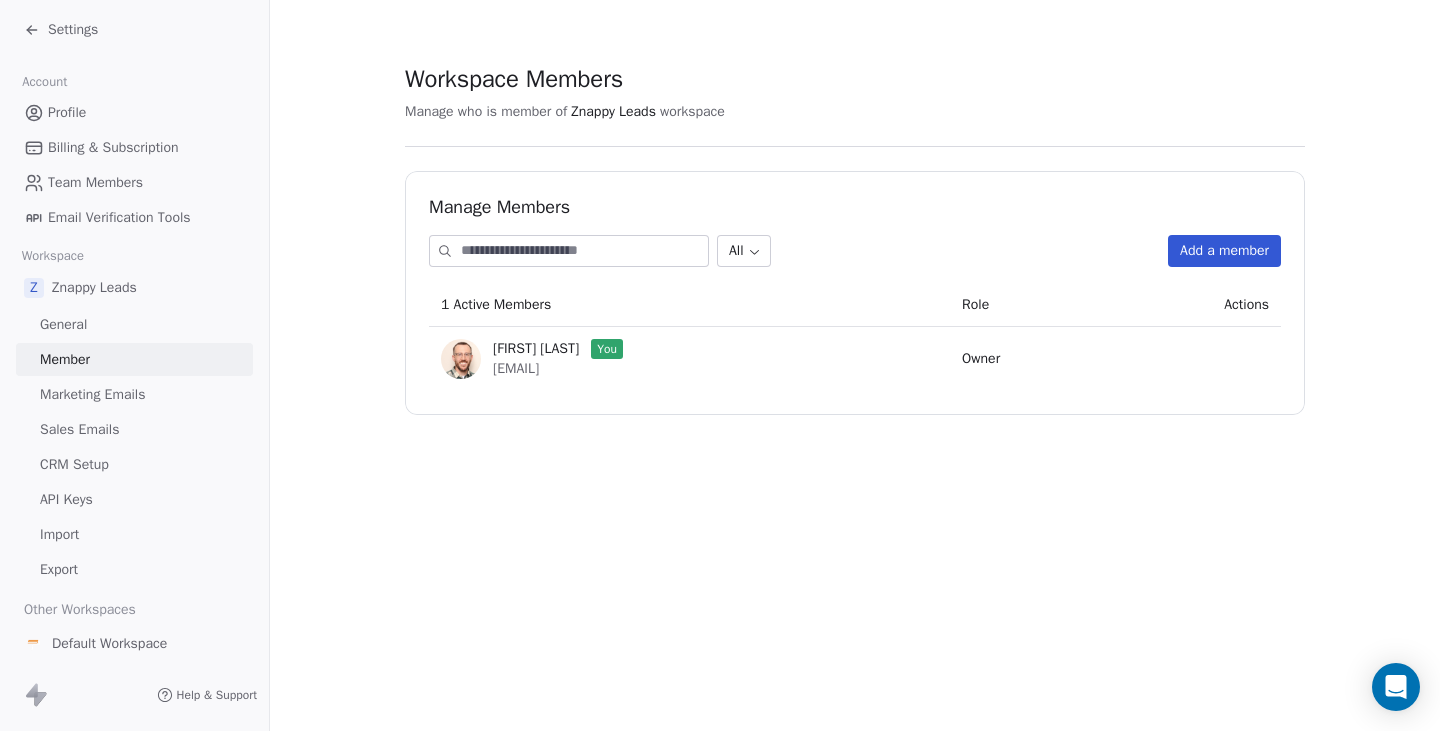 click on "Marketing Emails" at bounding box center [92, 394] 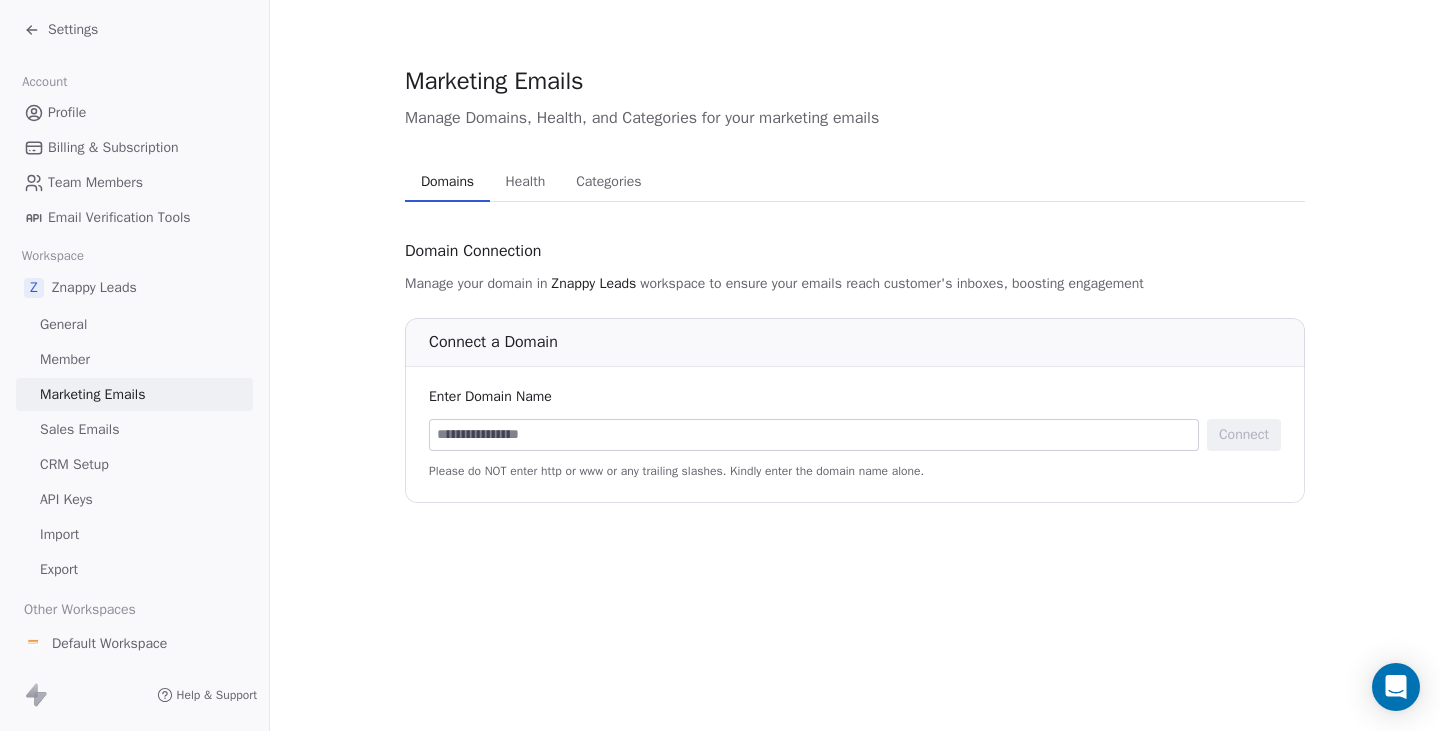 click on "Import" at bounding box center (134, 534) 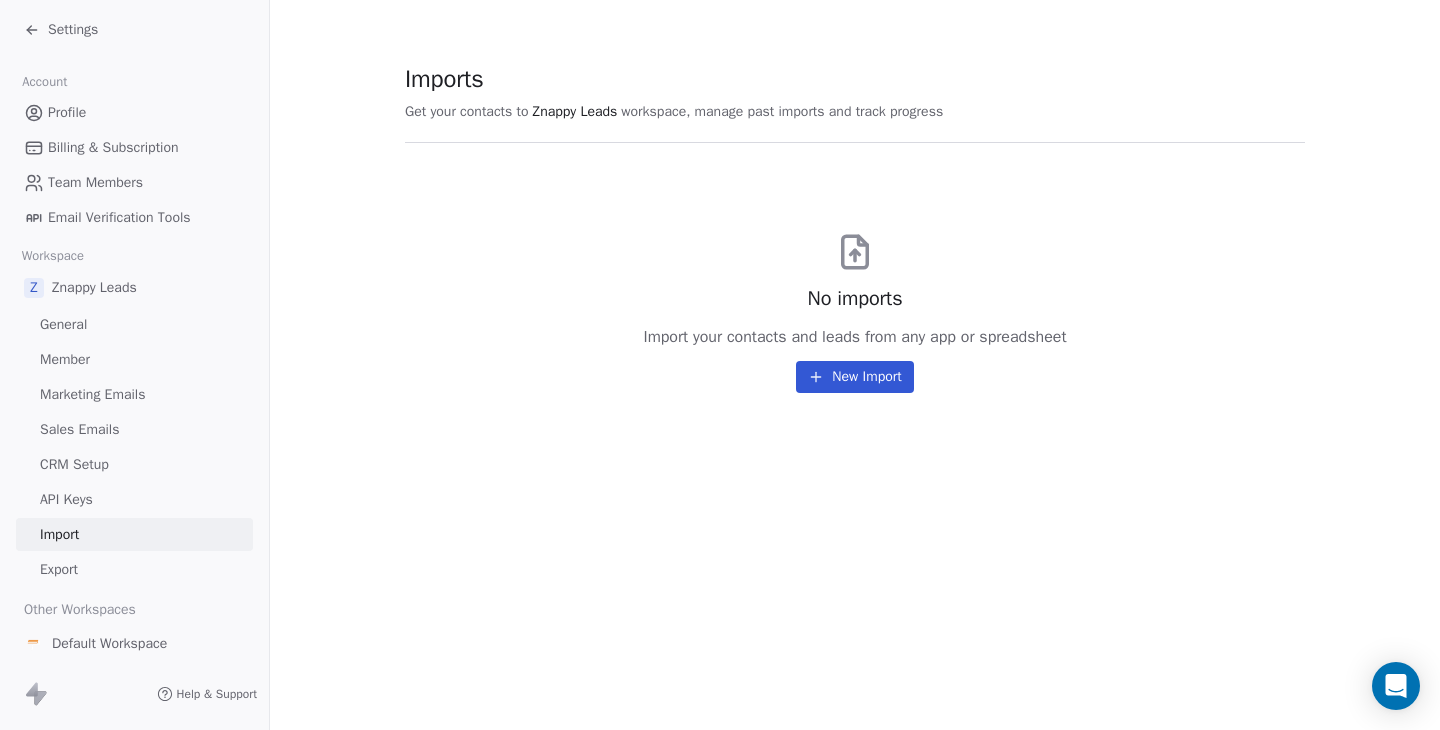 scroll, scrollTop: 0, scrollLeft: 0, axis: both 